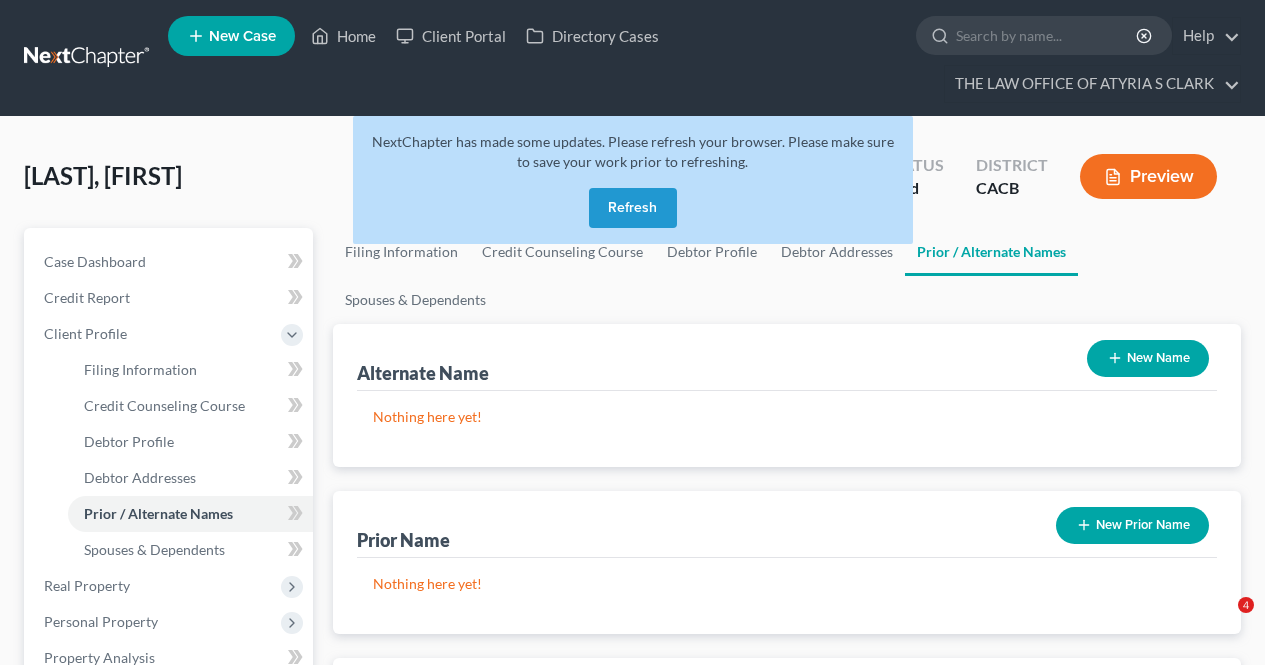 scroll, scrollTop: 646, scrollLeft: 0, axis: vertical 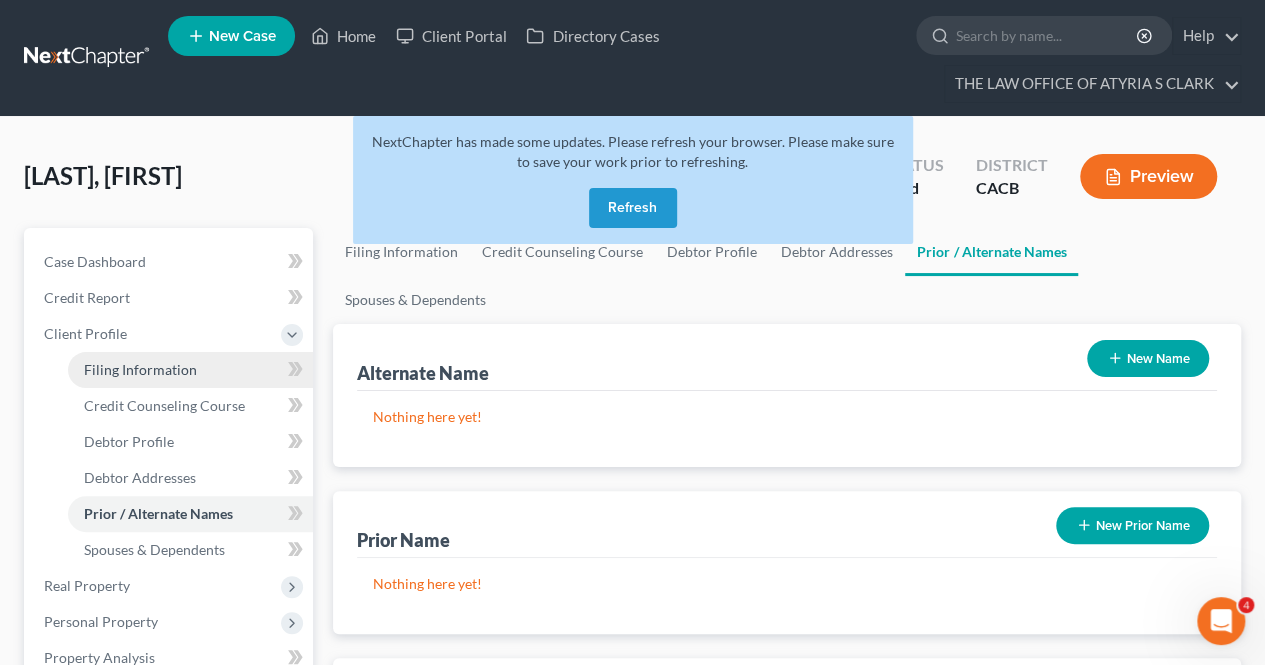click on "Filing Information" at bounding box center (190, 370) 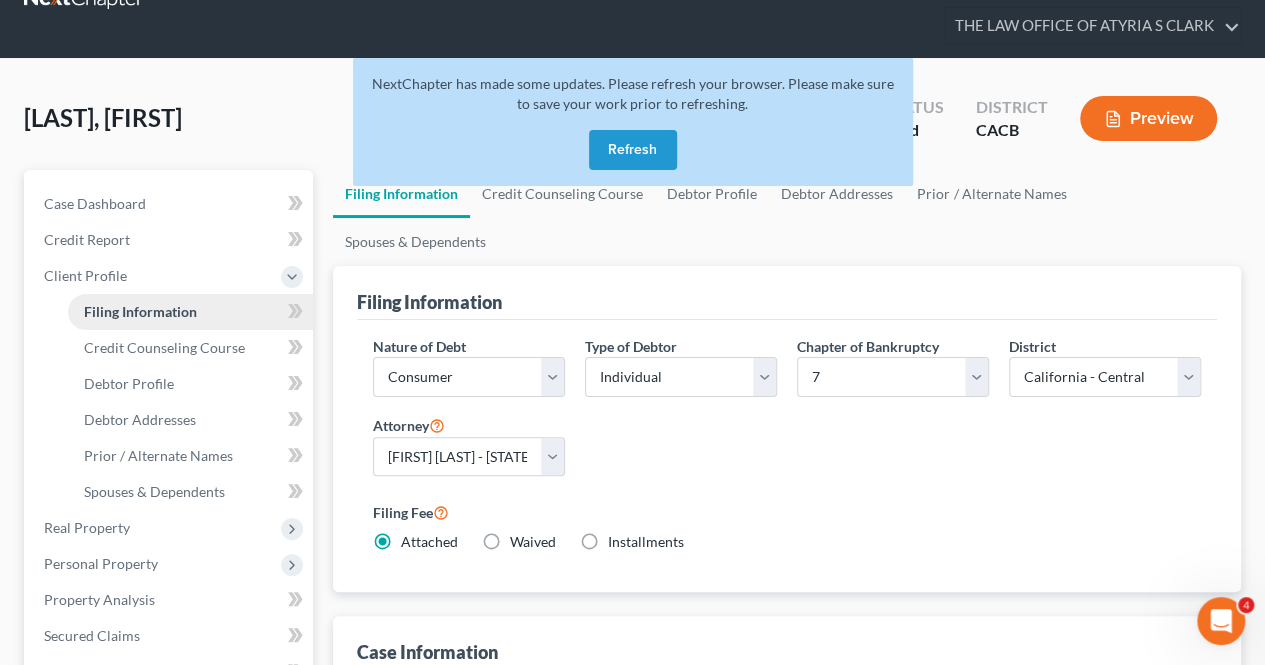 scroll, scrollTop: 0, scrollLeft: 0, axis: both 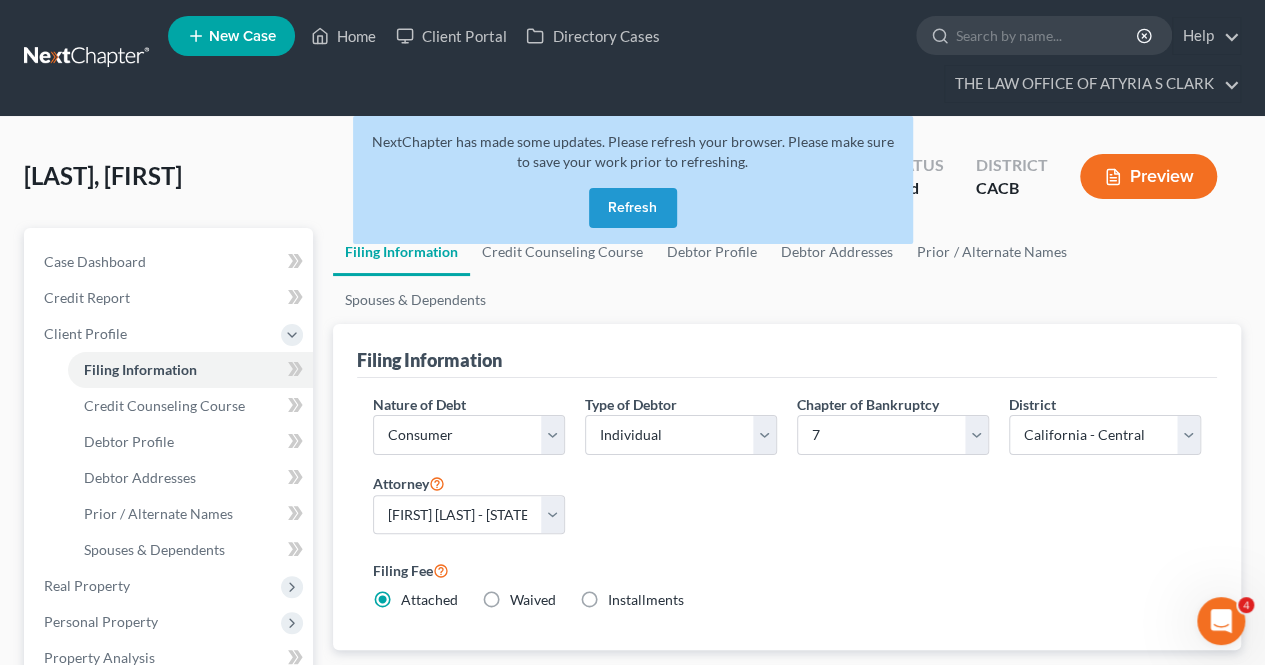 click on "Refresh" at bounding box center (633, 208) 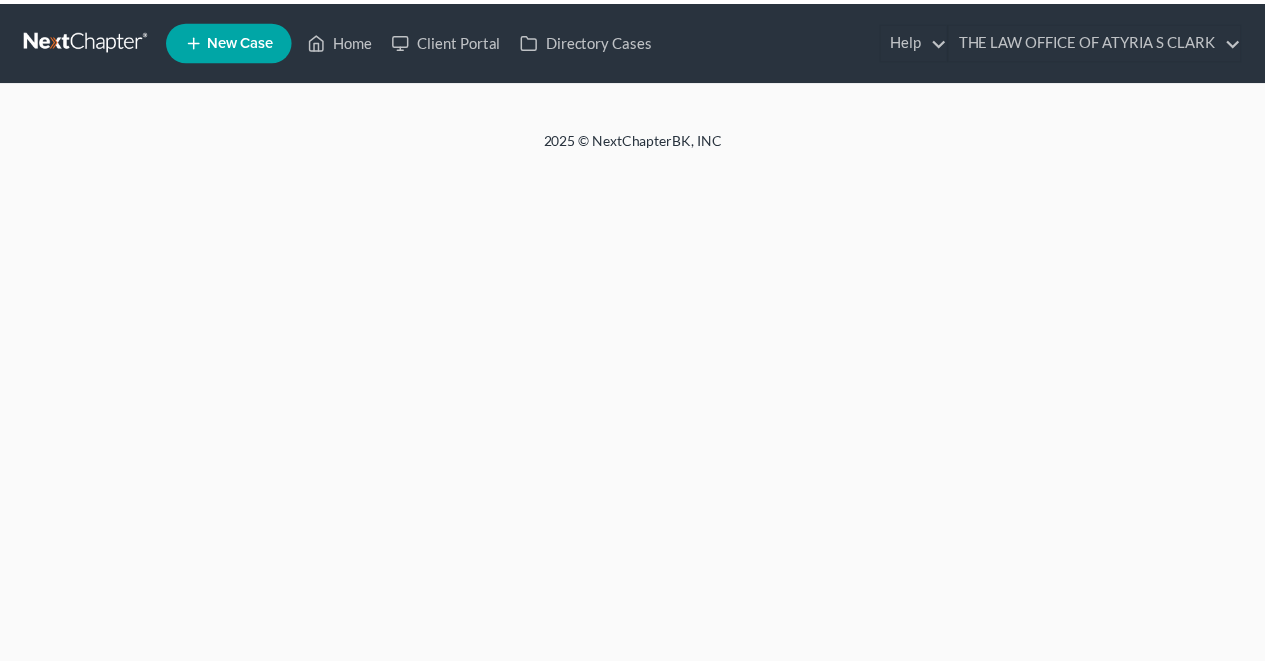 scroll, scrollTop: 0, scrollLeft: 0, axis: both 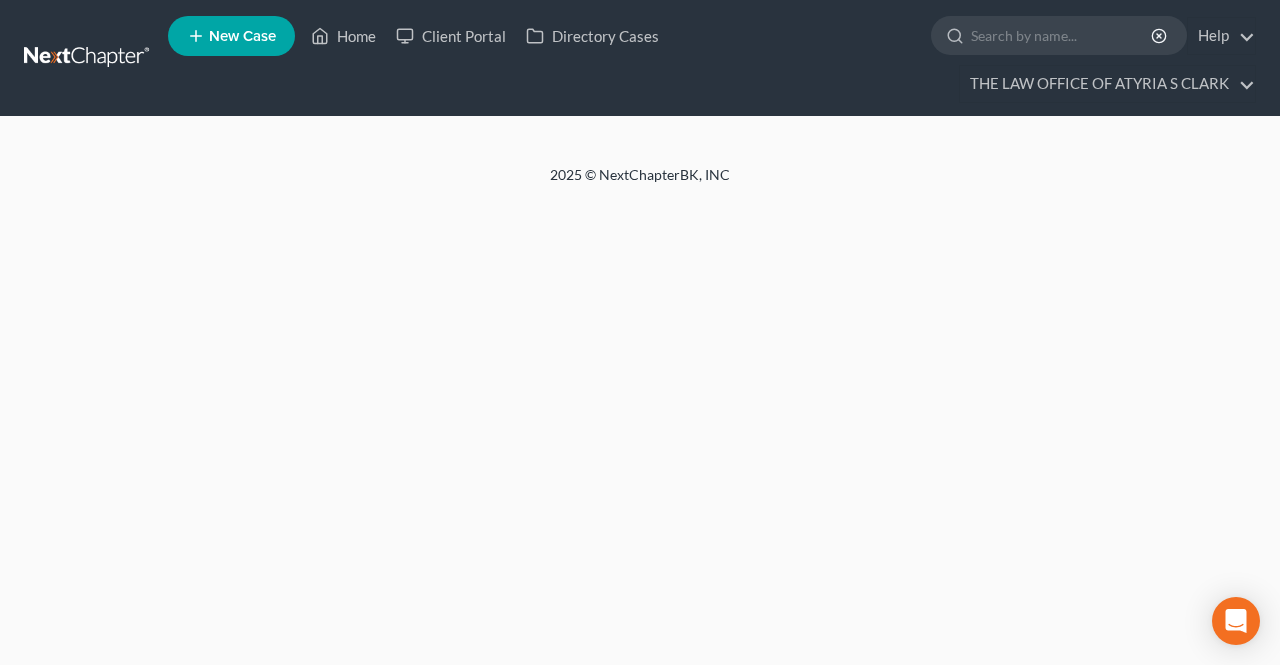 select on "1" 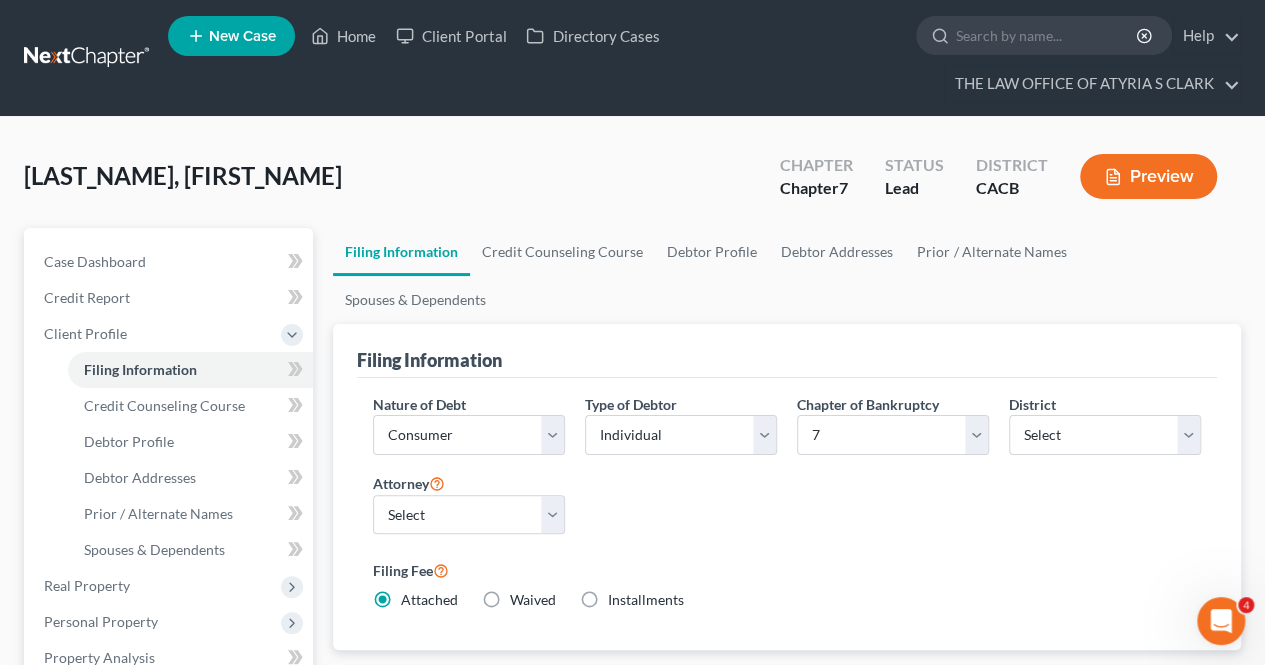 scroll, scrollTop: 0, scrollLeft: 0, axis: both 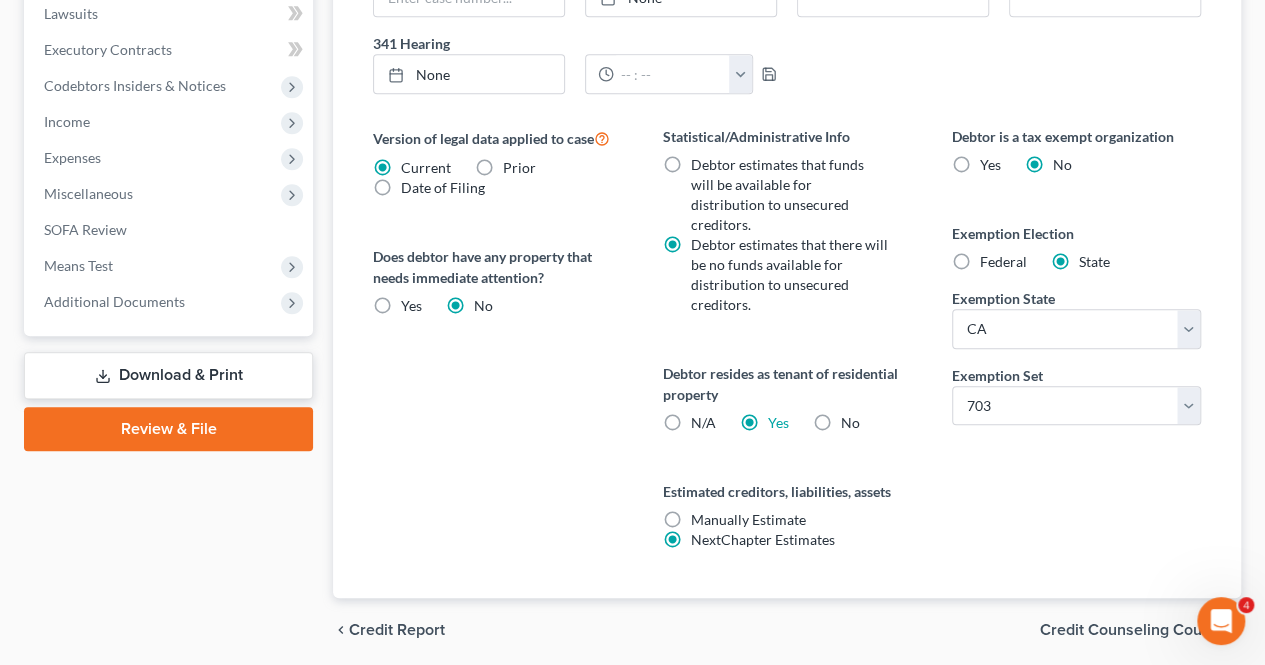 click on "Credit Counseling Course" at bounding box center [1132, 630] 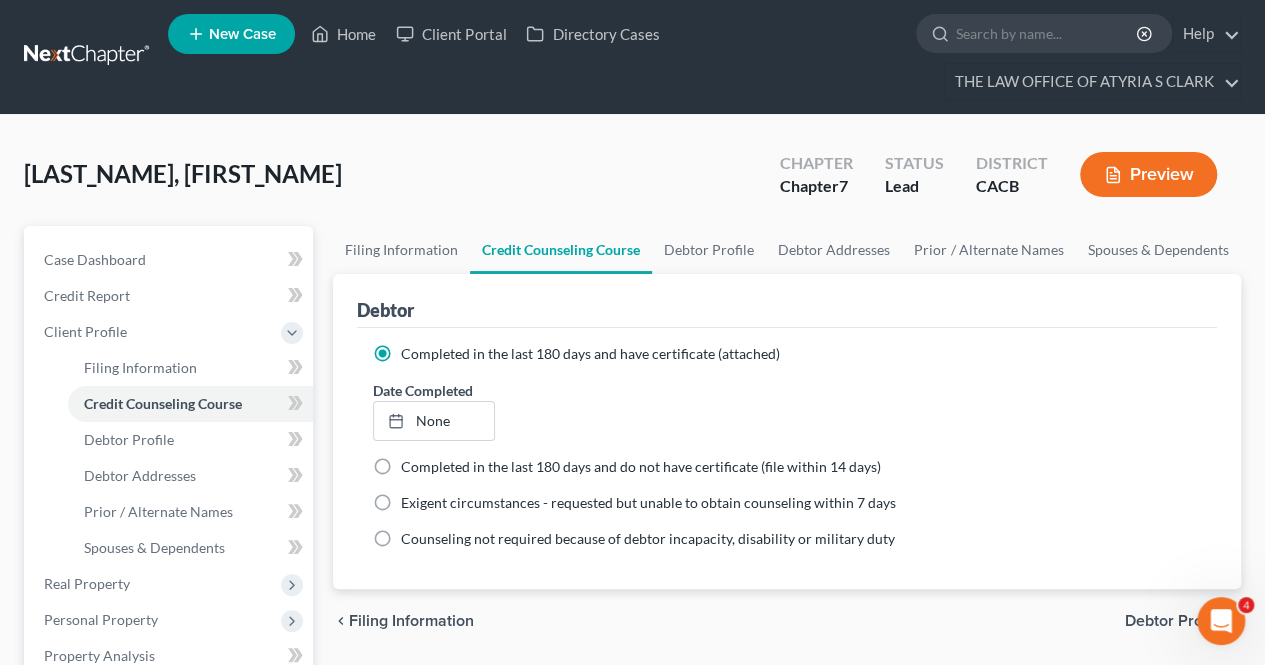 scroll, scrollTop: 0, scrollLeft: 0, axis: both 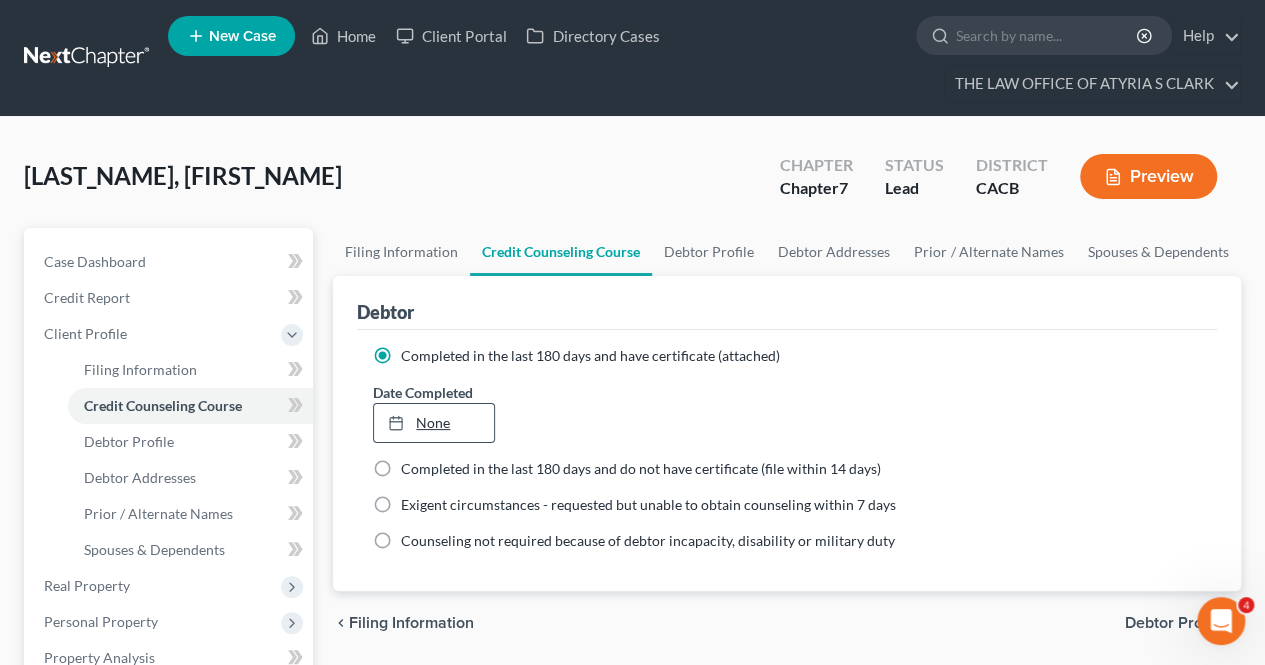 click on "None" at bounding box center (433, 423) 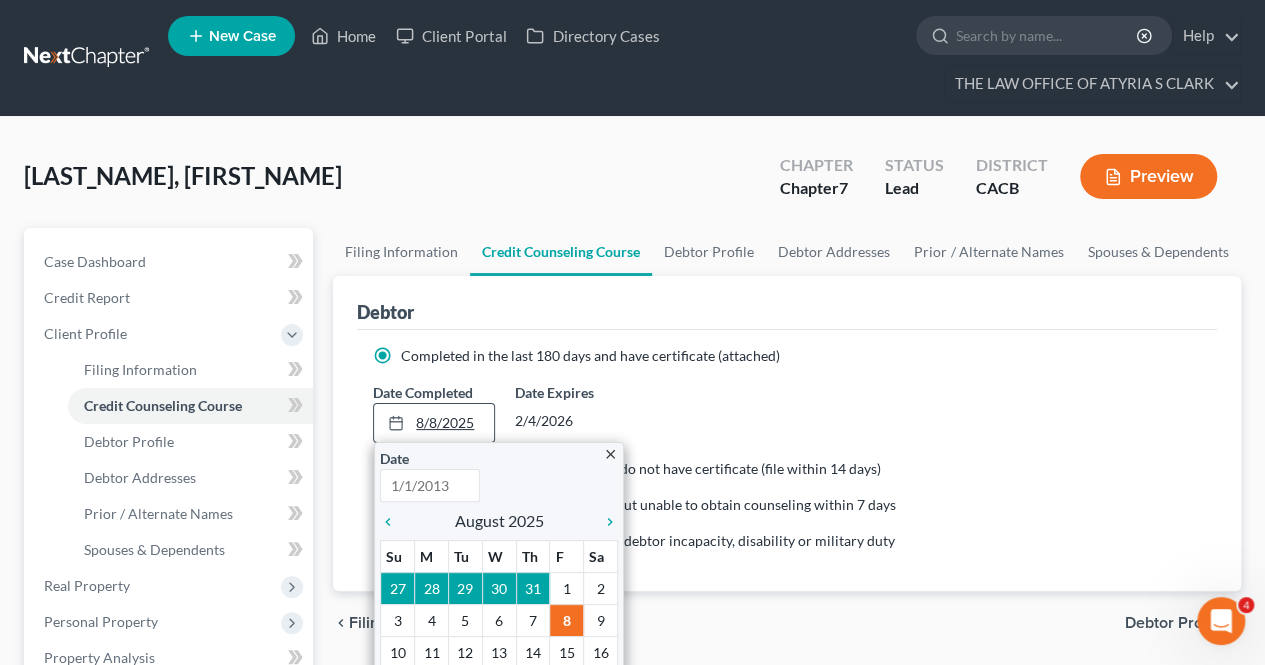 type on "8/8/2025" 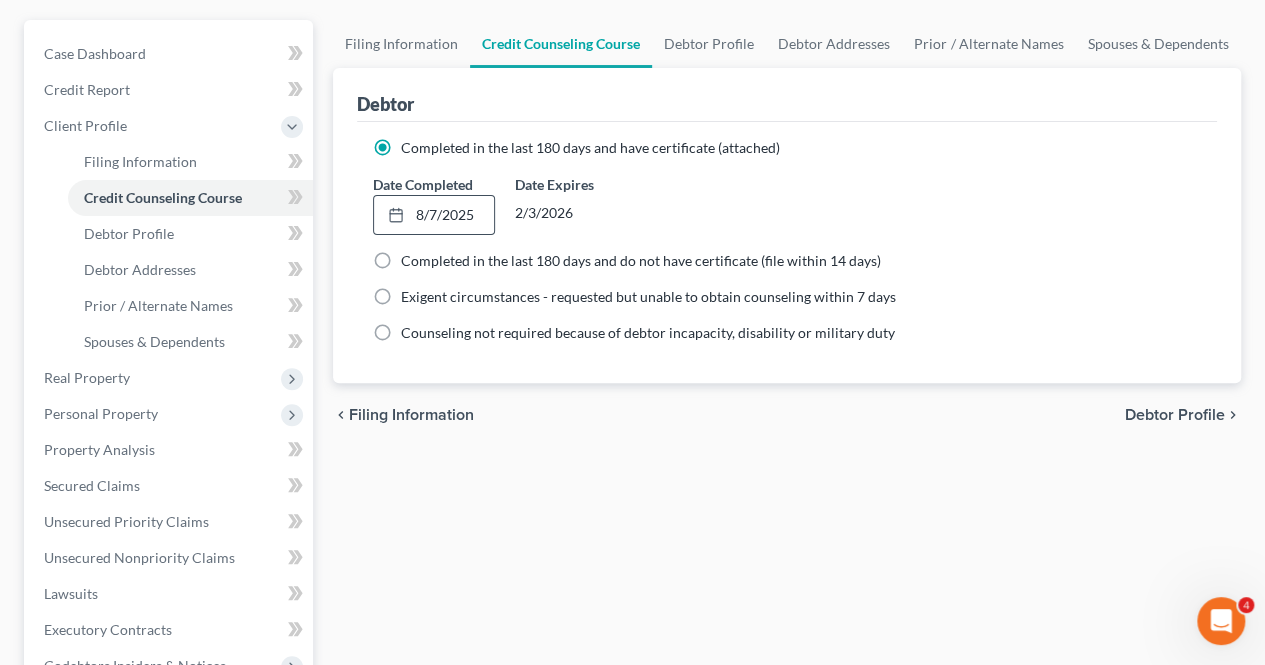 scroll, scrollTop: 228, scrollLeft: 0, axis: vertical 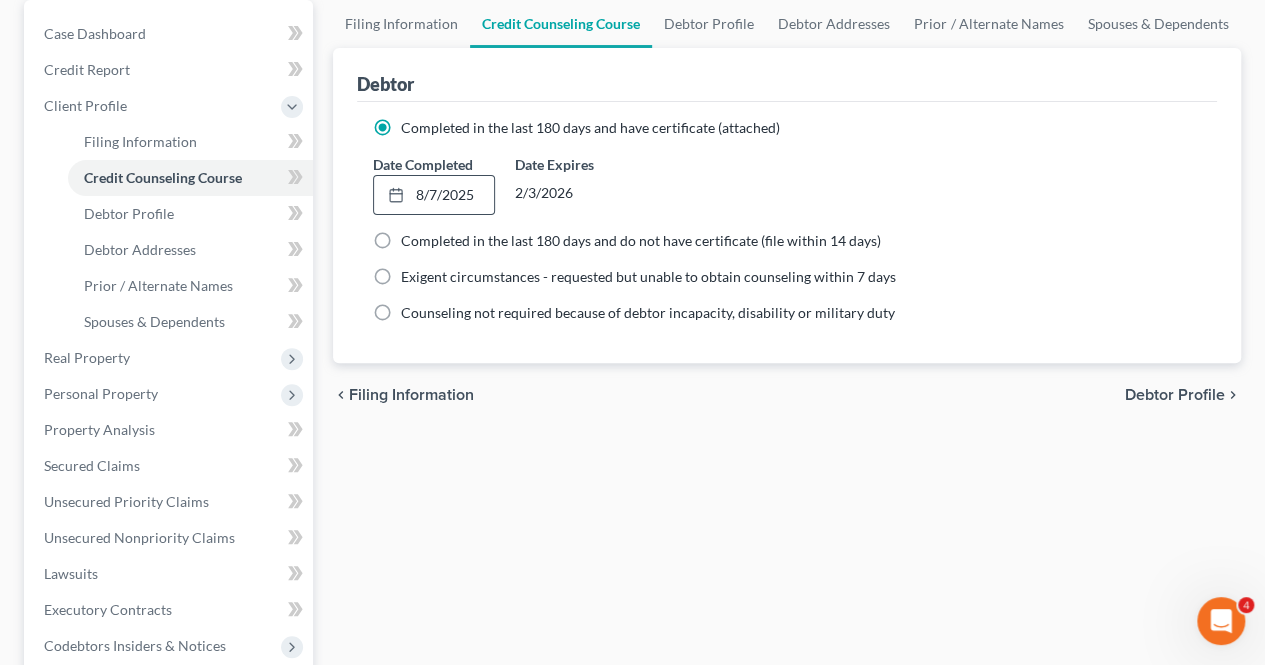 click on "Debtor Profile" at bounding box center [1175, 395] 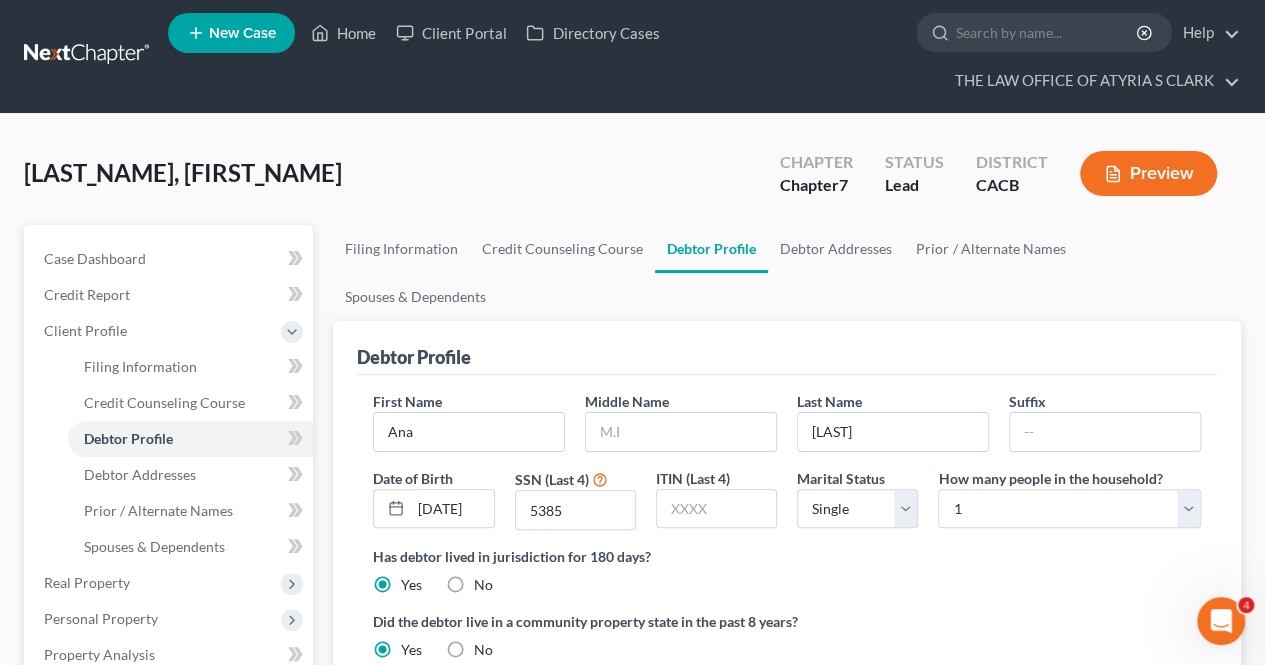 scroll, scrollTop: 0, scrollLeft: 0, axis: both 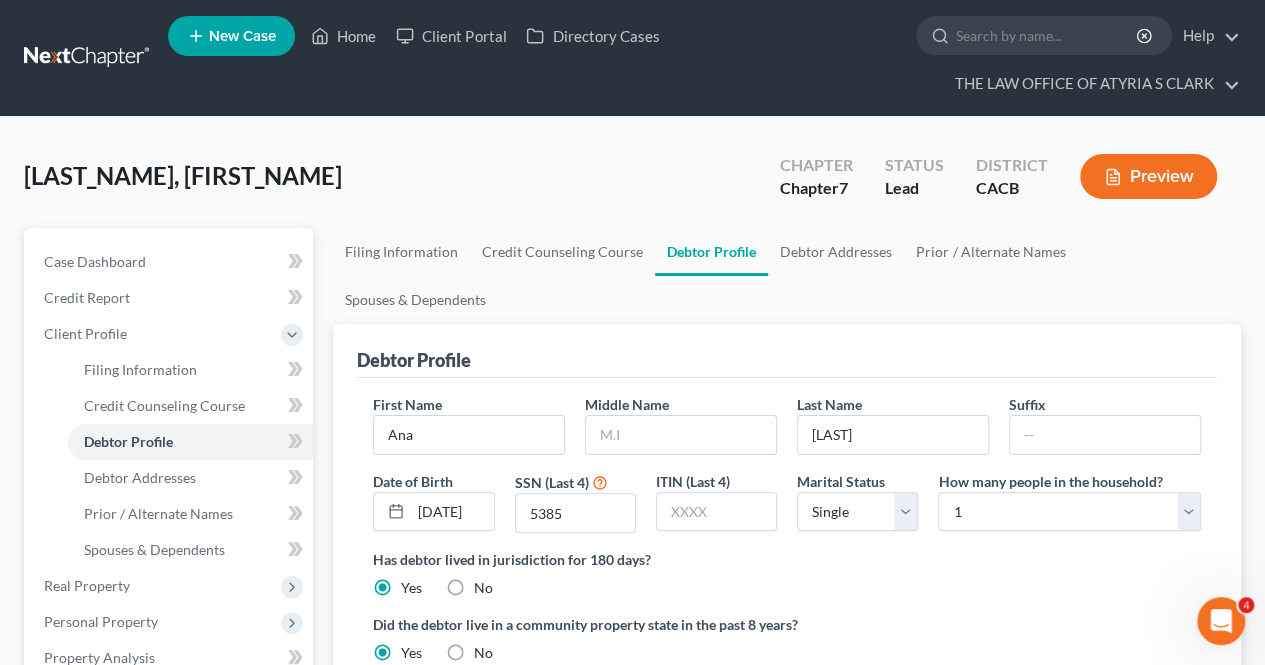 type 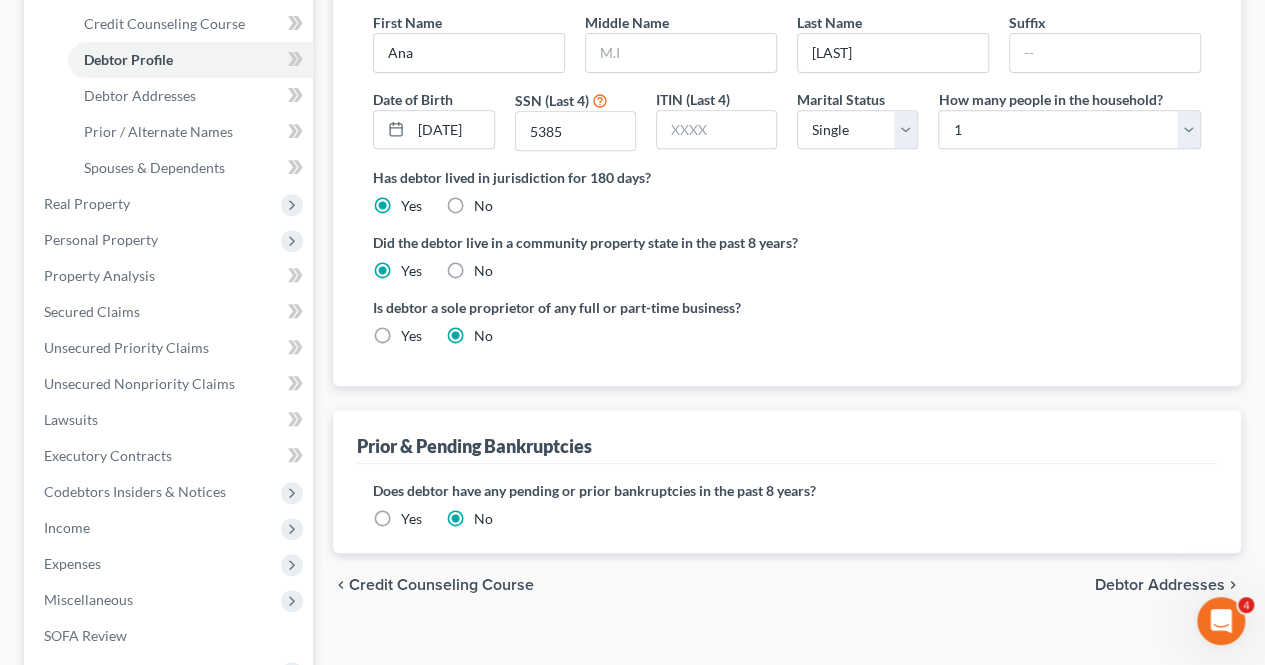 scroll, scrollTop: 320, scrollLeft: 0, axis: vertical 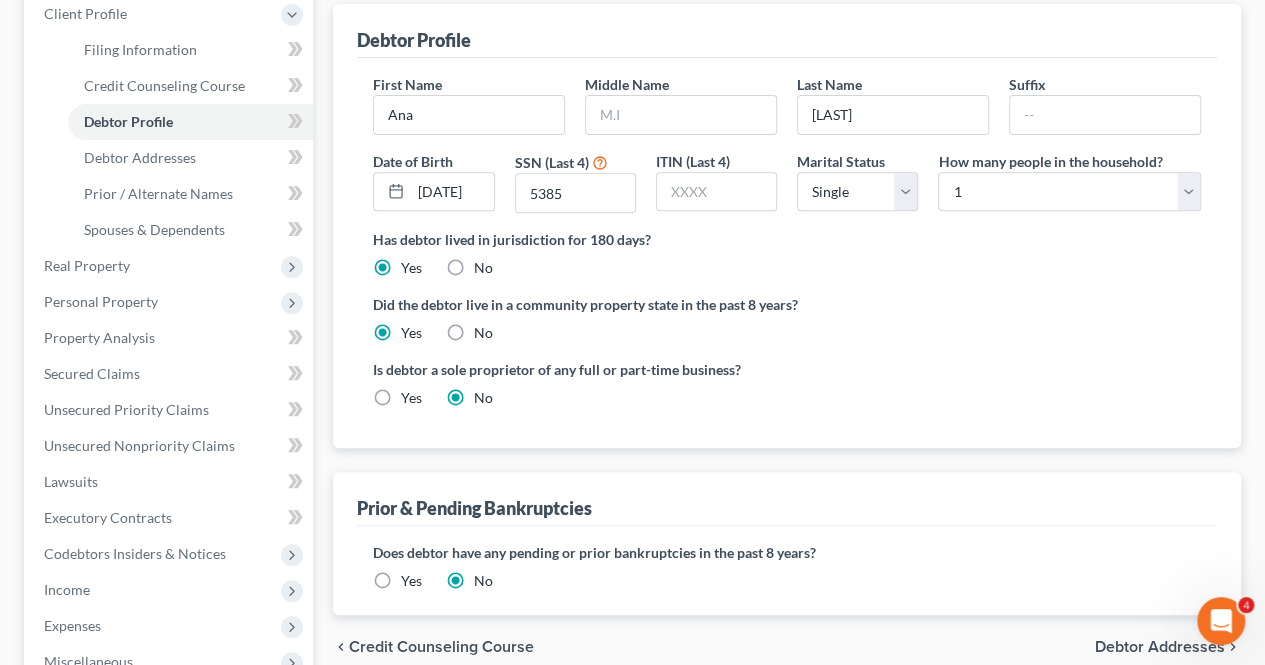 click on "Yes" at bounding box center (411, 398) 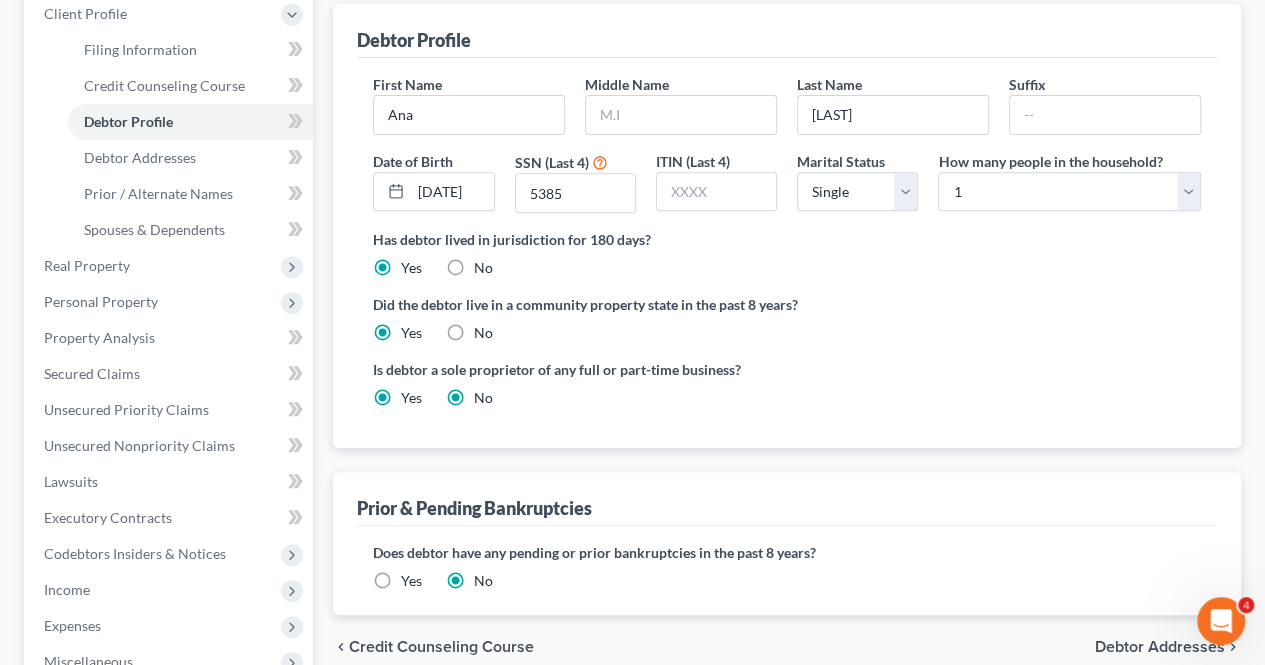 radio on "false" 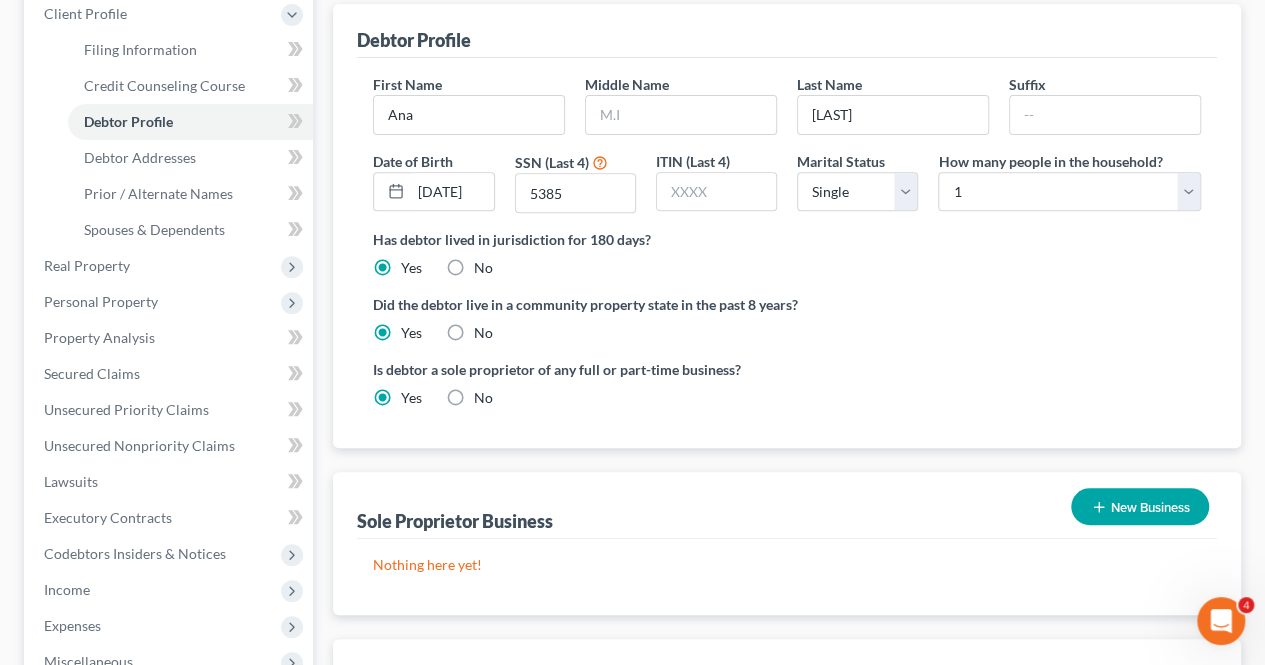 click on "Yes" at bounding box center (411, 398) 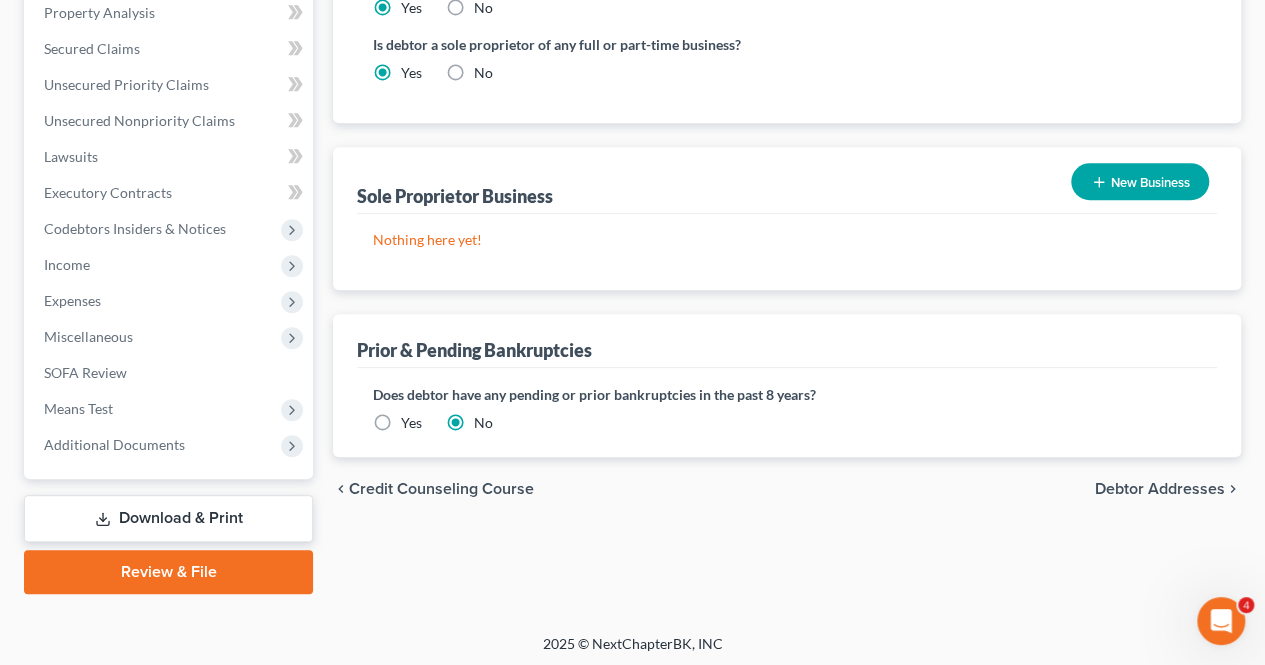 scroll, scrollTop: 646, scrollLeft: 0, axis: vertical 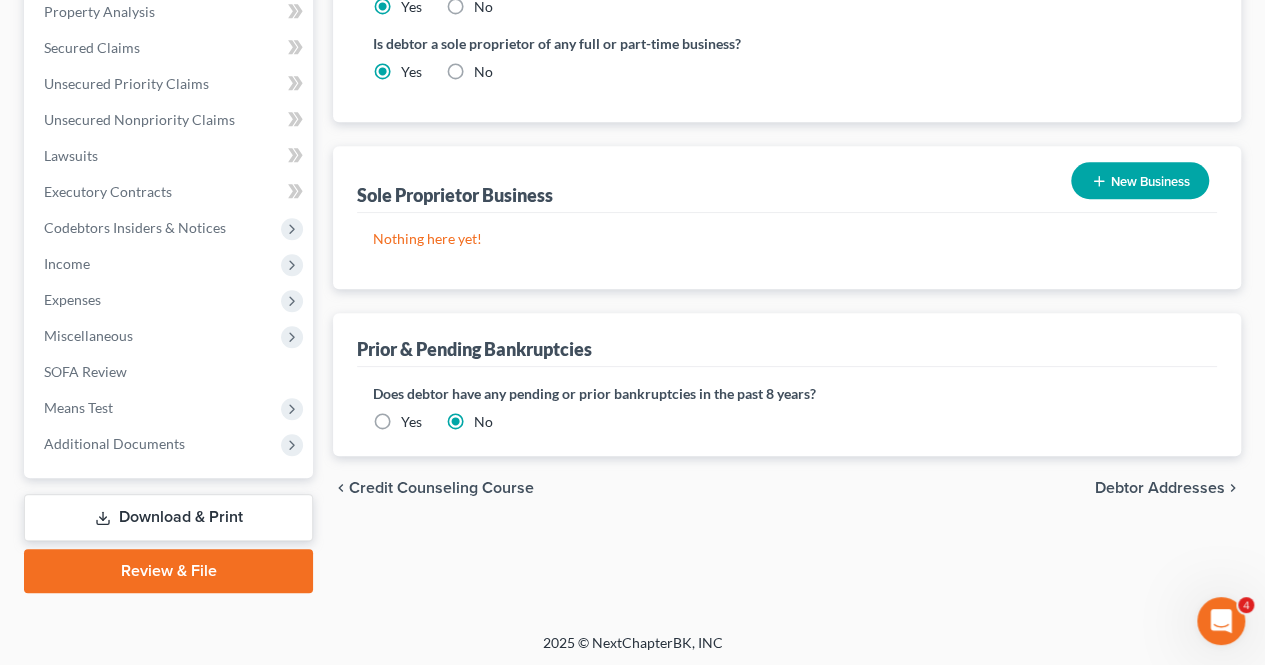 click on "Debtor Addresses" at bounding box center (1160, 488) 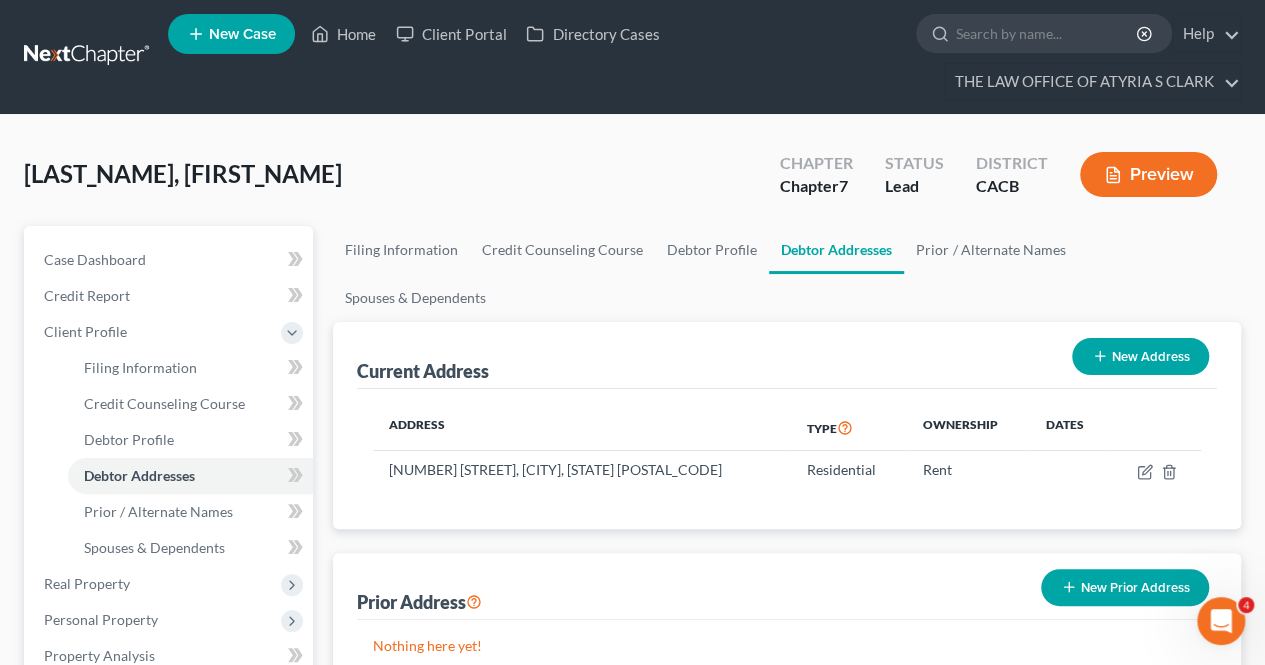 scroll, scrollTop: 0, scrollLeft: 0, axis: both 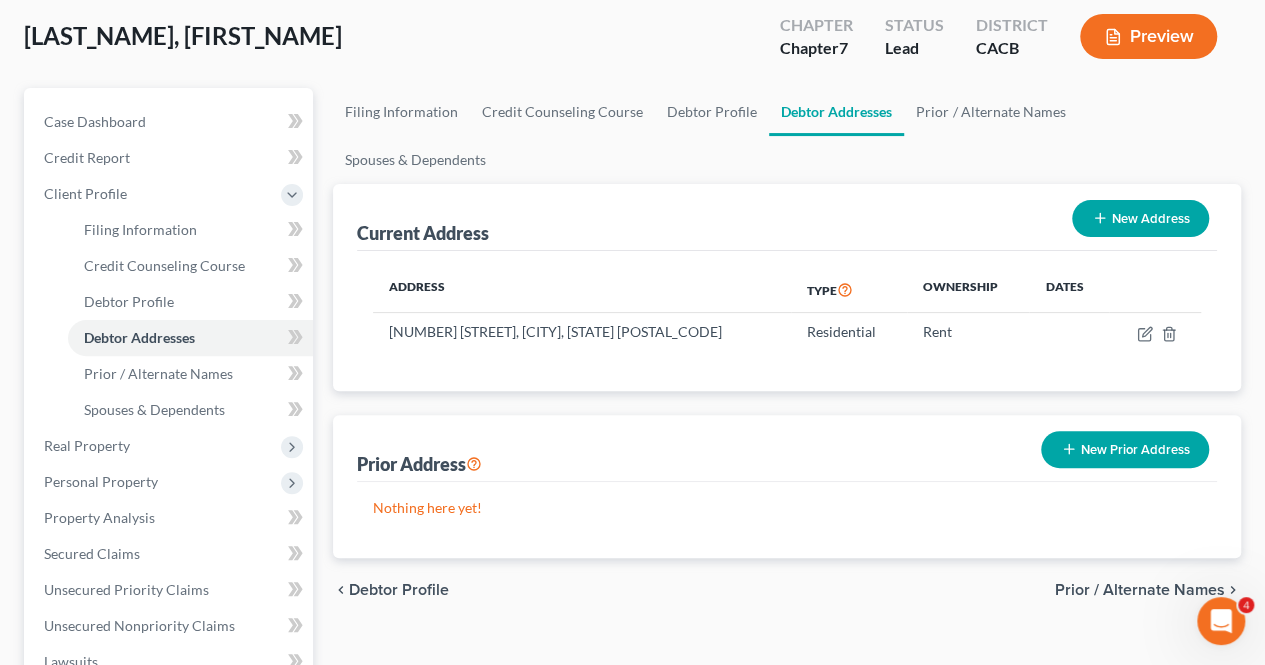 click on "Debtor Profile" at bounding box center (399, 590) 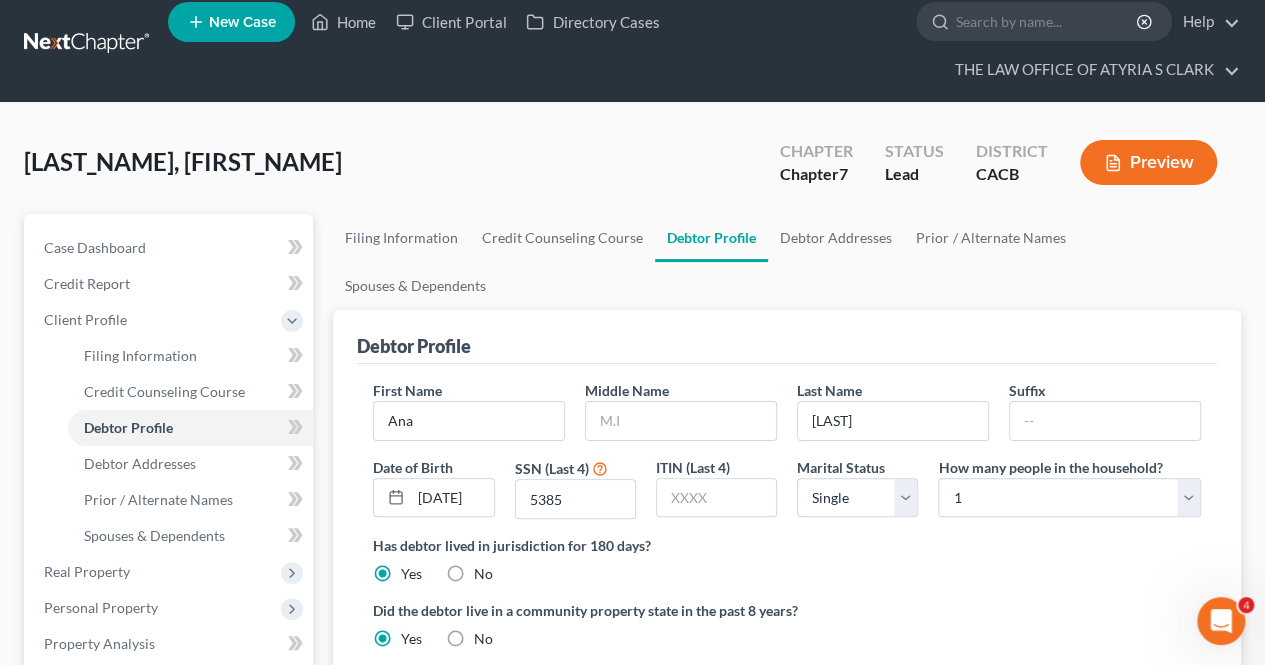 scroll, scrollTop: 0, scrollLeft: 0, axis: both 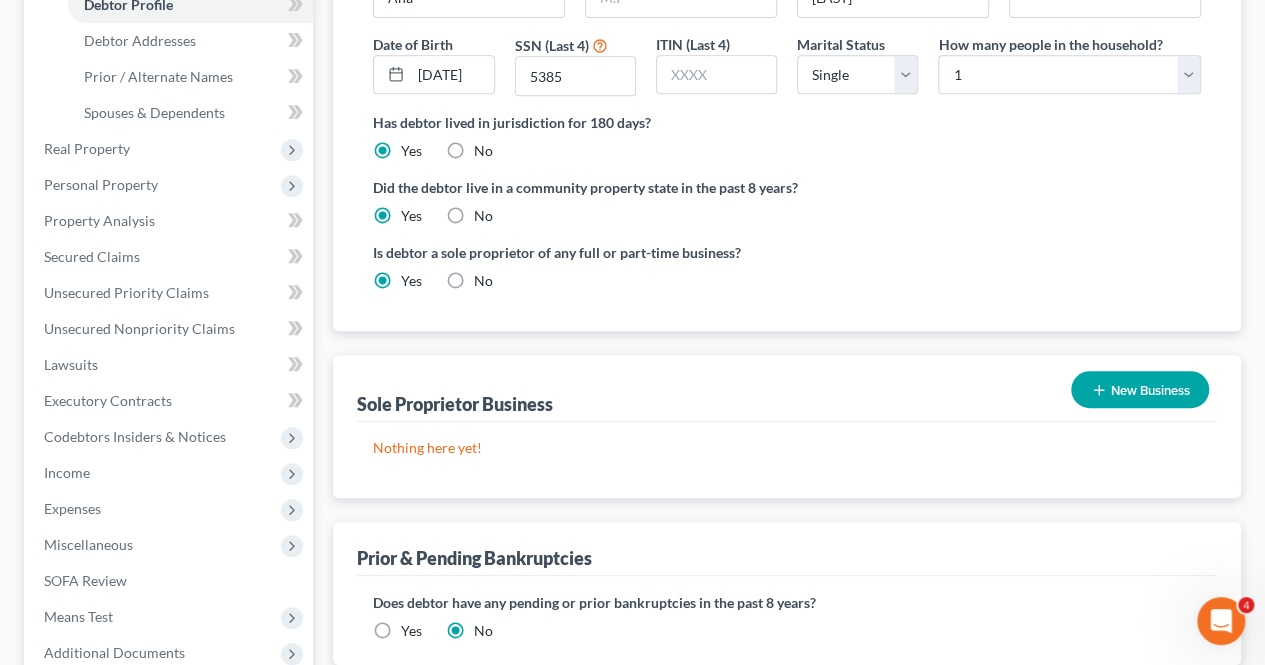click on "New Business" at bounding box center [1140, 389] 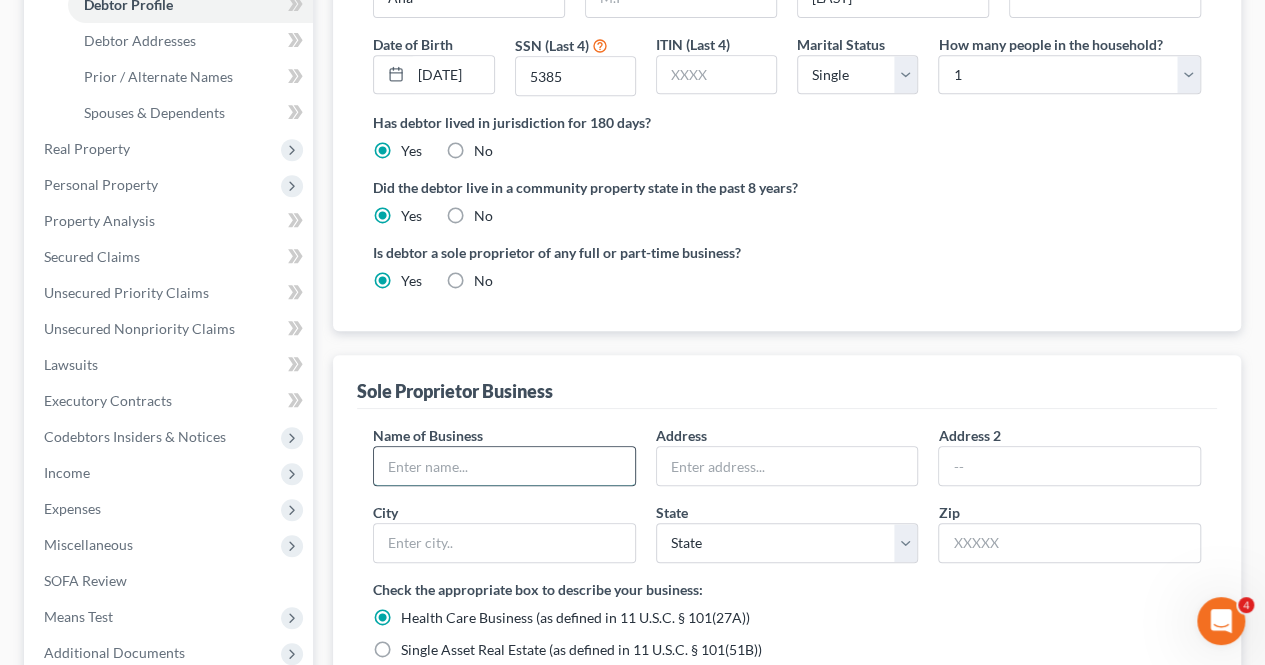 click at bounding box center (504, 466) 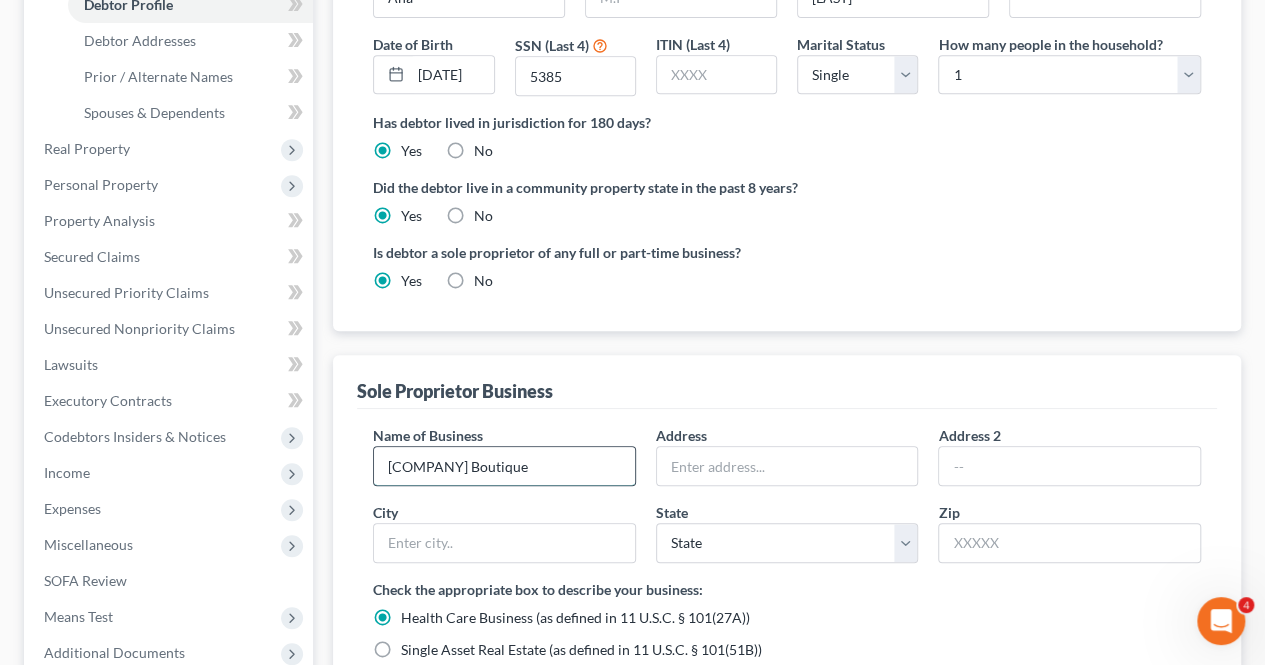 type on "[COMPANY] Boutique" 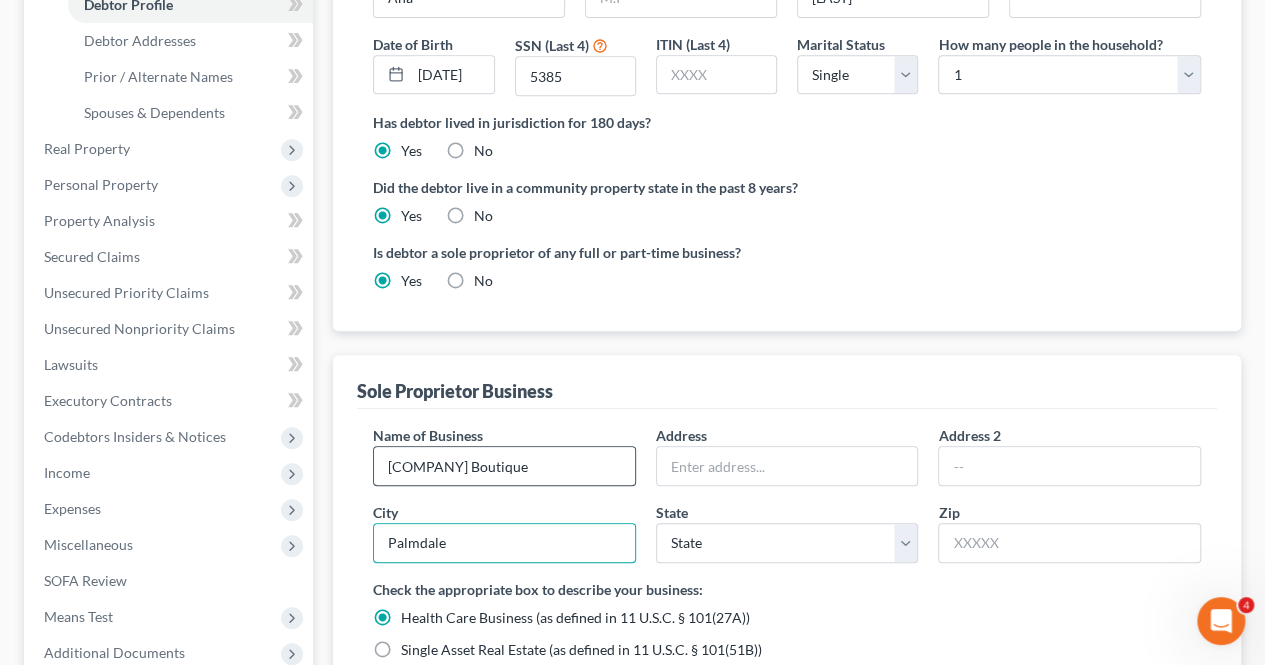type on "Palmdale" 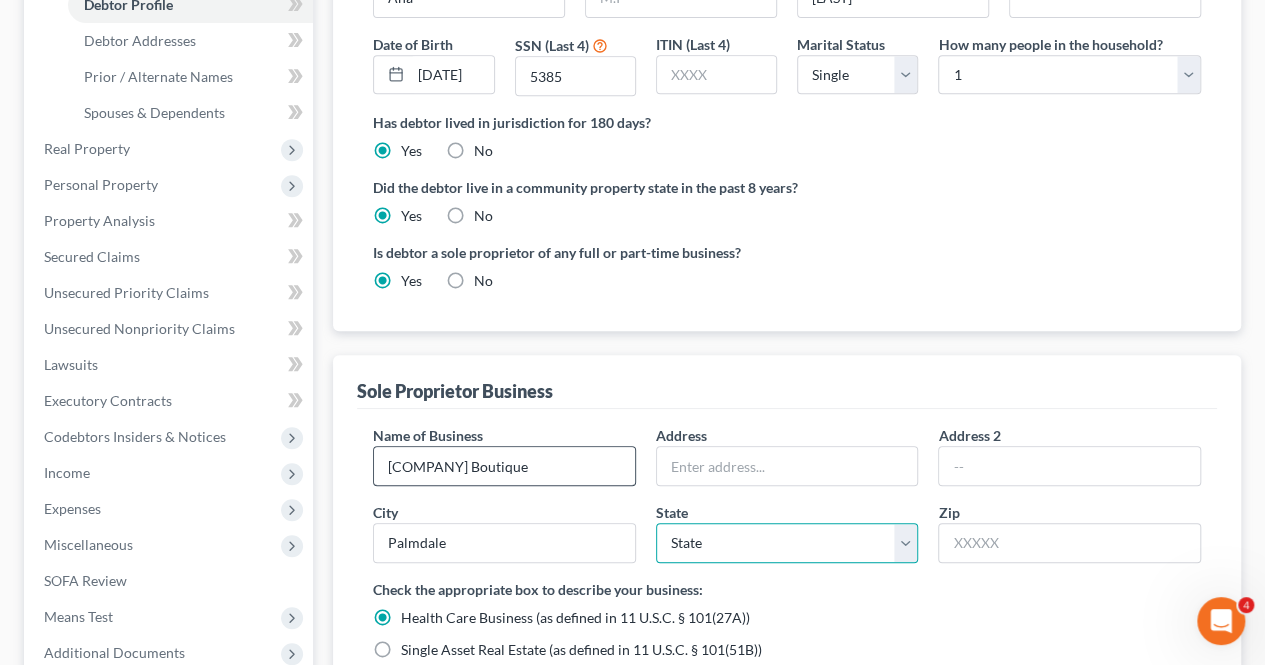 select on "4" 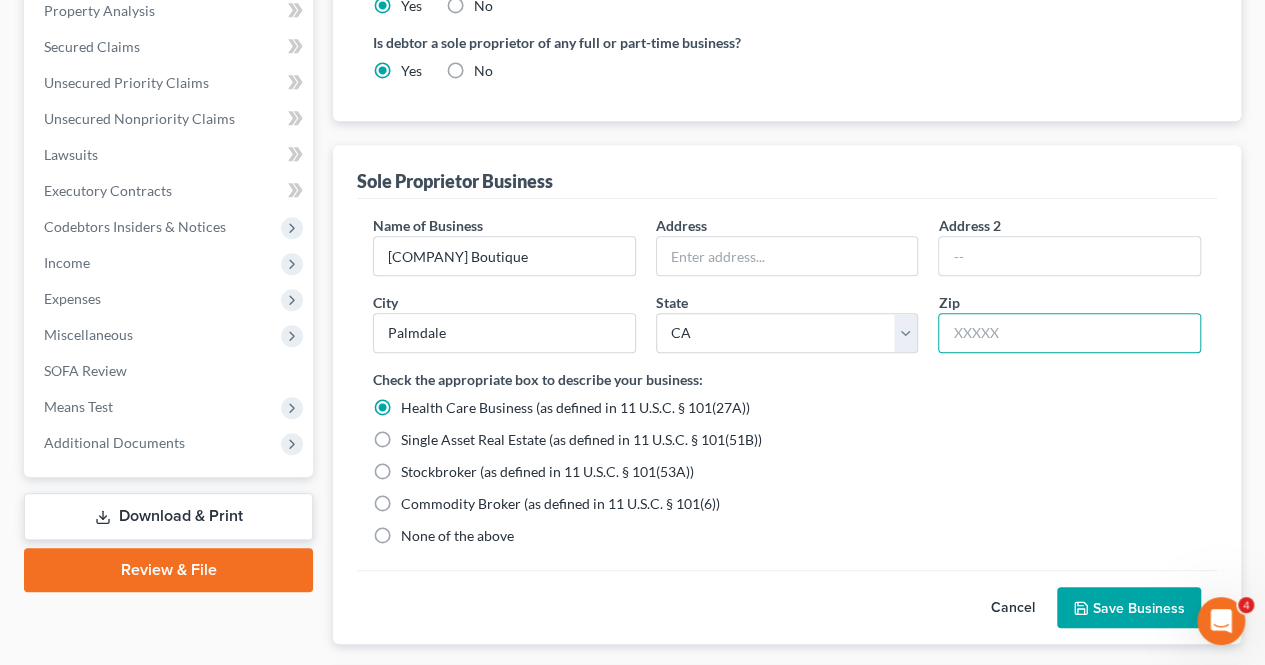 scroll, scrollTop: 696, scrollLeft: 0, axis: vertical 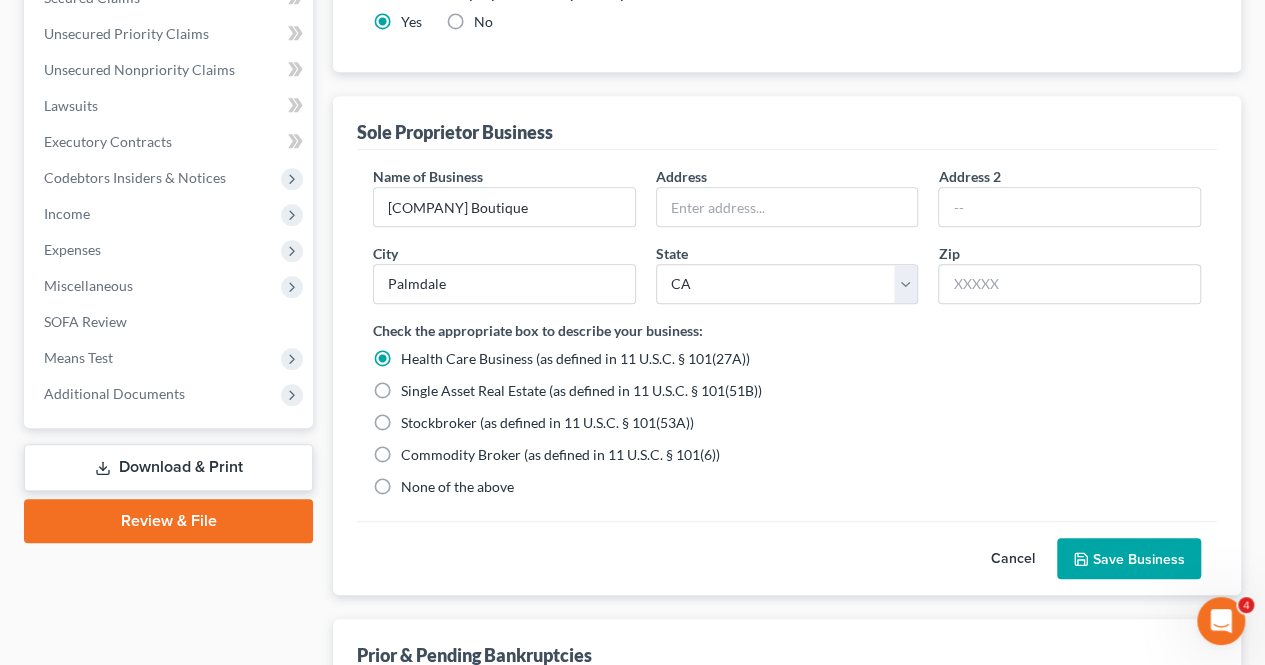 click on "None of the above" at bounding box center [457, 487] 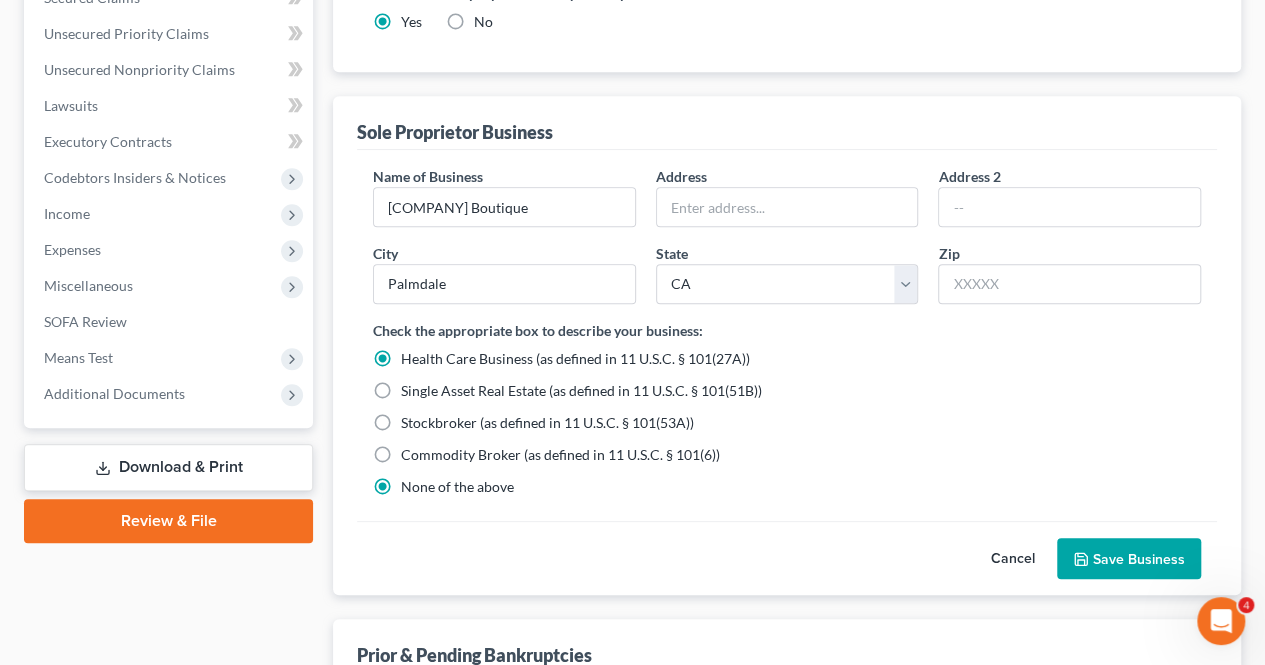 radio on "false" 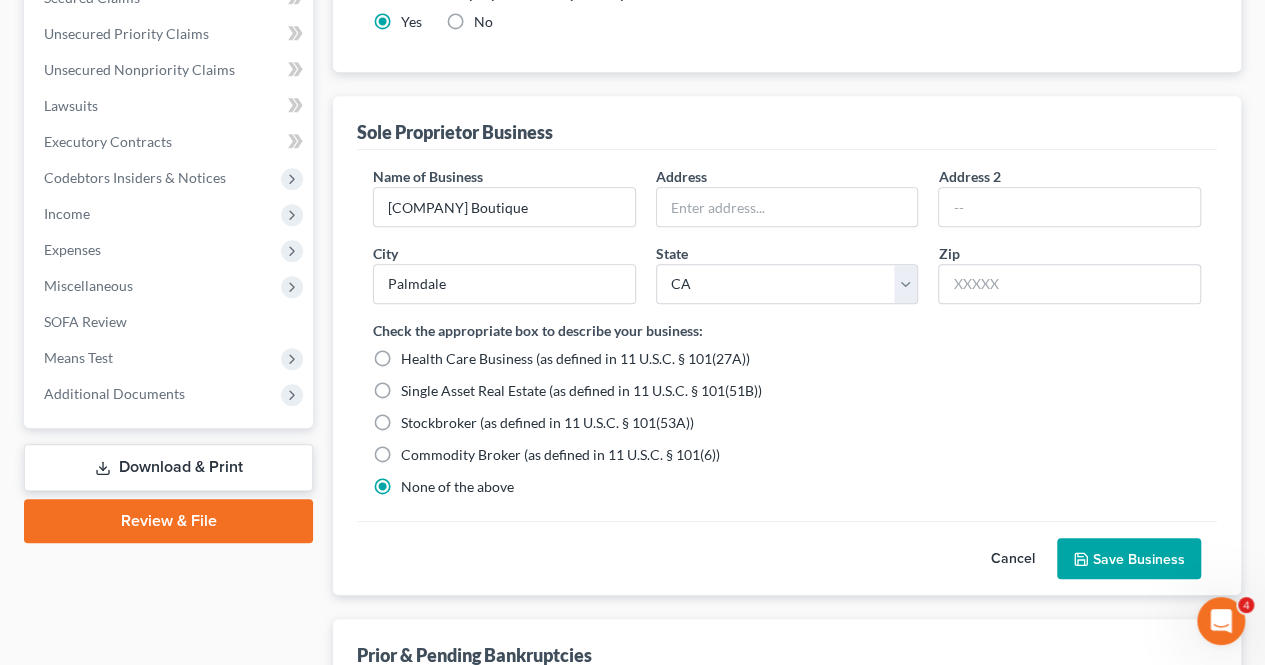 click on "Save Business" at bounding box center [1129, 559] 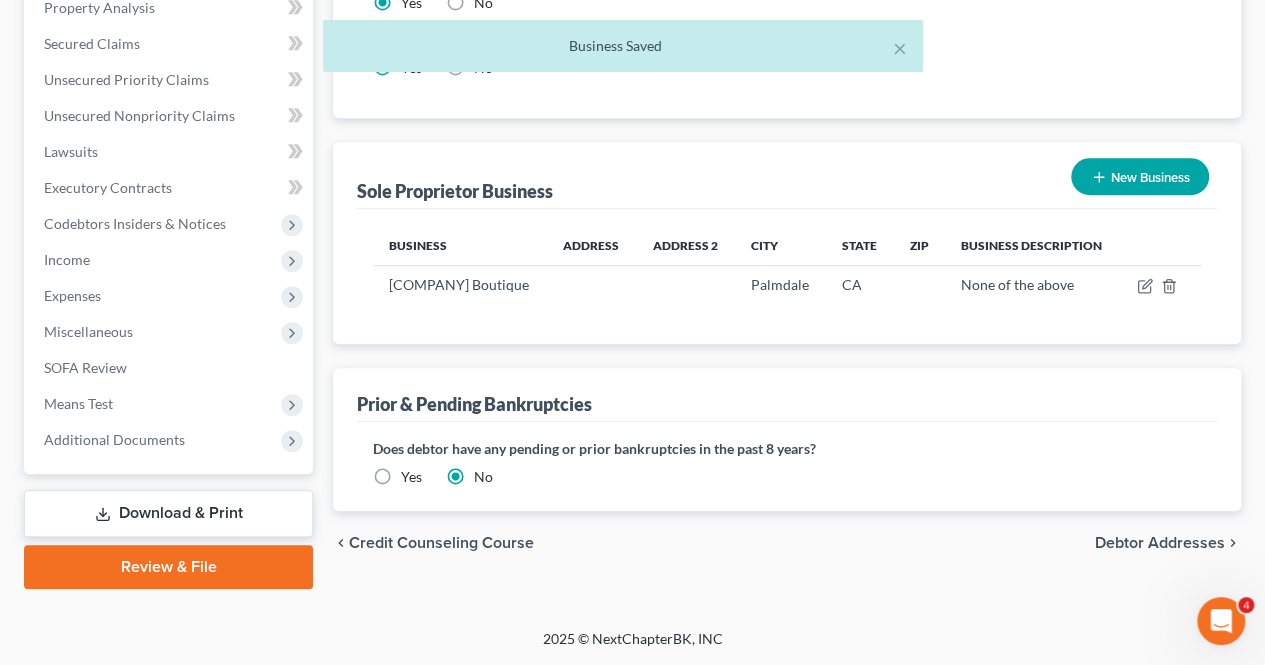 scroll, scrollTop: 646, scrollLeft: 0, axis: vertical 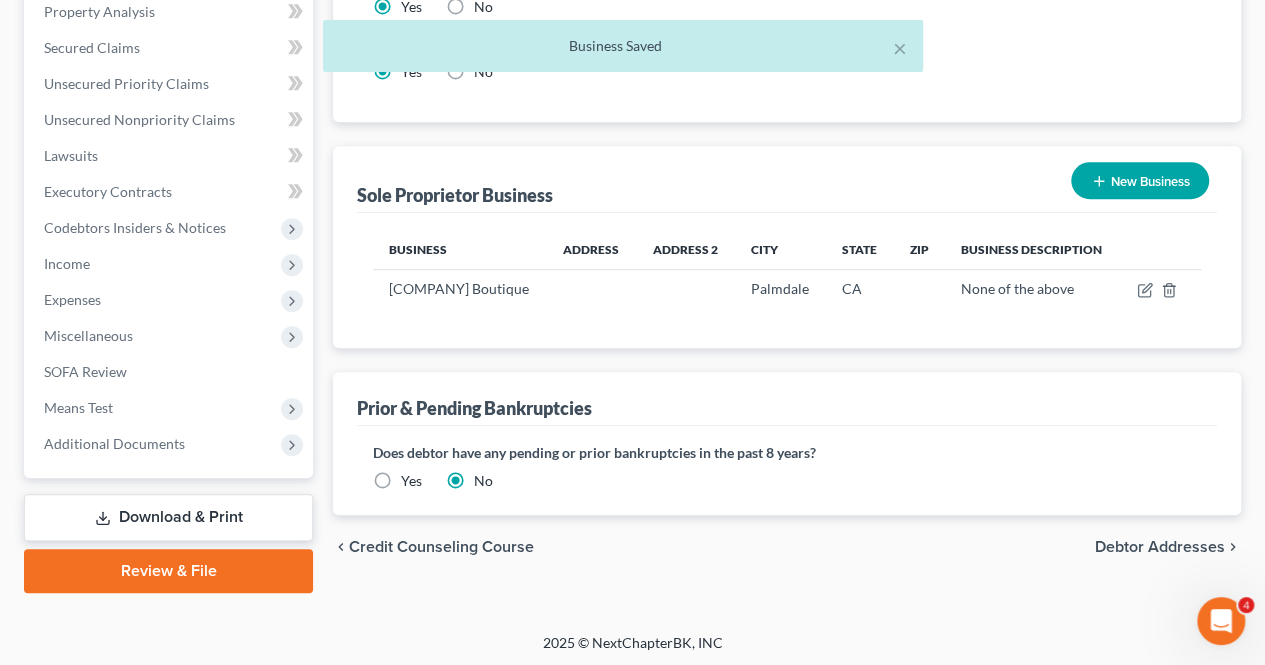 click on "chevron_left
Credit Counseling Course
Debtor Addresses
chevron_right" at bounding box center [787, 547] 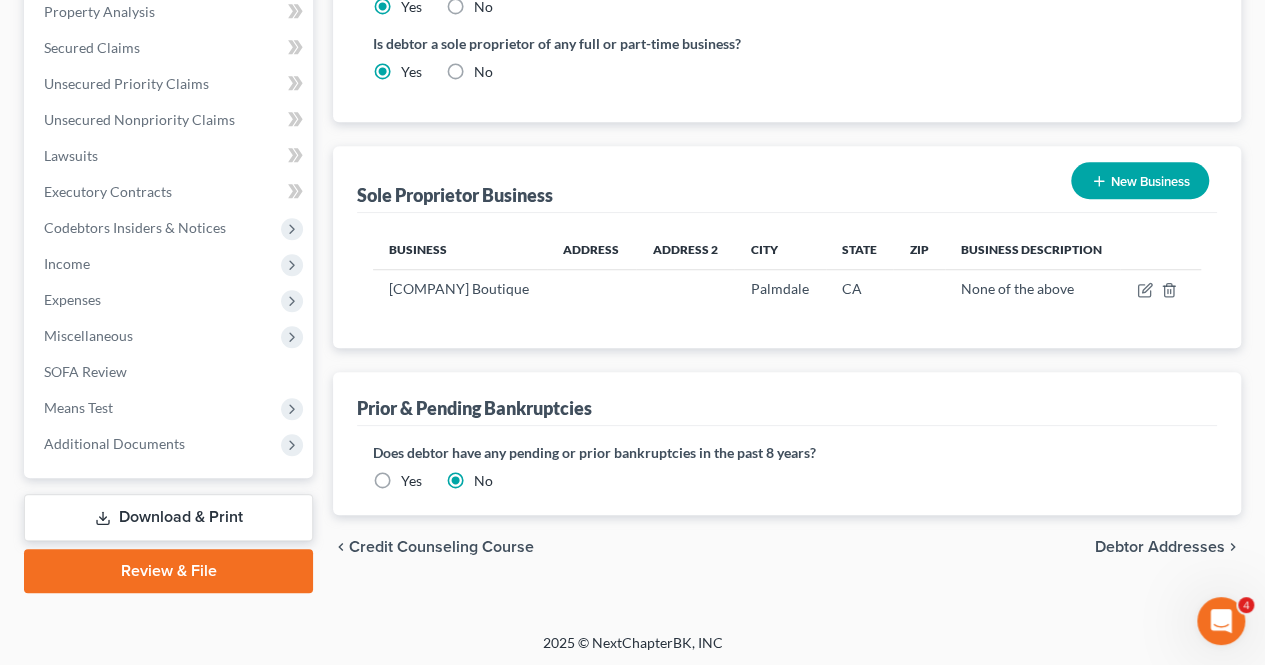 click on "Debtor Addresses" at bounding box center [1160, 547] 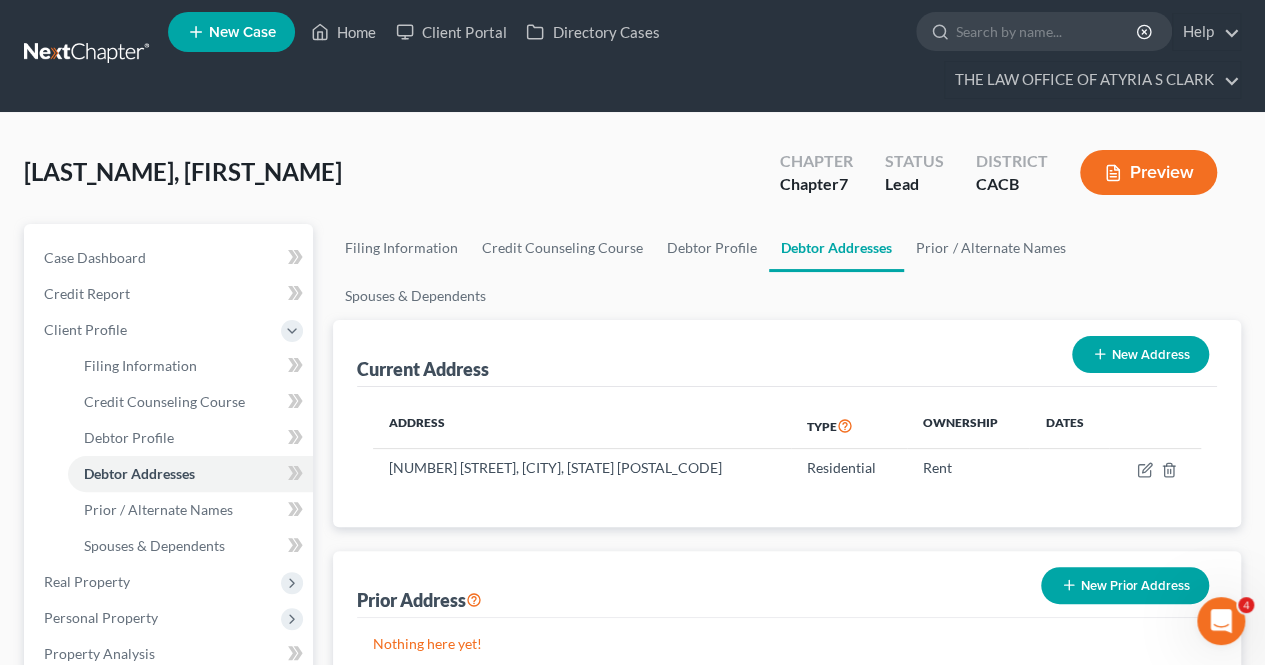 scroll, scrollTop: 0, scrollLeft: 0, axis: both 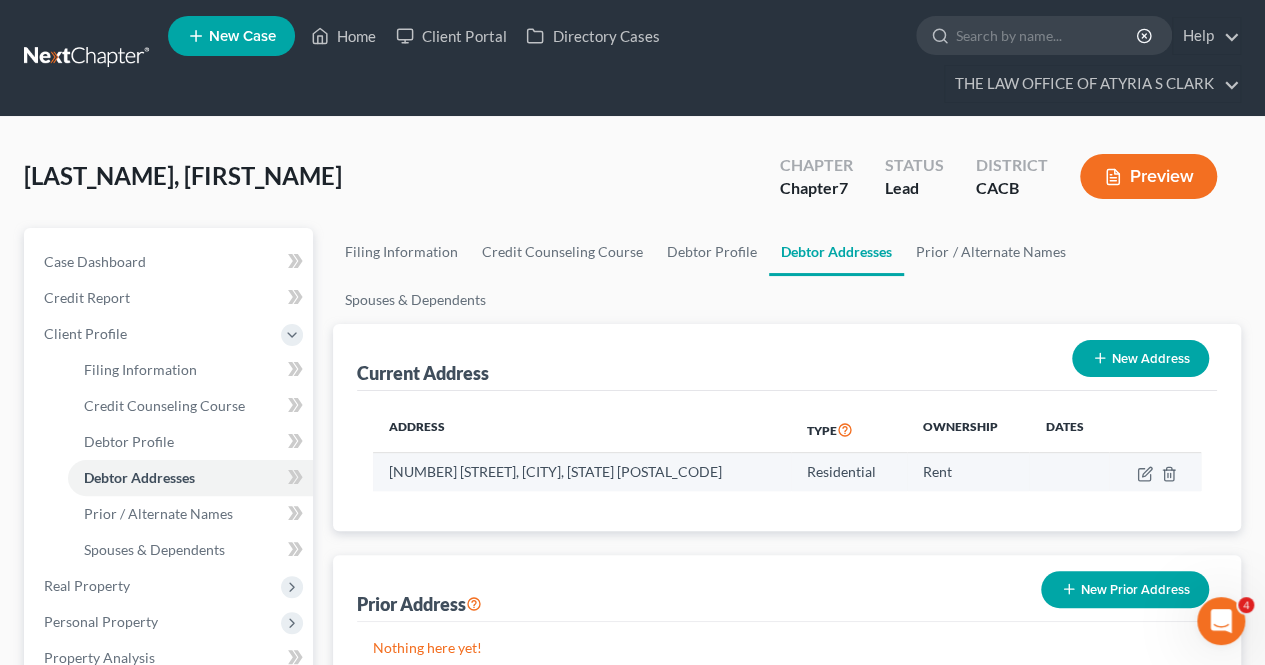 click at bounding box center [1155, 472] 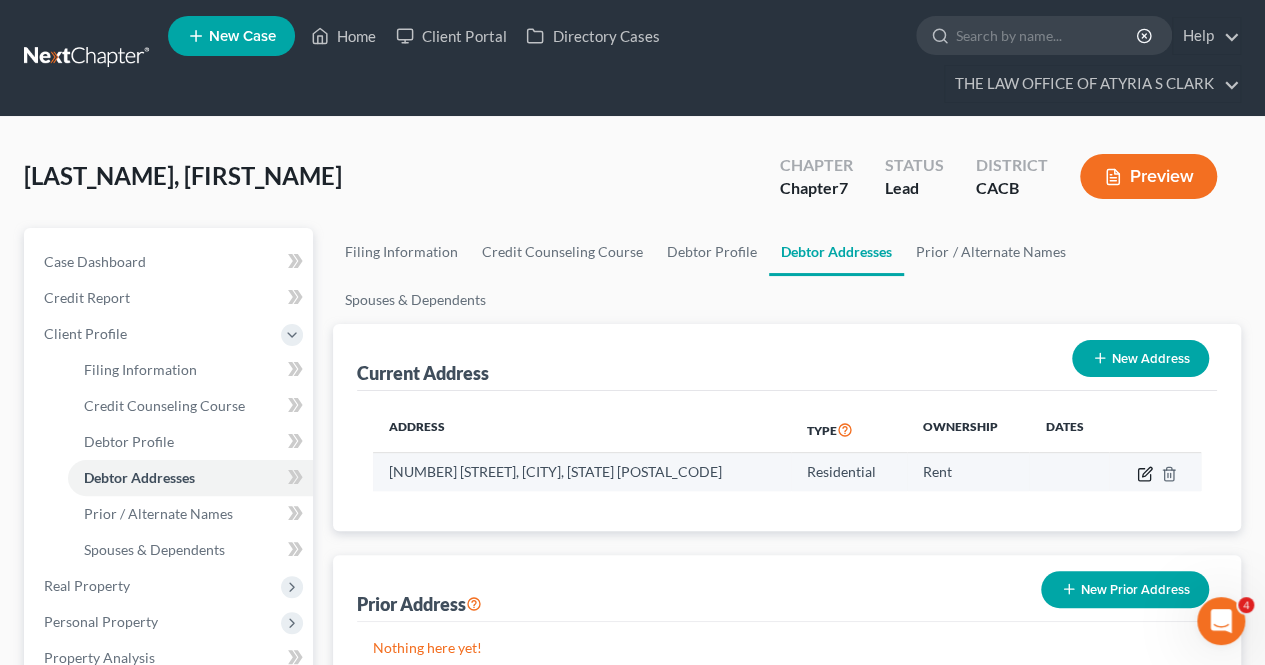 click 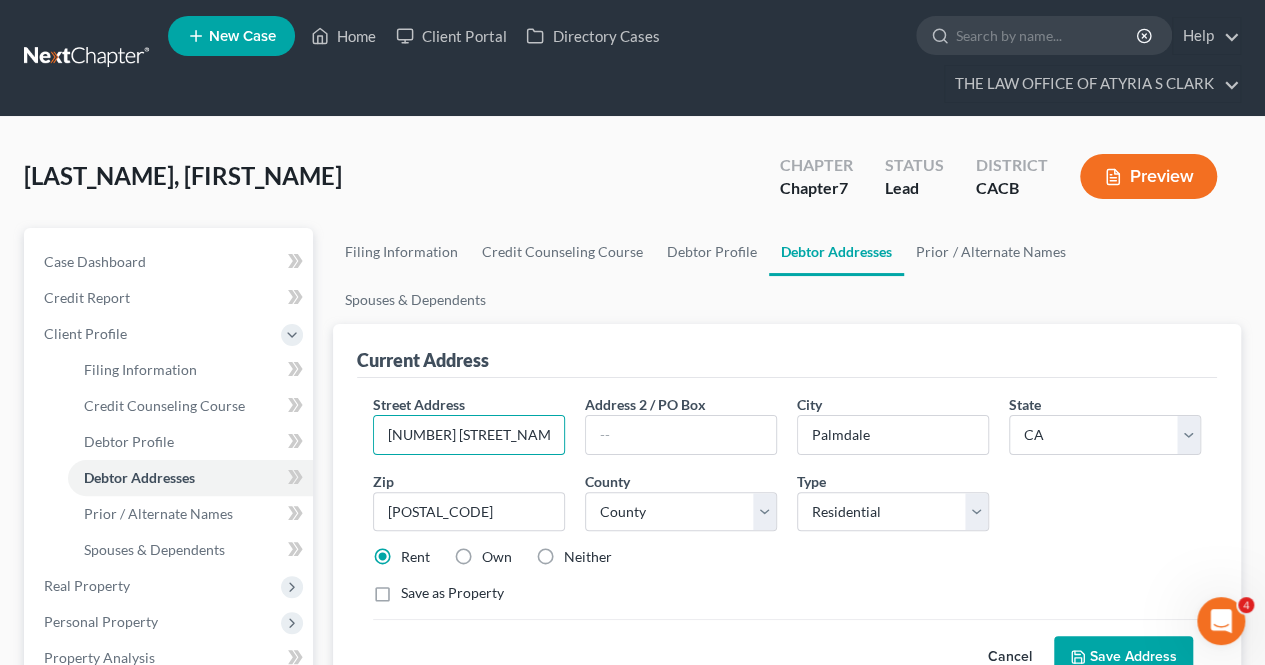drag, startPoint x: 540, startPoint y: 388, endPoint x: 337, endPoint y: 395, distance: 203.12065 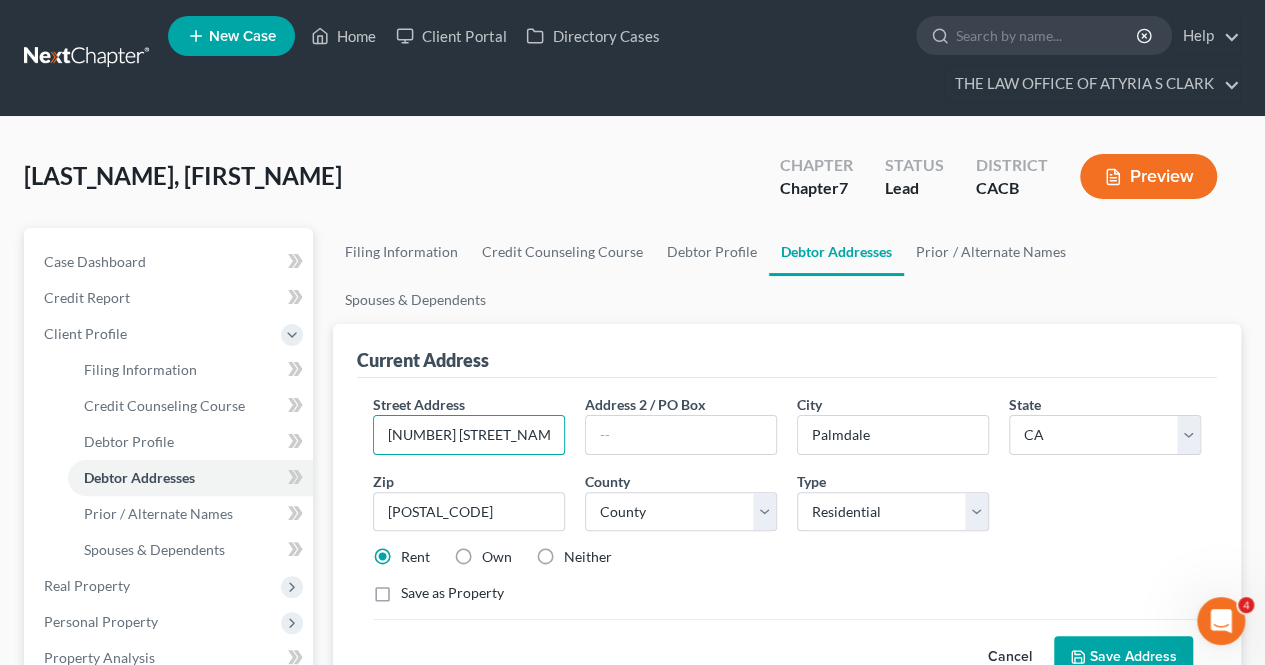 click on "Cancel" at bounding box center (1010, 657) 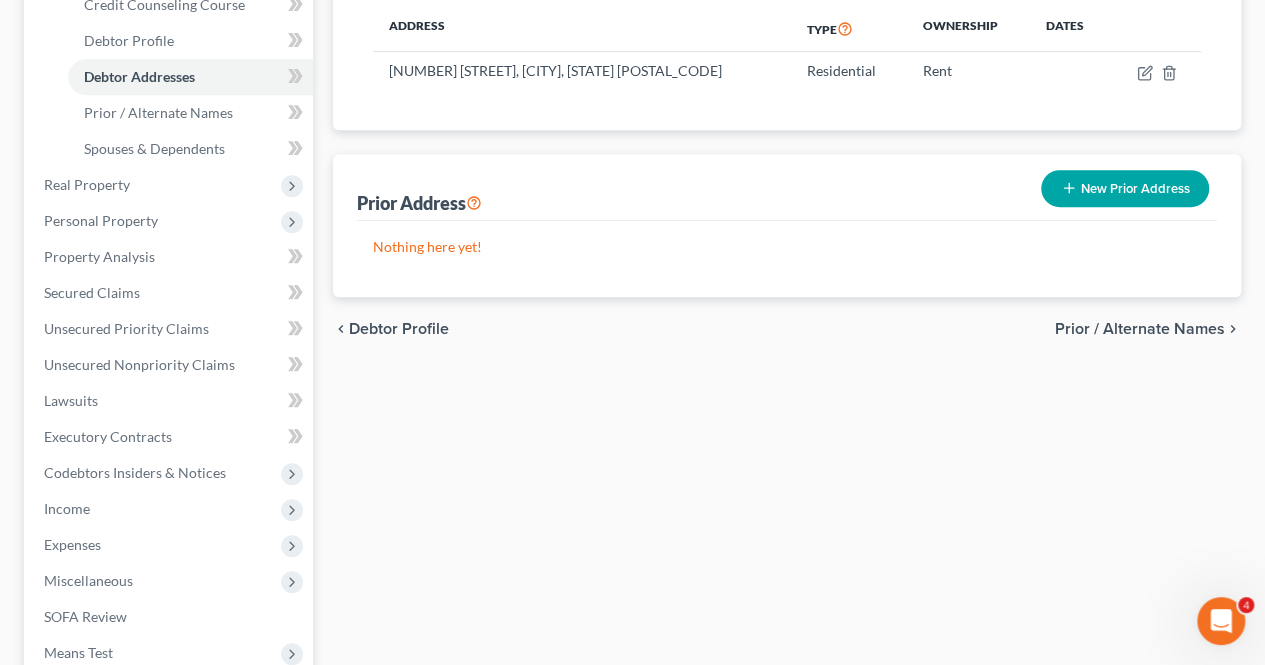 scroll, scrollTop: 405, scrollLeft: 0, axis: vertical 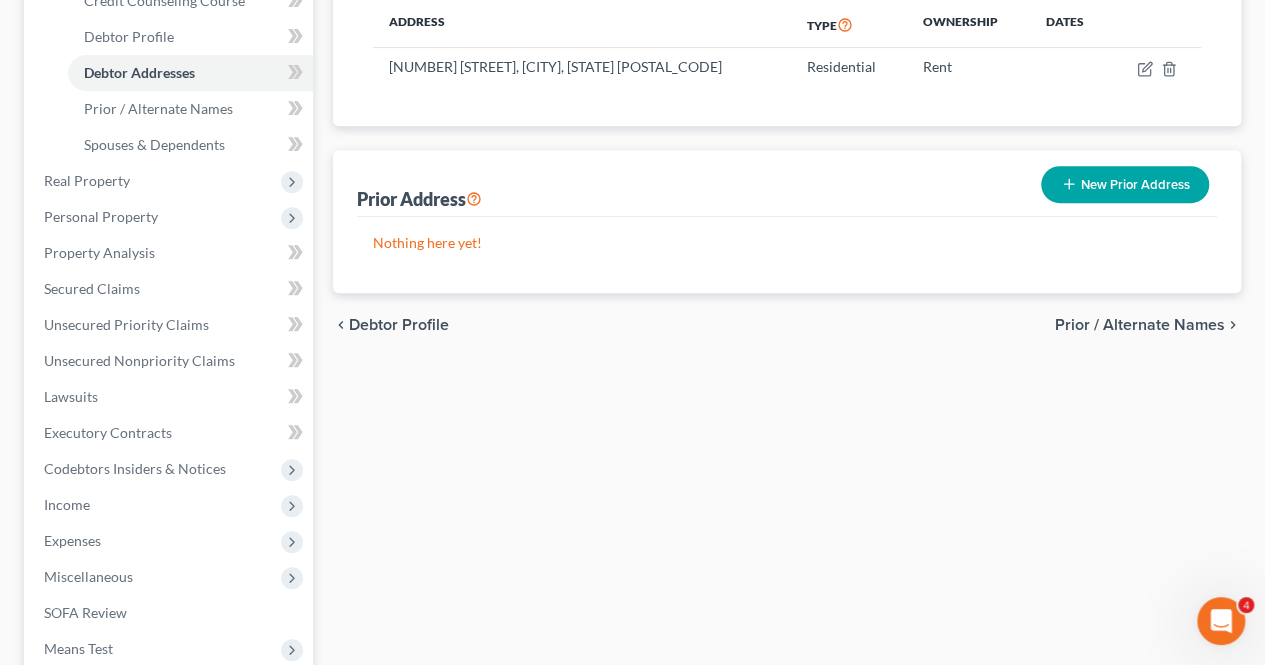 click on "Debtor Profile" at bounding box center (399, 325) 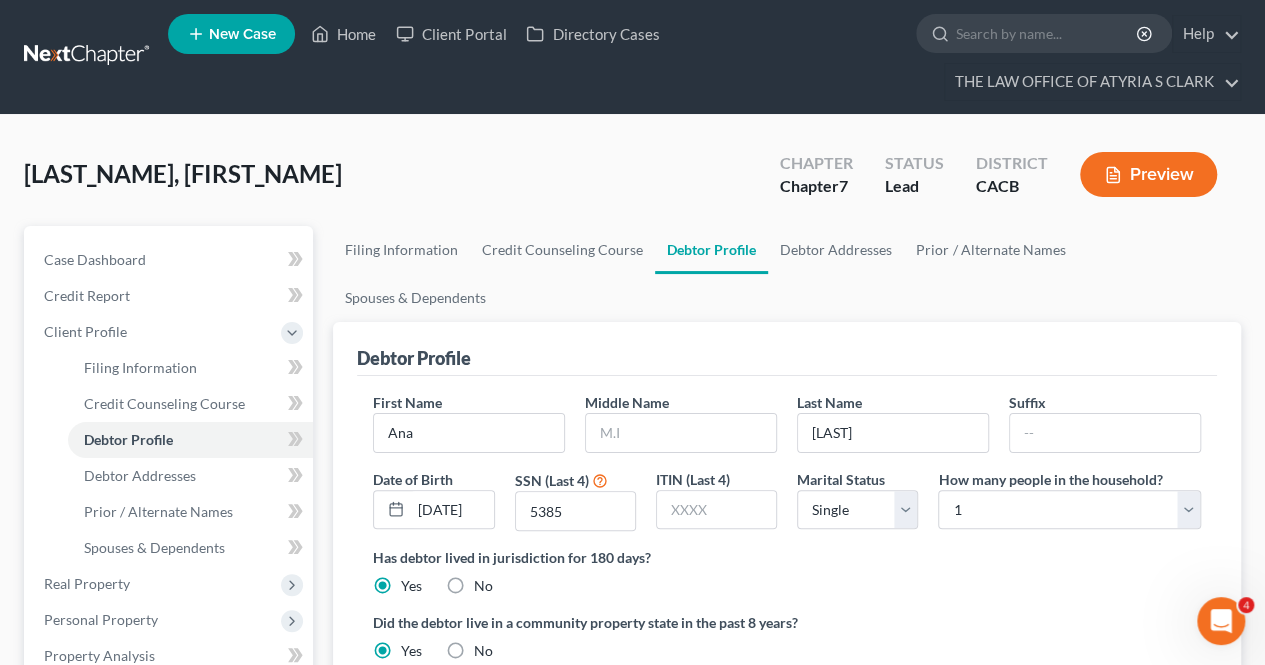 scroll, scrollTop: 0, scrollLeft: 0, axis: both 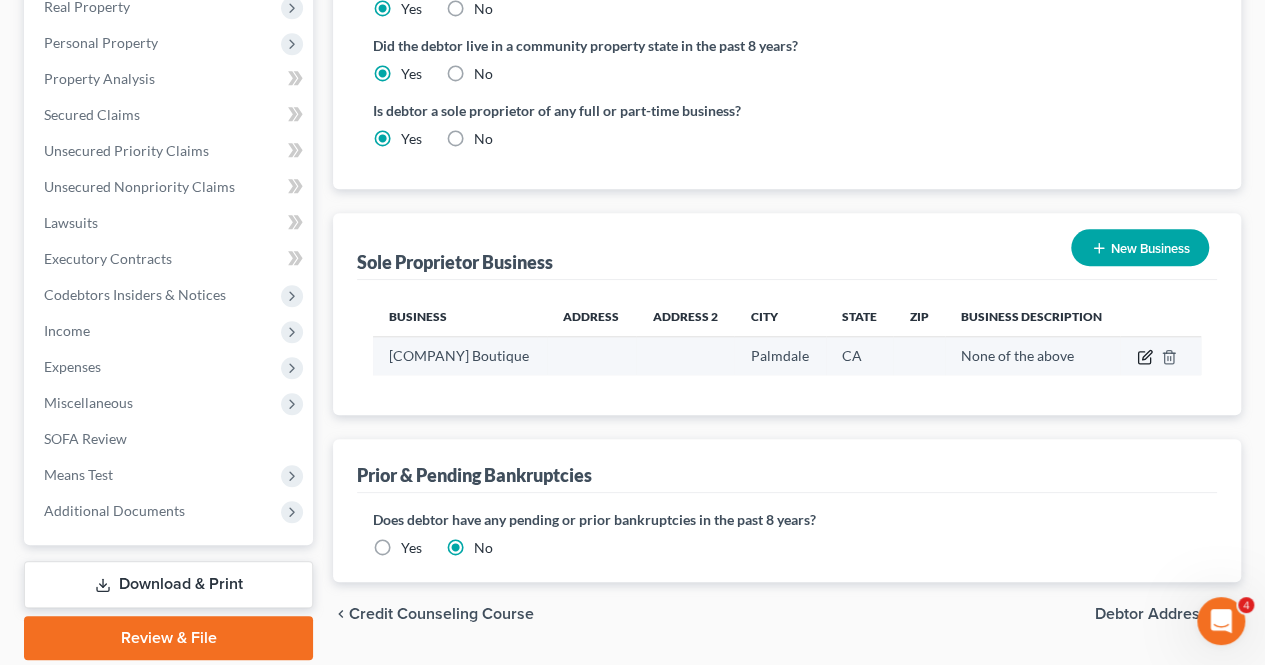 click 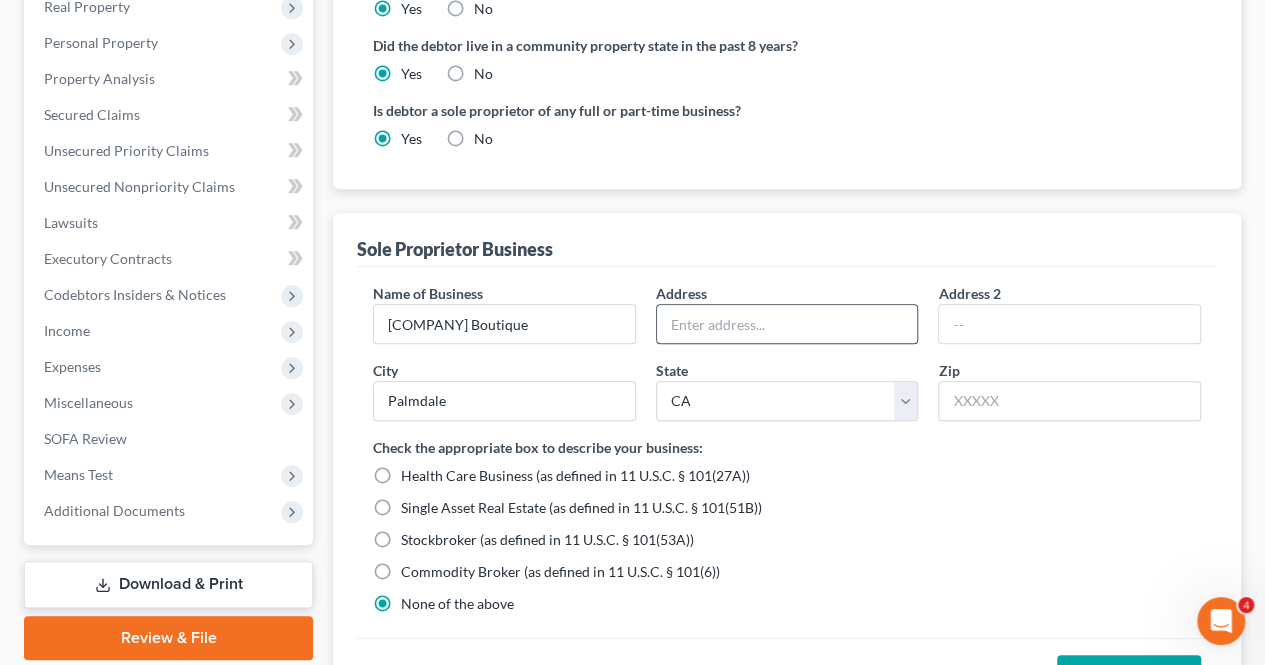 click at bounding box center [787, 324] 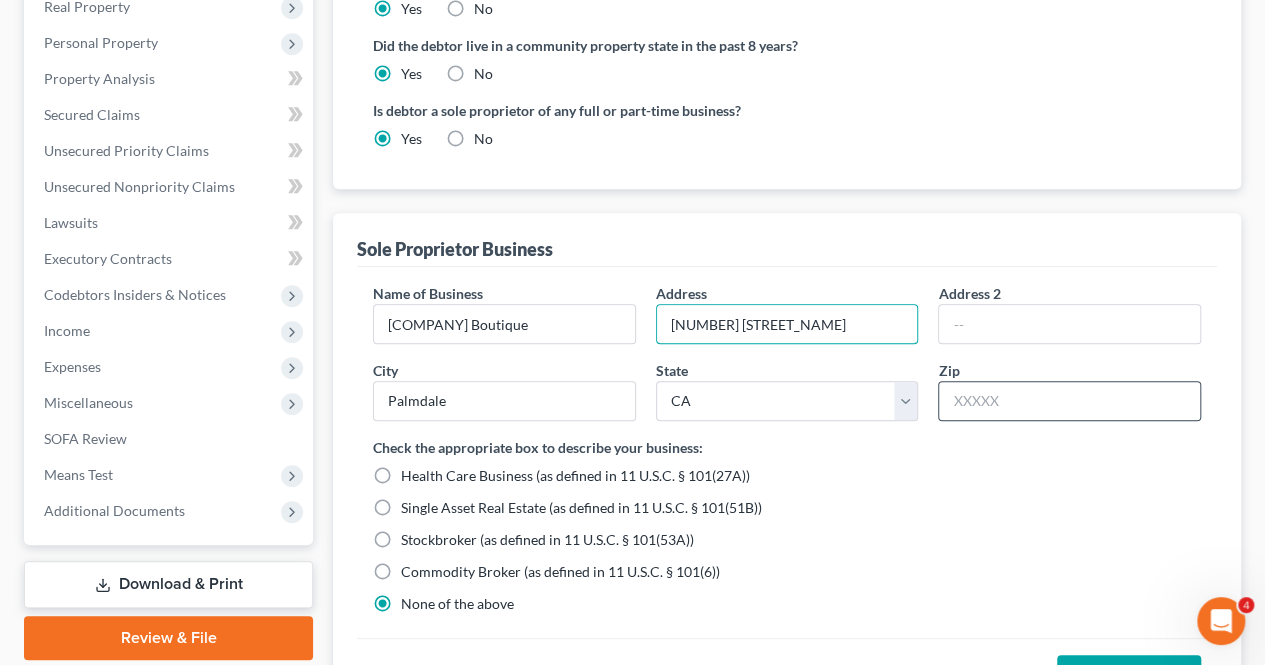 type on "[NUMBER] [STREET_NAME]" 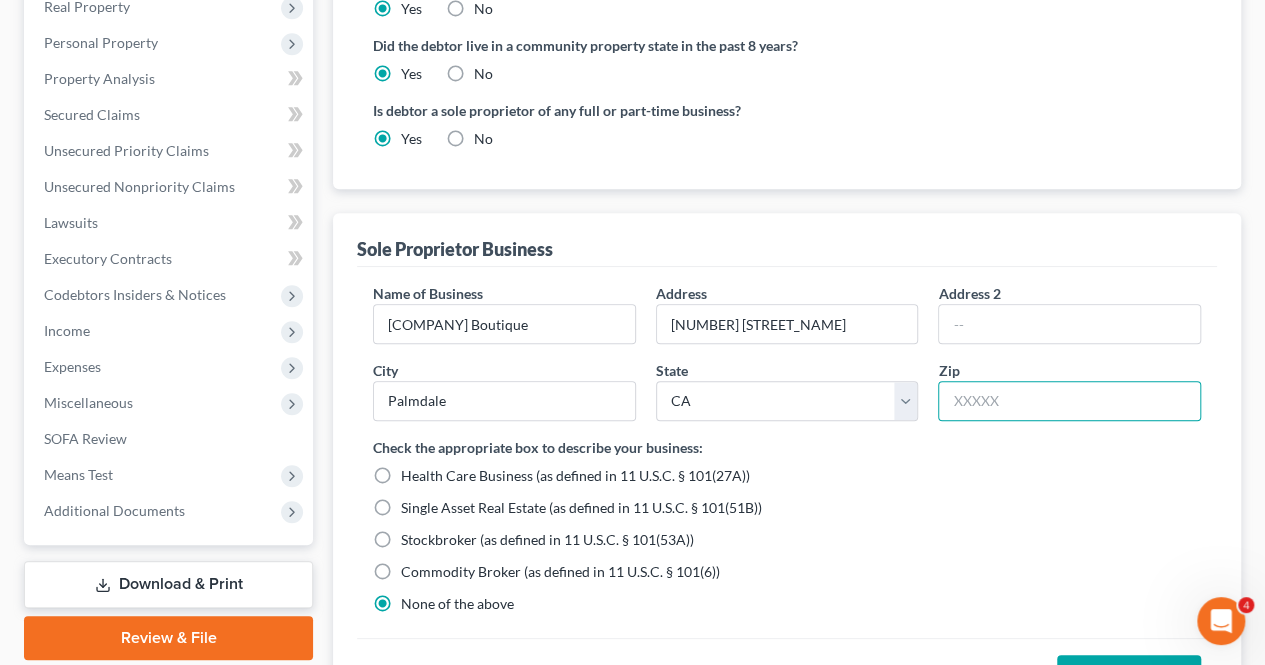 click at bounding box center (1069, 401) 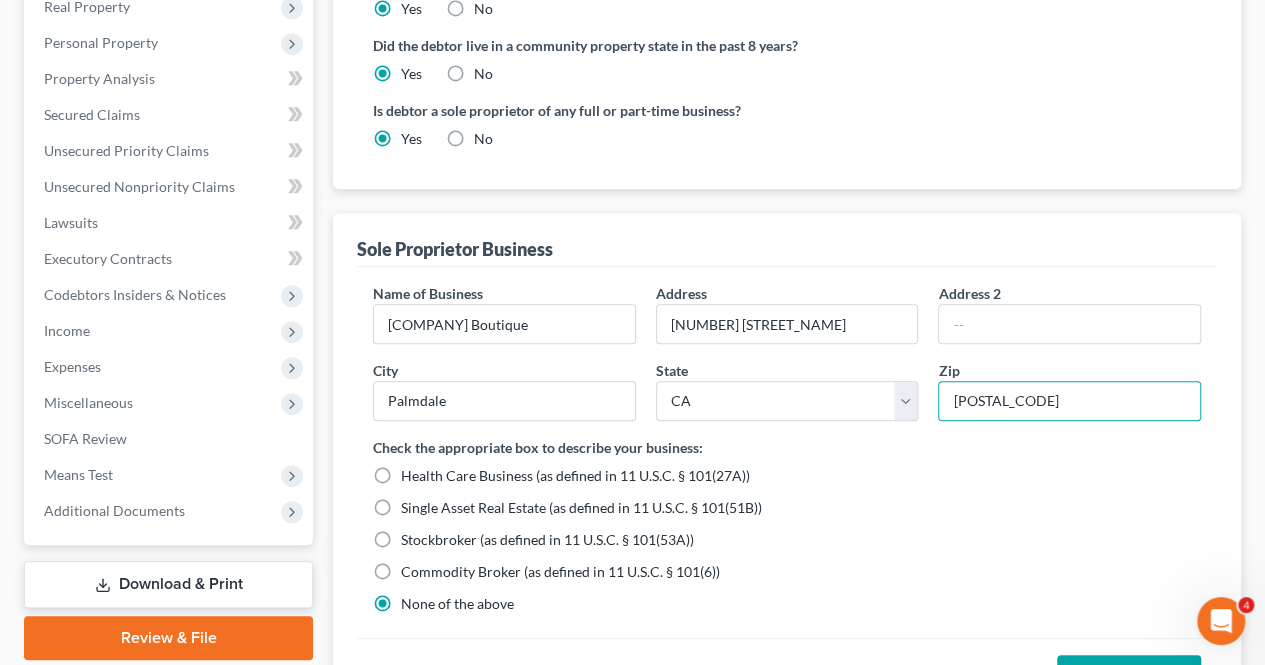 type on "[POSTAL_CODE]" 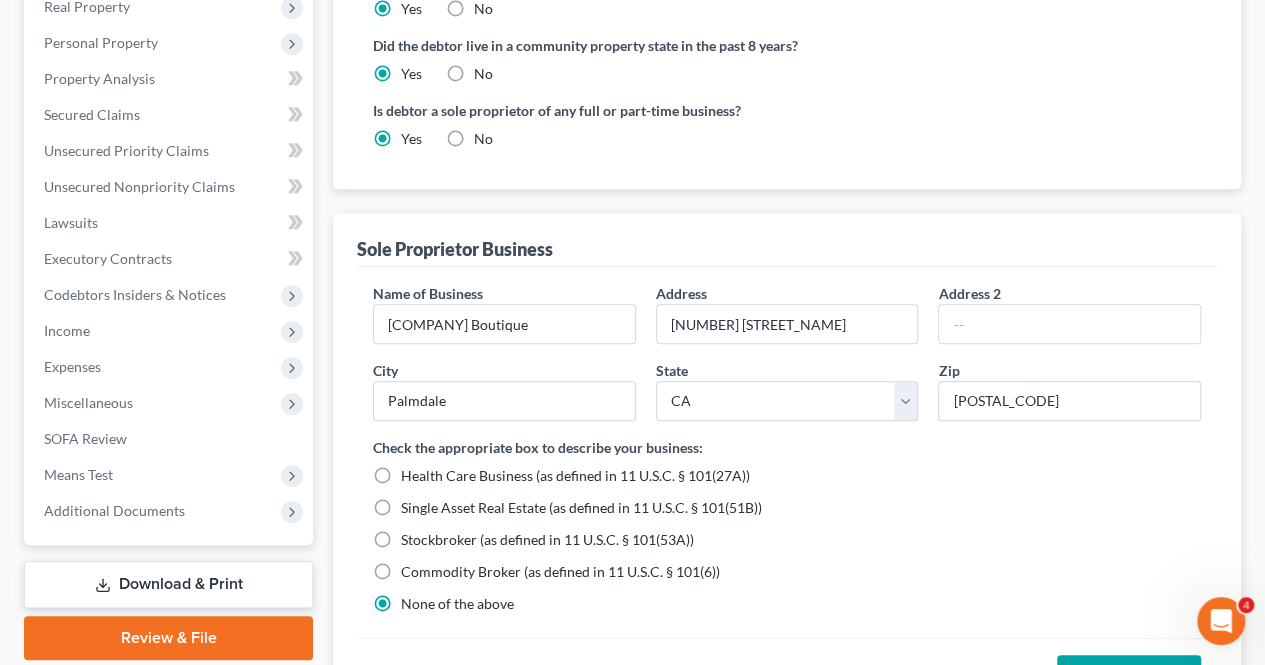 click on "Save Business" at bounding box center [1129, 676] 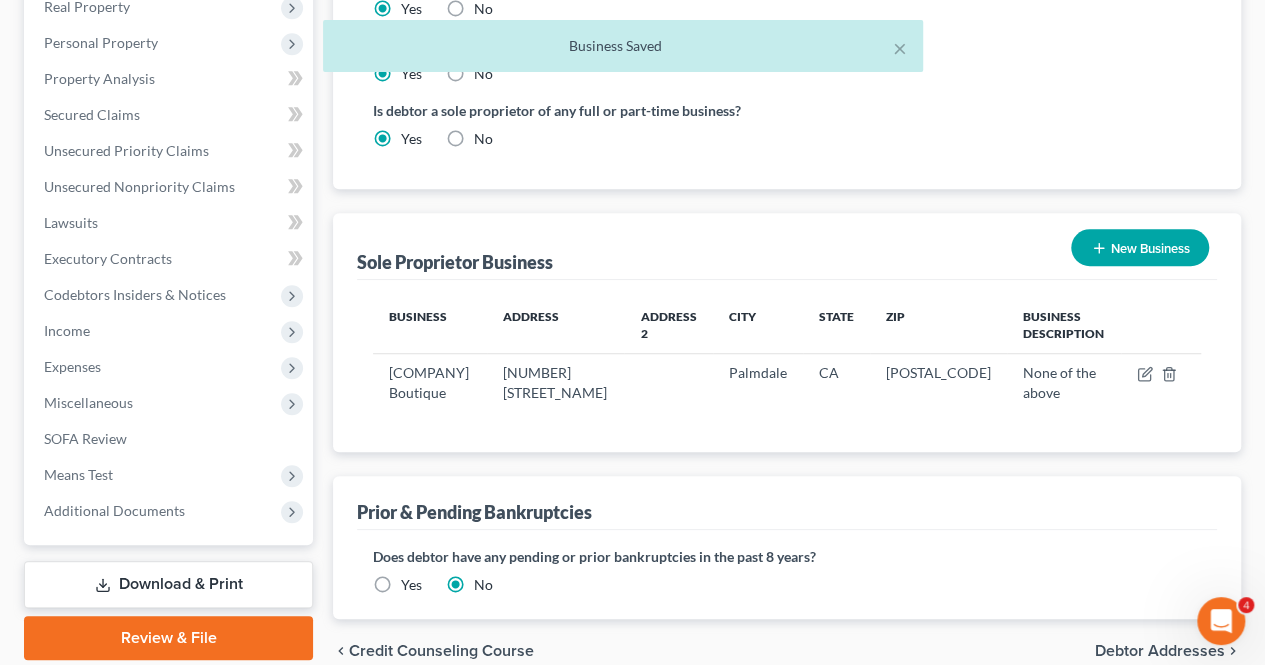 click on "Debtor Addresses" at bounding box center (1160, 651) 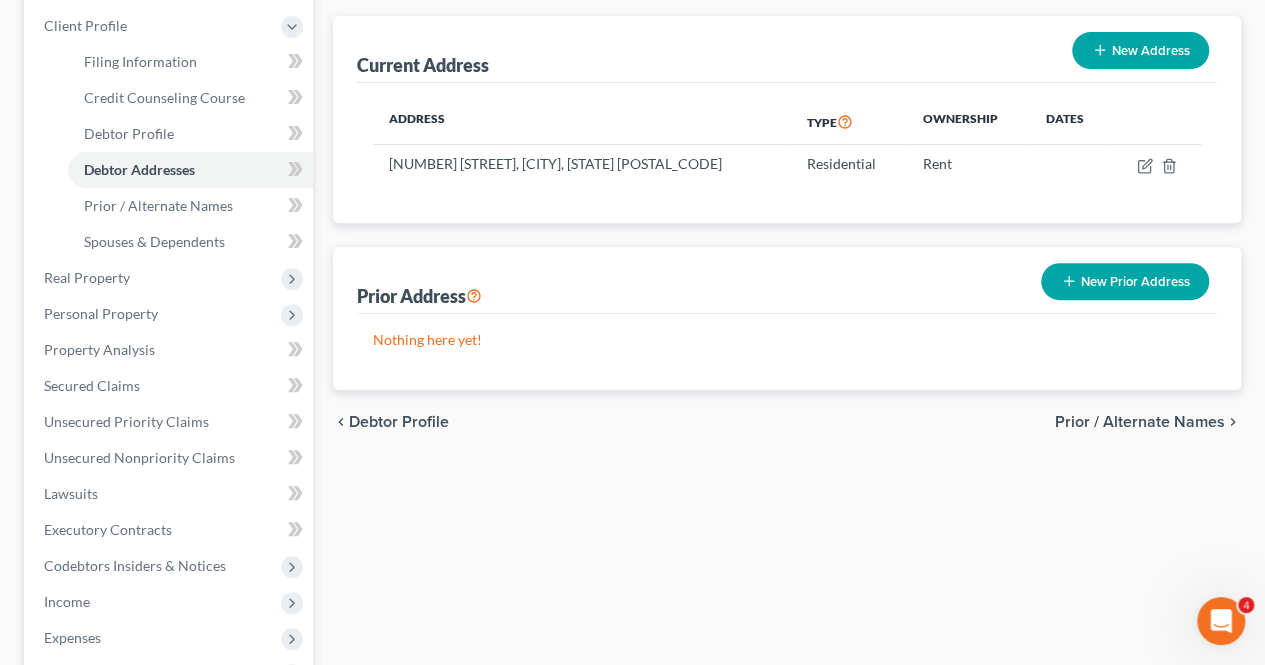 scroll, scrollTop: 388, scrollLeft: 0, axis: vertical 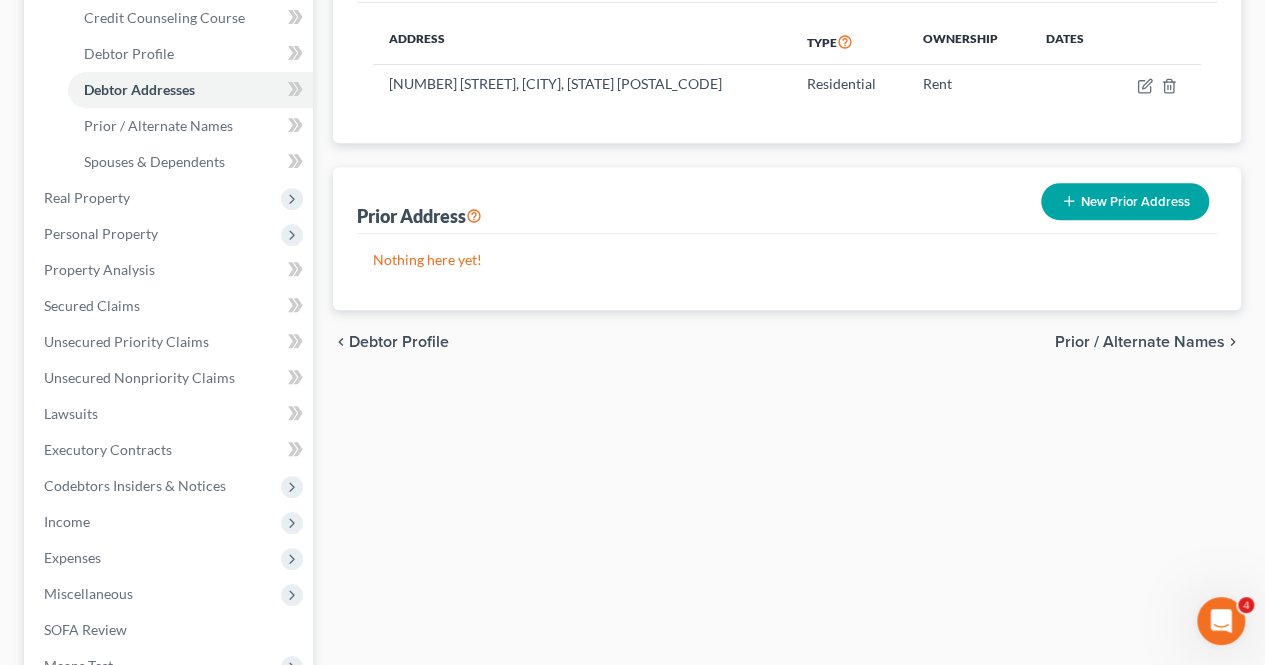 click on "Prior / Alternate Names" at bounding box center [1140, 342] 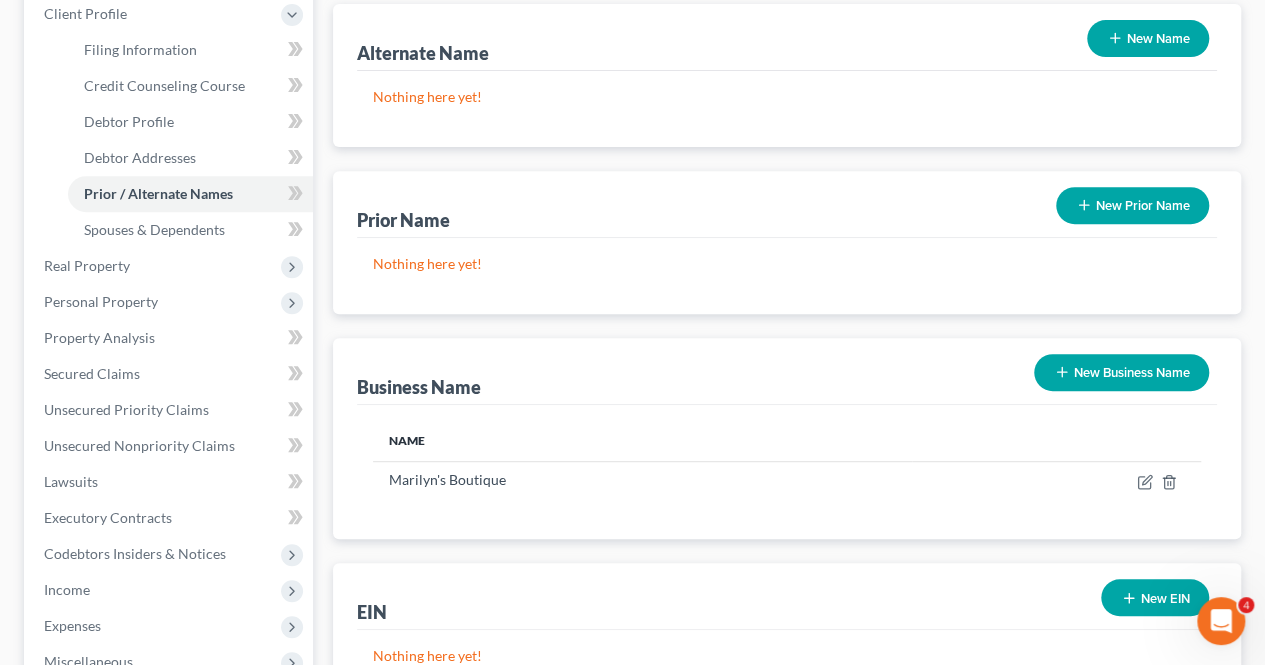 scroll, scrollTop: 530, scrollLeft: 0, axis: vertical 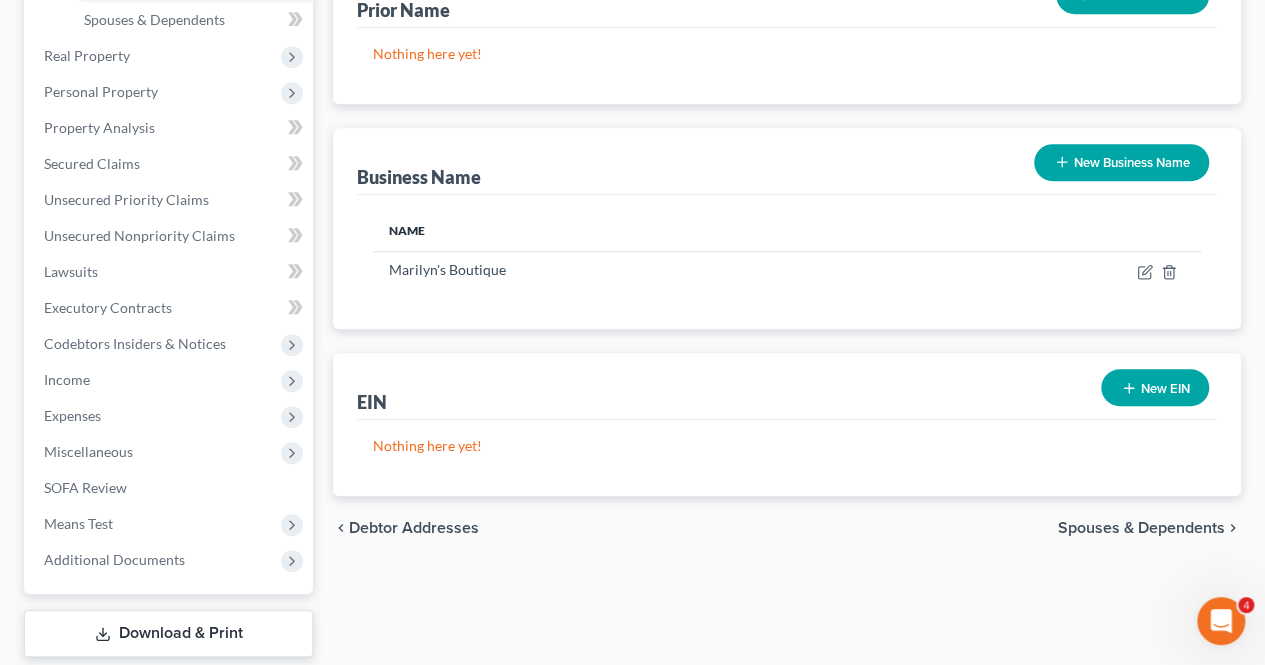 click on "New EIN" at bounding box center (1155, 387) 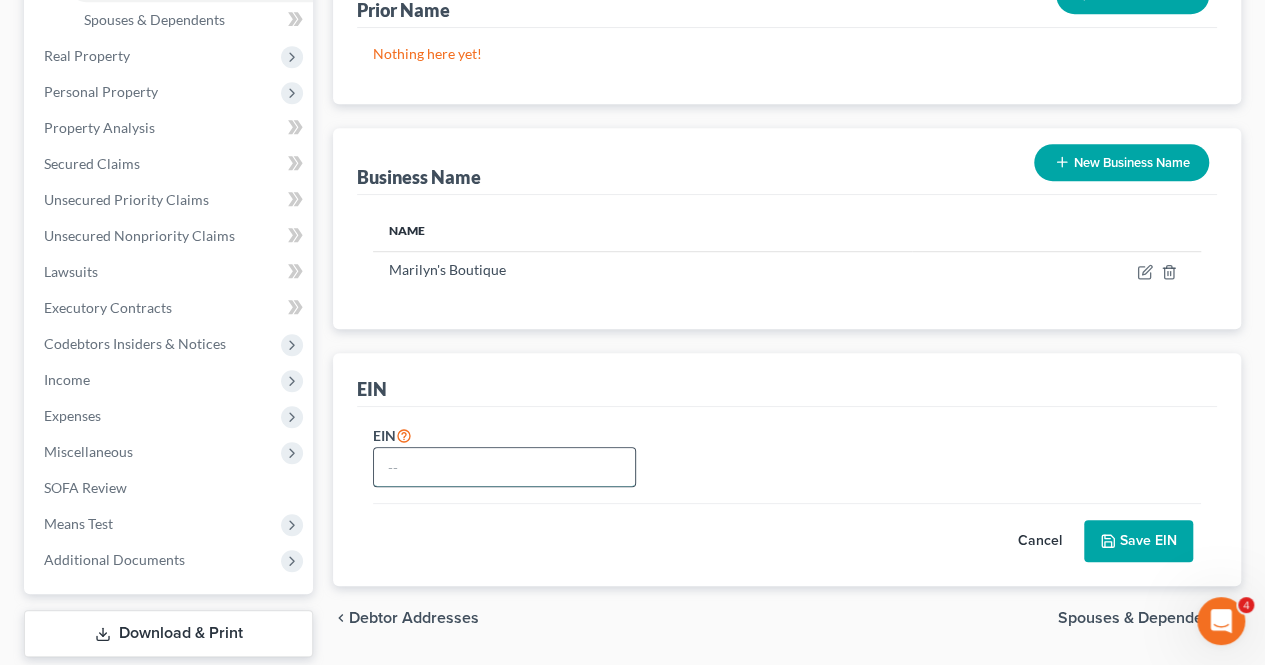 click at bounding box center [504, 467] 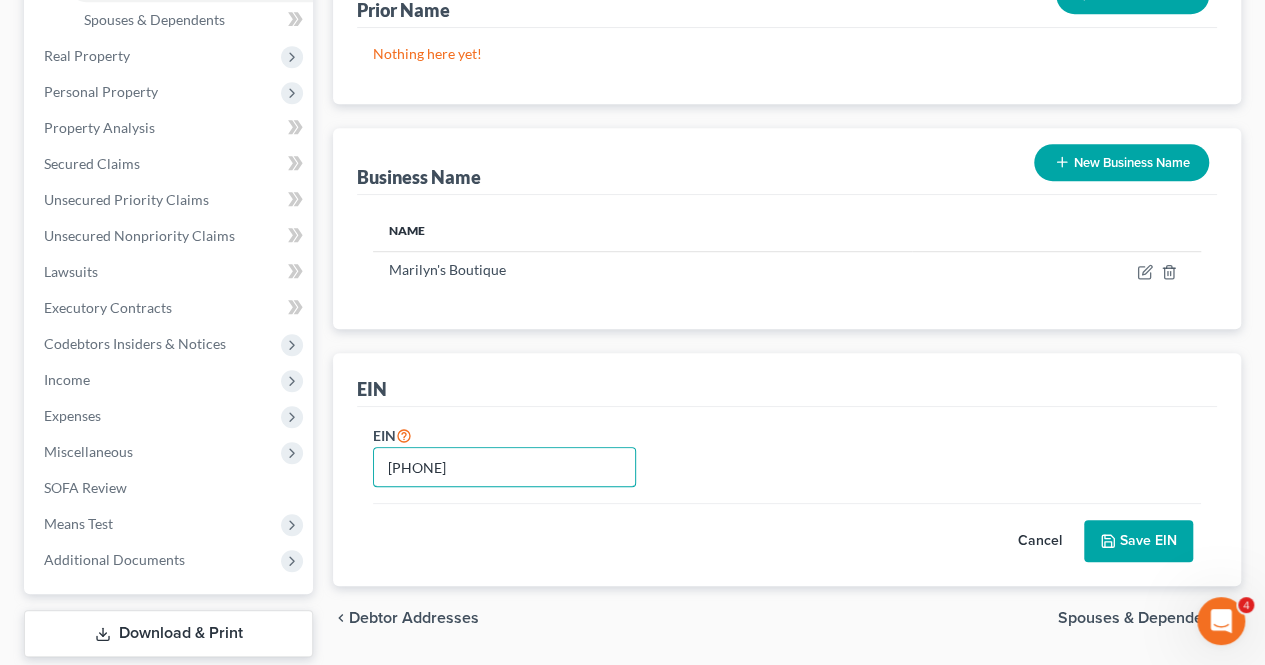 type on "[PHONE]" 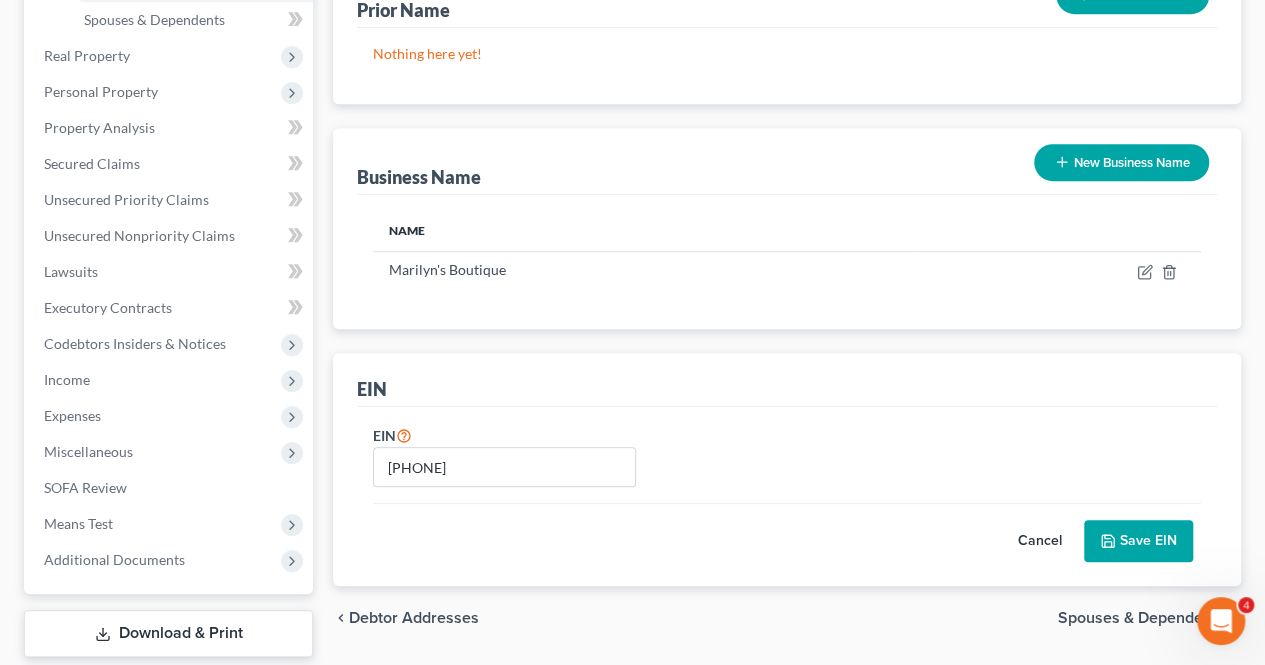 type 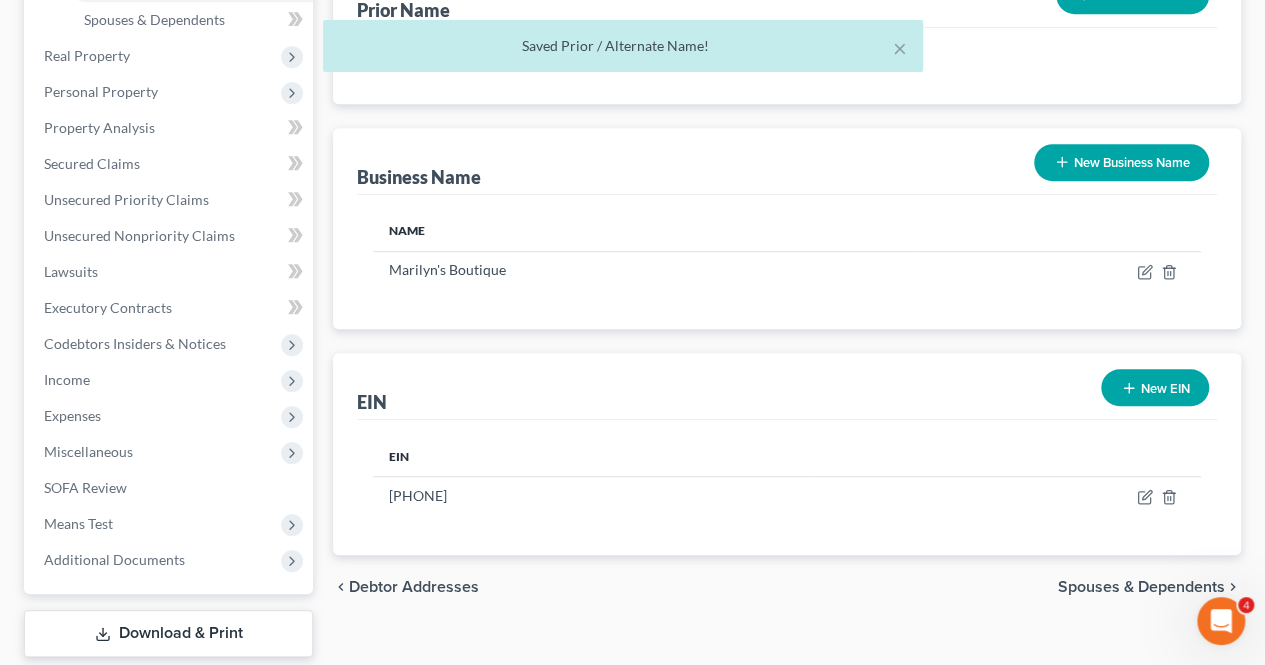 click on "Spouses & Dependents" at bounding box center [1141, 587] 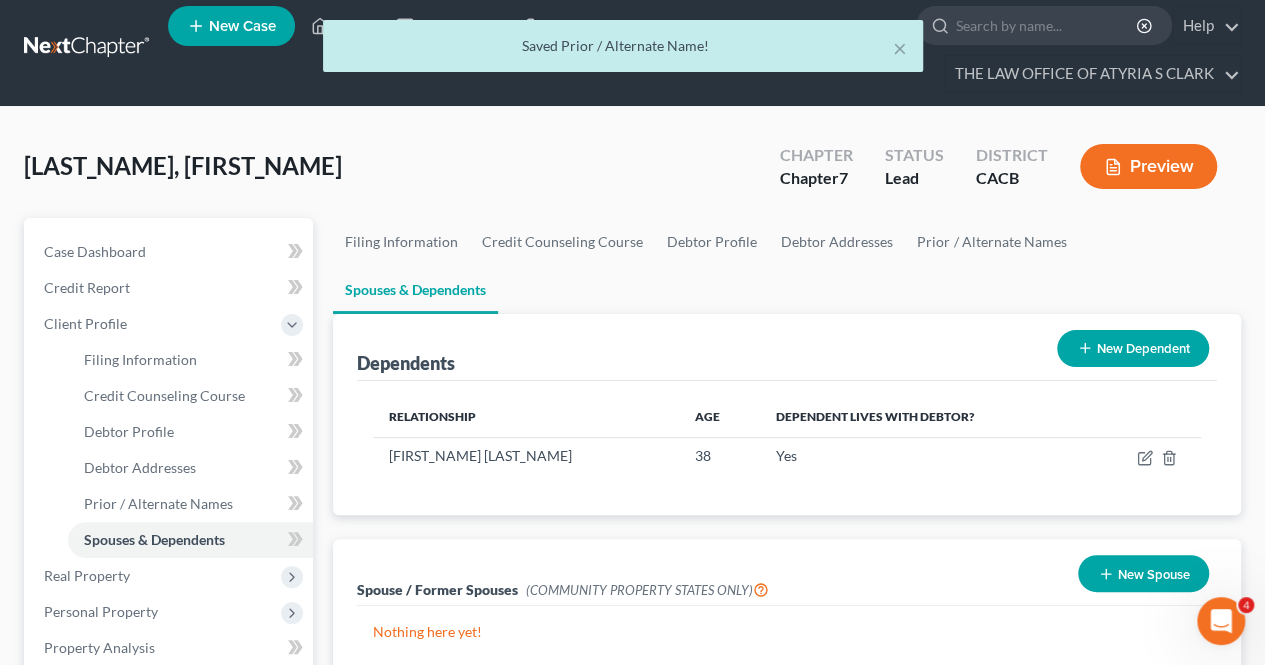 scroll, scrollTop: 0, scrollLeft: 0, axis: both 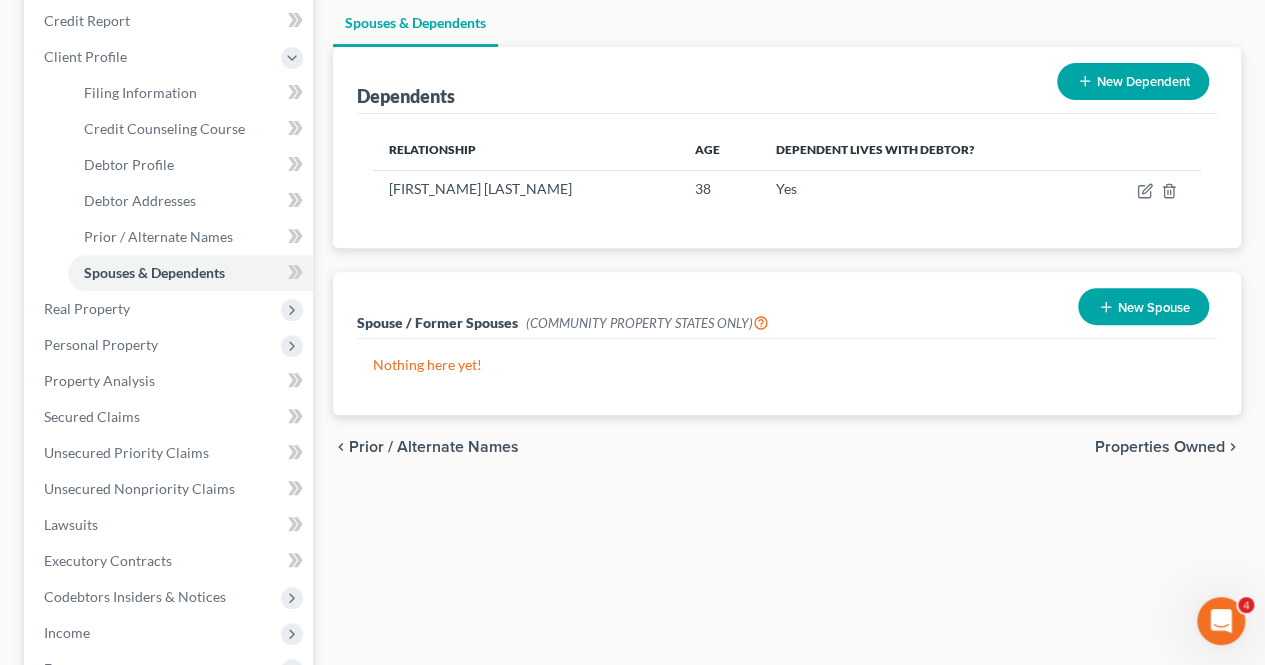 click on "Properties Owned" at bounding box center (1160, 447) 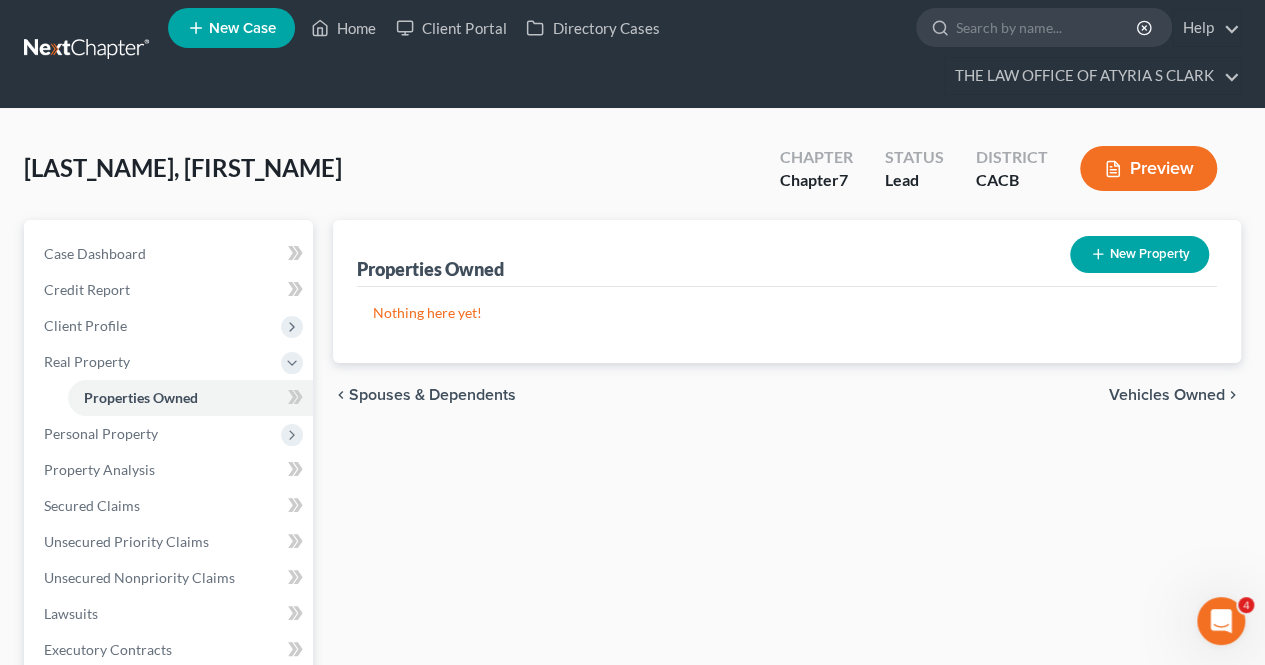 scroll, scrollTop: 0, scrollLeft: 0, axis: both 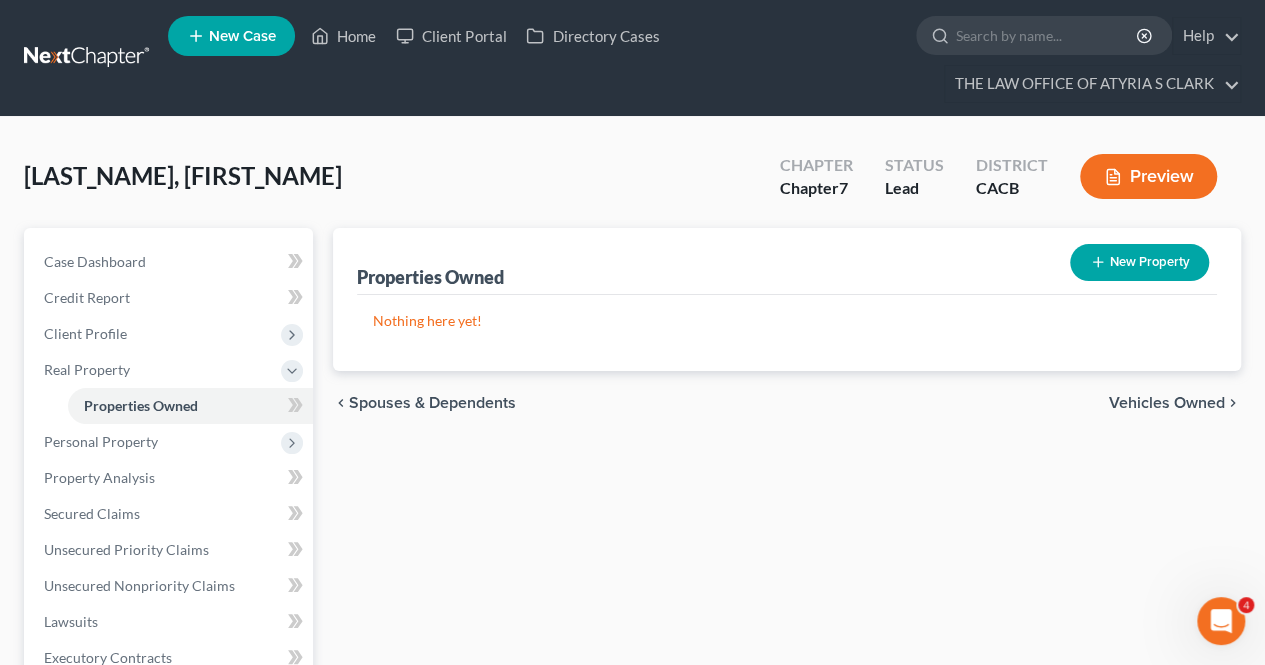 click on "Vehicles Owned" at bounding box center [1167, 403] 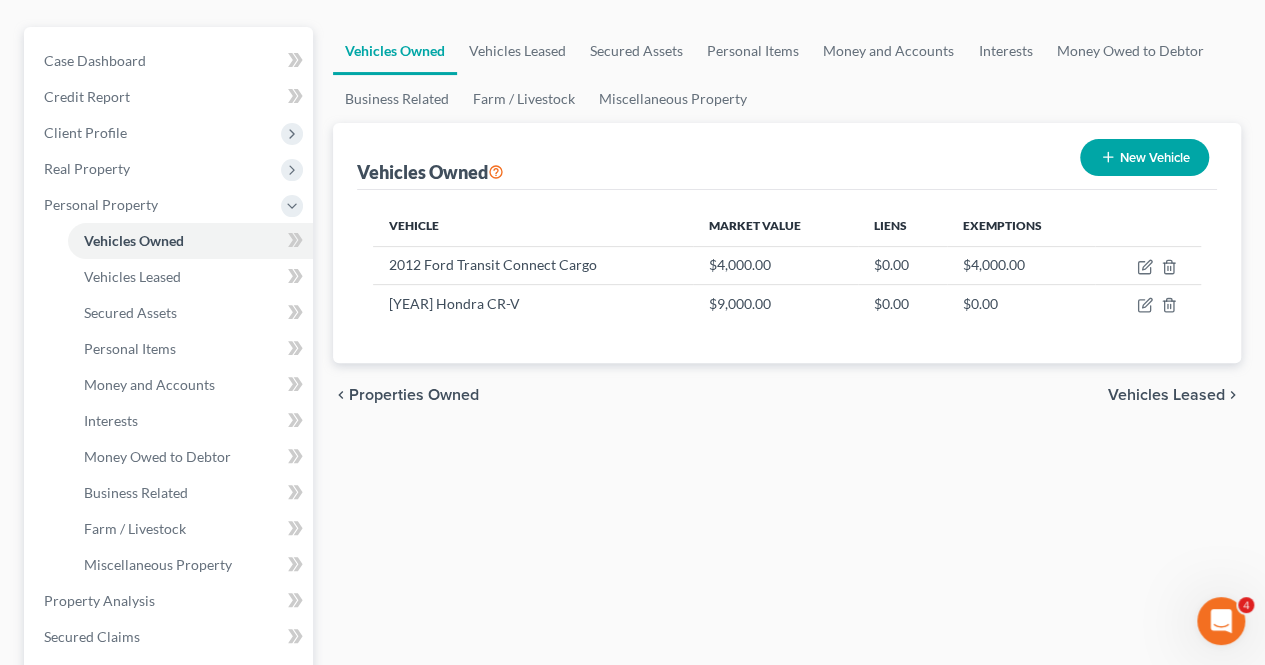 scroll, scrollTop: 252, scrollLeft: 0, axis: vertical 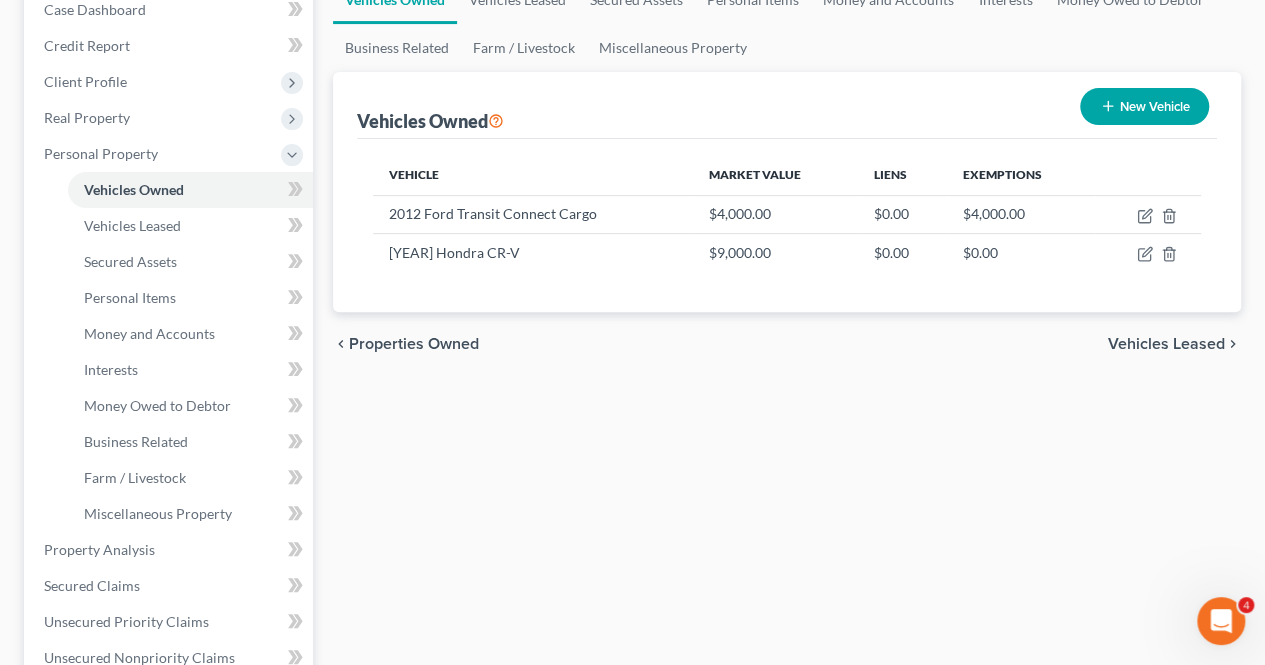 click on "Vehicles Leased" at bounding box center [1166, 344] 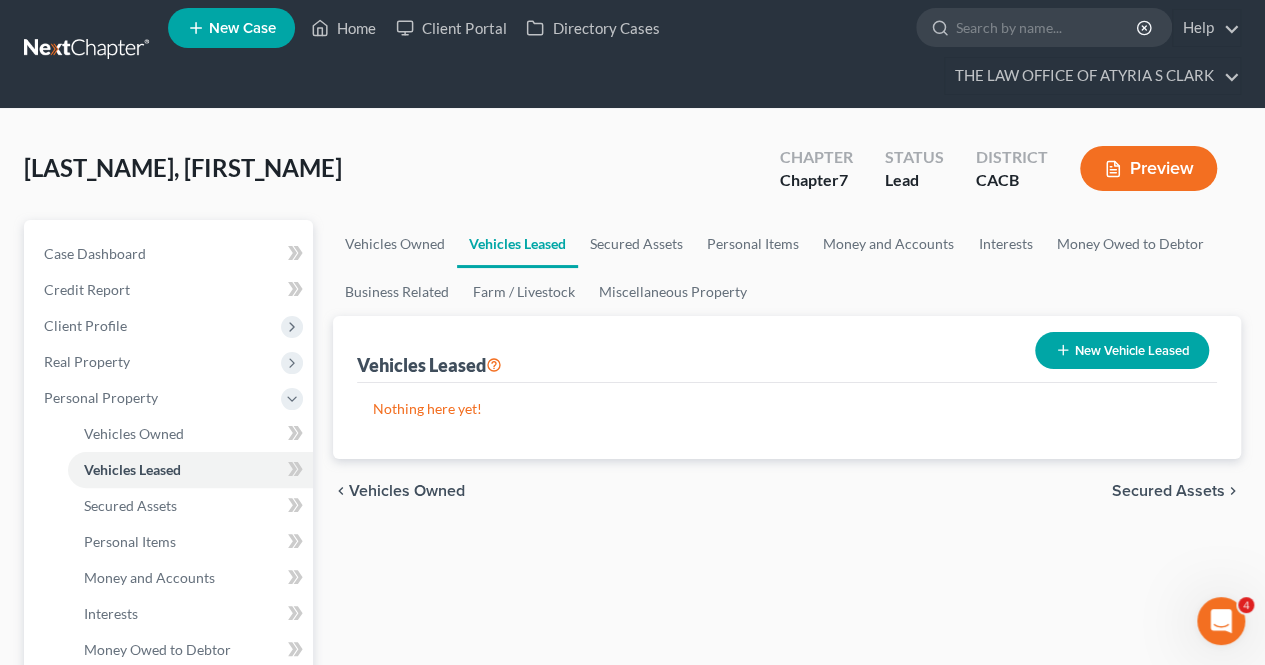 scroll, scrollTop: 0, scrollLeft: 0, axis: both 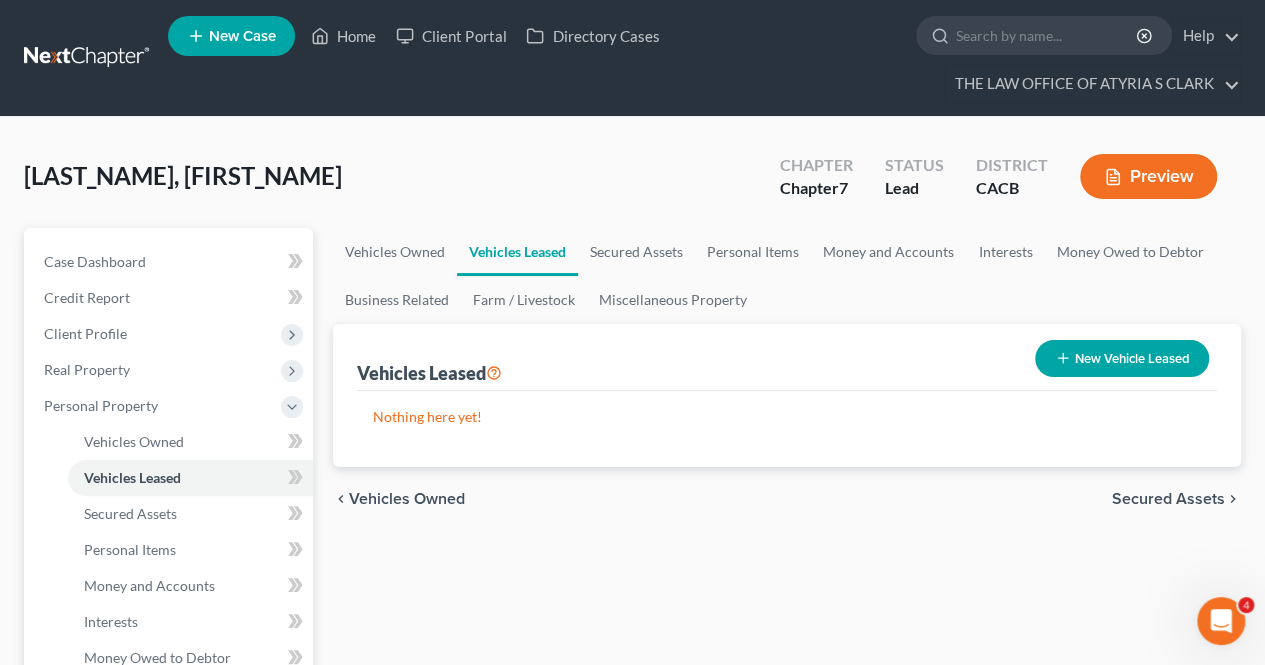 click on "Secured Assets" at bounding box center [1168, 499] 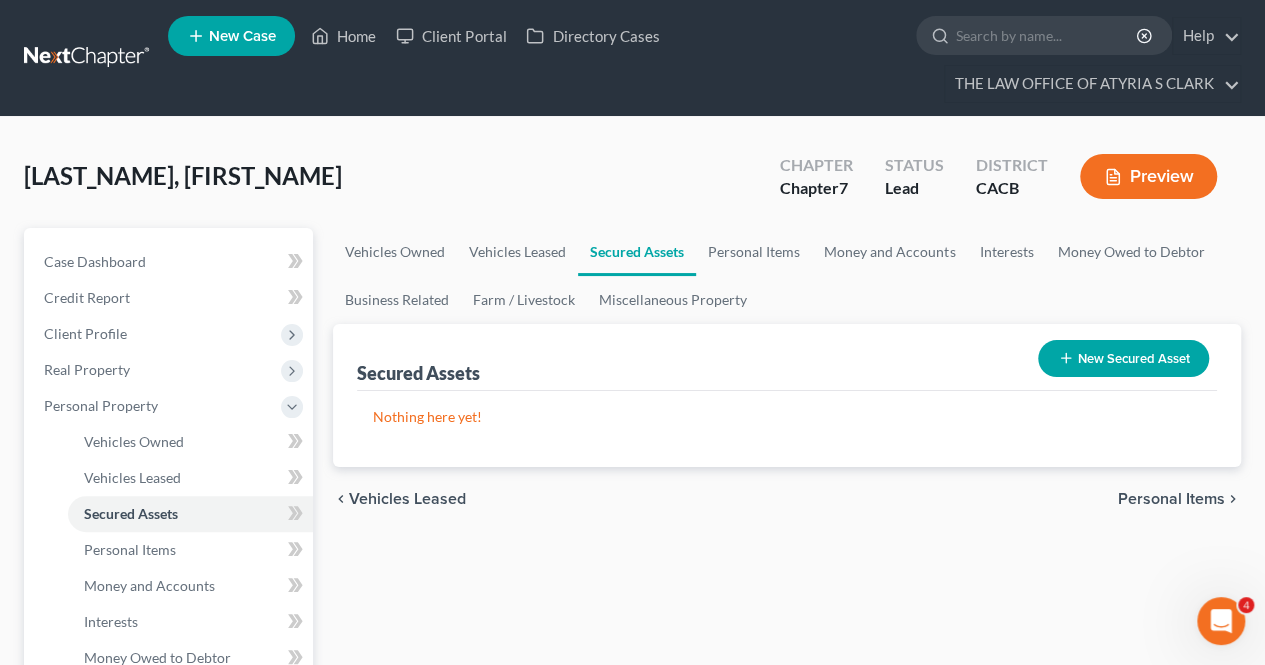 click on "Personal Items" at bounding box center (1171, 499) 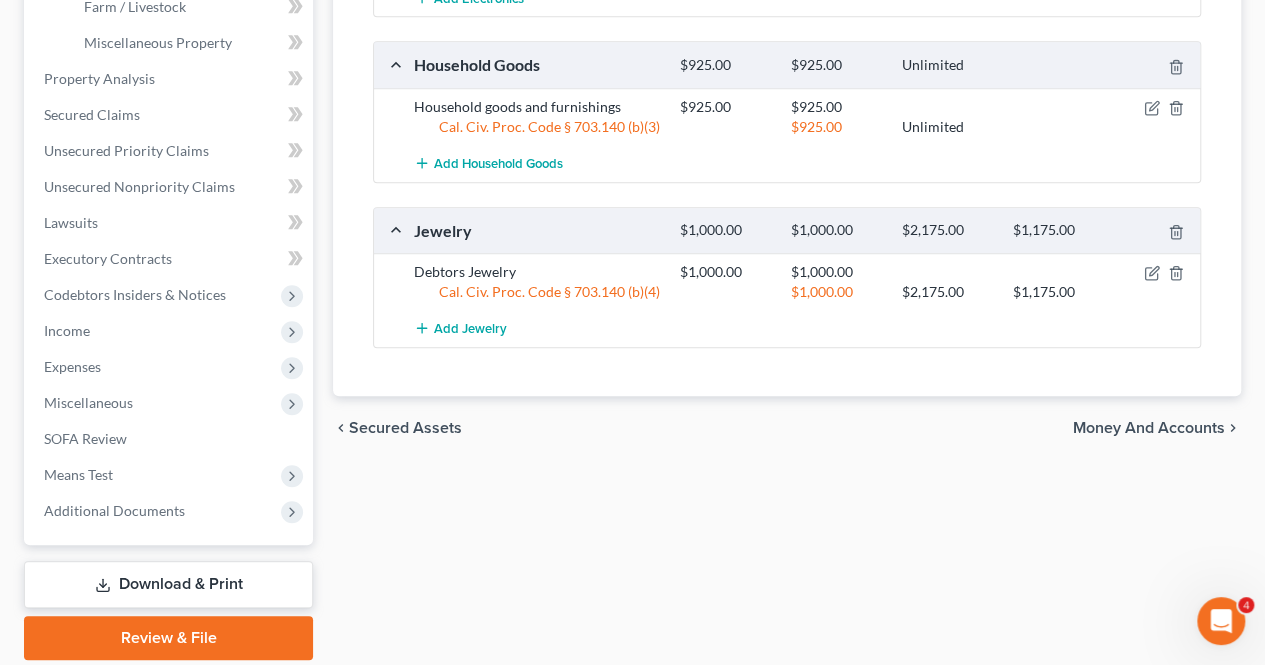 scroll, scrollTop: 790, scrollLeft: 0, axis: vertical 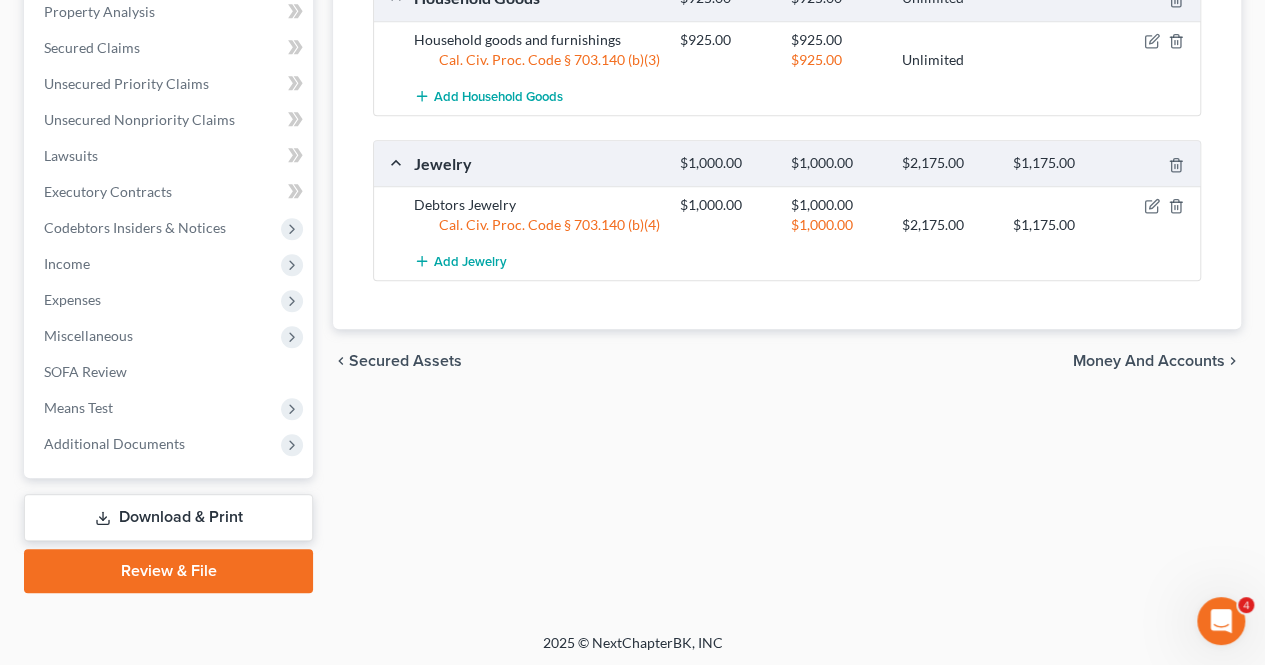 click on "Money and Accounts" at bounding box center [1149, 361] 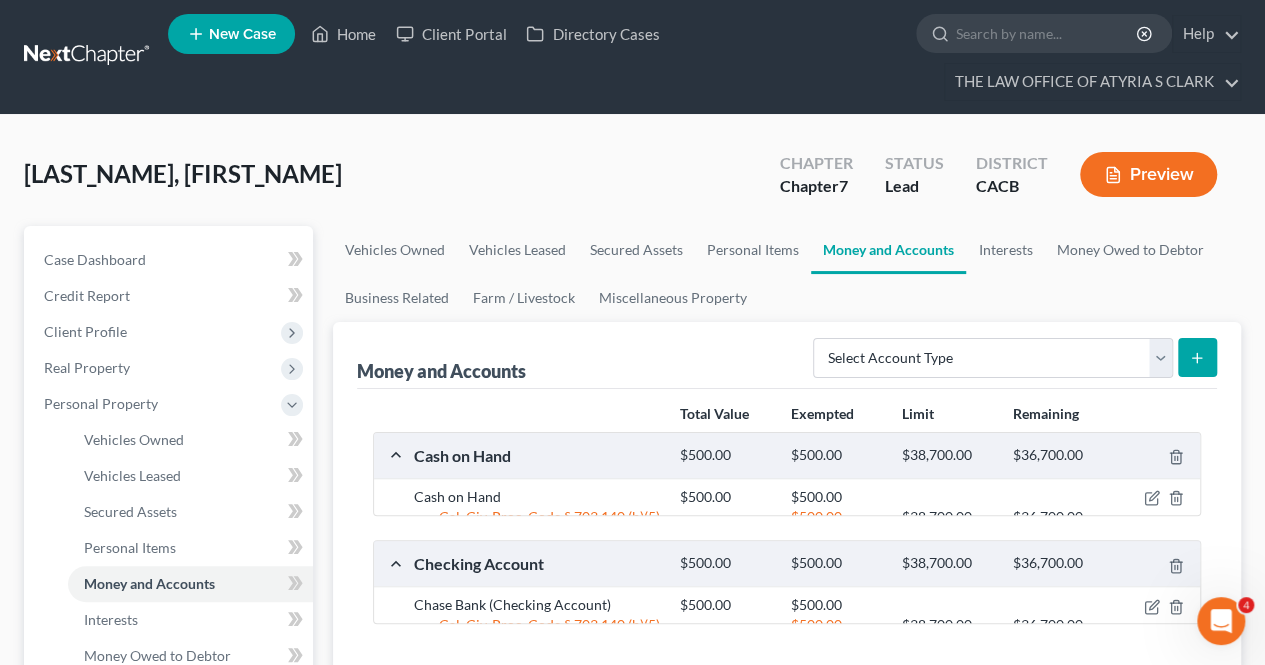 scroll, scrollTop: 0, scrollLeft: 0, axis: both 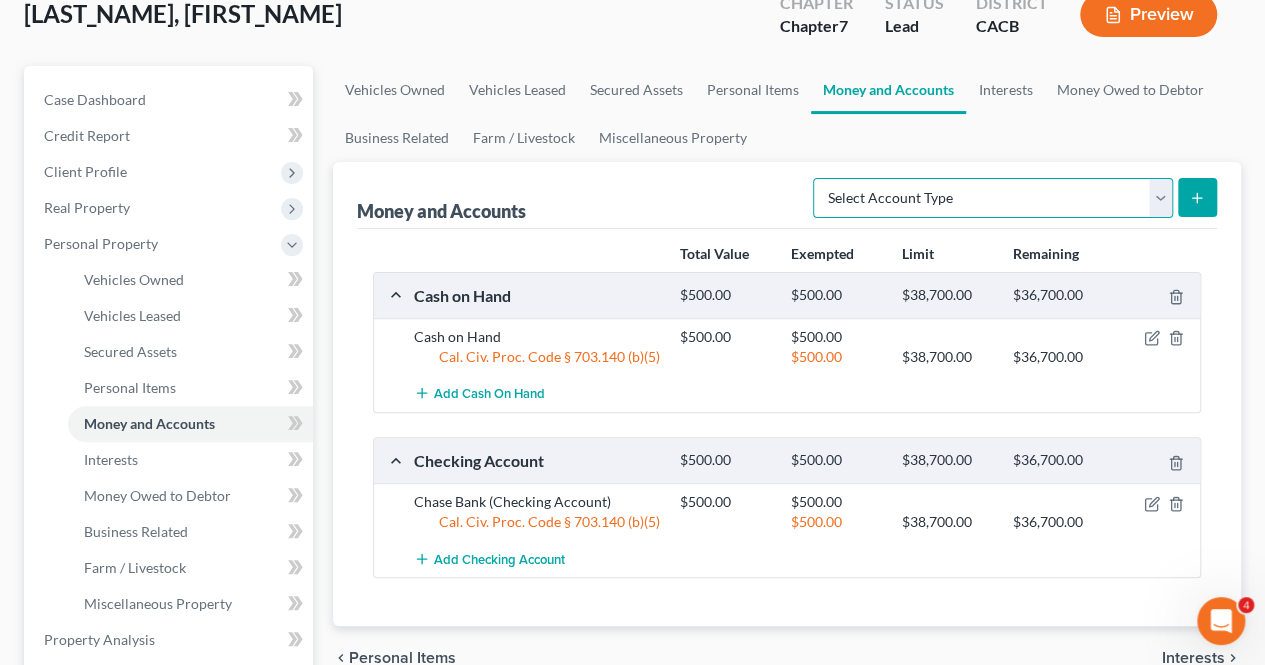 click on "Select Account Type Brokerage Cash on Hand Certificates of Deposit Checking Account Money Market Other (Credit Union, Health Savings Account, etc) Safe Deposit Box Savings Account Security Deposits or Prepayments" at bounding box center [993, 198] 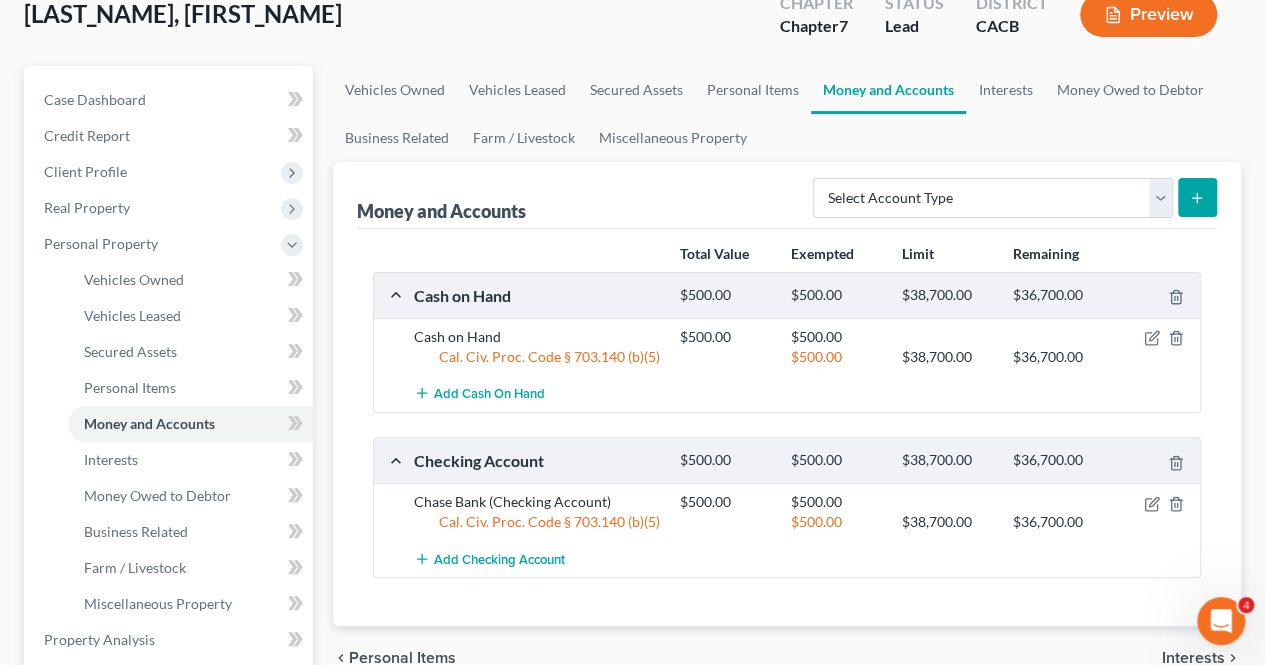 click on "Money and Accounts Select Account Type Brokerage Cash on Hand Certificates of Deposit Checking Account Money Market Other (Credit Union, Health Savings Account, etc) Safe Deposit Box Savings Account Security Deposits or Prepayments
Total Value Exempted Limit Remaining
Cash on Hand $500.00 $500.00 $38,700.00 $36,700.00
Cash on Hand $500.00 $500.00 Cal. Civ. Proc. Code § 703.140 (b)(5) $500.00 $38,700.00 $36,700.00 Add Cash on Hand
Checking Account $500.00 $500.00 $38,700.00 $36,700.00
Chase Bank (Checking Account) $500.00 $500.00 Cal. Civ. Proc. Code § 703.140 (b)(5) $500.00 $38,700.00 $36,700.00 Add Checking Account
Please wait..." at bounding box center (787, 394) 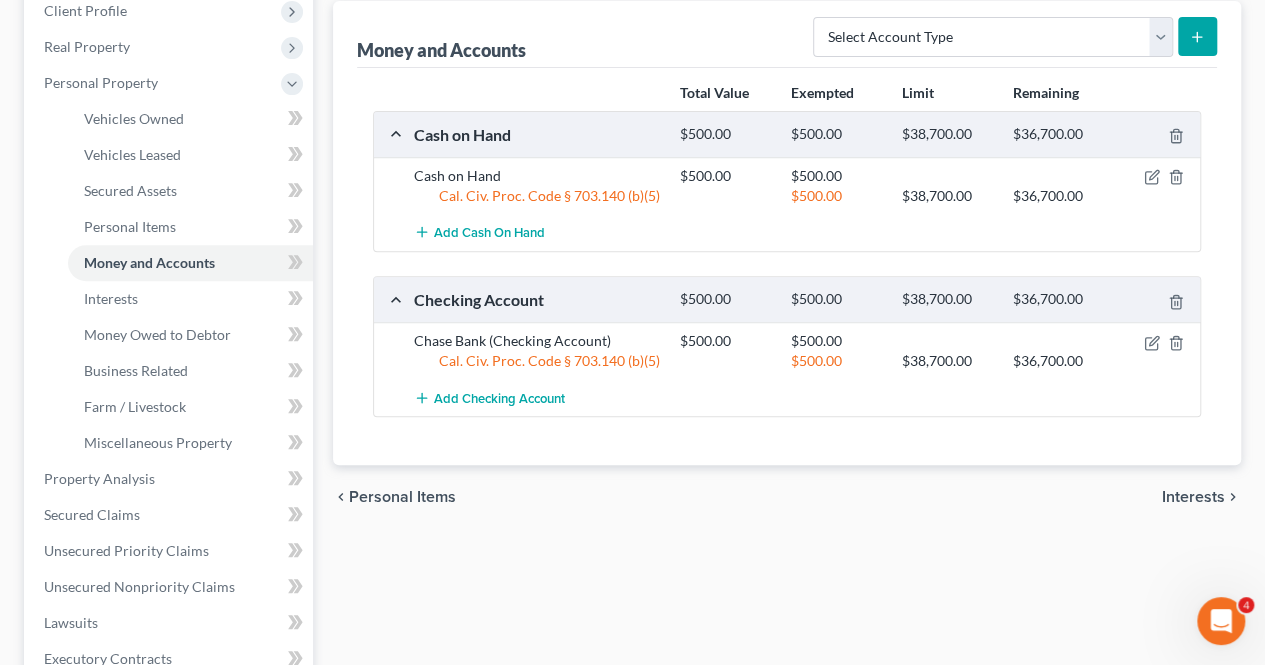 click on "Interests" at bounding box center [1193, 497] 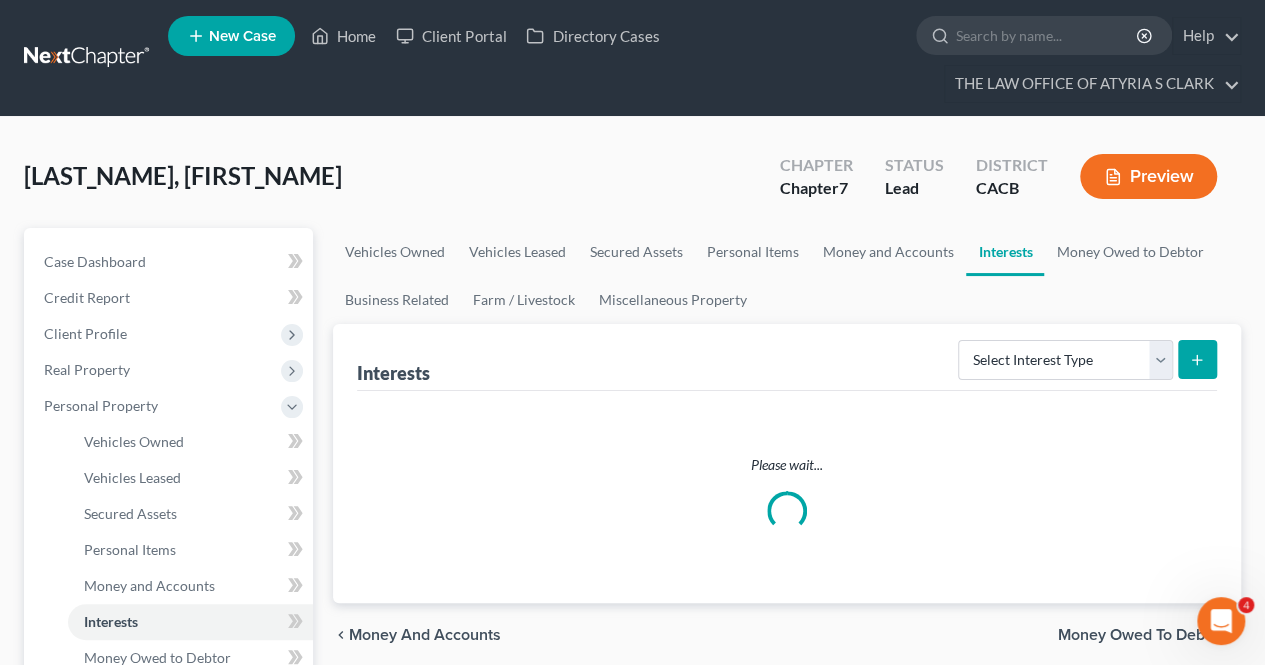 scroll, scrollTop: 0, scrollLeft: 0, axis: both 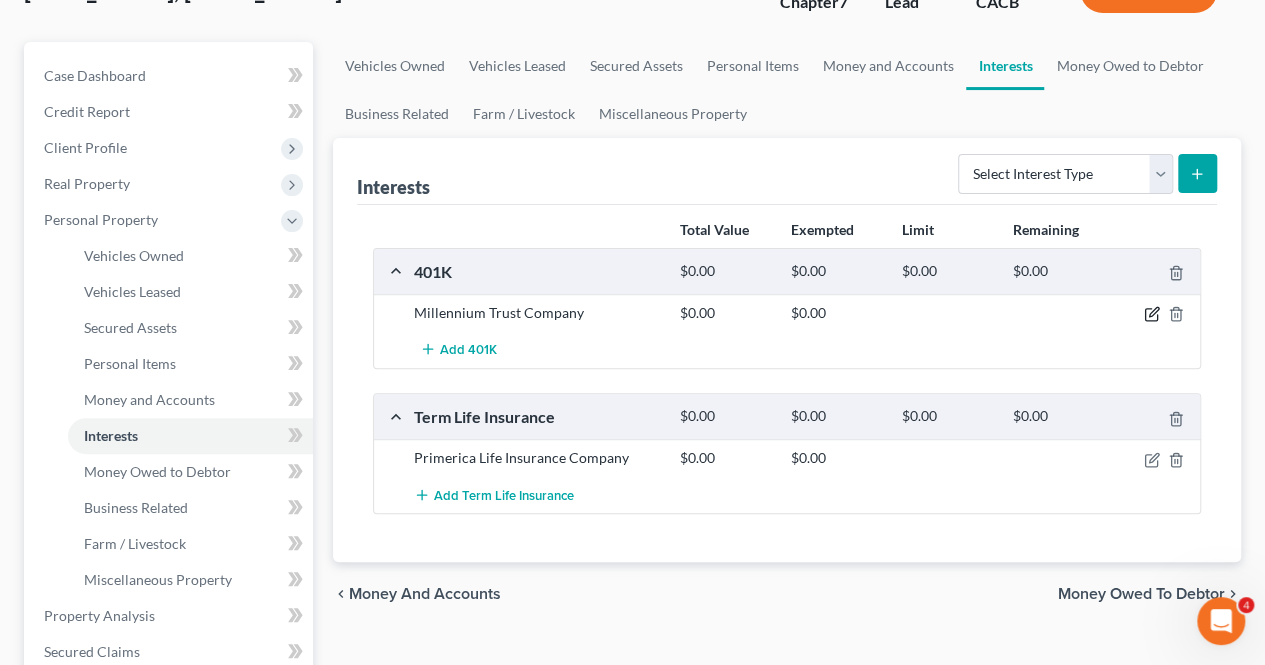 click 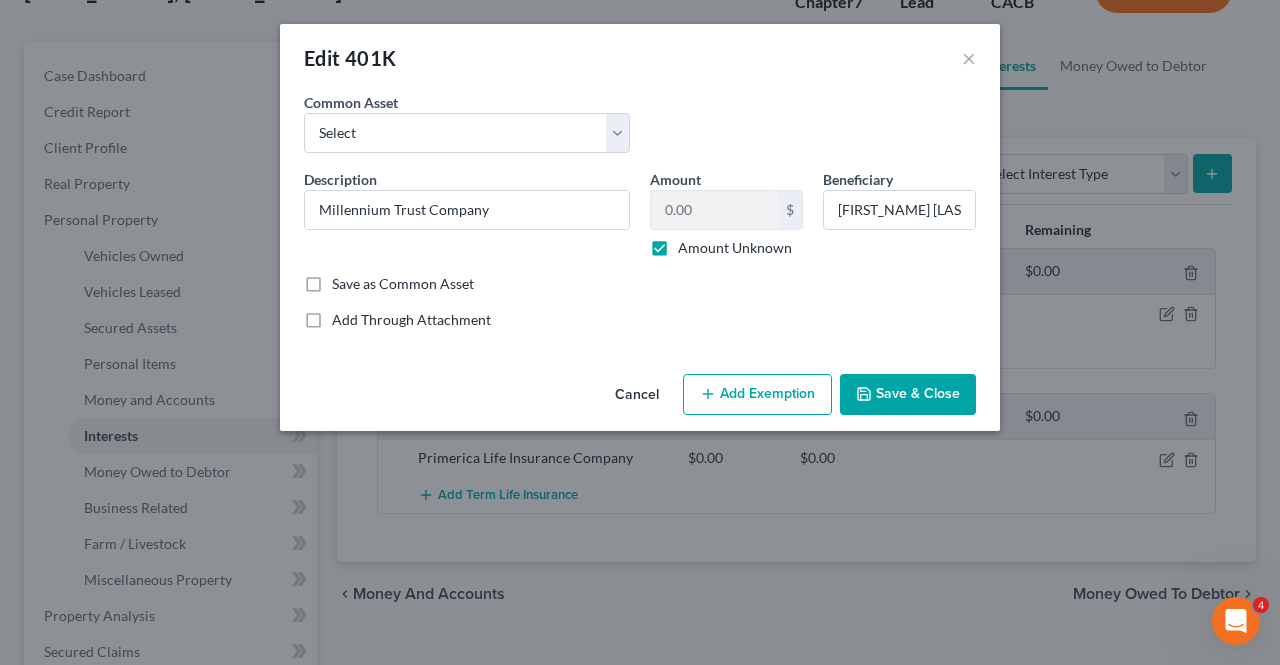 click on "Amount Unknown" at bounding box center (735, 248) 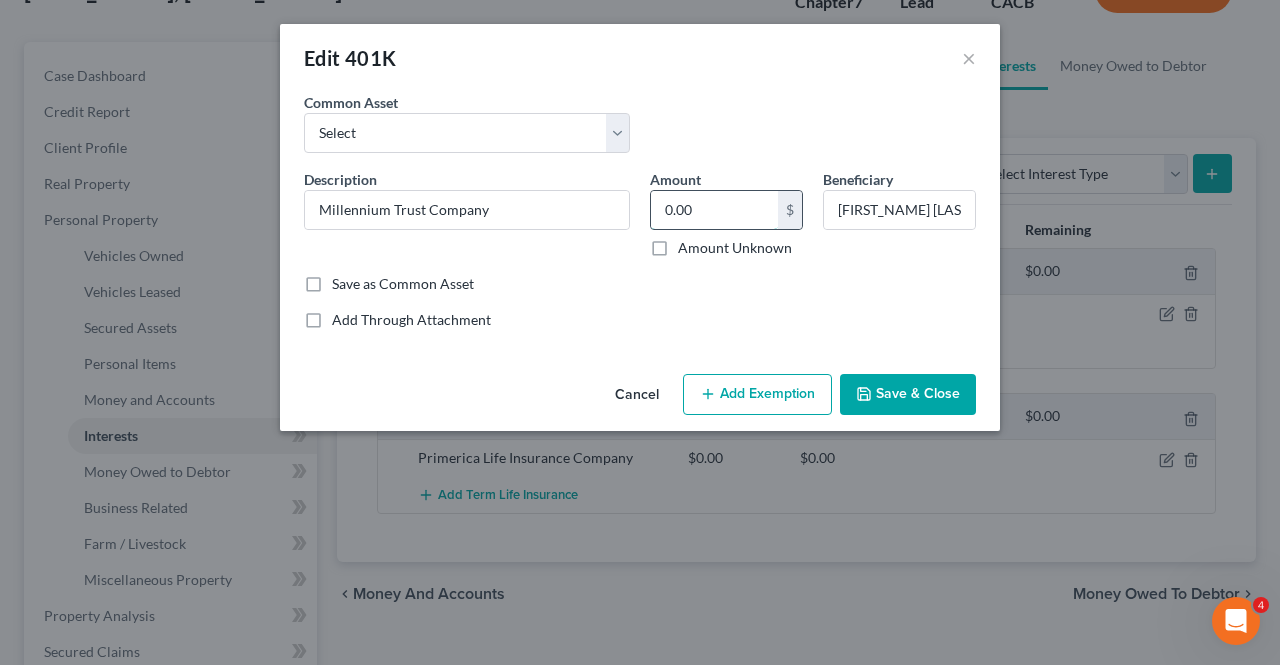 click on "0.00" at bounding box center [714, 210] 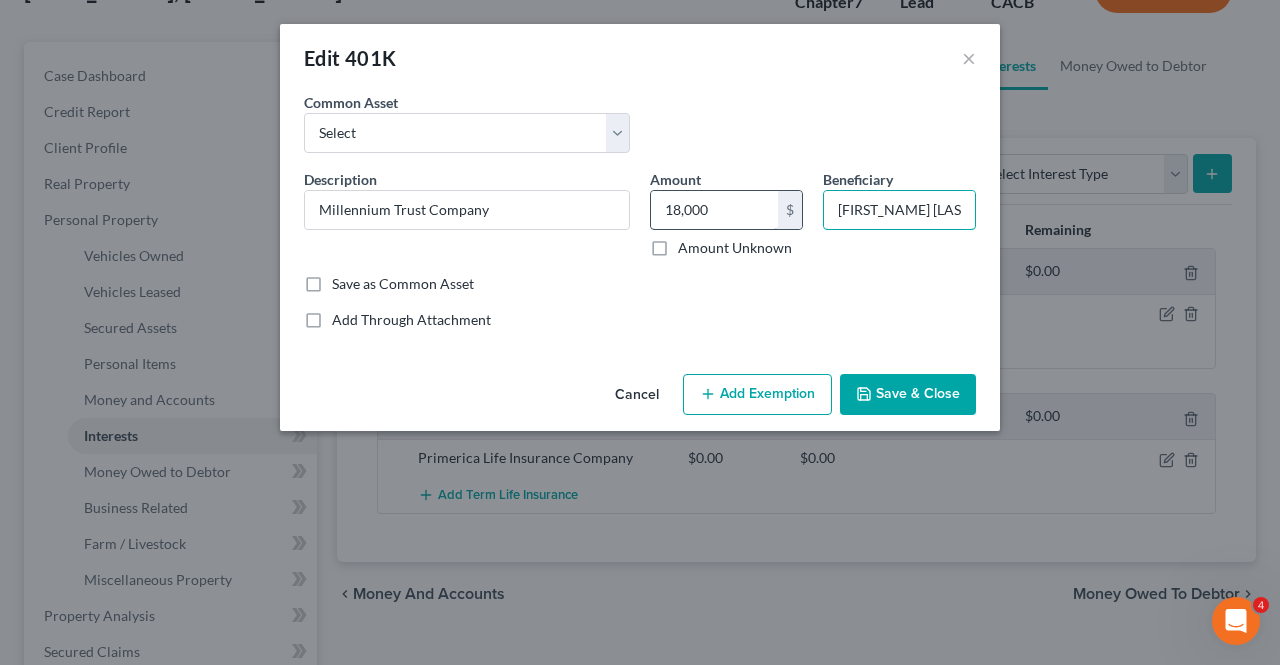 drag, startPoint x: 912, startPoint y: 215, endPoint x: 720, endPoint y: 192, distance: 193.3727 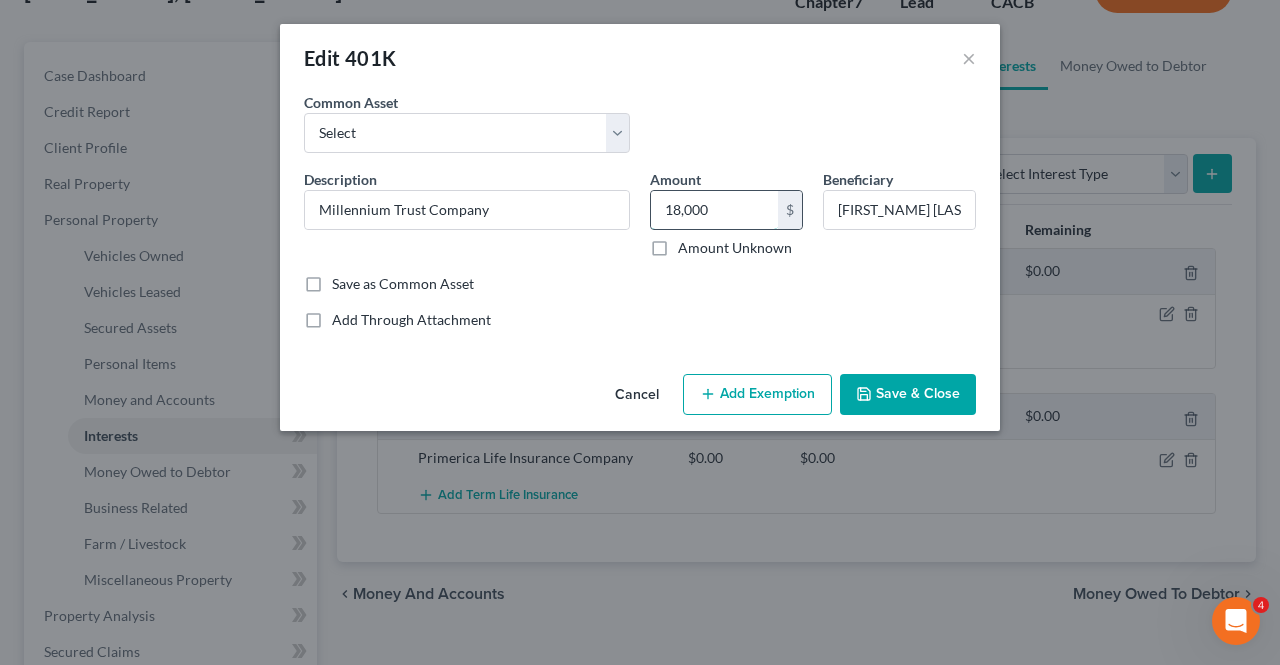 click on "18,000" at bounding box center (714, 210) 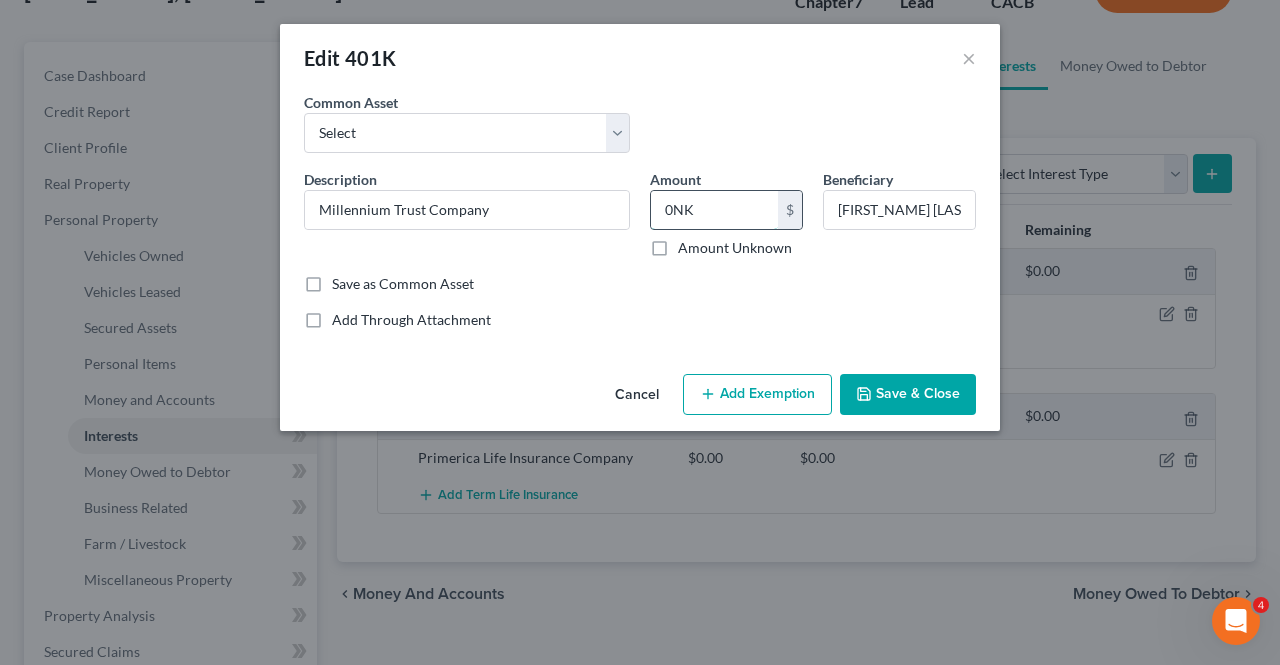 type on "0" 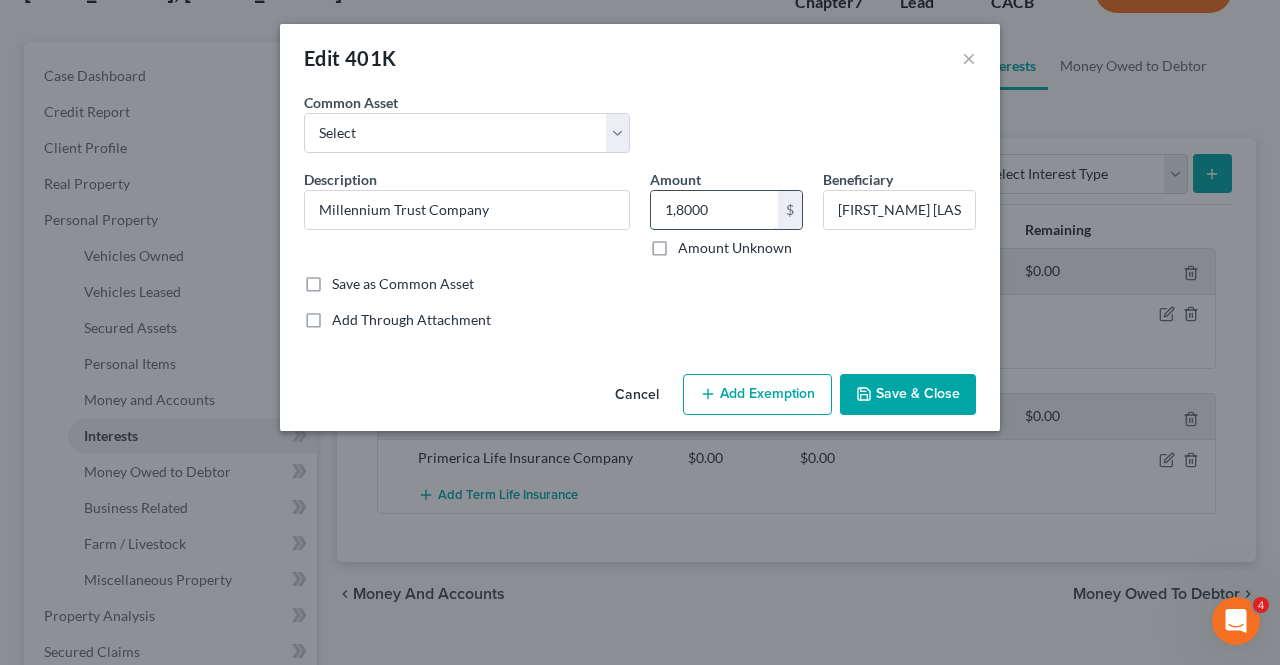 type on "18,000" 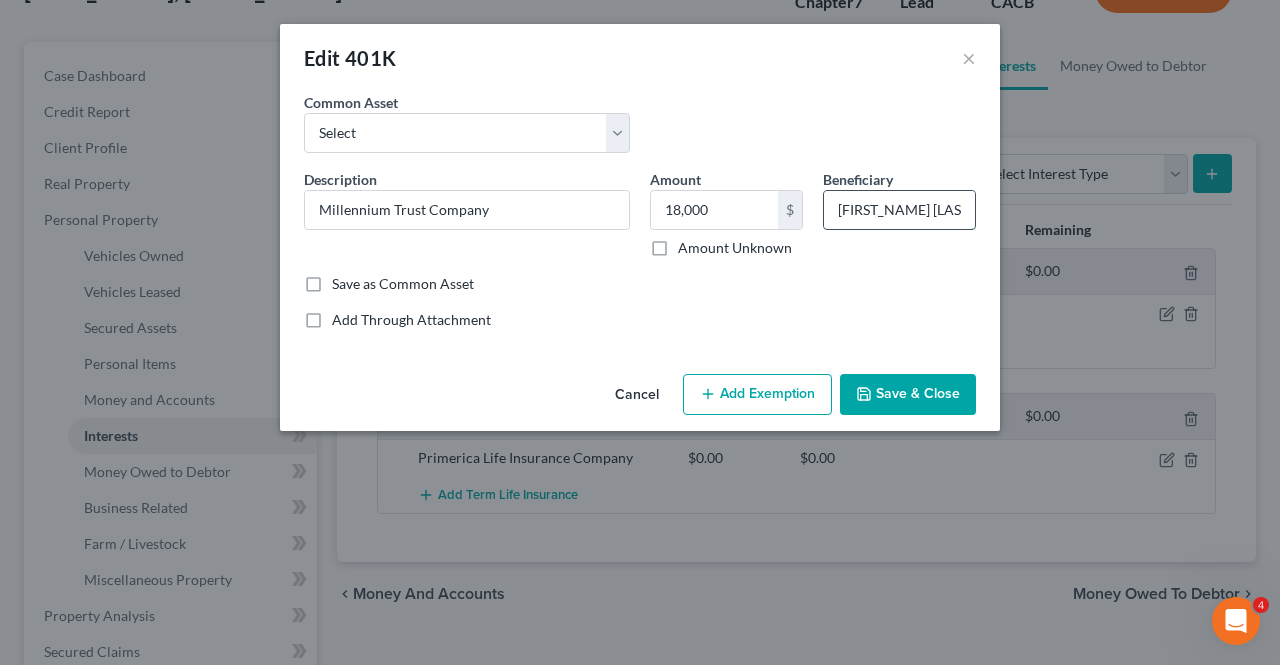 click on "[FIRST_NAME] [LAST_NAME]" at bounding box center (899, 210) 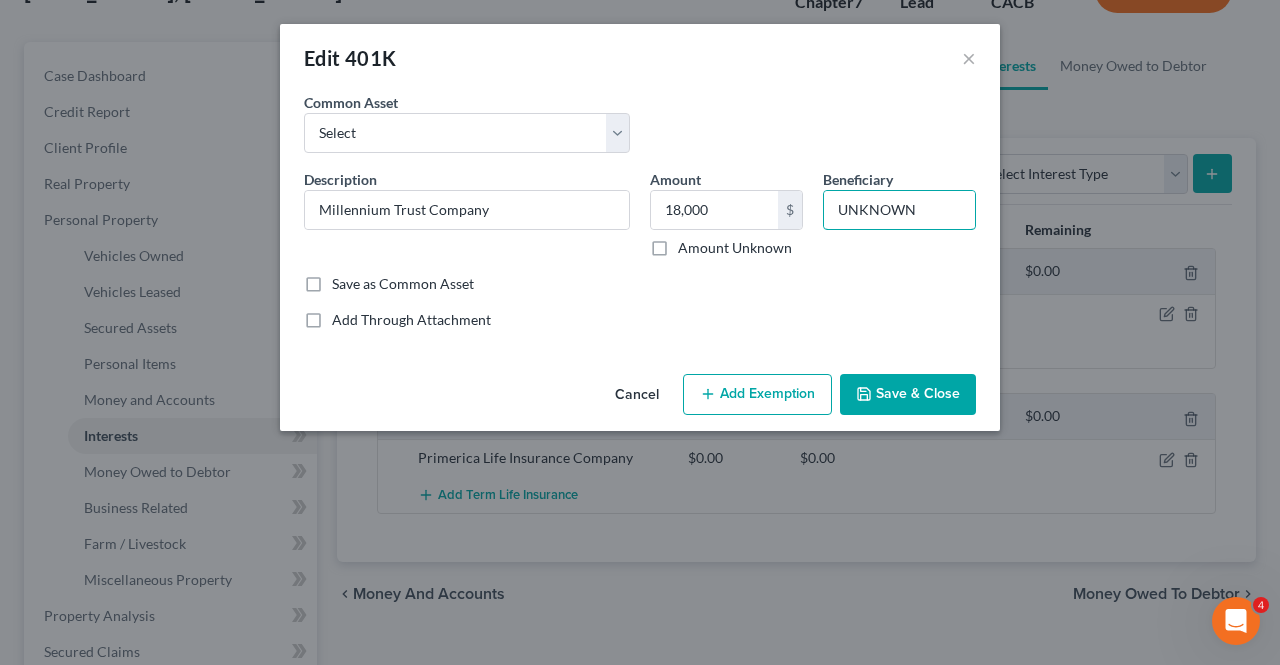 type on "UNKNOWN" 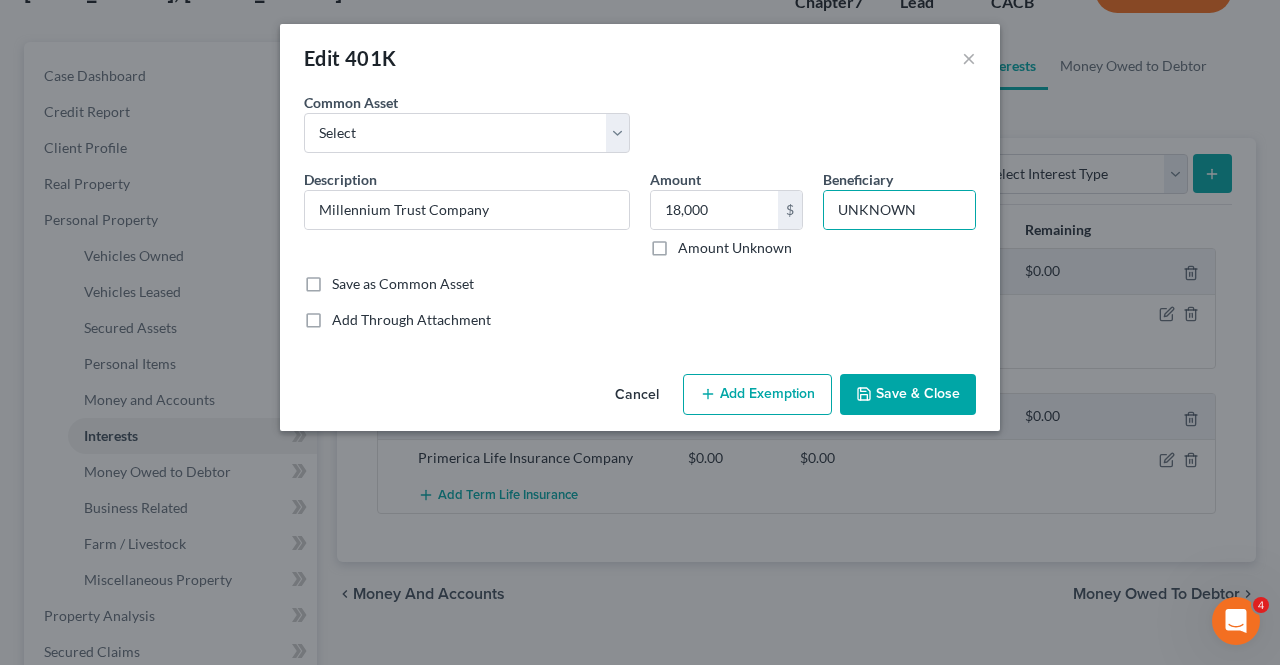 click on "Add Exemption" at bounding box center (757, 395) 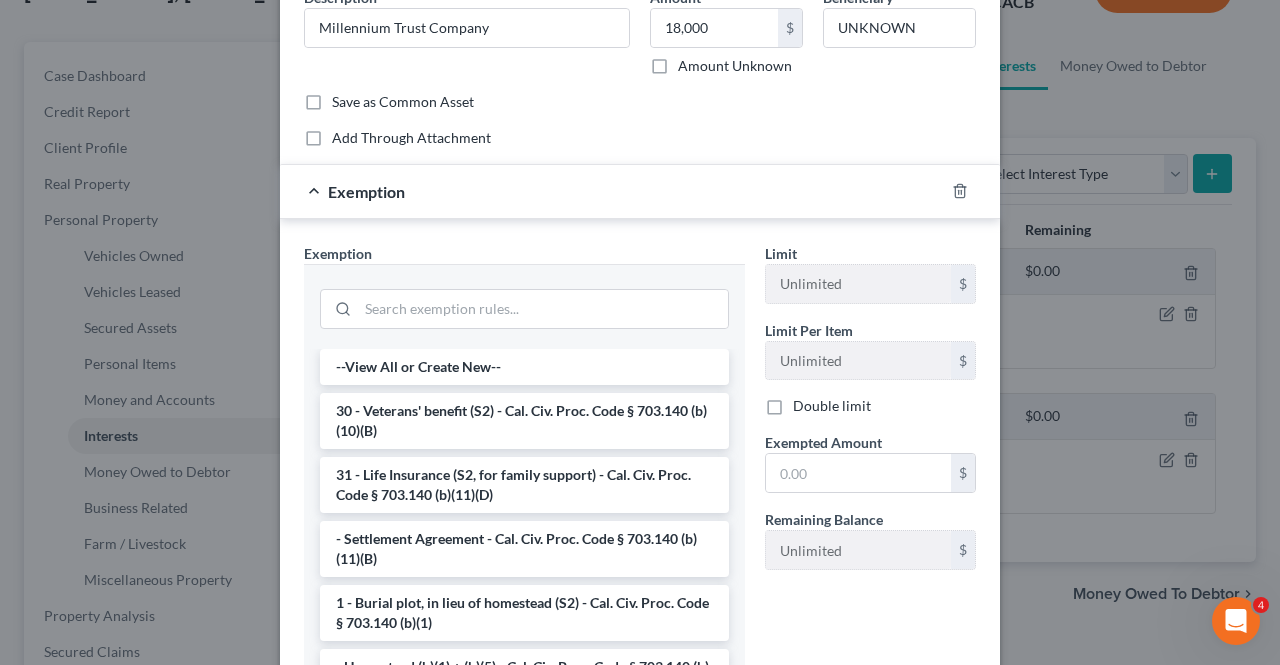 scroll, scrollTop: 184, scrollLeft: 0, axis: vertical 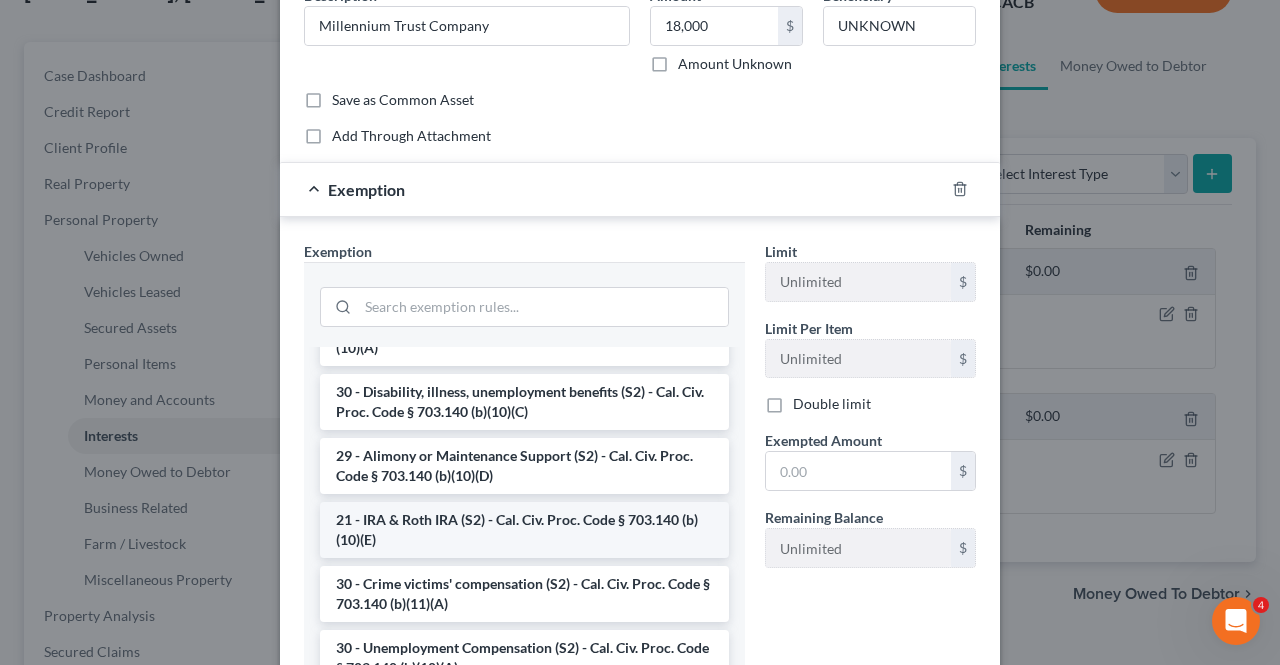 click on "21 - IRA & Roth IRA (S2) - Cal. Civ. Proc. Code § 703.140 (b)(10)(E)" at bounding box center (524, 530) 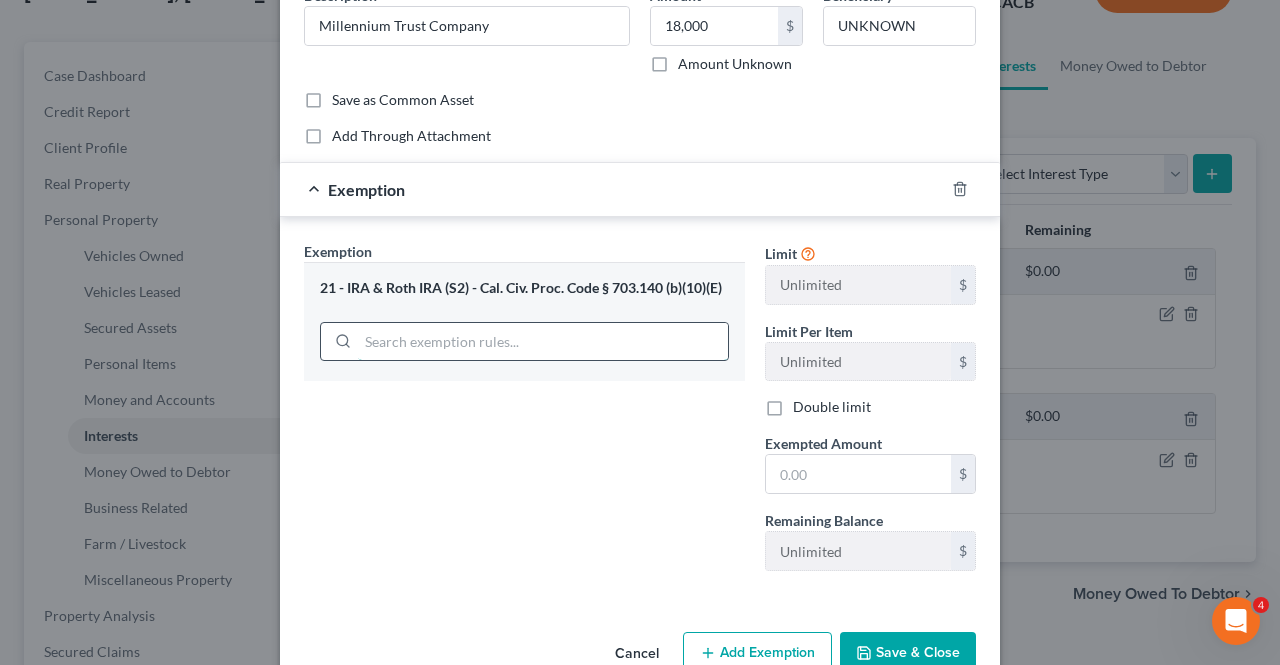 click at bounding box center [543, 342] 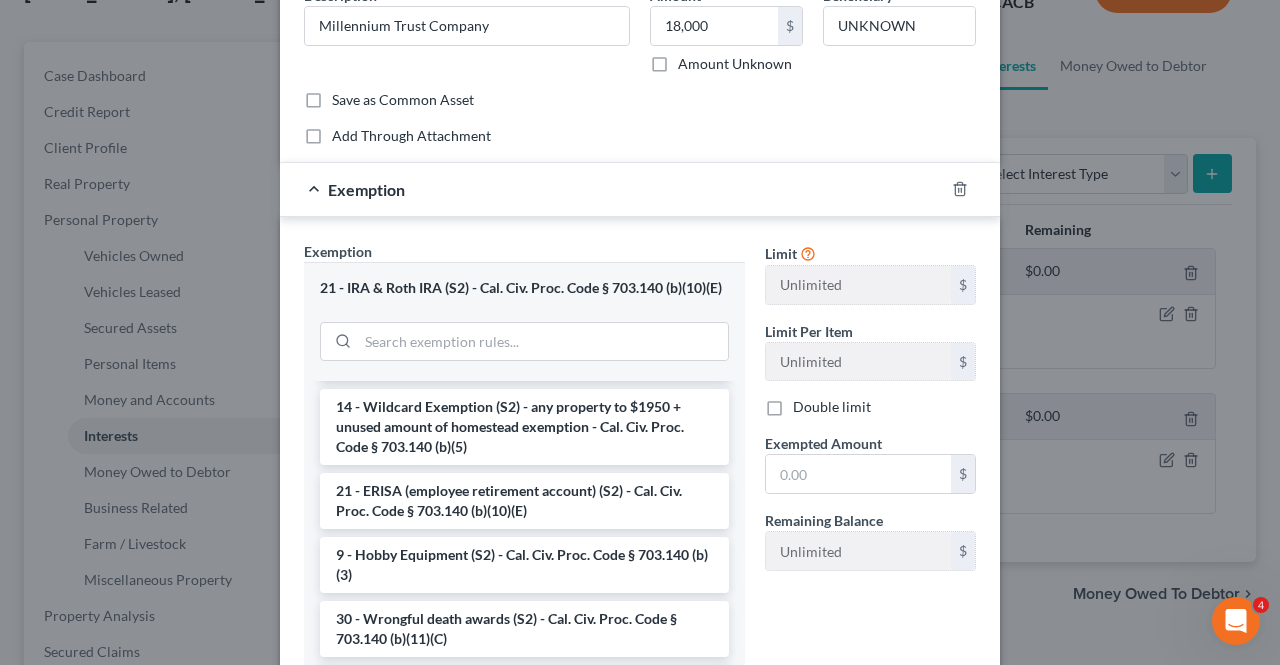scroll, scrollTop: 1222, scrollLeft: 0, axis: vertical 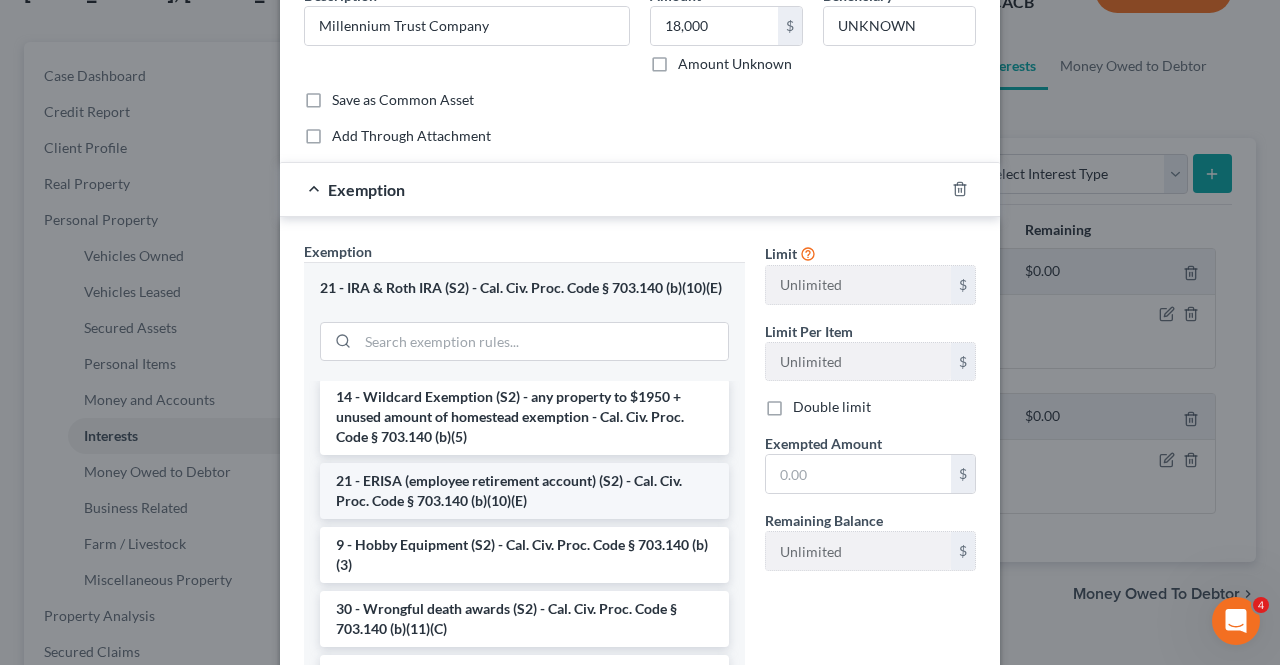 click on "21 - ERISA (employee retirement account) (S2) - Cal. Civ. Proc. Code § 703.140 (b)(10)(E)" at bounding box center [524, 491] 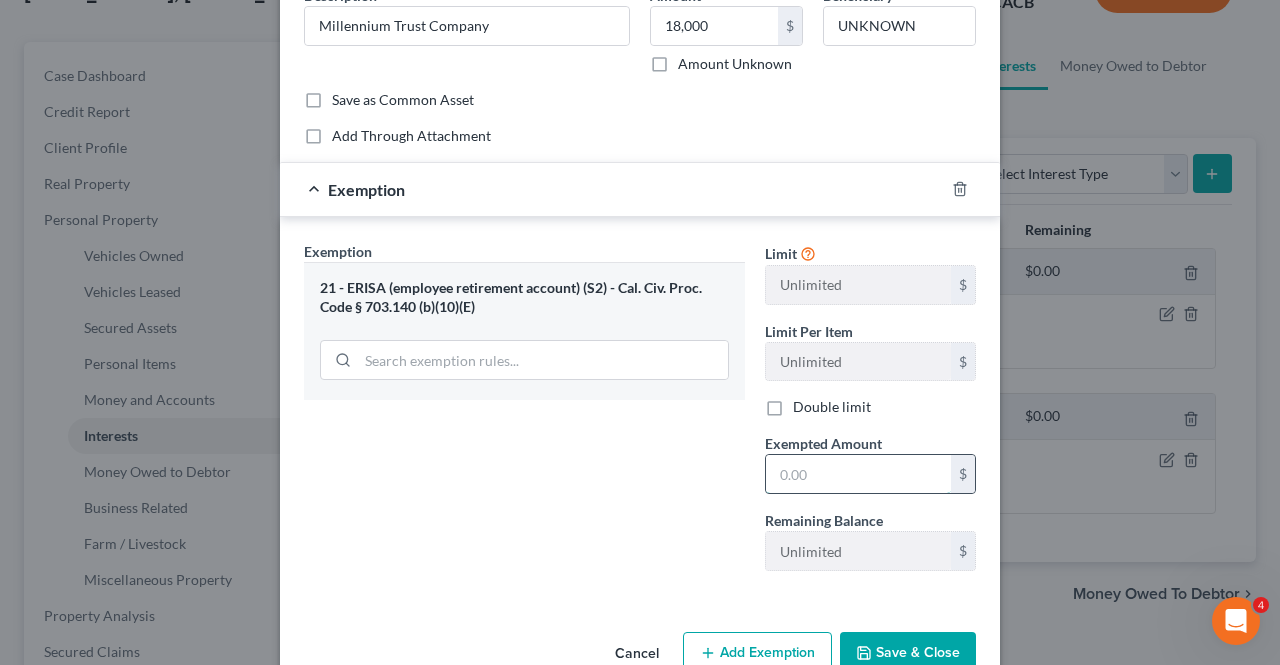 click at bounding box center (858, 474) 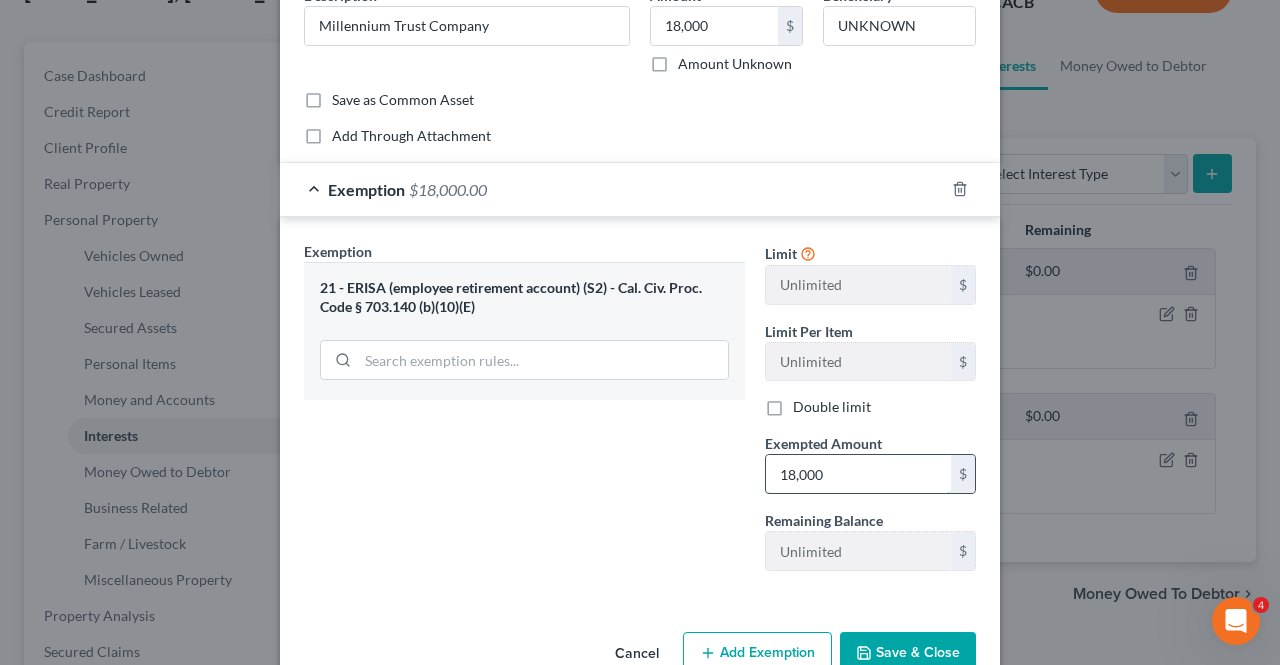 type on "18,000" 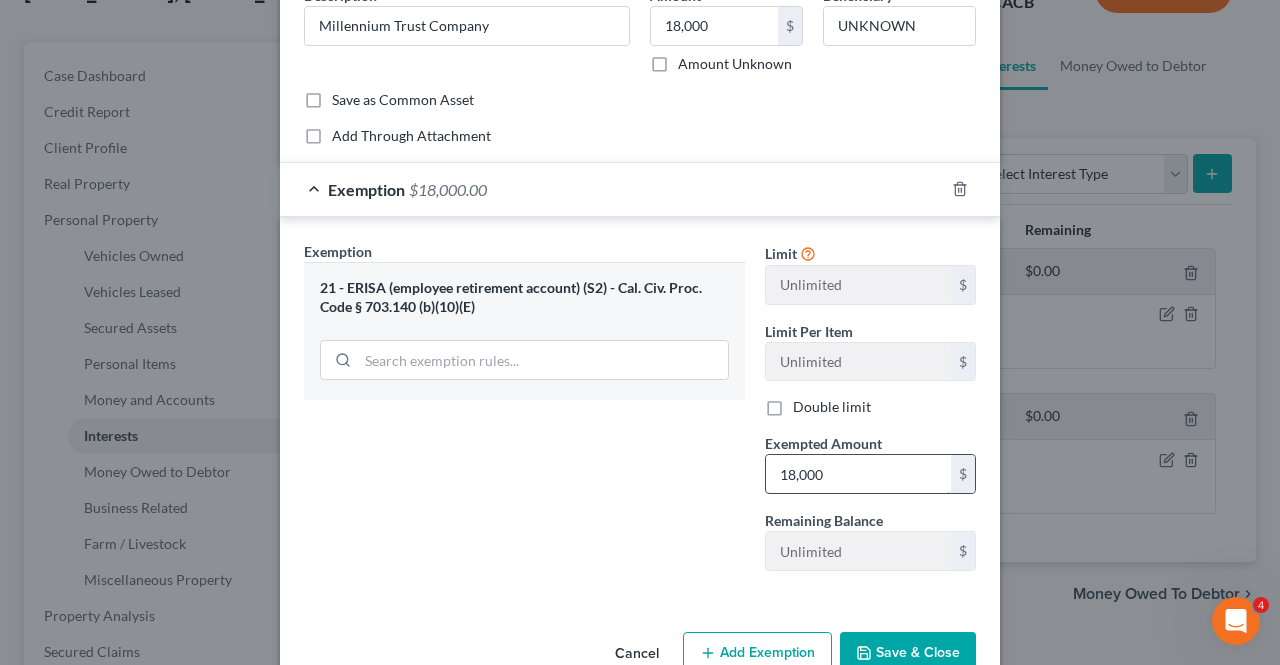 scroll, scrollTop: 188, scrollLeft: 0, axis: vertical 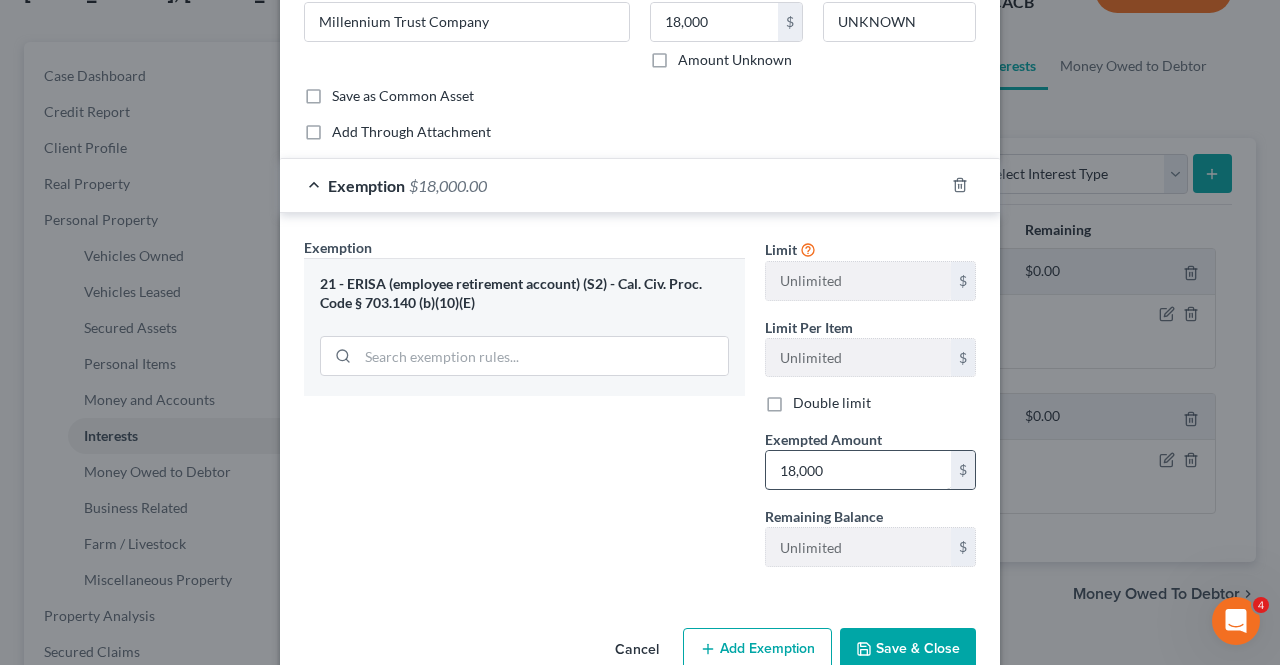 type 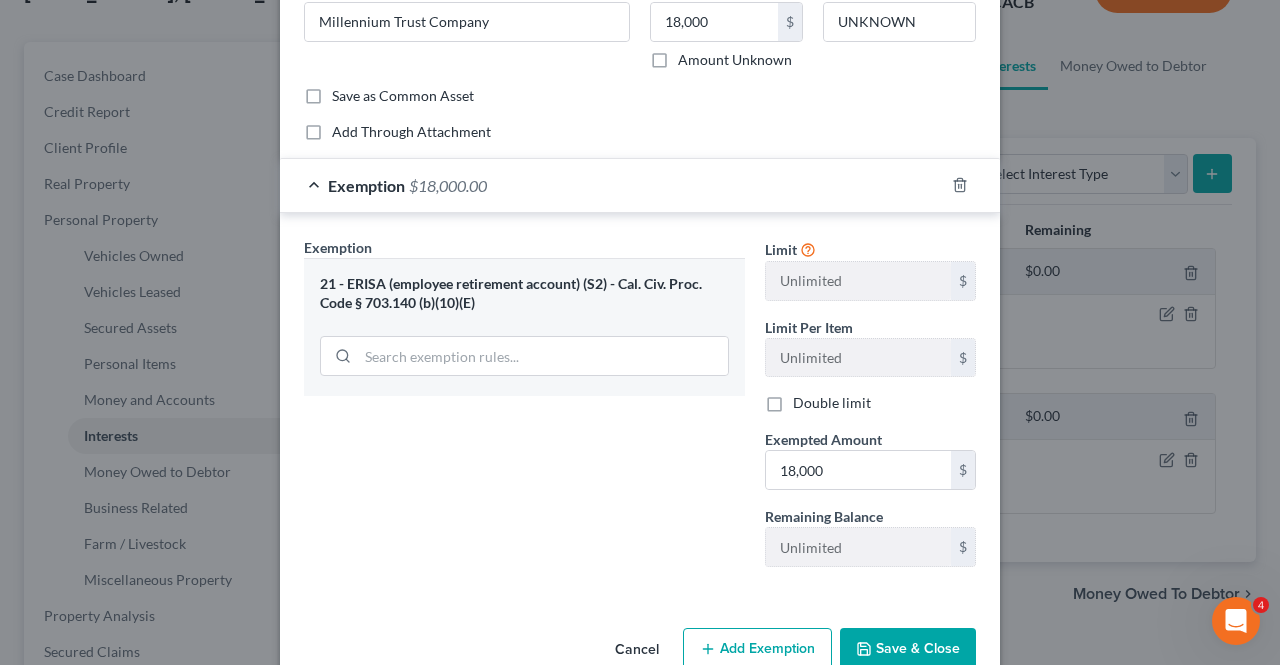 click on "Save & Close" at bounding box center (908, 649) 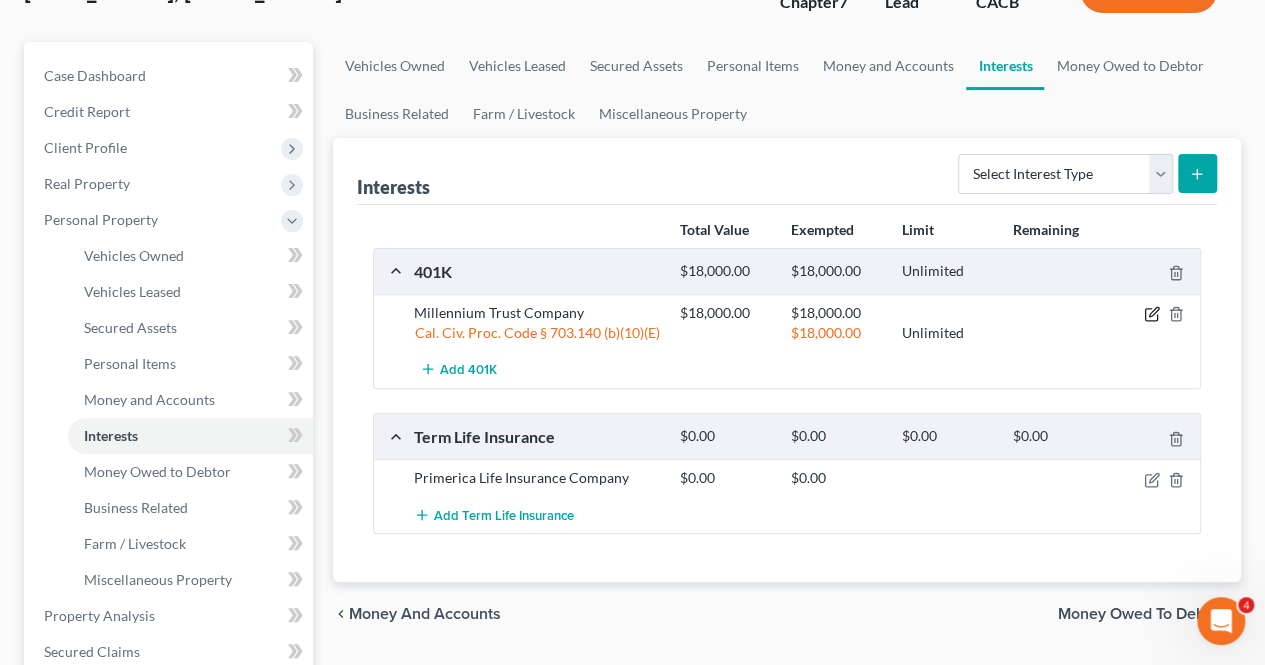 click 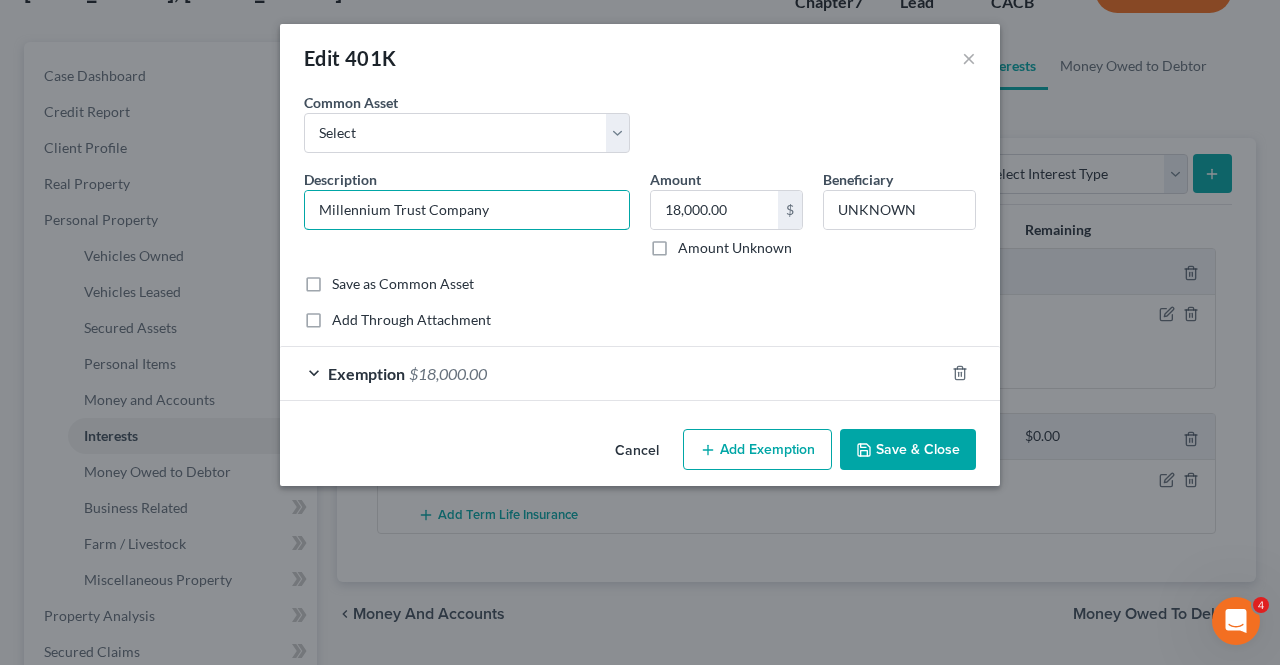 drag, startPoint x: 425, startPoint y: 207, endPoint x: 250, endPoint y: 216, distance: 175.23128 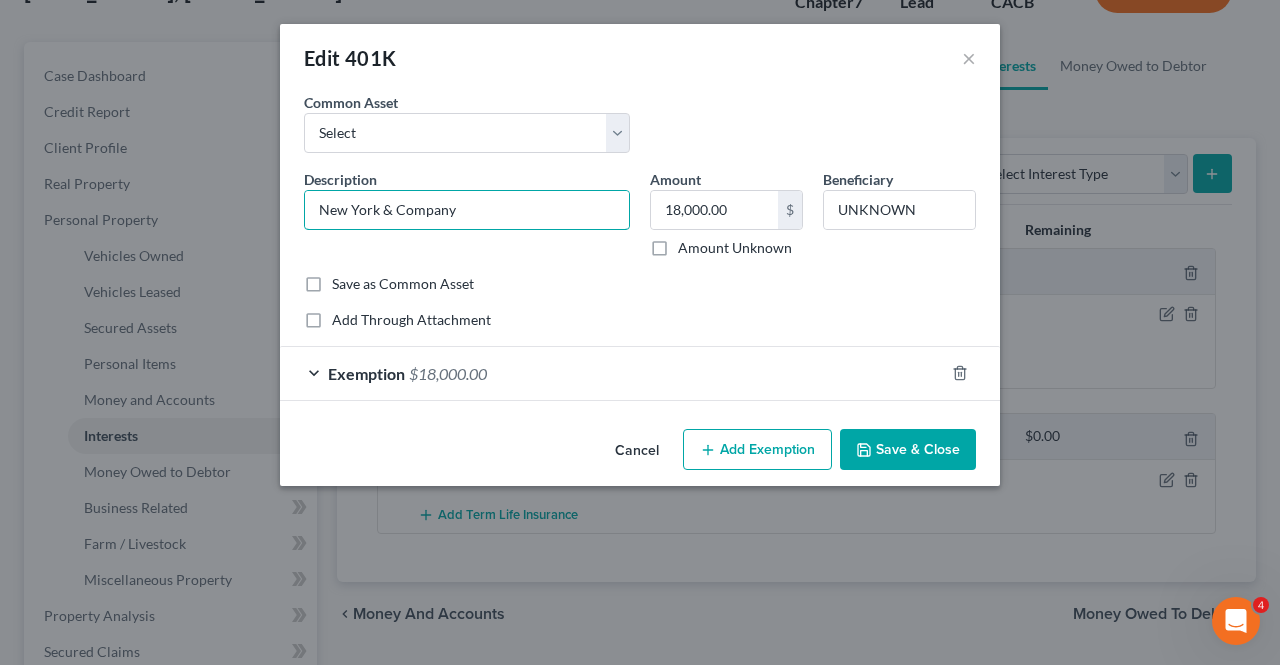 type on "New York & Company" 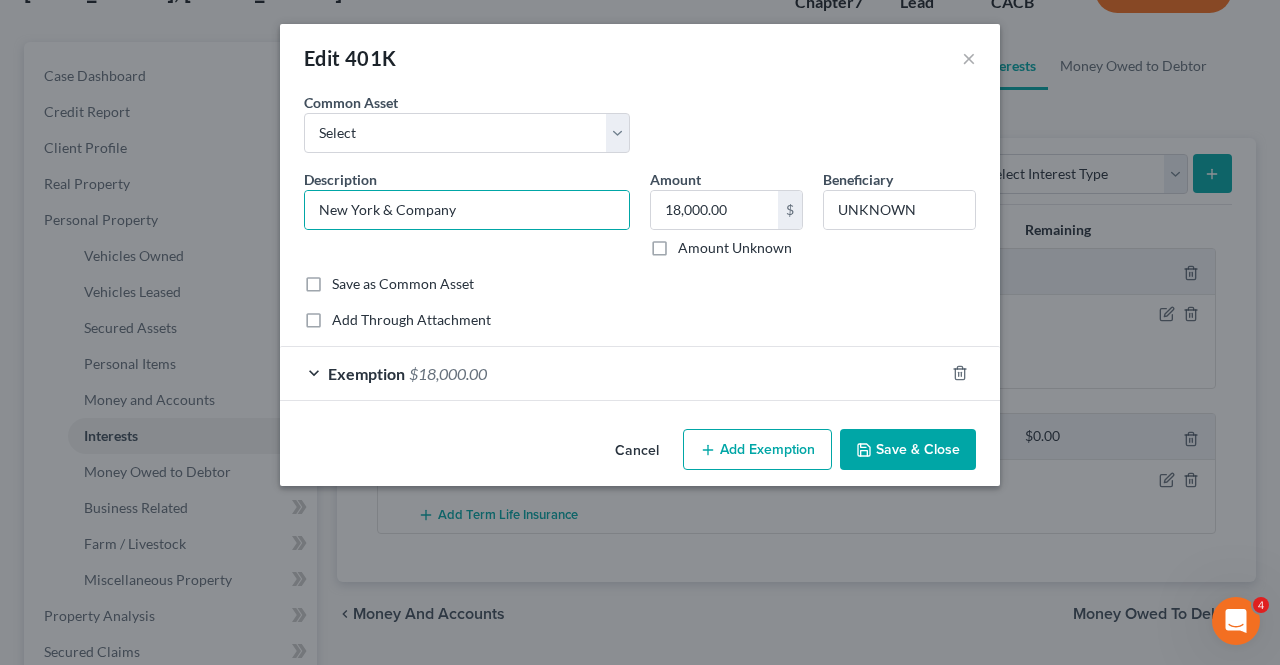 click on "Save & Close" at bounding box center (908, 450) 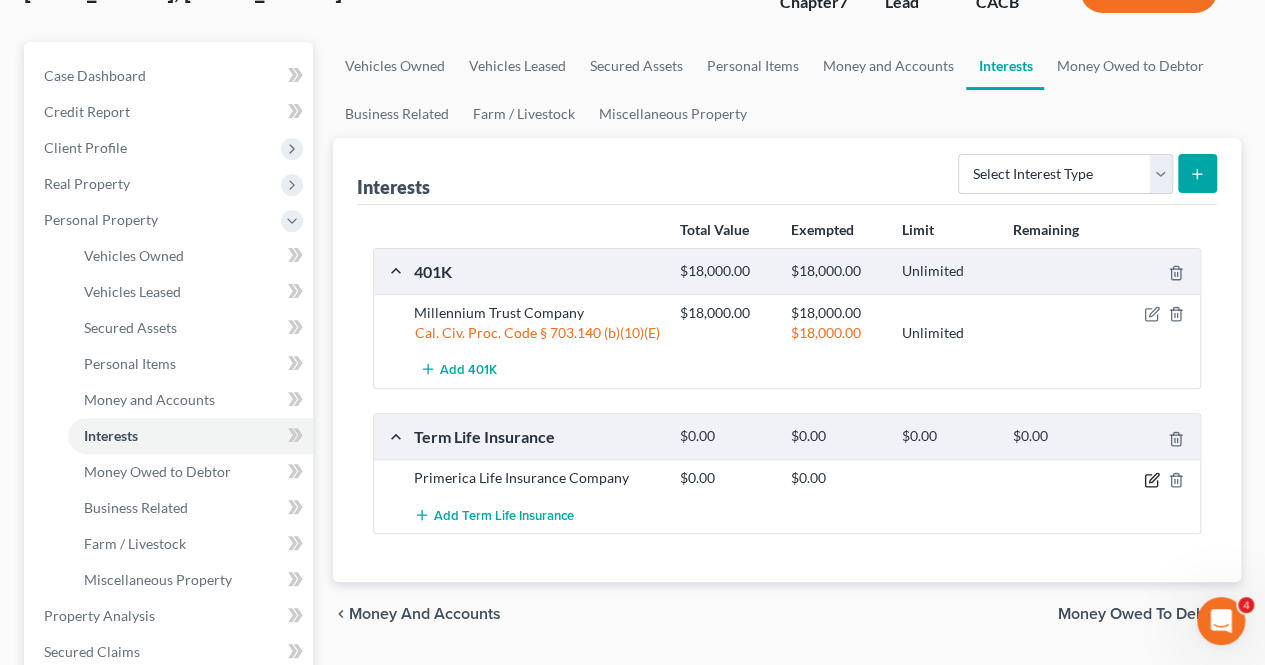 click 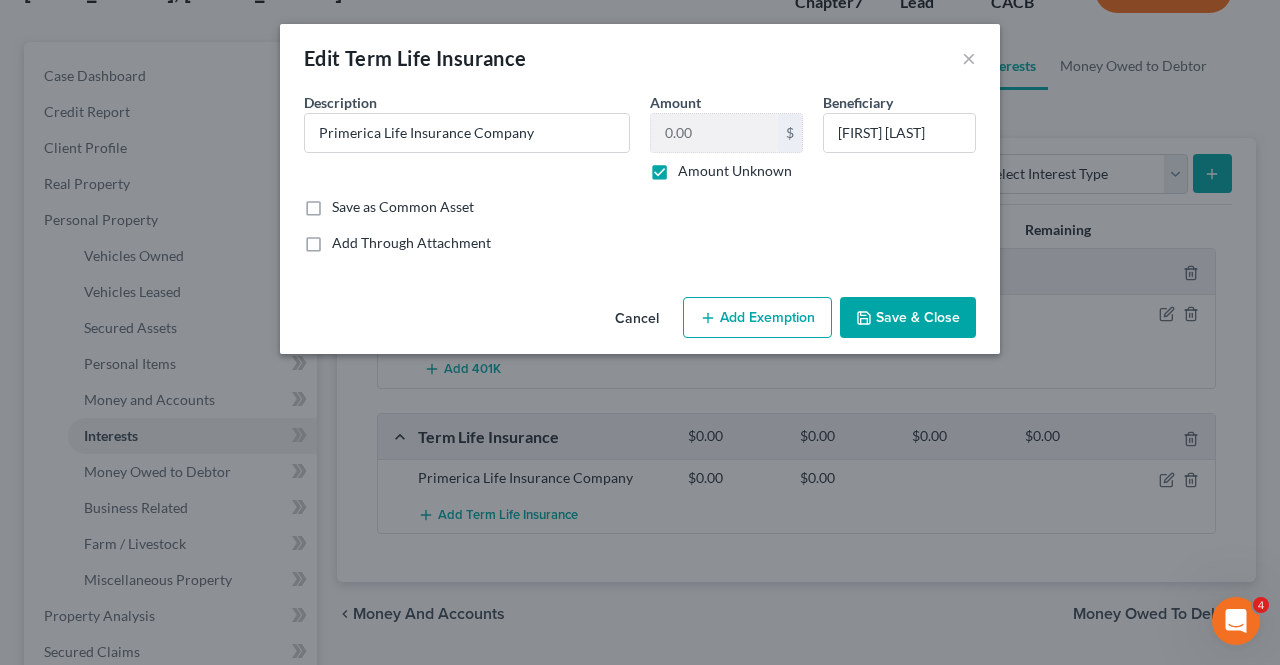 click on "Amount Unknown" at bounding box center [735, 171] 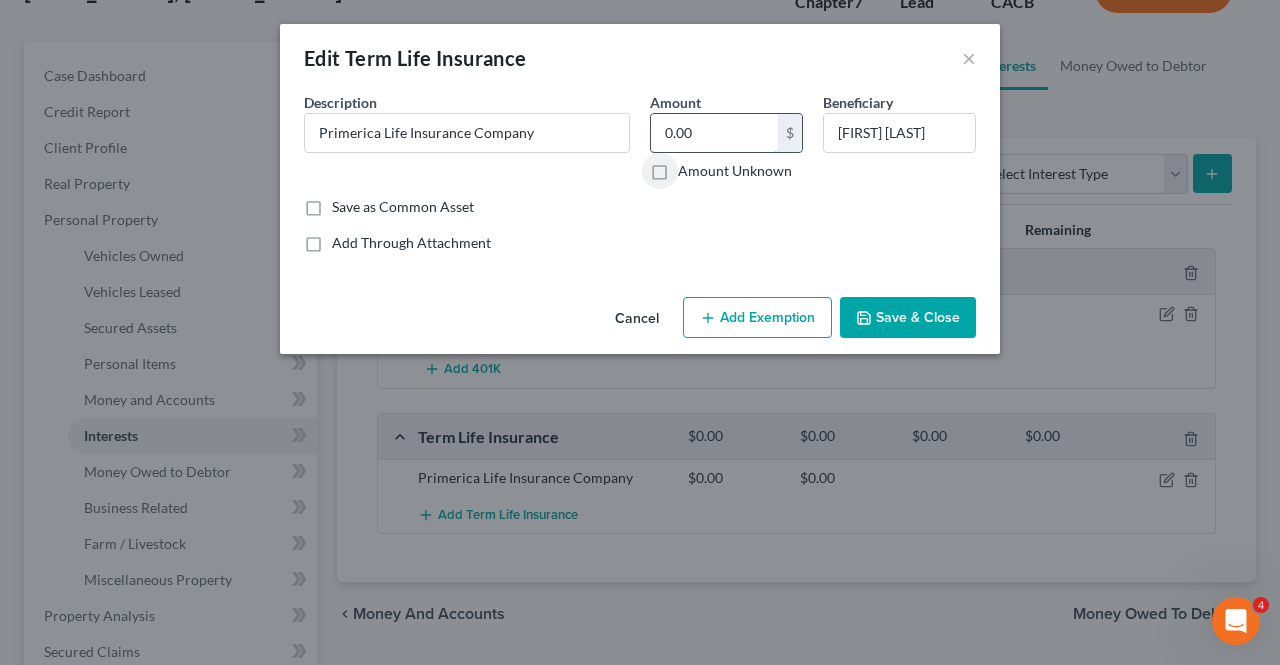 click on "0.00" at bounding box center (714, 133) 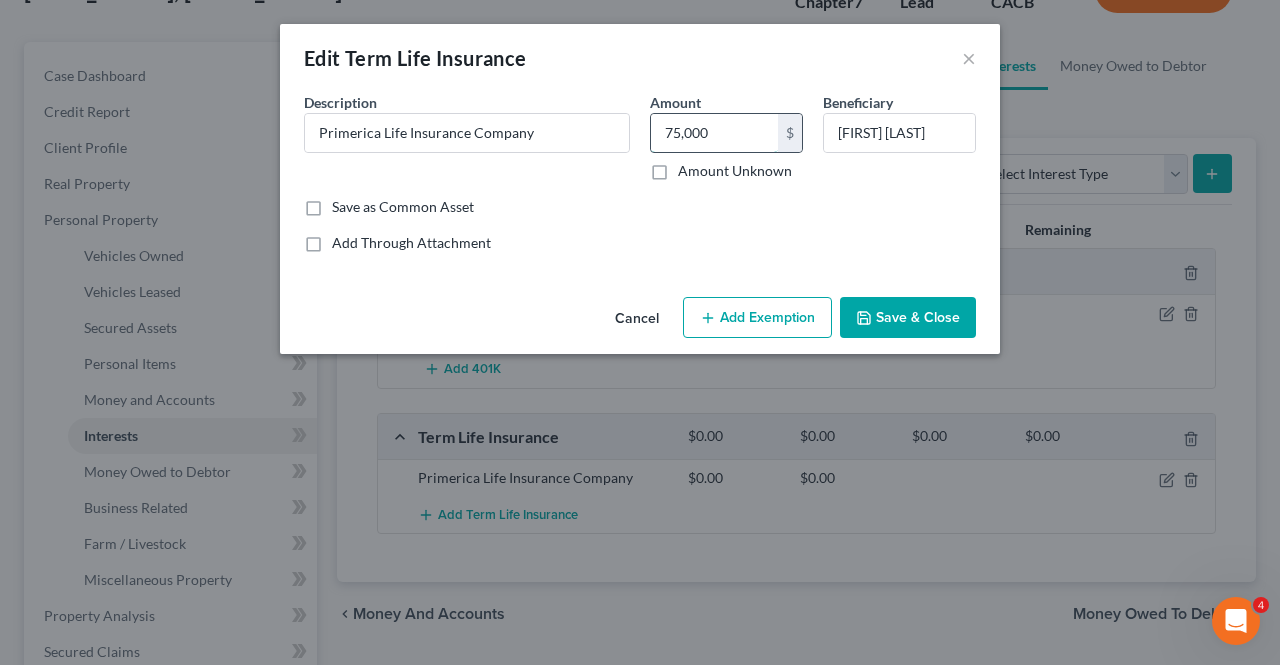 type on "75,000" 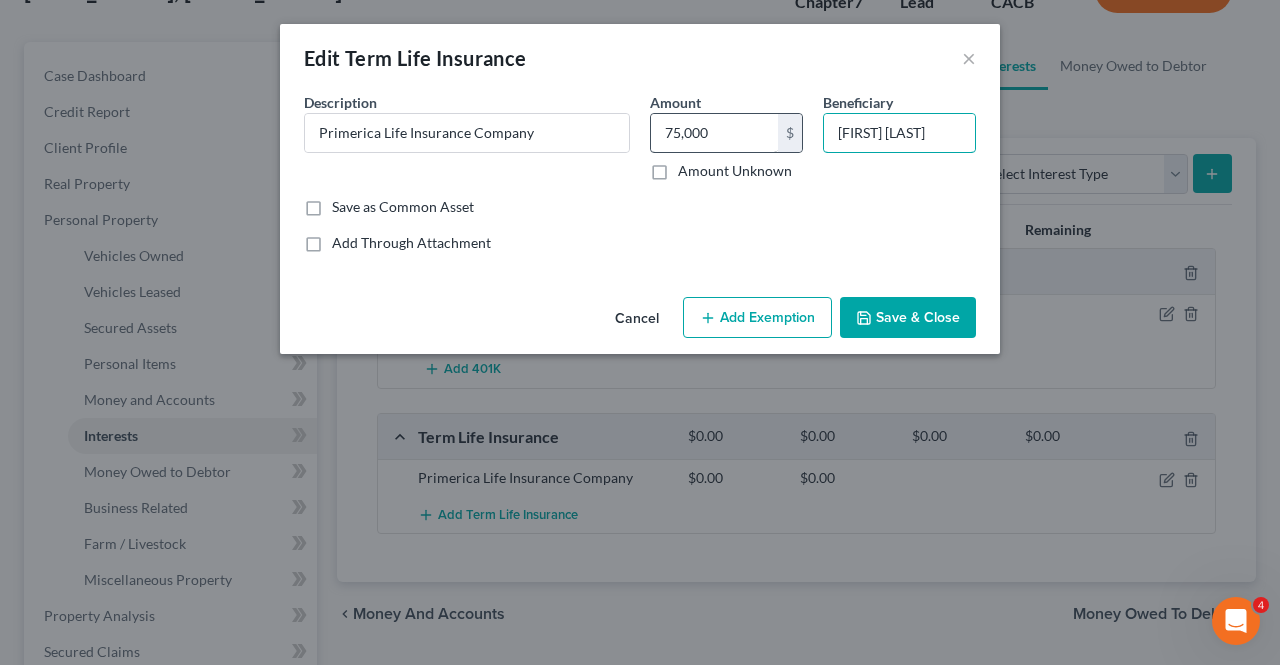 drag, startPoint x: 928, startPoint y: 126, endPoint x: 714, endPoint y: 148, distance: 215.12787 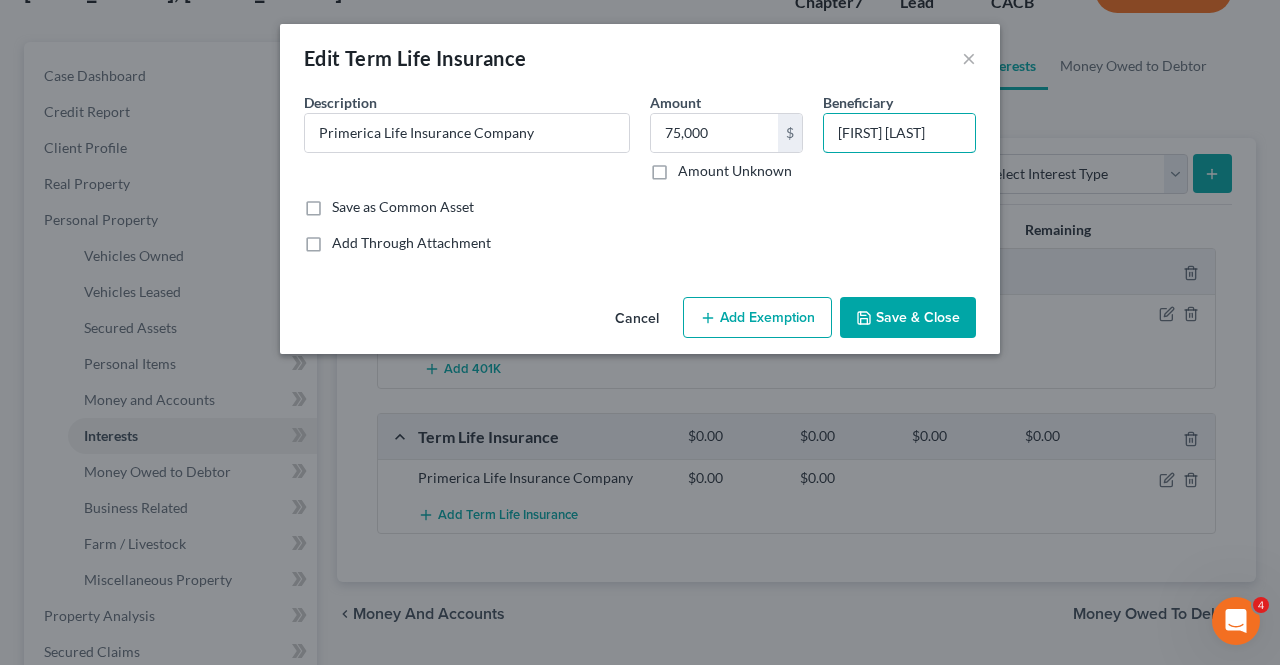 paste on "[FIRST] [LAST] and [FIRST] [LAST]" 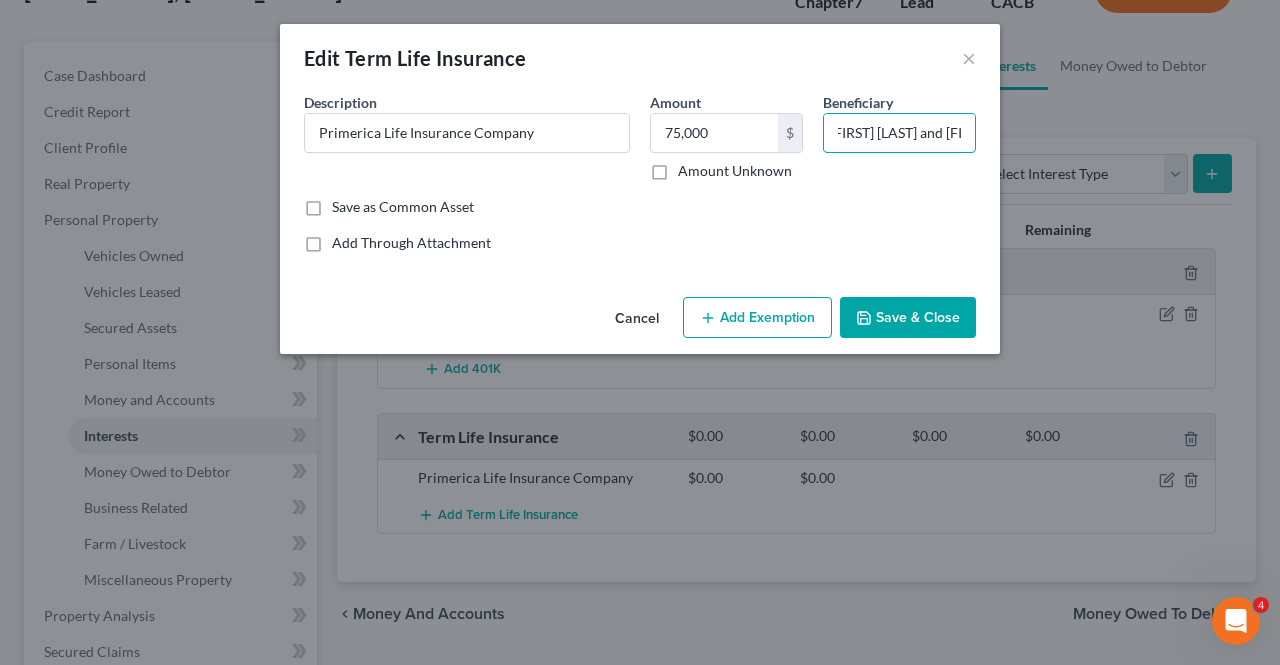 scroll, scrollTop: 0, scrollLeft: 0, axis: both 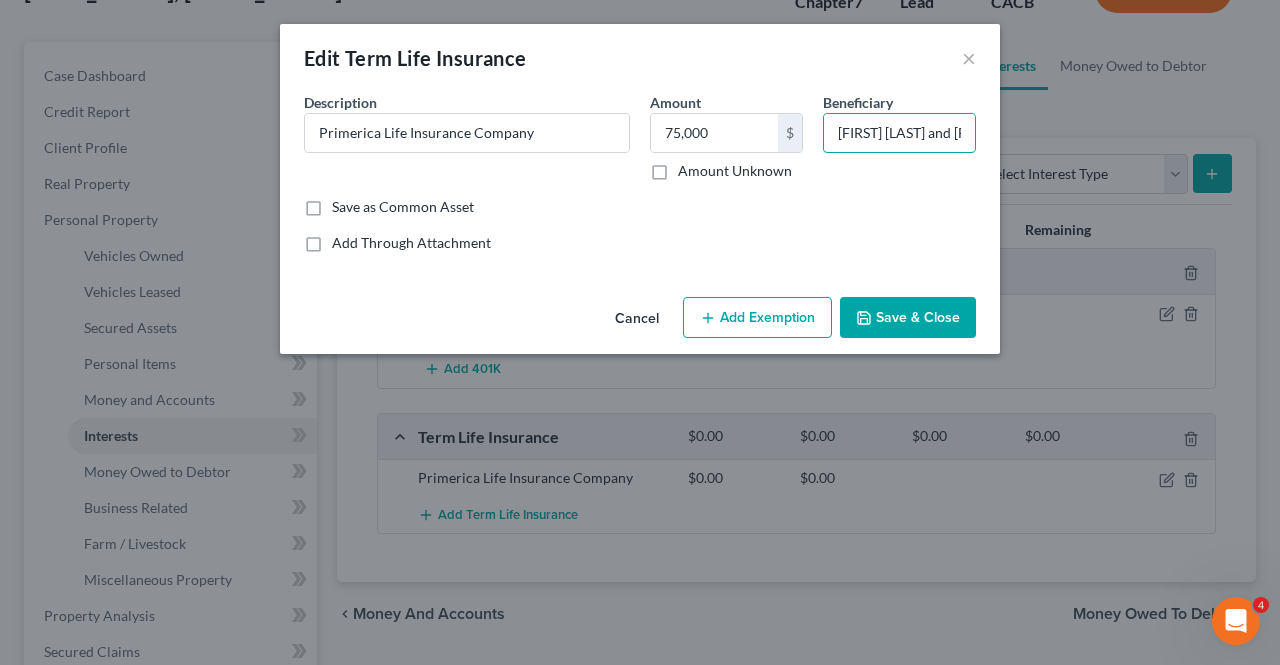 type on "[FIRST] [LAST] and [FIRST] [LAST]" 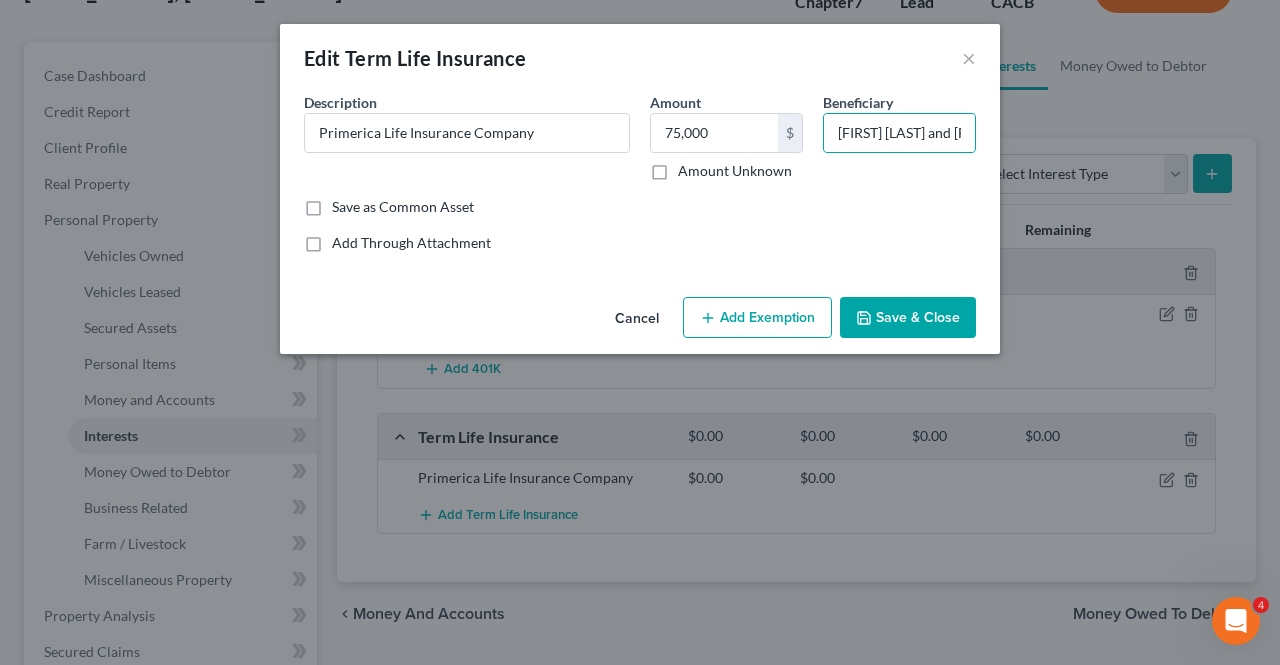 click on "Save as Common Asset" at bounding box center (403, 207) 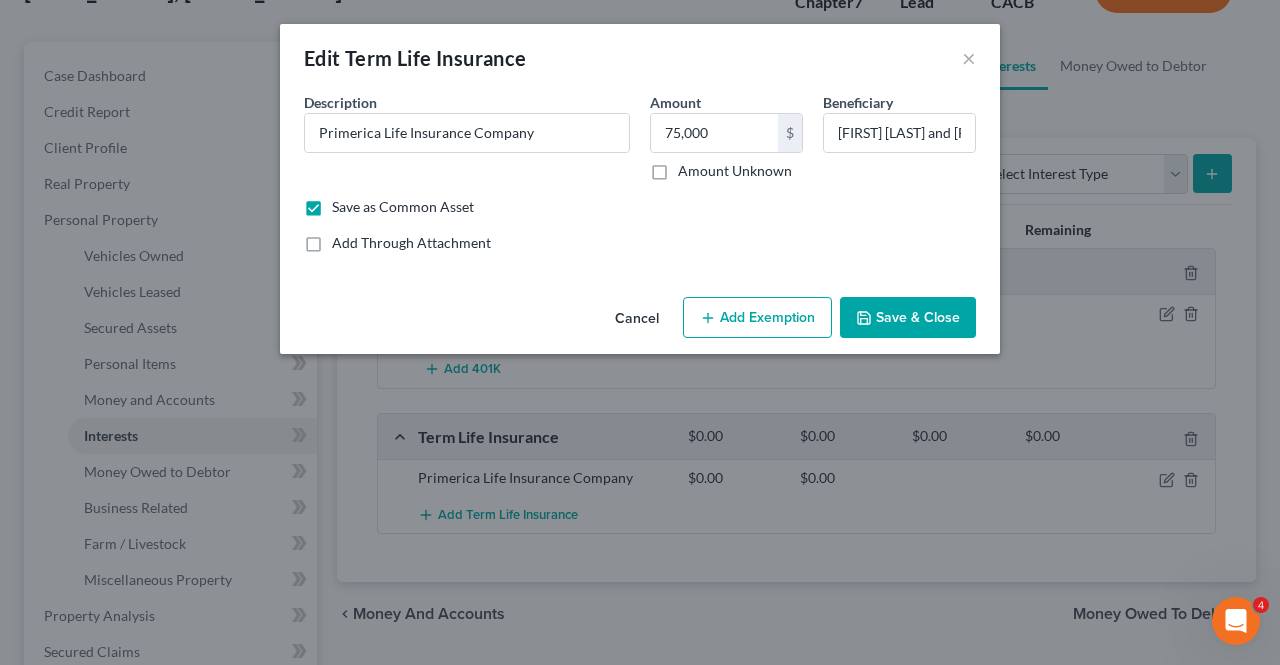 click on "Add Exemption" at bounding box center [757, 318] 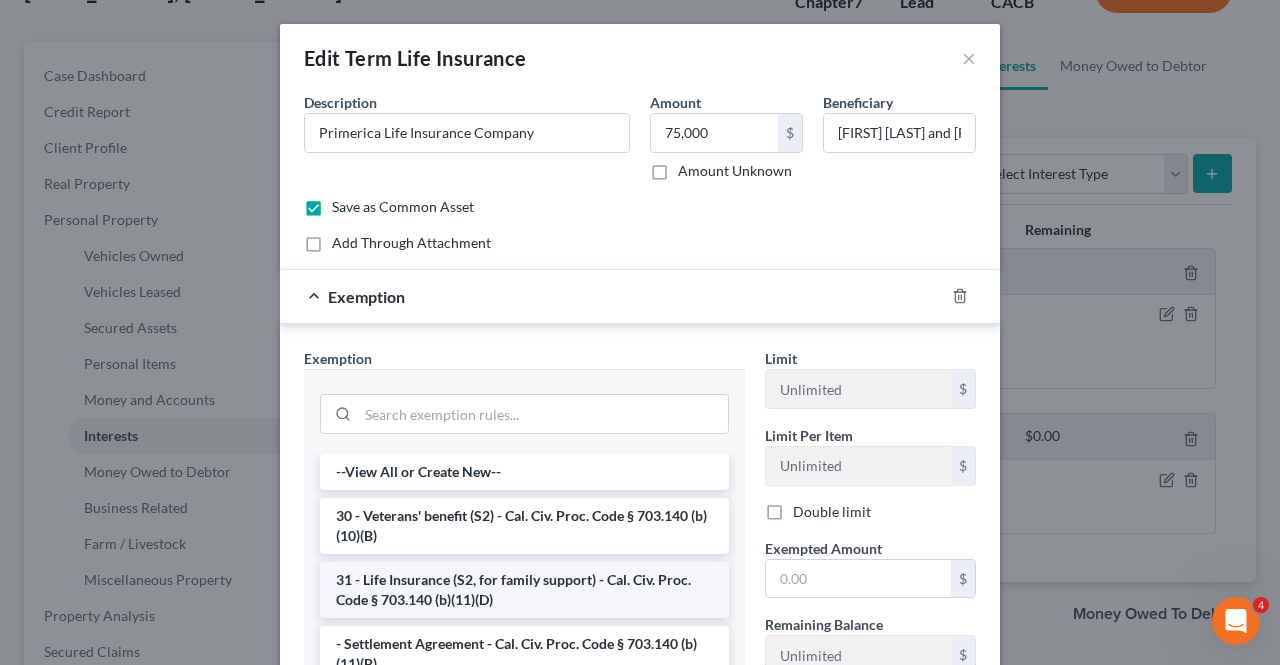 click on "31 - Life Insurance (S2, for family support) - Cal. Civ. Proc. Code § 703.140 (b)(11)(D)" at bounding box center [524, 590] 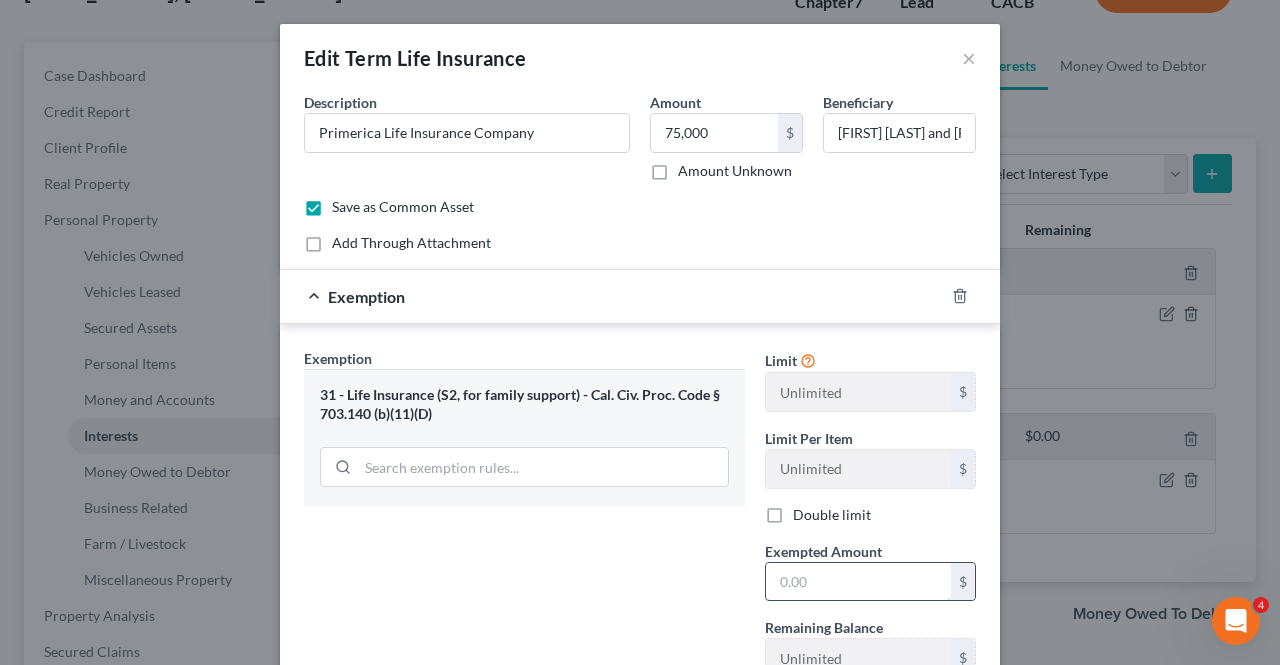 click at bounding box center (858, 582) 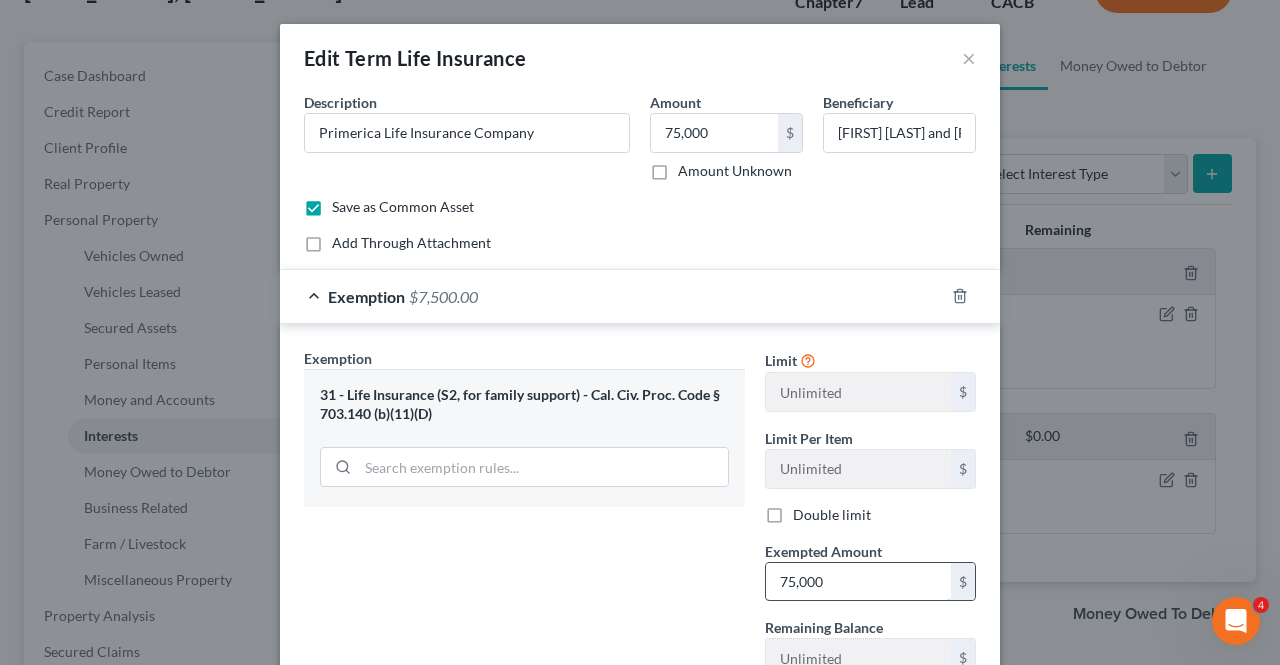 type on "75,000" 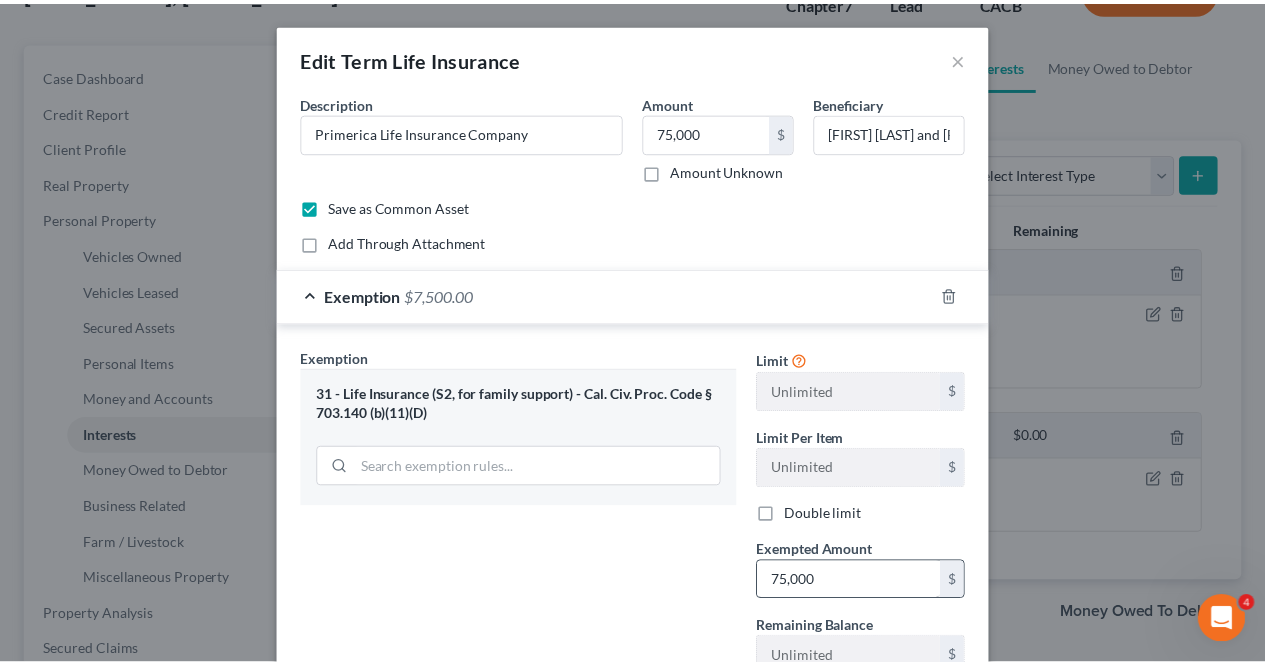 scroll, scrollTop: 151, scrollLeft: 0, axis: vertical 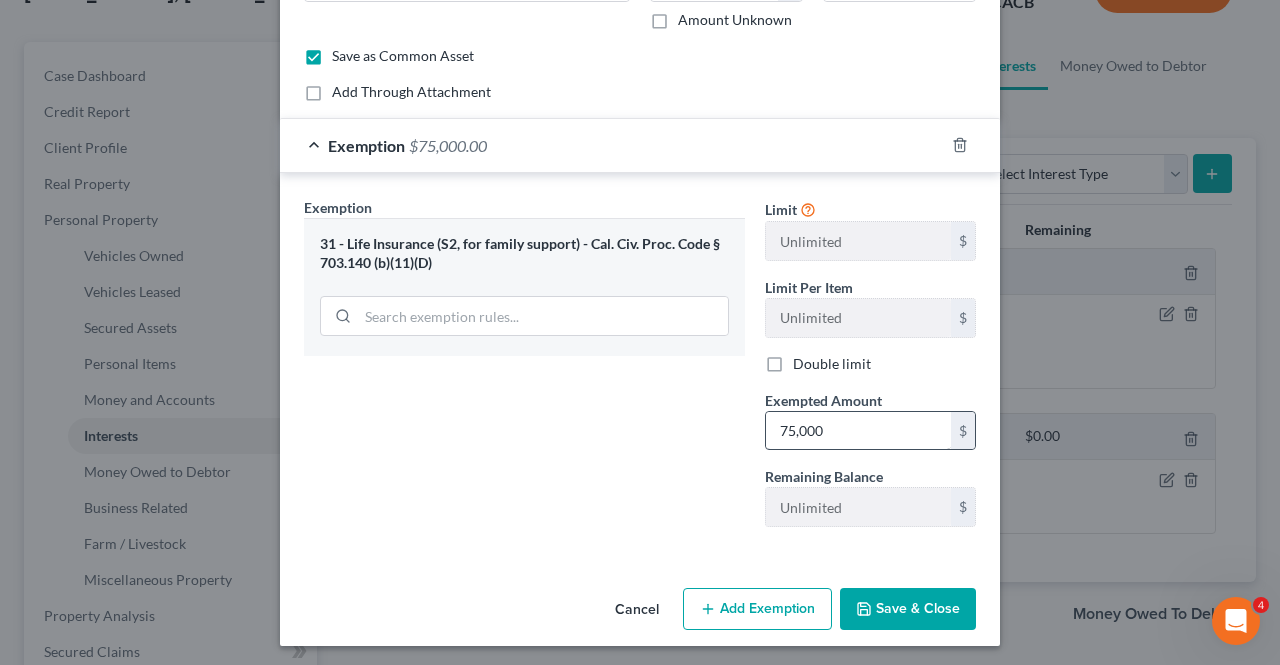 type 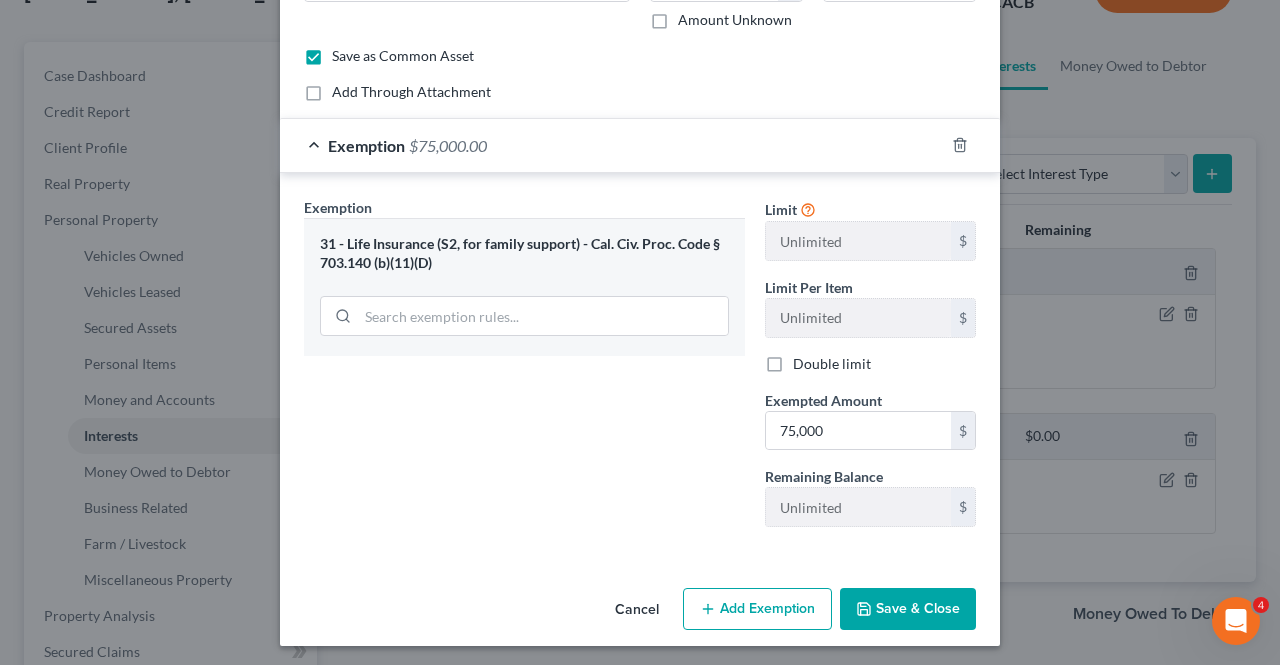 click on "Cancel Add Exemption Save & Close" at bounding box center [640, 613] 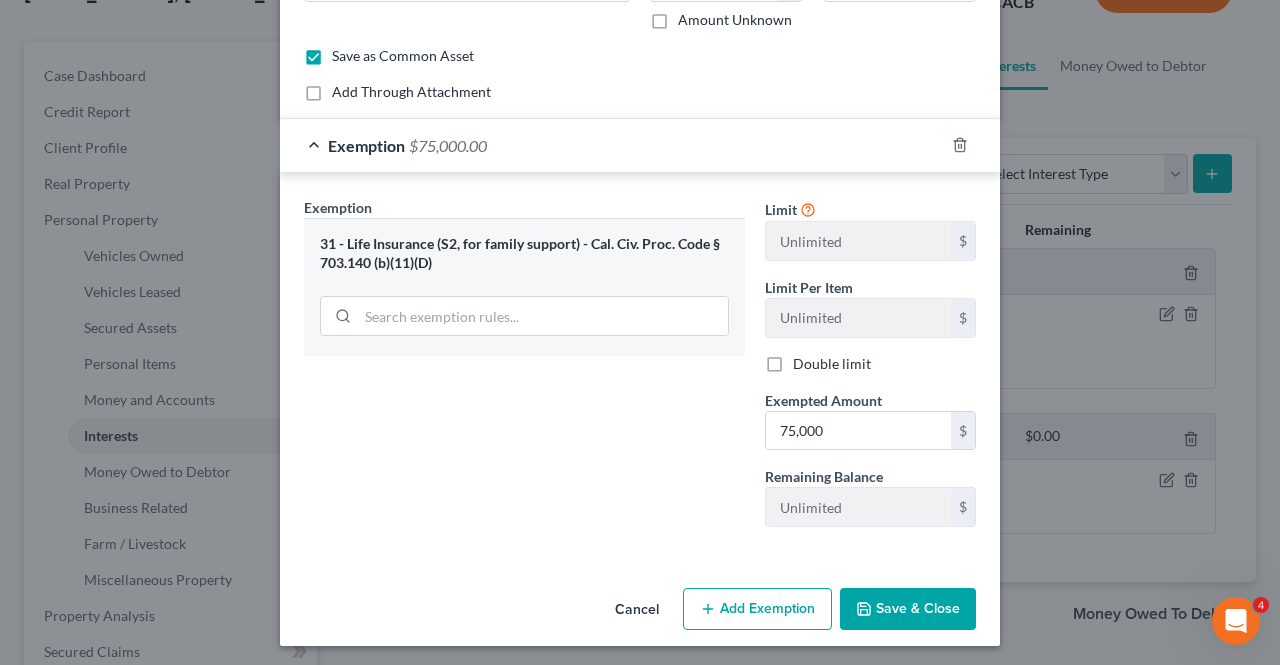 click on "Save & Close" at bounding box center [908, 609] 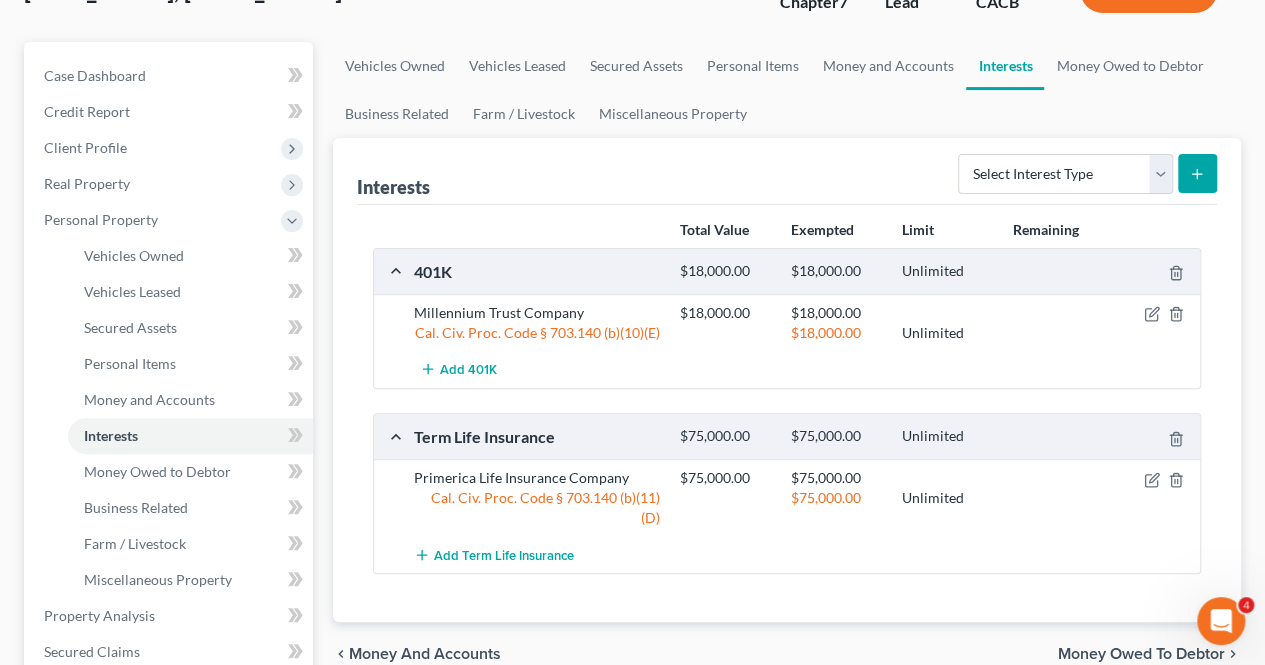 scroll, scrollTop: 403, scrollLeft: 0, axis: vertical 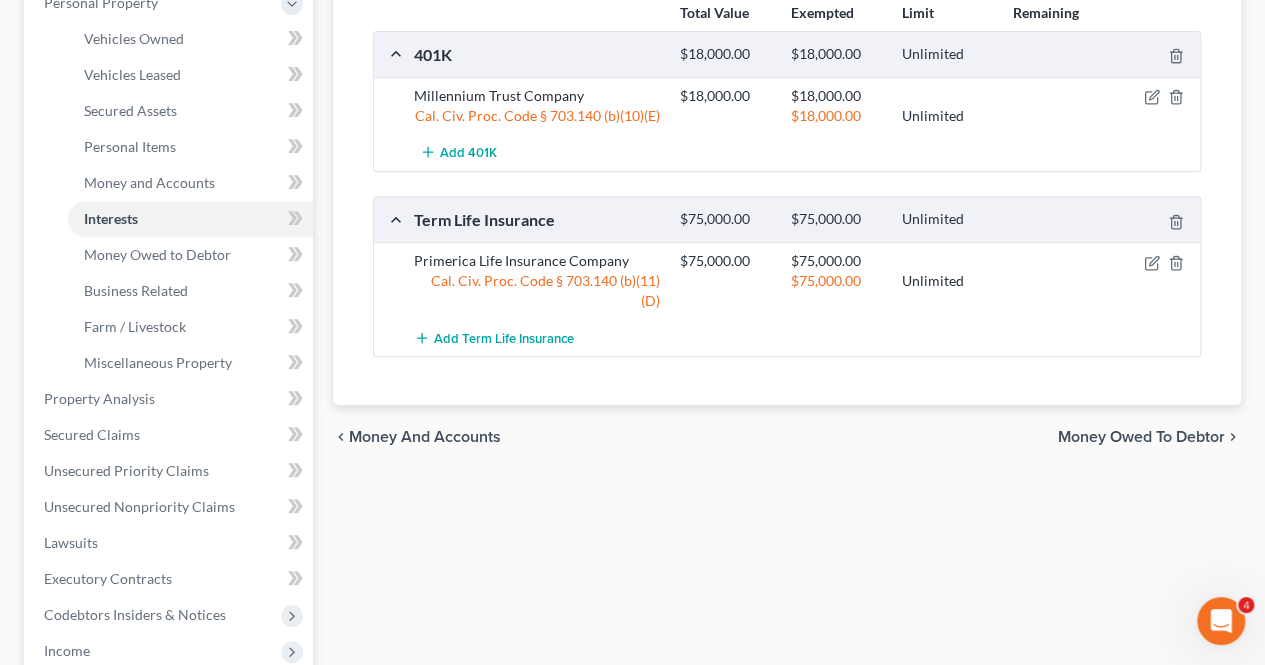 click on "Money Owed to Debtor" at bounding box center (1141, 437) 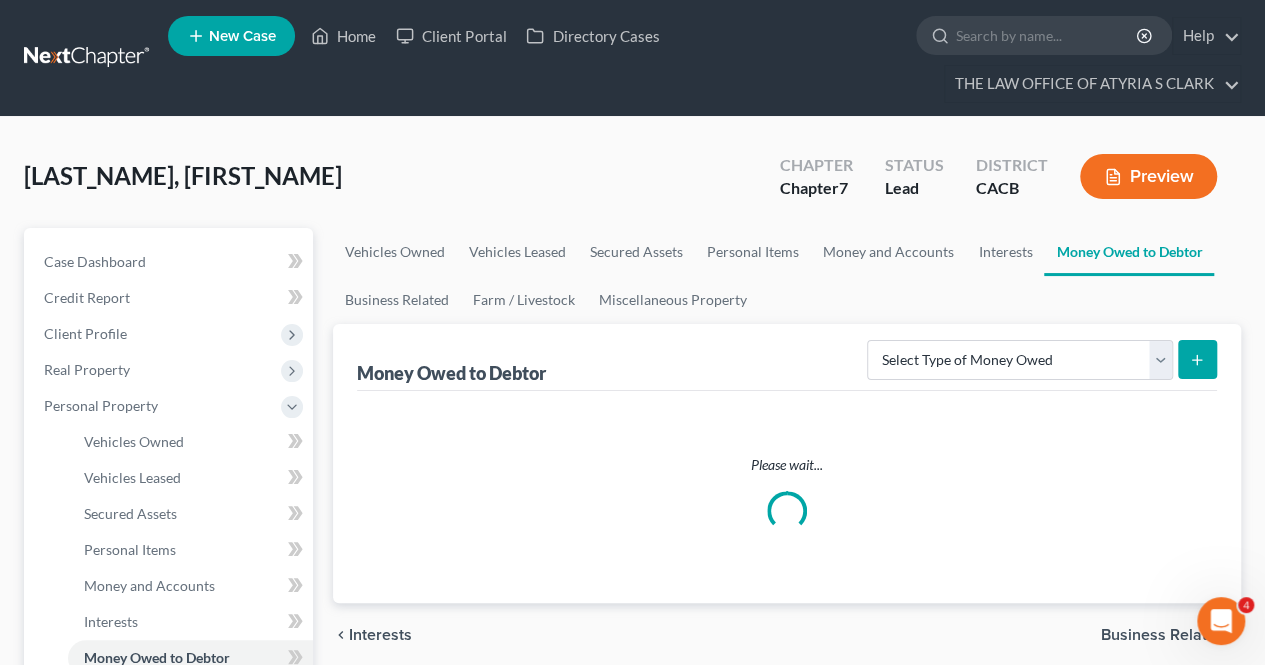scroll, scrollTop: 0, scrollLeft: 0, axis: both 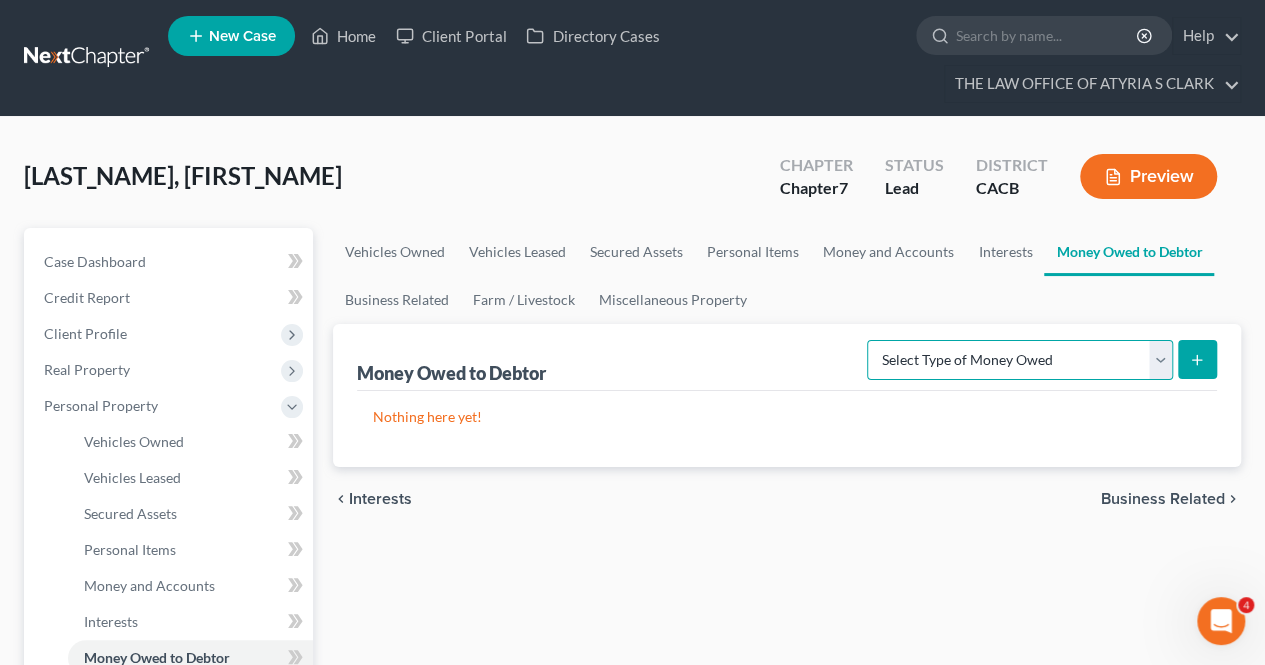 click on "Select Type of Money Owed Accounts Receivable Alimony Child Support Claims Against Third Parties Disability Benefits Disability Insurance Payments Divorce Settlements Equitable or Future Interests Expected Tax Refund and Unused NOLs Financial Assets Not Yet Listed Life Estate of Descendants Maintenance Other Contingent & Unliquidated Claims Property Settlements Sick or Vacation Pay Social Security Benefits Trusts Unpaid Loans Unpaid Wages Workers Compensation" at bounding box center [1020, 360] 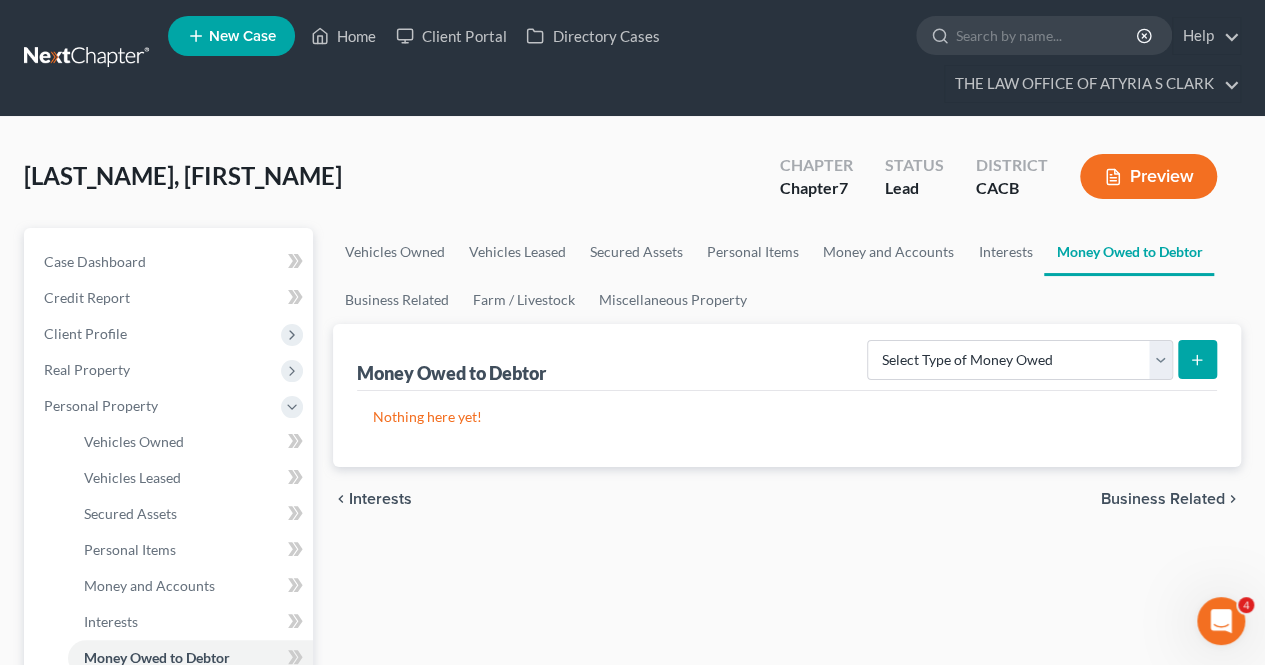 click on "Vehicles Owned
Vehicles Leased
Secured Assets
Personal Items
Money and Accounts
Interests
Money Owed to Debtor
Business Related
Farm / Livestock
Miscellaneous Property
Money Owed to Debtor Select Type of Money Owed Accounts Receivable Alimony Child Support Claims Against Third Parties Disability Benefits Disability Insurance Payments Divorce Settlements Equitable or Future Interests Expected Tax Refund and Unused NOLs Financial Assets Not Yet Listed Life Estate of Descendants Maintenance Other Contingent & Unliquidated Claims Property Settlements Sick or Vacation Pay Social Security Benefits Trusts Unpaid Loans Unpaid Wages Workers Compensation
Nothing here yet!
chevron_left
Interests
Business Related
chevron_right" at bounding box center (787, 805) 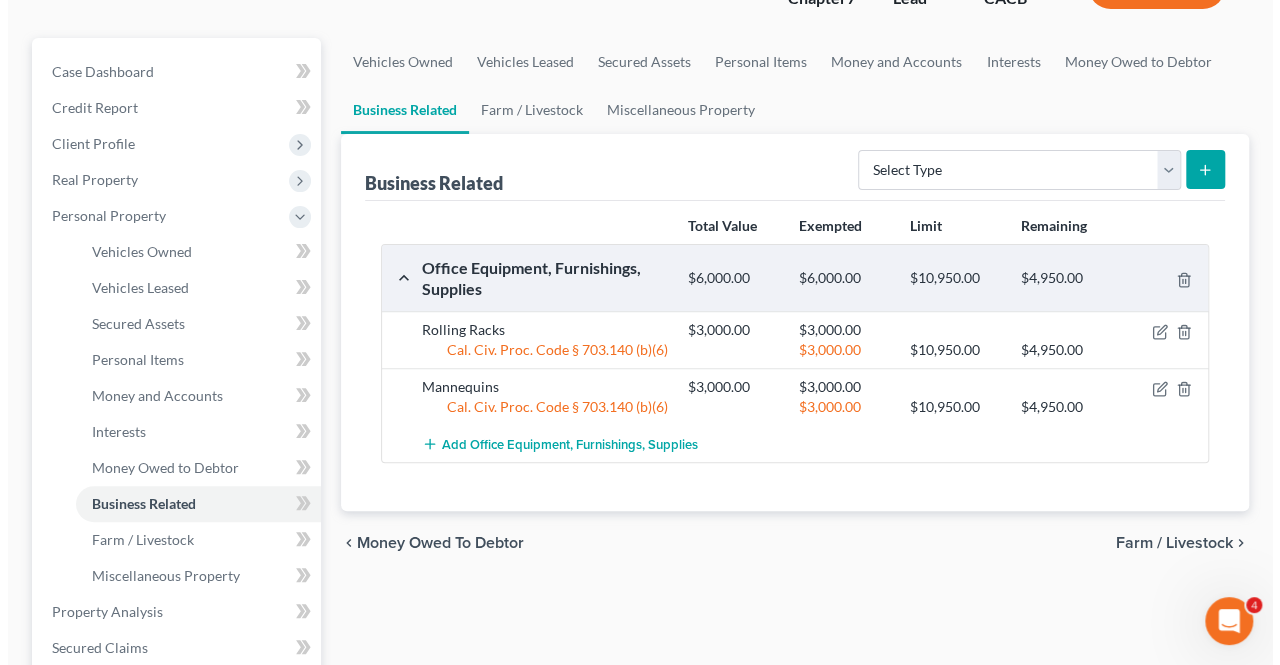 scroll, scrollTop: 199, scrollLeft: 0, axis: vertical 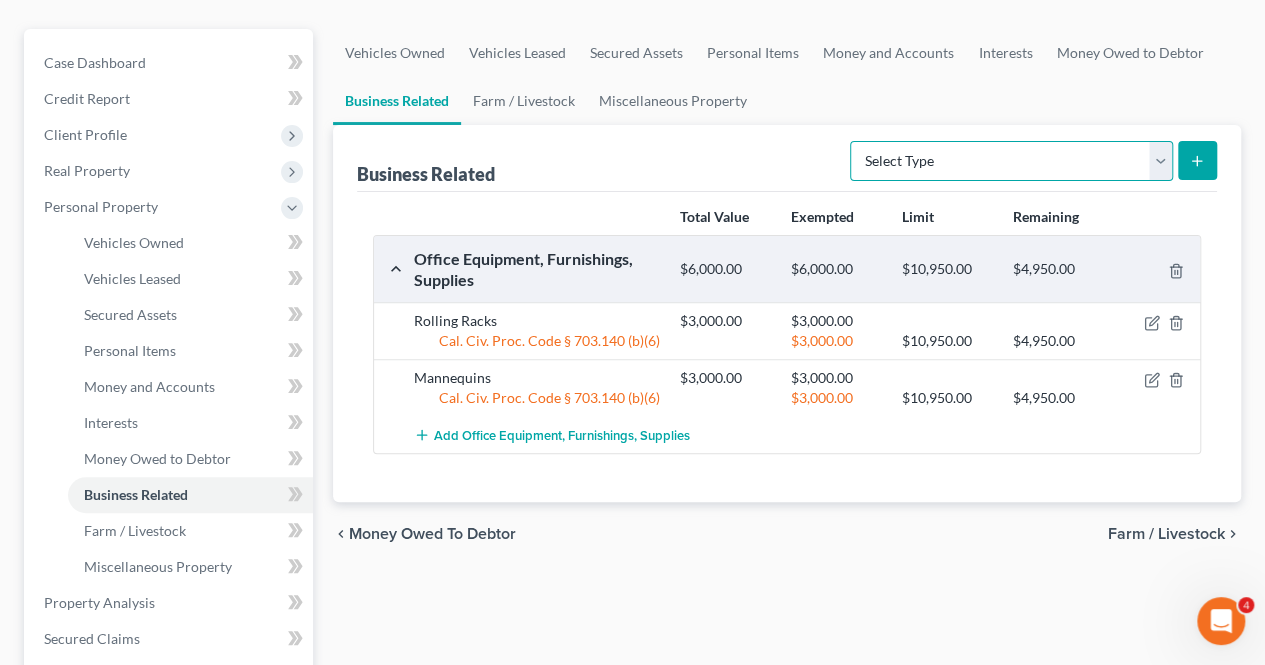 click on "Select Type Customer Lists Franchises Inventory Licenses Machinery Office Equipment, Furnishings, Supplies Other Business Related Property Not Listed Patents, Copyrights, Intellectual Property" at bounding box center (1011, 161) 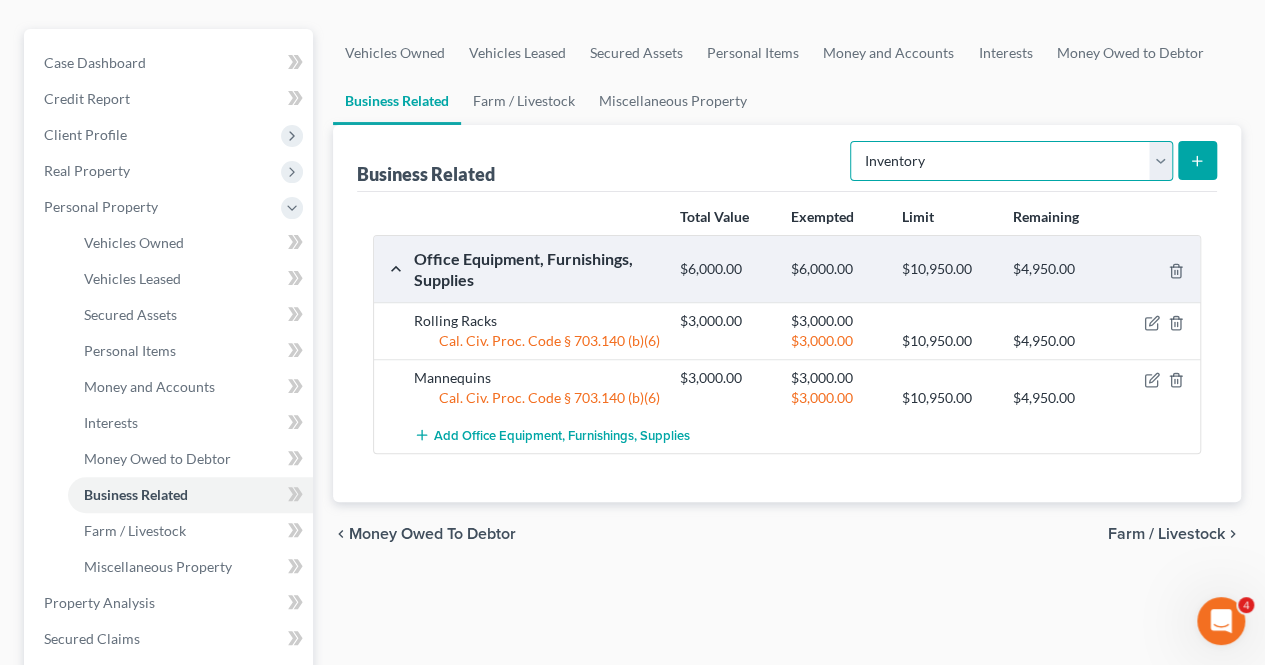 click on "Select Type Customer Lists Franchises Inventory Licenses Machinery Office Equipment, Furnishings, Supplies Other Business Related Property Not Listed Patents, Copyrights, Intellectual Property" at bounding box center [1011, 161] 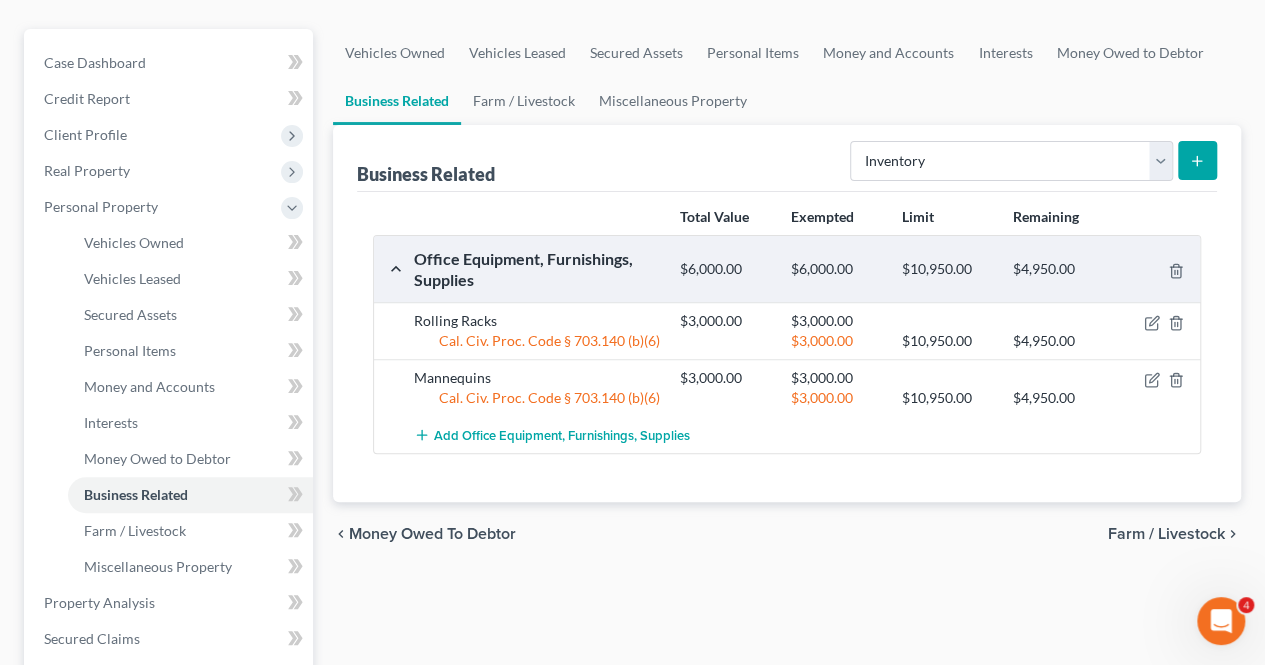 click 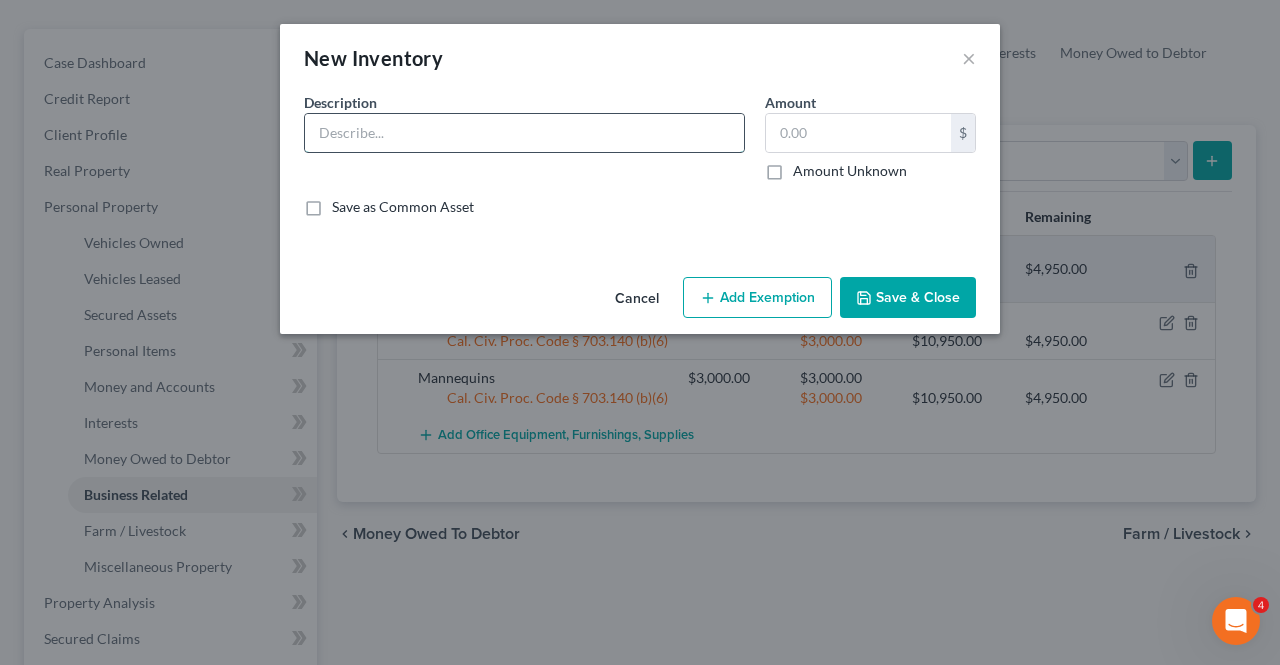 click at bounding box center (524, 133) 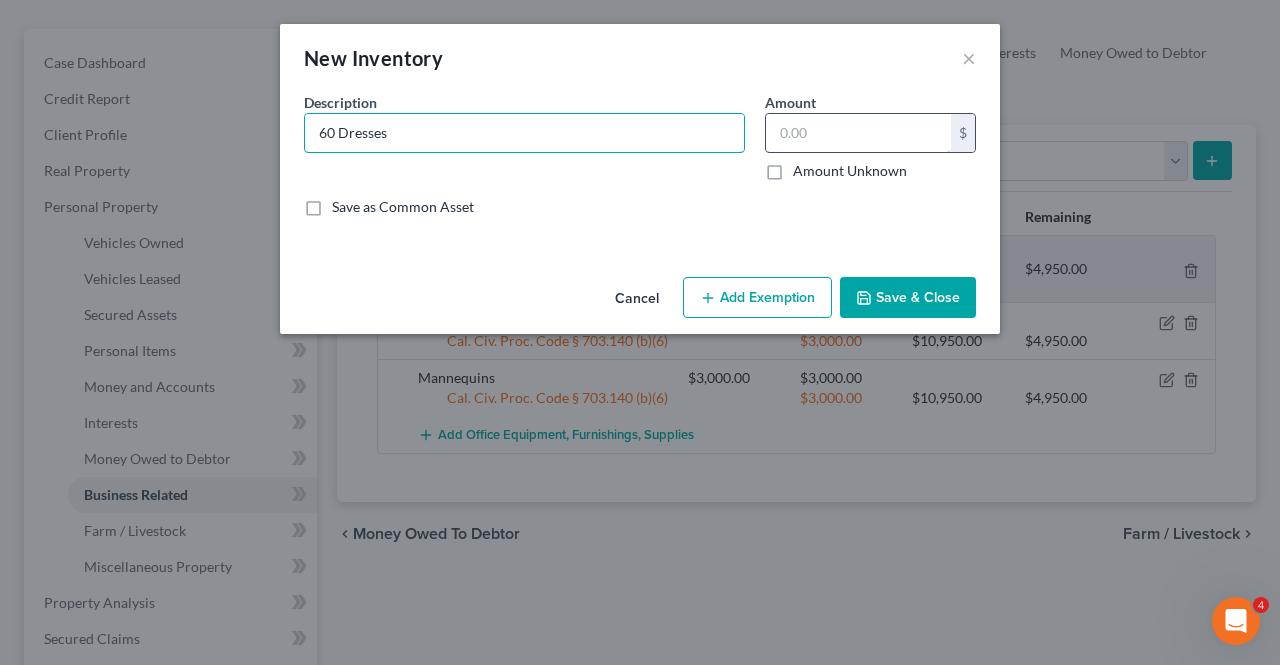 type on "60 Dresses" 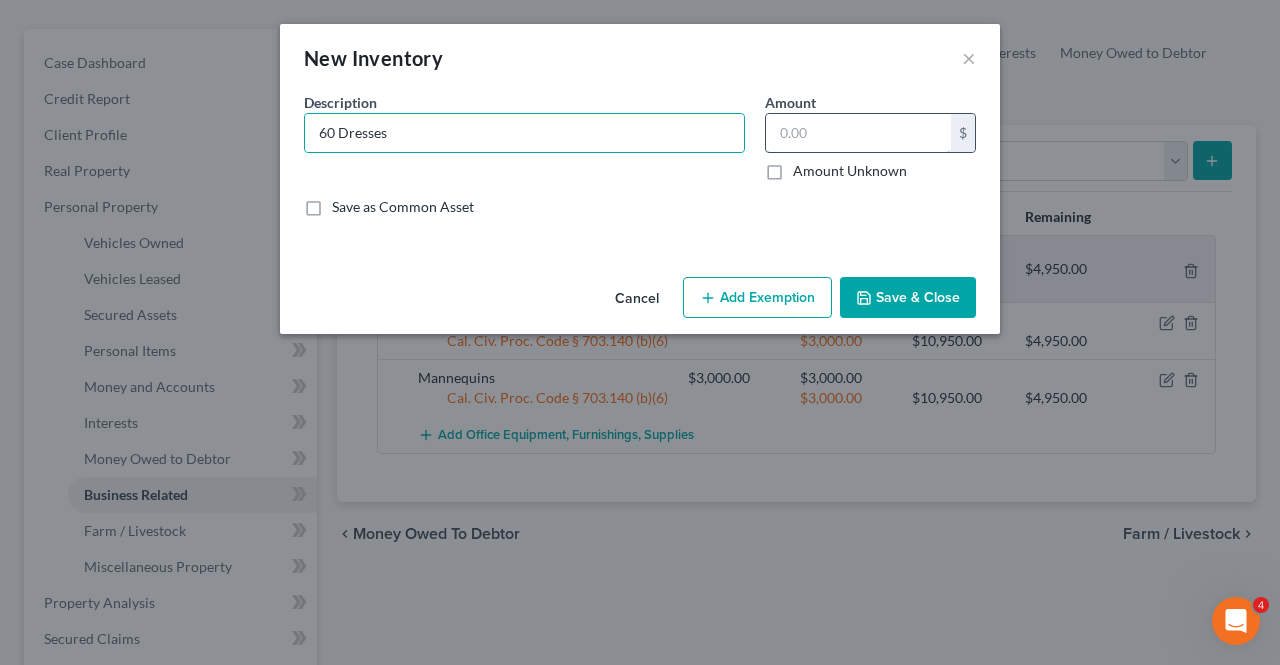 click at bounding box center [858, 133] 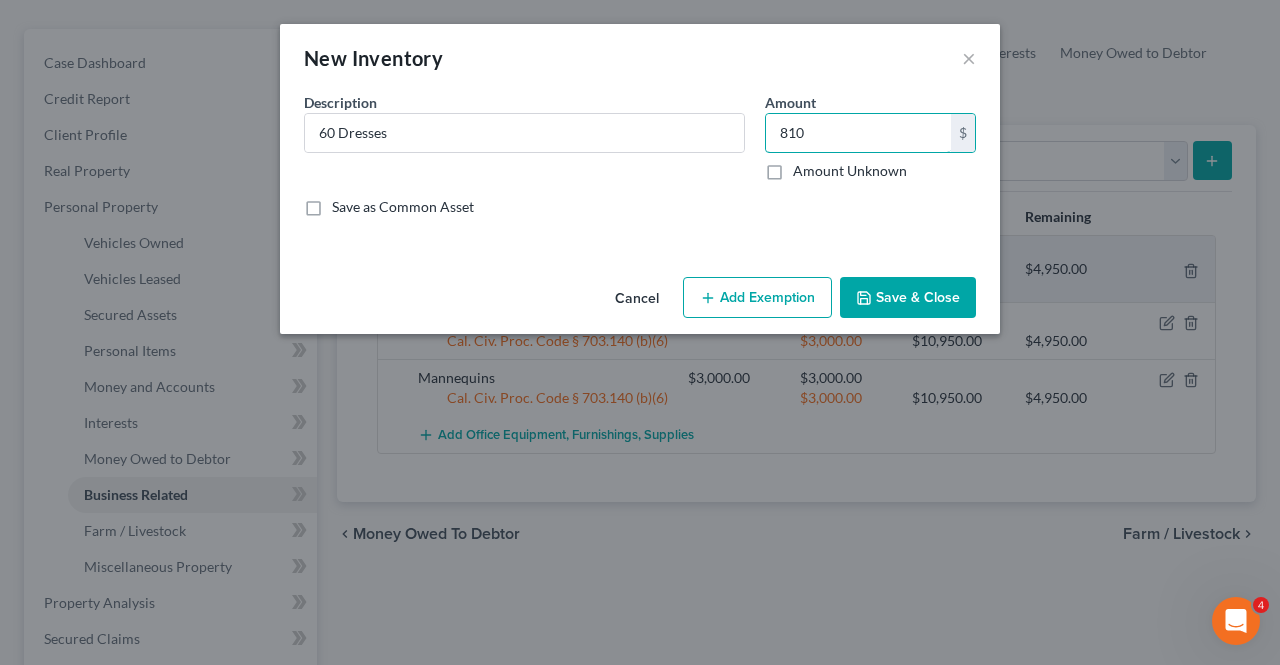 type on "810" 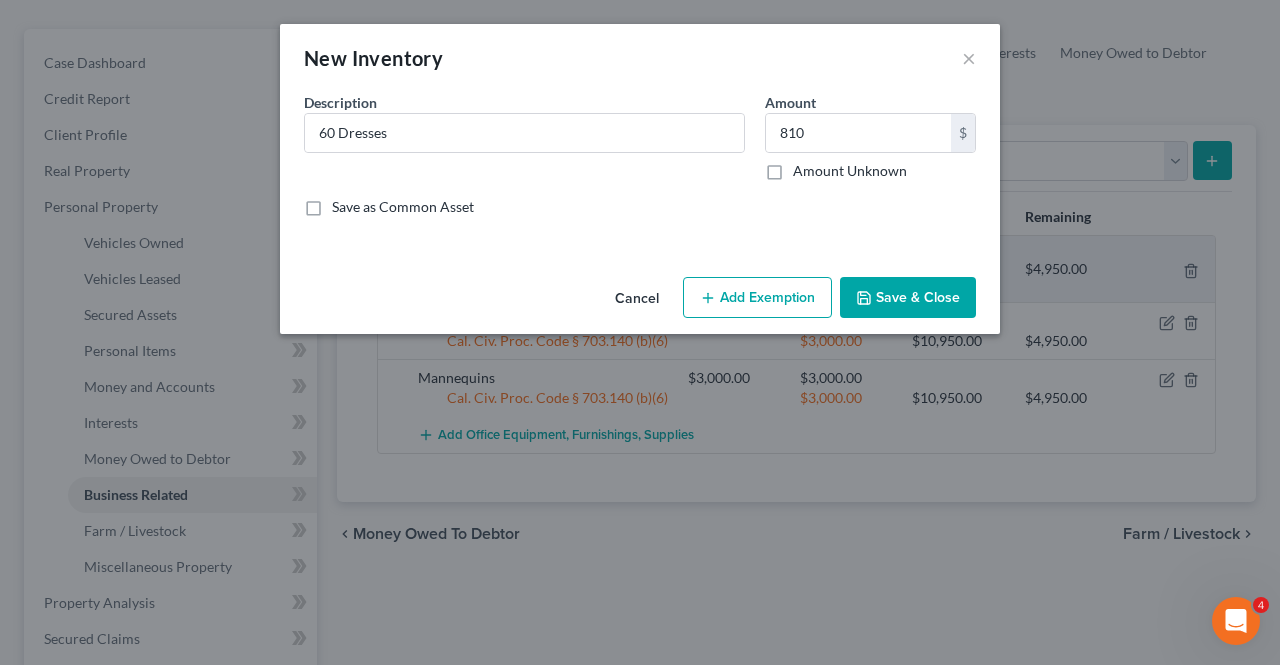 click on "Add Exemption" at bounding box center (757, 298) 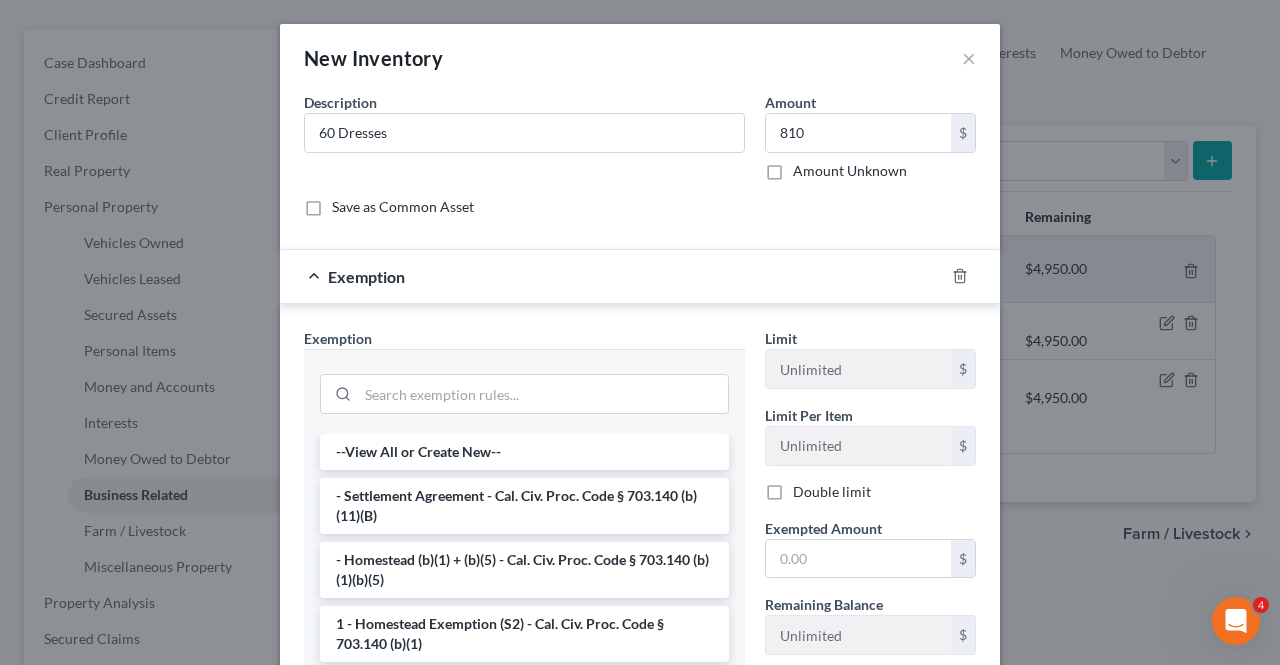 scroll, scrollTop: 211, scrollLeft: 0, axis: vertical 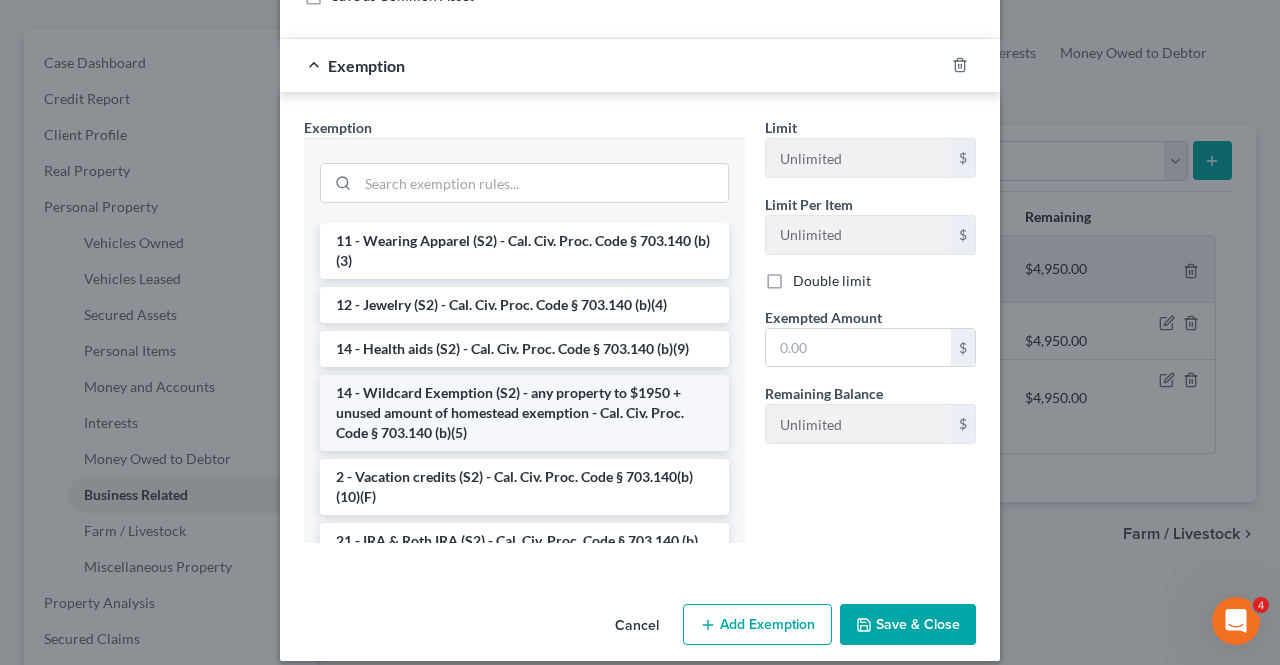 click on "14 - Wildcard Exemption (S2) - any property to $1950 + unused amount of homestead exemption  - Cal. Civ. Proc. Code § 703.140 (b)(5)" at bounding box center [524, 413] 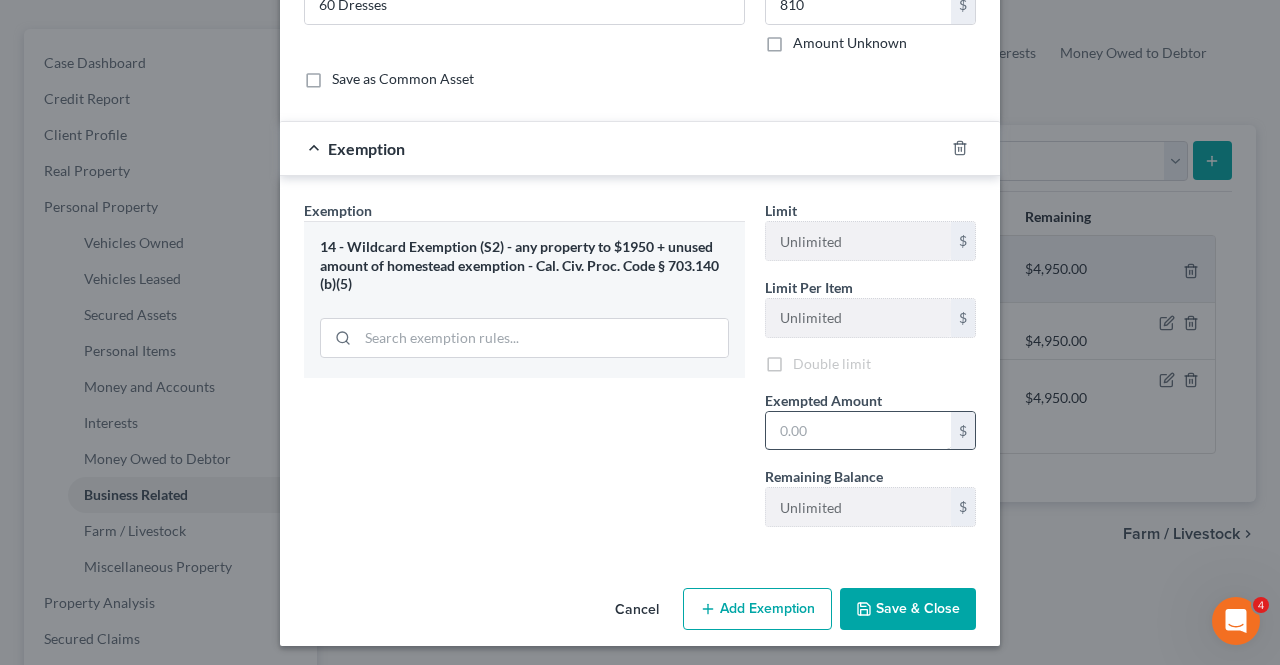 scroll, scrollTop: 131, scrollLeft: 0, axis: vertical 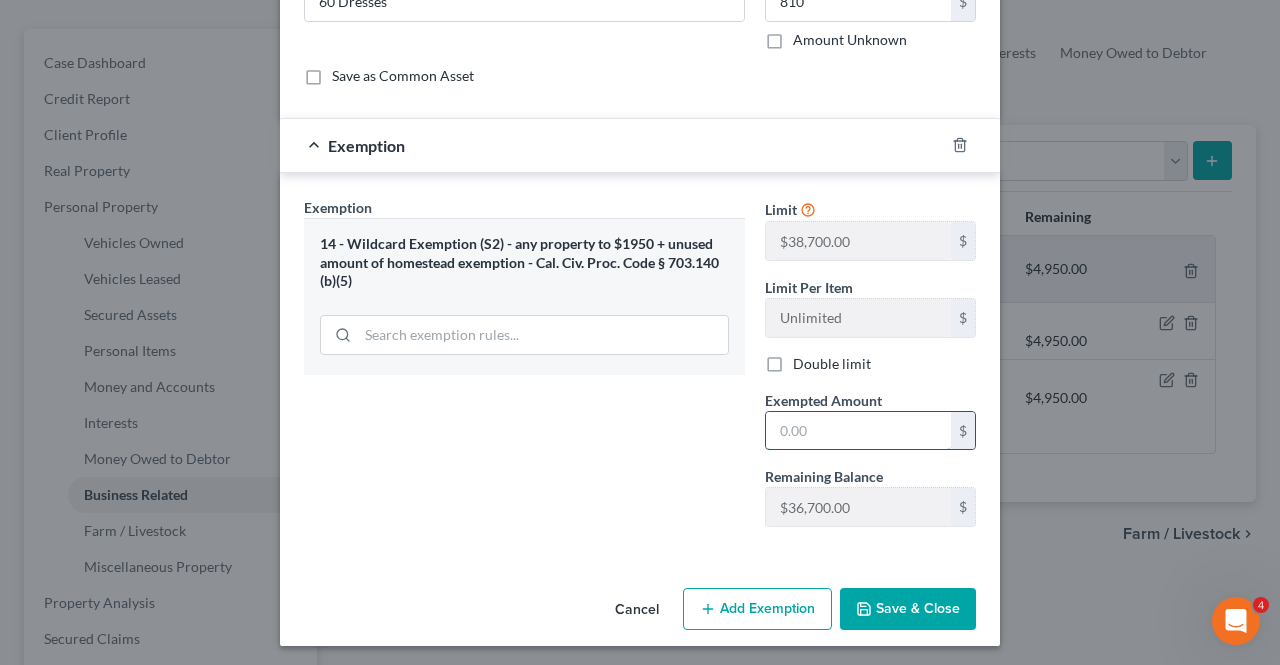 click at bounding box center [858, 431] 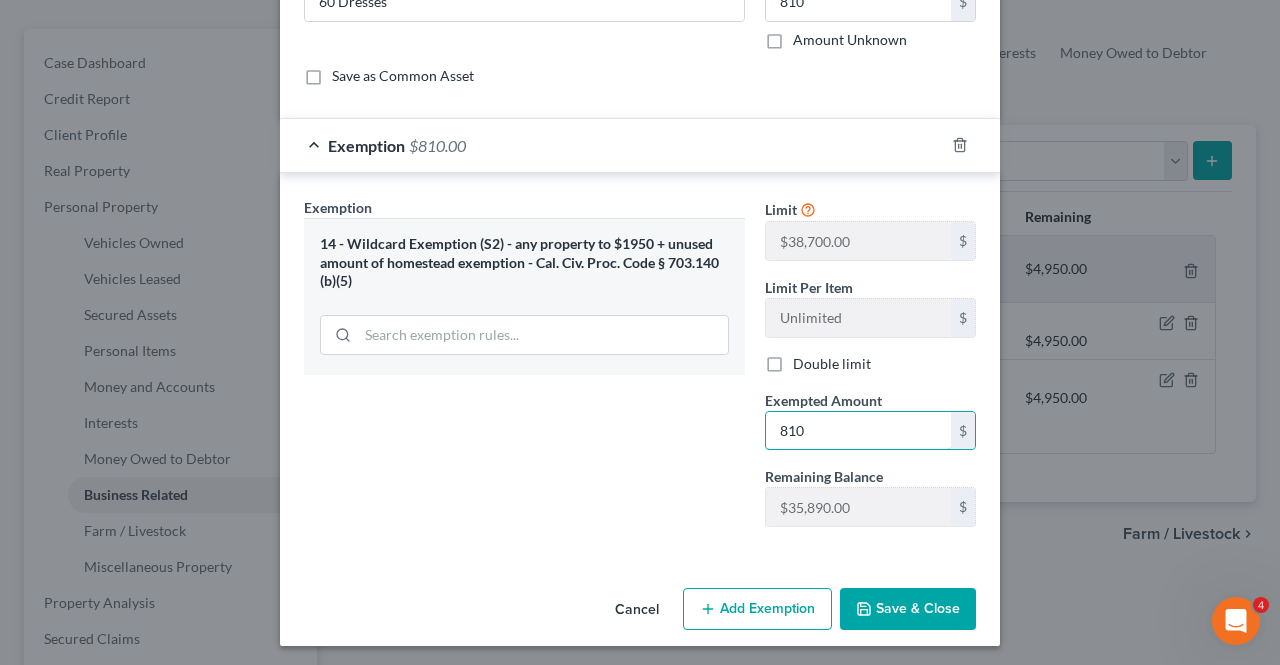 type on "810" 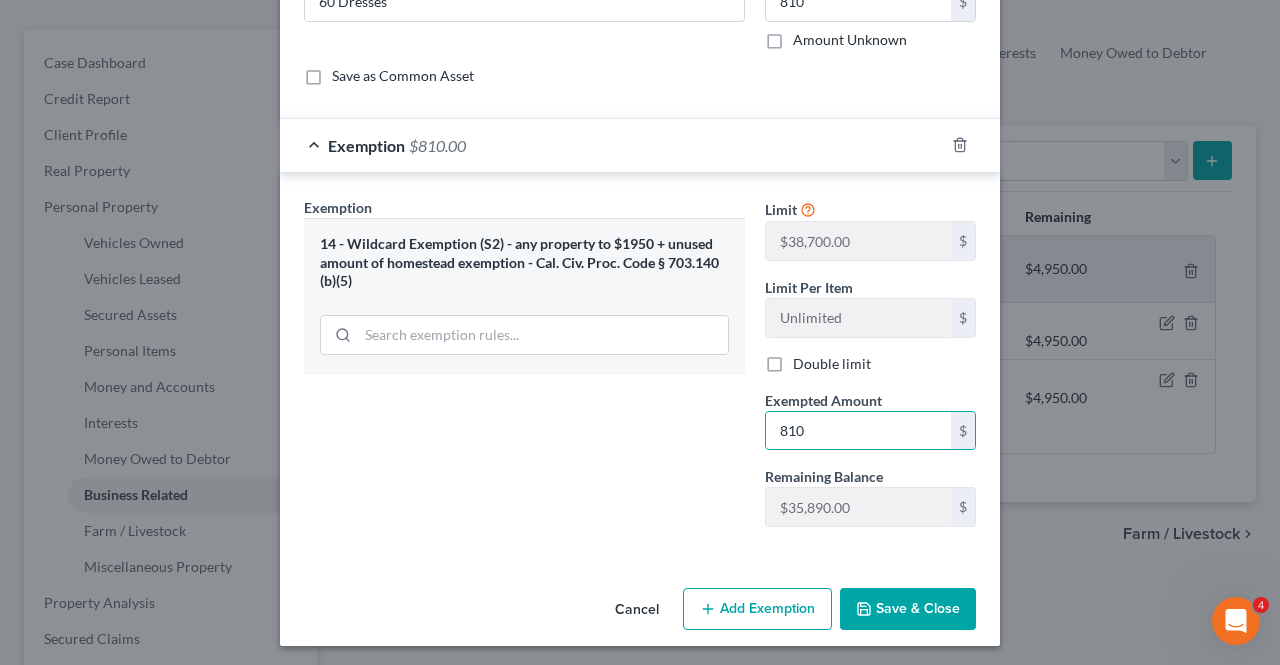 click on "Save & Close" at bounding box center [908, 609] 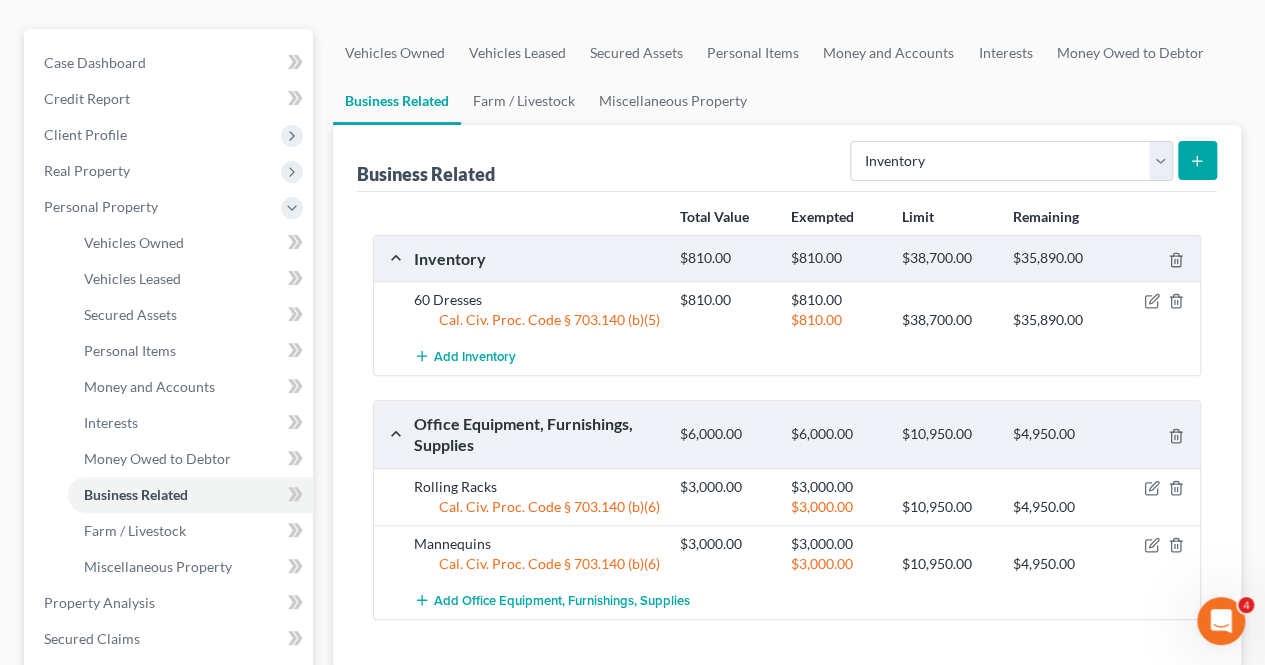 click 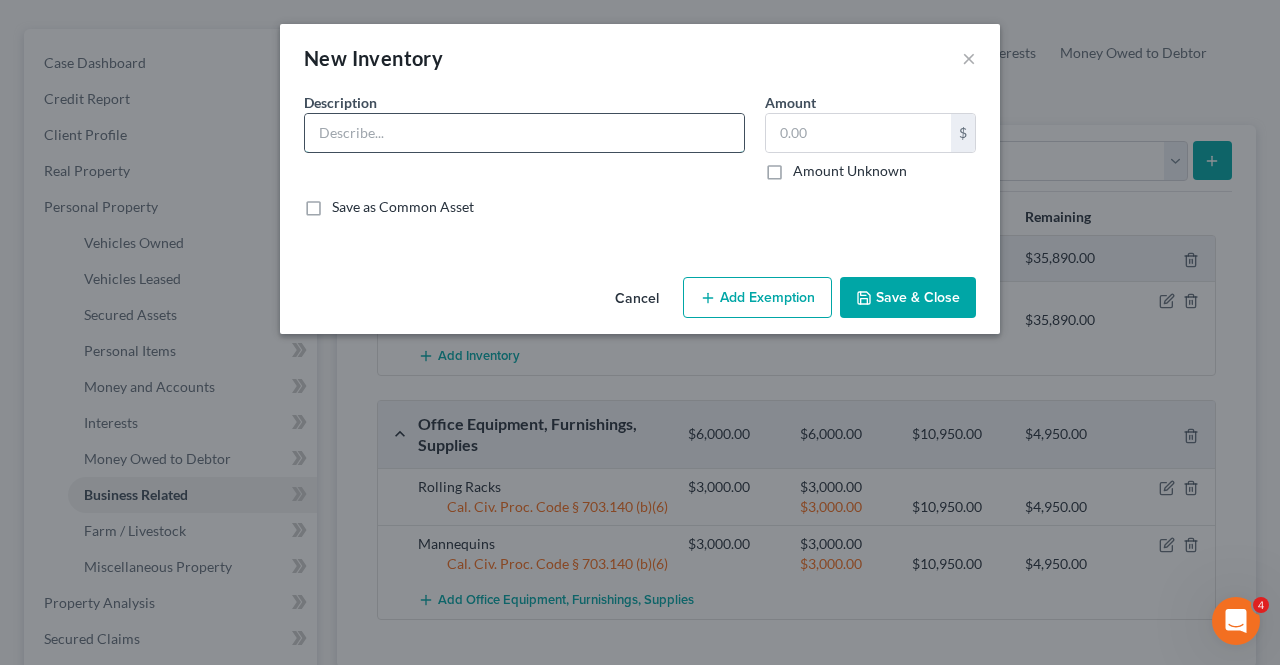 click at bounding box center [524, 133] 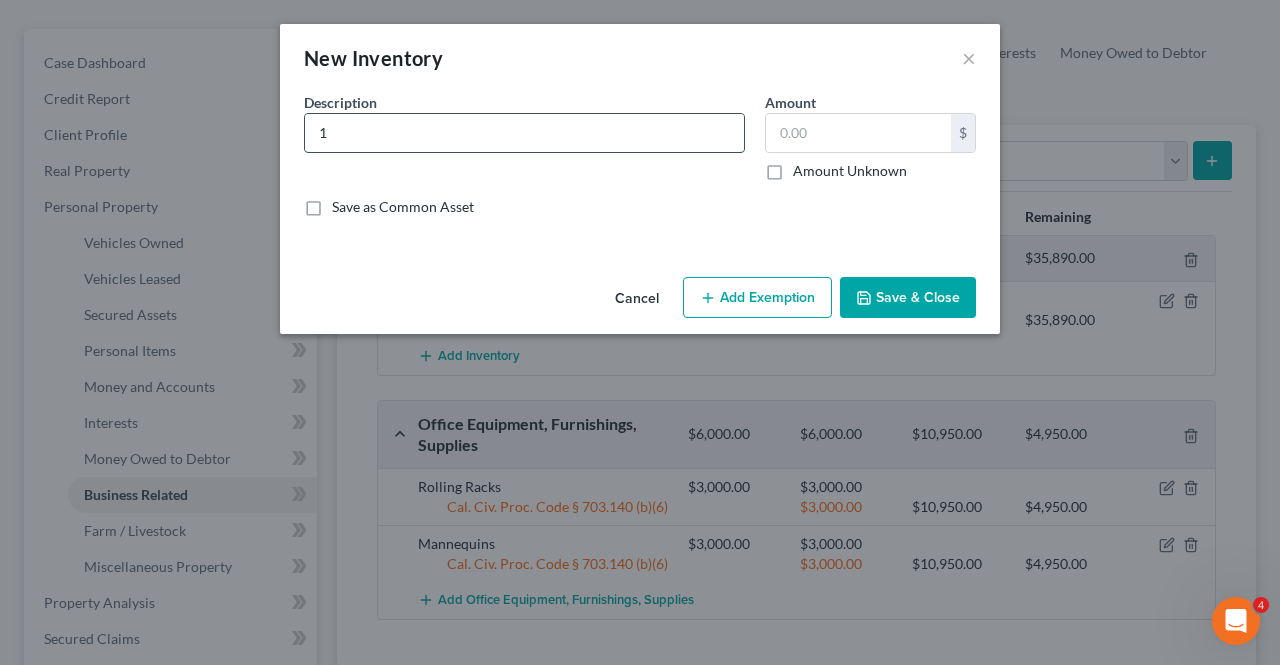 click on "1" at bounding box center [524, 133] 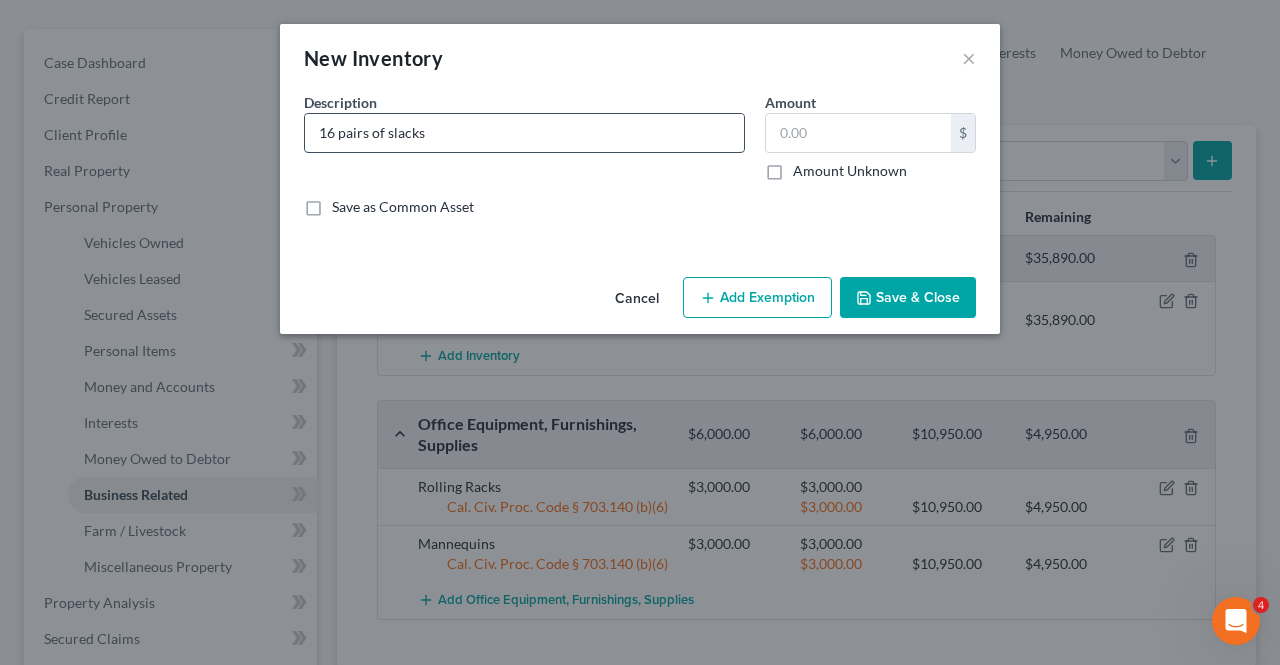 type on "16 pairs of slacks" 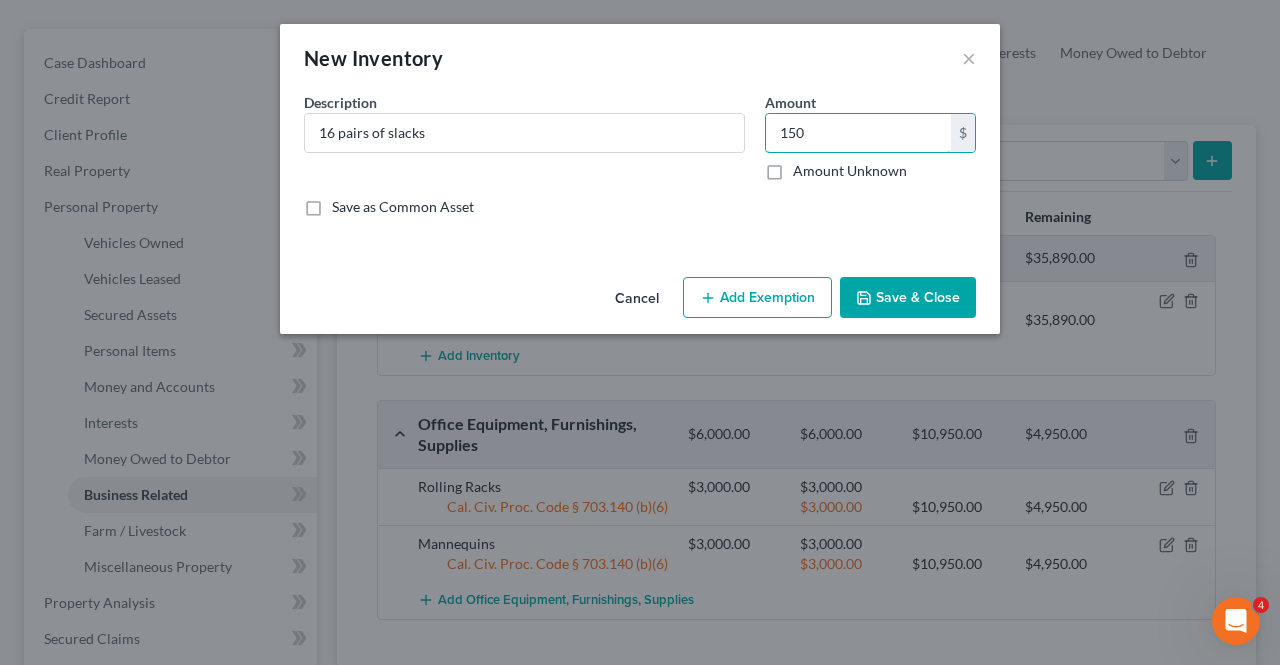 type on "150" 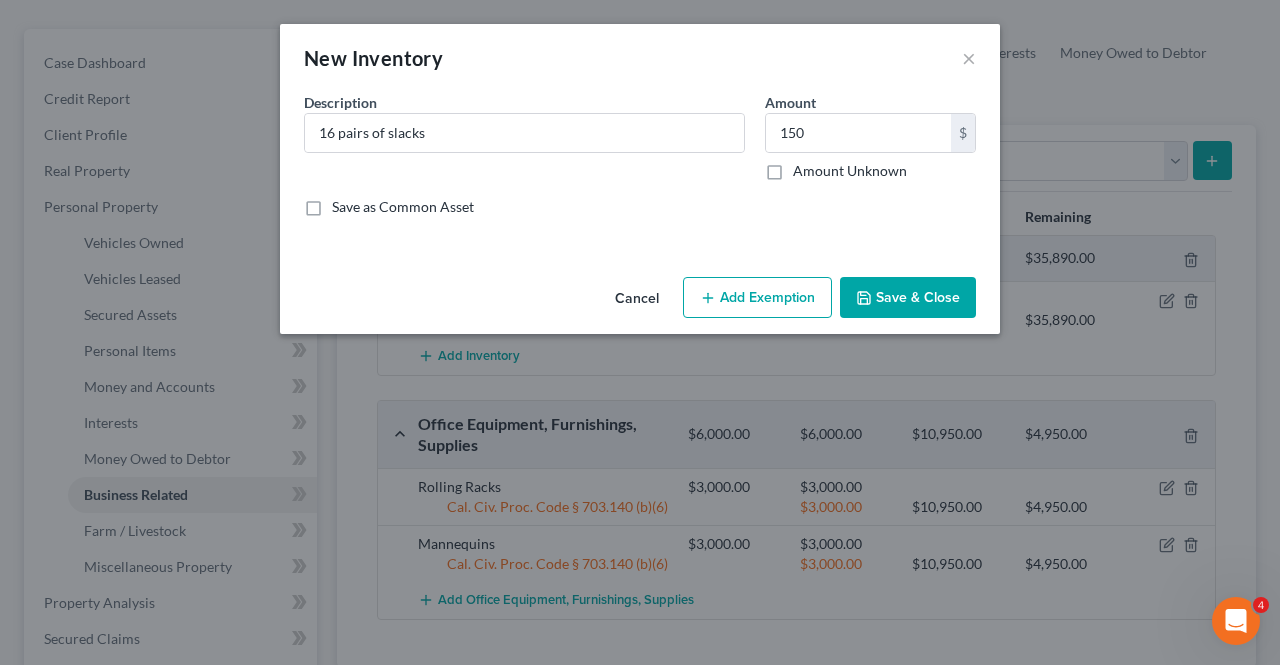 click on "Add Exemption" at bounding box center (757, 298) 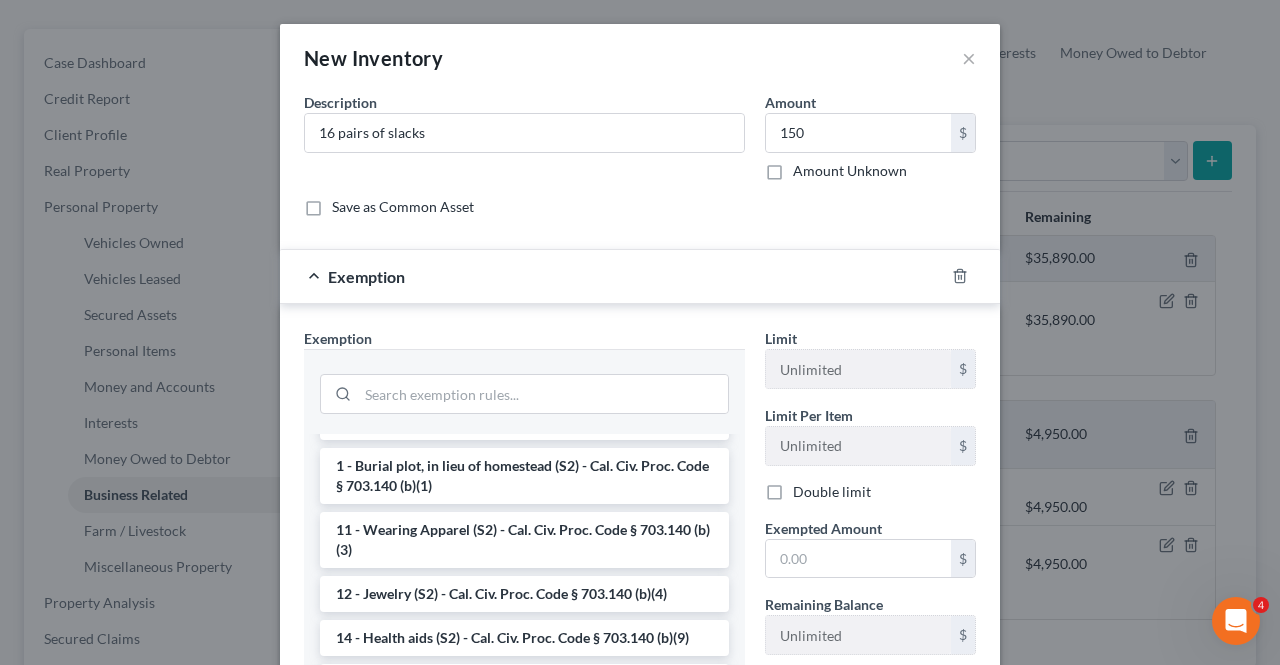 scroll, scrollTop: 282, scrollLeft: 0, axis: vertical 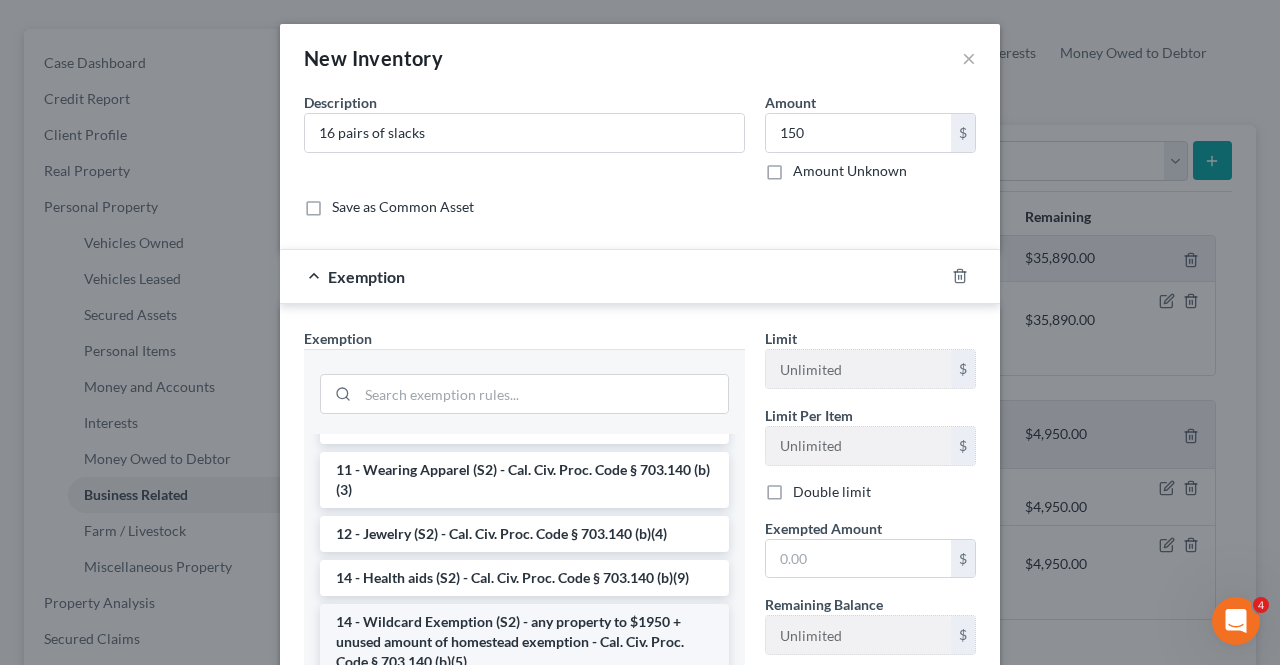 click on "14 - Wildcard Exemption (S2) - any property to $1950 + unused amount of homestead exemption  - Cal. Civ. Proc. Code § 703.140 (b)(5)" at bounding box center [524, 642] 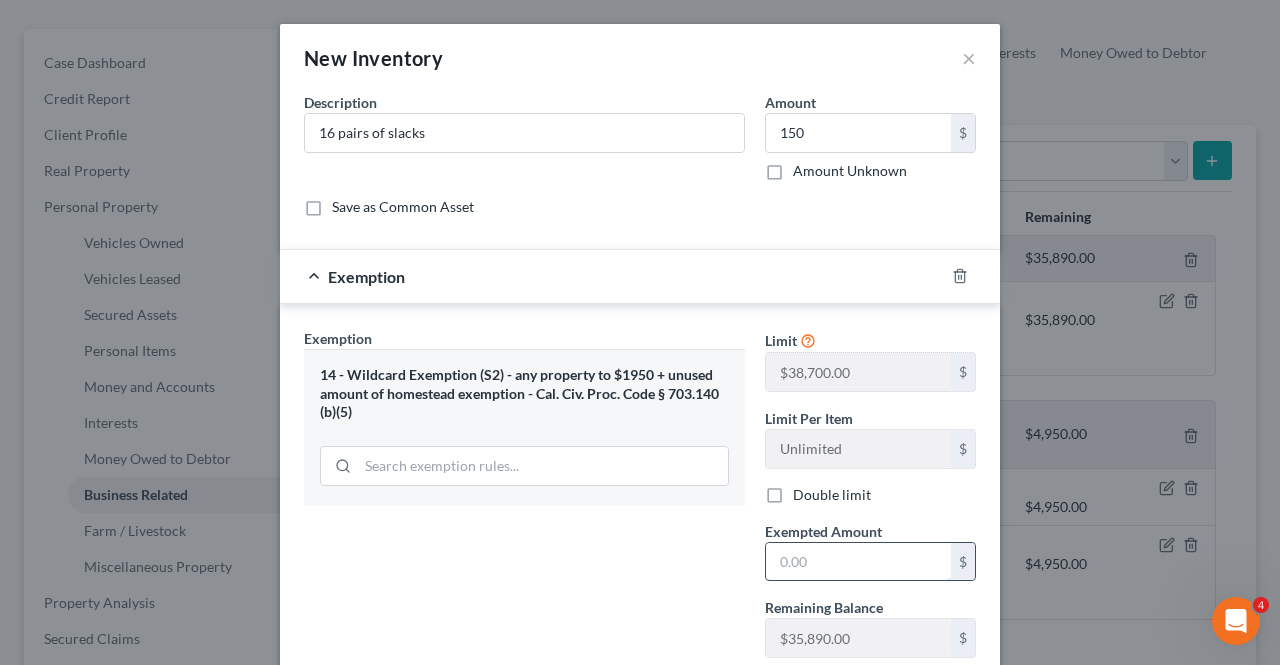 click at bounding box center (858, 562) 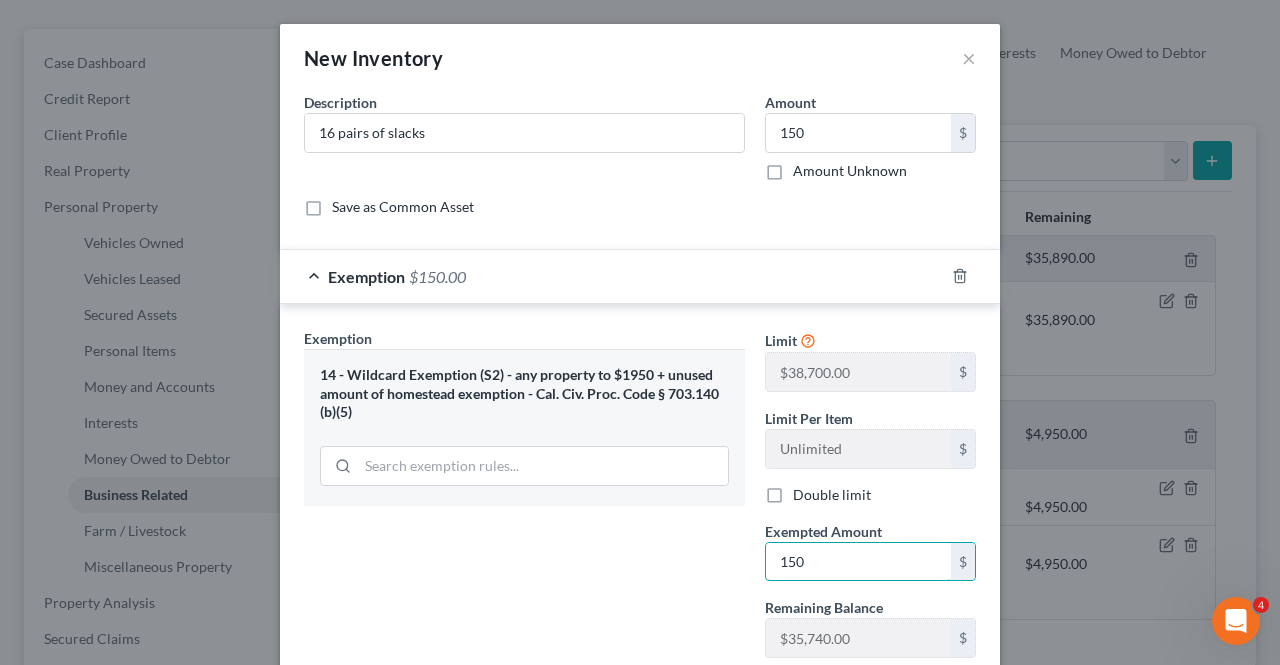 type on "150" 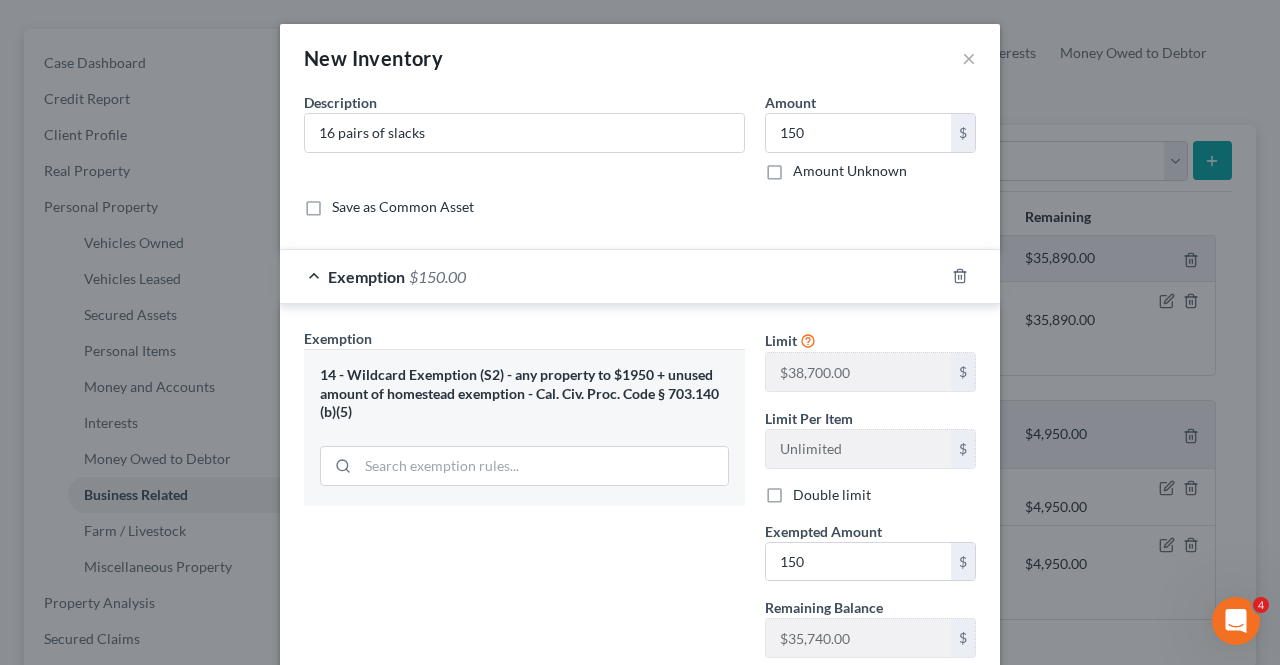 scroll, scrollTop: 123, scrollLeft: 0, axis: vertical 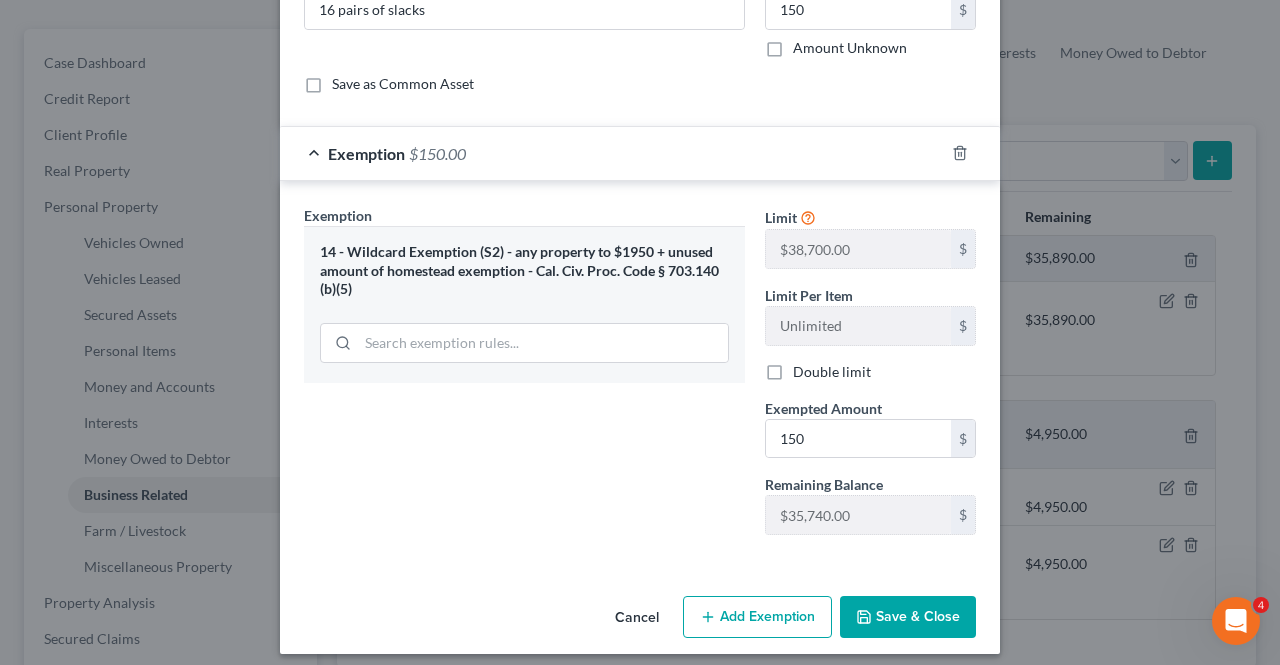 click on "Save & Close" at bounding box center (908, 617) 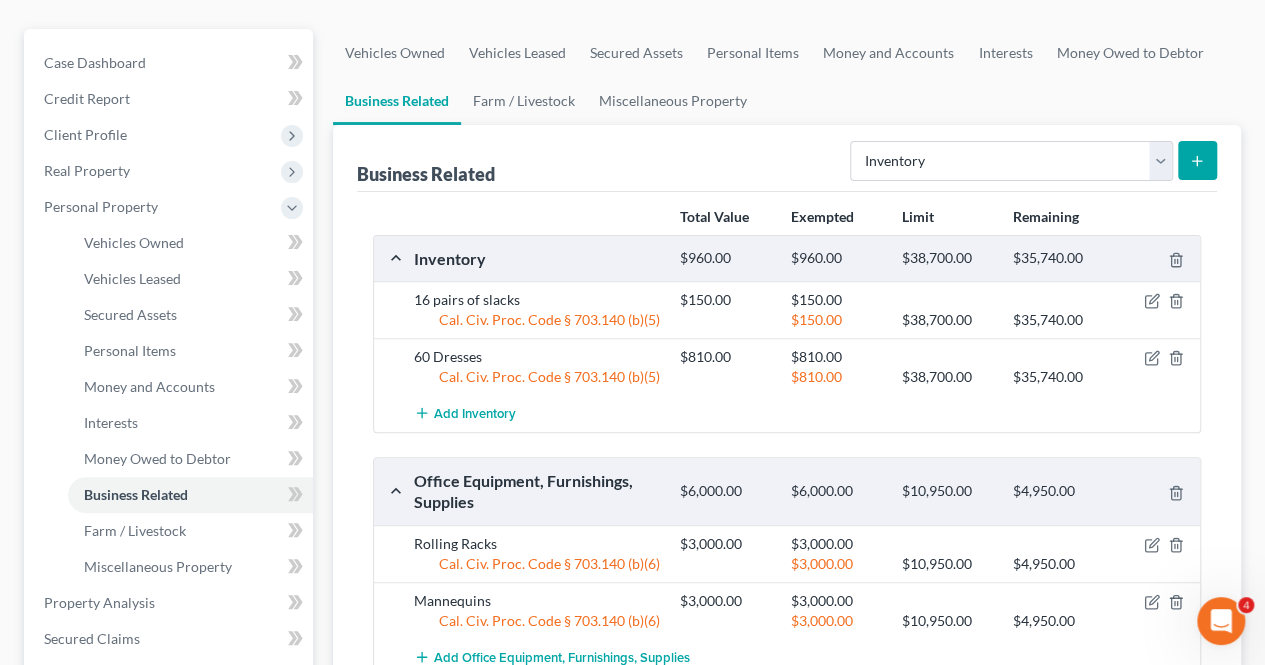 click 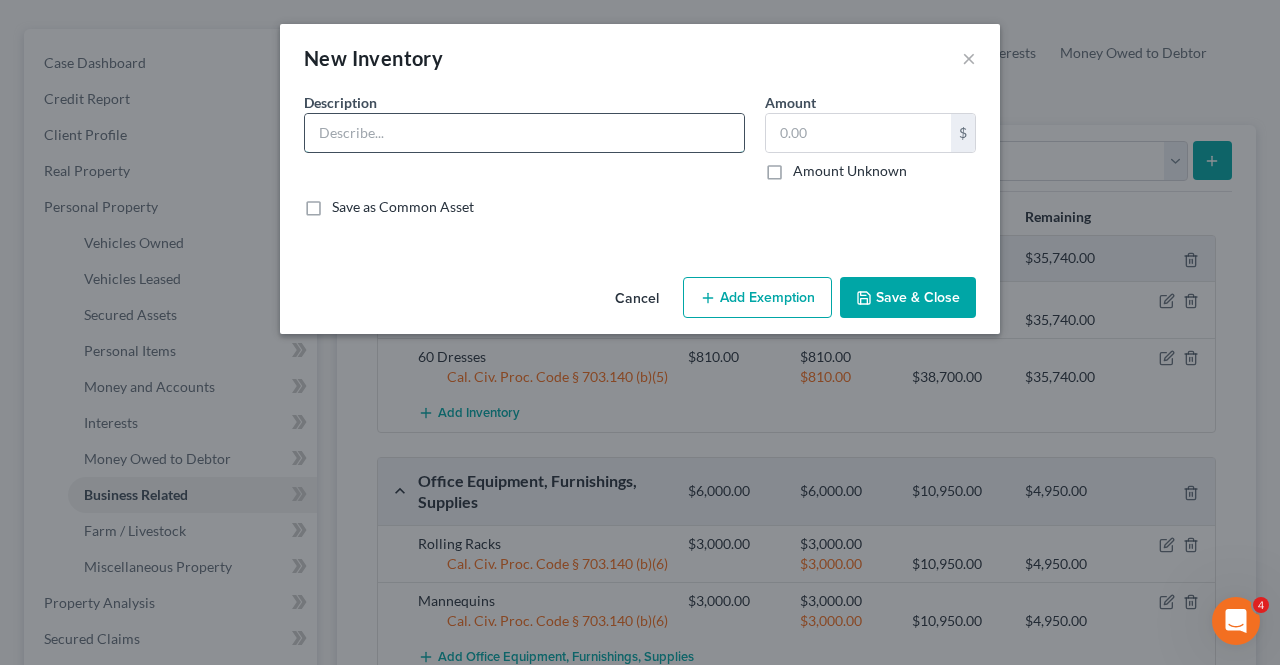 click at bounding box center [524, 133] 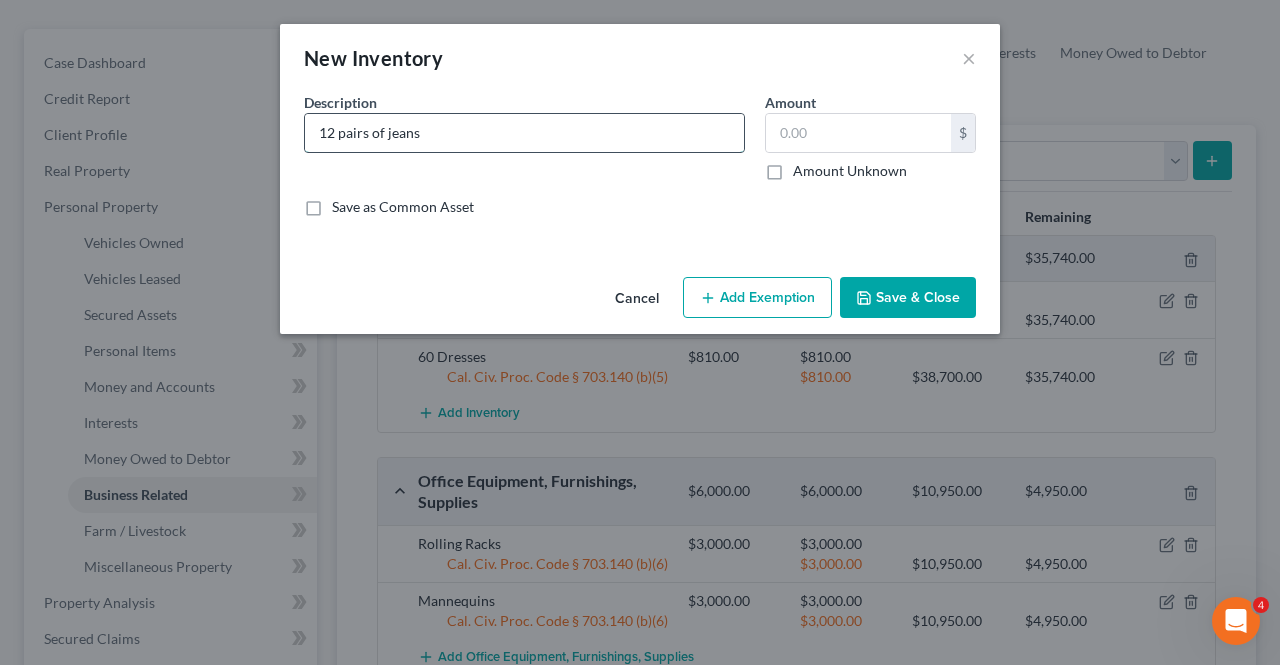 type on "12 pairs of jeans" 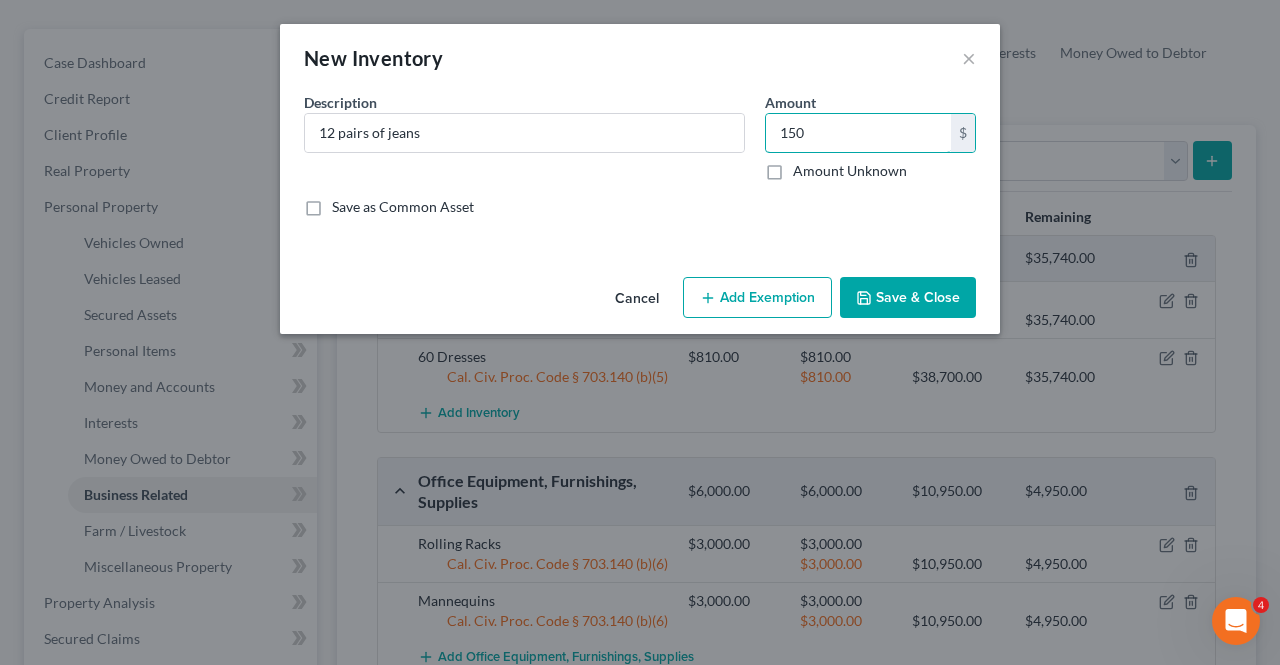 type on "150" 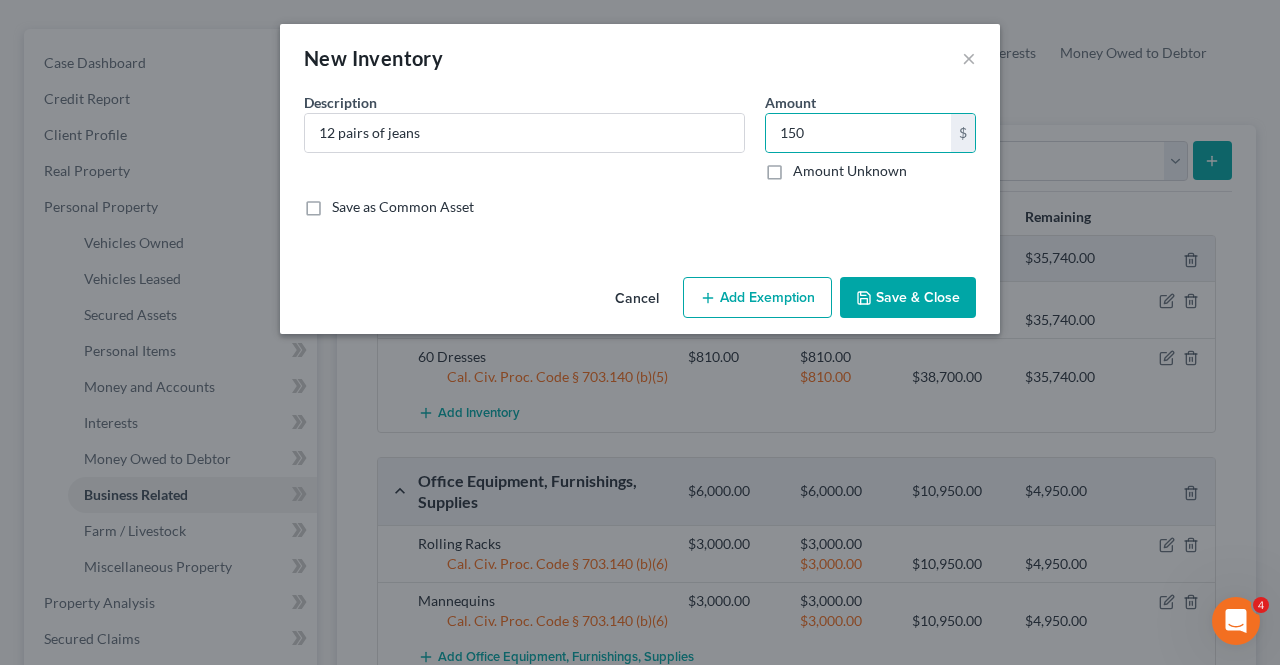 click on "Add Exemption" at bounding box center (757, 298) 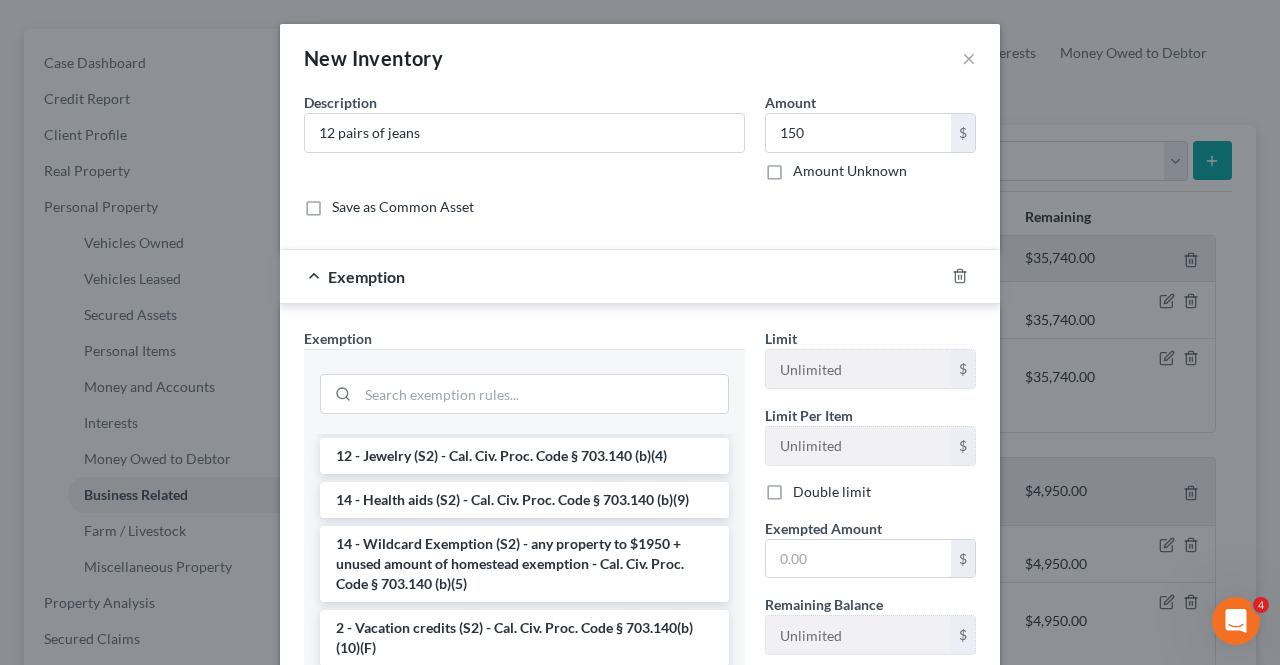 scroll, scrollTop: 446, scrollLeft: 0, axis: vertical 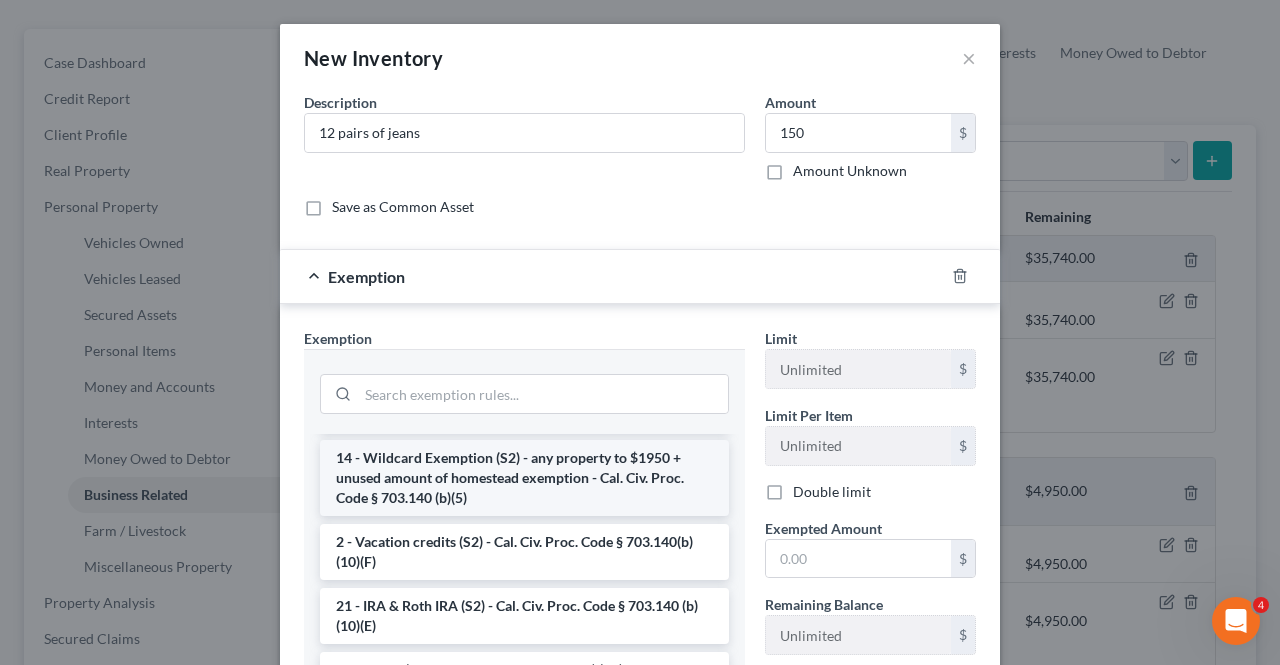 click on "14 - Wildcard Exemption (S2) - any property to $1950 + unused amount of homestead exemption  - Cal. Civ. Proc. Code § 703.140 (b)(5)" at bounding box center (524, 478) 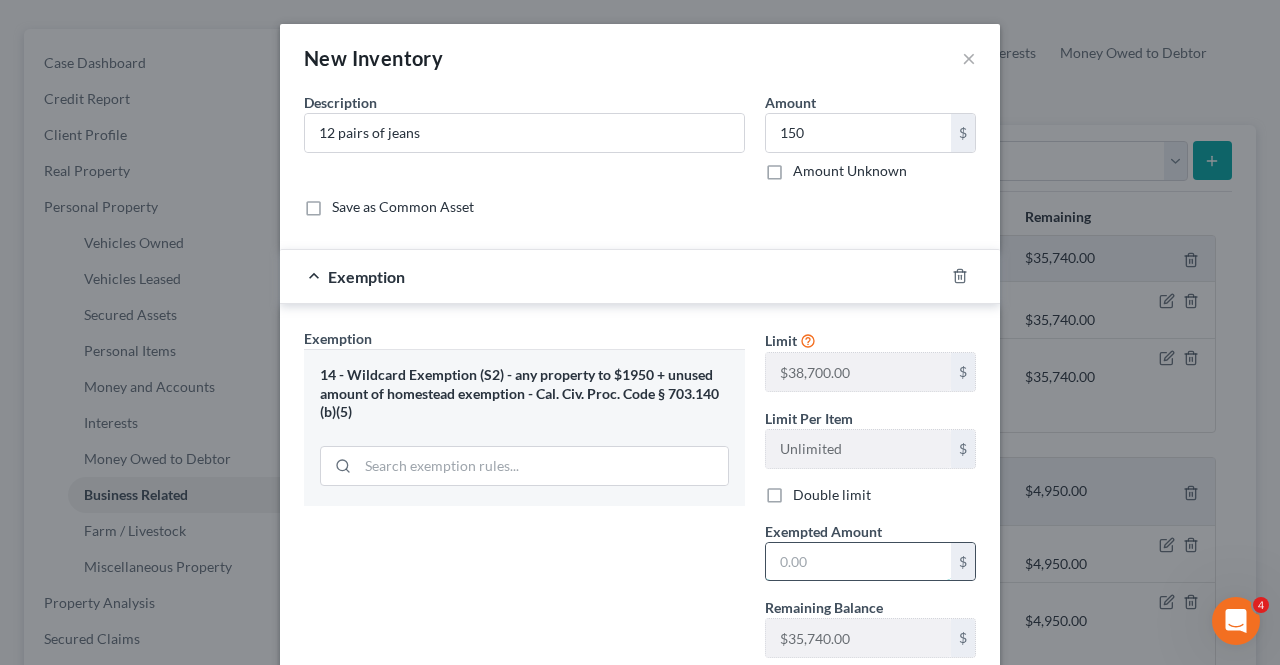 click at bounding box center (858, 562) 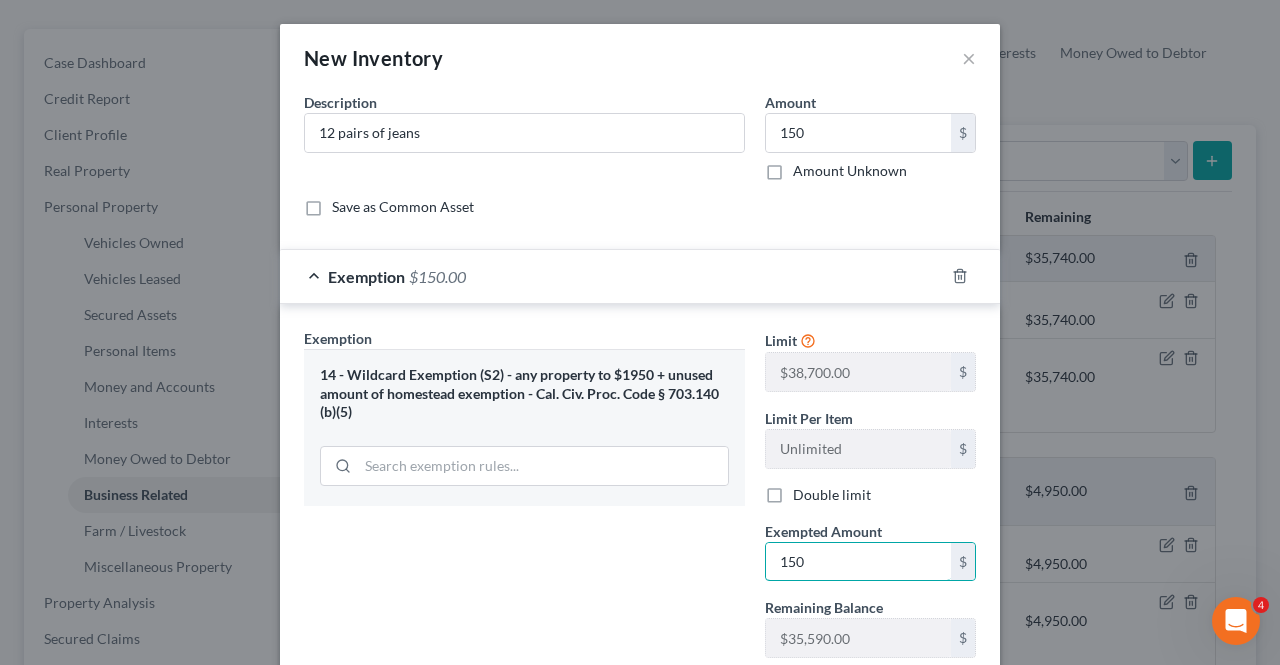 type on "150" 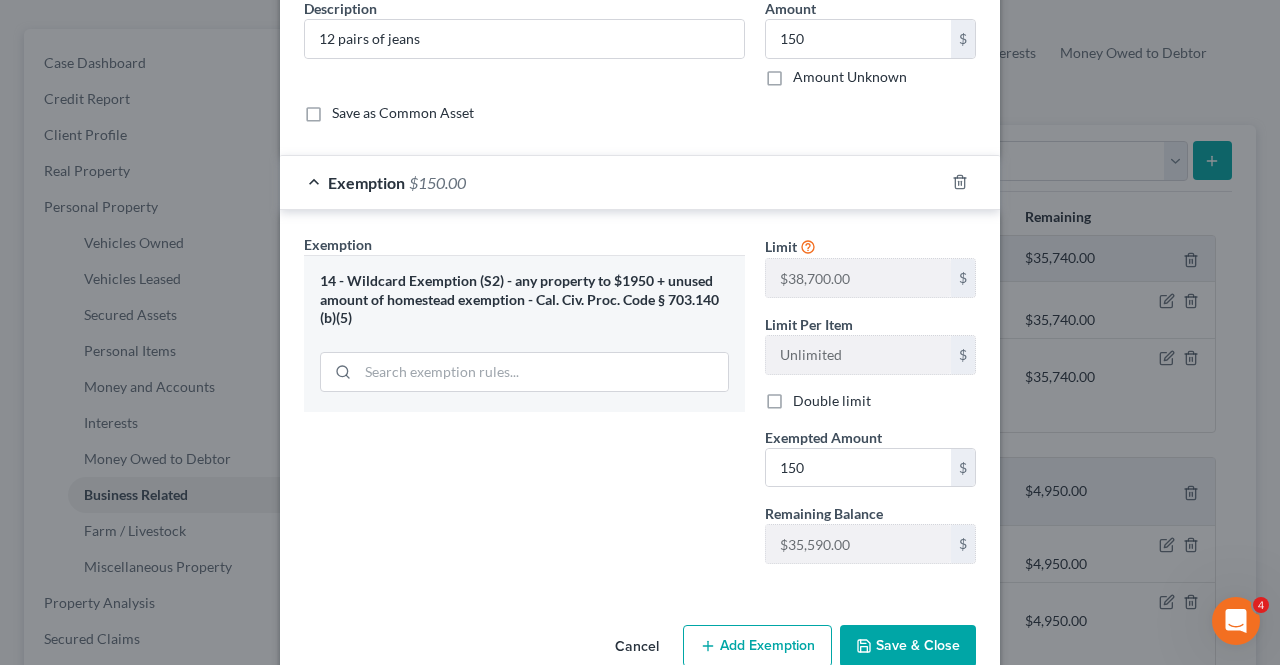 scroll, scrollTop: 131, scrollLeft: 0, axis: vertical 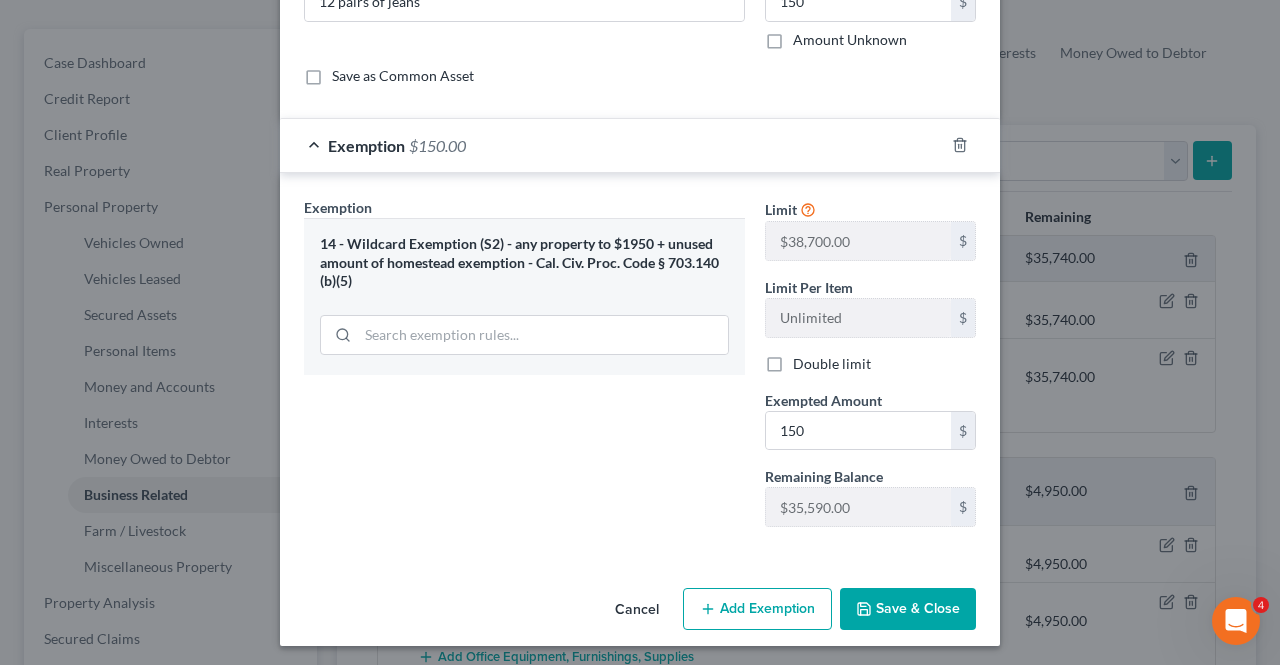 click on "Save & Close" at bounding box center (908, 609) 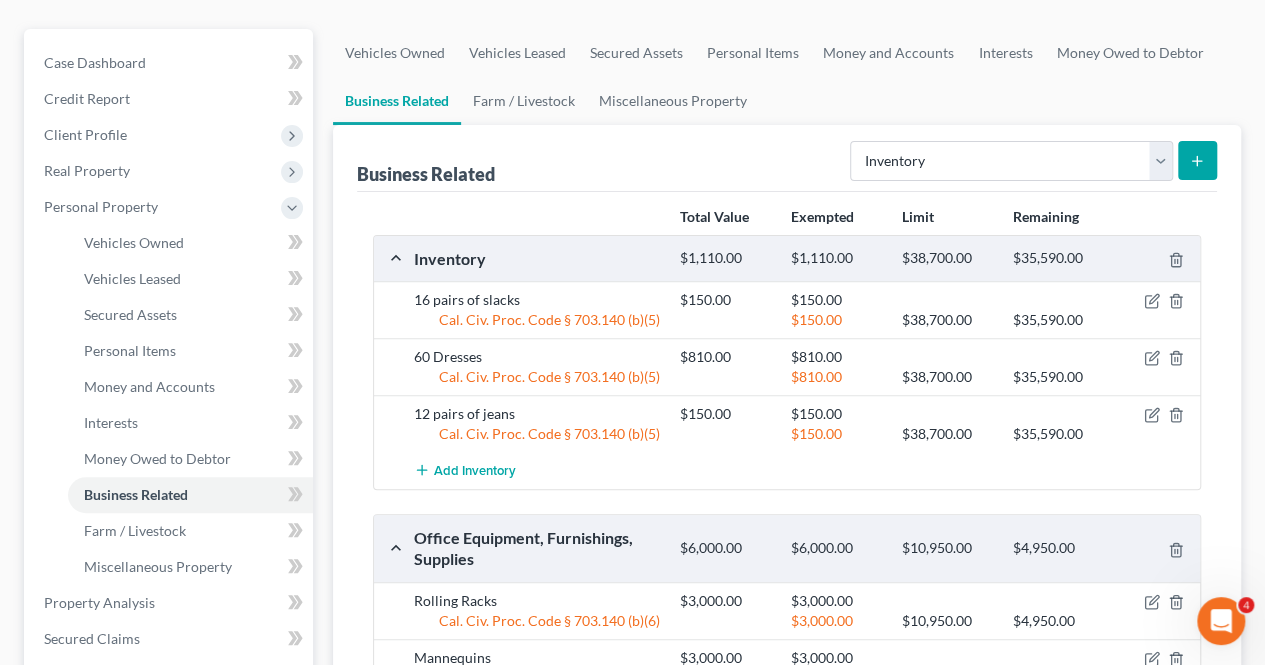 click 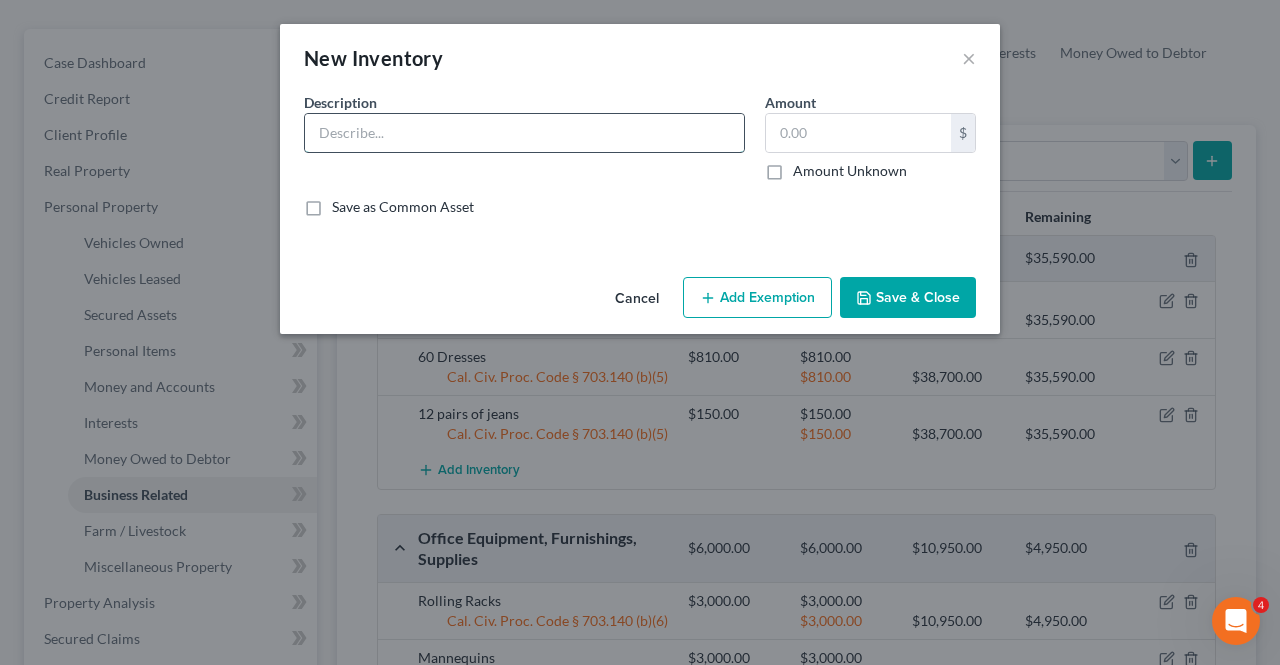 click at bounding box center [524, 133] 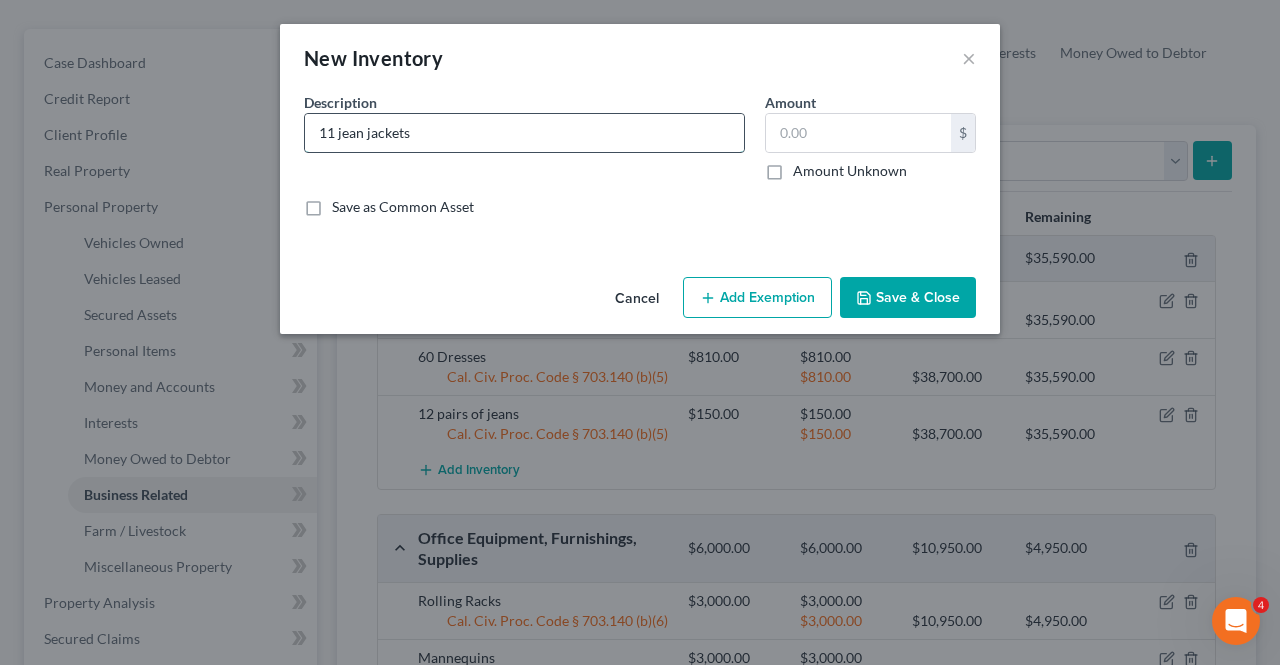 type on "11 jean jackets" 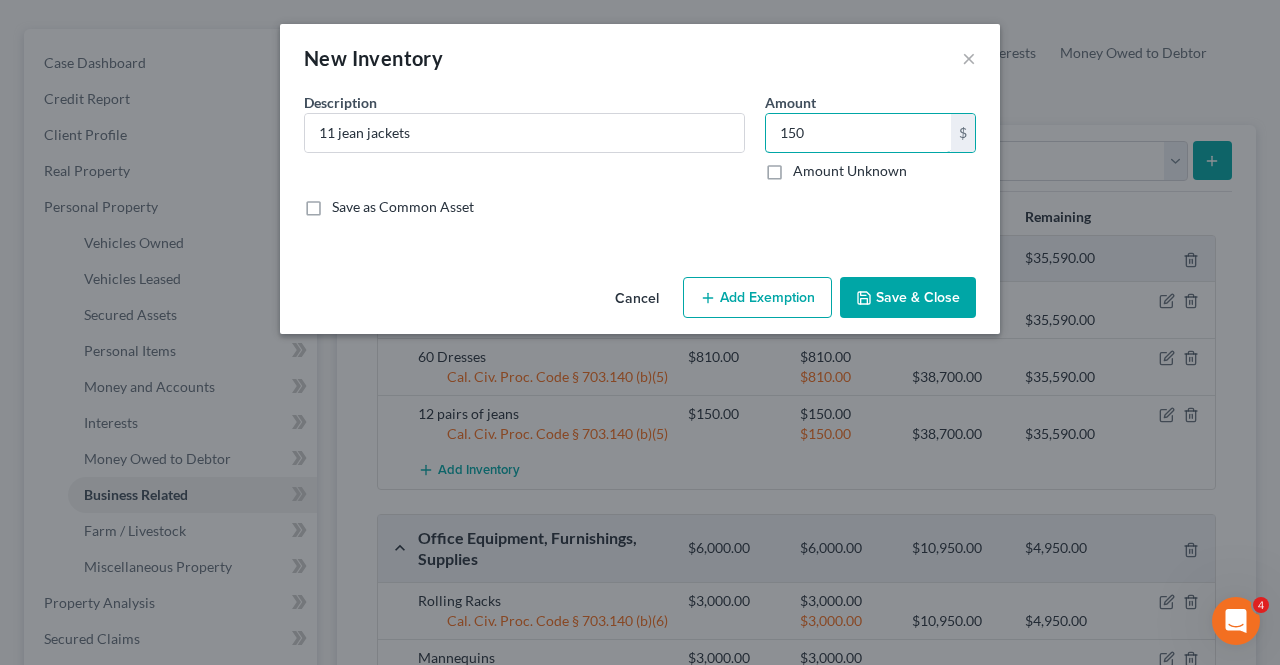 type on "150" 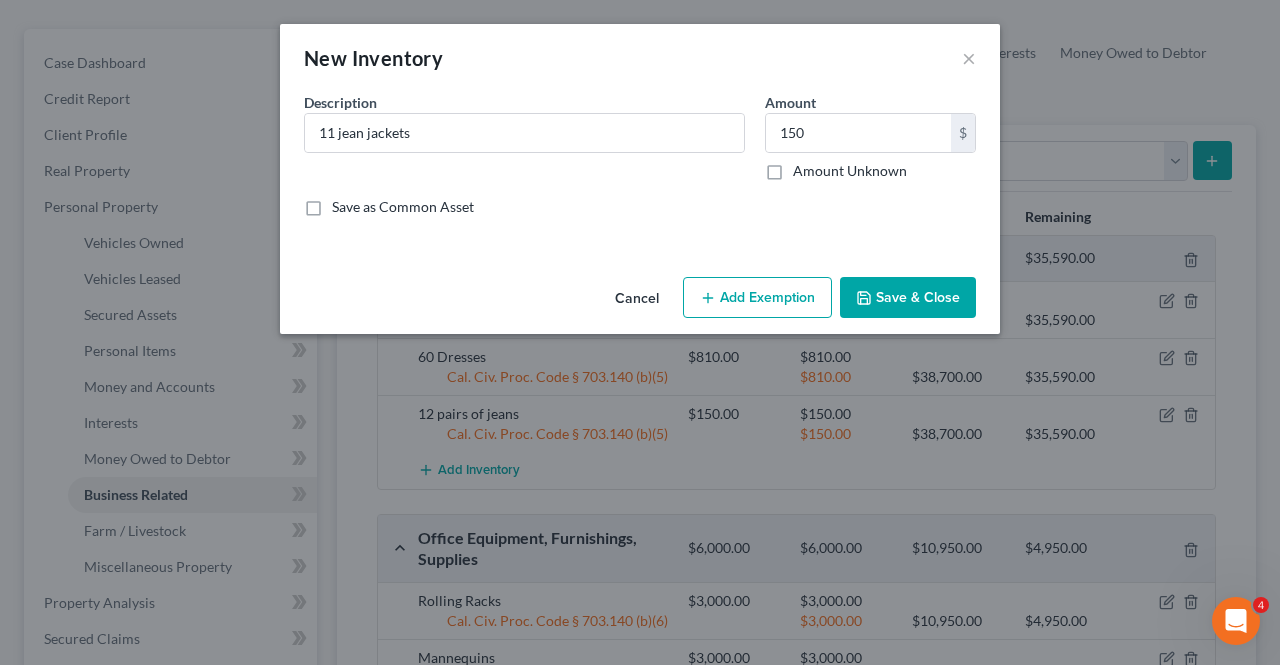 click on "Add Exemption" at bounding box center [757, 298] 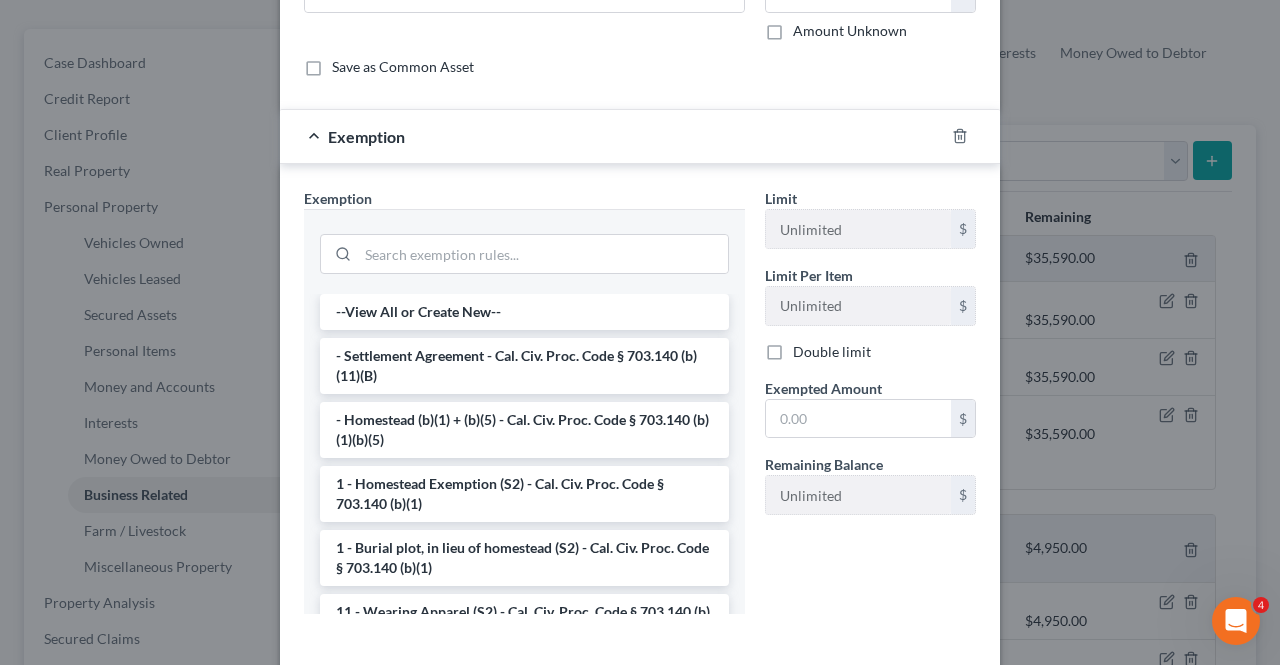 scroll, scrollTop: 198, scrollLeft: 0, axis: vertical 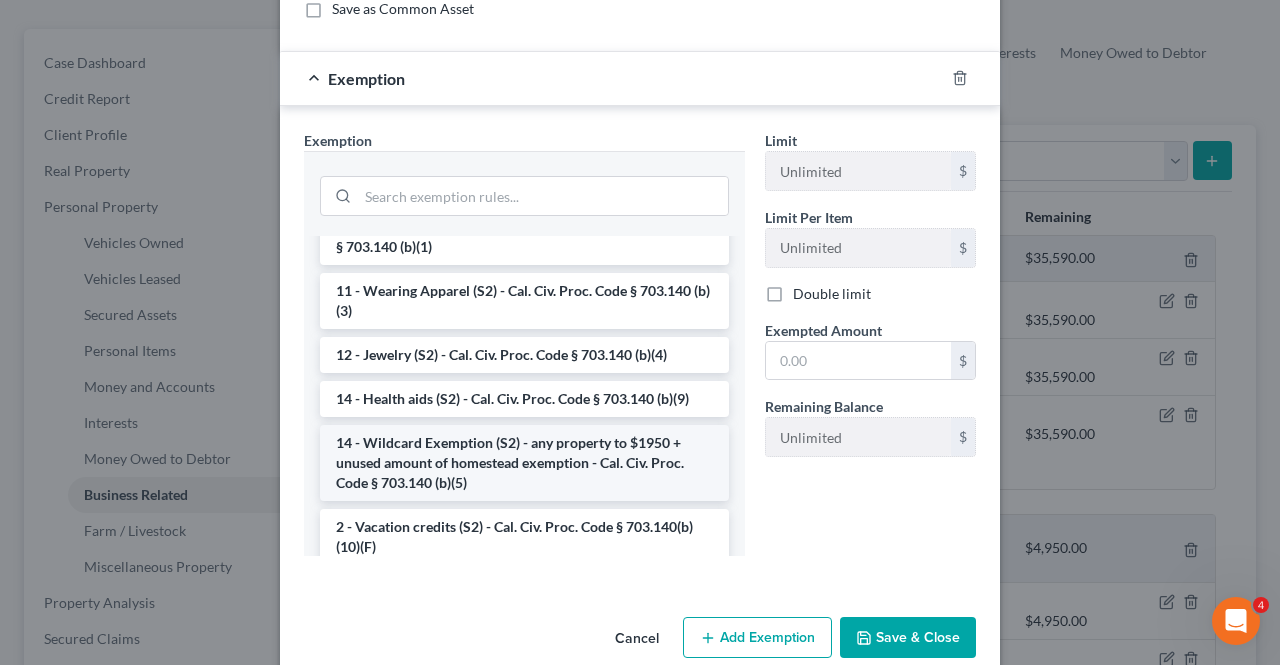 click on "14 - Wildcard Exemption (S2) - any property to $1950 + unused amount of homestead exemption  - Cal. Civ. Proc. Code § 703.140 (b)(5)" at bounding box center [524, 463] 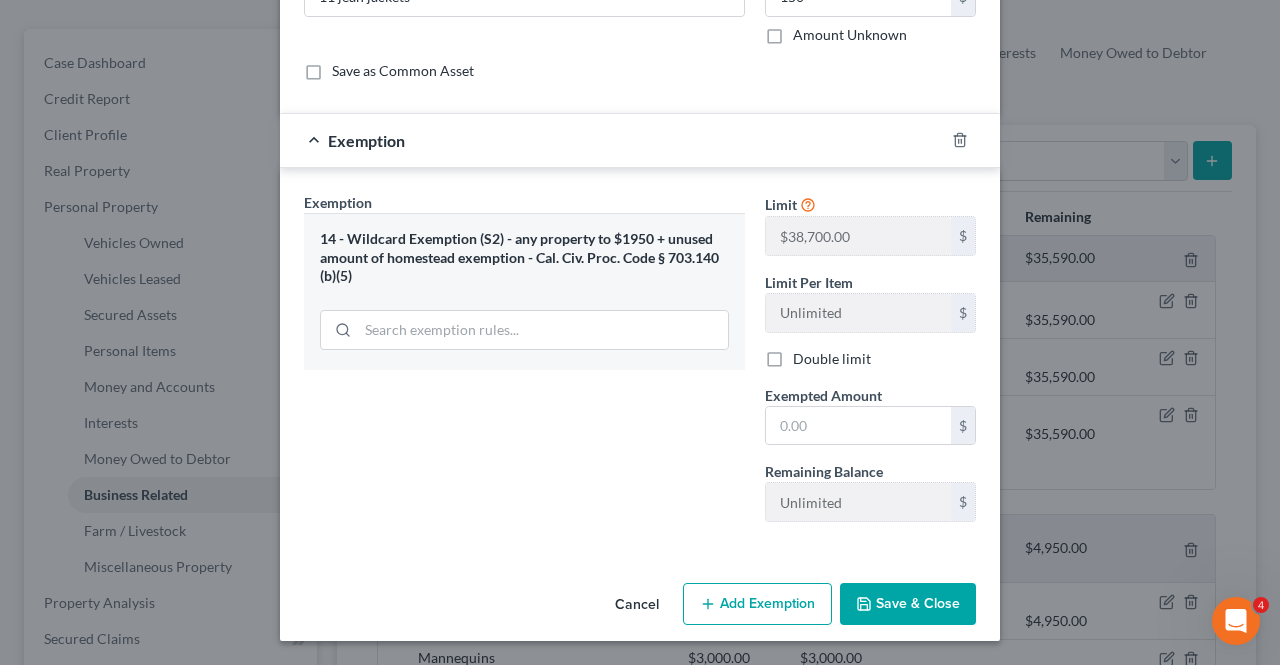 scroll, scrollTop: 131, scrollLeft: 0, axis: vertical 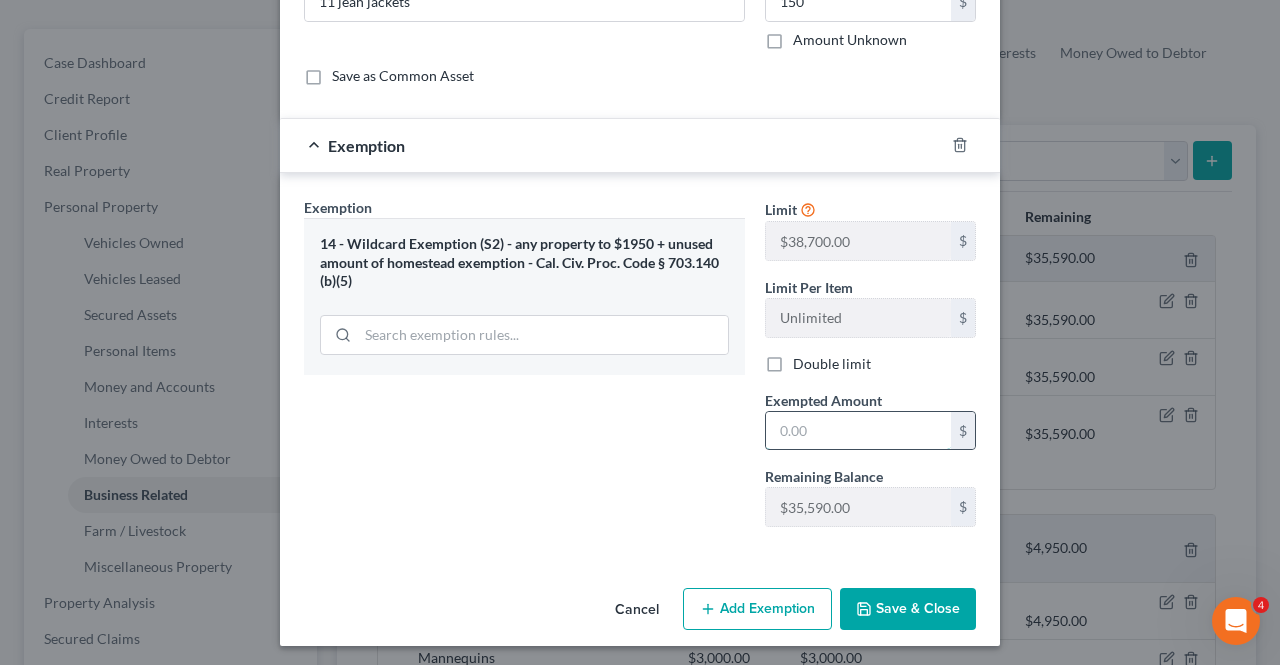 click at bounding box center (858, 431) 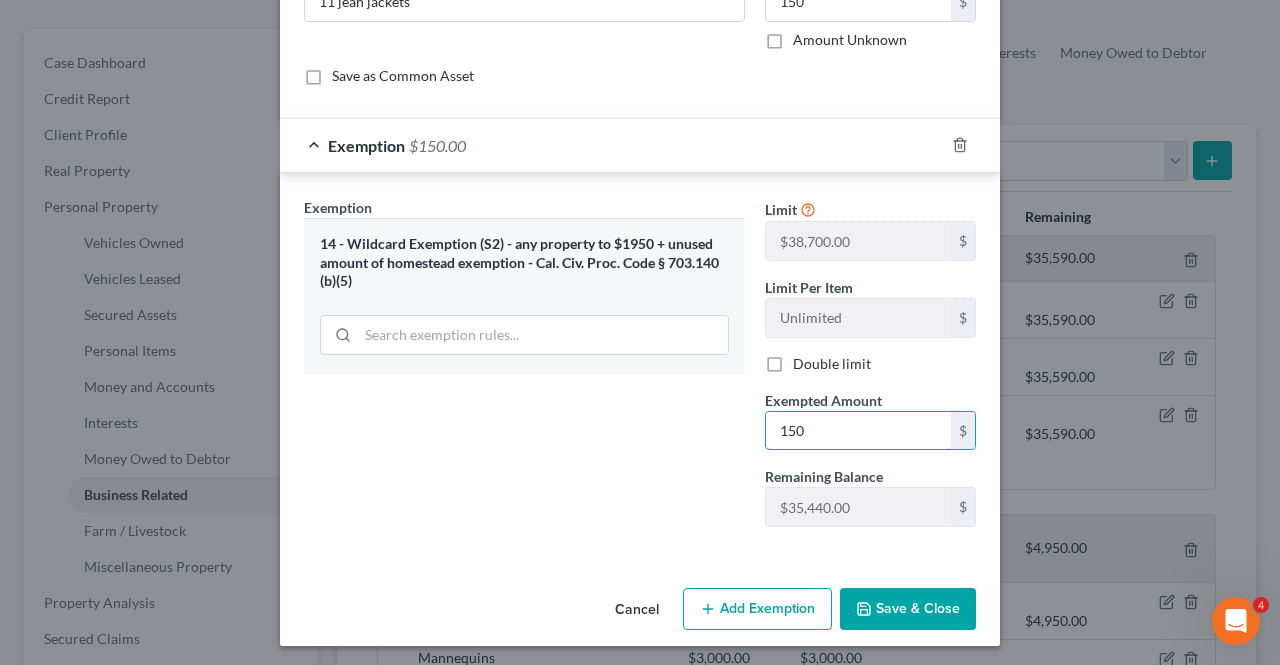 type on "150" 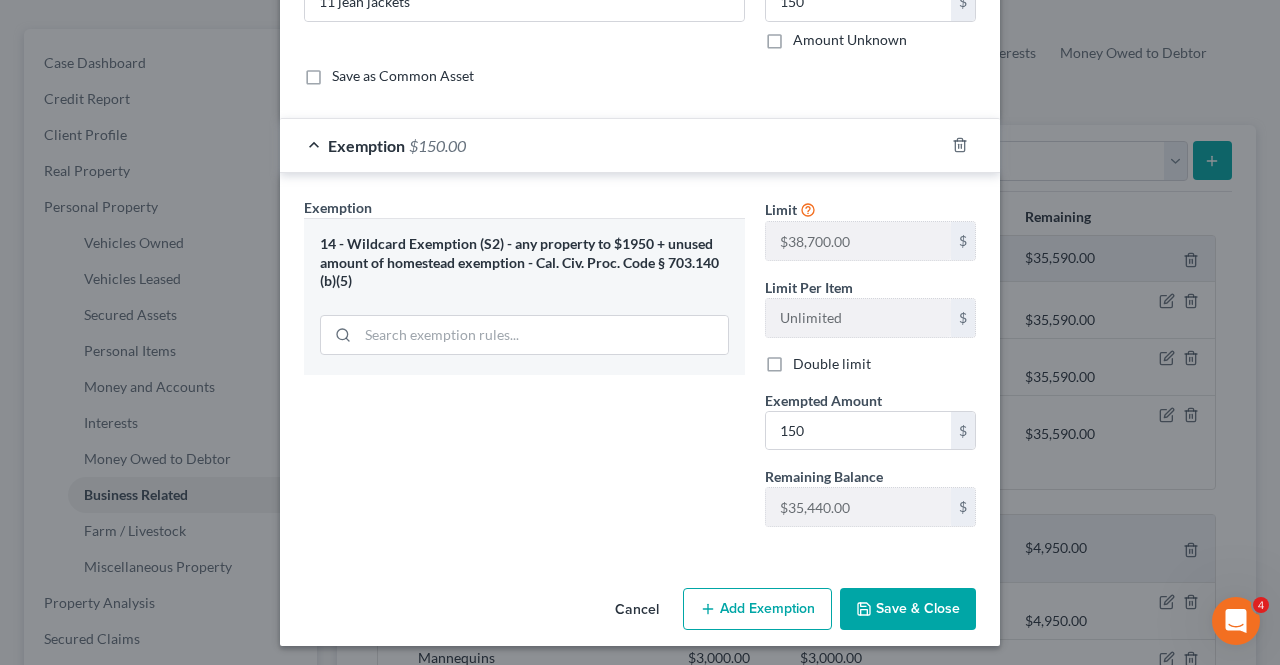 click on "Save & Close" at bounding box center [908, 609] 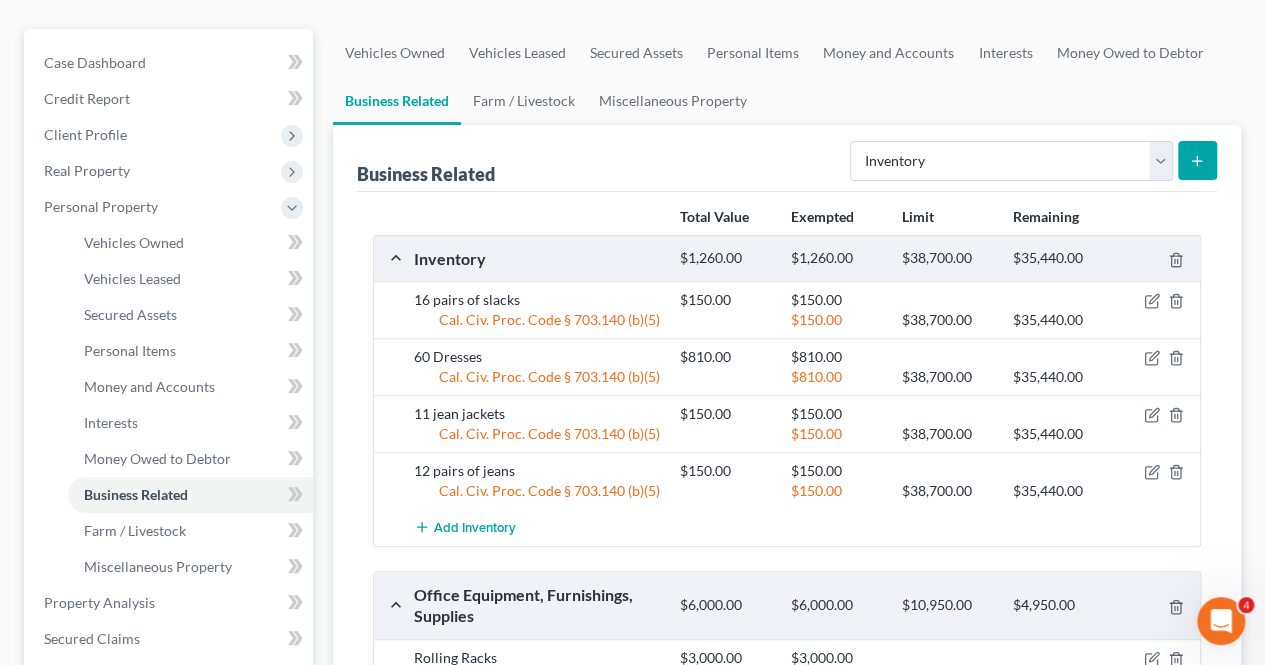 click 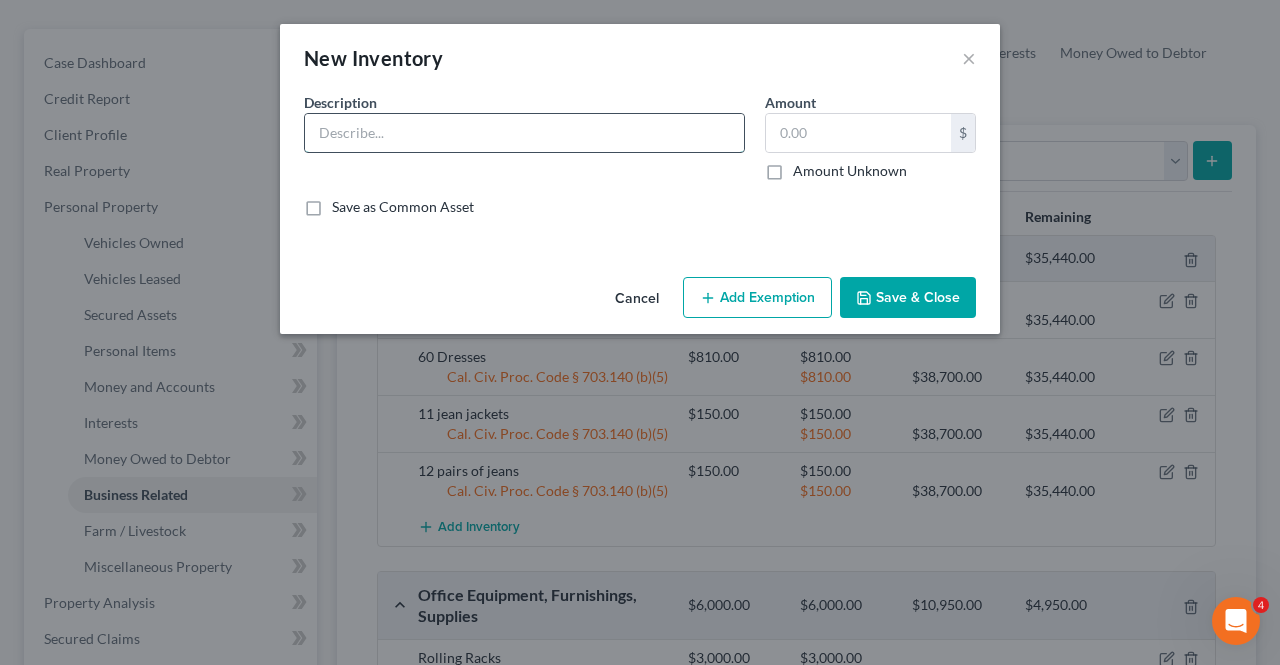click at bounding box center [524, 133] 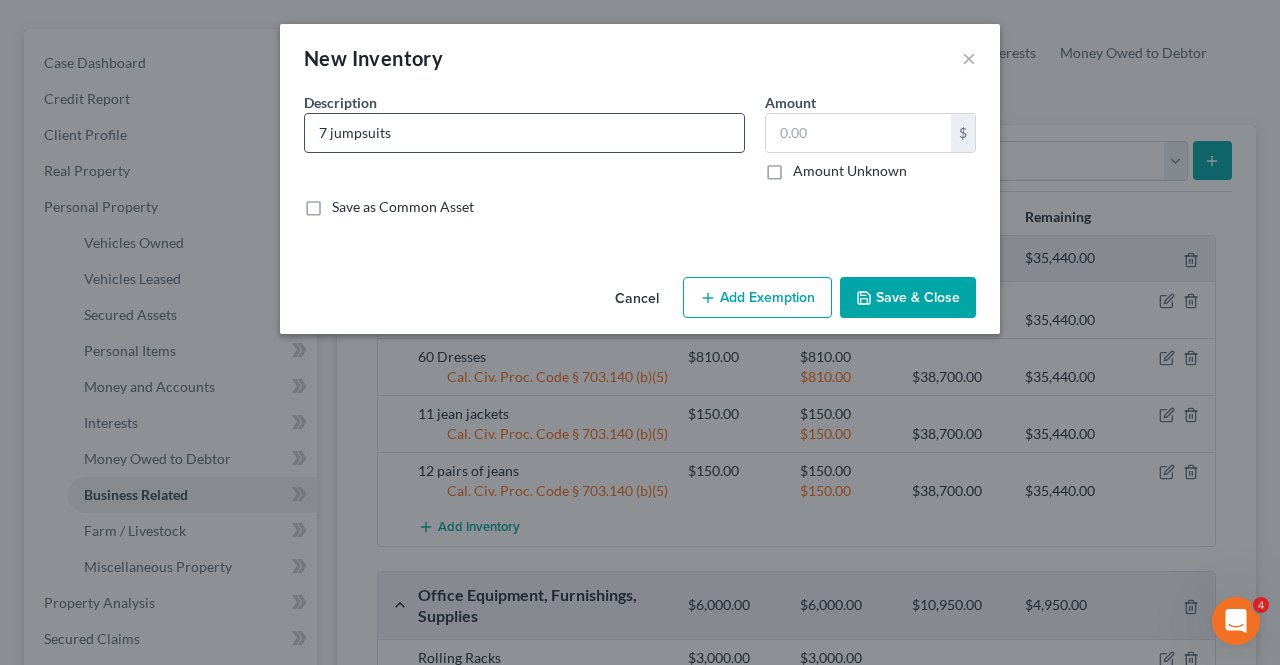 type on "7 jumpsuits" 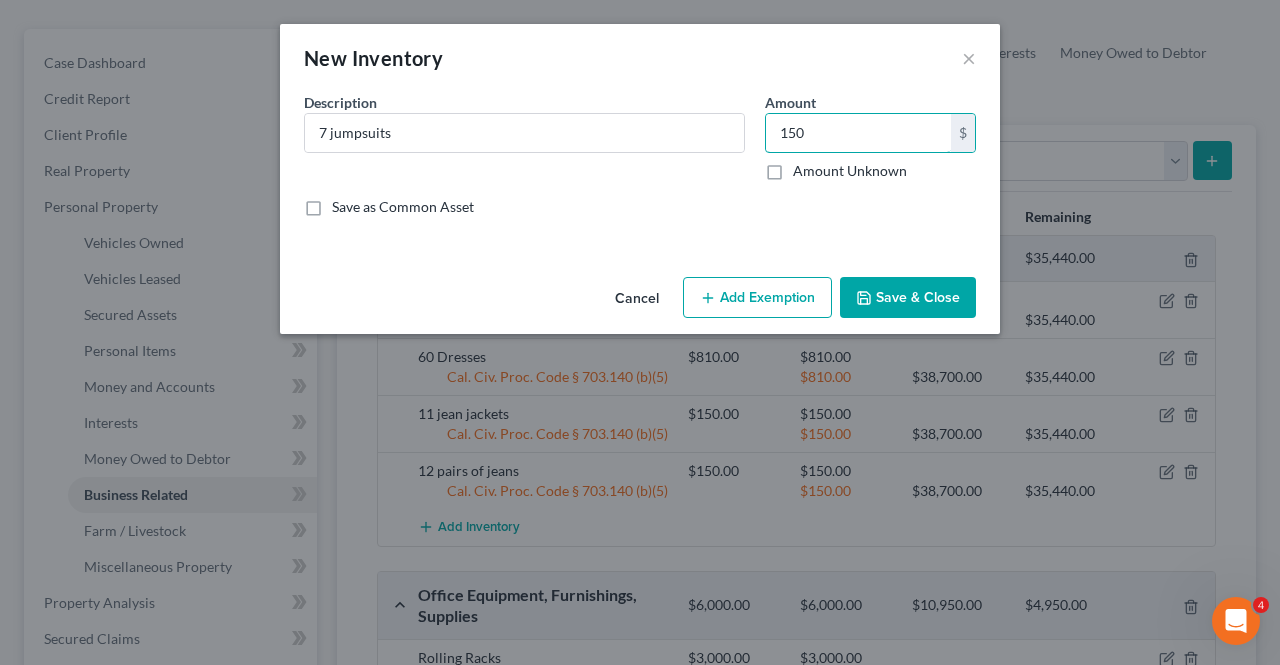 type on "150" 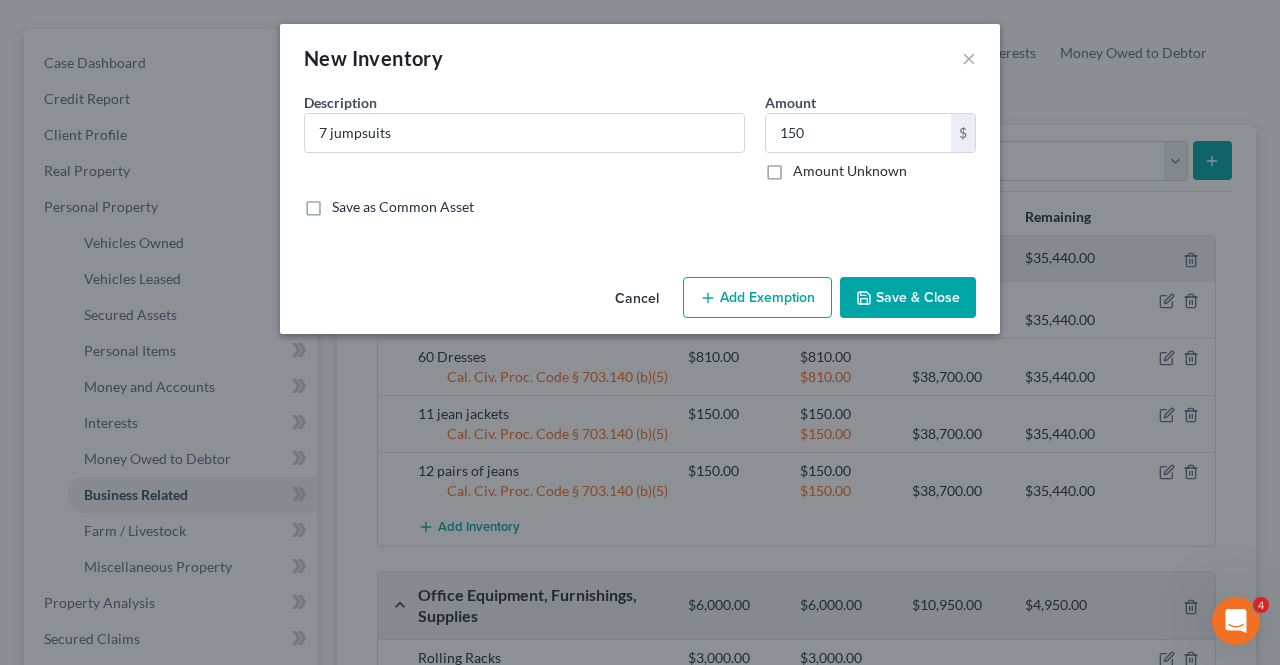 click on "Add Exemption" at bounding box center [757, 298] 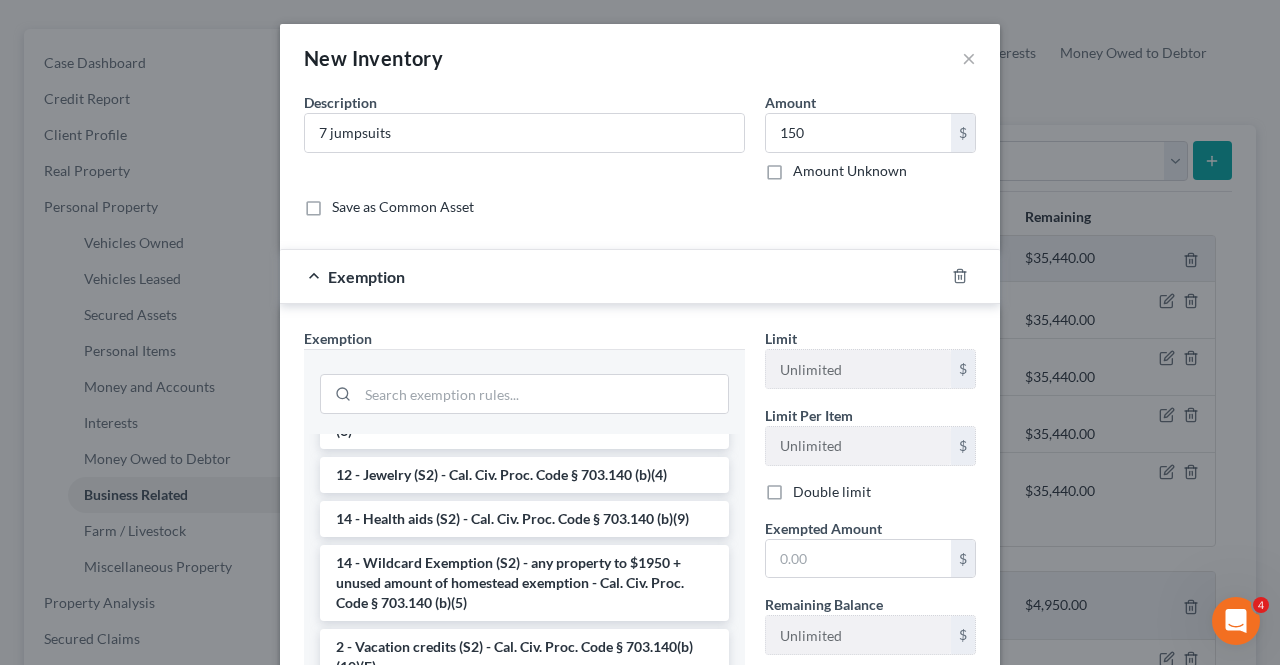 scroll, scrollTop: 364, scrollLeft: 0, axis: vertical 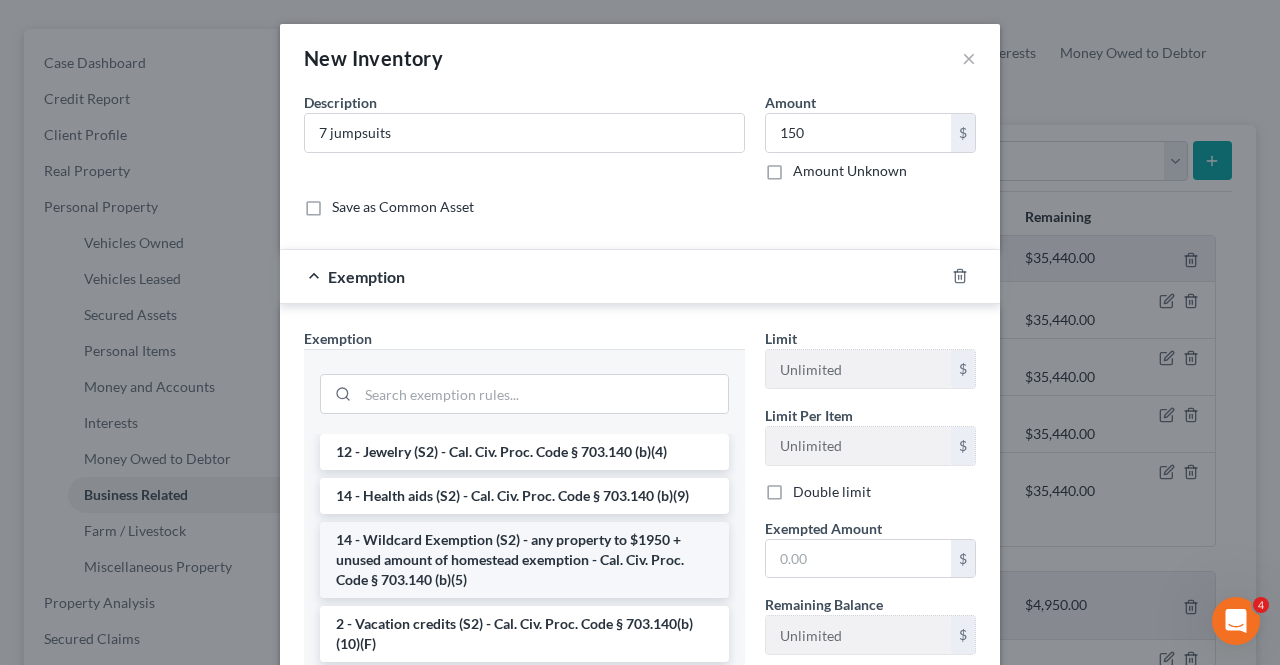 click on "14 - Wildcard Exemption (S2) - any property to $1950 + unused amount of homestead exemption  - Cal. Civ. Proc. Code § 703.140 (b)(5)" at bounding box center [524, 560] 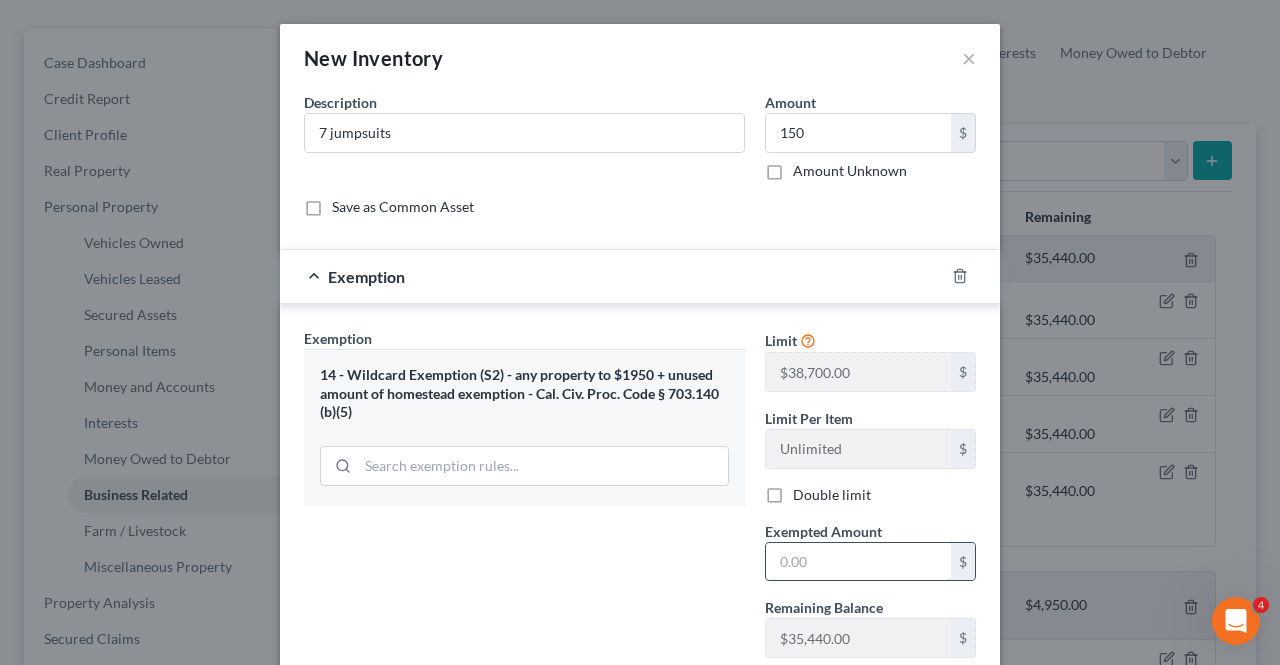 click at bounding box center [858, 562] 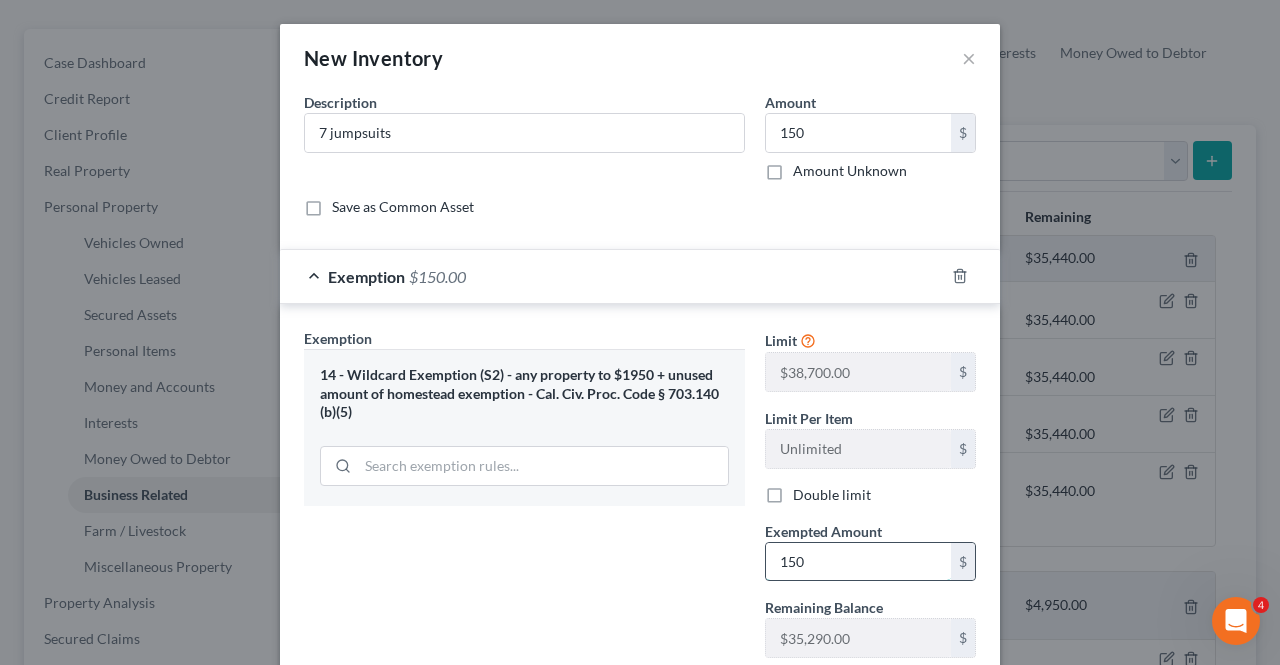 type on "150" 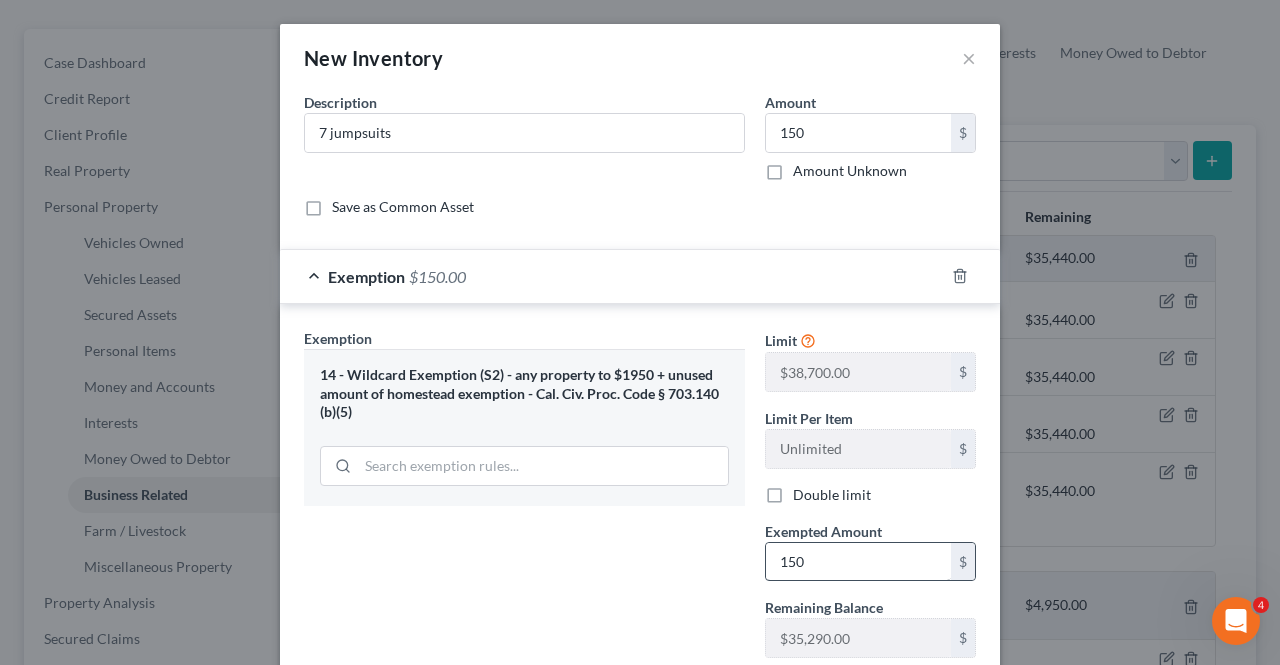 scroll, scrollTop: 131, scrollLeft: 0, axis: vertical 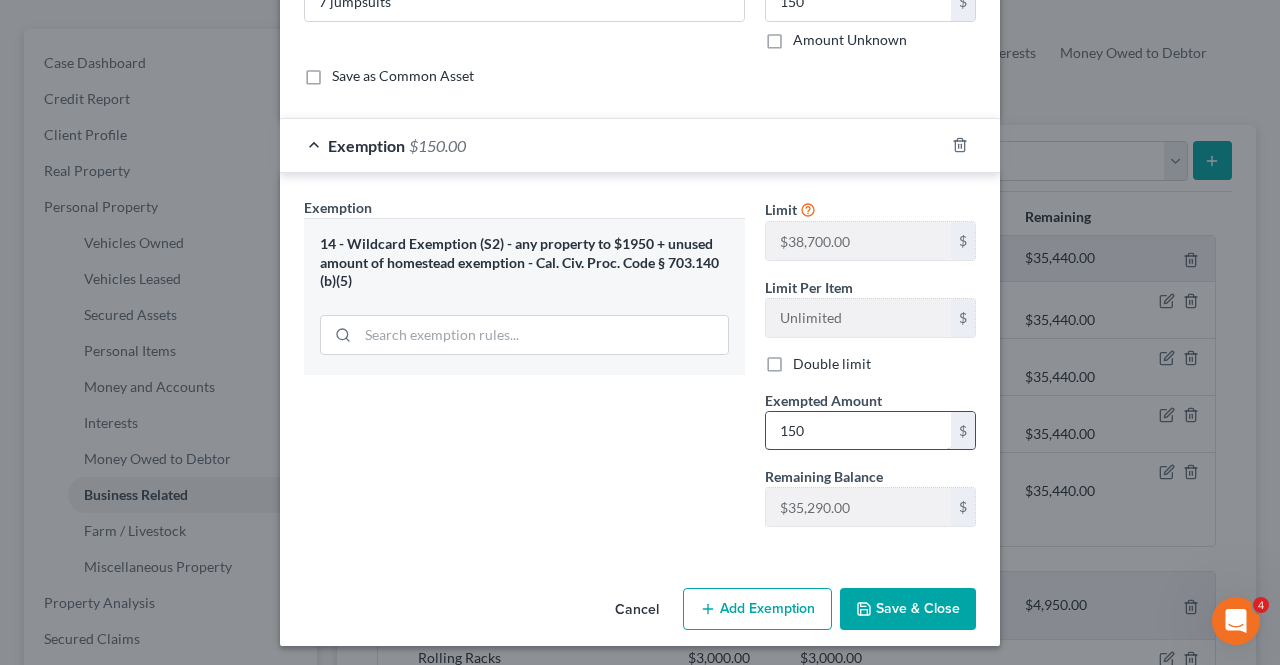type 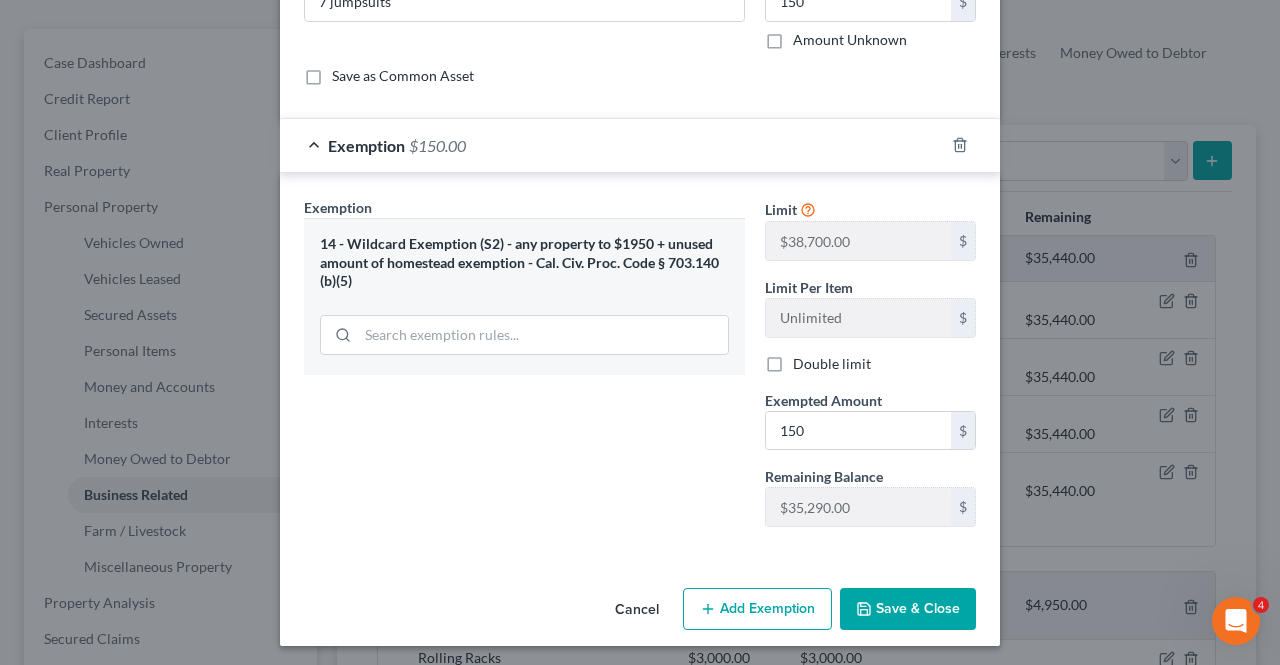 click on "Save & Close" at bounding box center (908, 609) 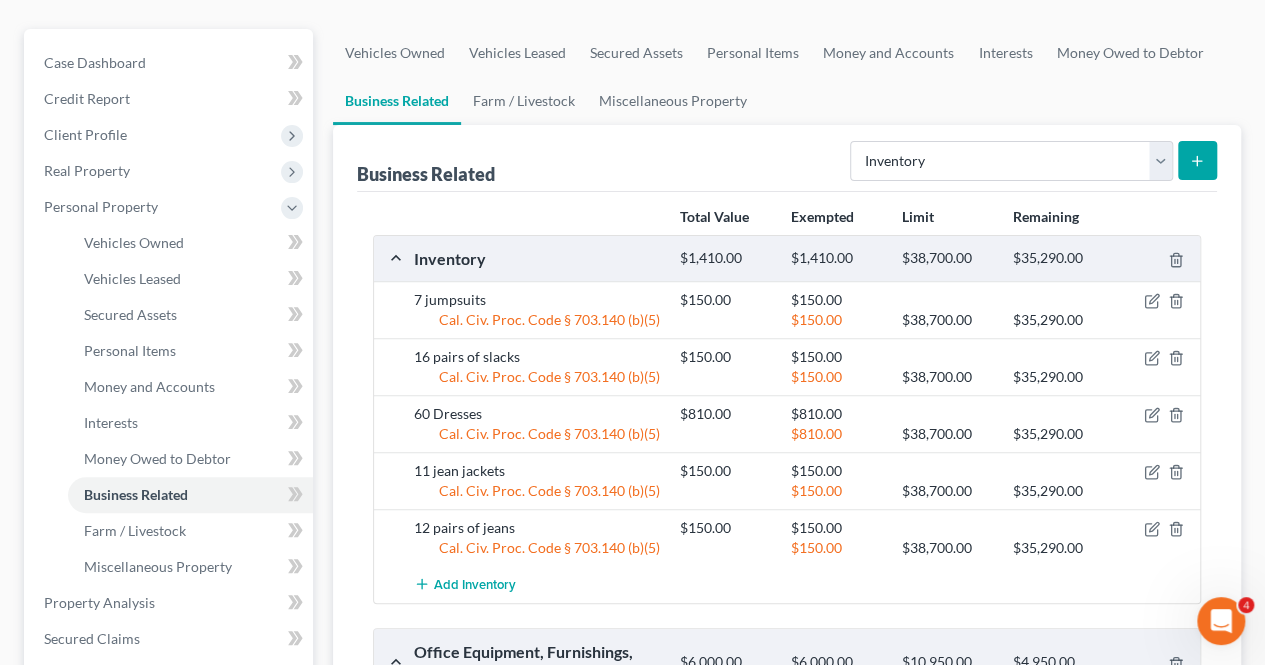 click 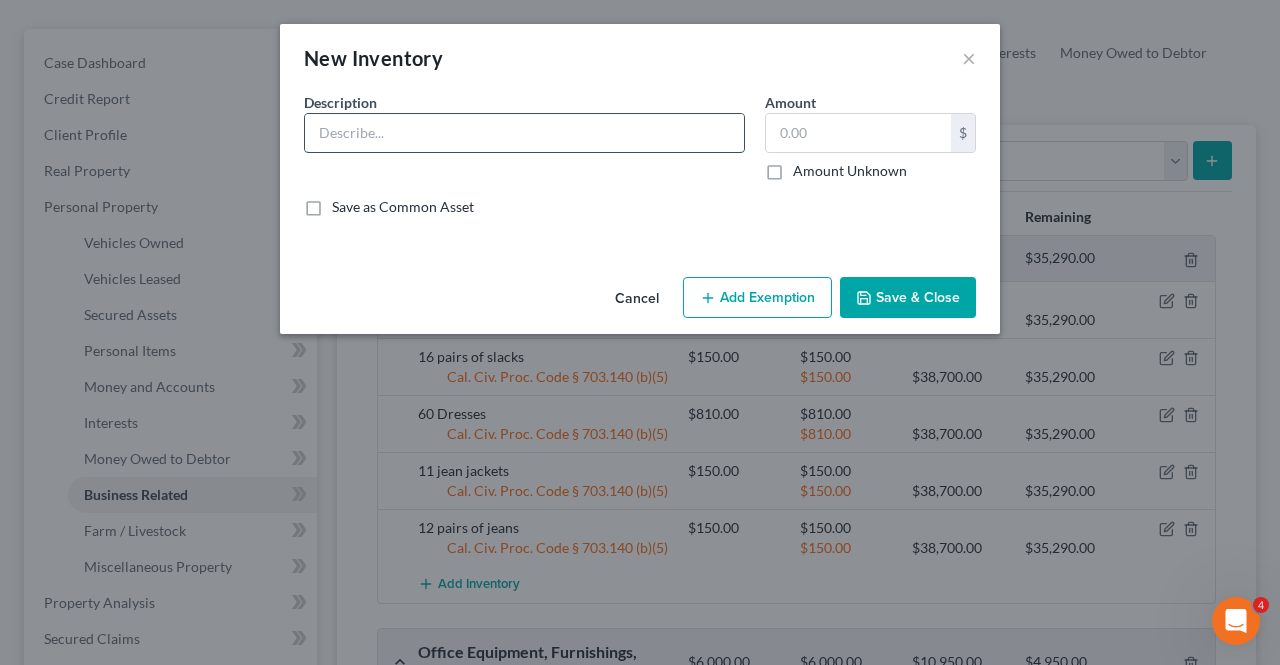 click at bounding box center (524, 133) 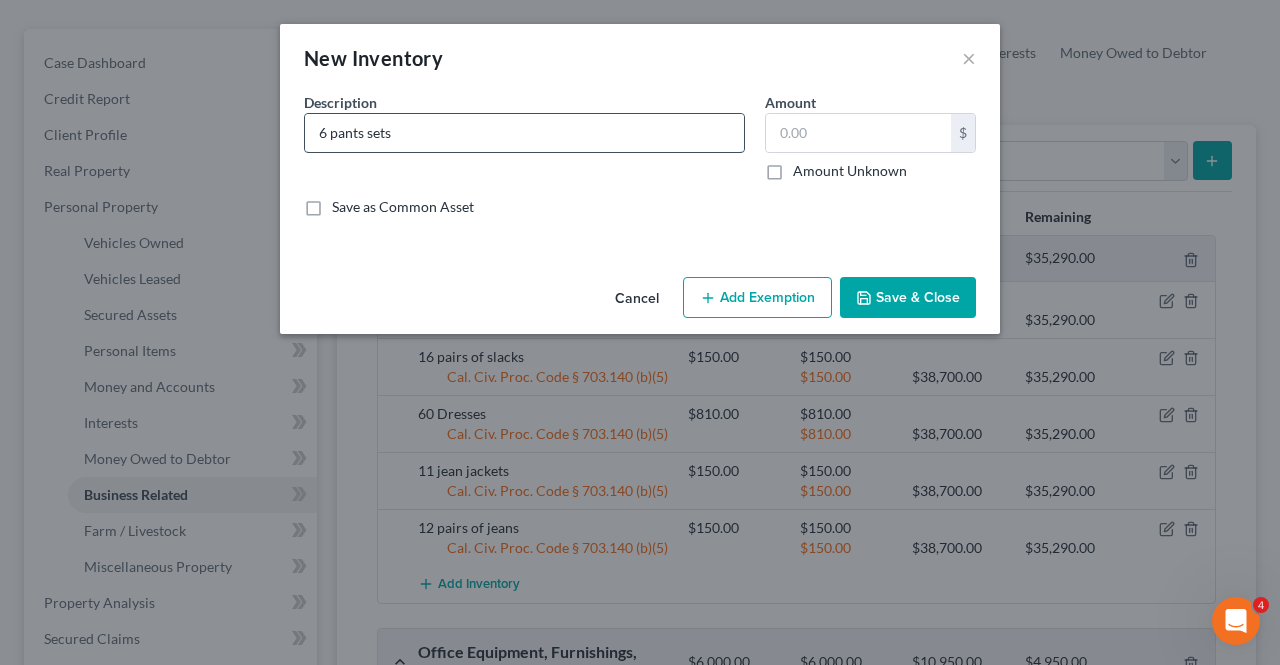 type on "6 pants sets" 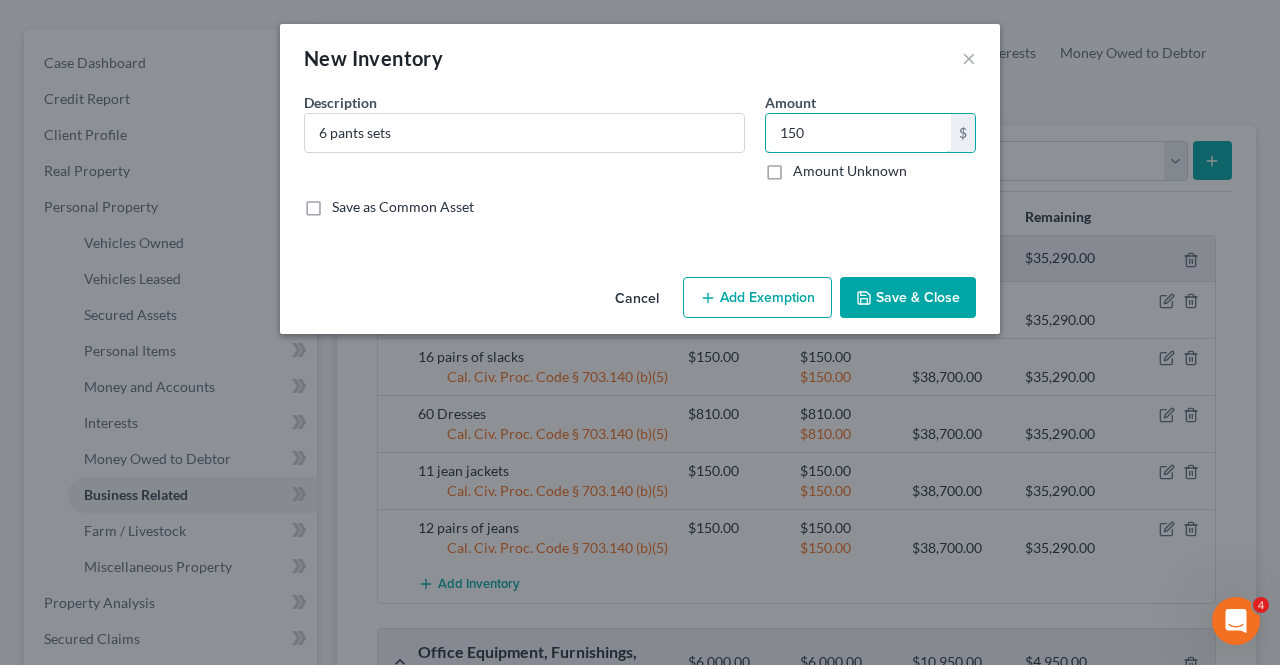 type on "150" 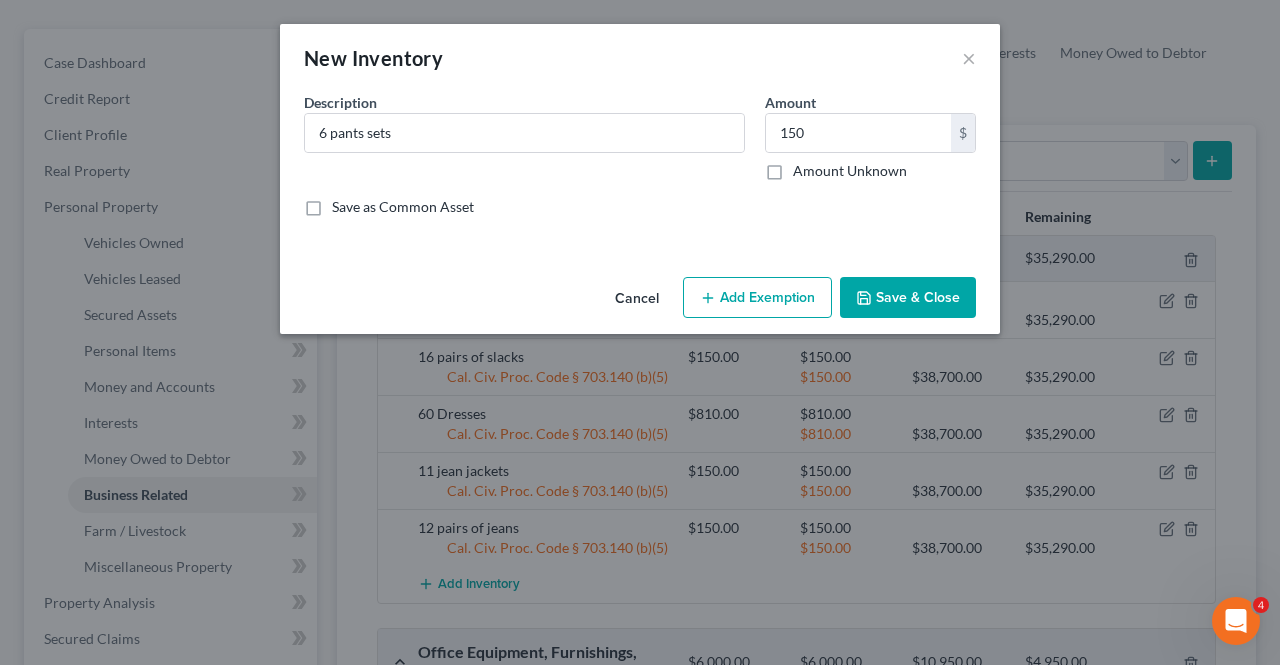 click on "Add Exemption" at bounding box center (757, 298) 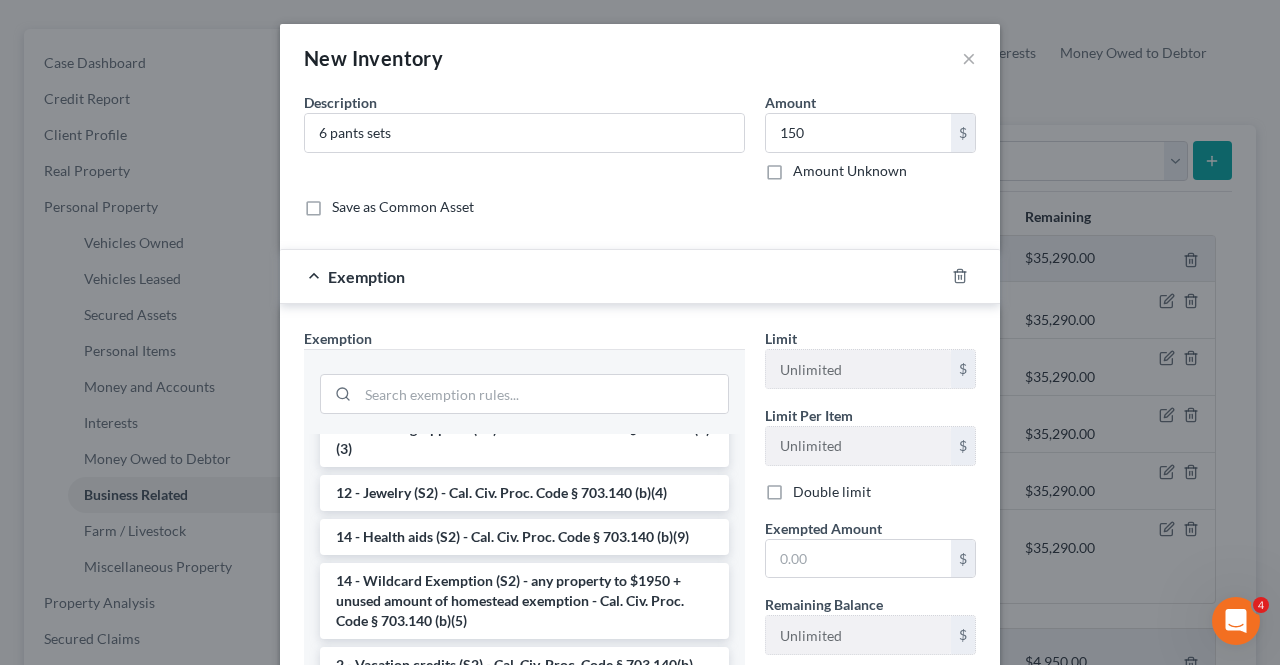 scroll, scrollTop: 332, scrollLeft: 0, axis: vertical 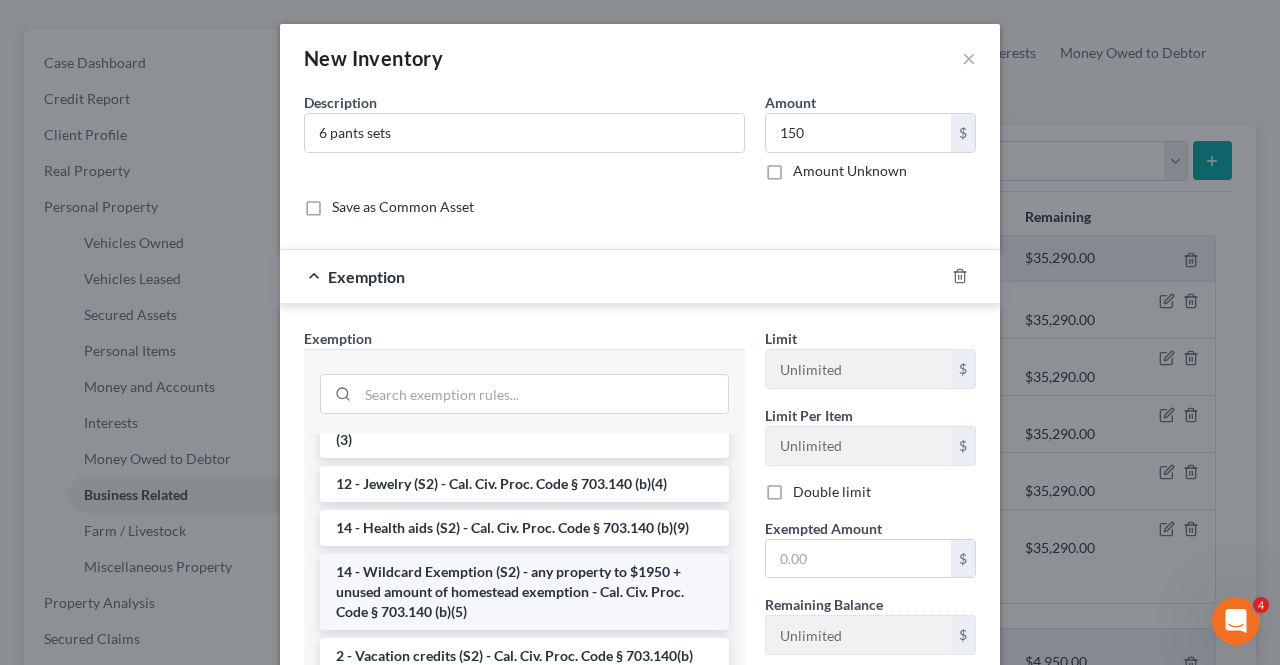 click on "14 - Wildcard Exemption (S2) - any property to $1950 + unused amount of homestead exemption  - Cal. Civ. Proc. Code § 703.140 (b)(5)" at bounding box center (524, 592) 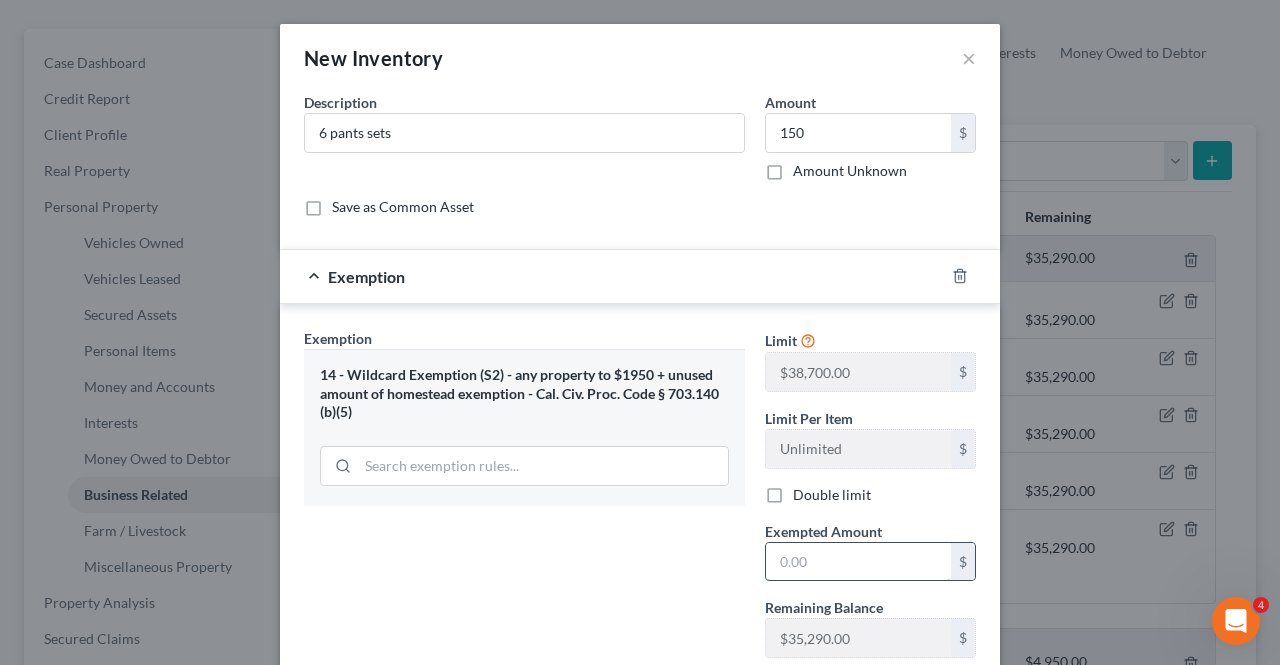click at bounding box center (858, 562) 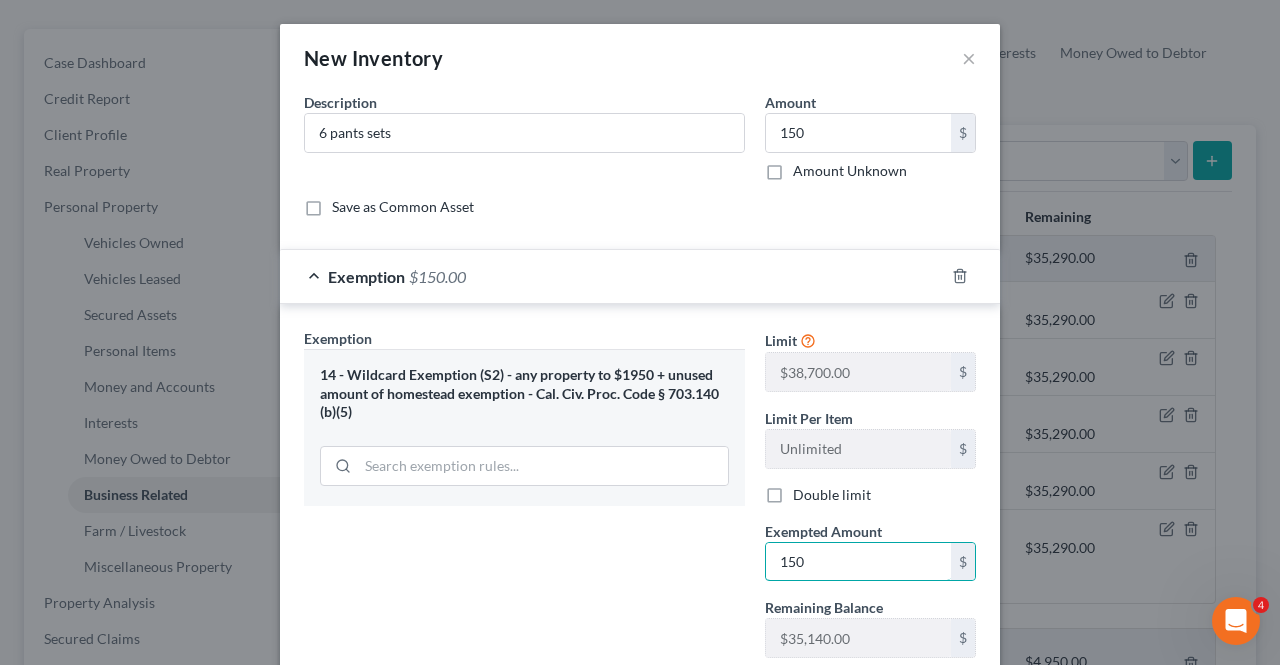 type on "150" 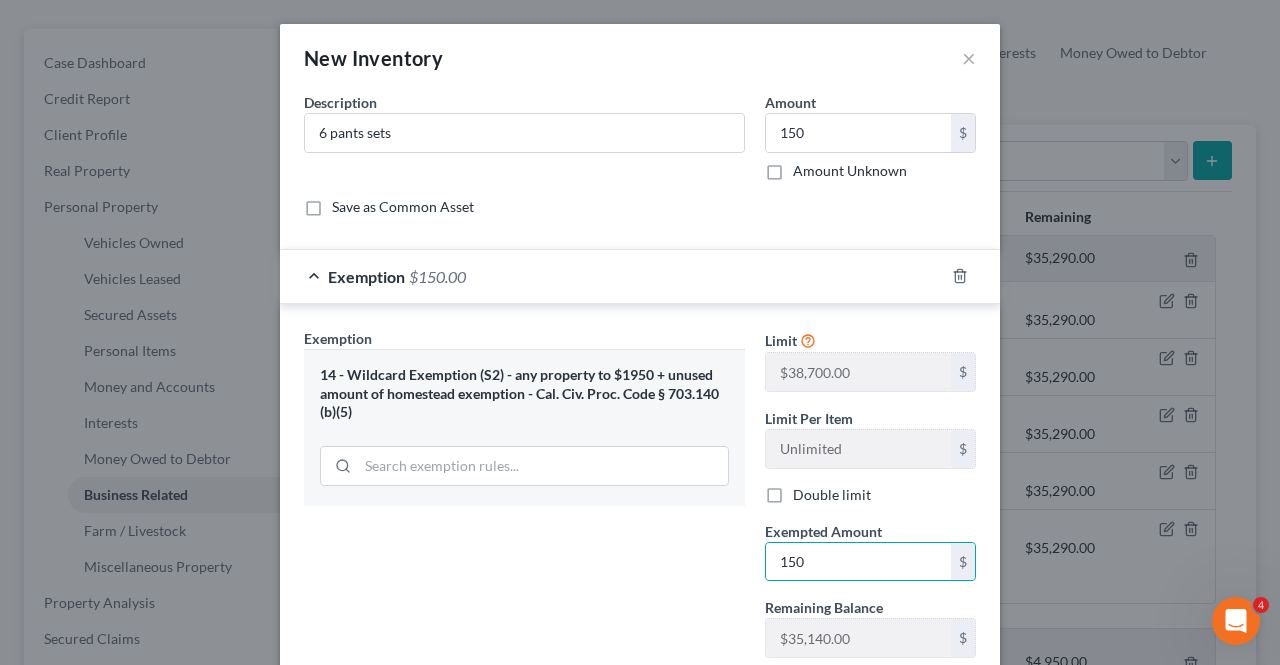 scroll, scrollTop: 131, scrollLeft: 0, axis: vertical 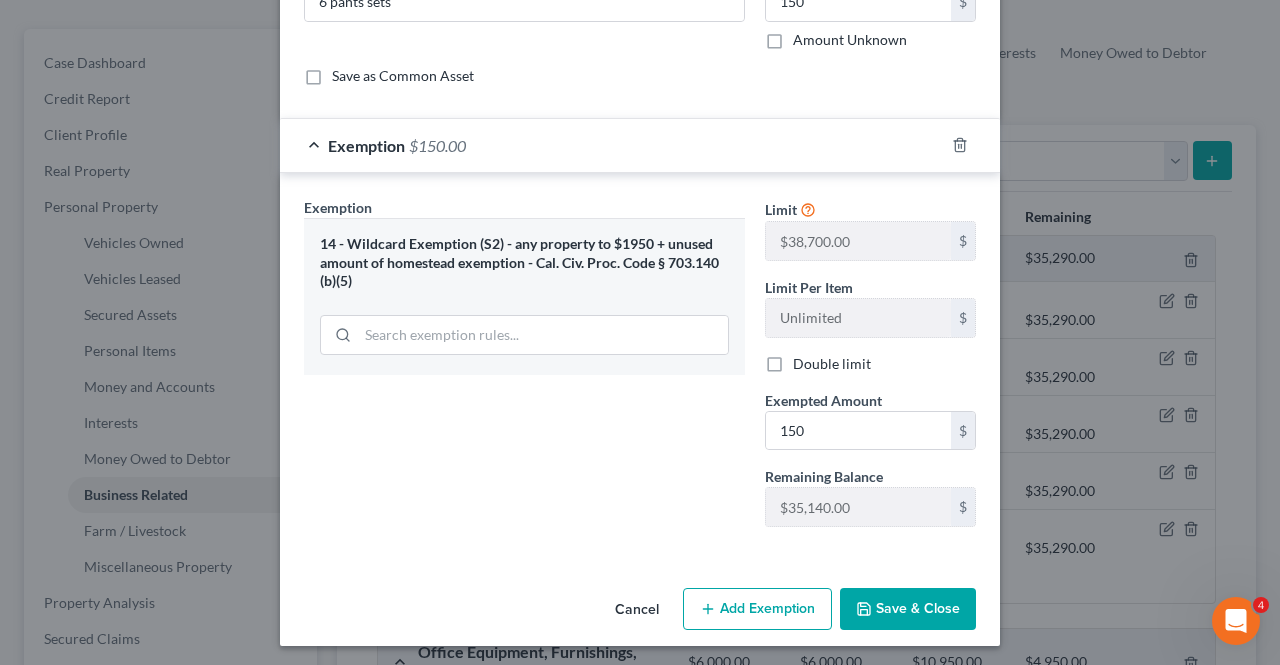click on "Save & Close" at bounding box center (908, 609) 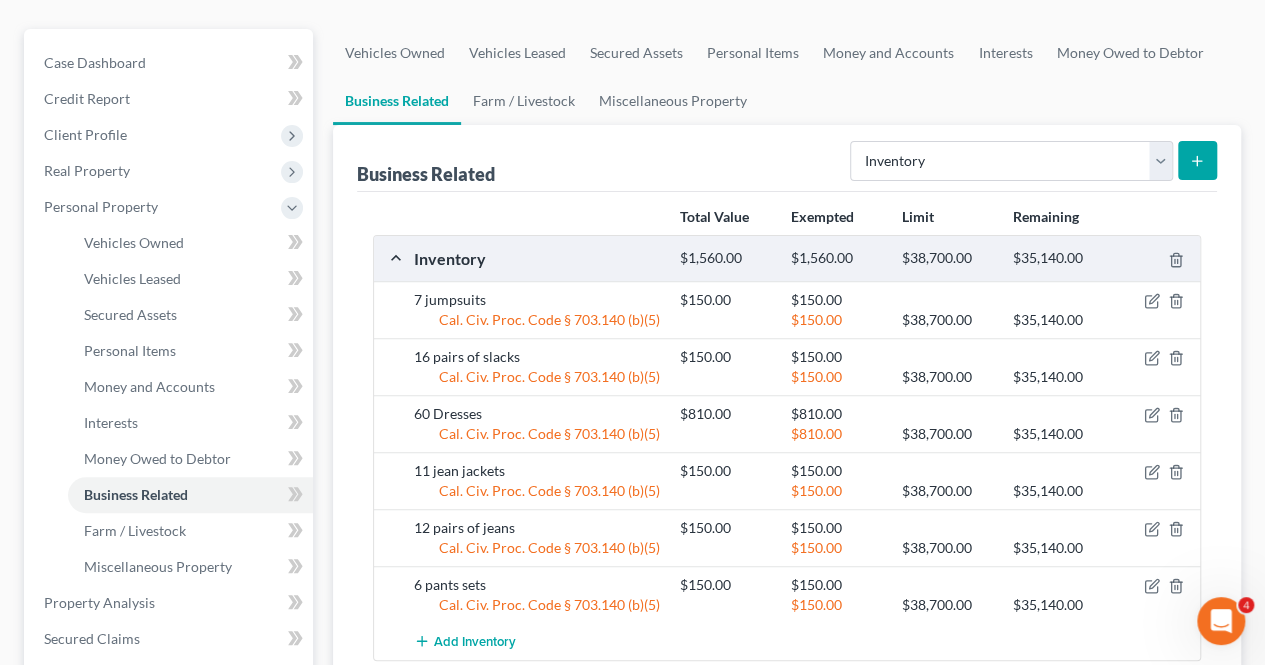 click at bounding box center [1197, 160] 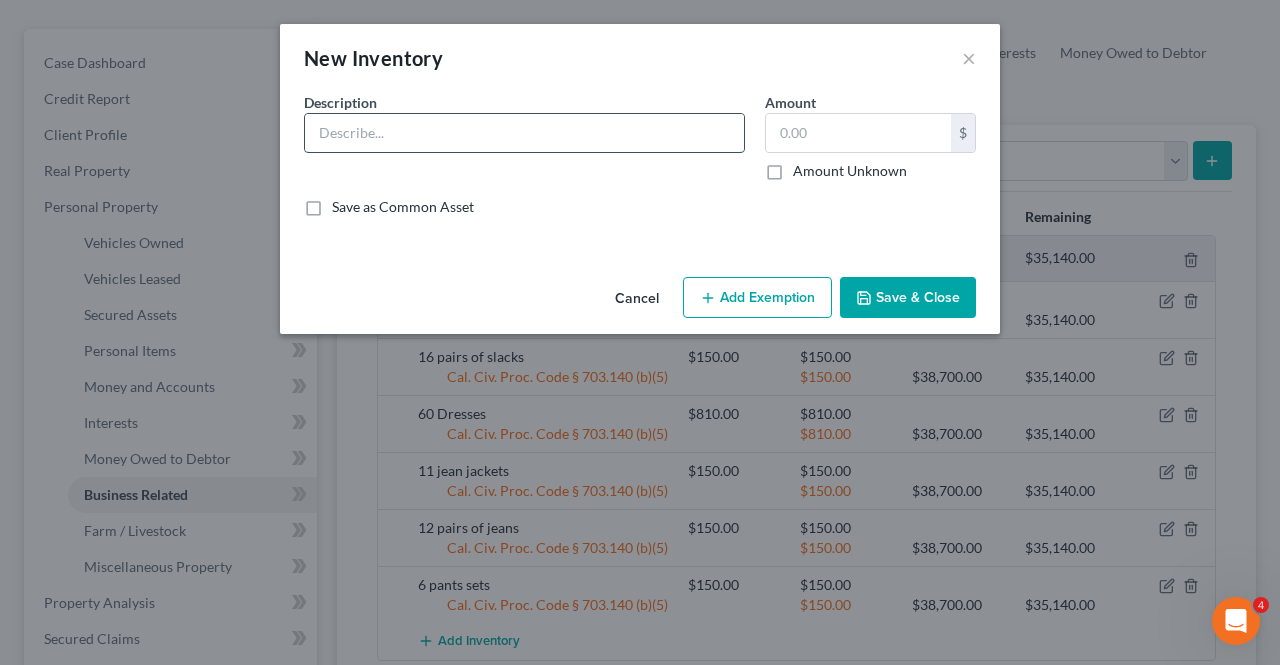 click at bounding box center (524, 133) 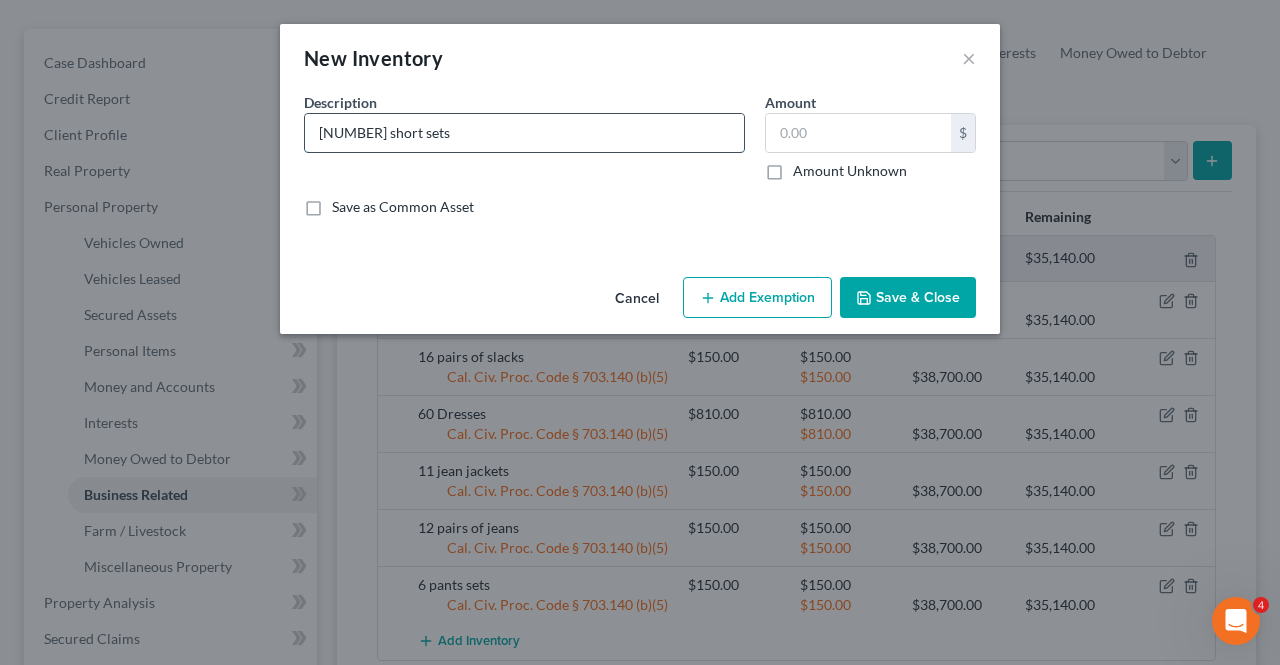 type on "[NUMBER] short sets" 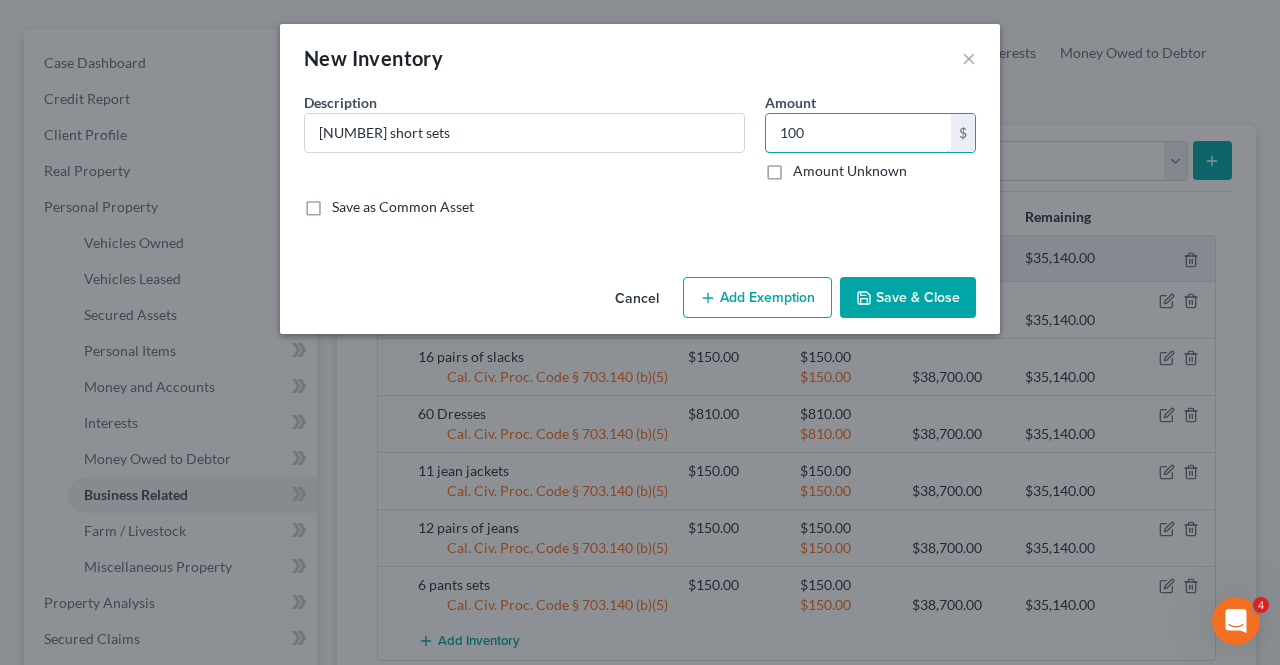 type on "100" 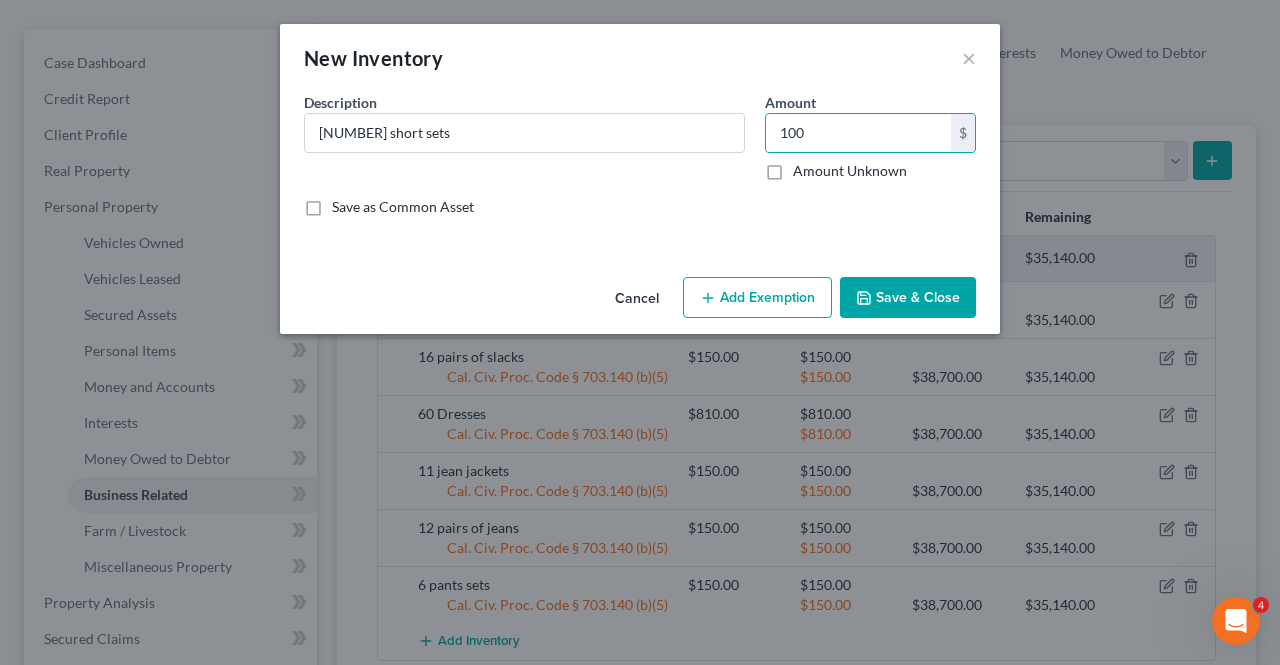 click on "Add Exemption" at bounding box center (757, 298) 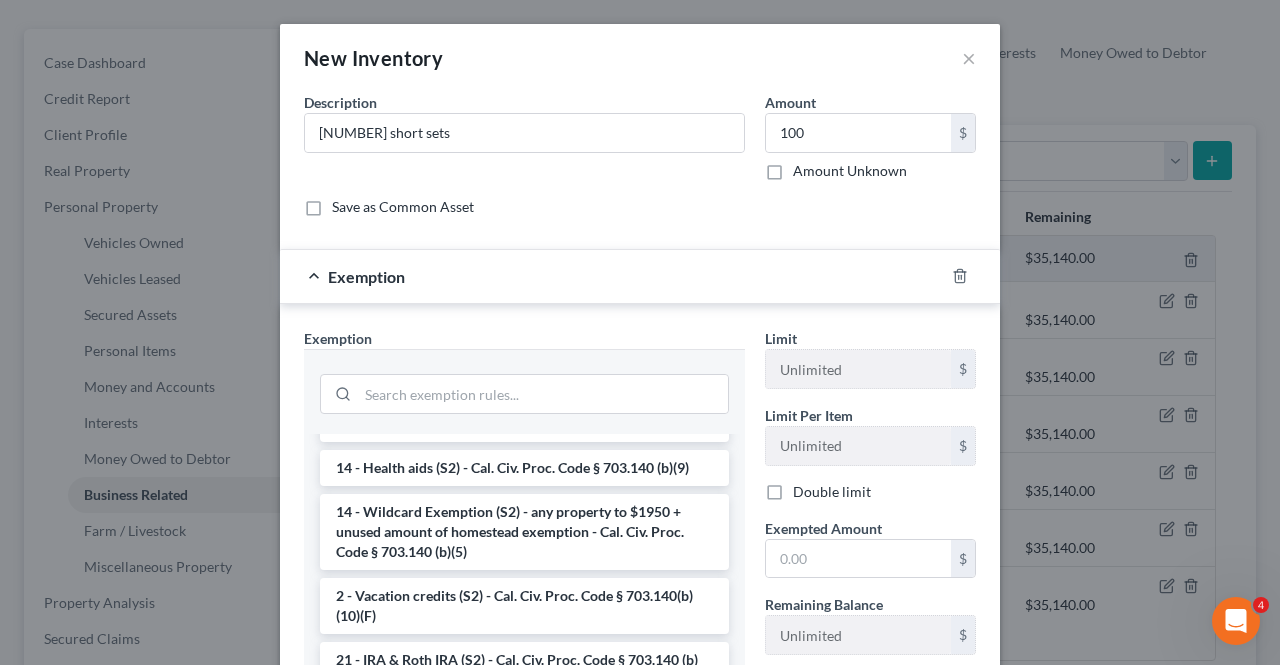 scroll, scrollTop: 456, scrollLeft: 0, axis: vertical 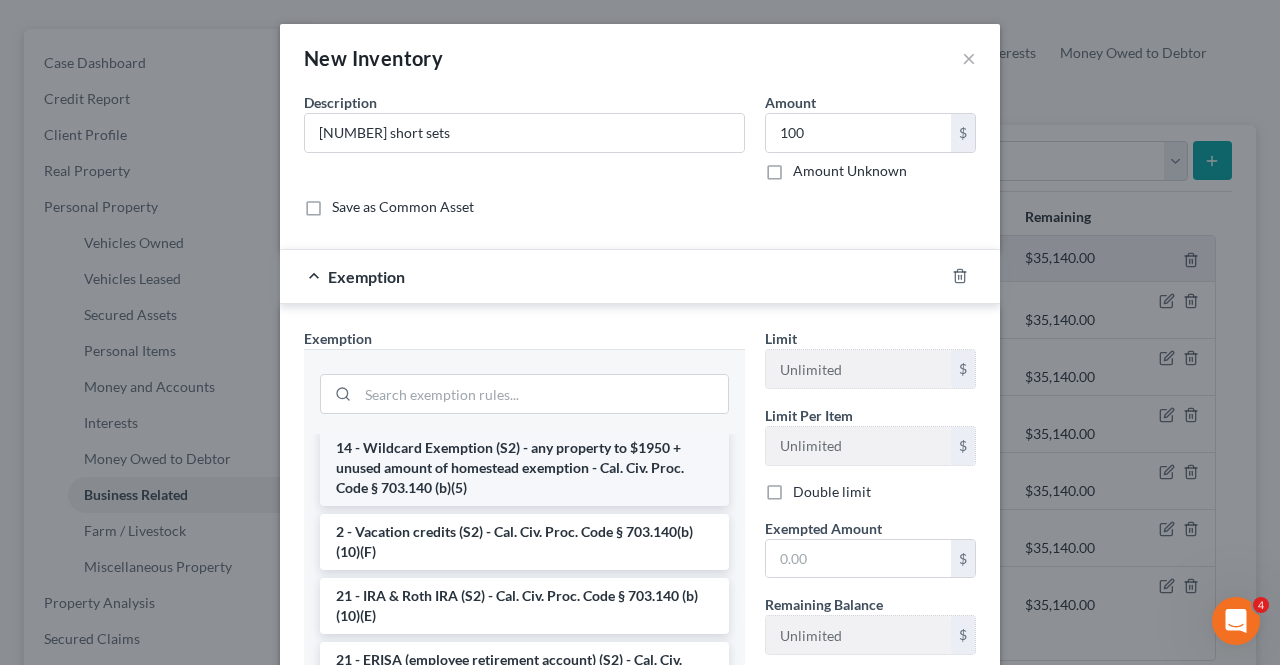 click on "14 - Wildcard Exemption (S2) - any property to $1950 + unused amount of homestead exemption  - Cal. Civ. Proc. Code § 703.140 (b)(5)" at bounding box center (524, 468) 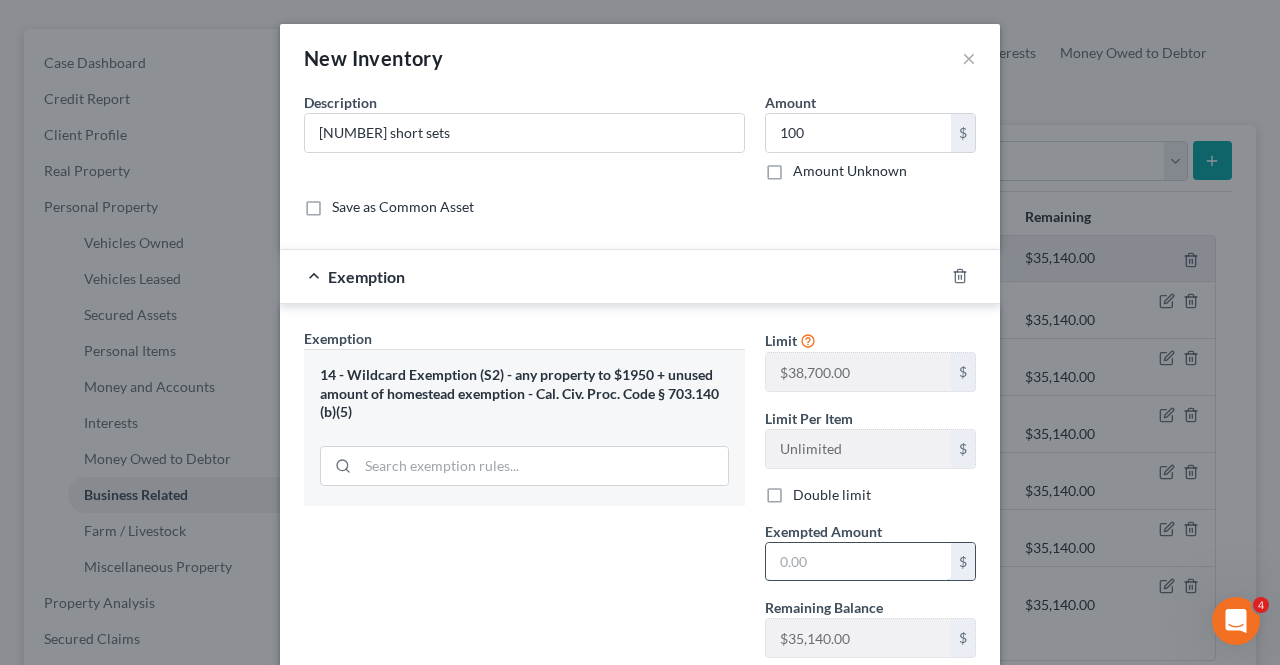 click at bounding box center [858, 562] 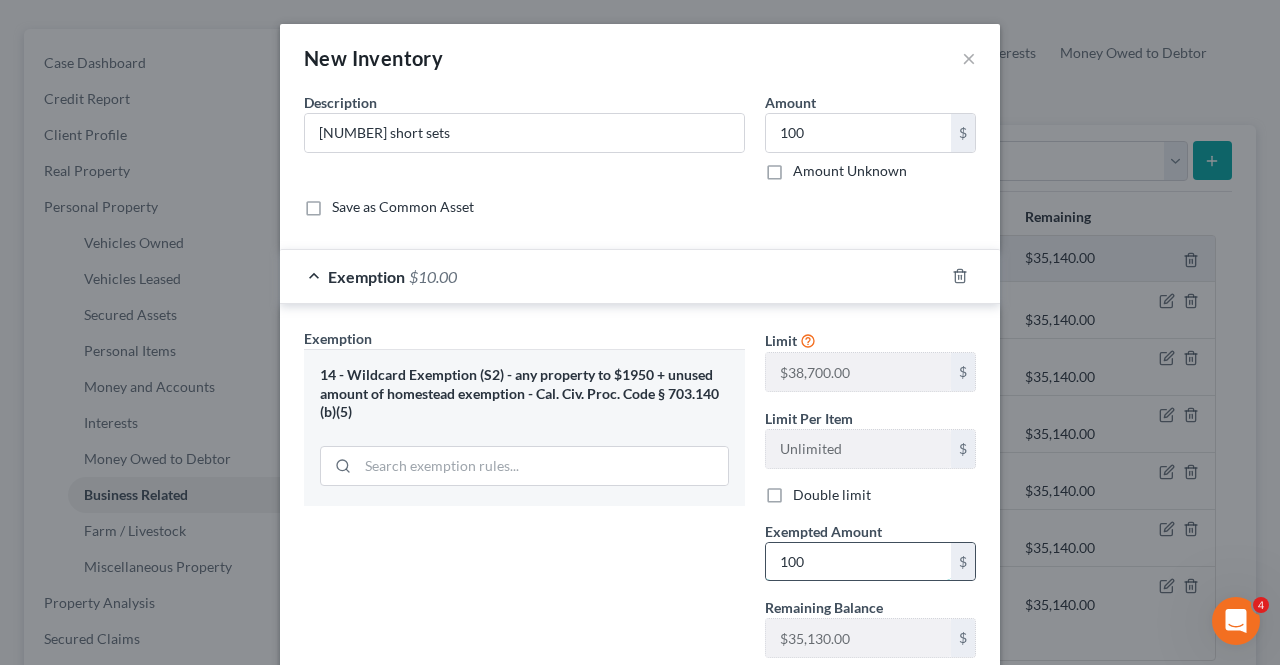 type on "100" 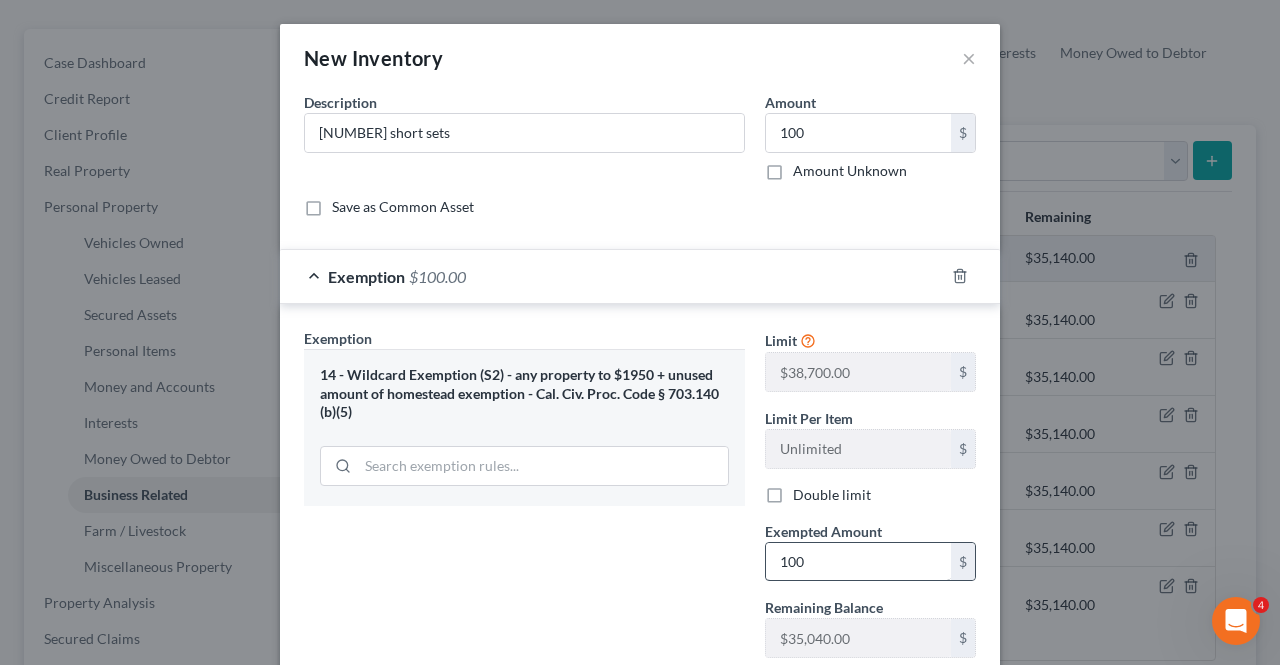 scroll, scrollTop: 131, scrollLeft: 0, axis: vertical 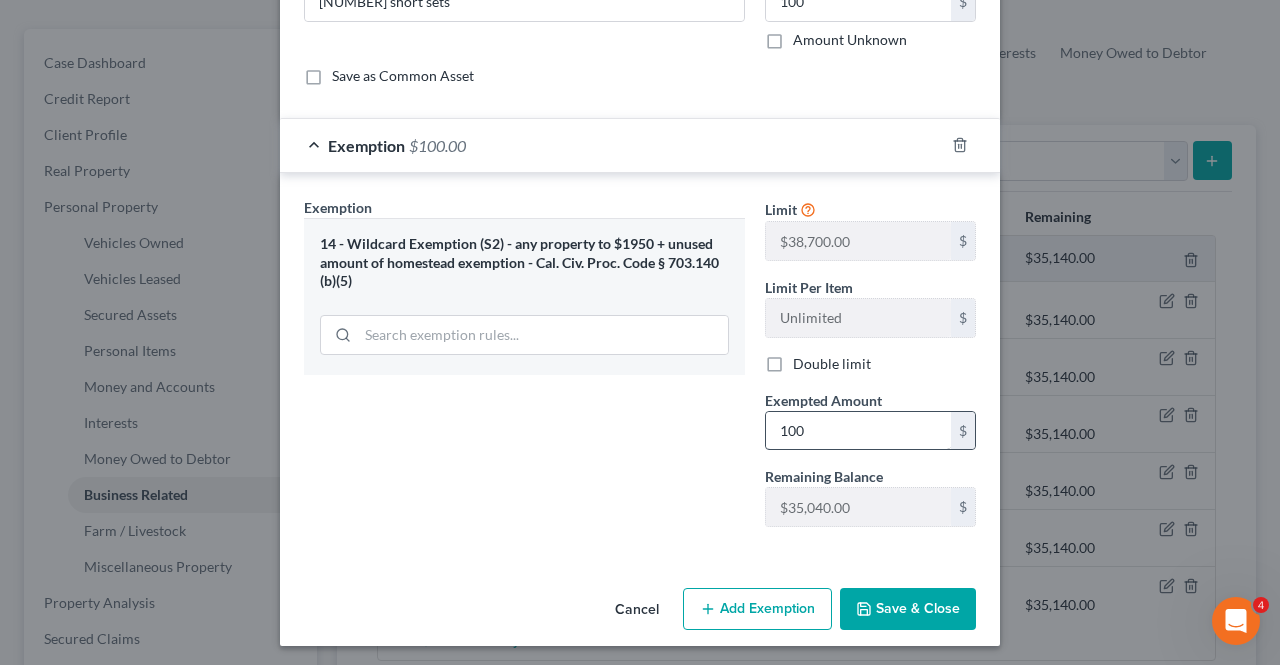type 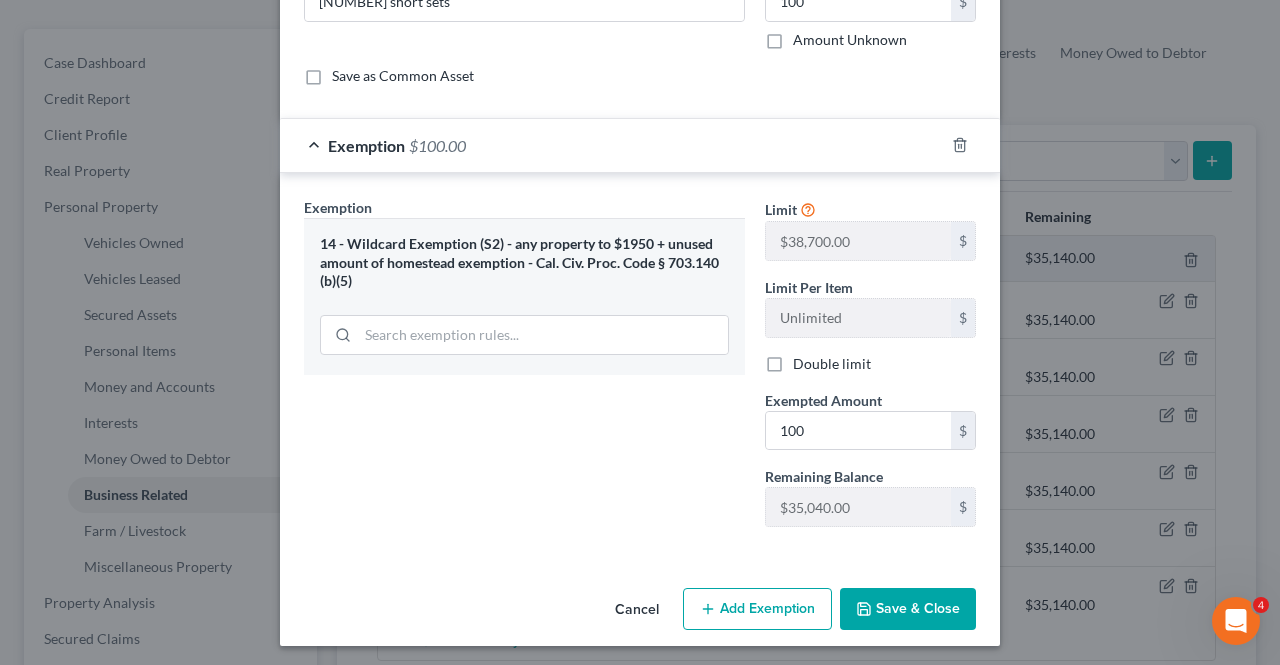 click on "Save & Close" at bounding box center [908, 609] 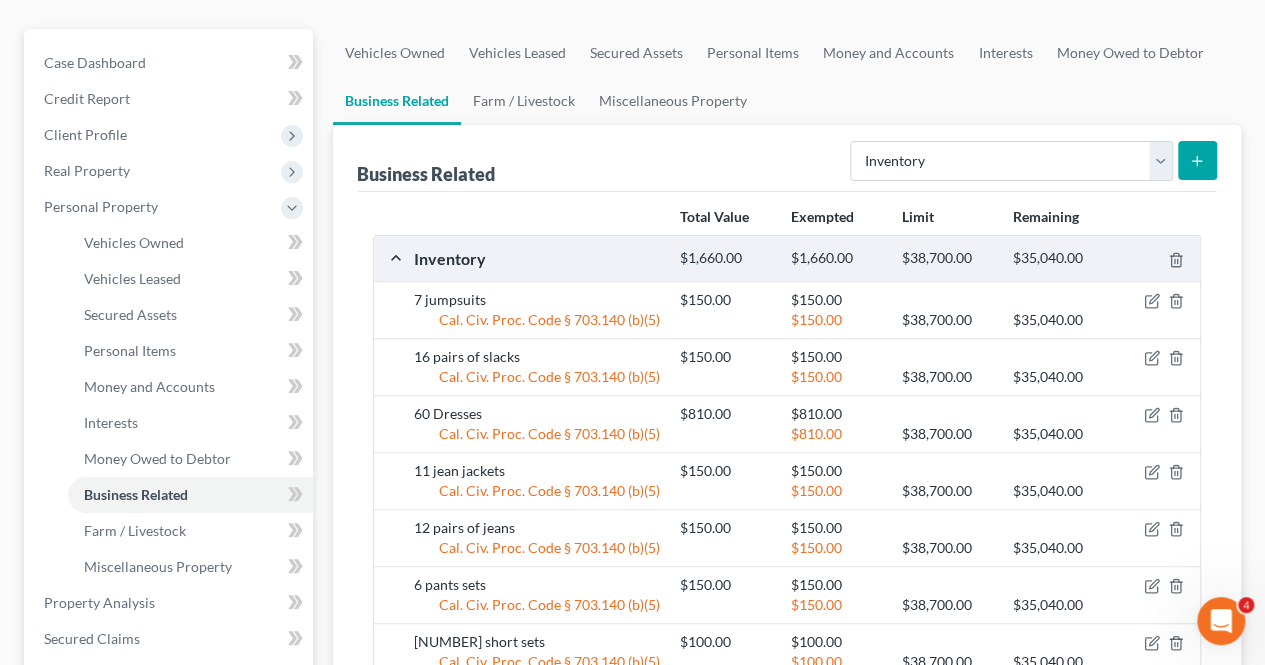 click at bounding box center [1197, 160] 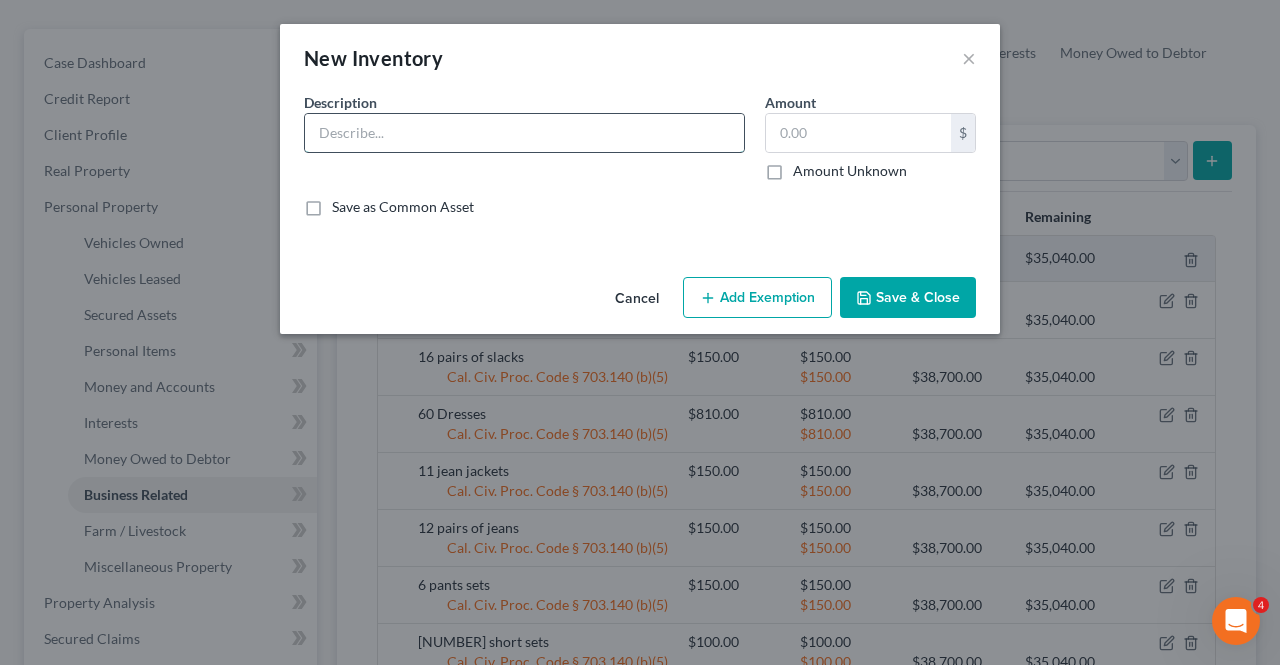 click at bounding box center [524, 133] 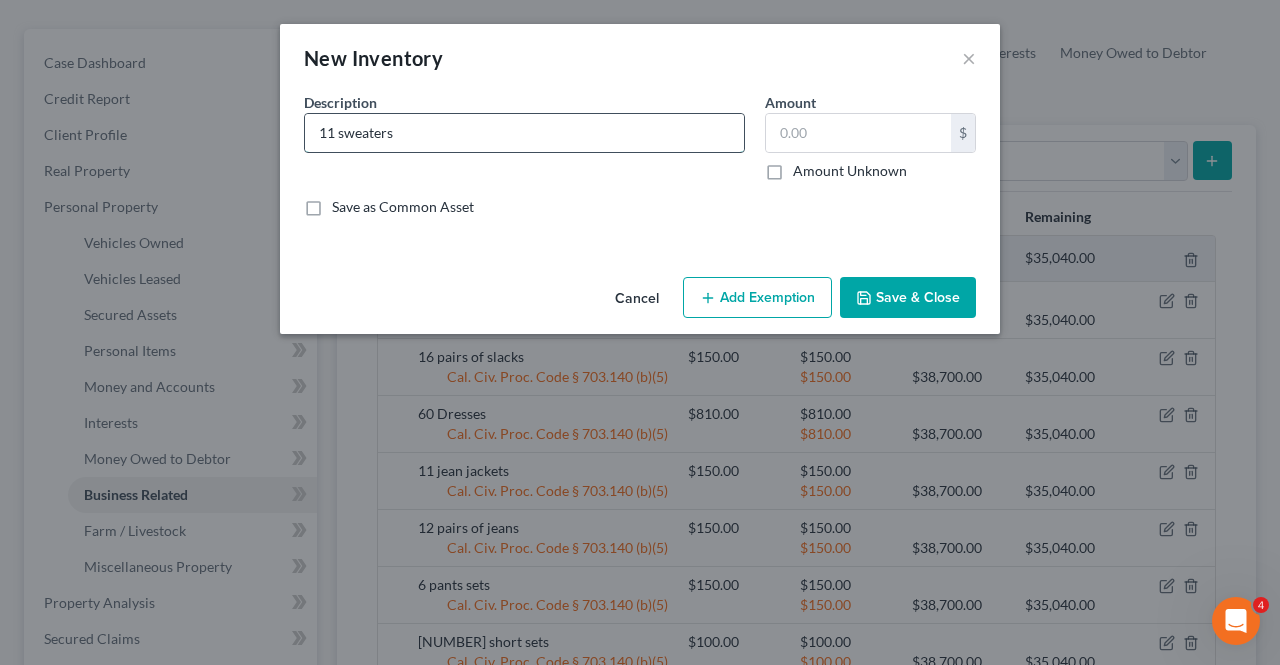 type on "11 sweaters" 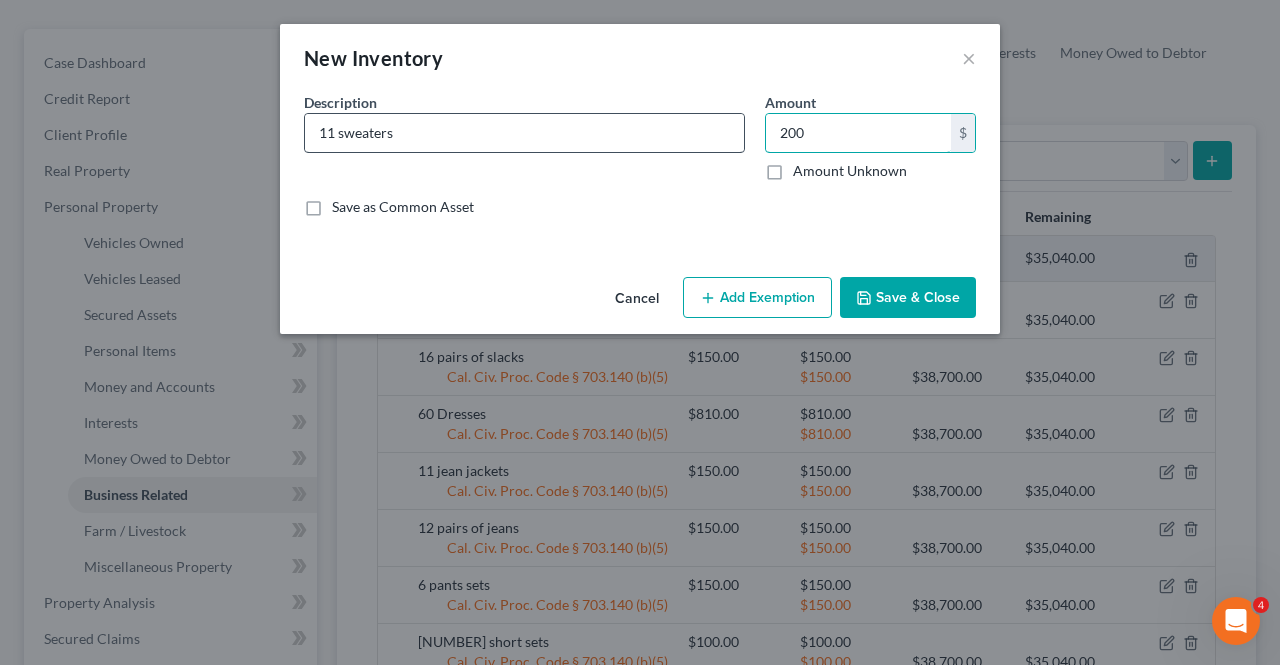 type on "200" 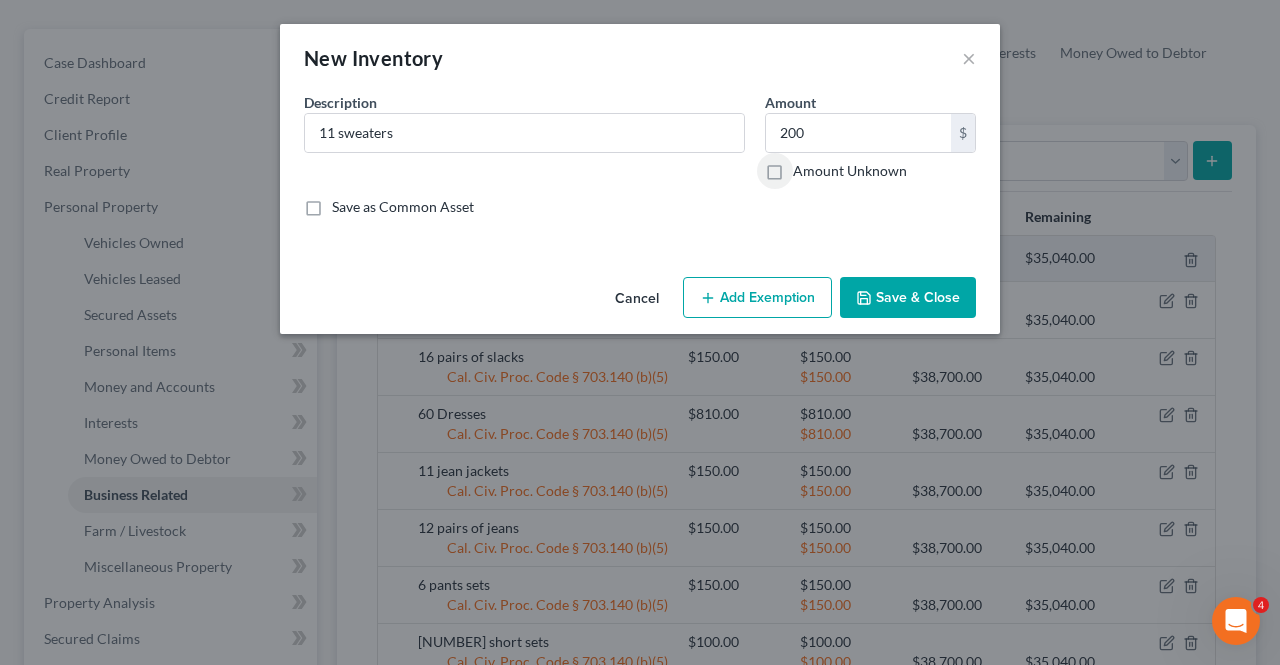 click on "Add Exemption" at bounding box center (757, 298) 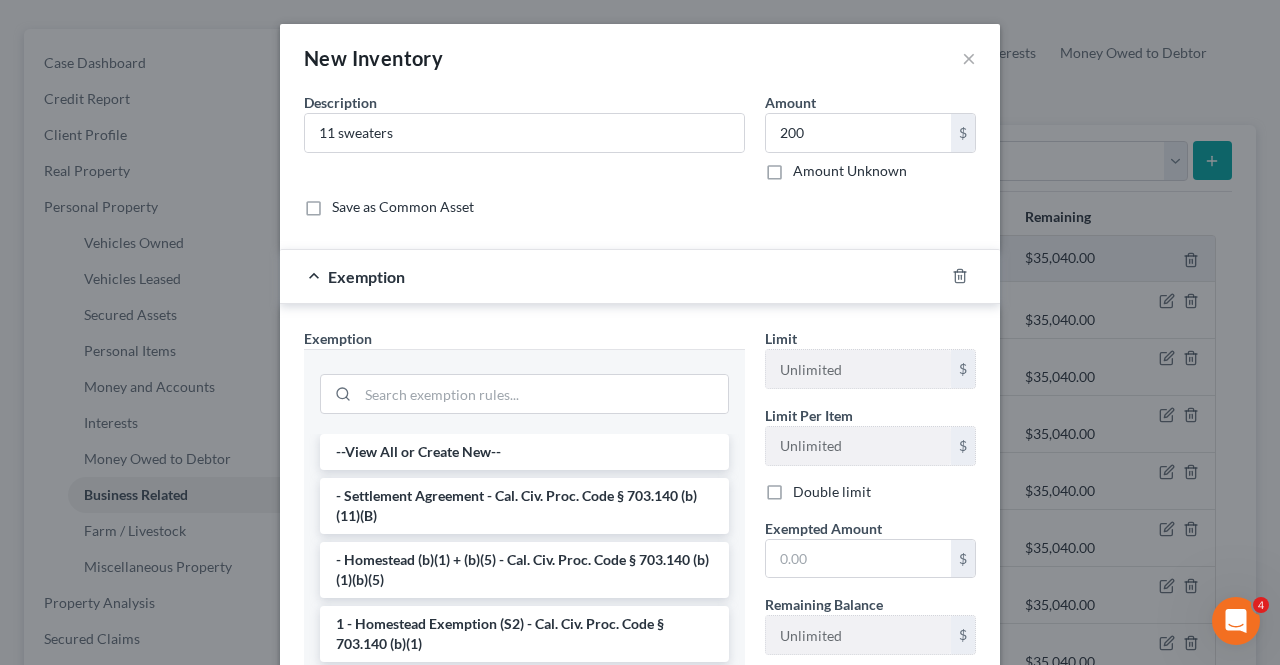 scroll, scrollTop: 162, scrollLeft: 0, axis: vertical 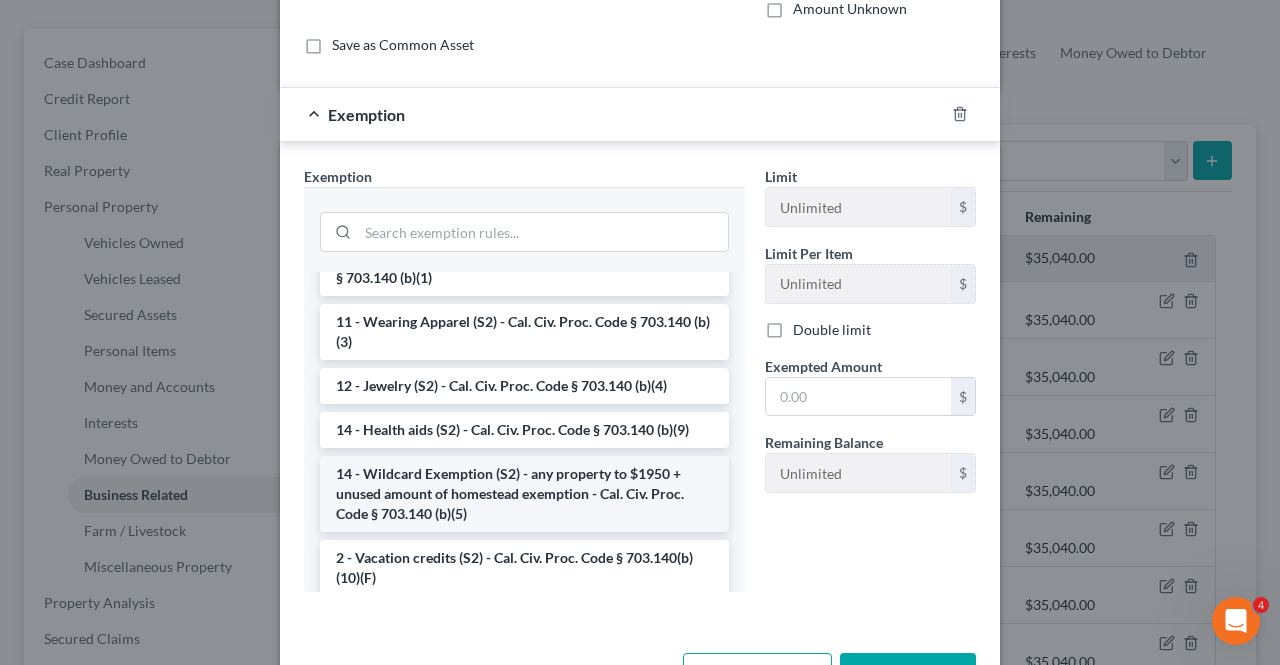 click on "14 - Wildcard Exemption (S2) - any property to $1950 + unused amount of homestead exemption  - Cal. Civ. Proc. Code § 703.140 (b)(5)" at bounding box center [524, 494] 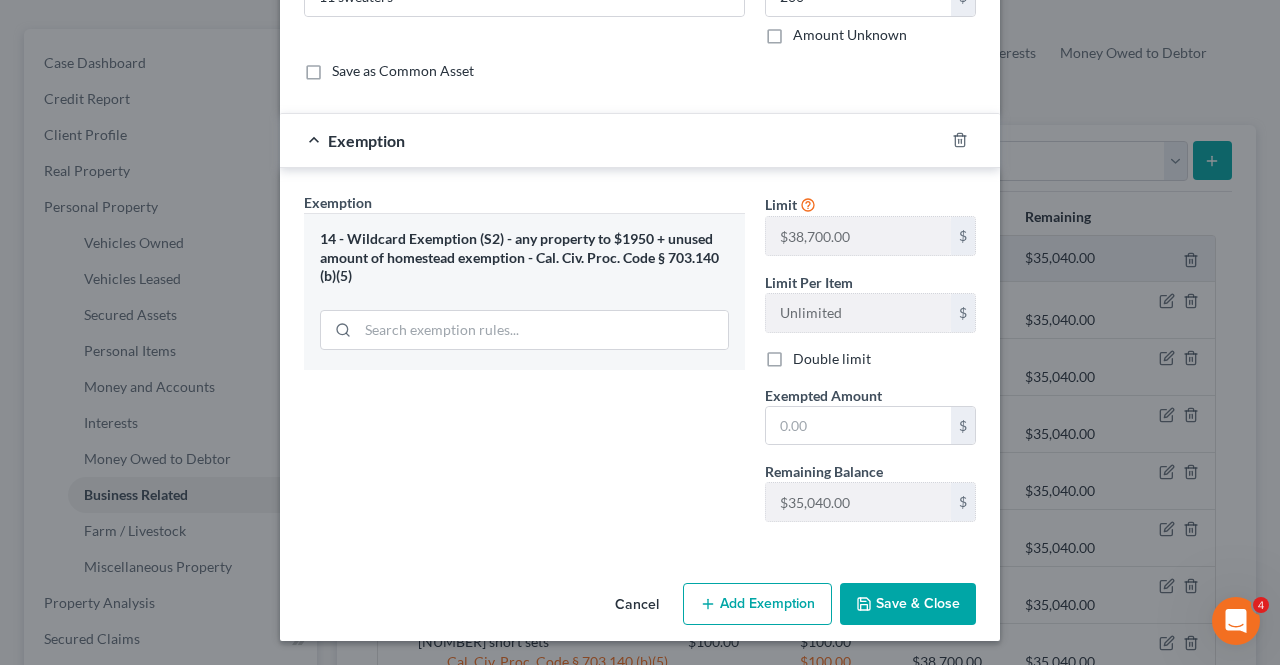 scroll, scrollTop: 131, scrollLeft: 0, axis: vertical 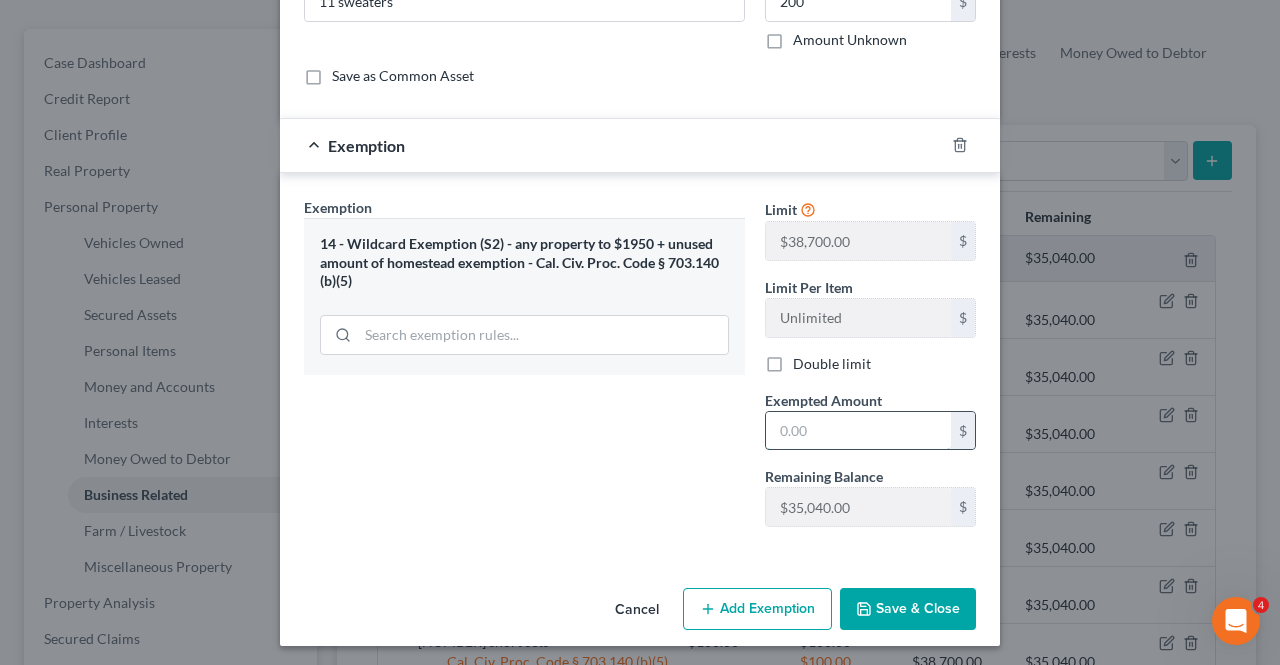 click at bounding box center (858, 431) 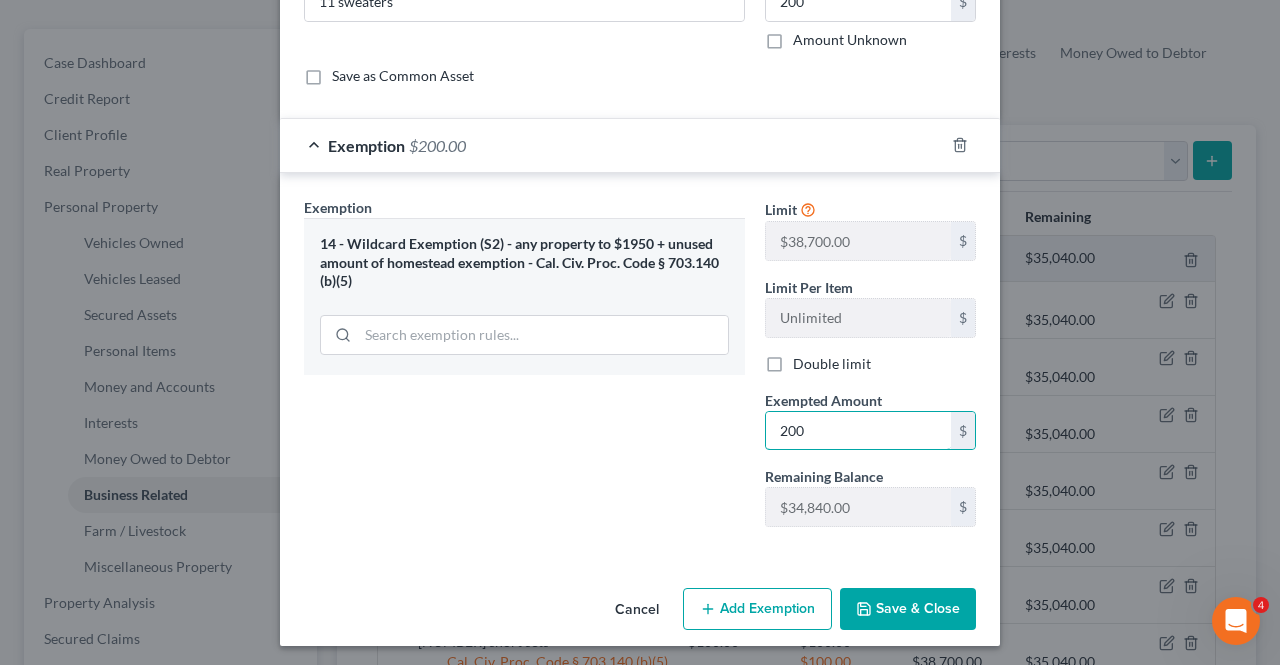 type on "200" 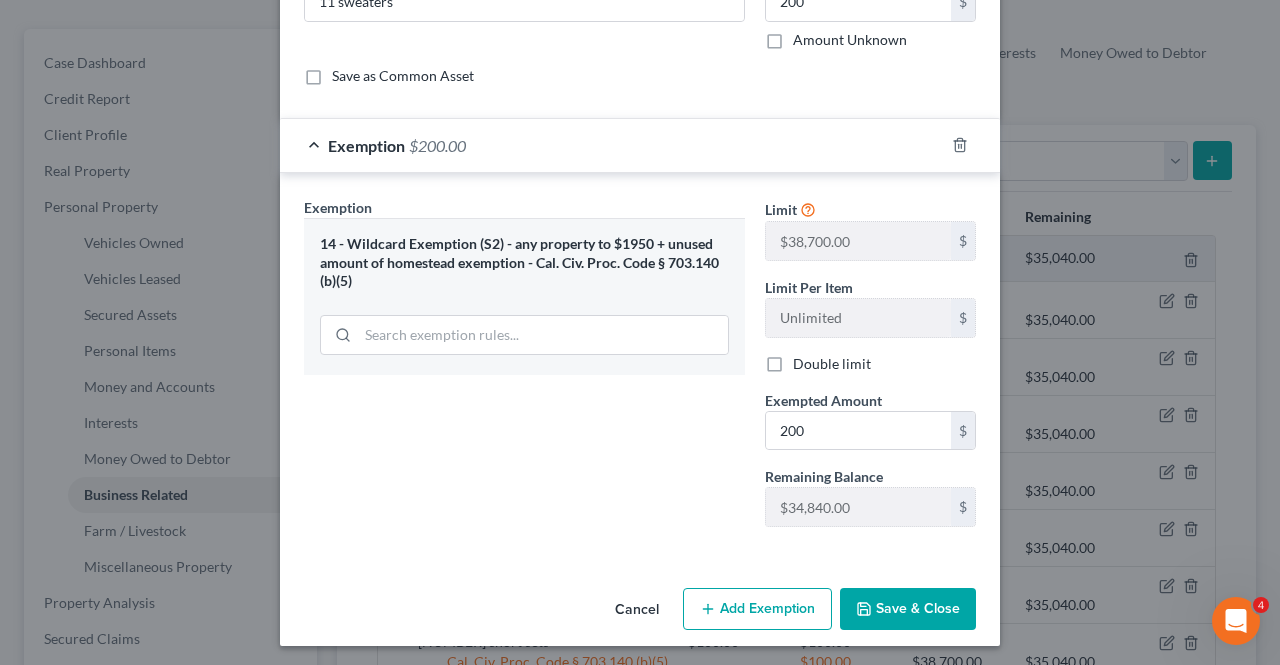 click on "Save & Close" at bounding box center [908, 609] 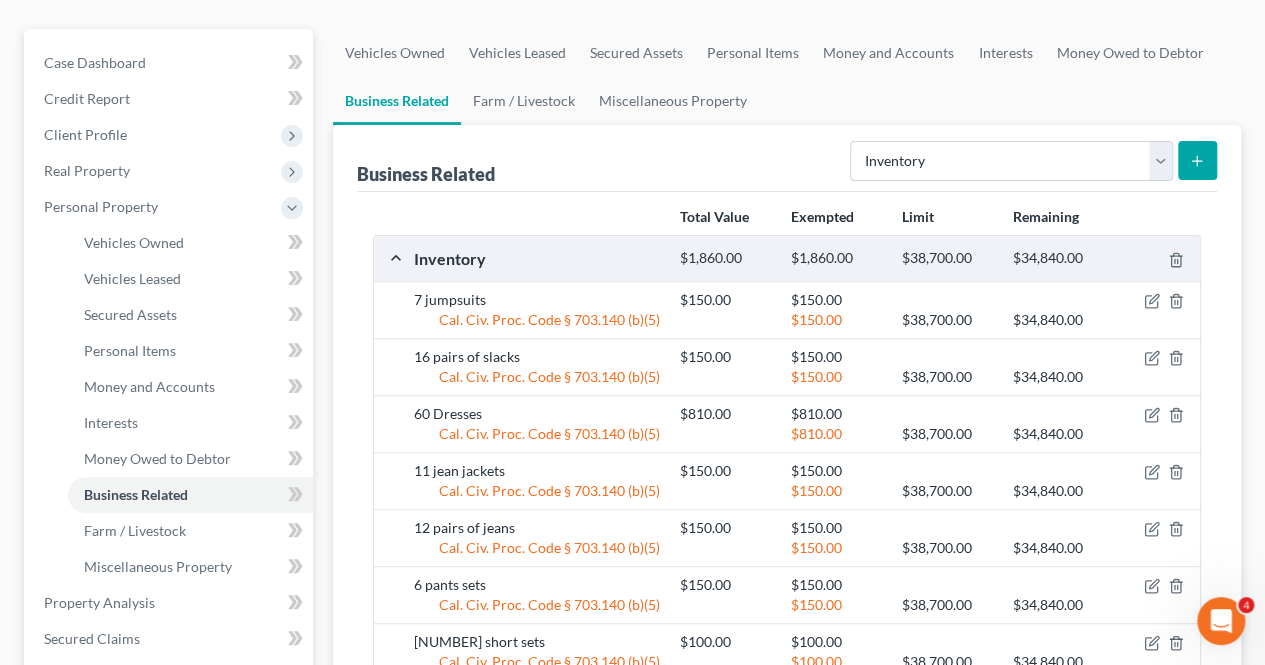 click at bounding box center (1197, 160) 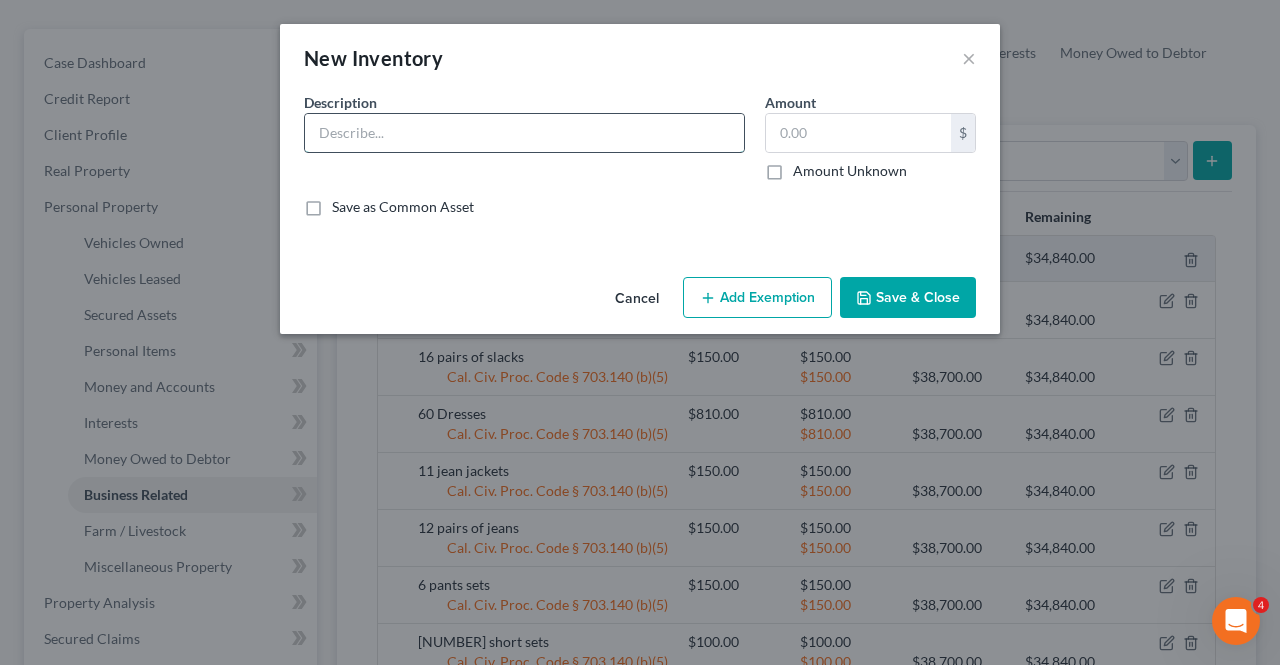 click at bounding box center (524, 133) 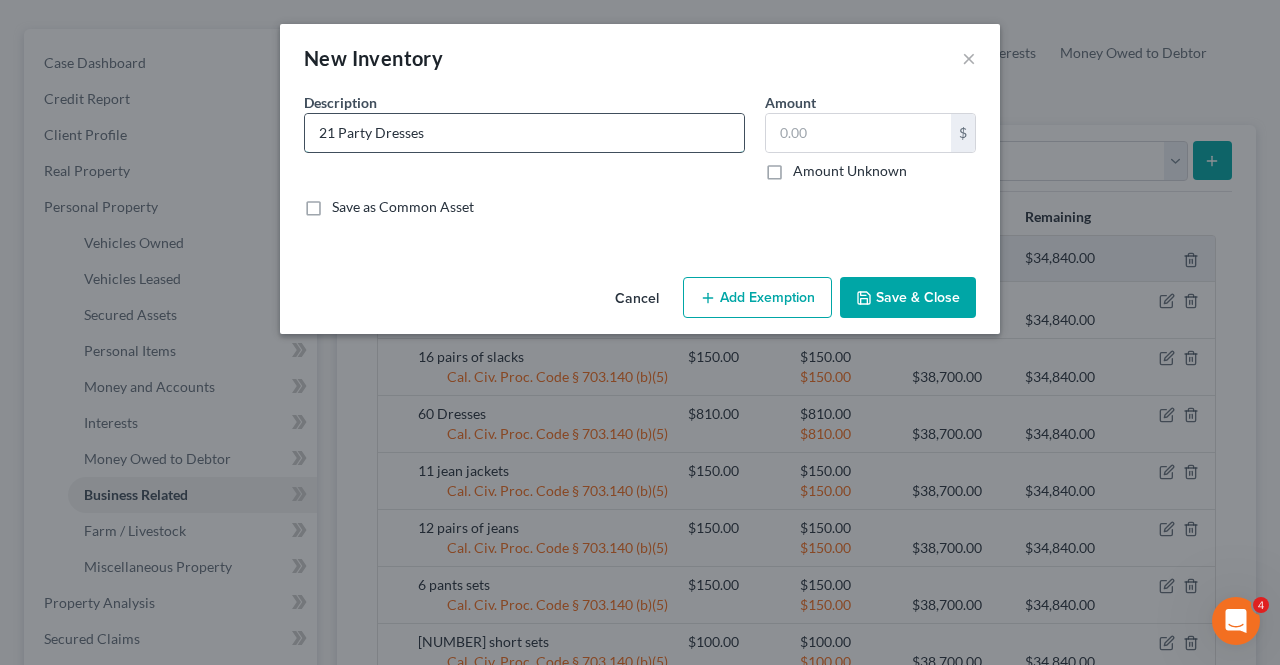 type on "21 Party Dresses" 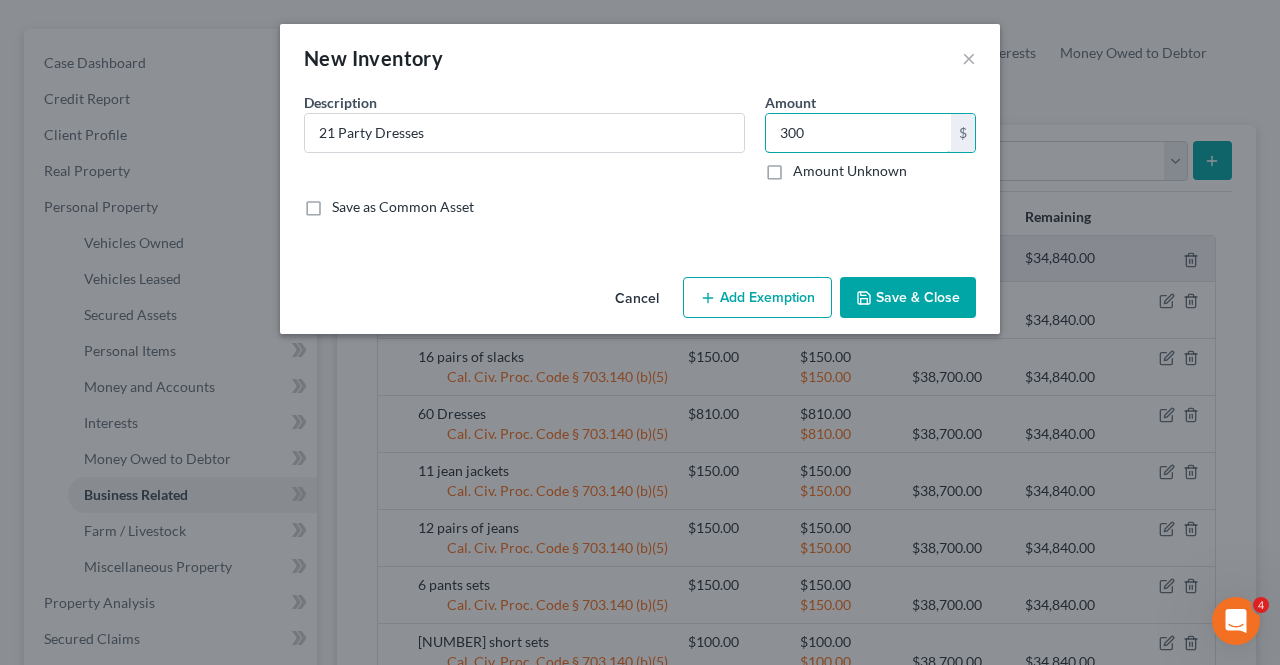 type on "300" 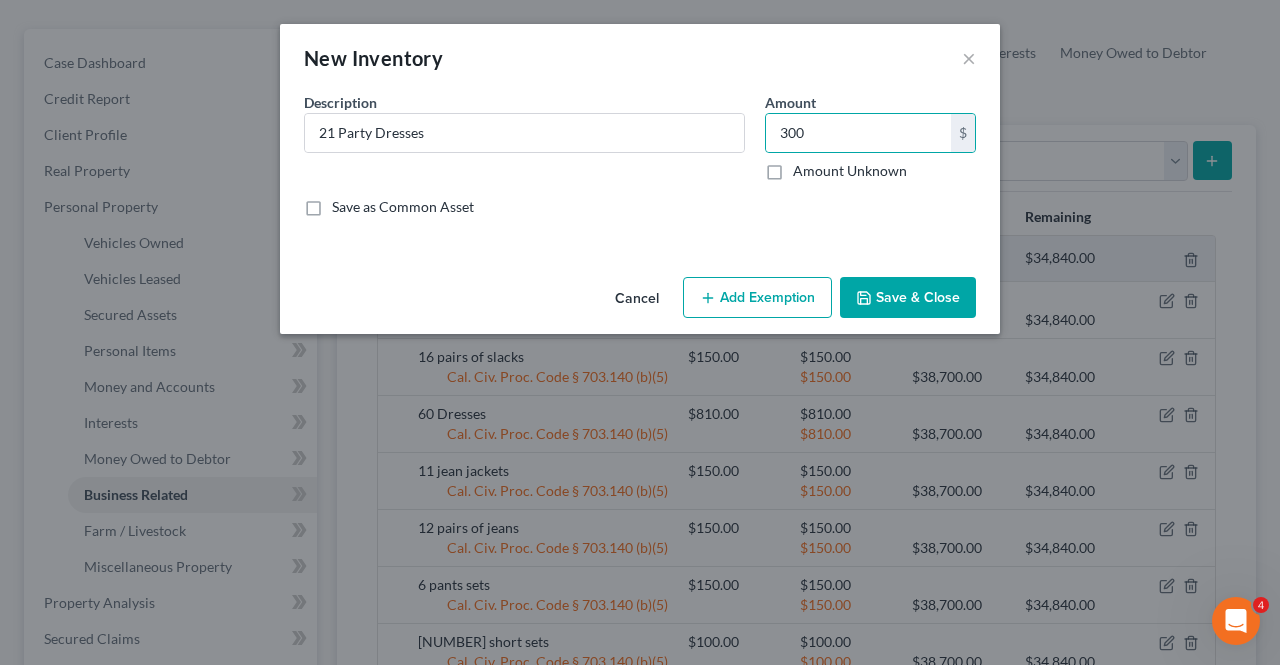 click 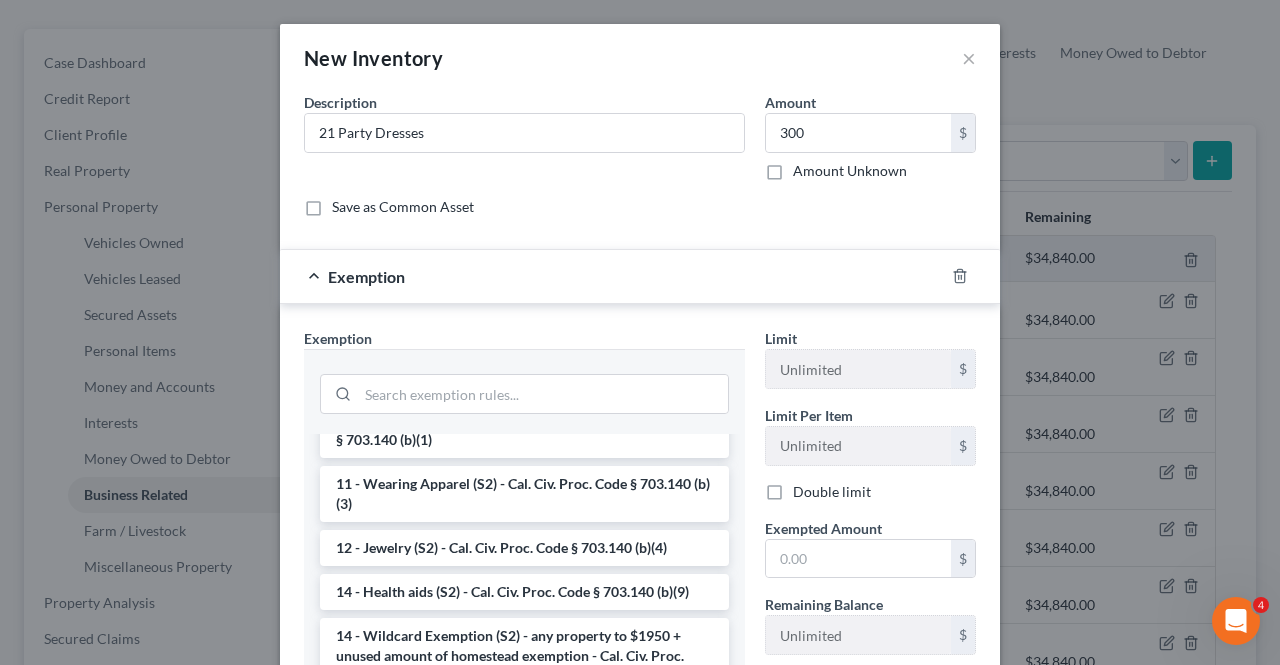 scroll, scrollTop: 277, scrollLeft: 0, axis: vertical 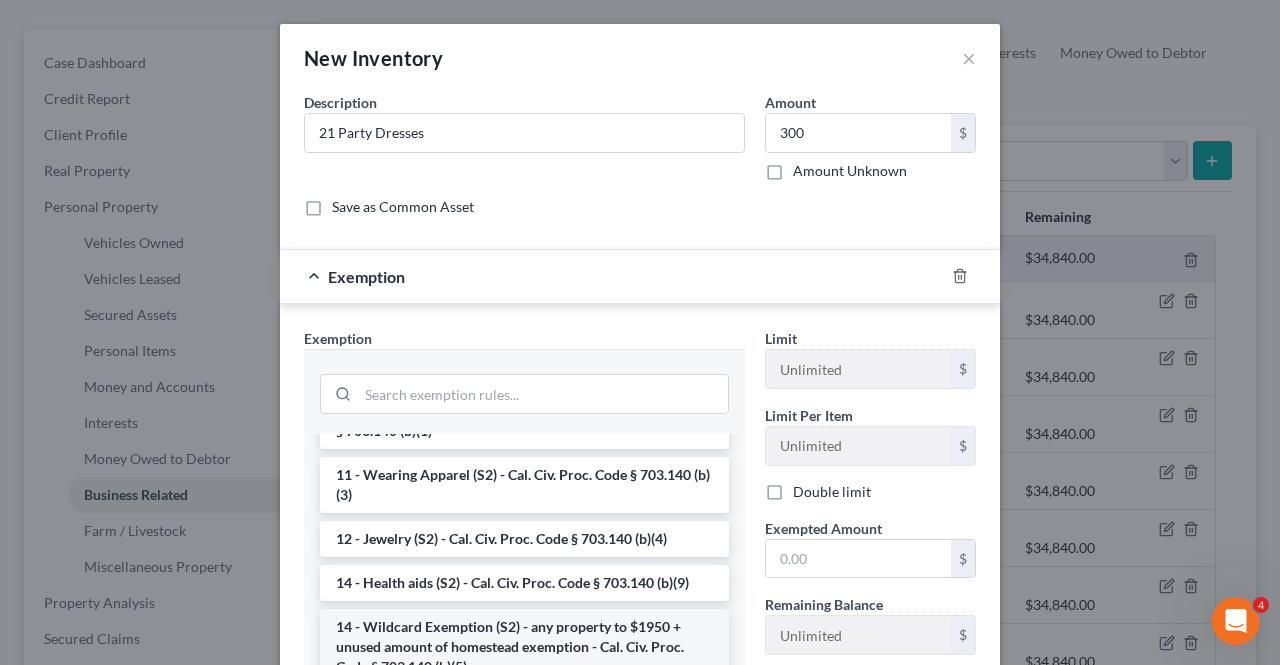 click on "14 - Wildcard Exemption (S2) - any property to $1950 + unused amount of homestead exemption  - Cal. Civ. Proc. Code § 703.140 (b)(5)" at bounding box center [524, 647] 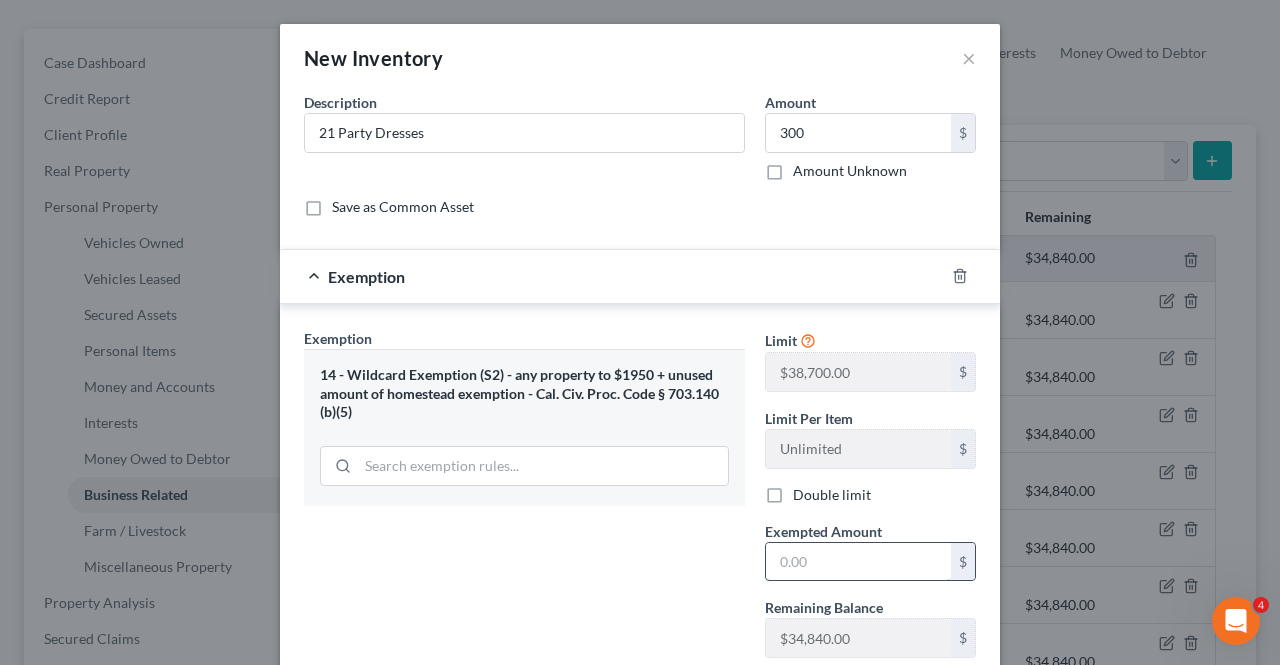click at bounding box center (858, 562) 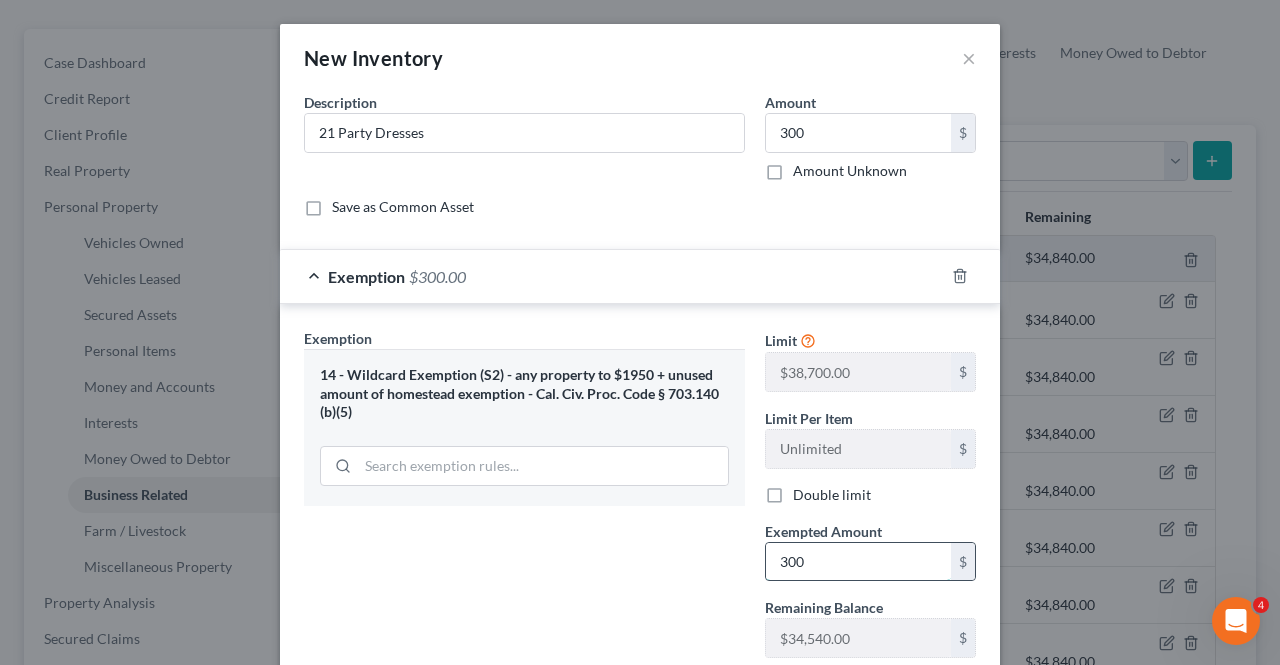 type on "300" 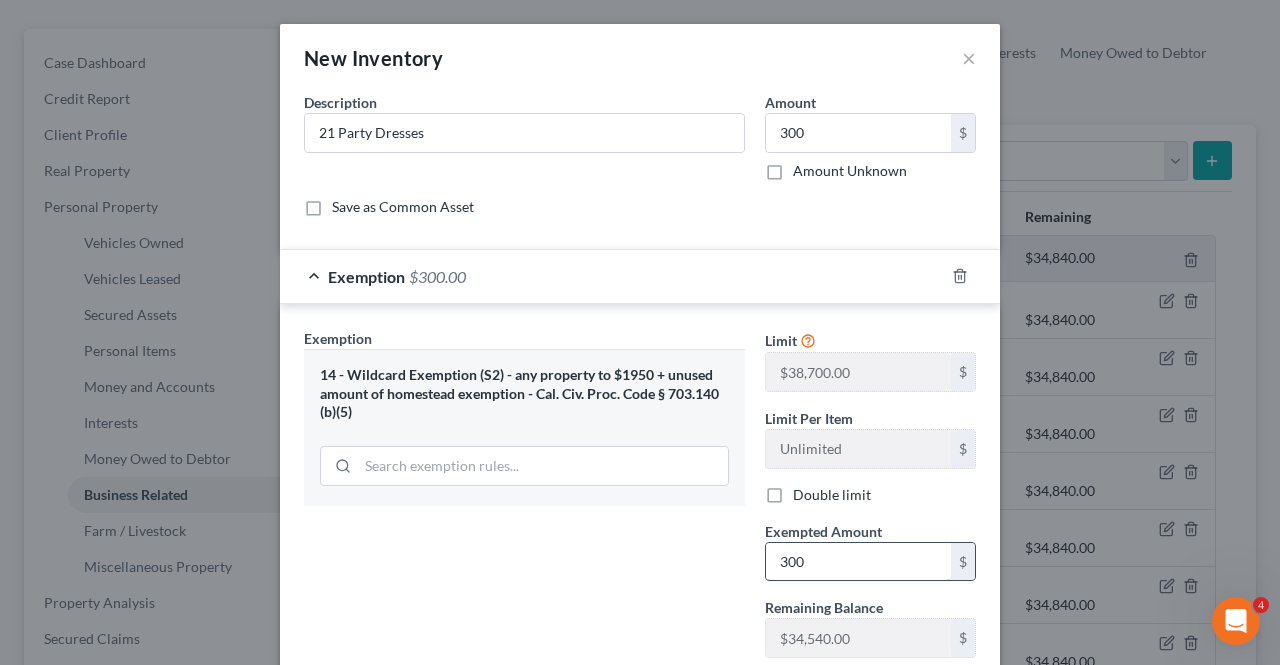 scroll, scrollTop: 131, scrollLeft: 0, axis: vertical 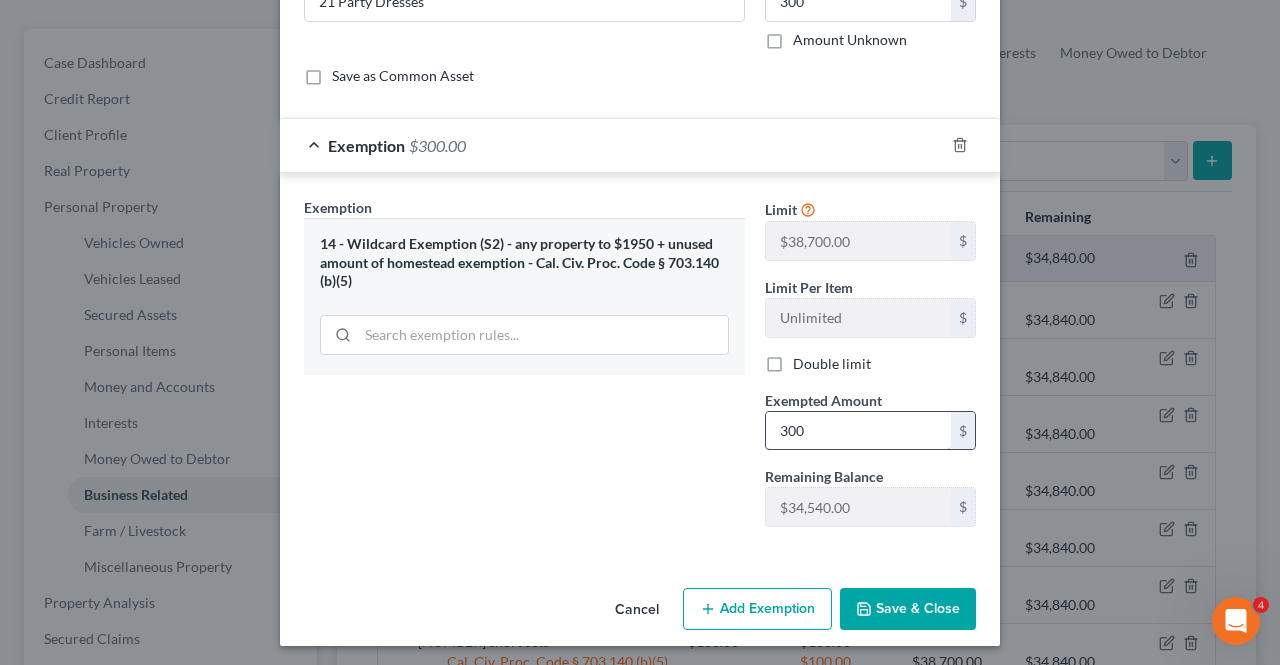 type 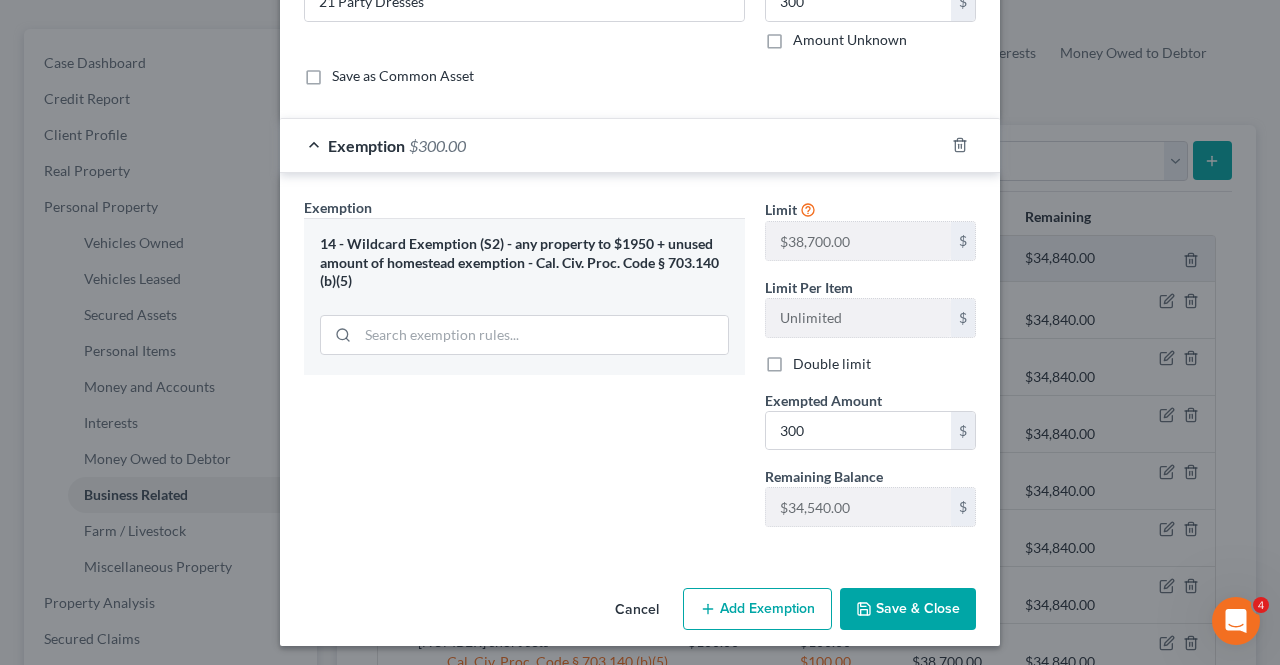 click on "Save & Close" at bounding box center [908, 609] 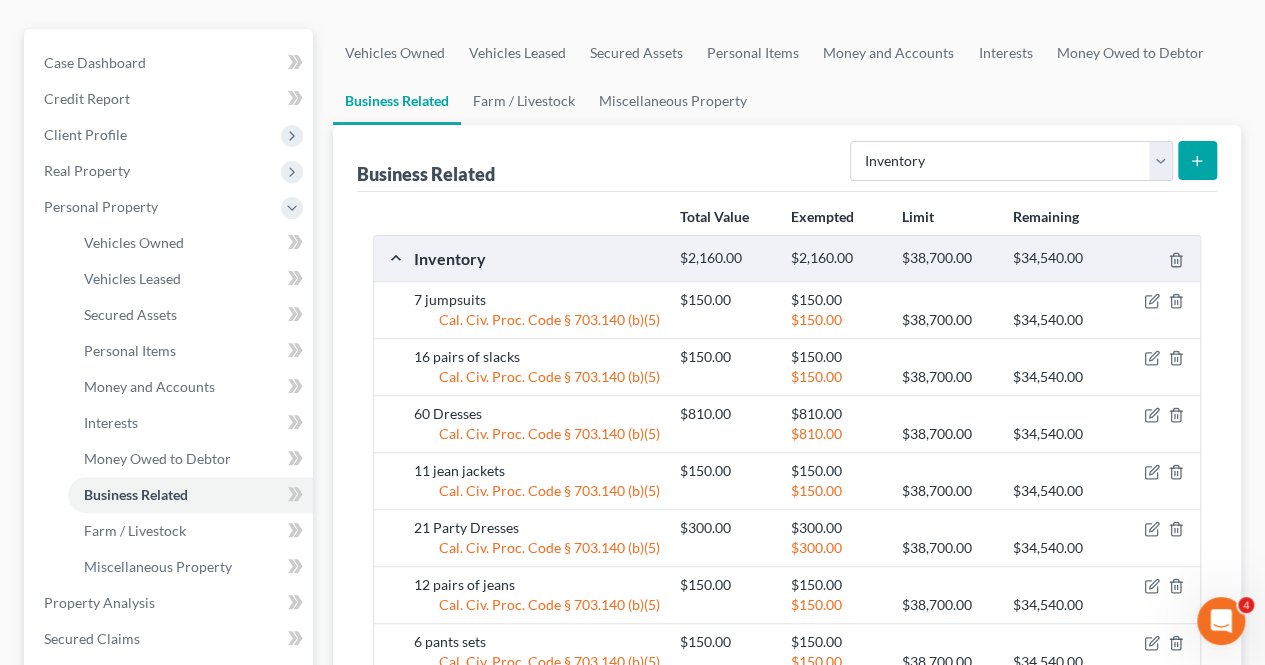 click at bounding box center [1197, 160] 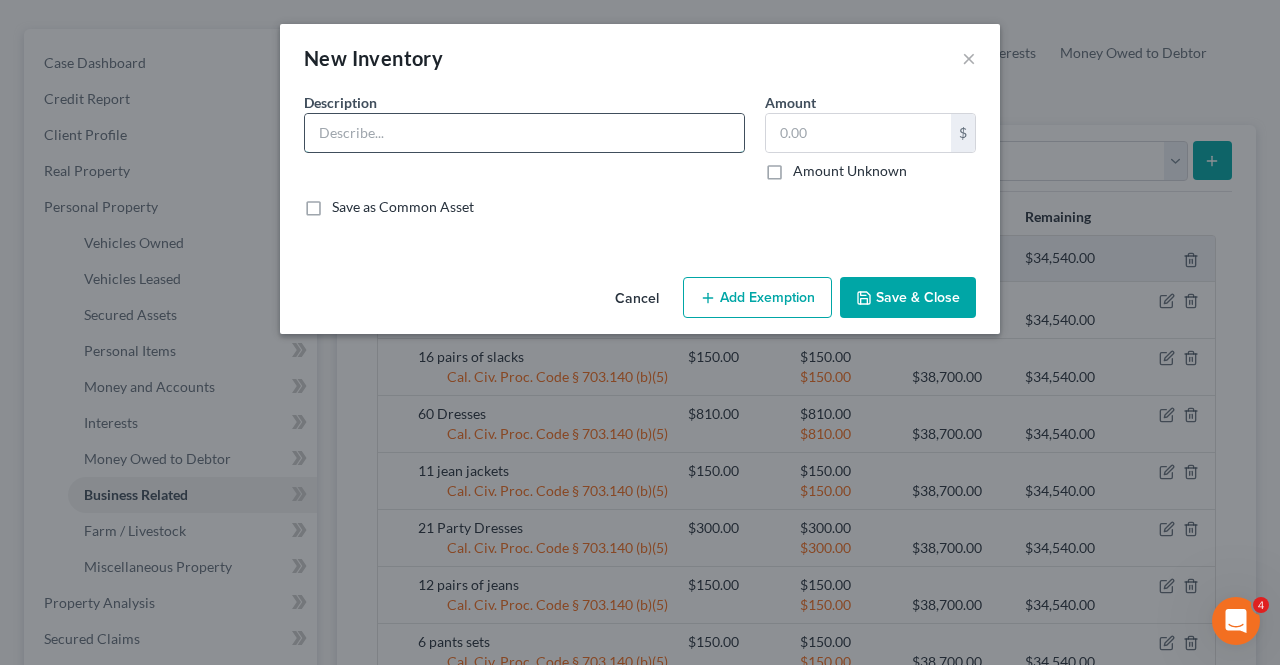 click at bounding box center [524, 133] 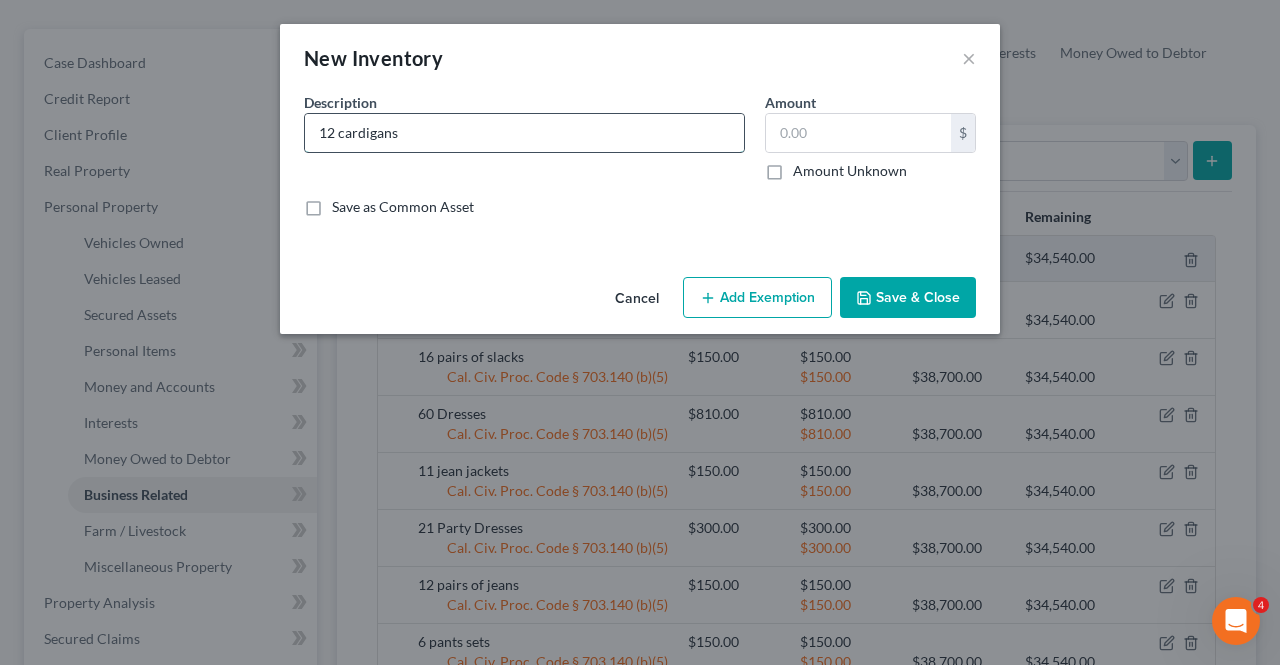 type on "12 cardigans" 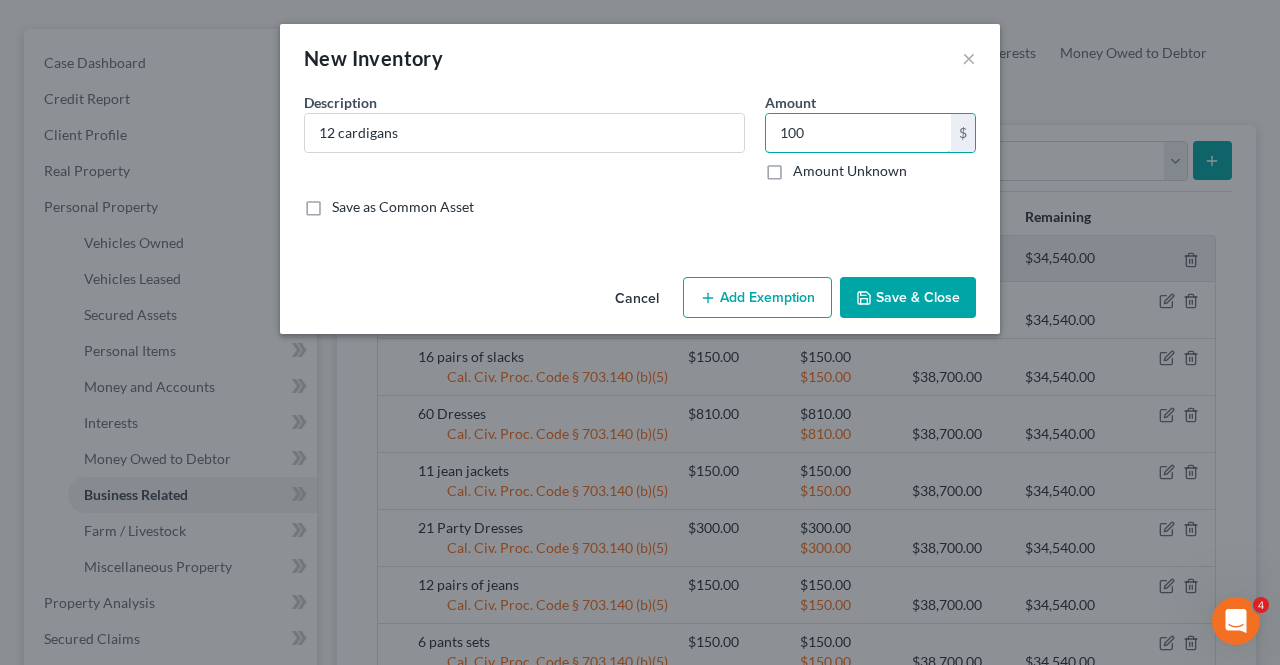 type on "100" 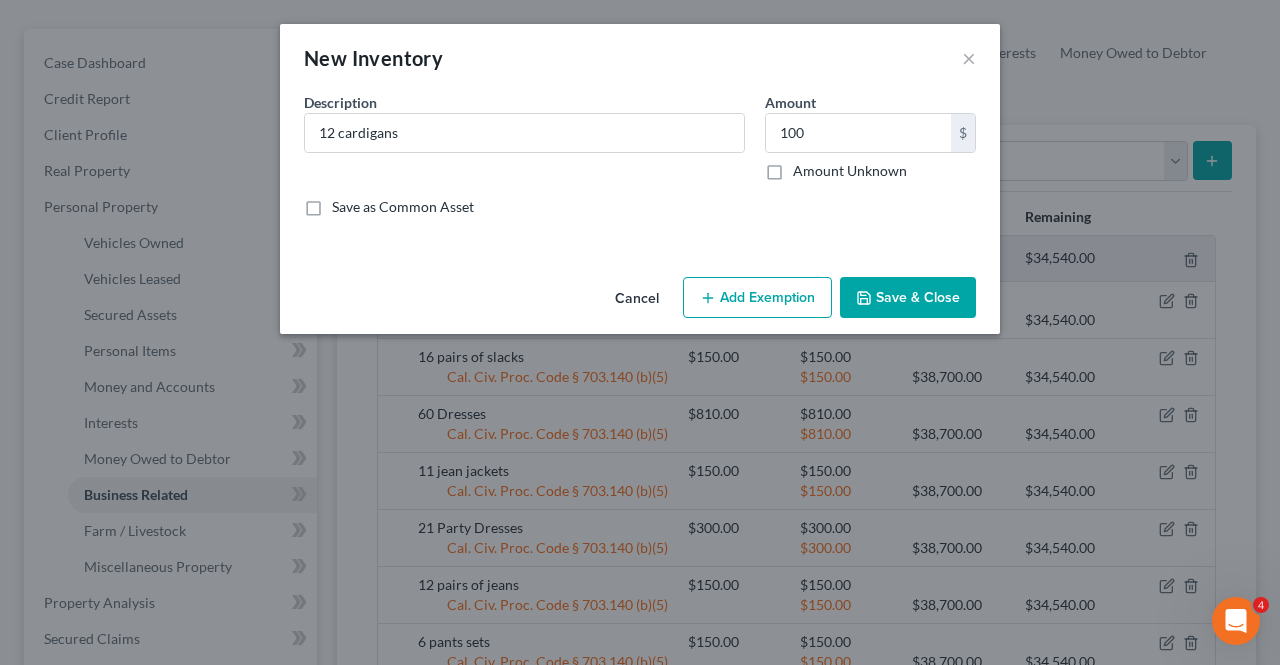 click on "Add Exemption" at bounding box center (757, 298) 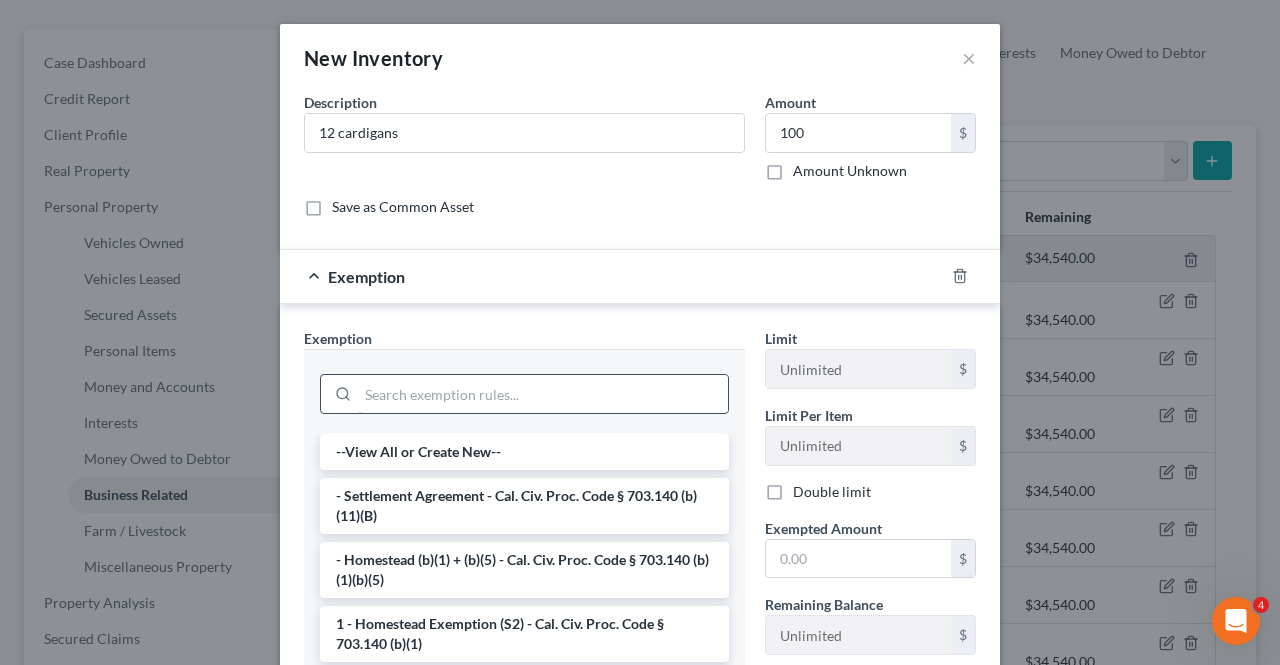 click at bounding box center (543, 394) 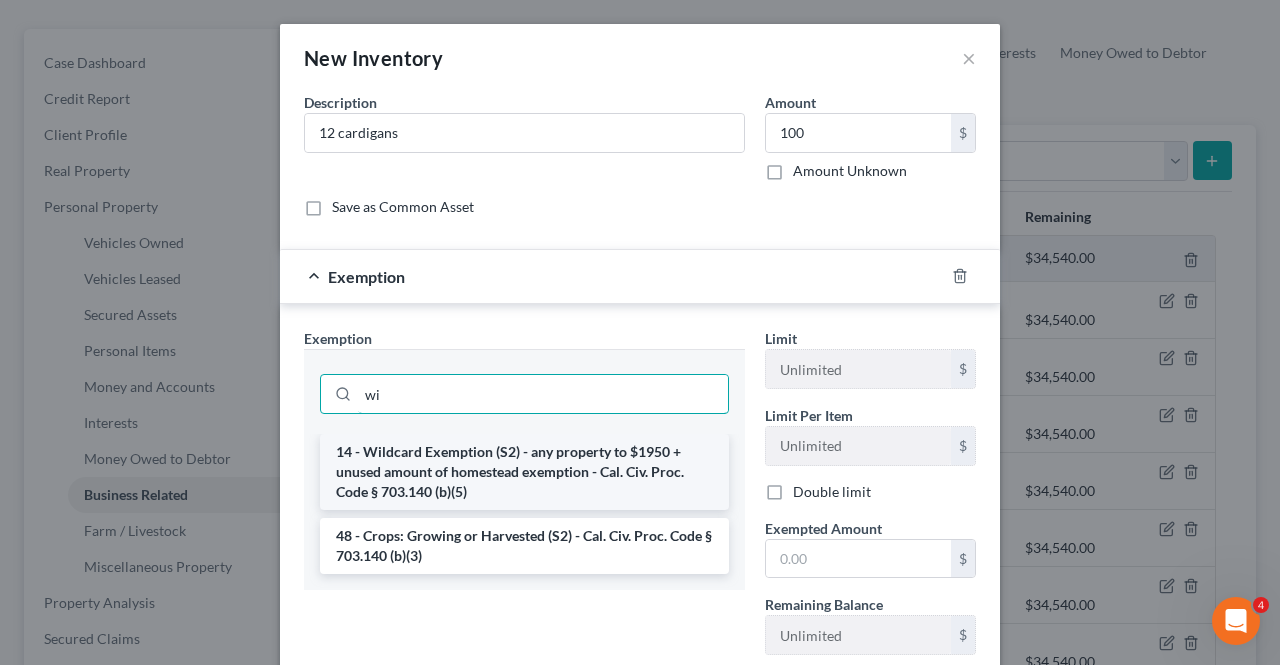 type on "wi" 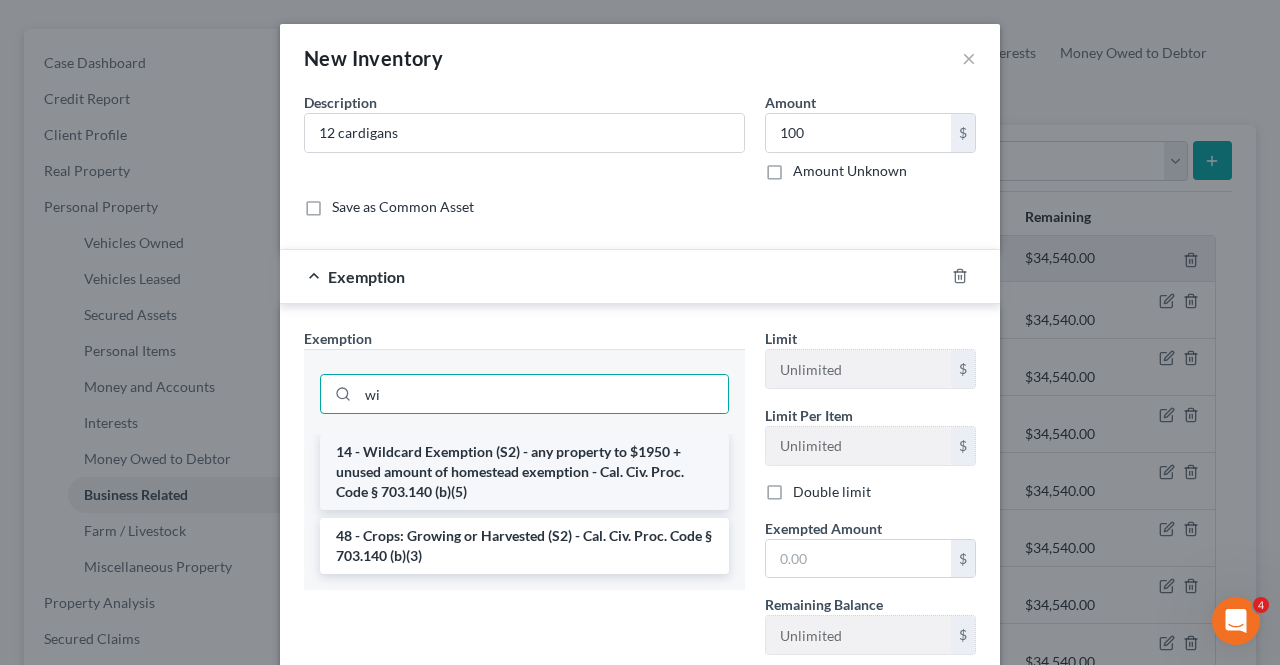 click on "14 - Wildcard Exemption (S2) - any property to $1950 + unused amount of homestead exemption  - Cal. Civ. Proc. Code § 703.140 (b)(5)" at bounding box center (524, 472) 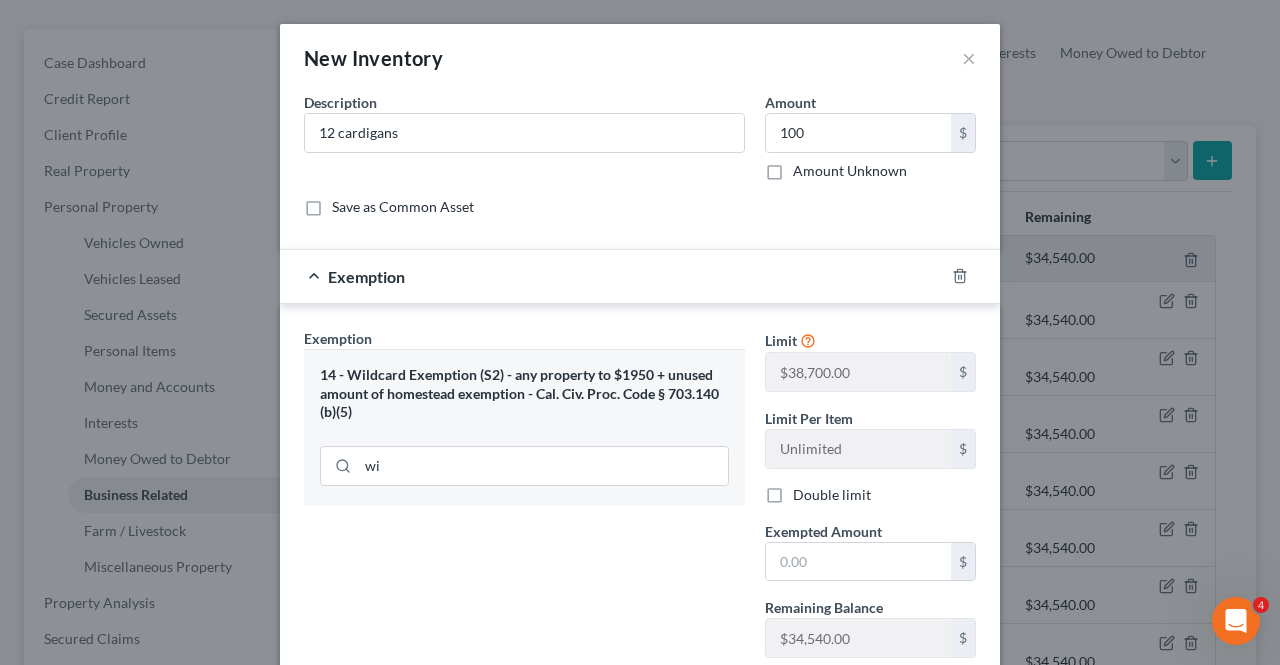 click on "Limit     $38,700.00 $ Limit Per Item Unlimited $ Double limit
Exempted Amount
*
$ Remaining Balance $34,540.00 $" at bounding box center (870, 501) 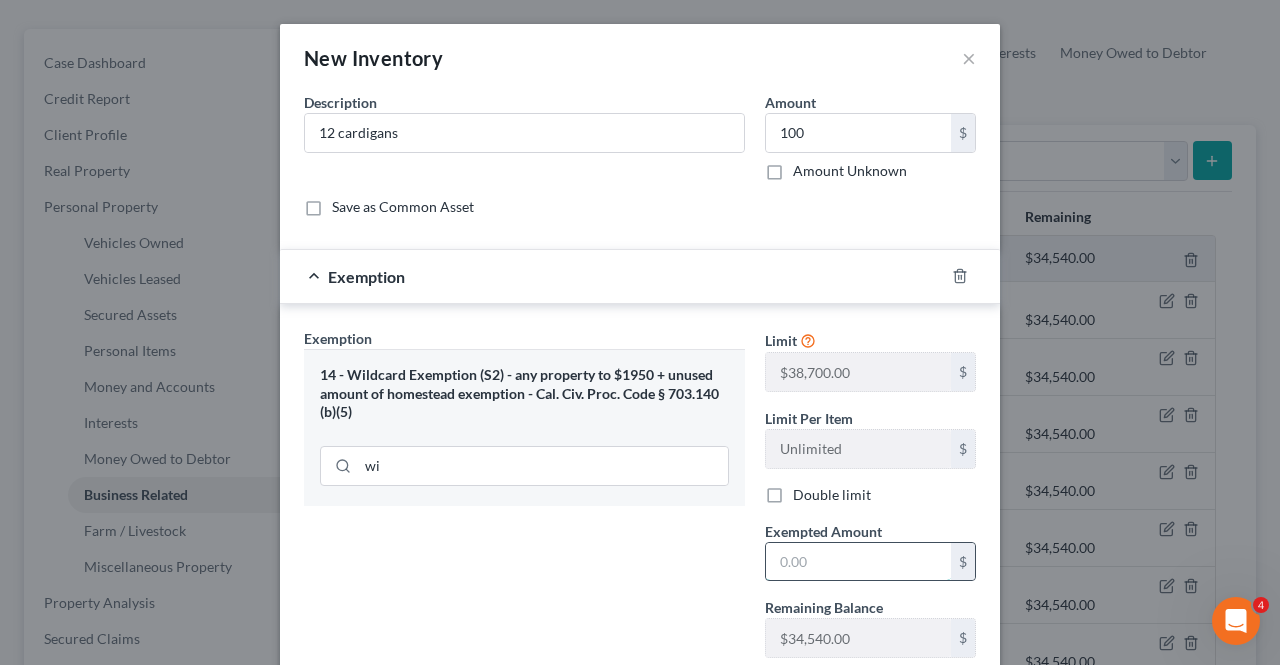 click at bounding box center [858, 562] 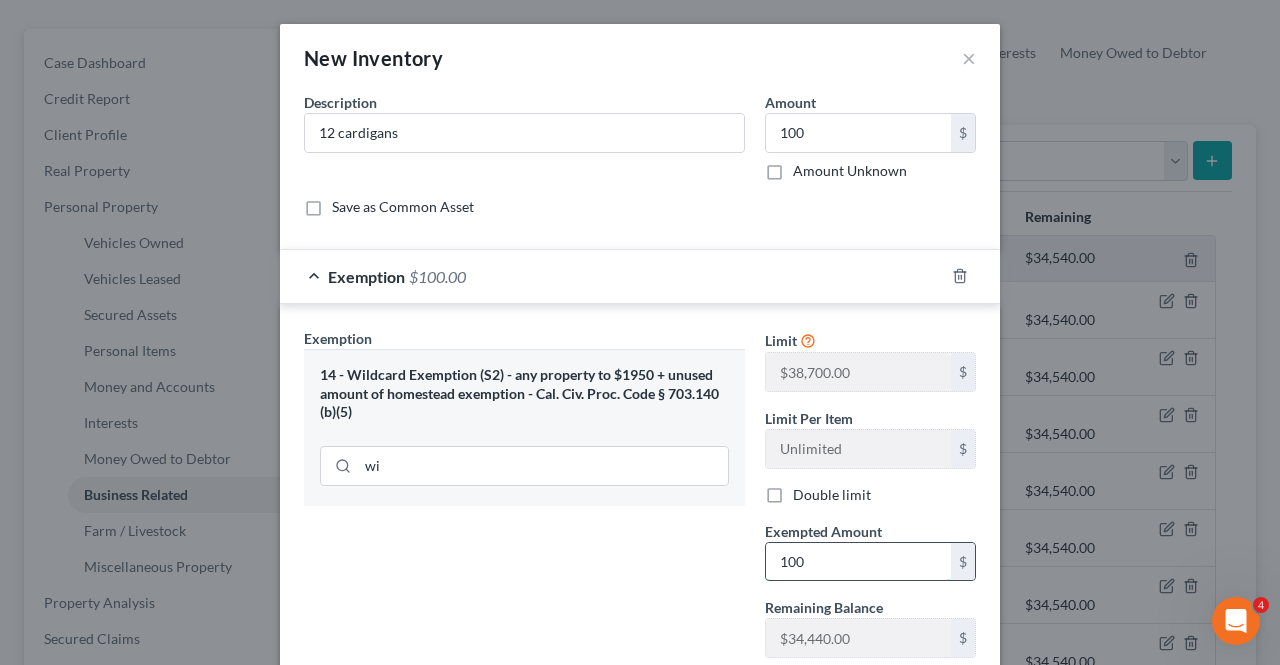 type on "100" 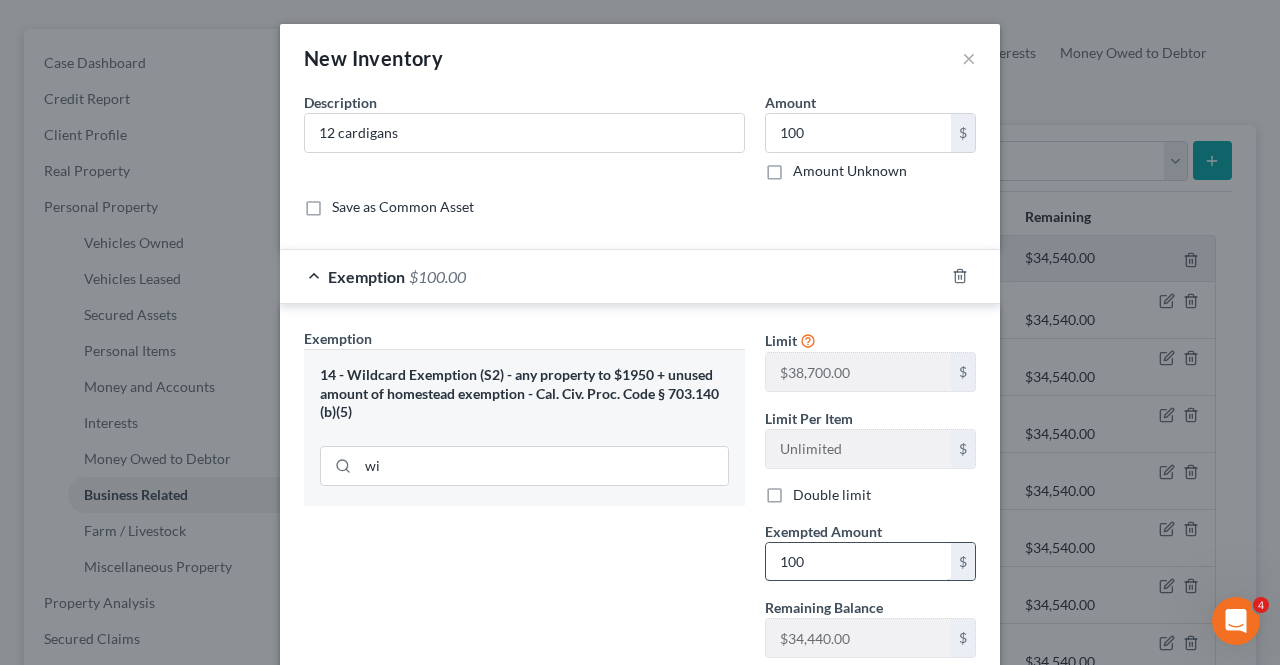 scroll, scrollTop: 131, scrollLeft: 0, axis: vertical 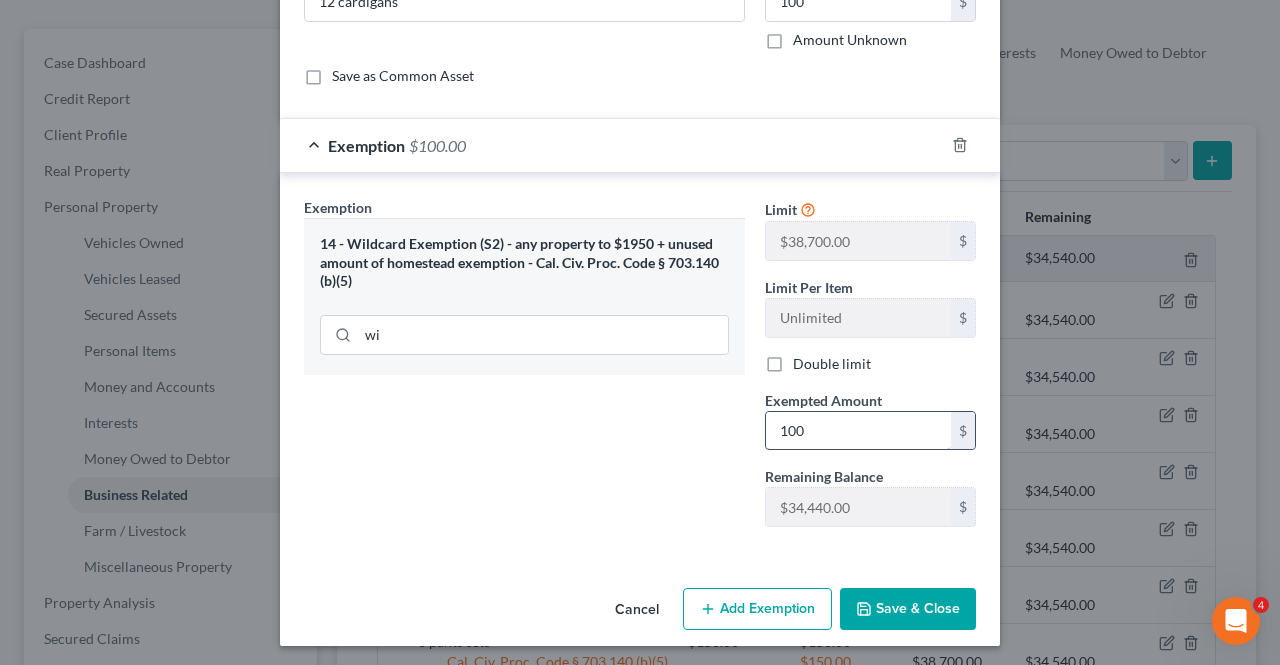 type 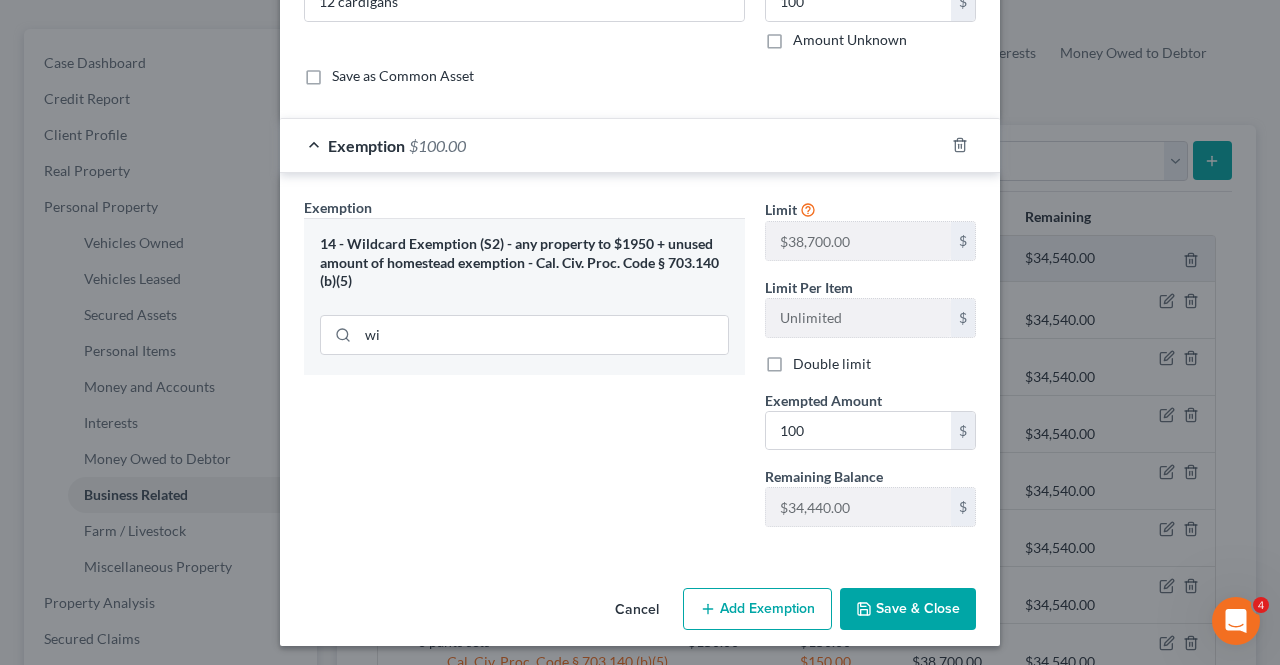 click on "Save & Close" at bounding box center (908, 609) 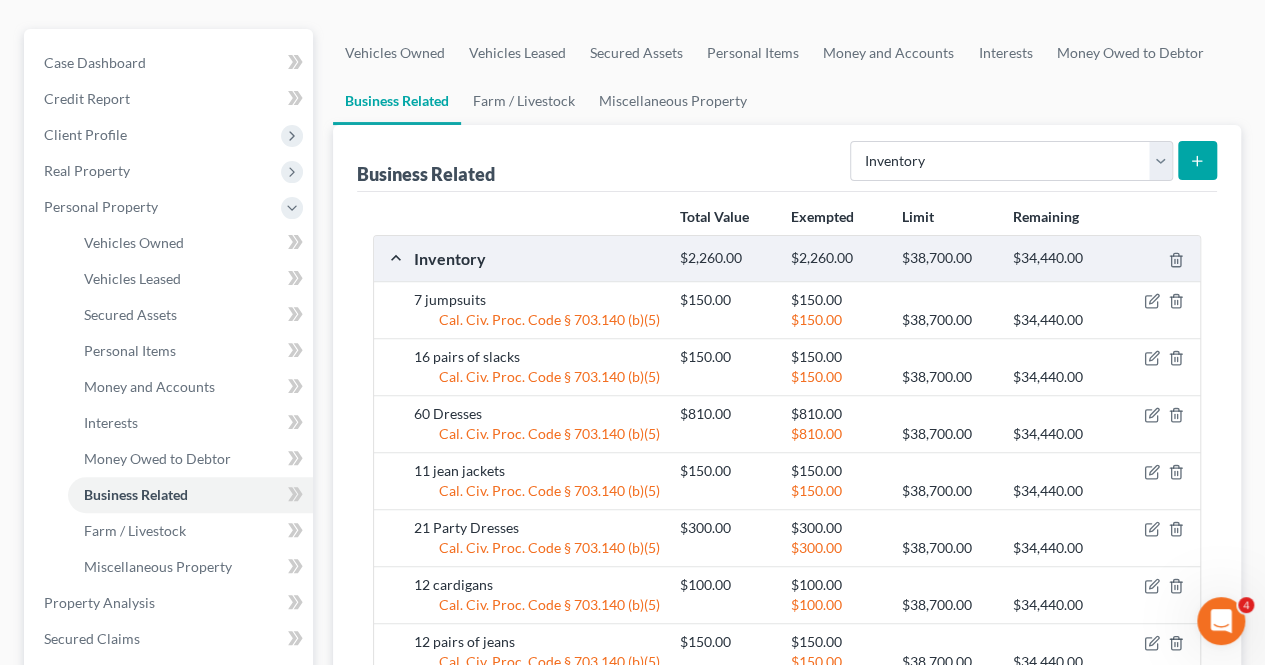 click 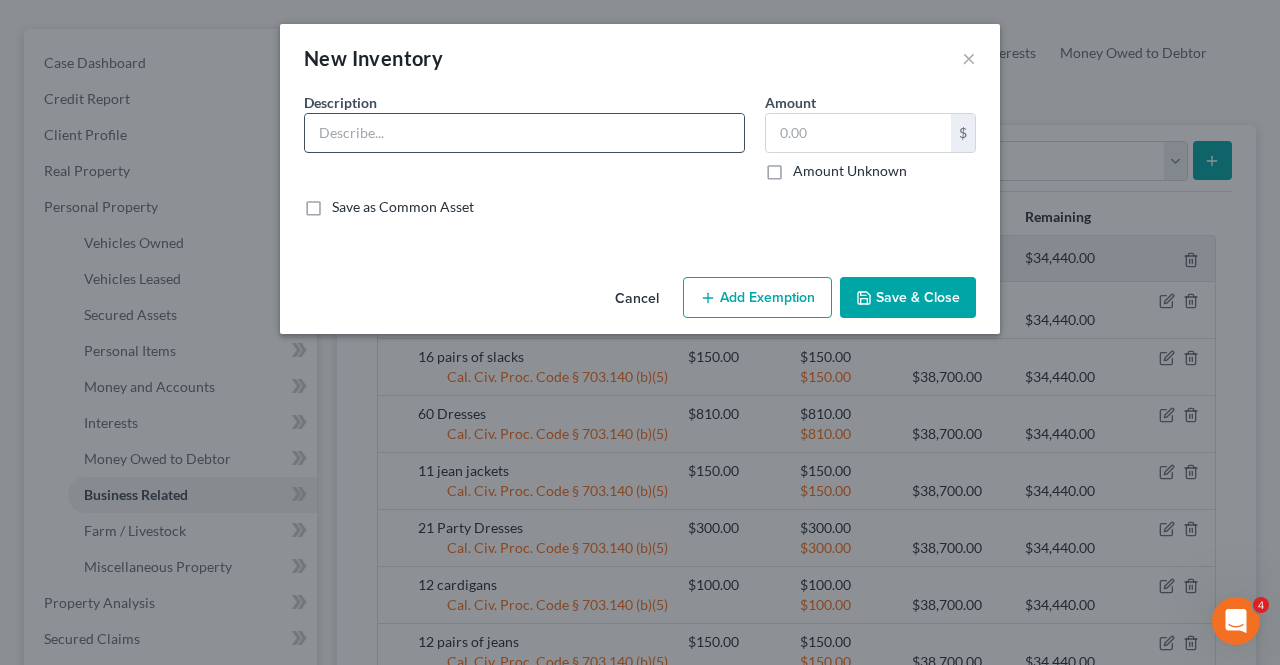 click at bounding box center (524, 133) 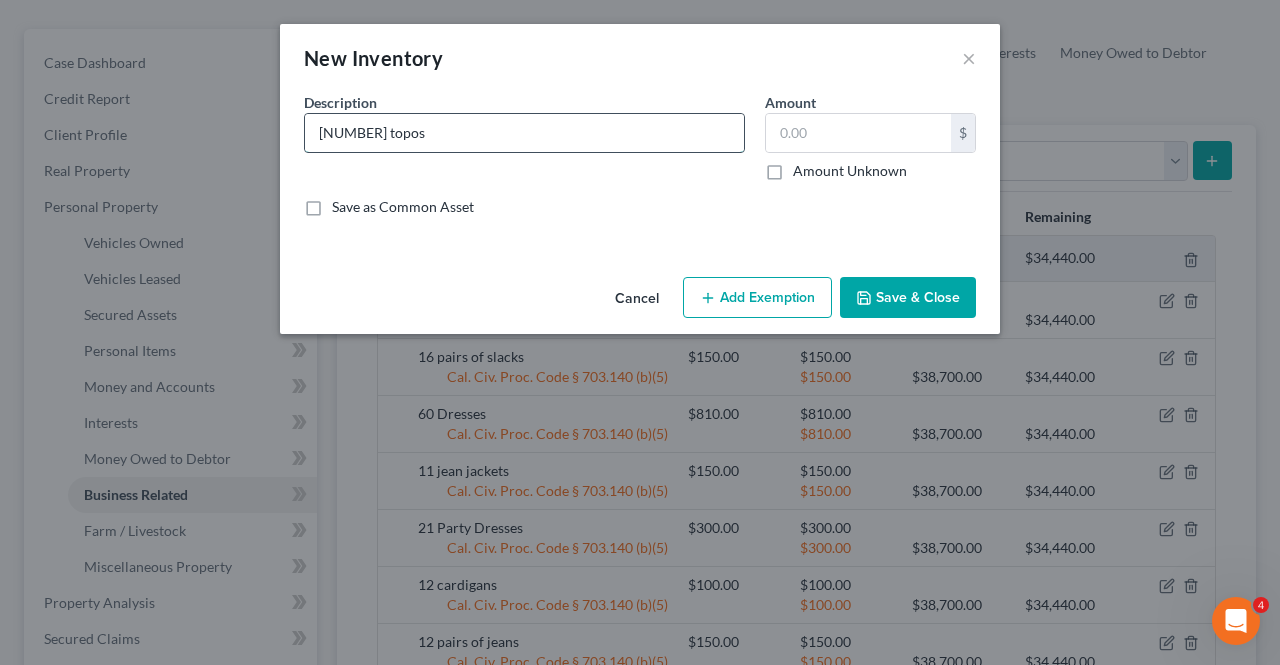 click on "[NUMBER] topos" at bounding box center [524, 133] 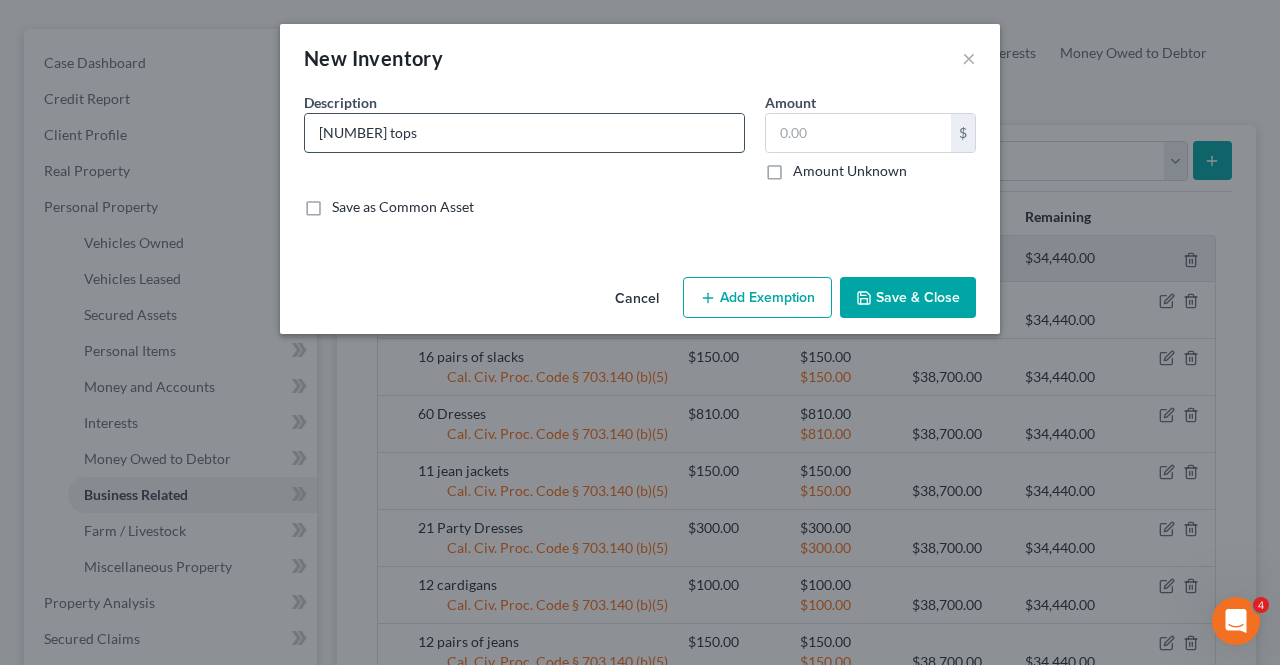 type on "[NUMBER] tops" 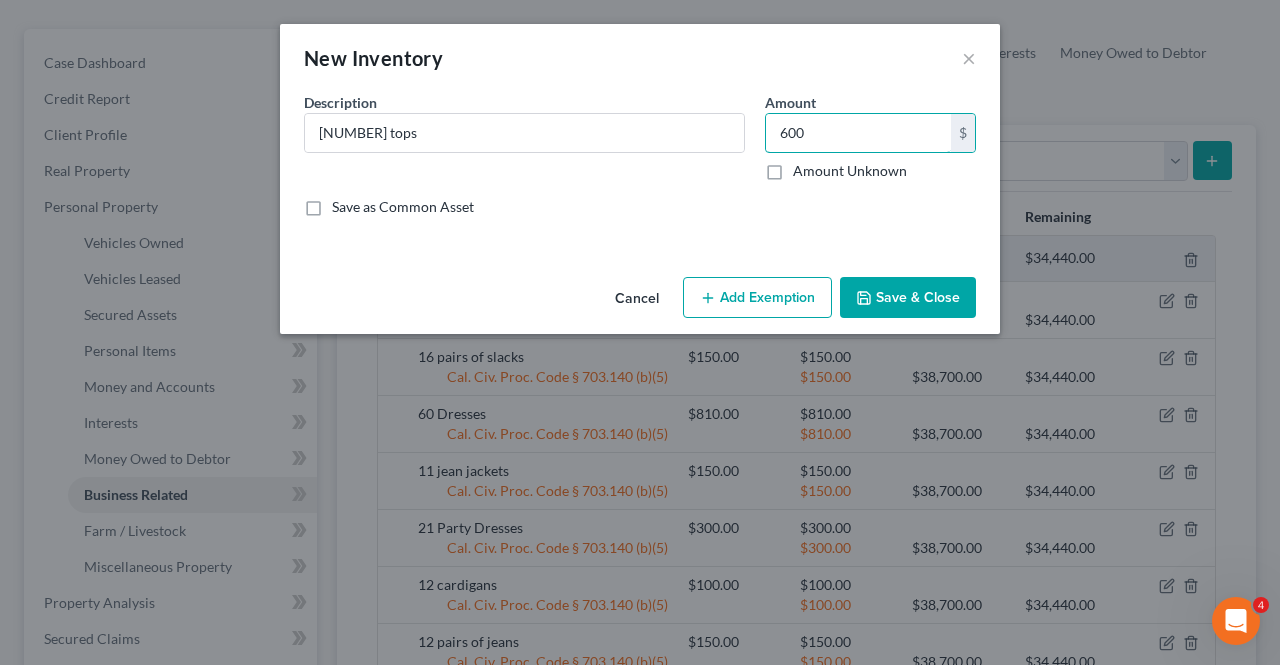 type on "600" 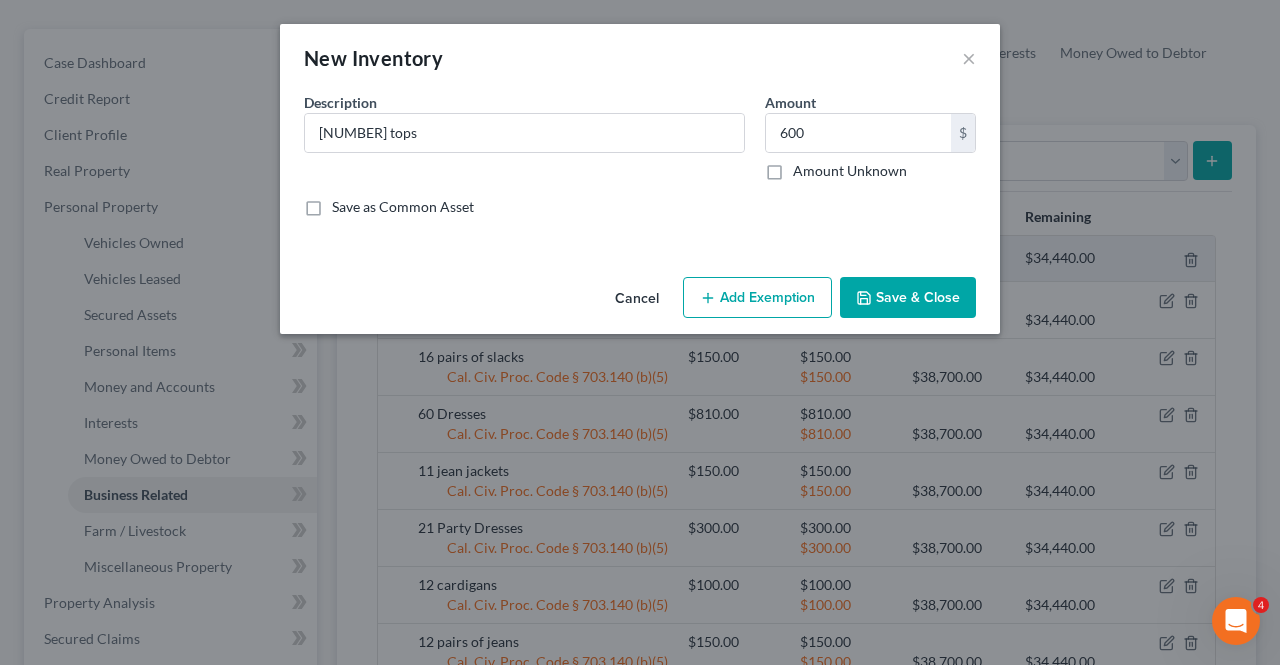 click on "Add Exemption" at bounding box center (757, 298) 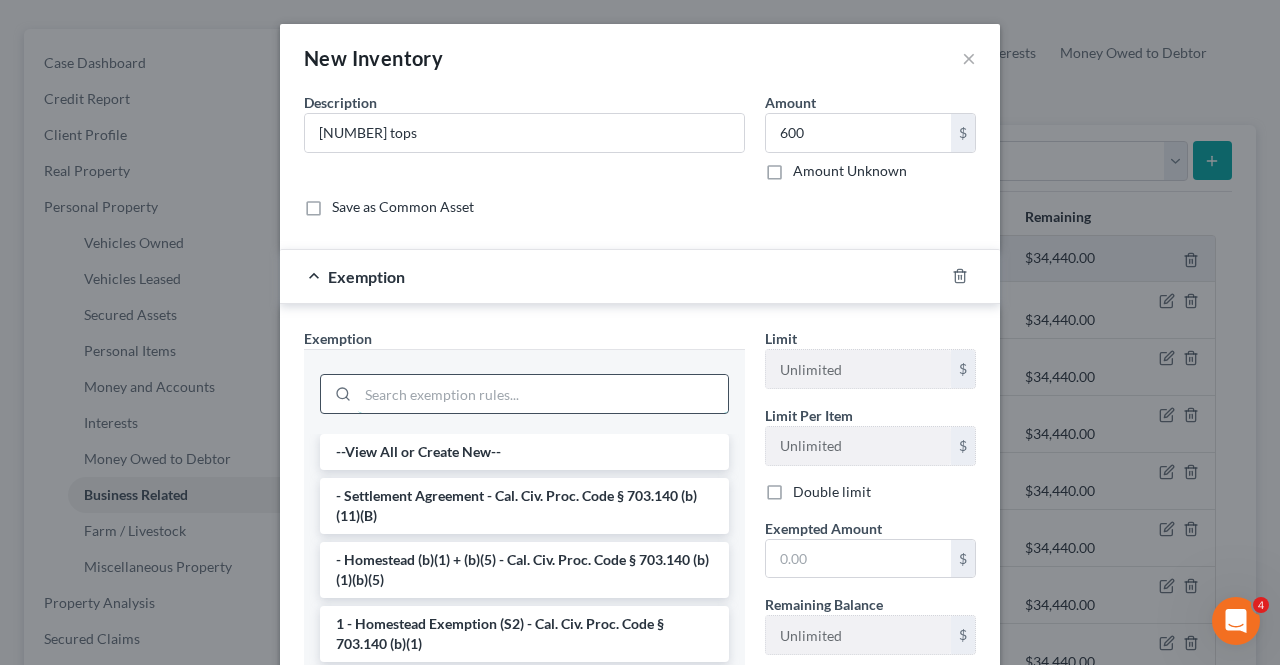 click at bounding box center (543, 394) 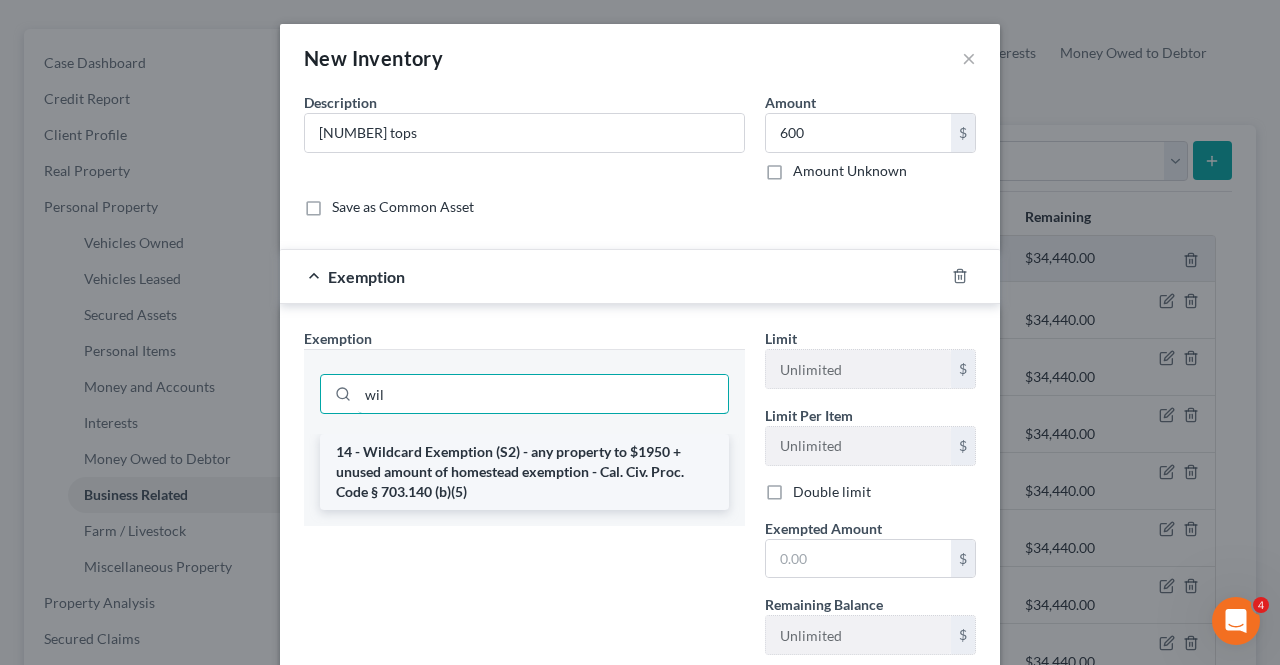 type on "wil" 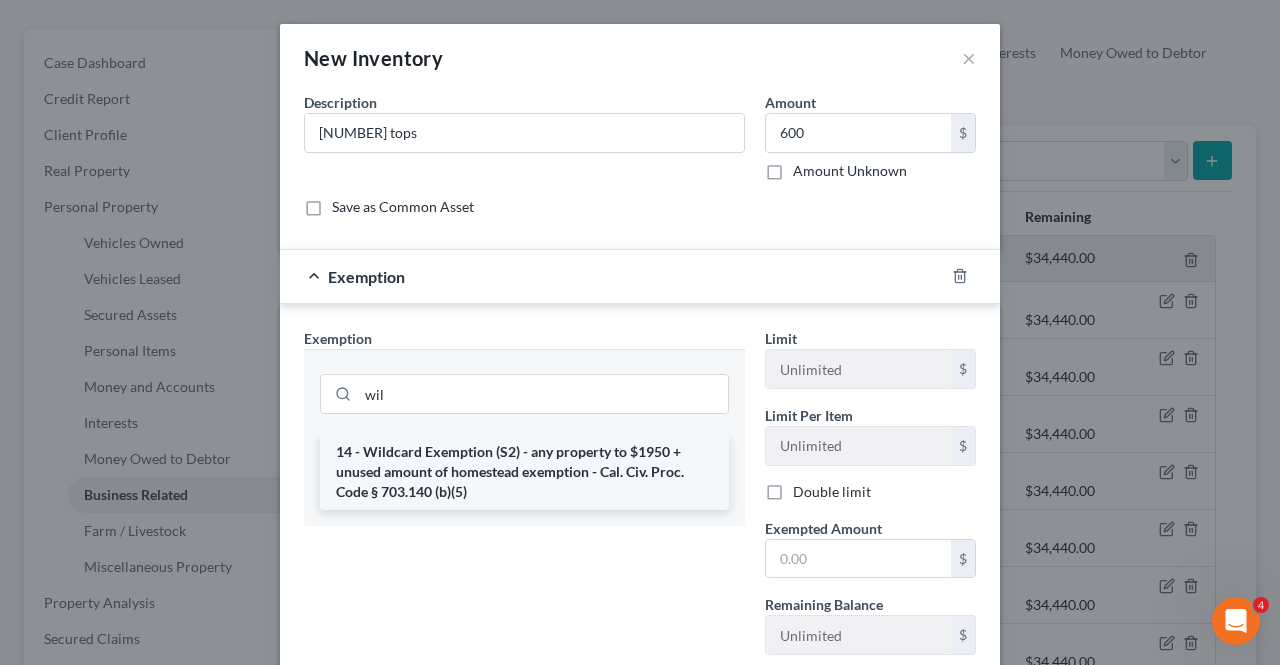 click on "14 - Wildcard Exemption (S2) - any property to $1950 + unused amount of homestead exemption  - Cal. Civ. Proc. Code § 703.140 (b)(5)" at bounding box center [524, 472] 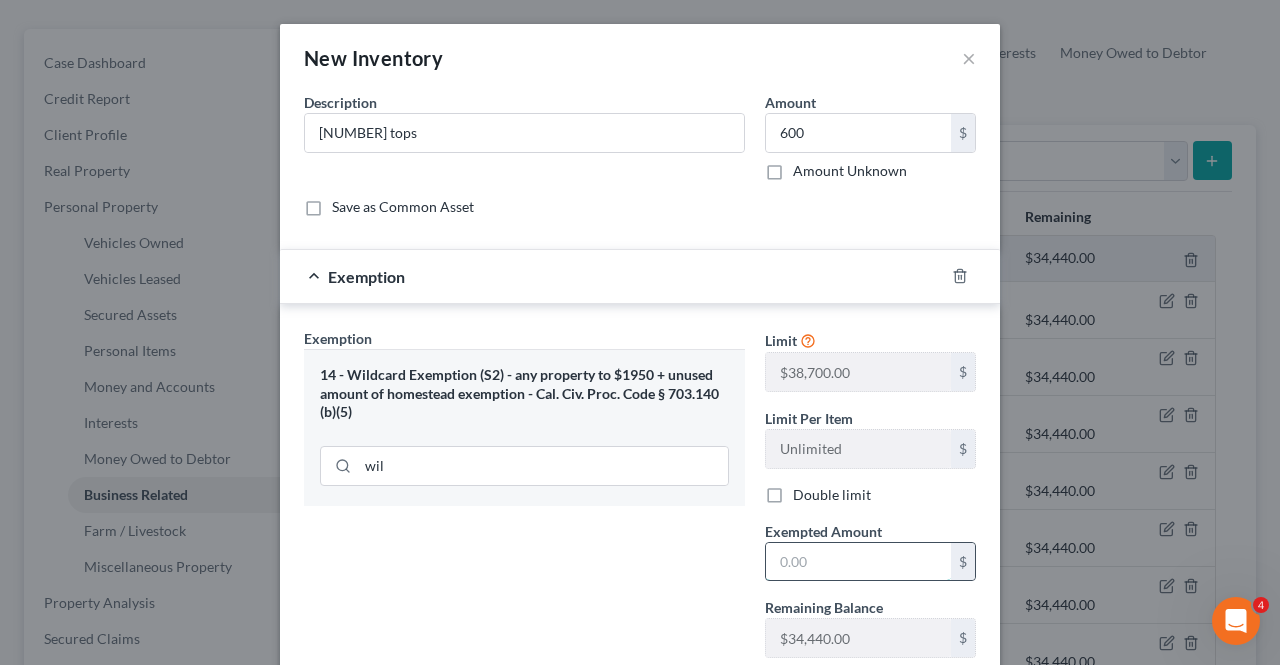 click at bounding box center (858, 562) 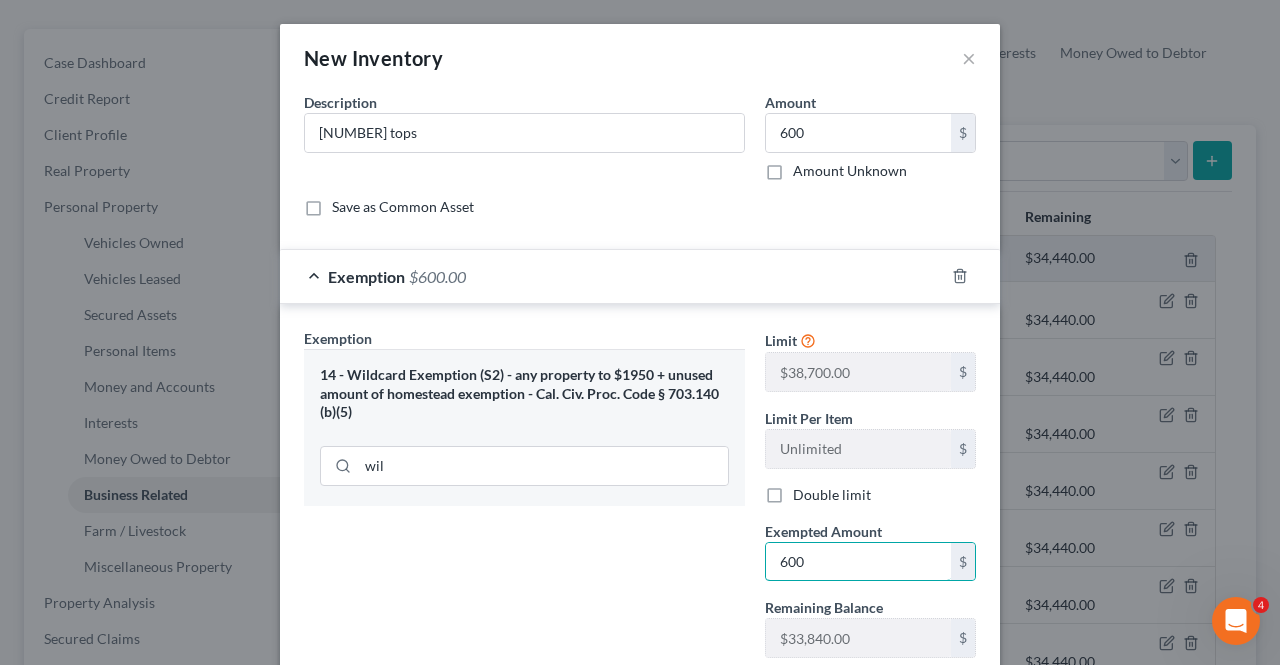 type on "600" 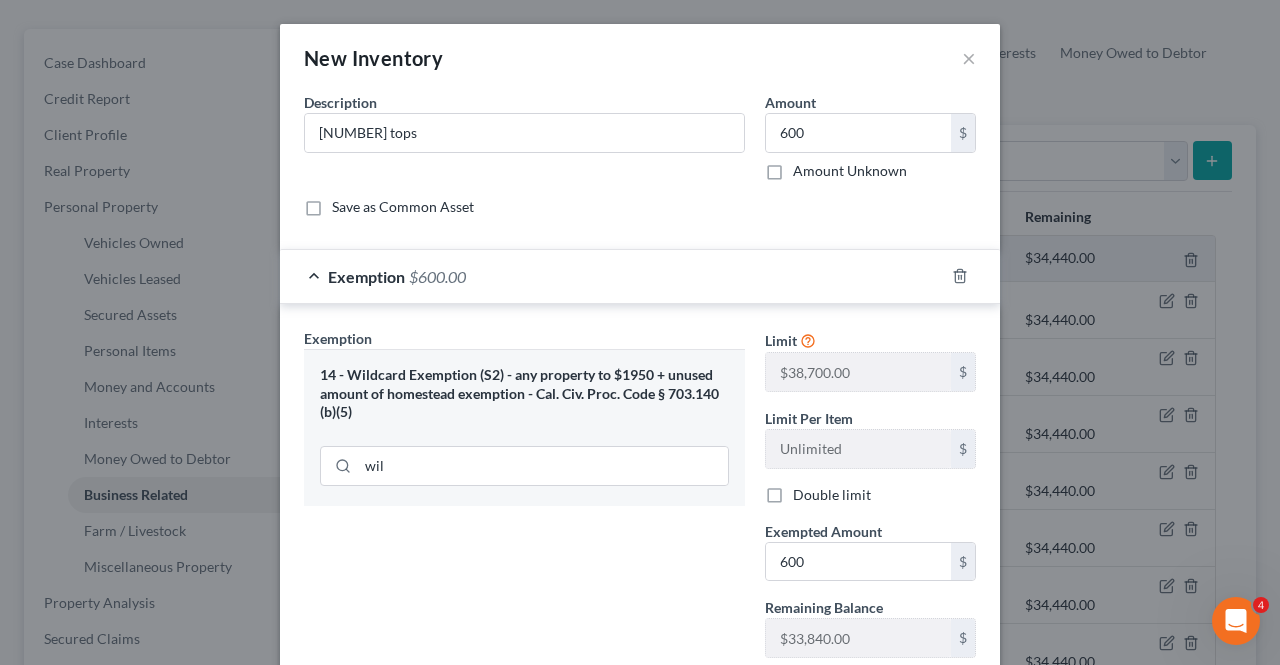 scroll, scrollTop: 131, scrollLeft: 0, axis: vertical 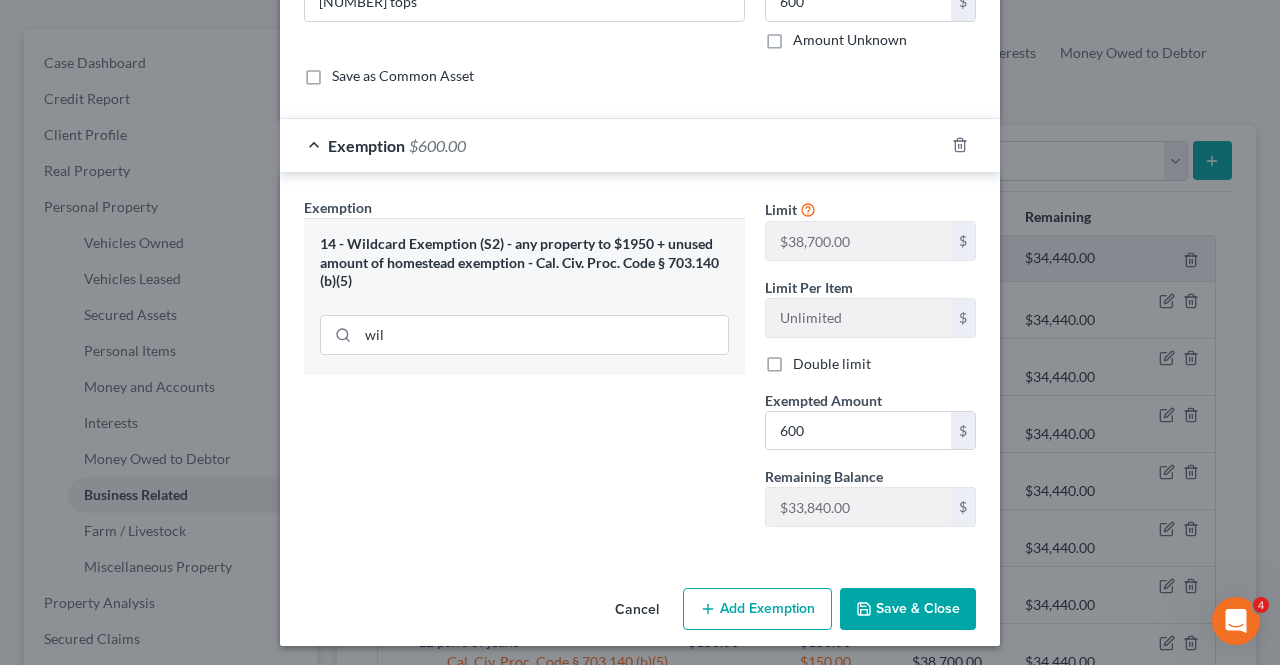 click on "Save & Close" at bounding box center (908, 609) 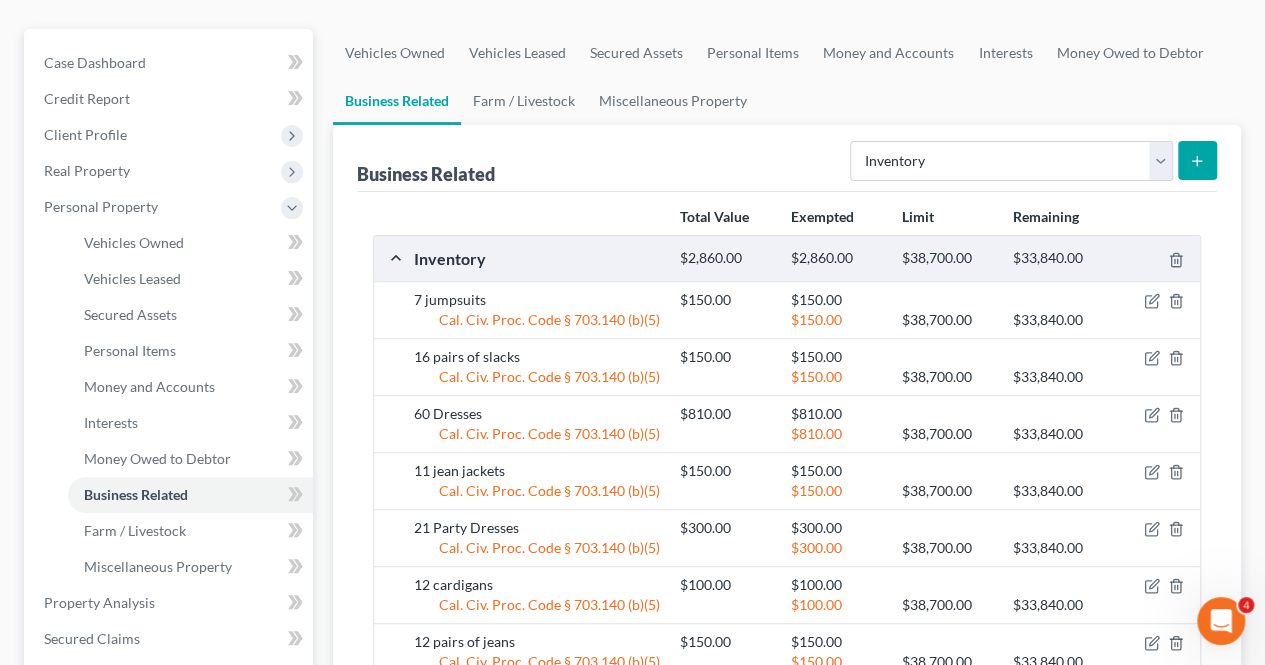 click at bounding box center (1197, 160) 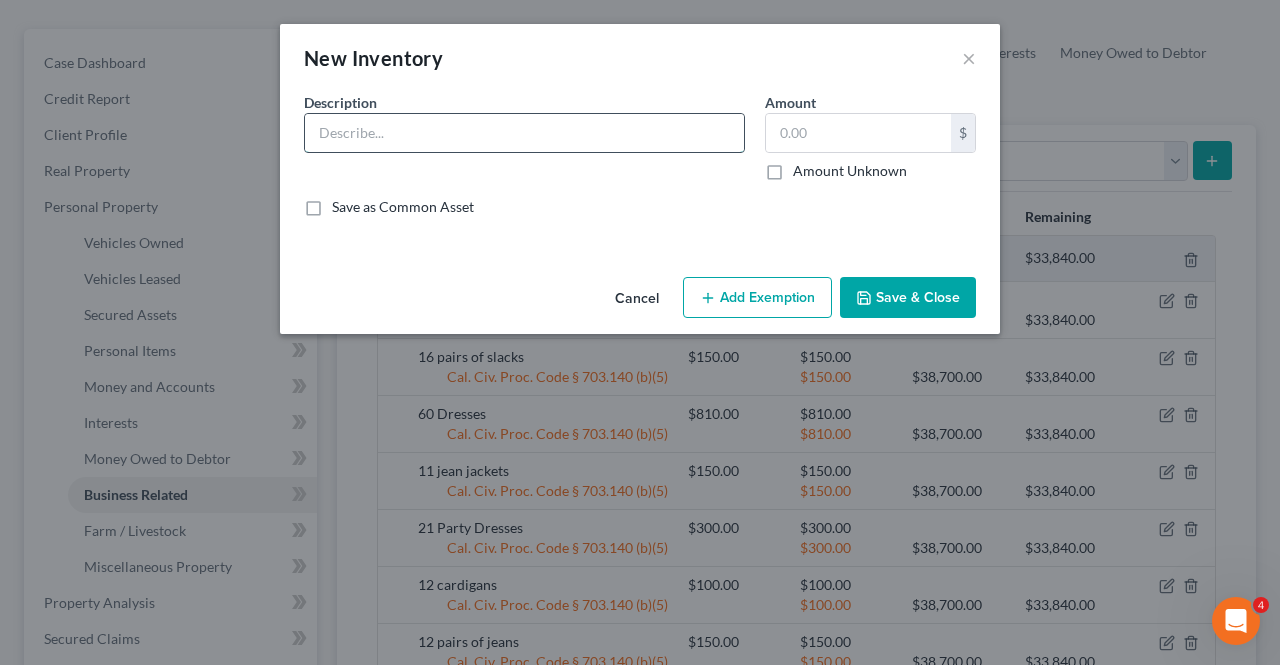 click at bounding box center [524, 133] 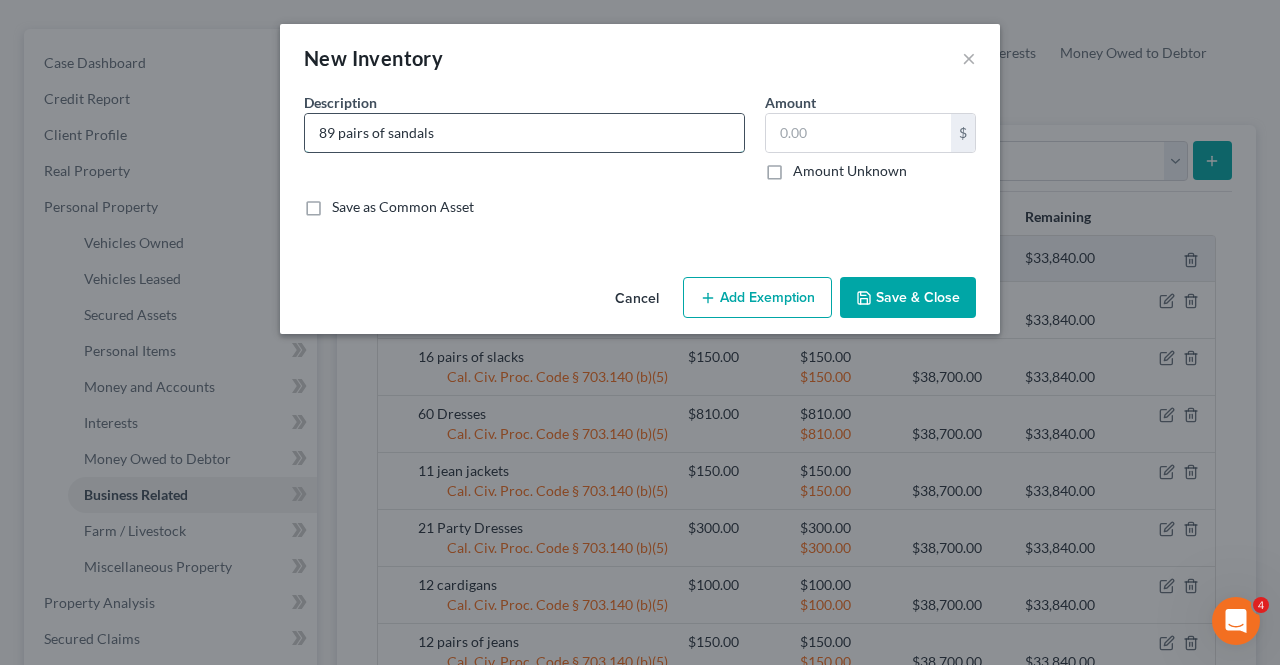 type on "89 pairs of sandals" 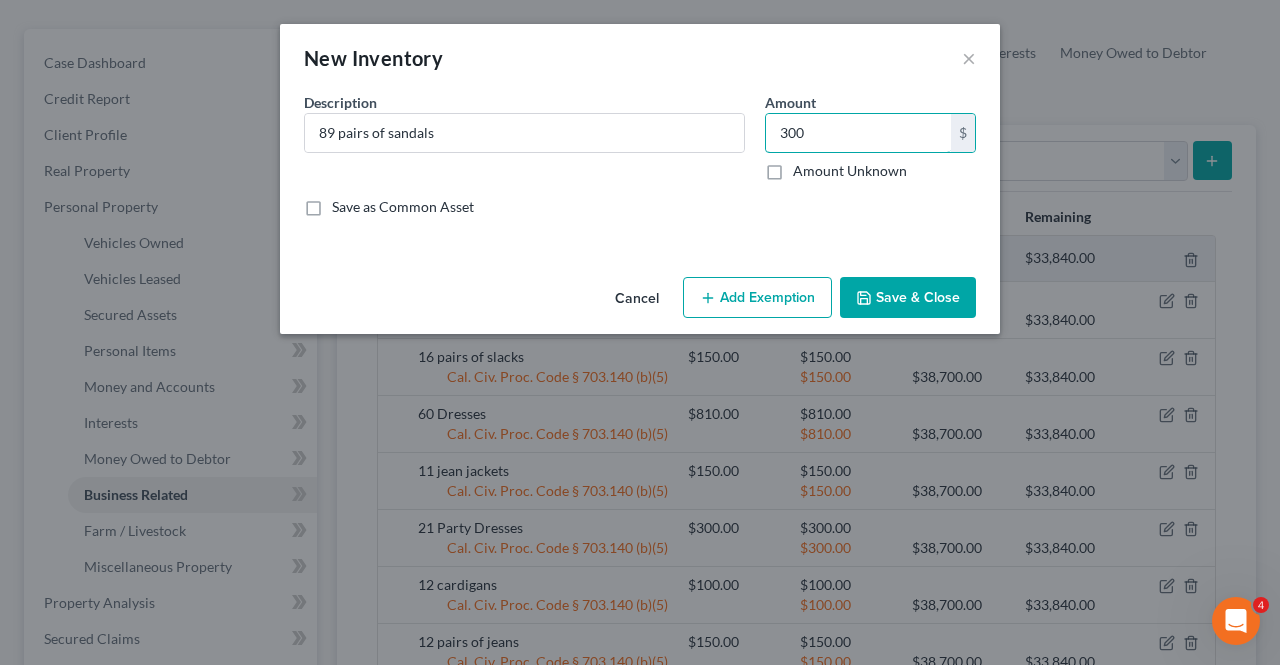 type on "300" 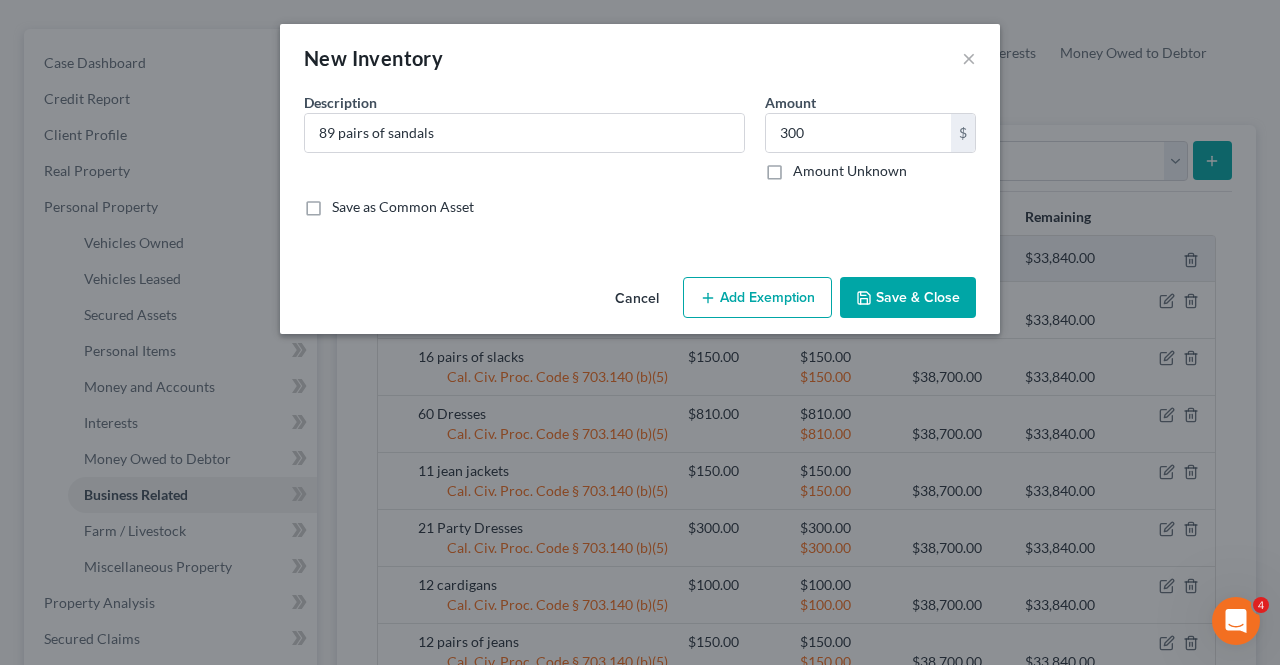 click on "Add Exemption" at bounding box center [757, 298] 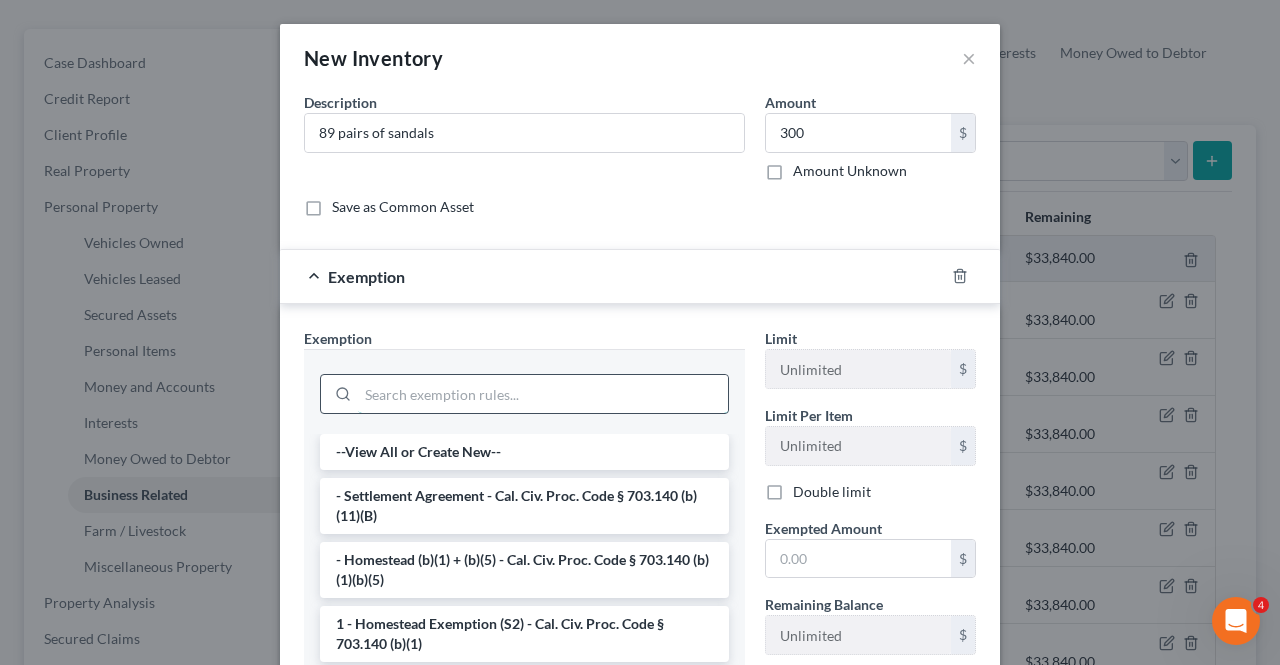 click at bounding box center [543, 394] 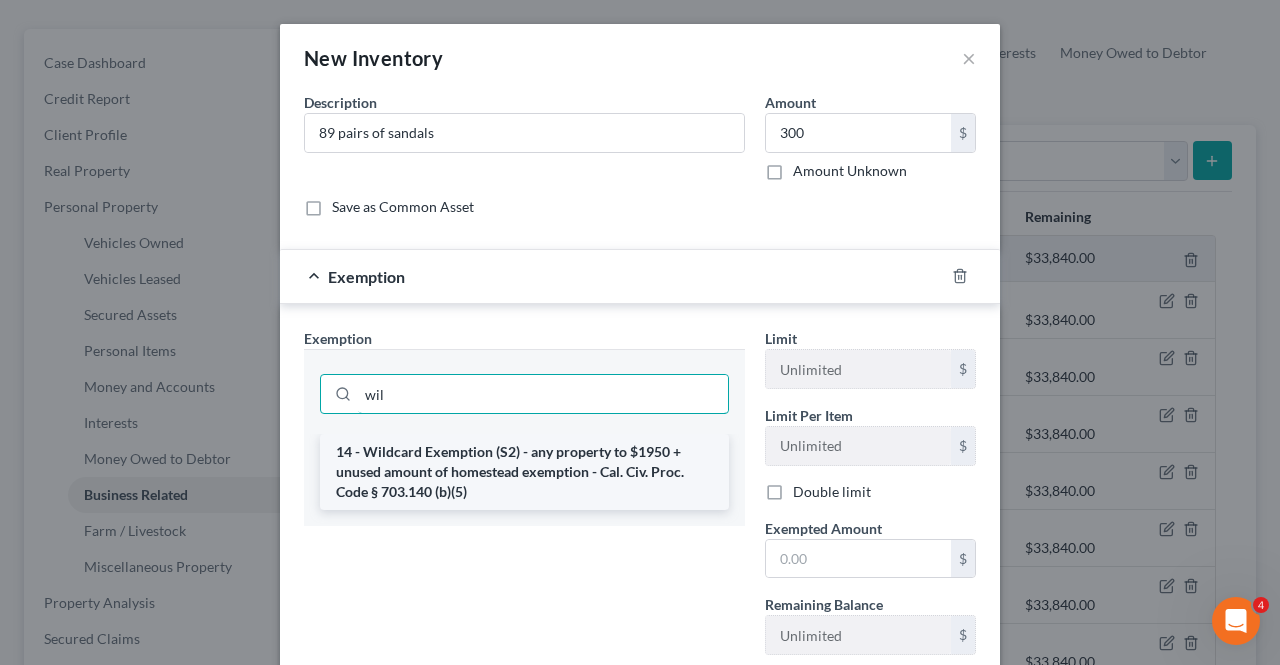 type on "wil" 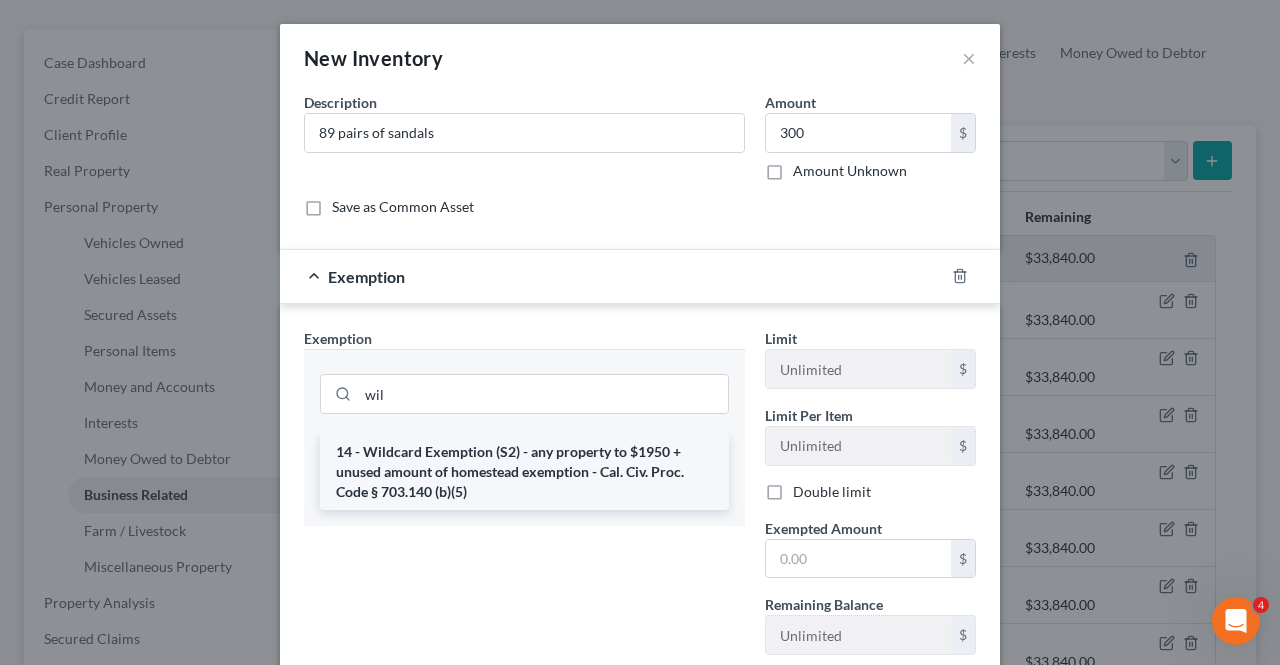 click on "14 - Wildcard Exemption (S2) - any property to $1950 + unused amount of homestead exemption  - Cal. Civ. Proc. Code § 703.140 (b)(5)" at bounding box center (524, 472) 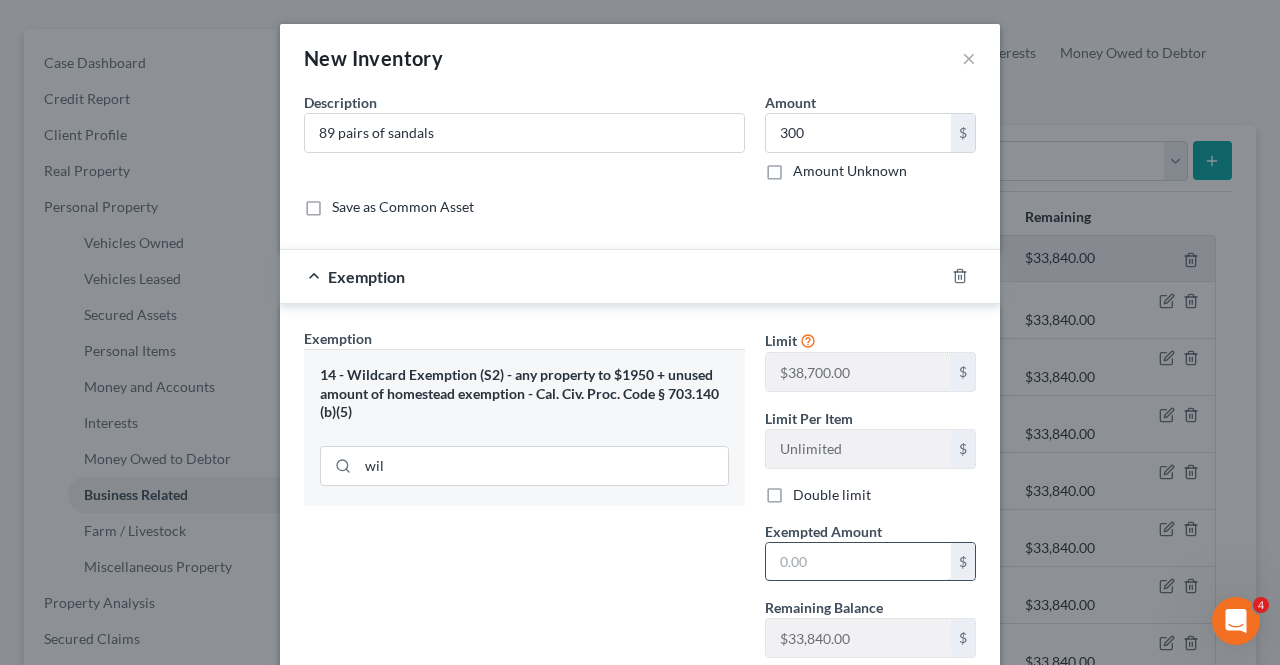 click at bounding box center [858, 562] 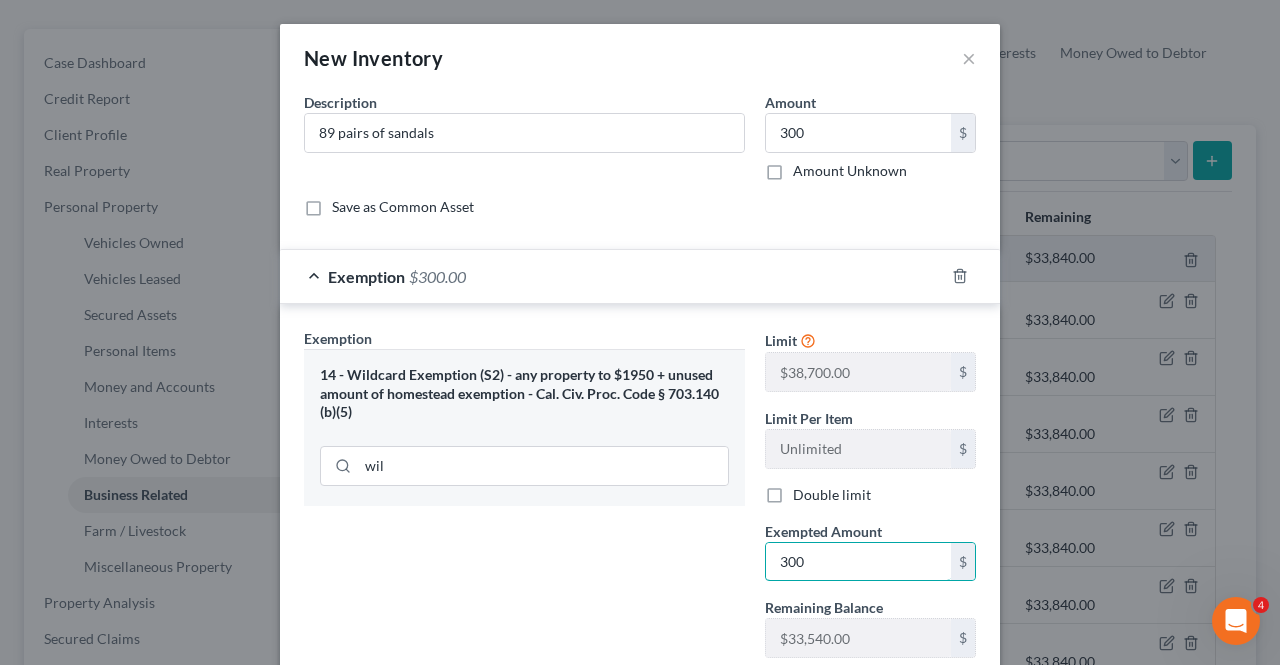 type on "300" 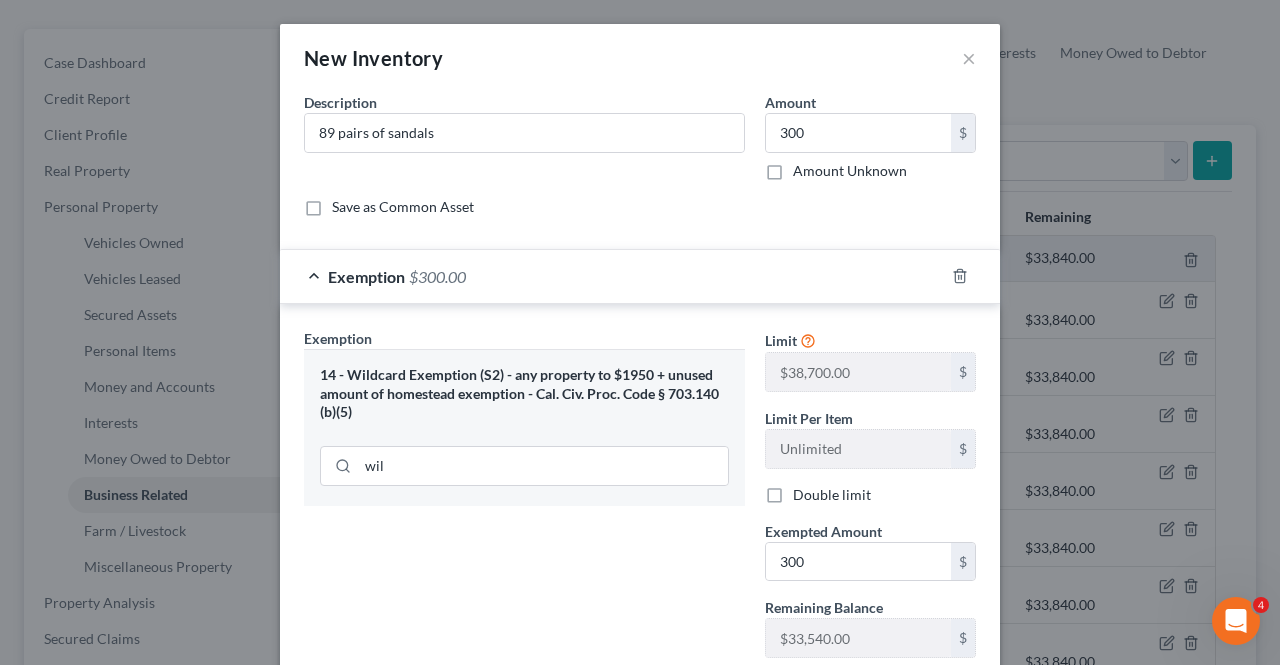 scroll, scrollTop: 131, scrollLeft: 0, axis: vertical 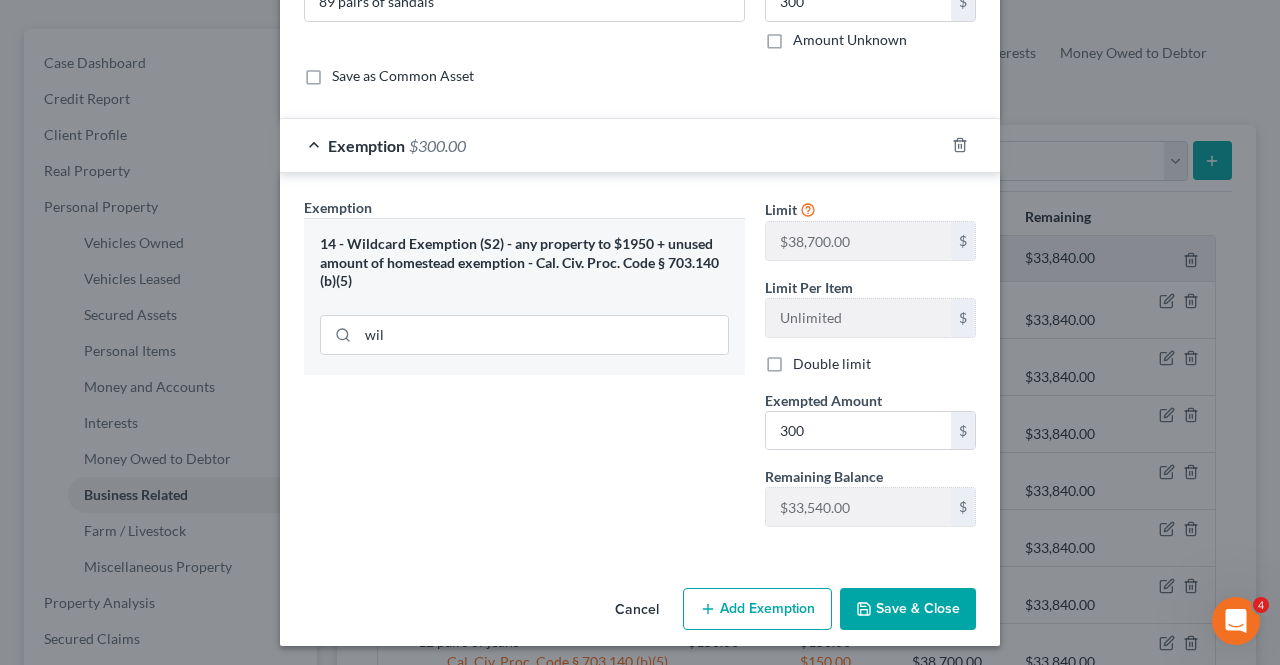 click on "Save & Close" at bounding box center [908, 609] 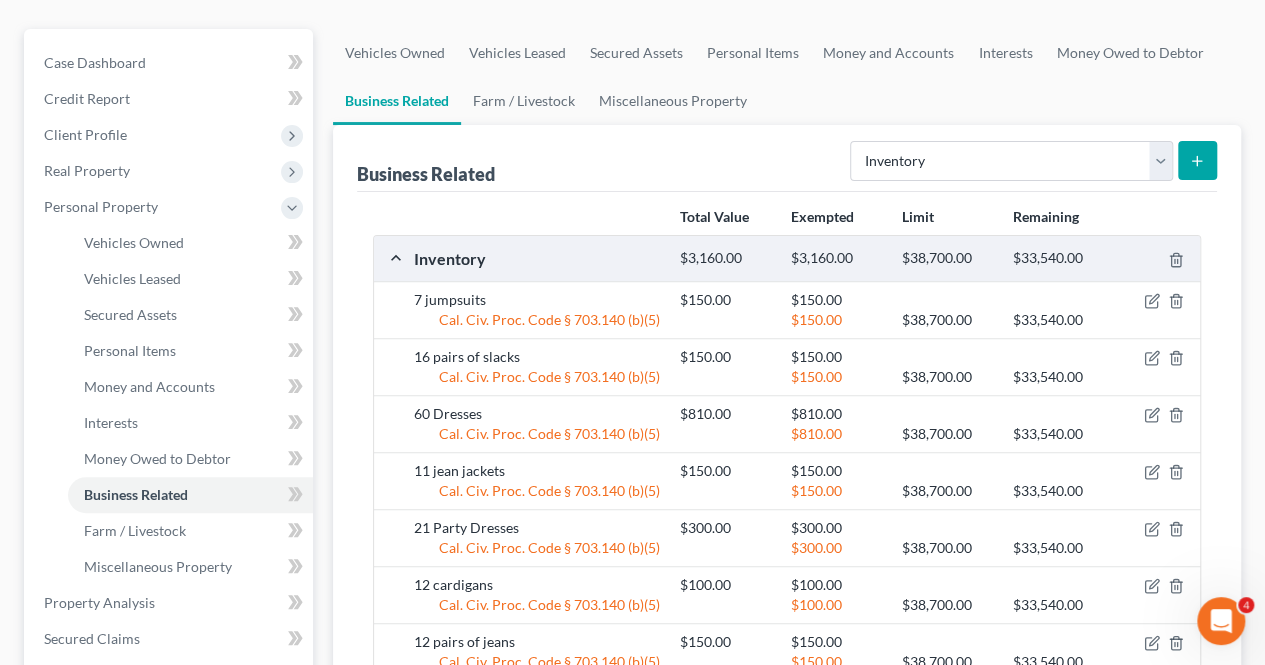 click 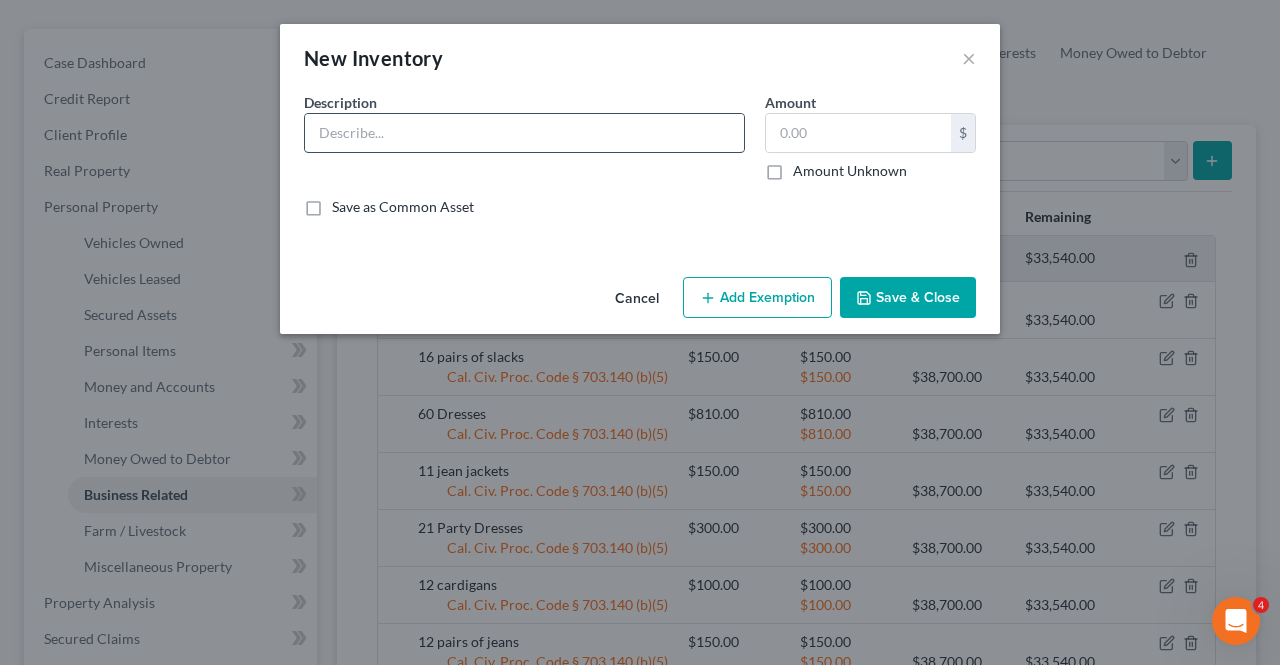 click at bounding box center [524, 133] 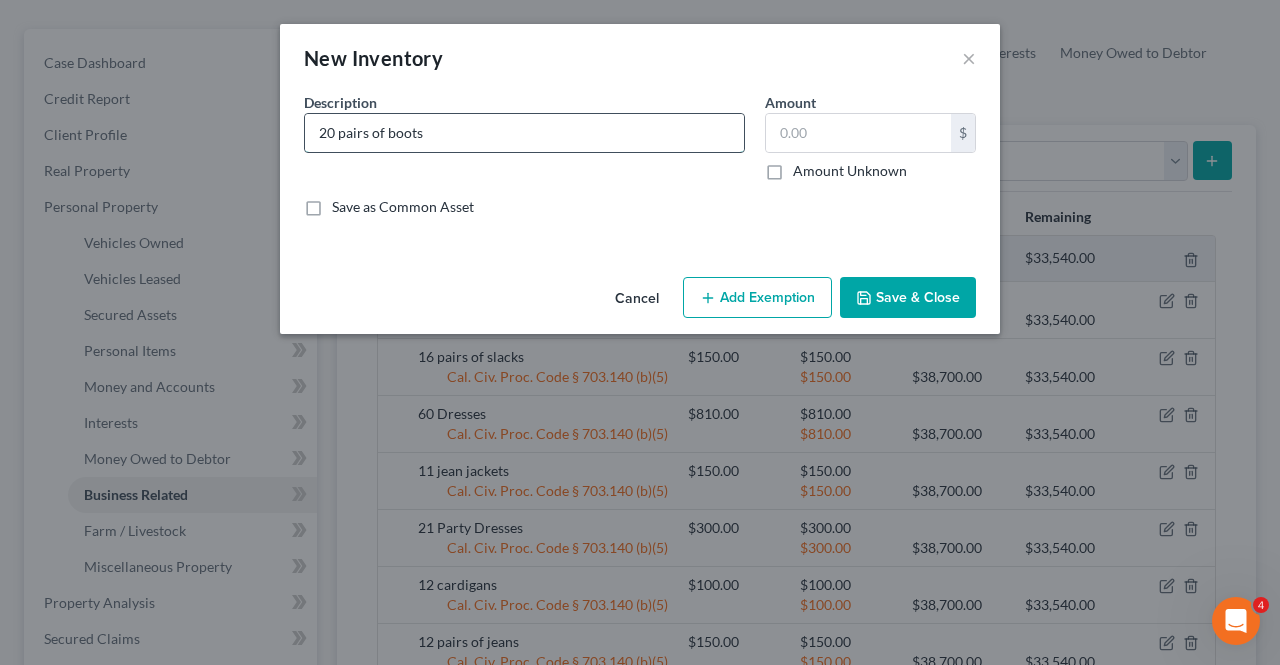 type on "20 pairs of boots" 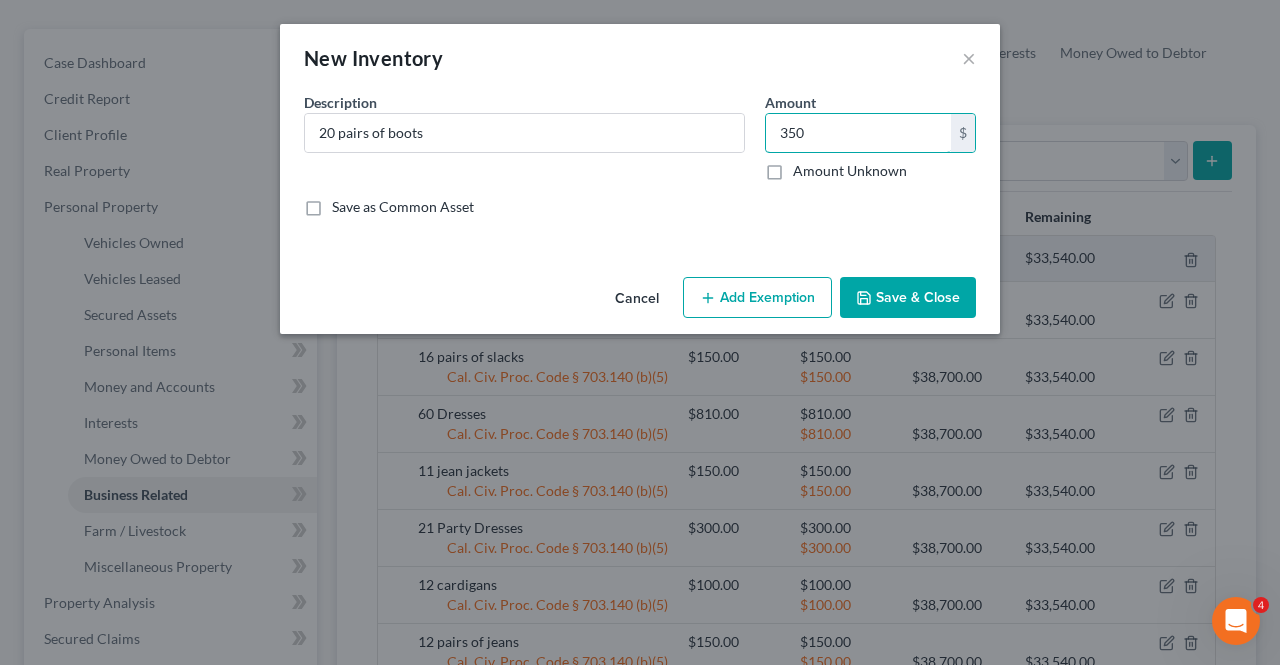 type on "350" 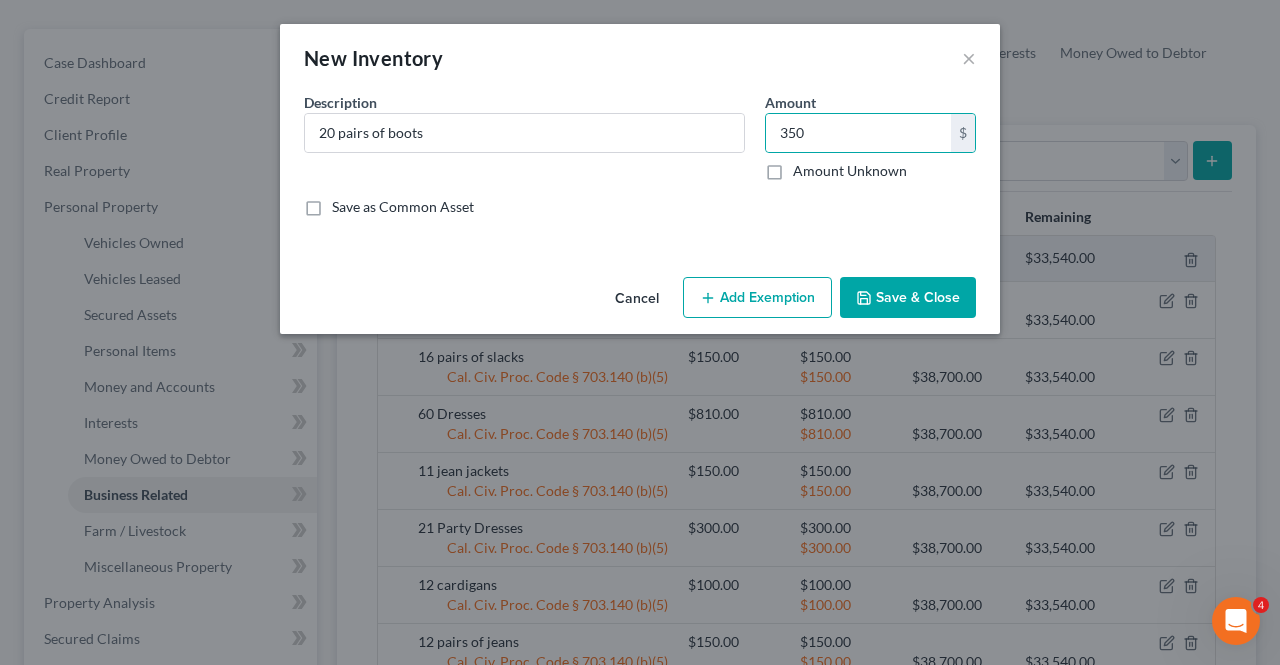 click on "Cancel Add Exemption Save & Close" at bounding box center [640, 302] 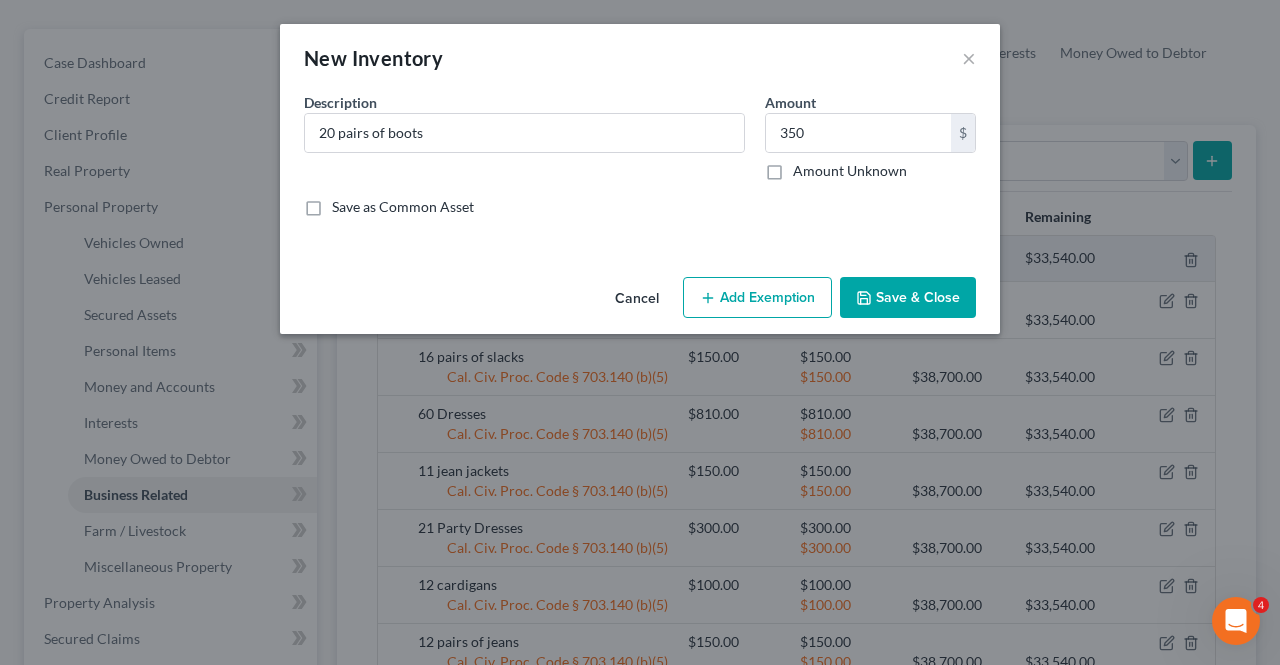 click on "Add Exemption" at bounding box center (757, 298) 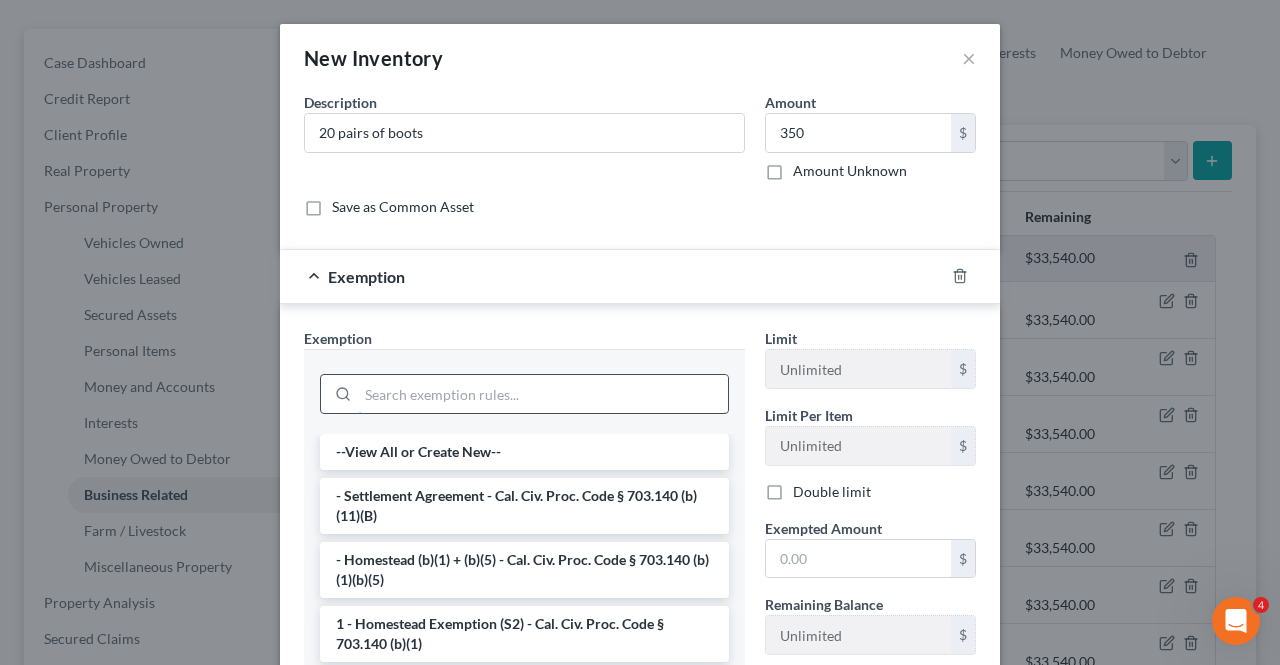 click at bounding box center [543, 394] 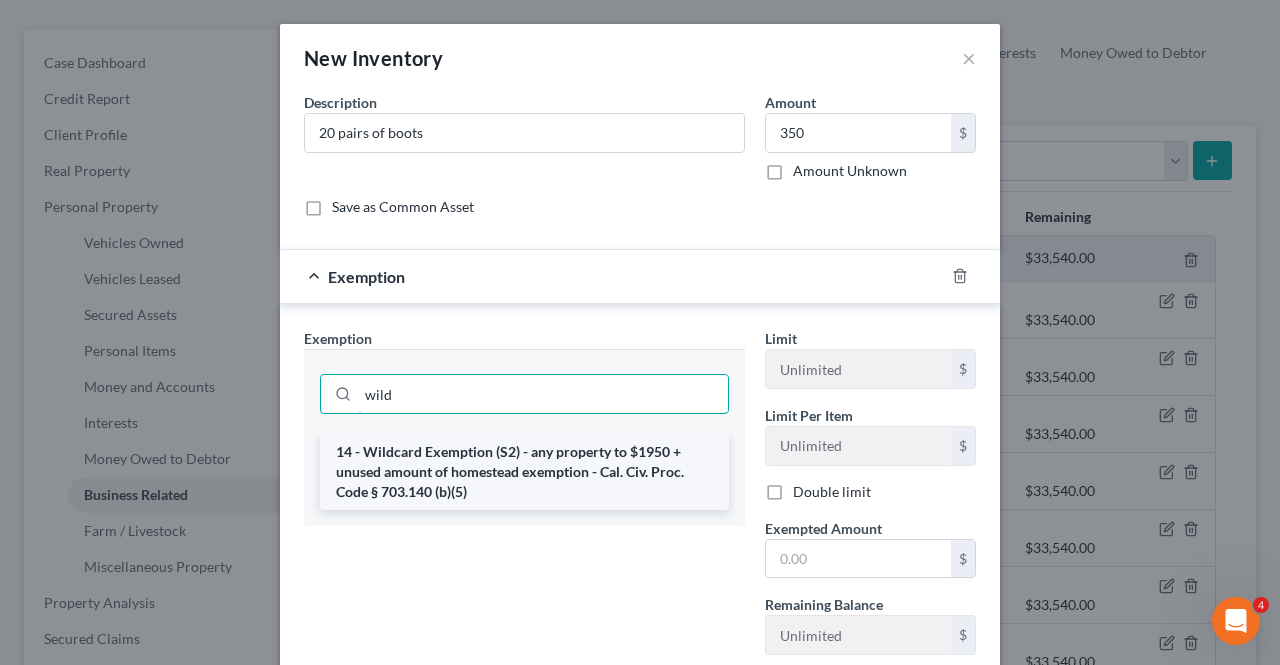 type on "wild" 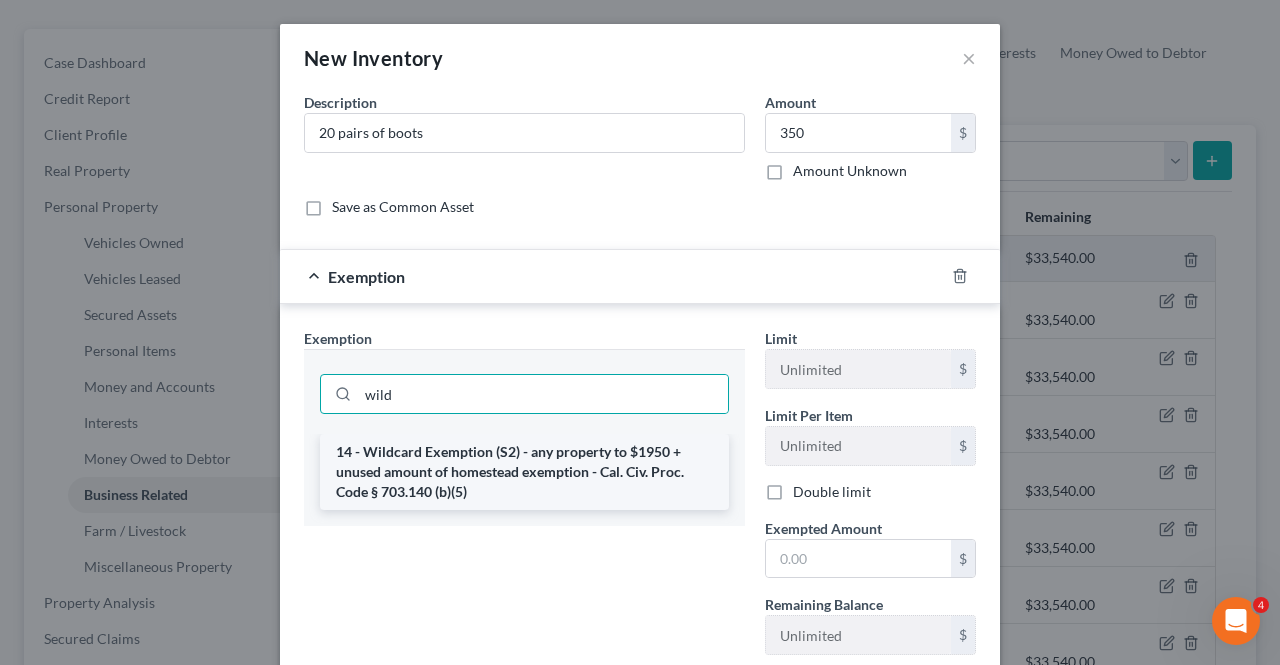 click on "14 - Wildcard Exemption (S2) - any property to $1950 + unused amount of homestead exemption  - Cal. Civ. Proc. Code § 703.140 (b)(5)" at bounding box center [524, 472] 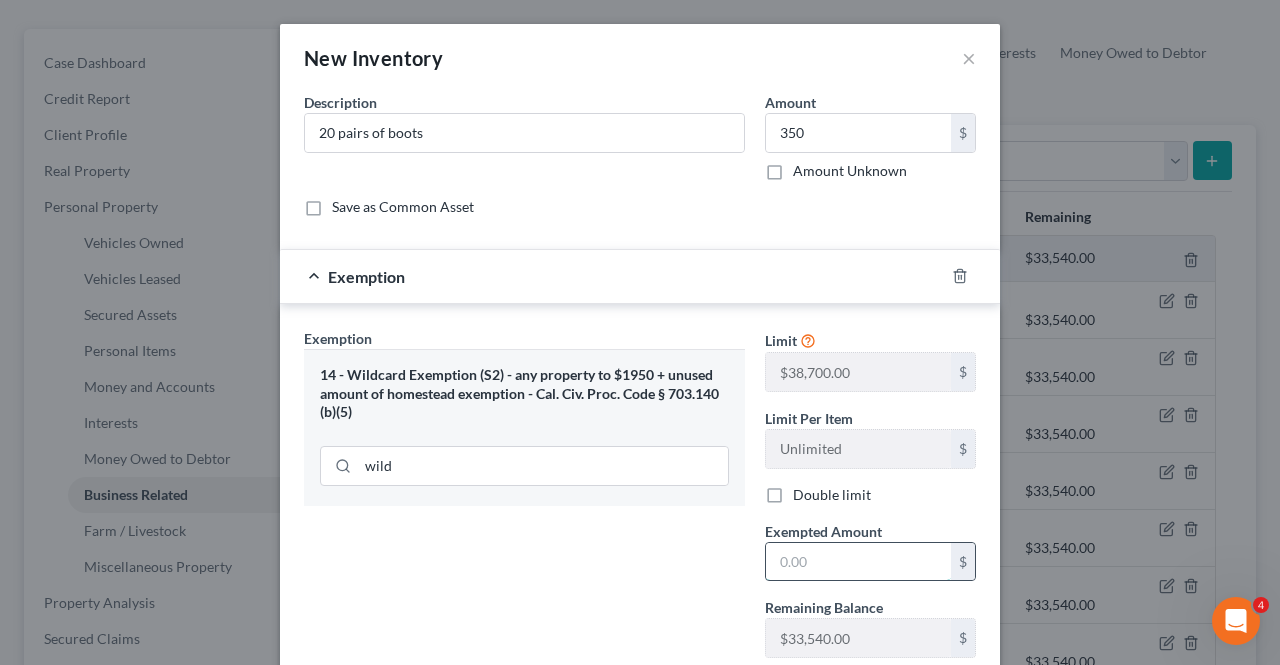 click at bounding box center [858, 562] 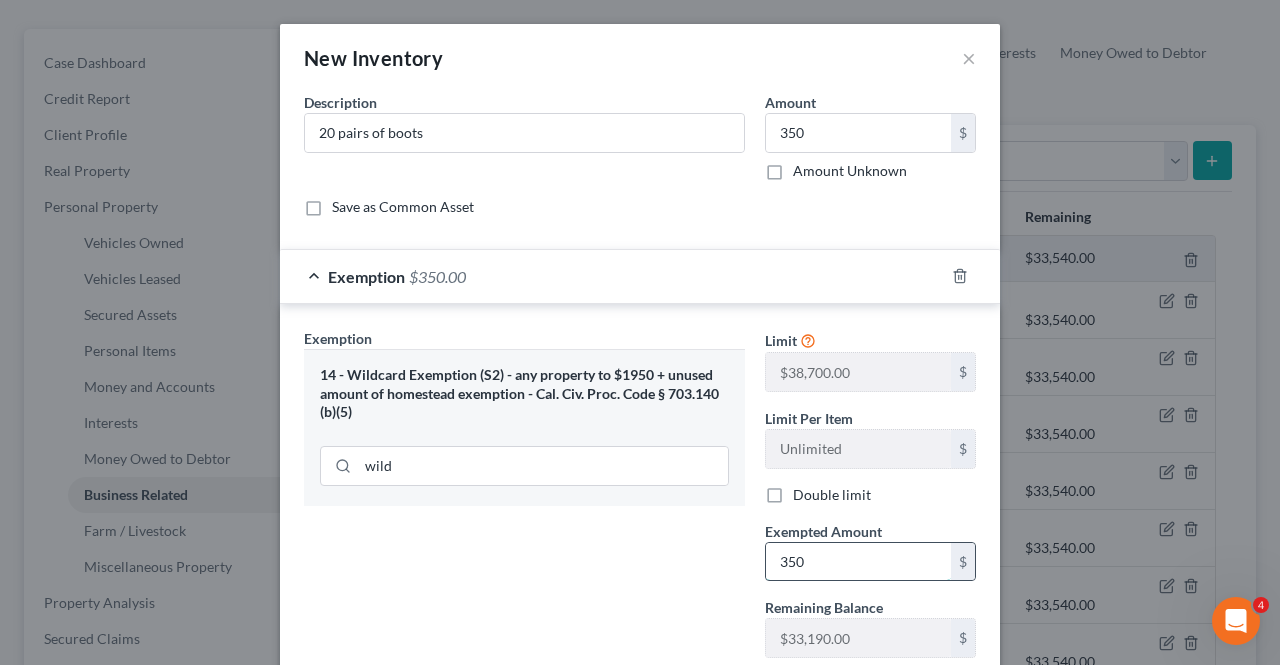 type on "350" 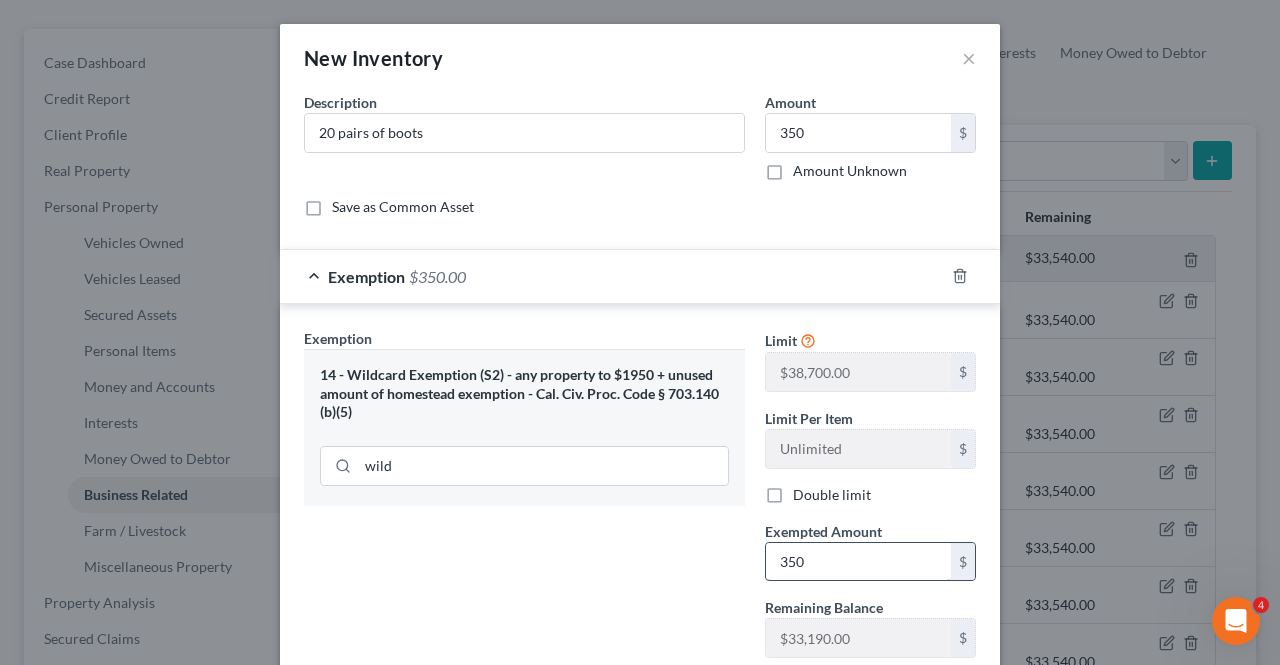 scroll, scrollTop: 131, scrollLeft: 0, axis: vertical 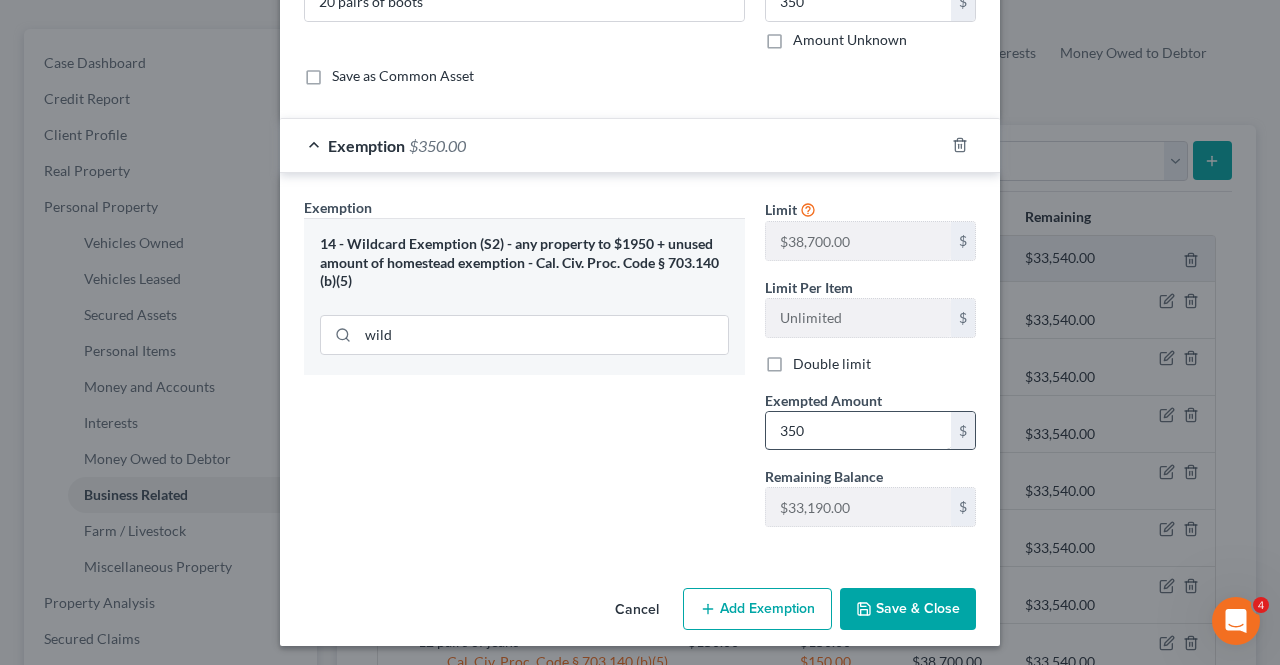 type 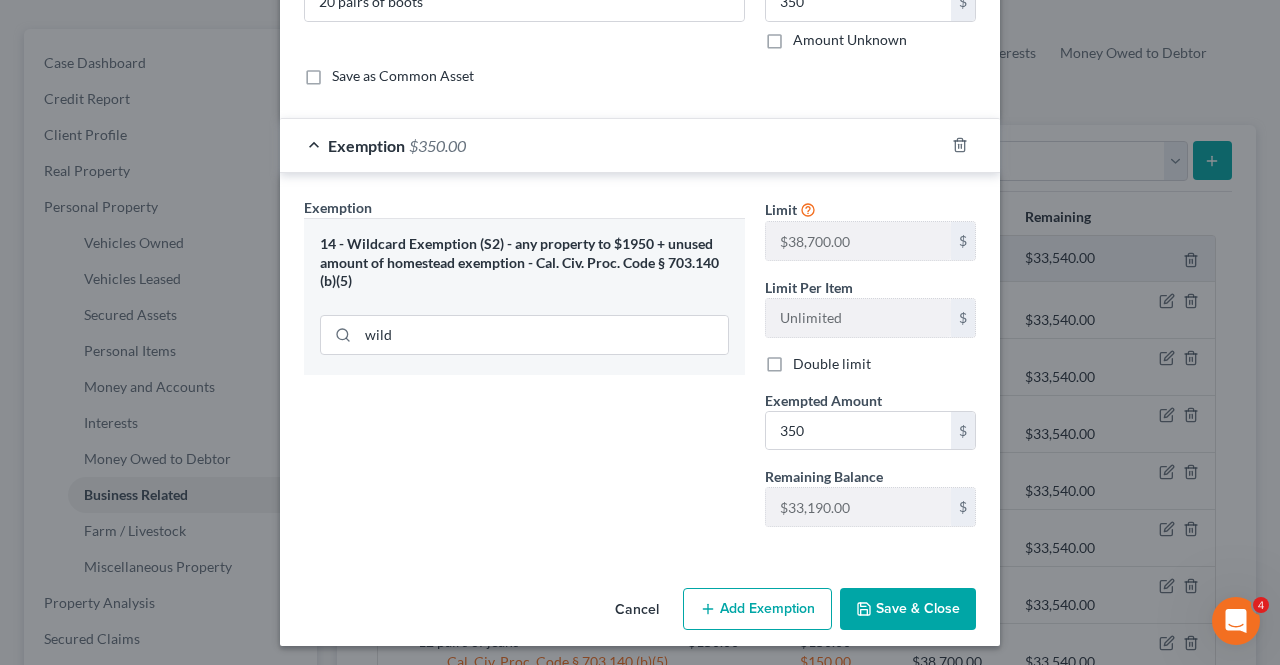 click on "Save & Close" at bounding box center (908, 609) 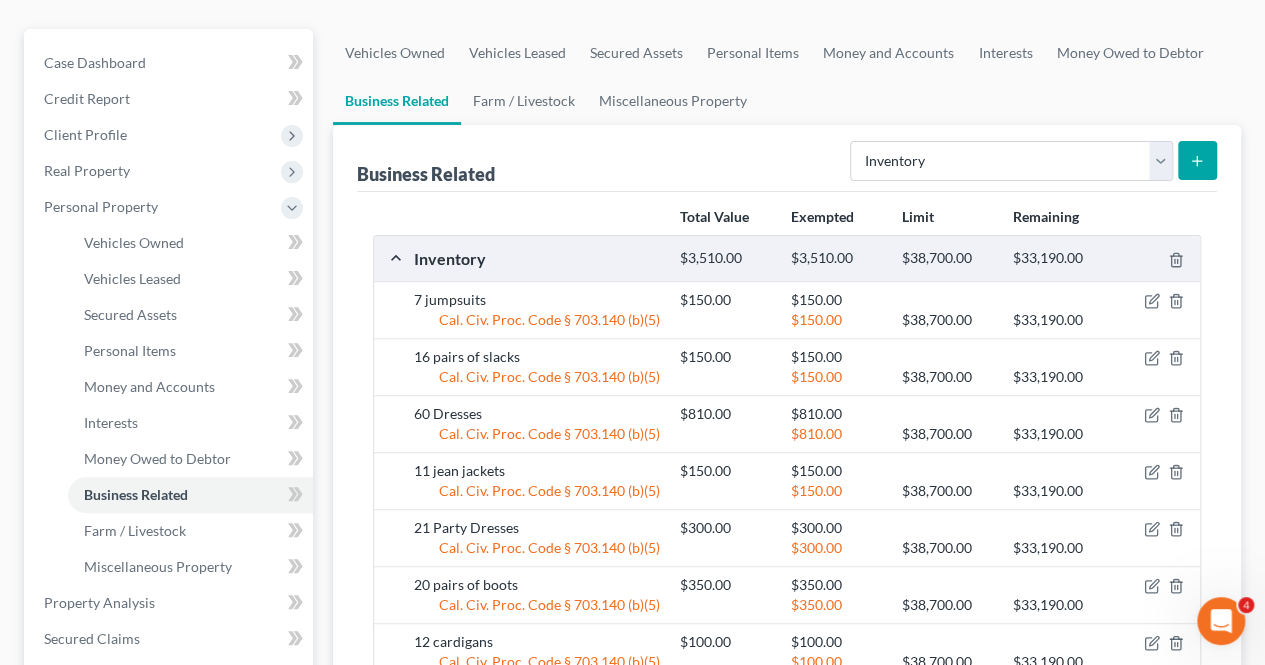 click 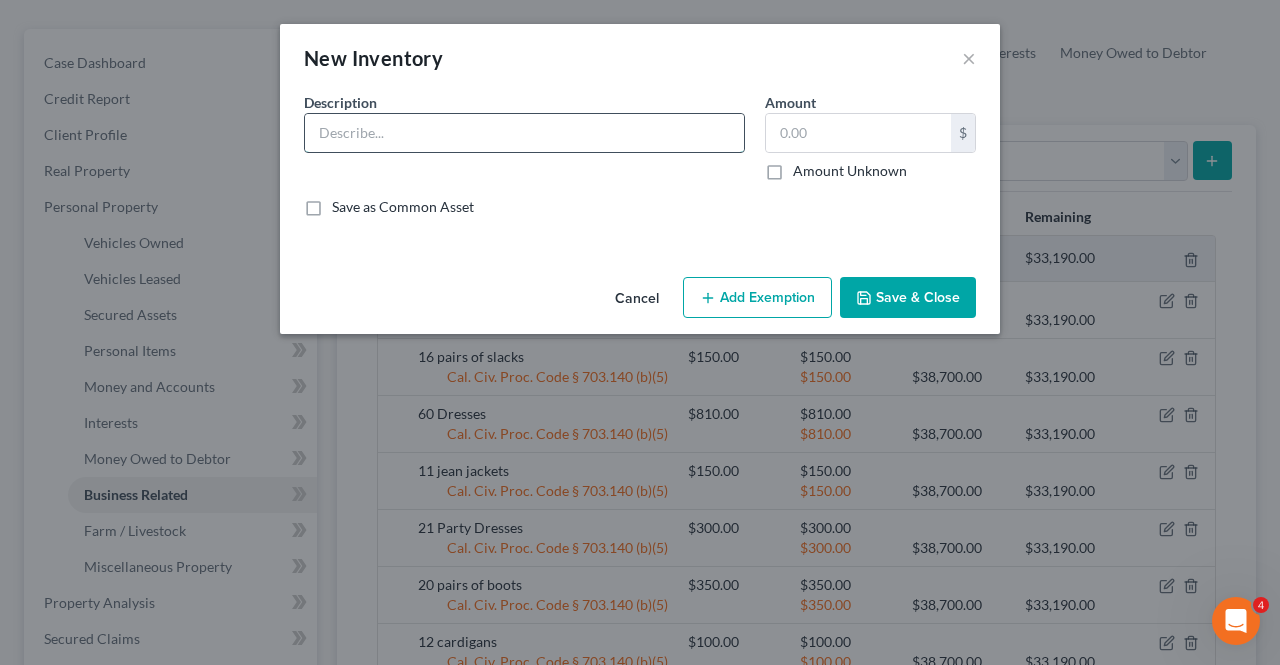 click at bounding box center (524, 133) 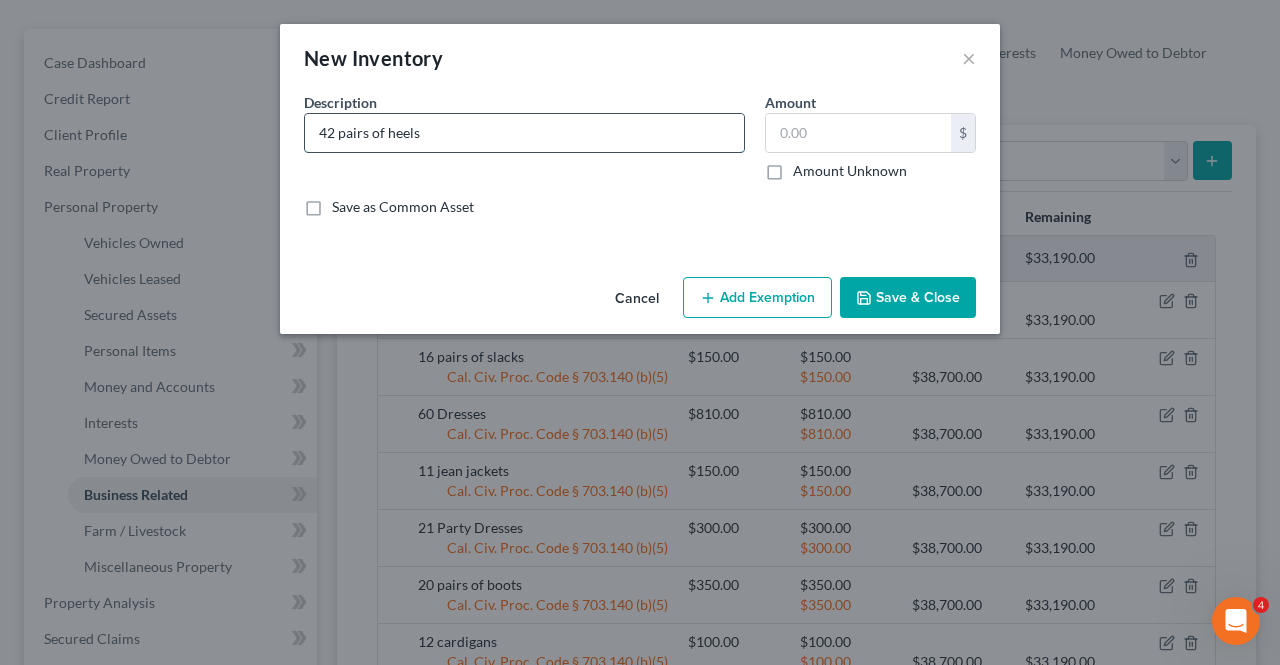 type on "42 pairs of heels" 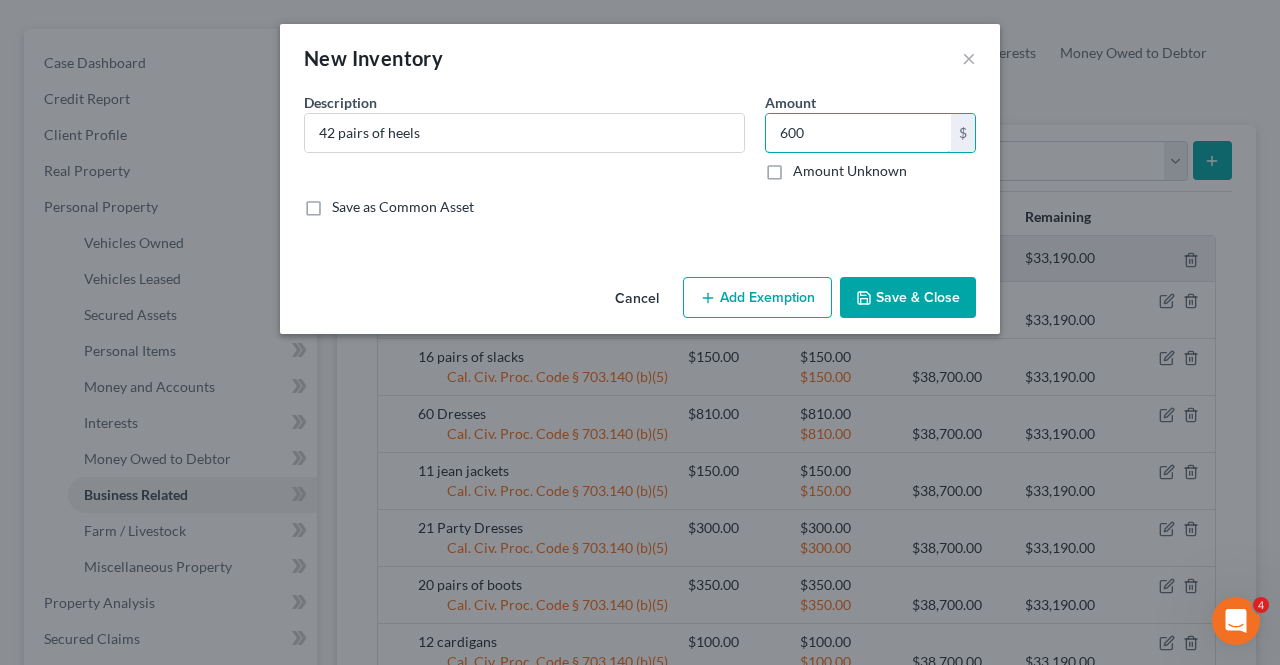 type on "600" 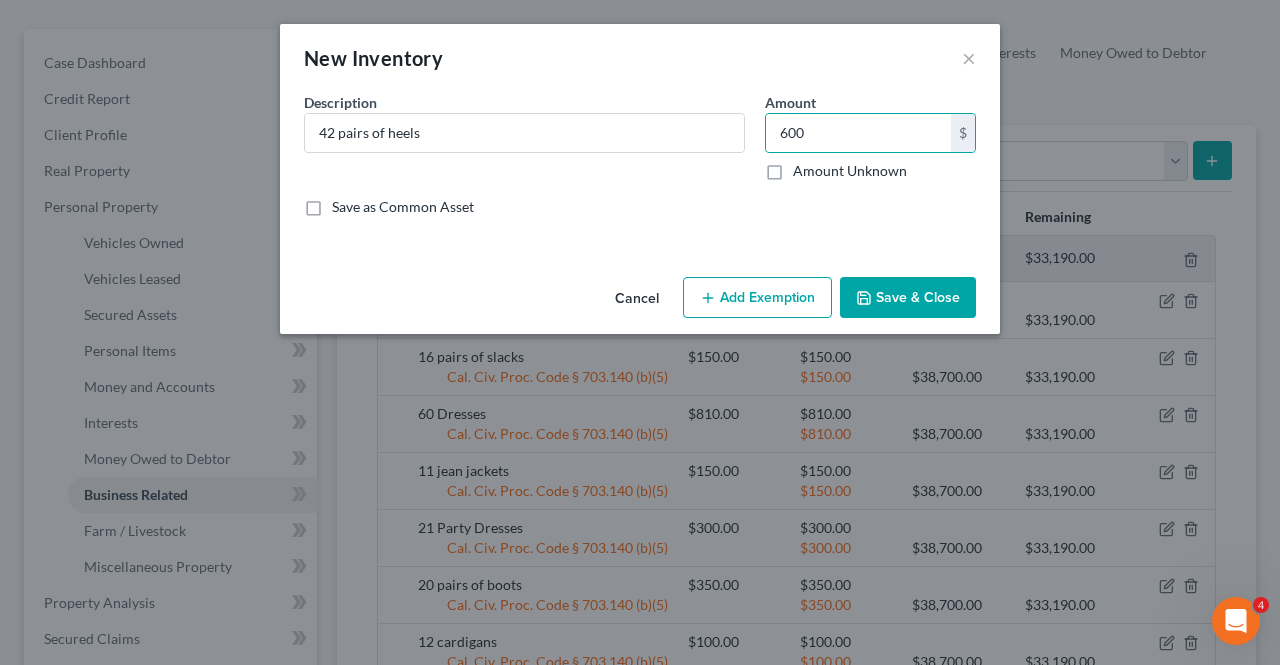 click on "Add Exemption" at bounding box center [757, 298] 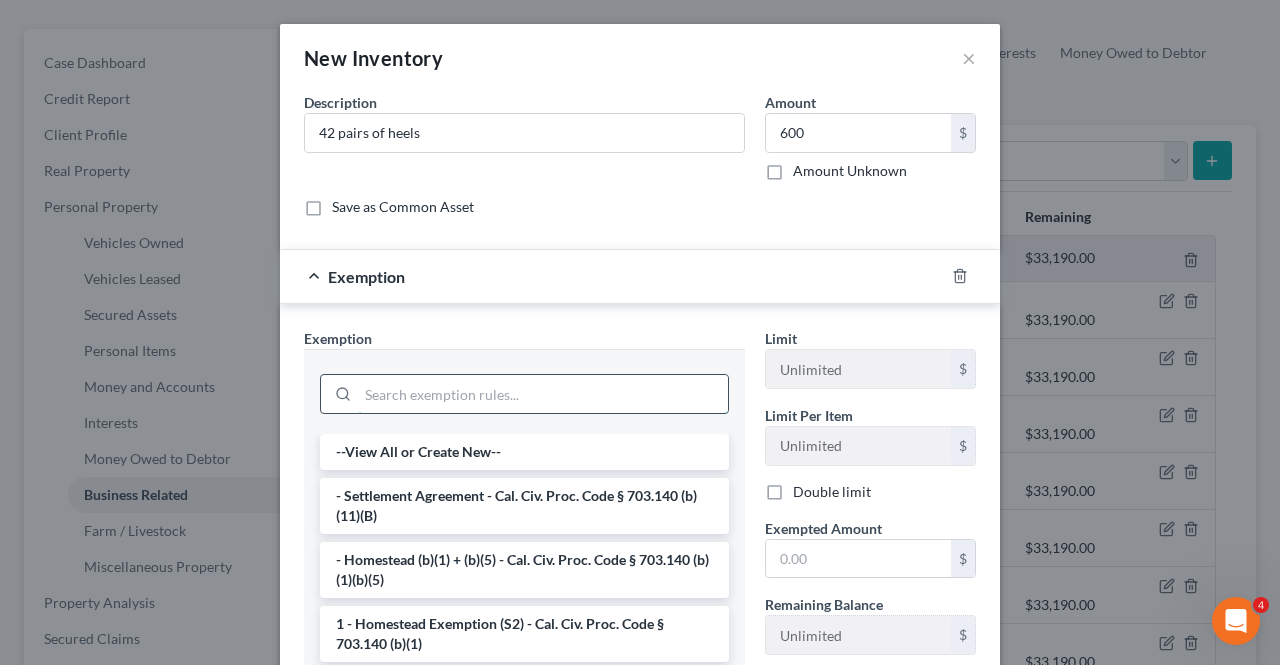 click at bounding box center (543, 394) 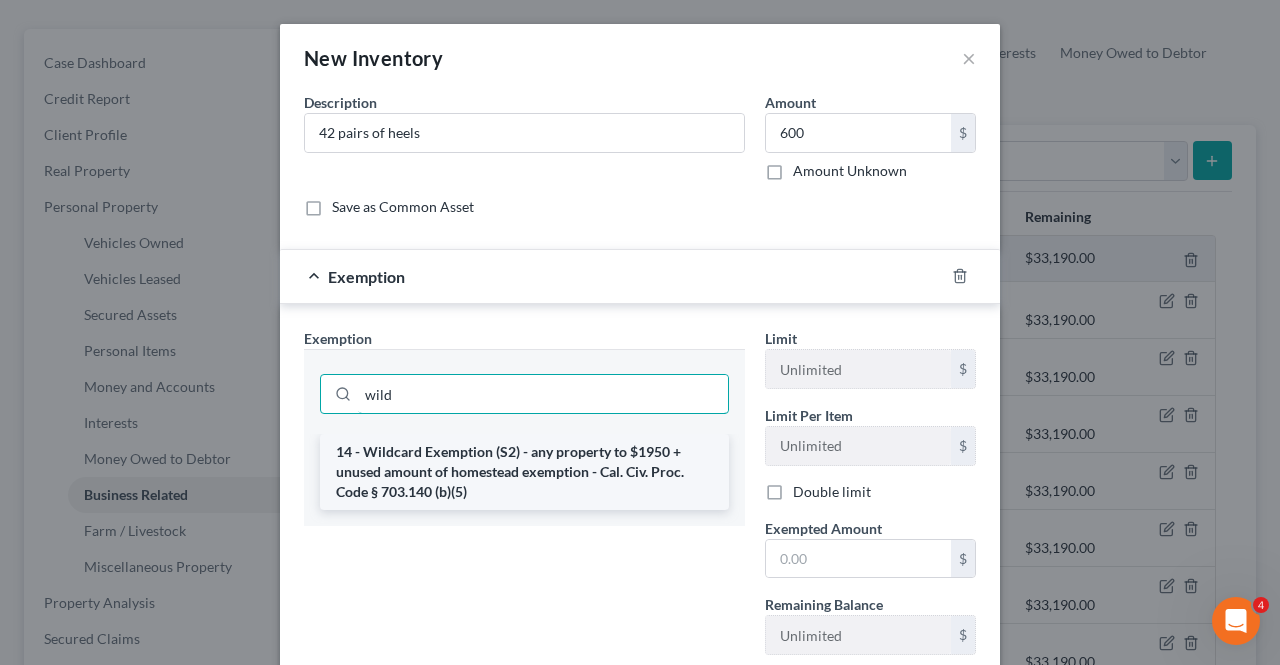 type on "wild" 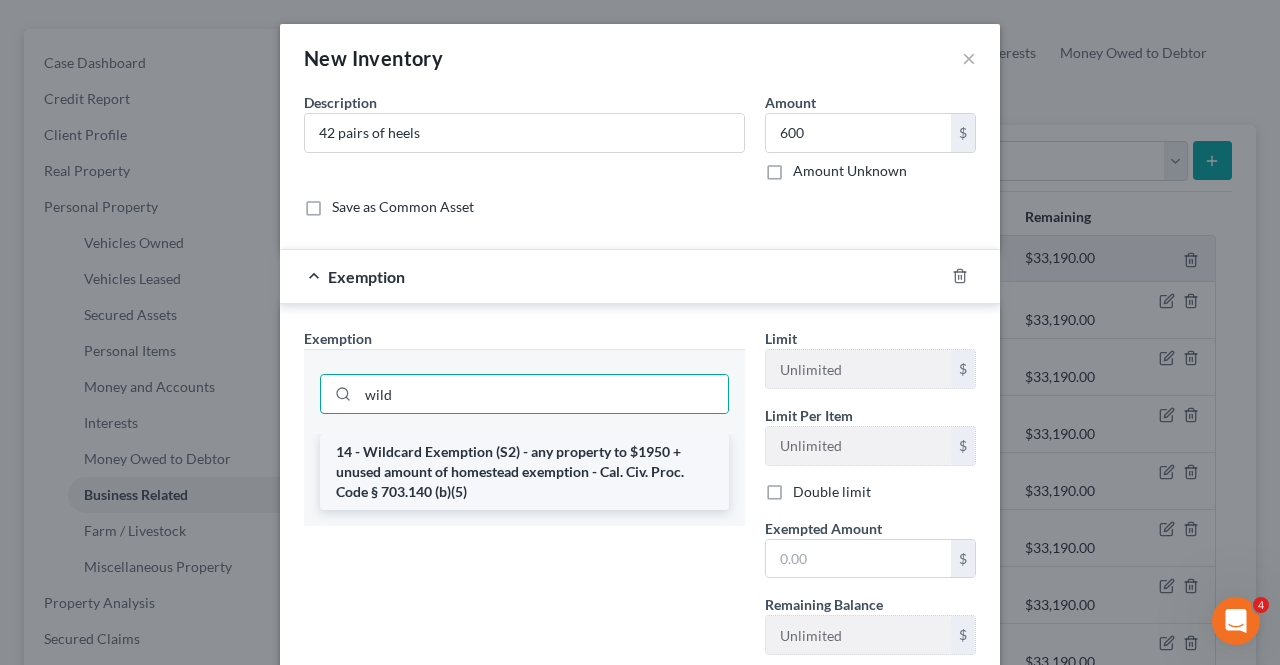 click on "14 - Wildcard Exemption (S2) - any property to $1950 + unused amount of homestead exemption  - Cal. Civ. Proc. Code § 703.140 (b)(5)" at bounding box center (524, 472) 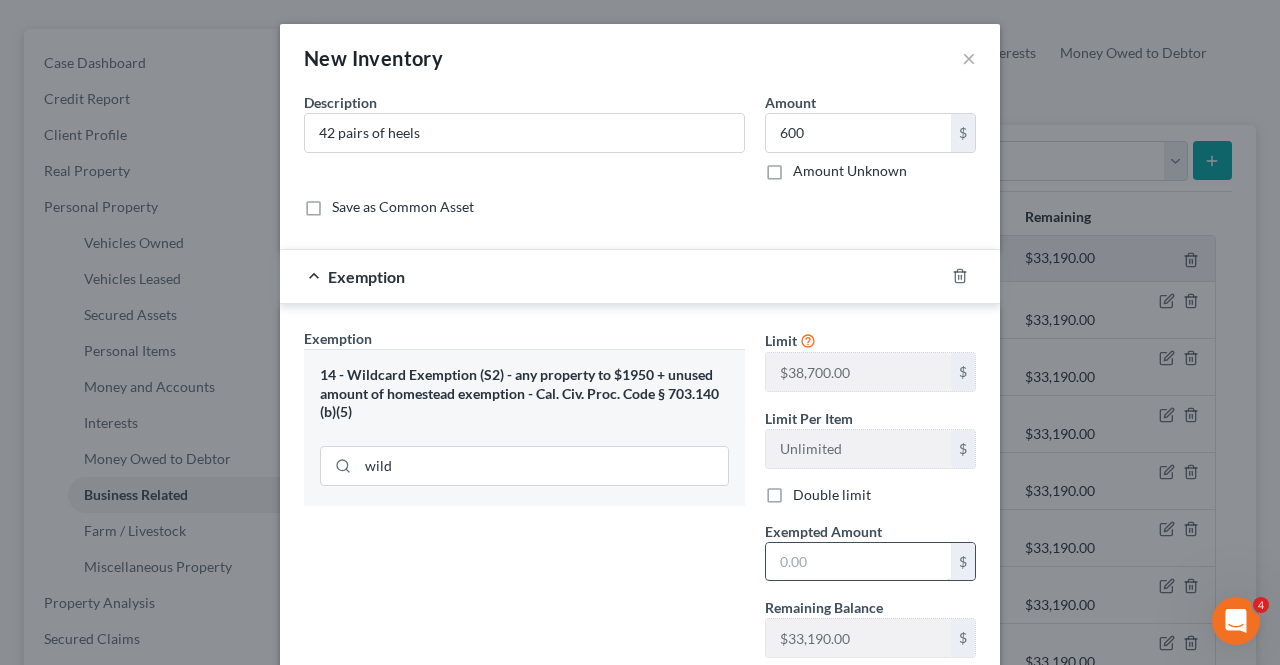click at bounding box center (858, 562) 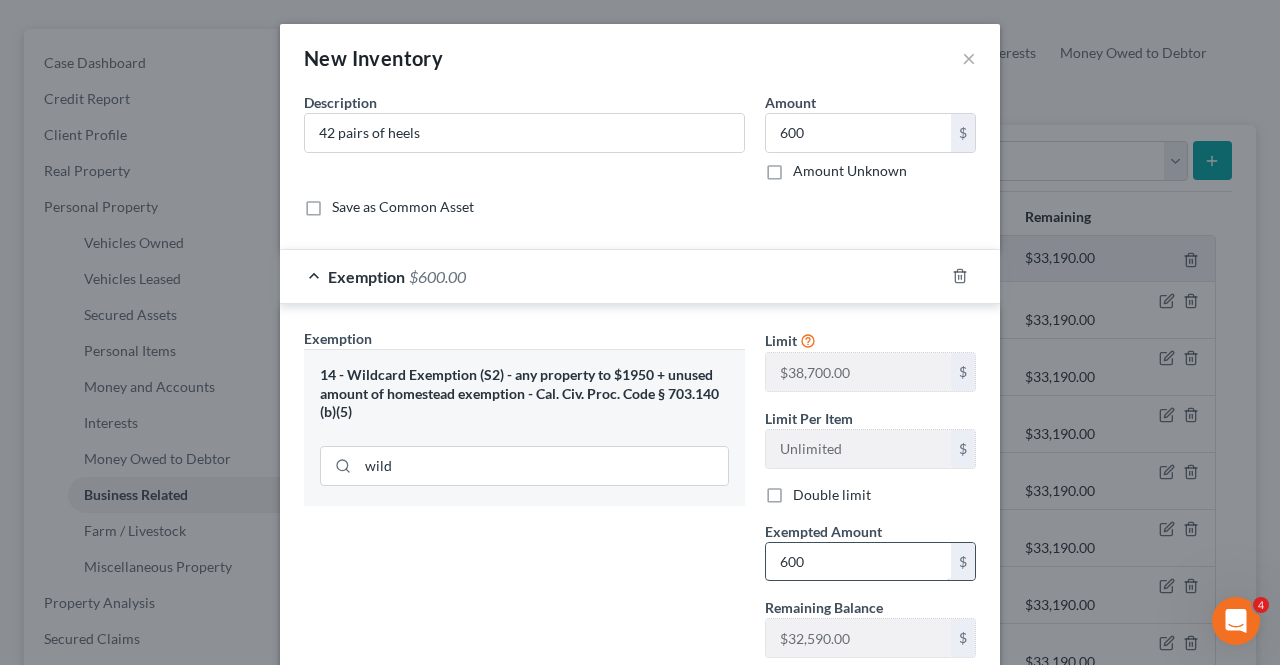 type on "600" 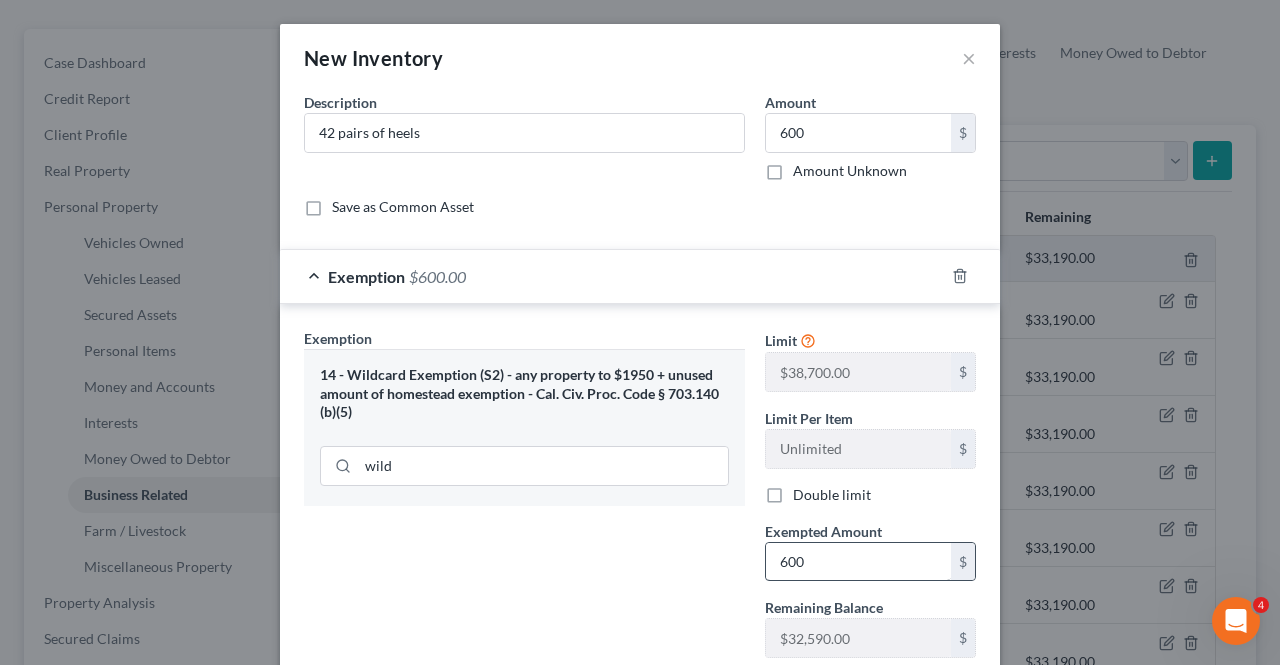scroll, scrollTop: 131, scrollLeft: 0, axis: vertical 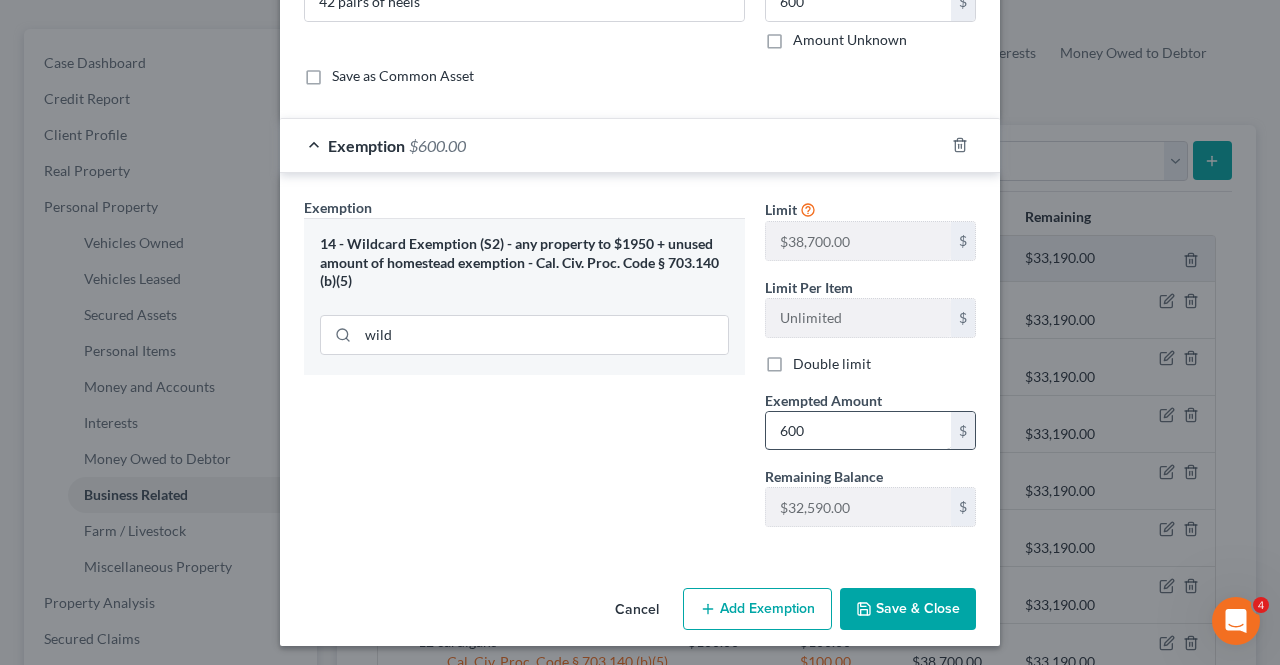 type 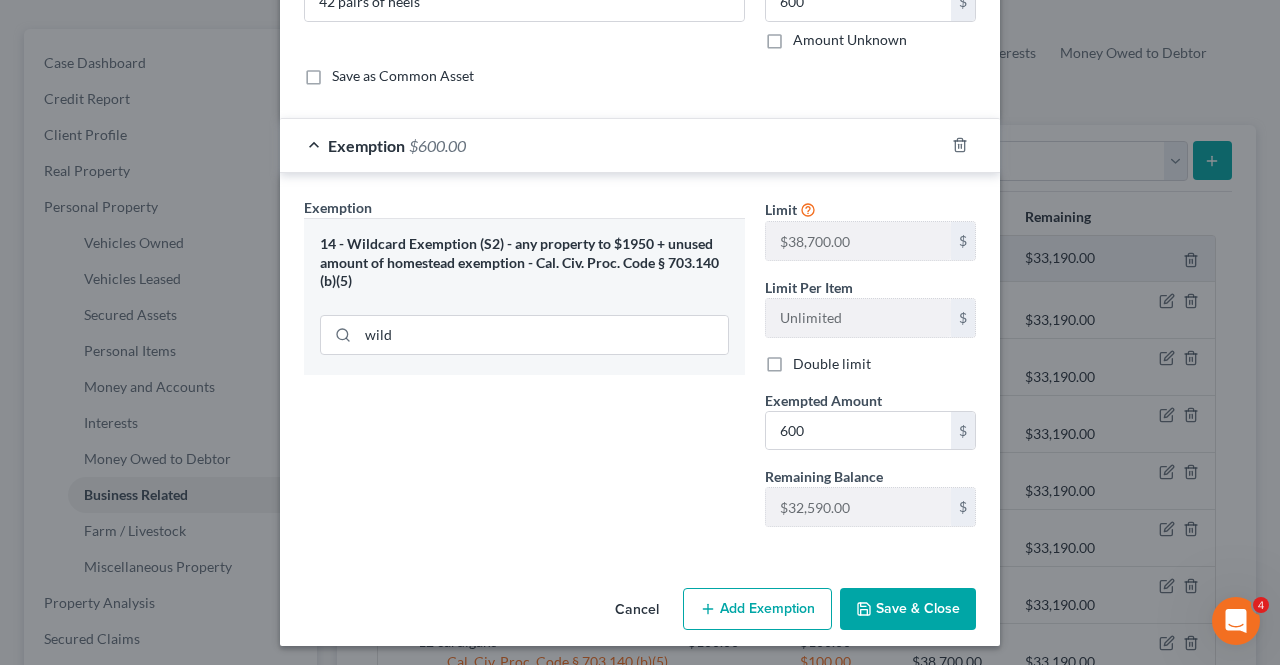 click on "Save & Close" at bounding box center [908, 609] 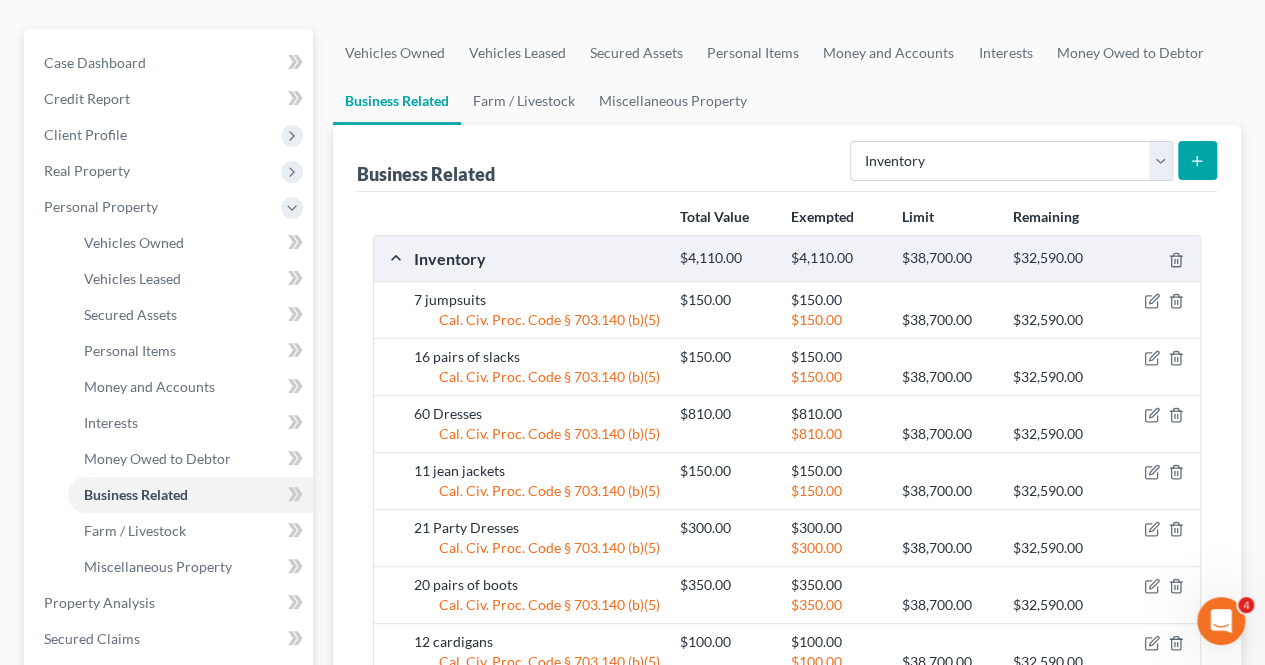 click 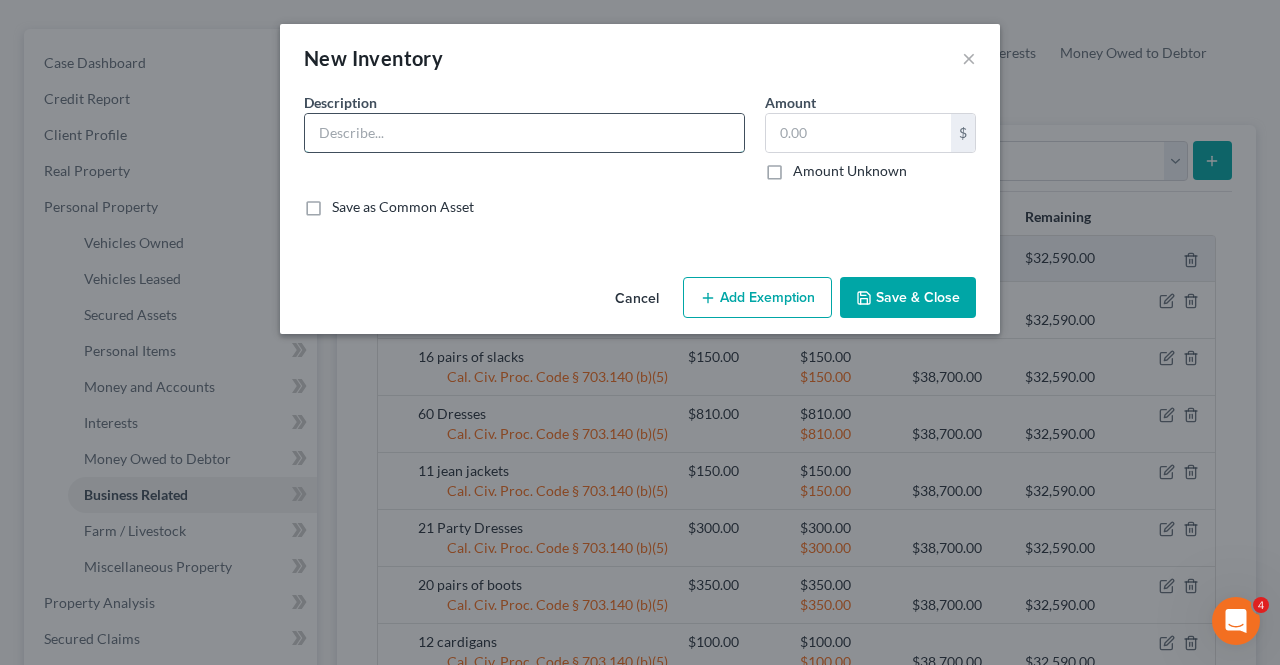 click at bounding box center [524, 133] 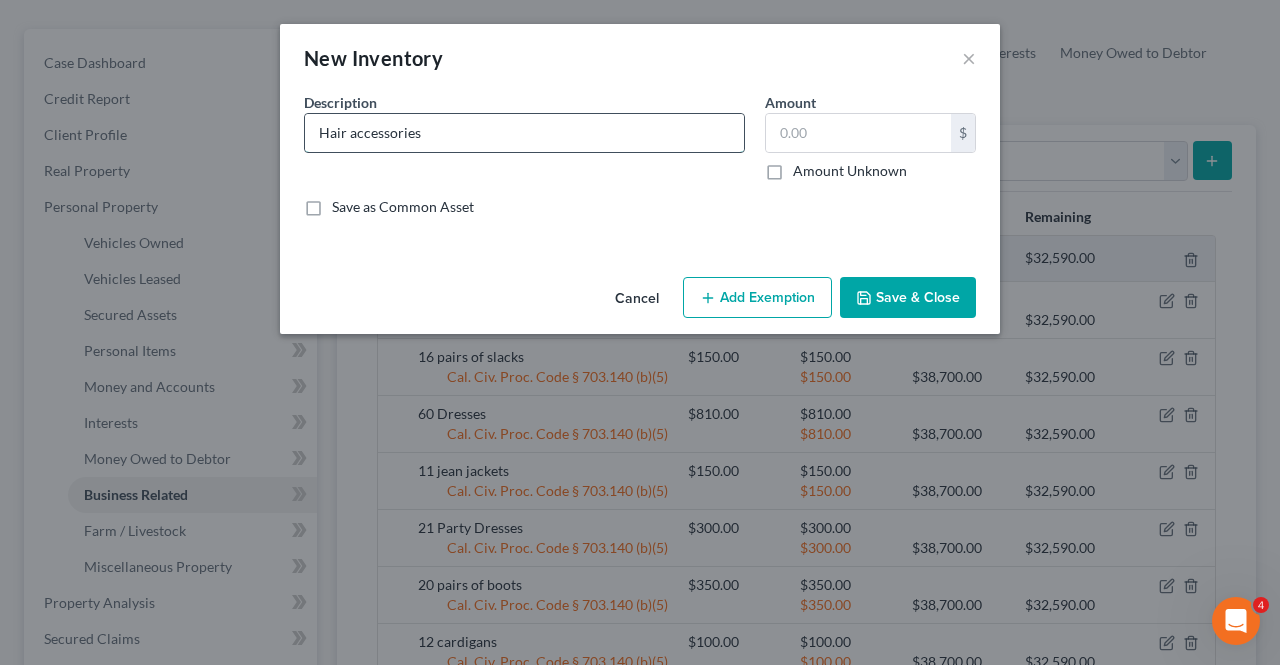 type on "Hair accessories" 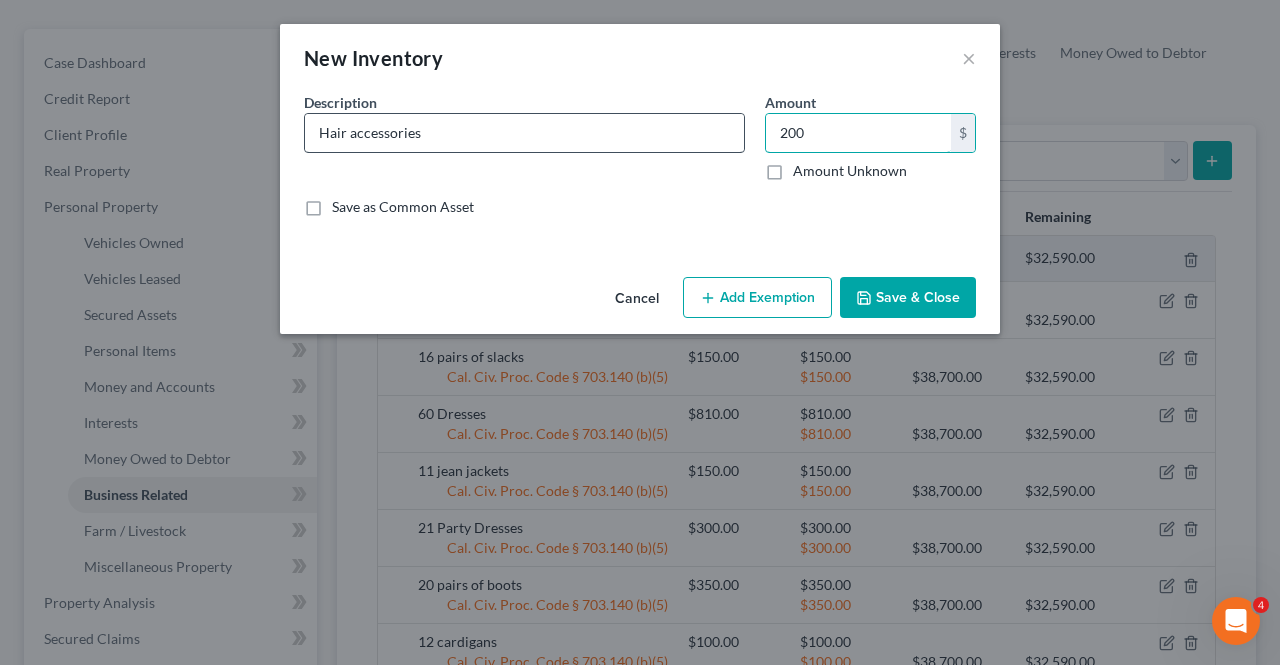 type on "200" 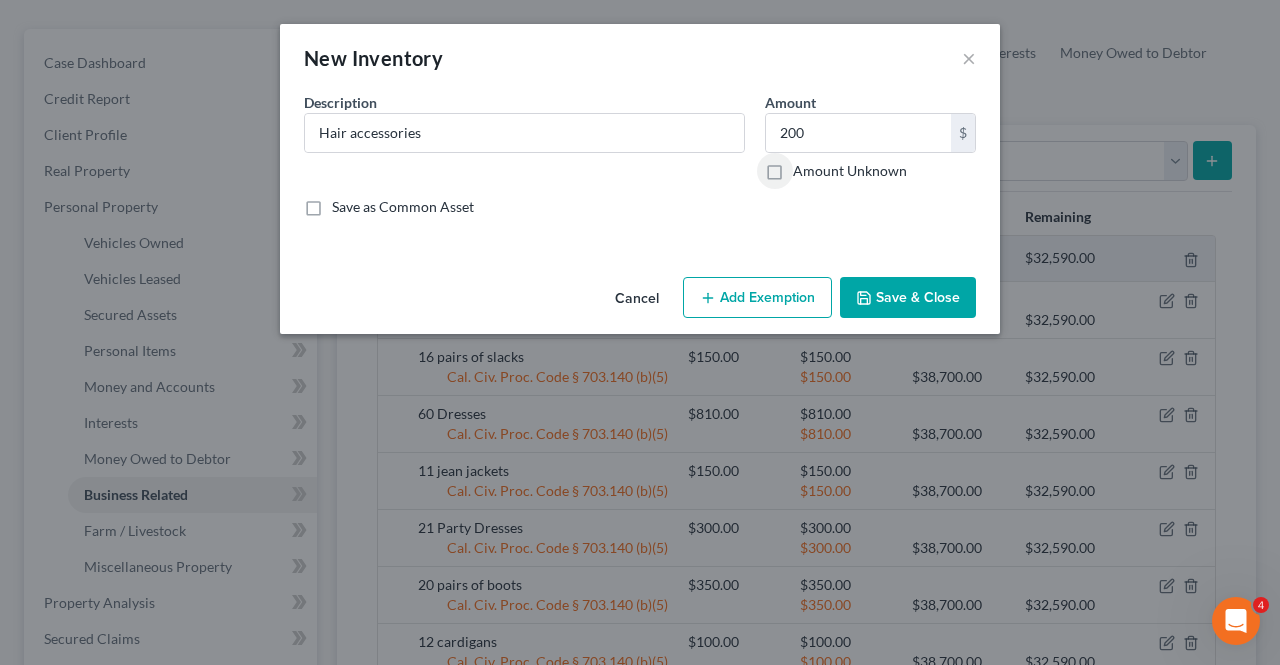 click on "Add Exemption" at bounding box center (757, 298) 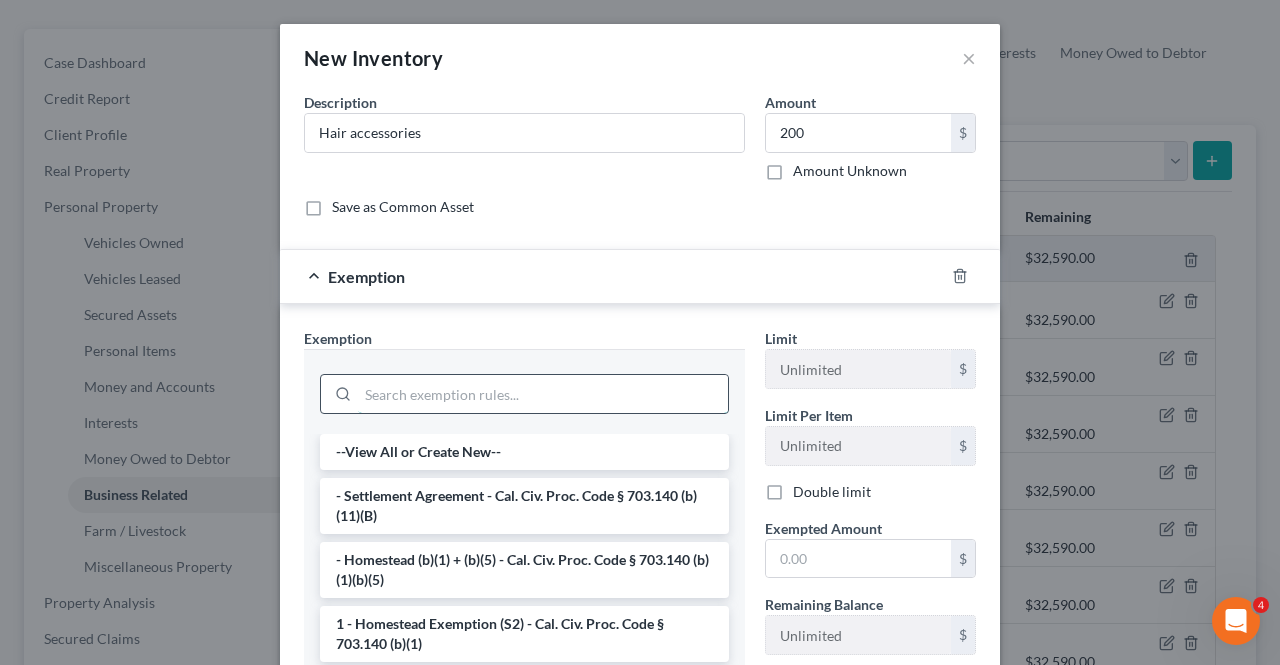 click at bounding box center [543, 394] 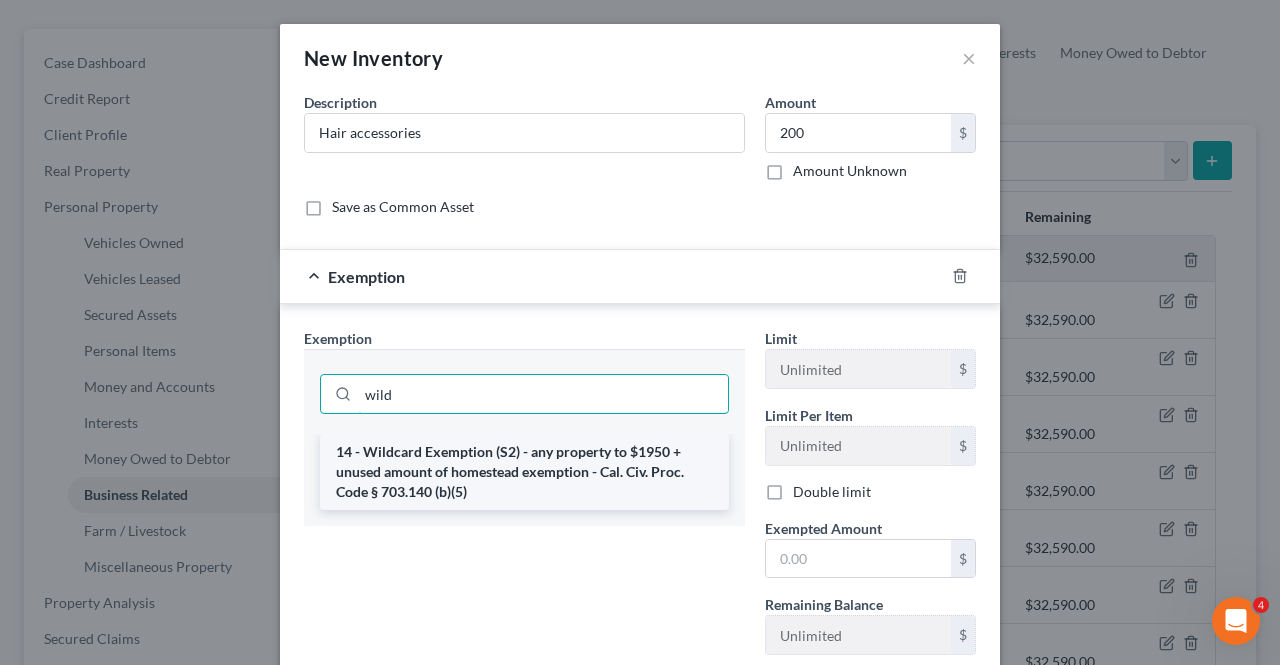 type on "wild" 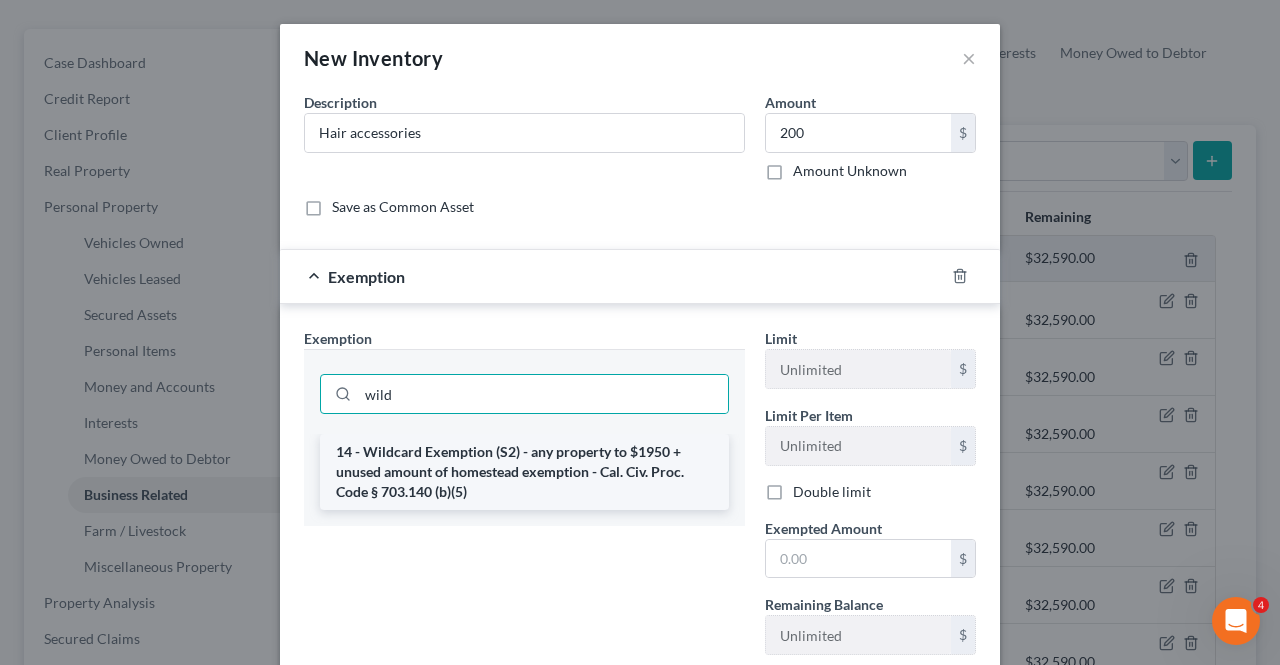 click on "14 - Wildcard Exemption (S2) - any property to $1950 + unused amount of homestead exemption  - Cal. Civ. Proc. Code § 703.140 (b)(5)" at bounding box center (524, 472) 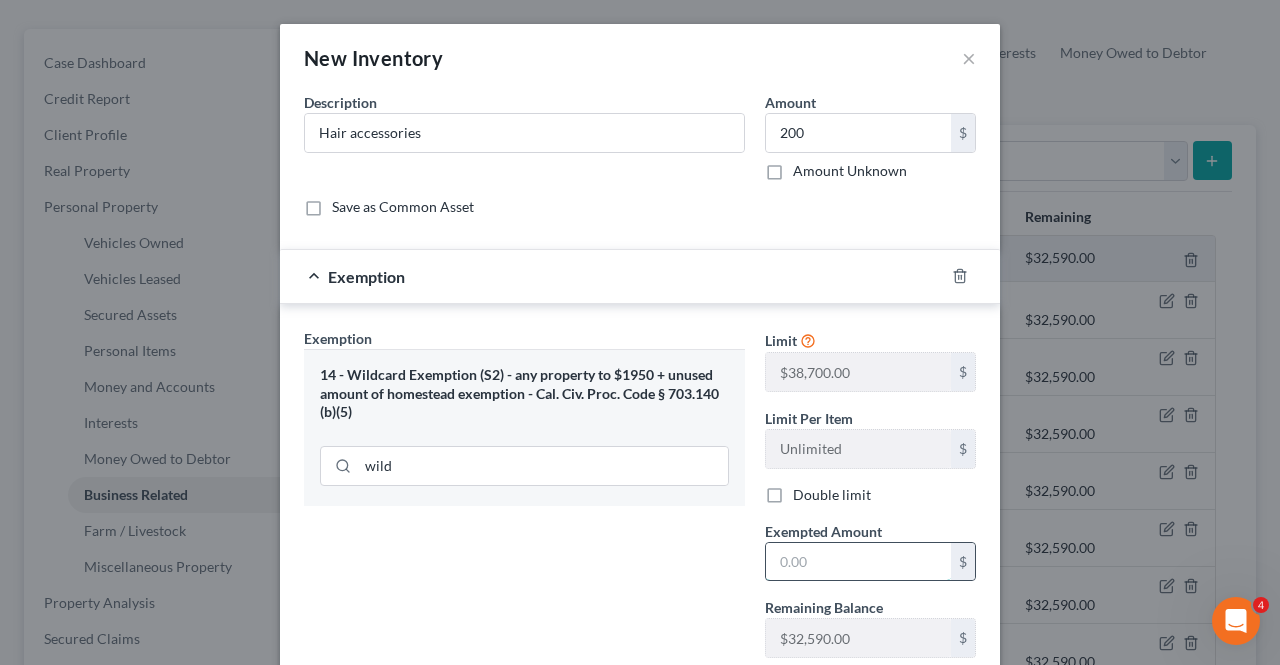 click at bounding box center [858, 562] 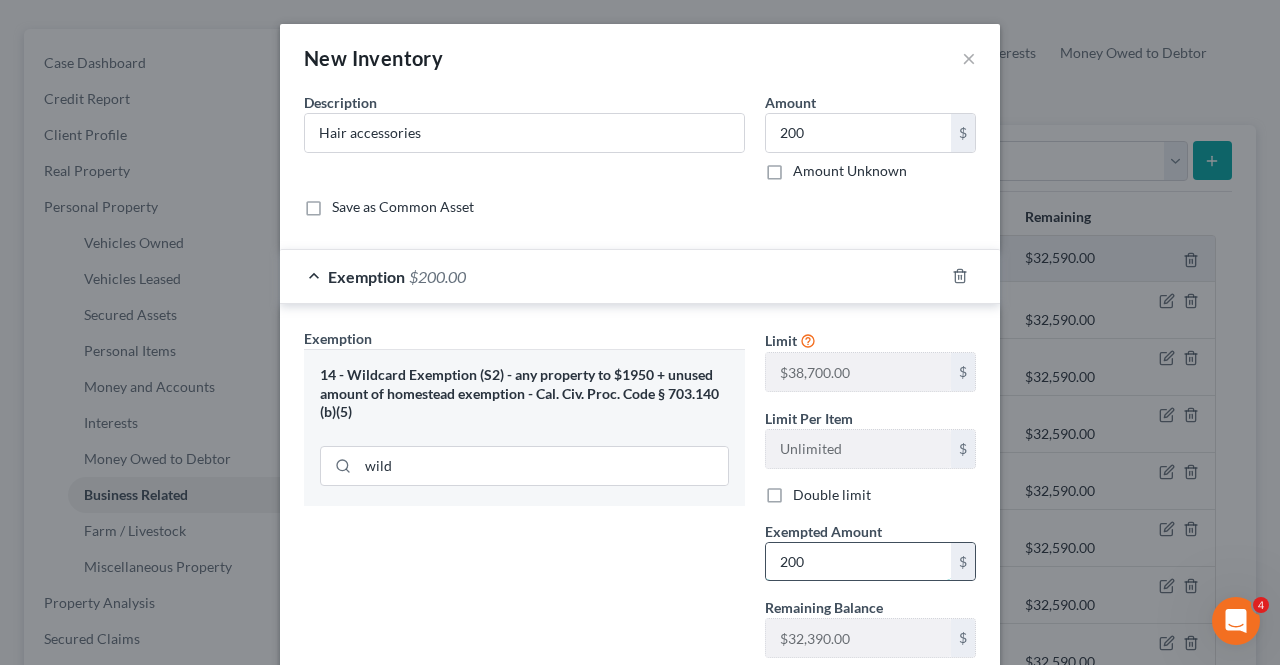 type on "200" 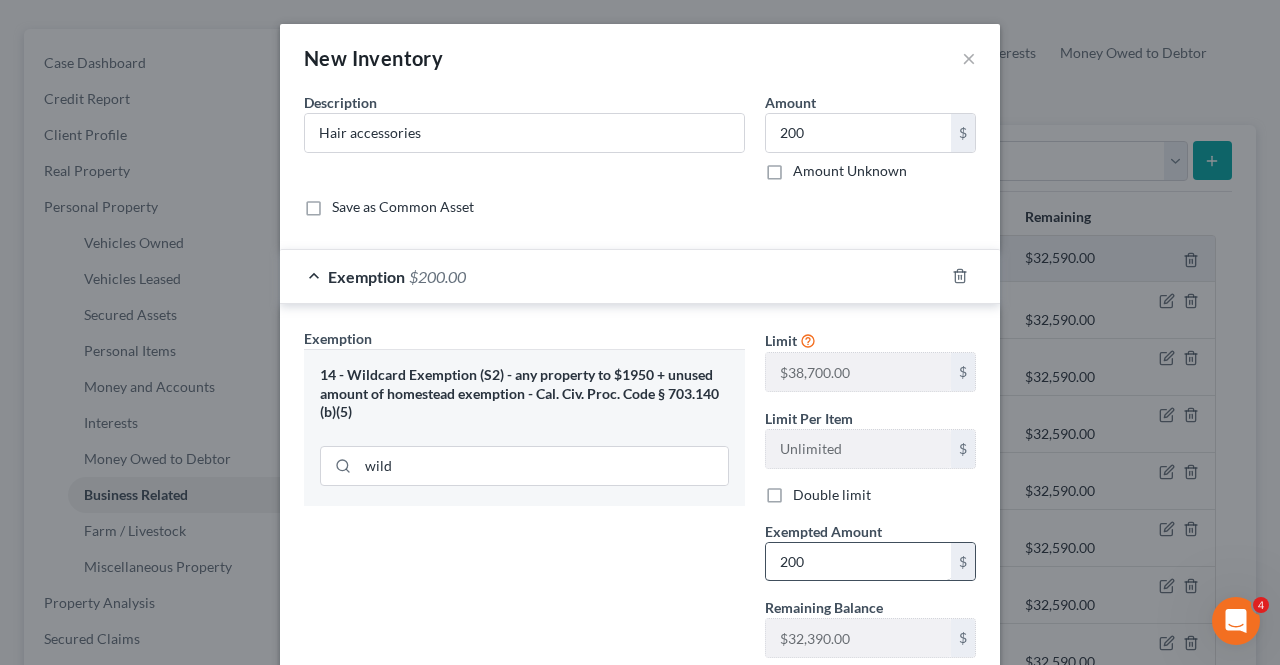 scroll, scrollTop: 131, scrollLeft: 0, axis: vertical 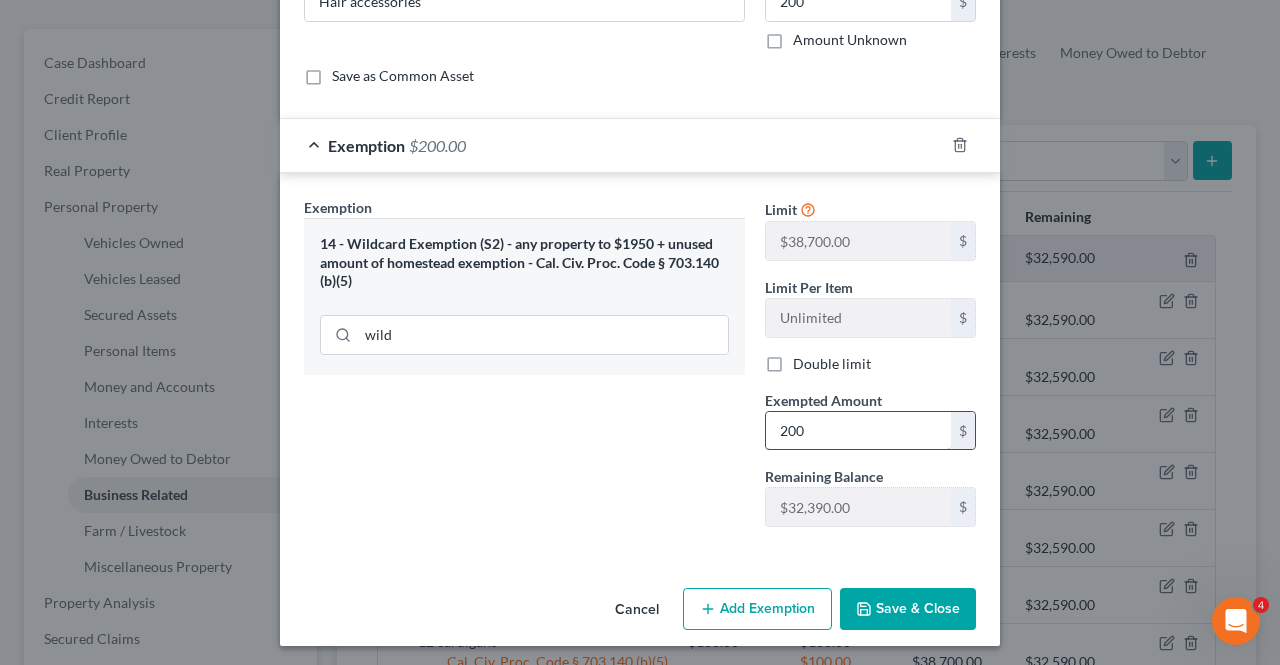 type 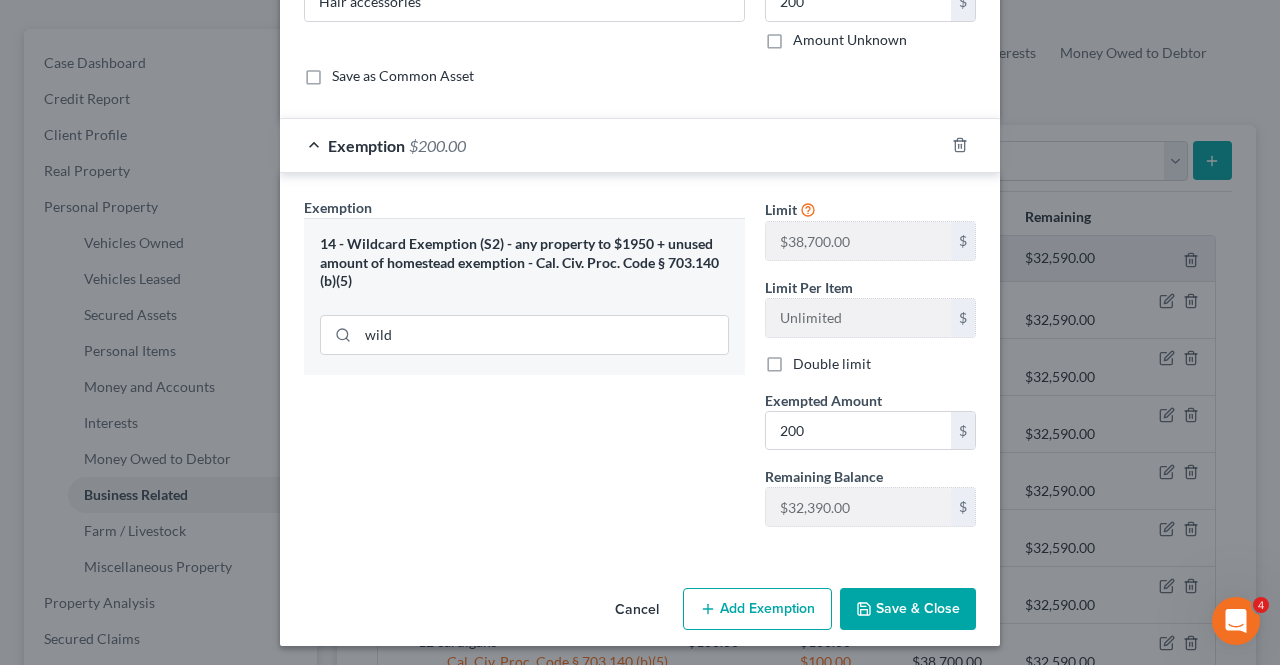click on "Save & Close" at bounding box center [908, 609] 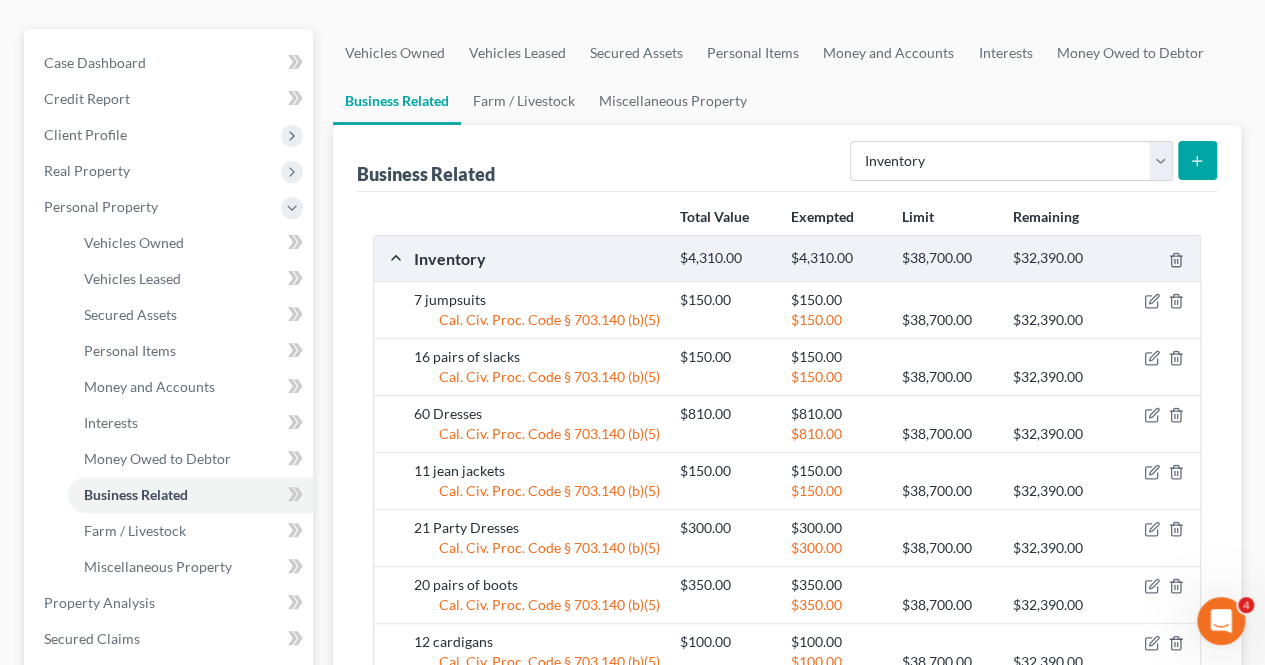 click at bounding box center (1197, 160) 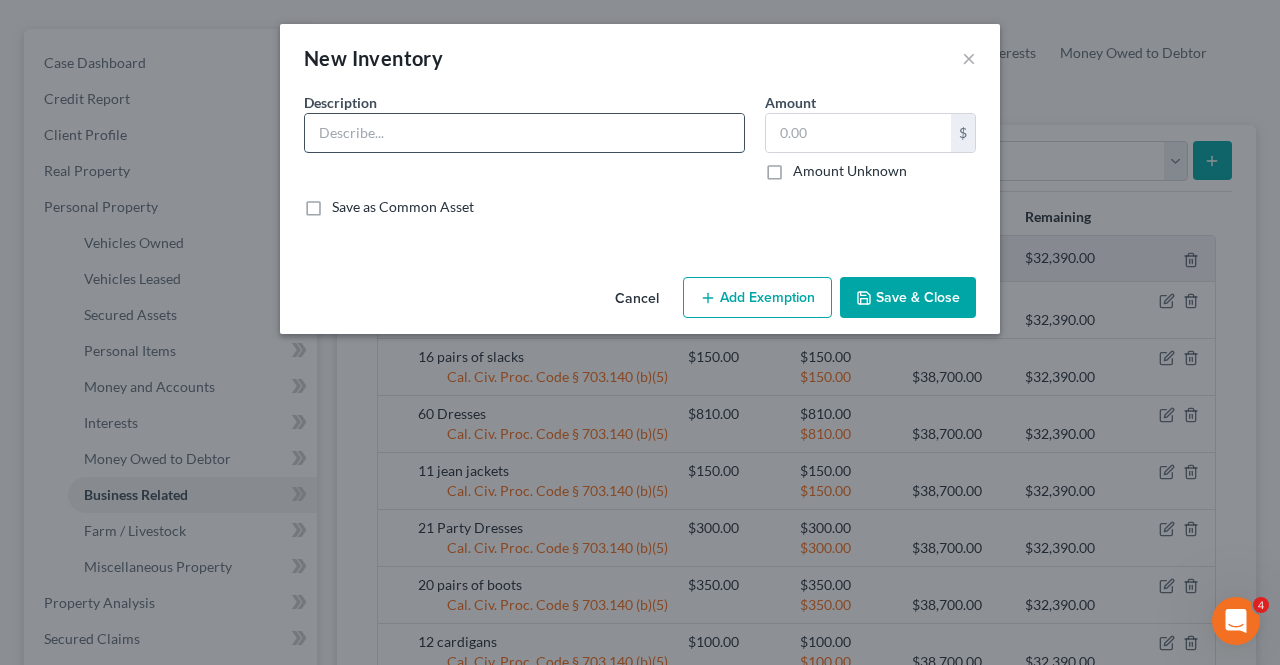 click at bounding box center (524, 133) 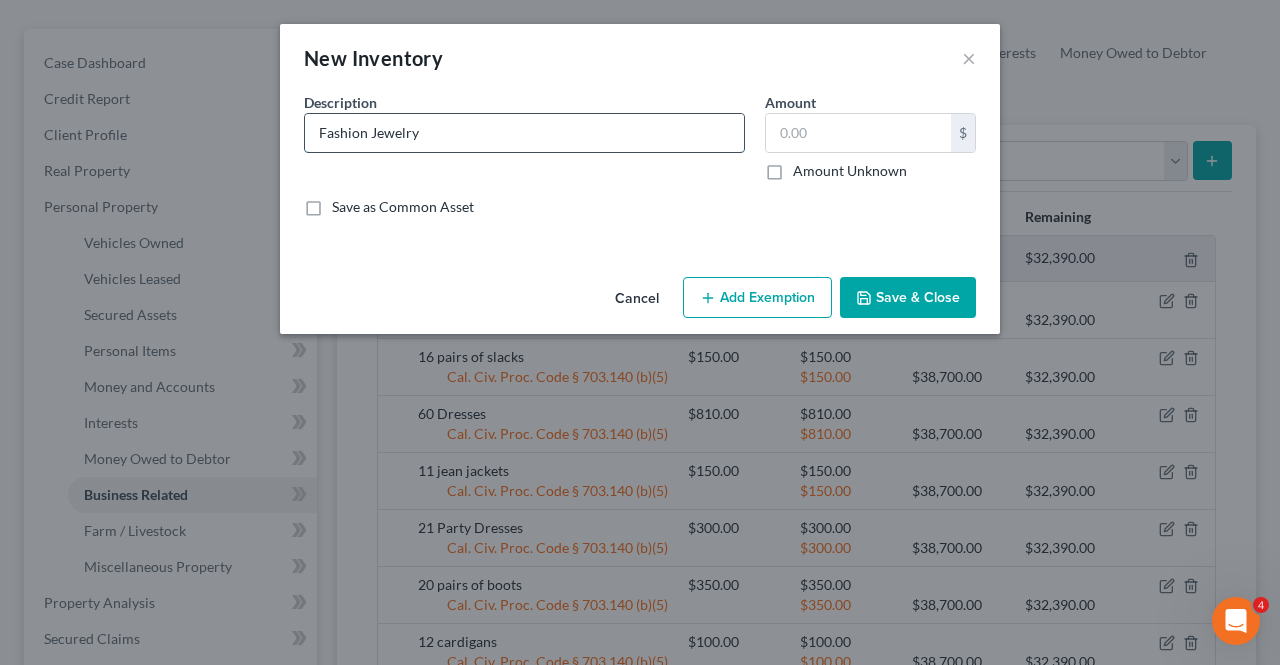 type on "Fashion Jewelry" 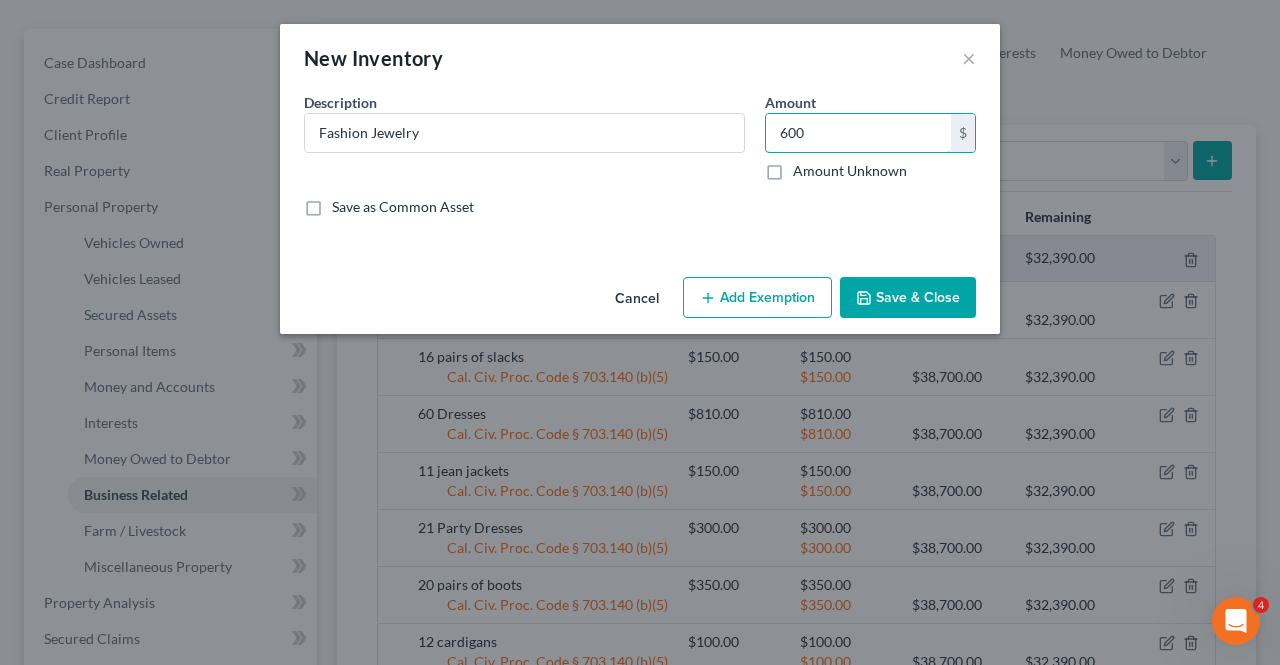 type on "600" 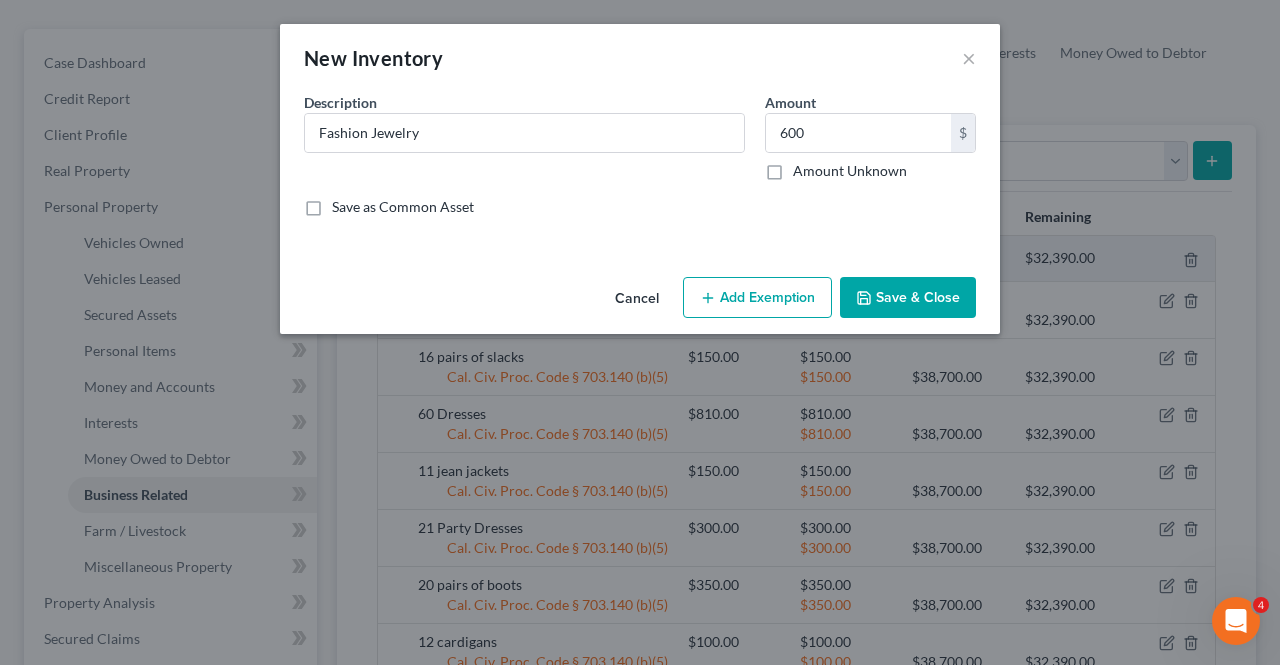 click on "Add Exemption" at bounding box center [757, 298] 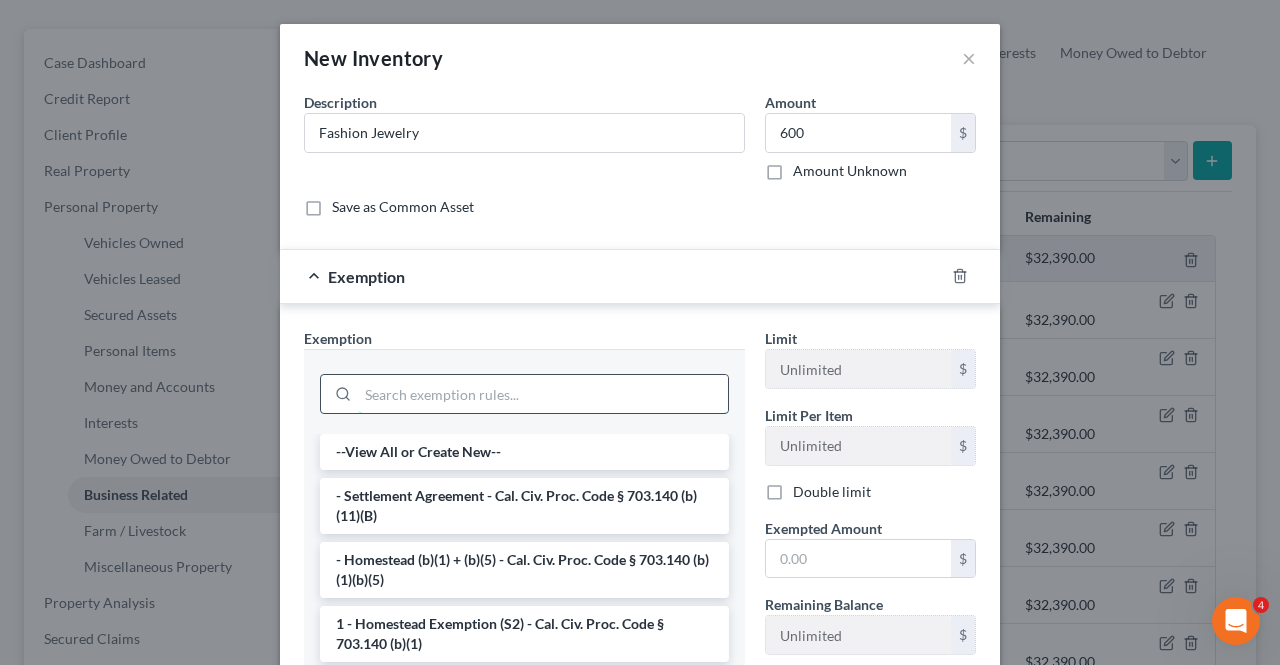 click at bounding box center (543, 394) 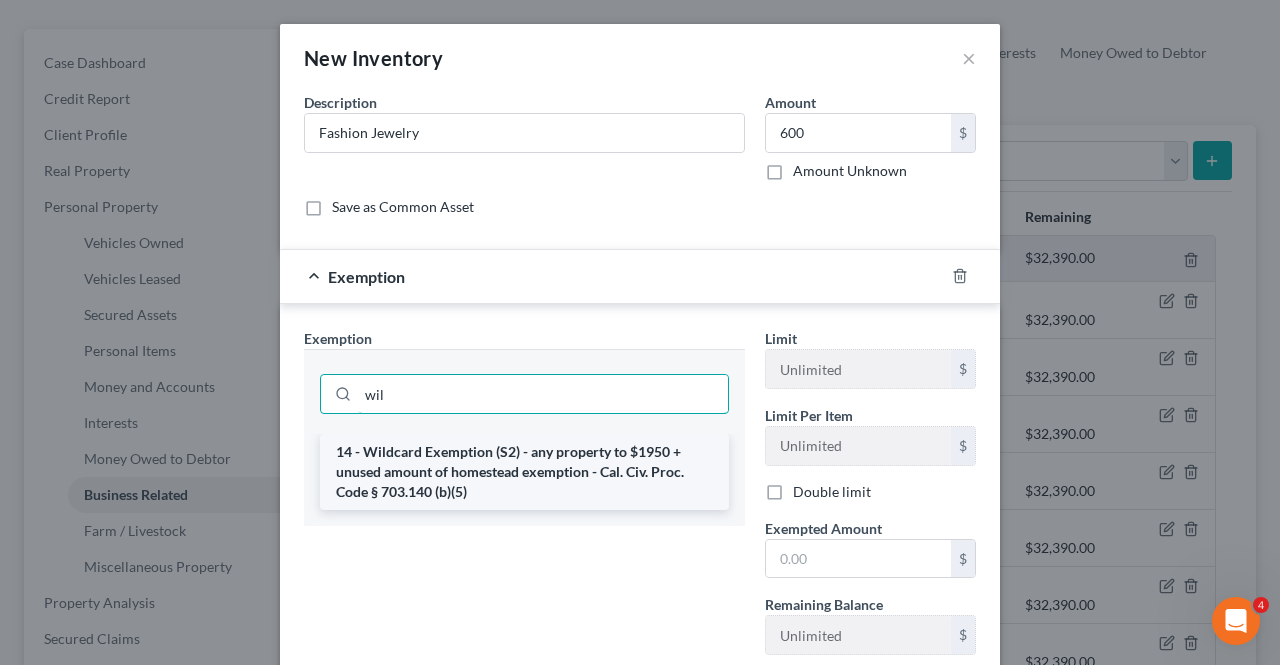 type on "wil" 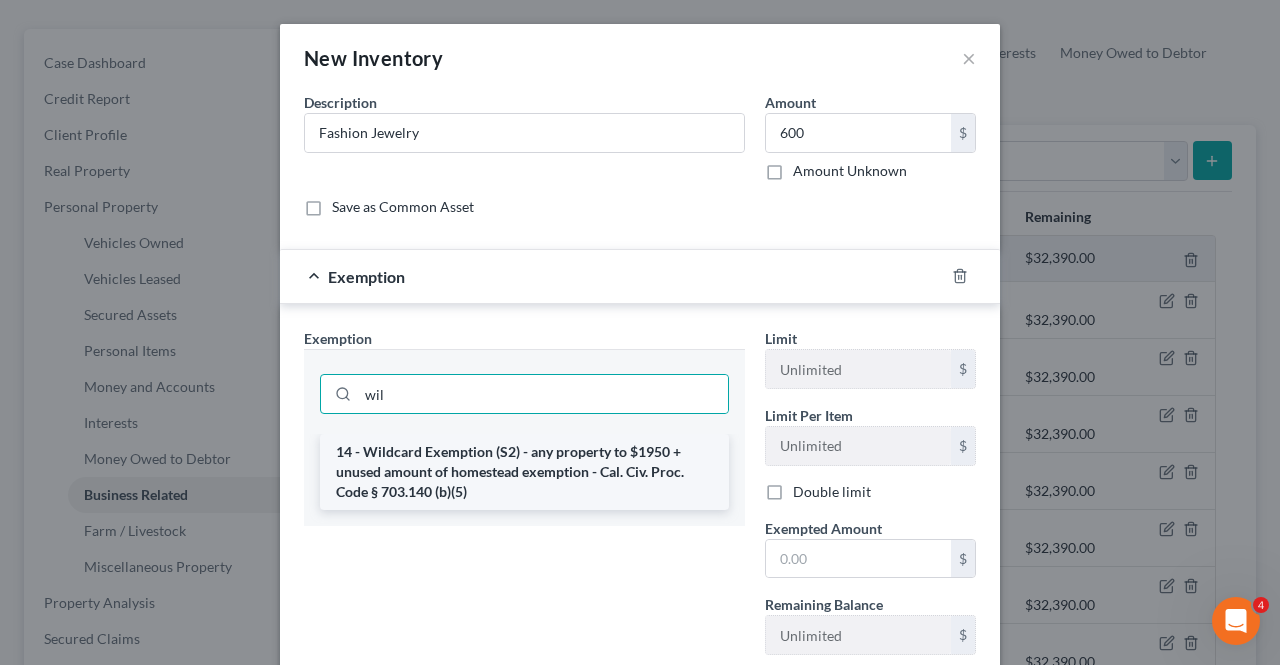 click on "14 - Wildcard Exemption (S2) - any property to $1950 + unused amount of homestead exemption  - Cal. Civ. Proc. Code § 703.140 (b)(5)" at bounding box center (524, 472) 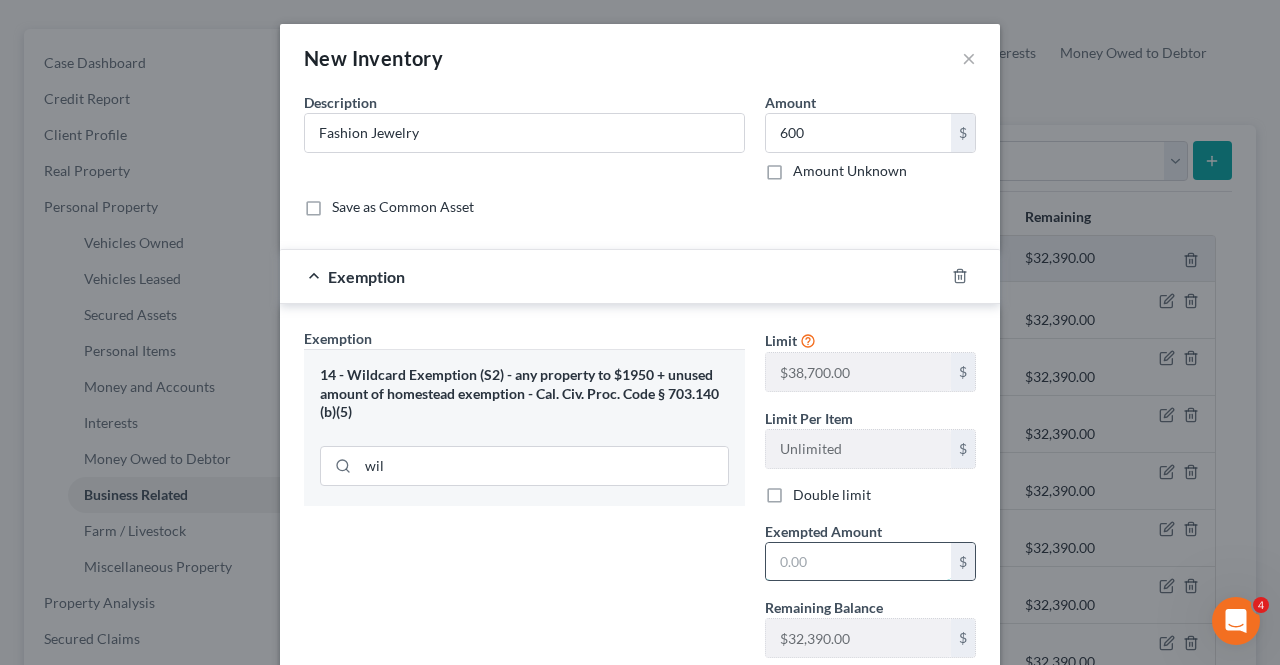 click at bounding box center (858, 562) 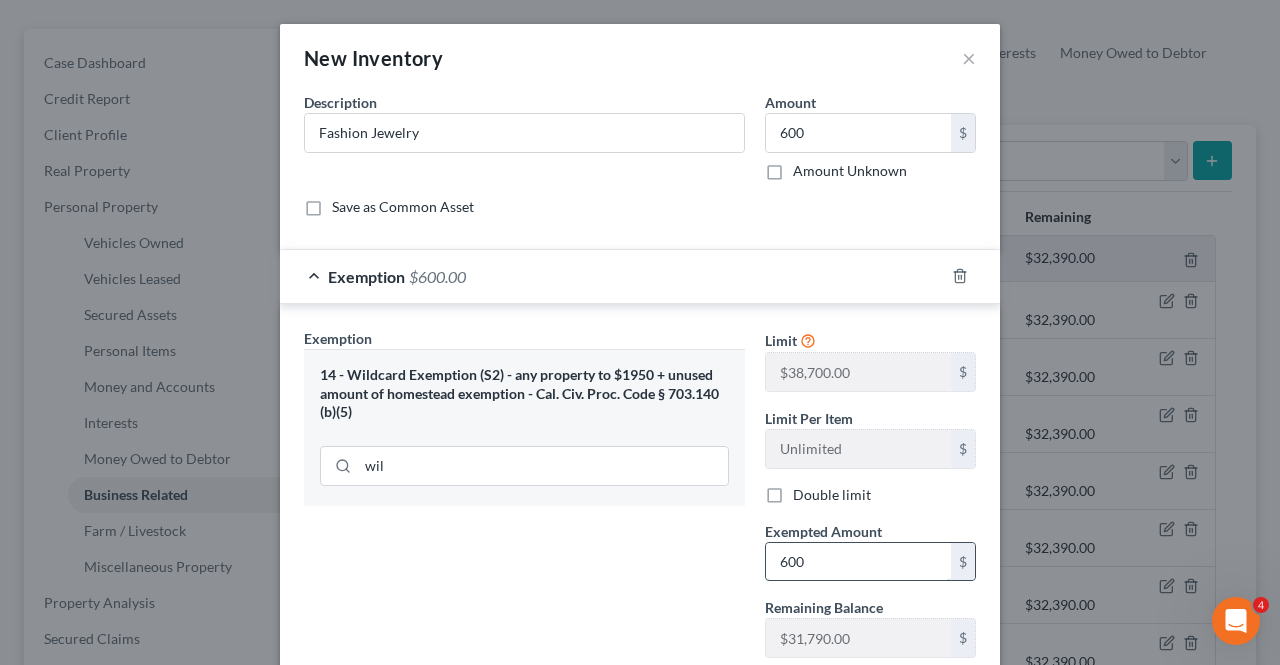 type on "600" 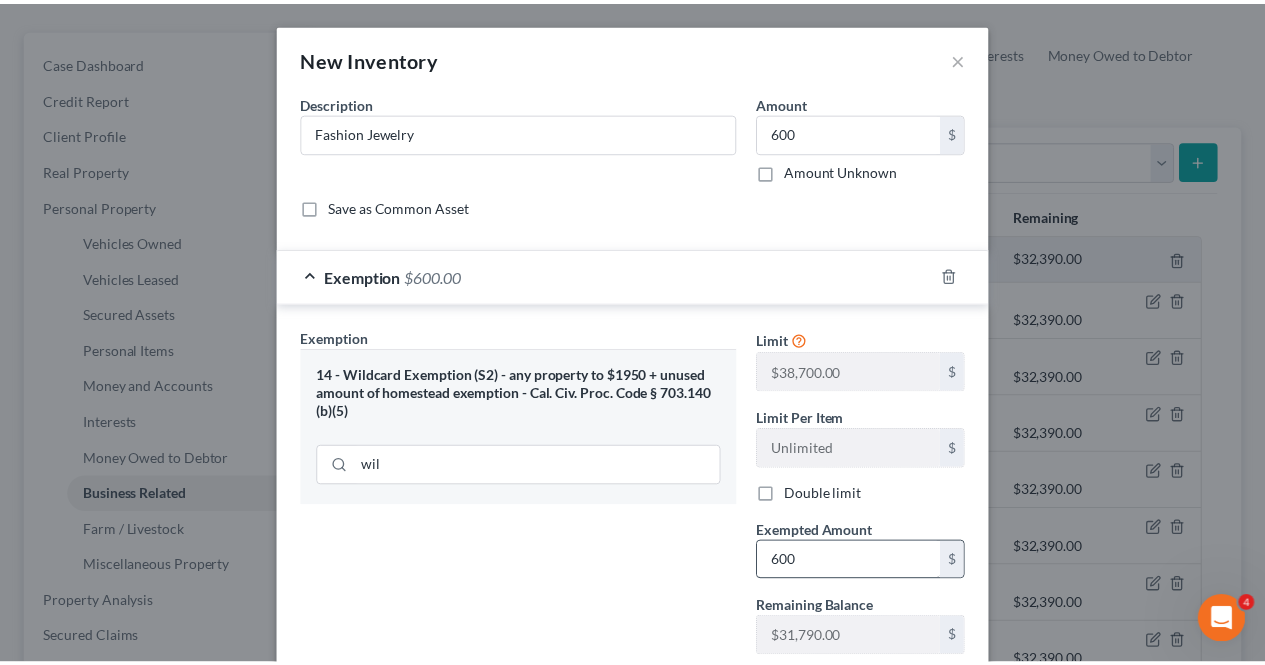 scroll, scrollTop: 131, scrollLeft: 0, axis: vertical 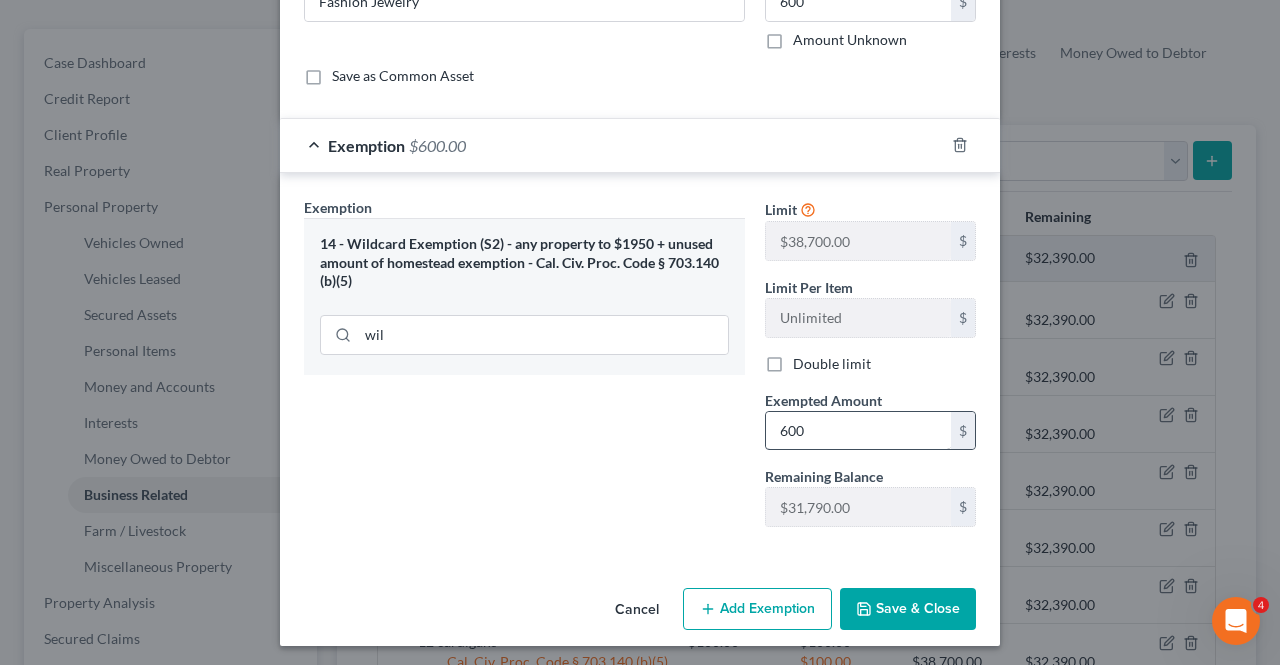 type 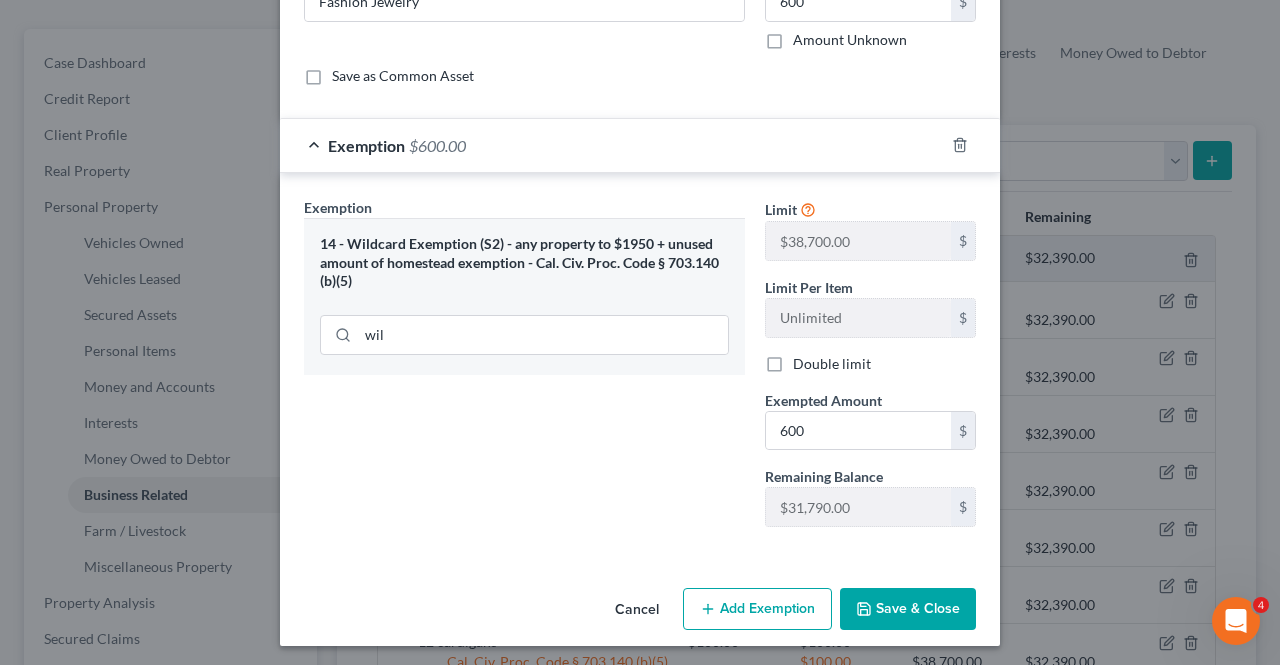 click on "Save & Close" at bounding box center (908, 609) 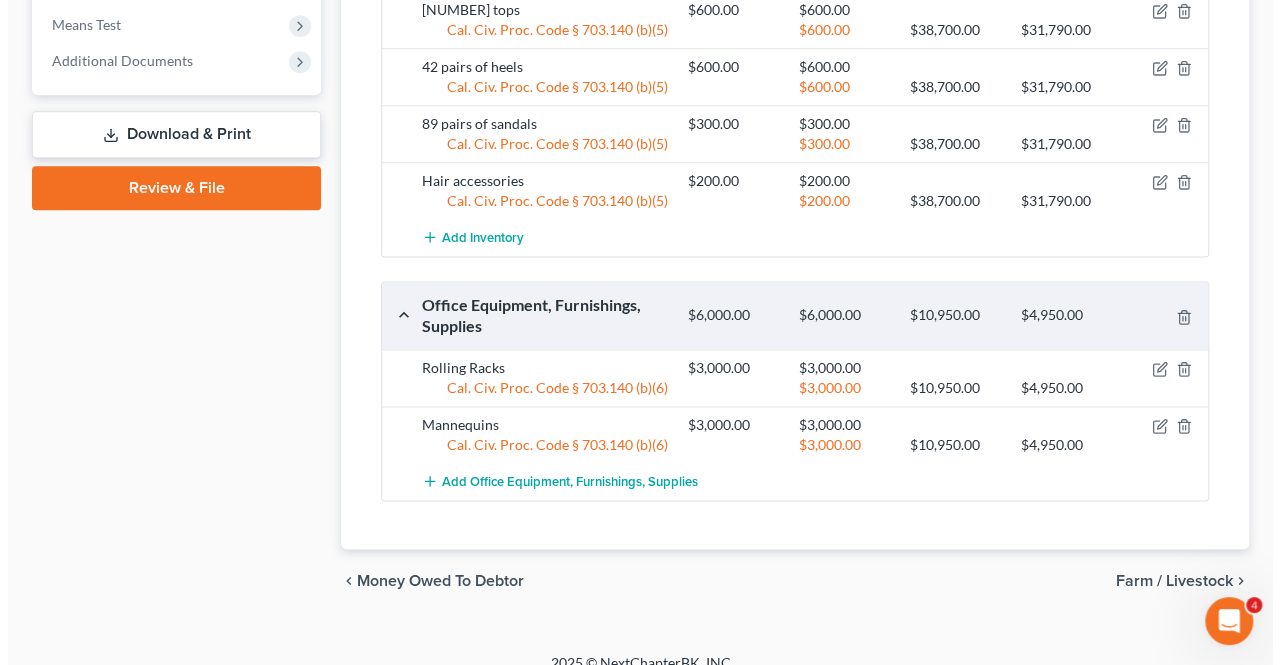 scroll, scrollTop: 1179, scrollLeft: 0, axis: vertical 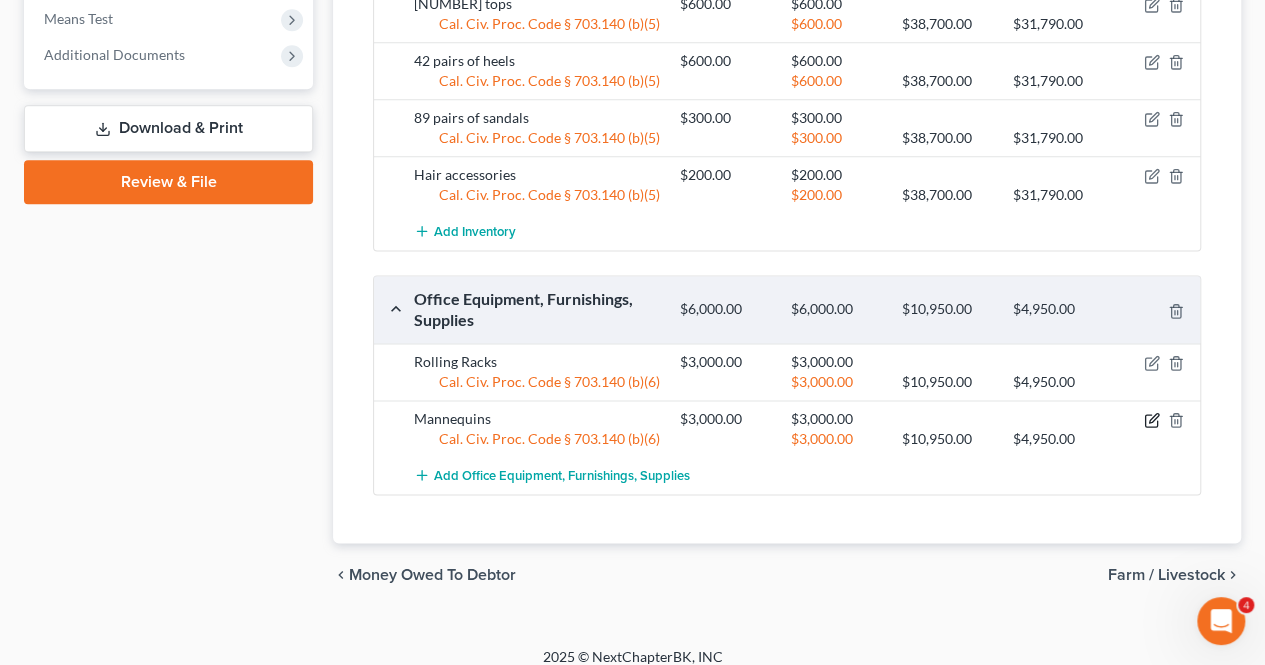 click 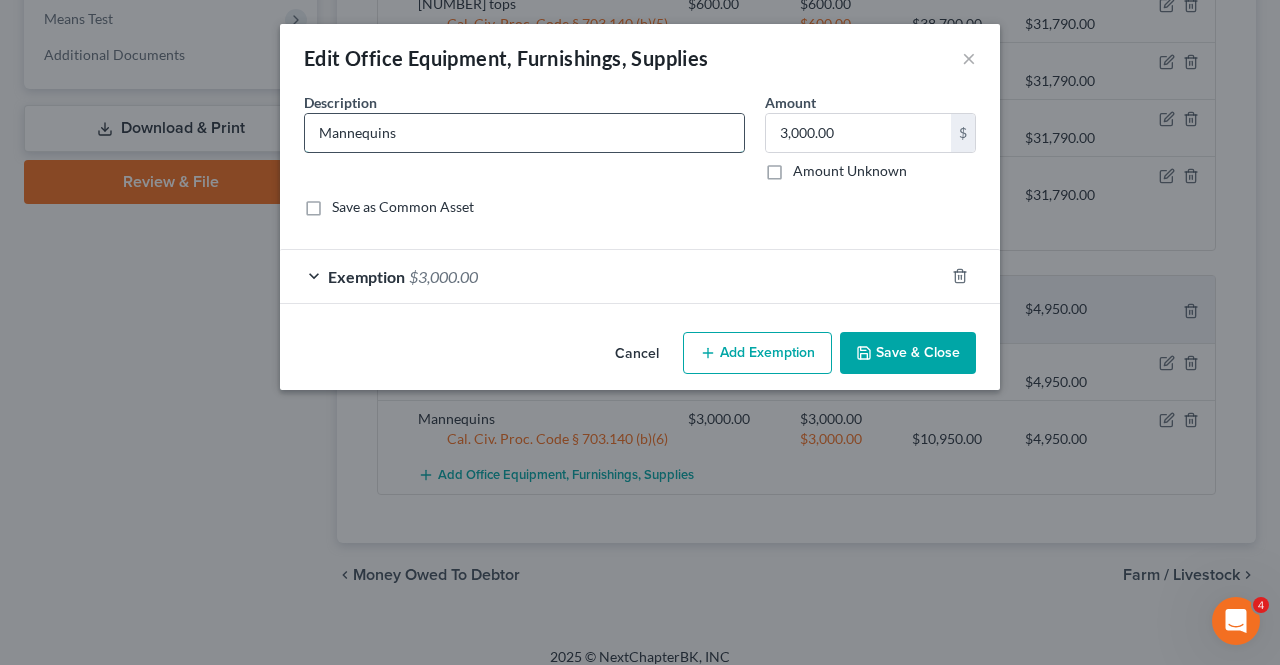 click on "Mannequins" at bounding box center [524, 133] 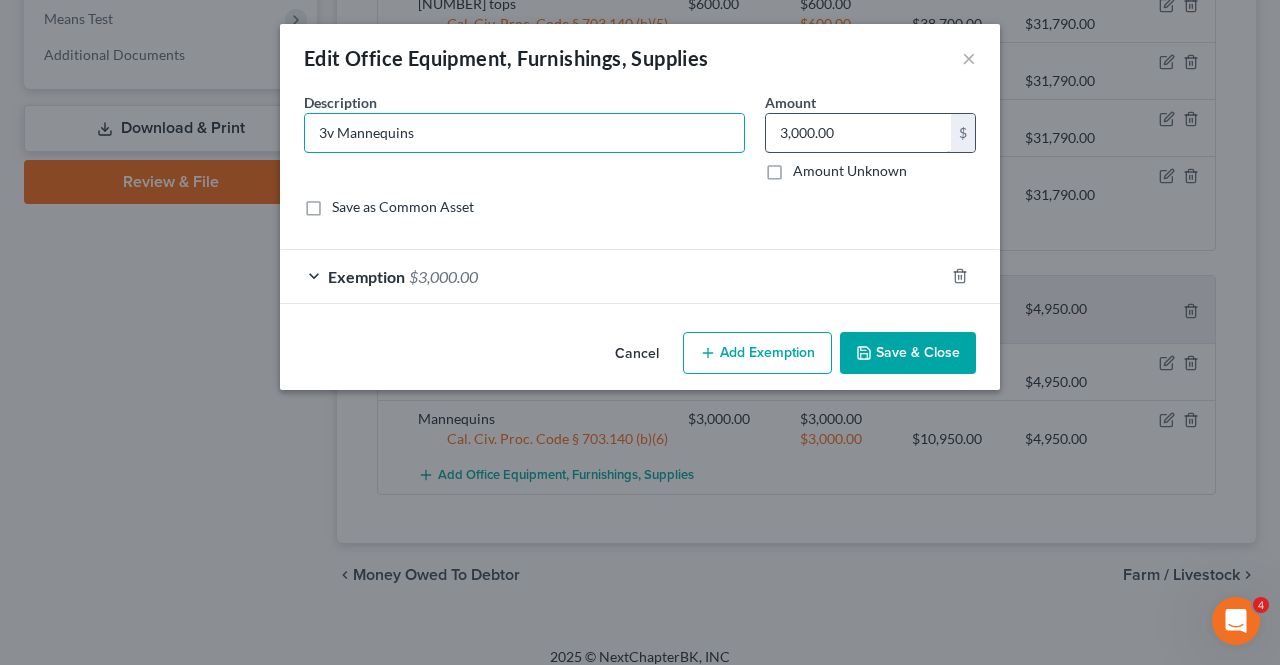 type on "3v Mannequins" 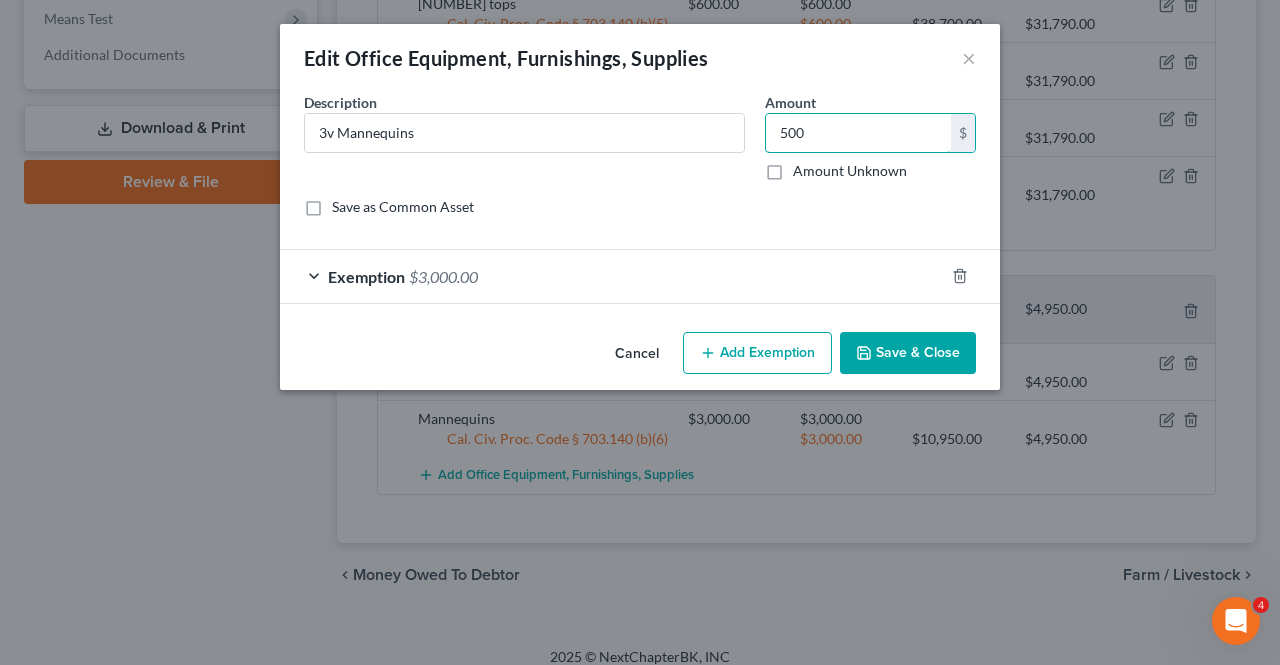 type on "500" 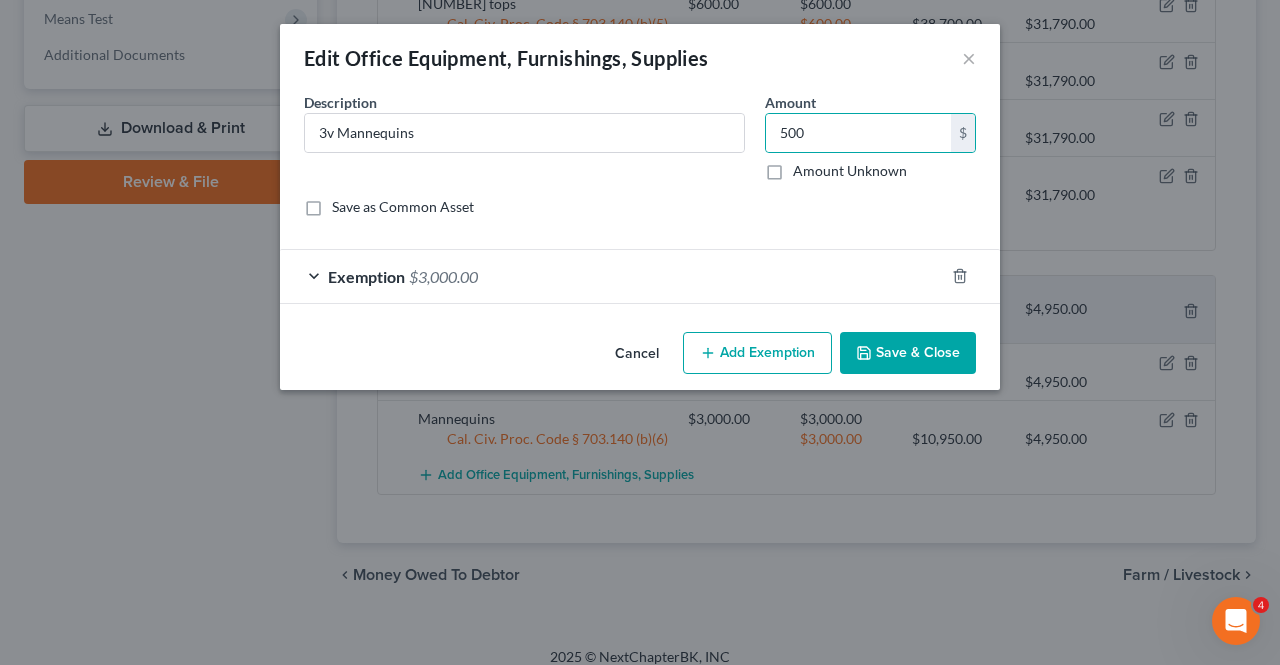 click on "Exemption $3,000.00" at bounding box center [612, 276] 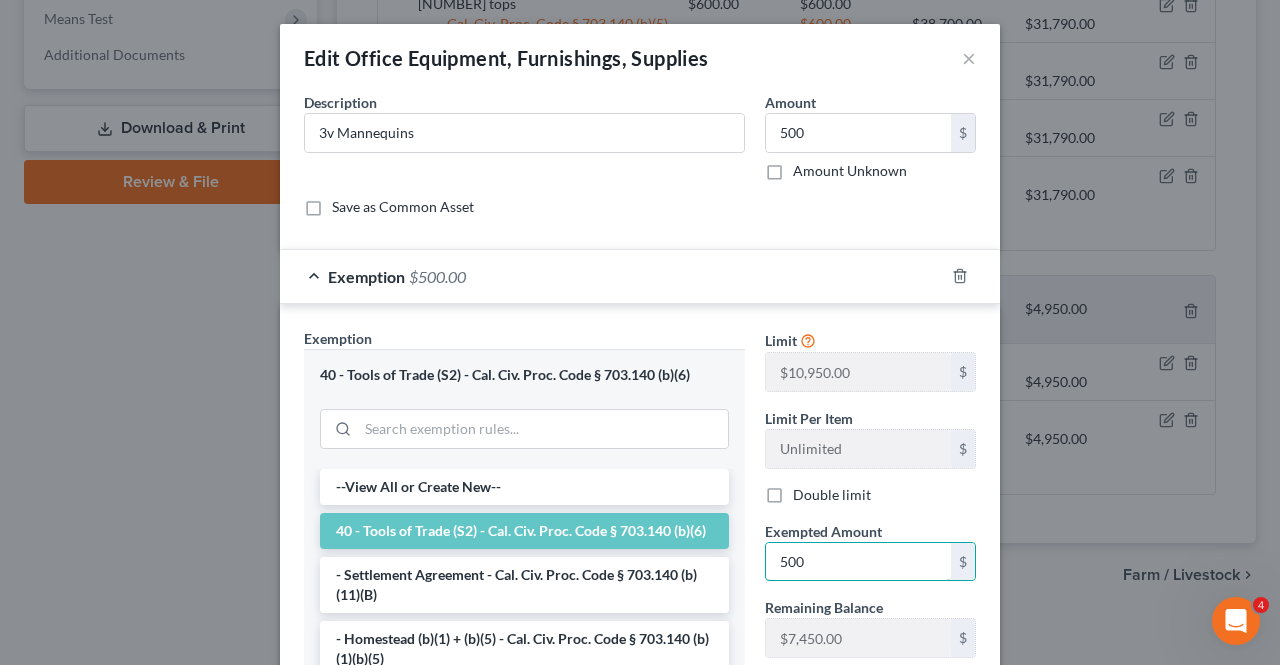 type on "500" 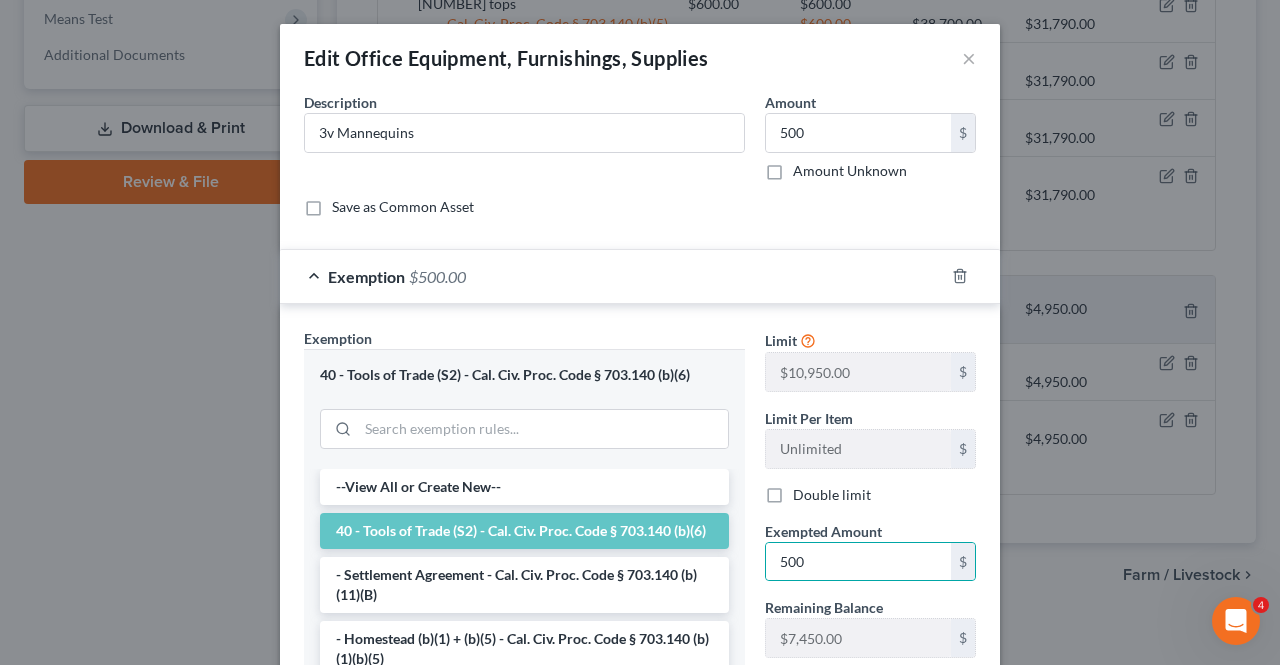 scroll, scrollTop: 263, scrollLeft: 0, axis: vertical 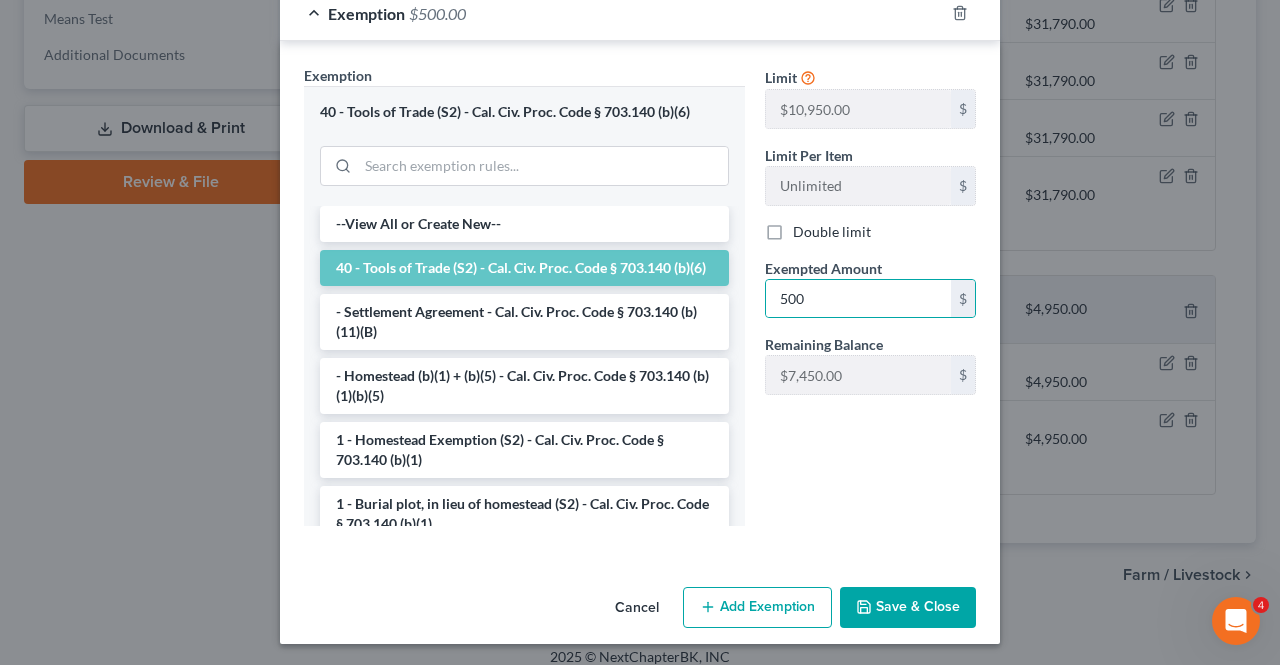 type 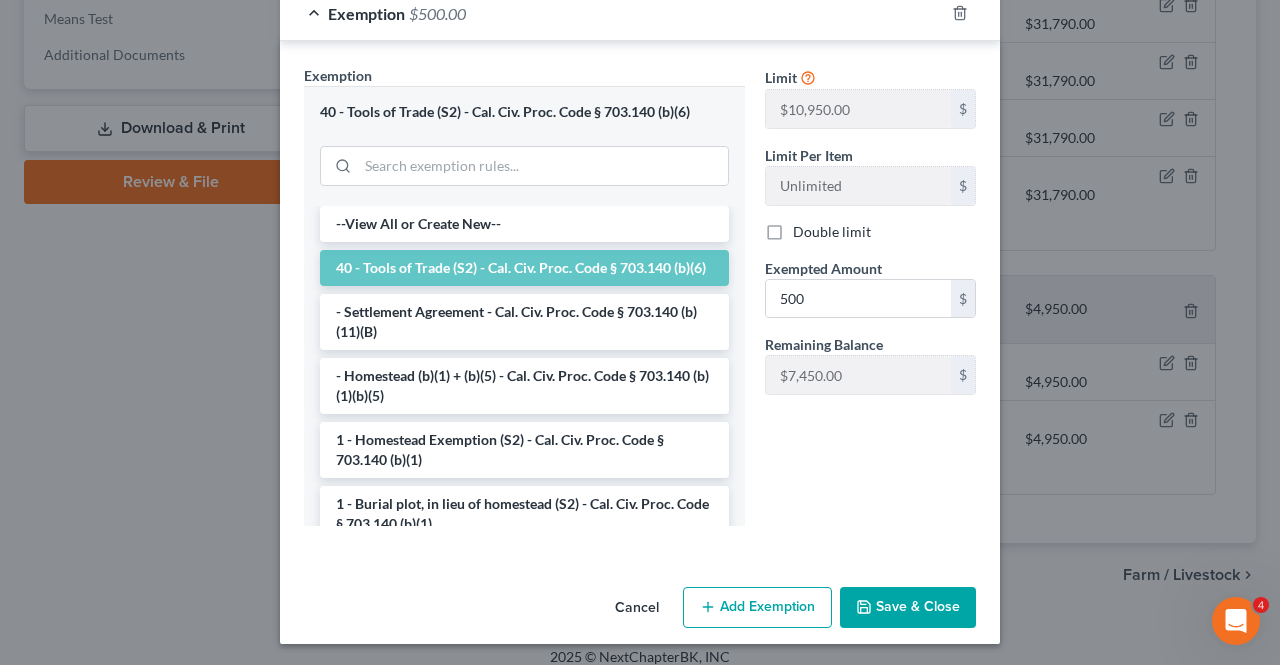 click on "Save & Close" at bounding box center [908, 608] 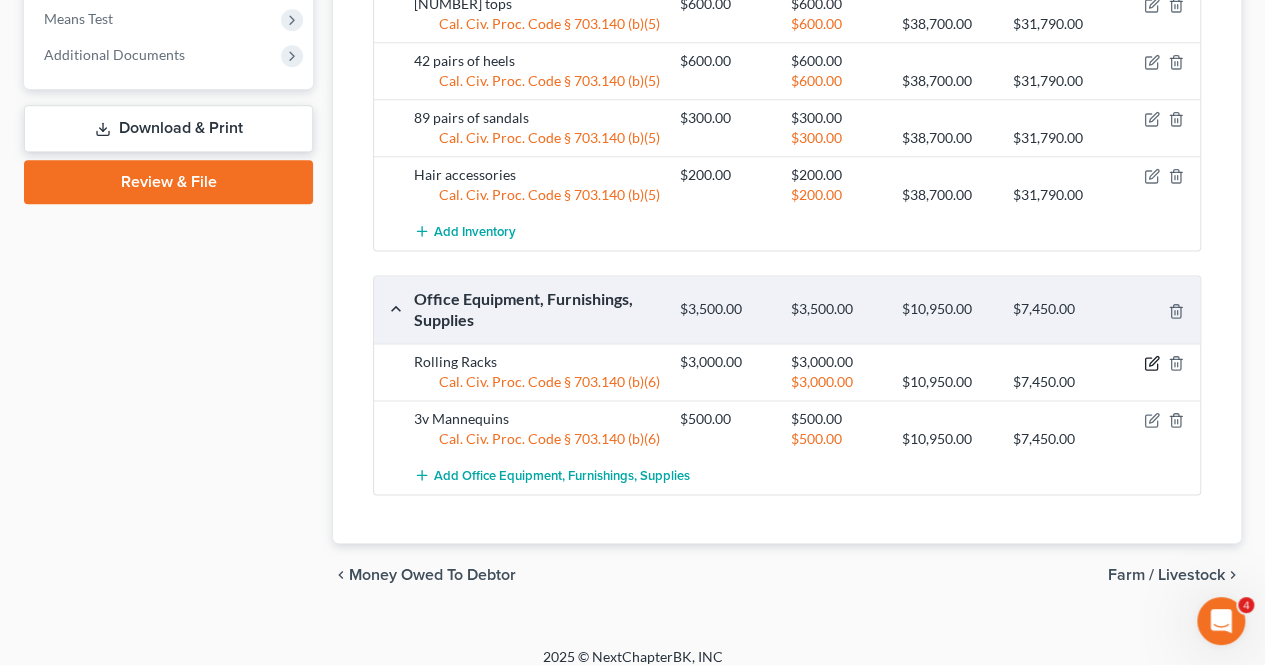click 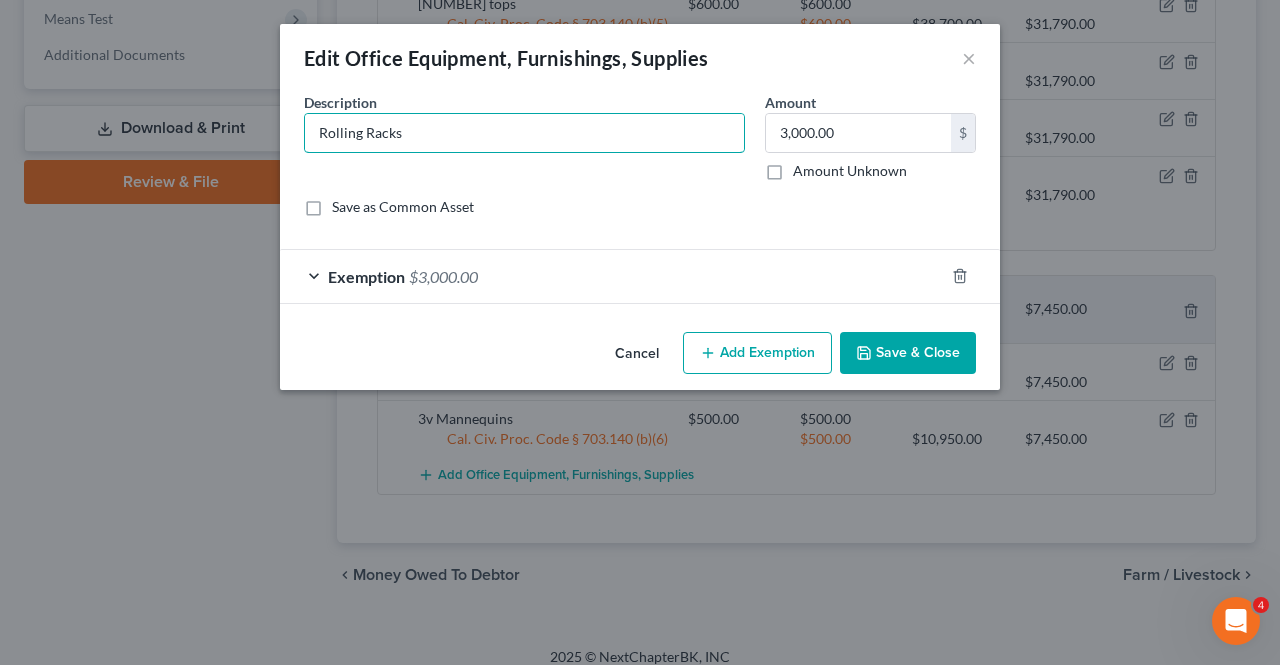 drag, startPoint x: 418, startPoint y: 132, endPoint x: 196, endPoint y: 158, distance: 223.51733 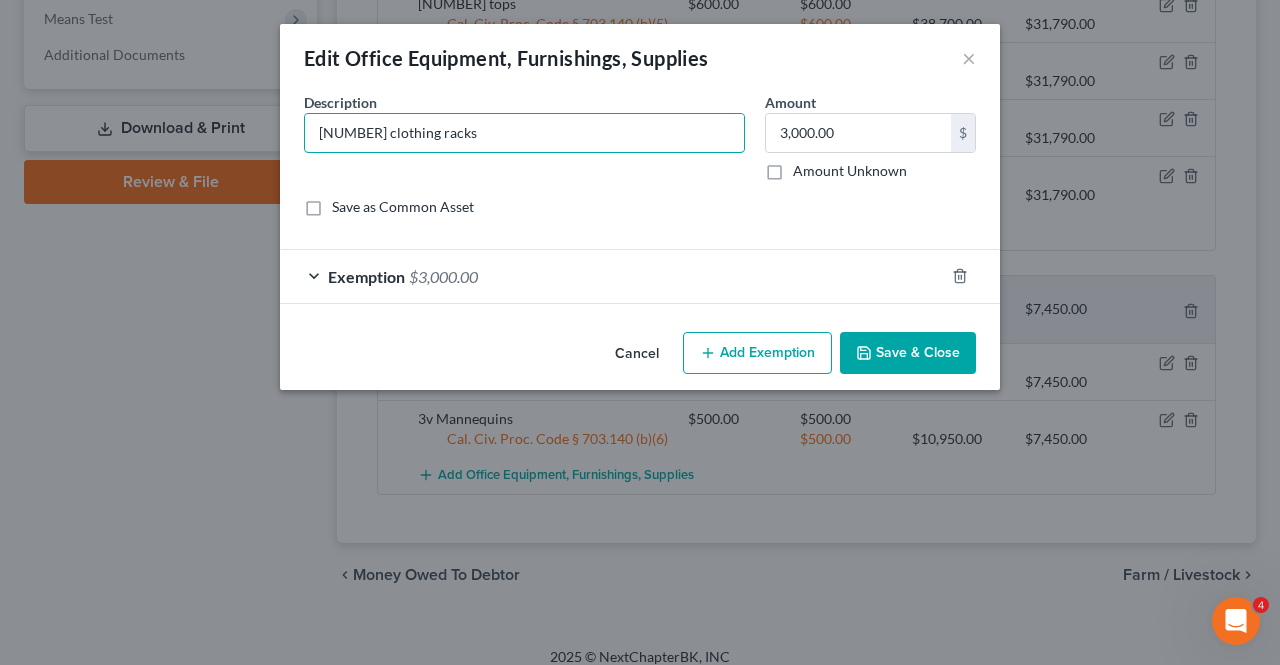 type on "[NUMBER] clothing racks" 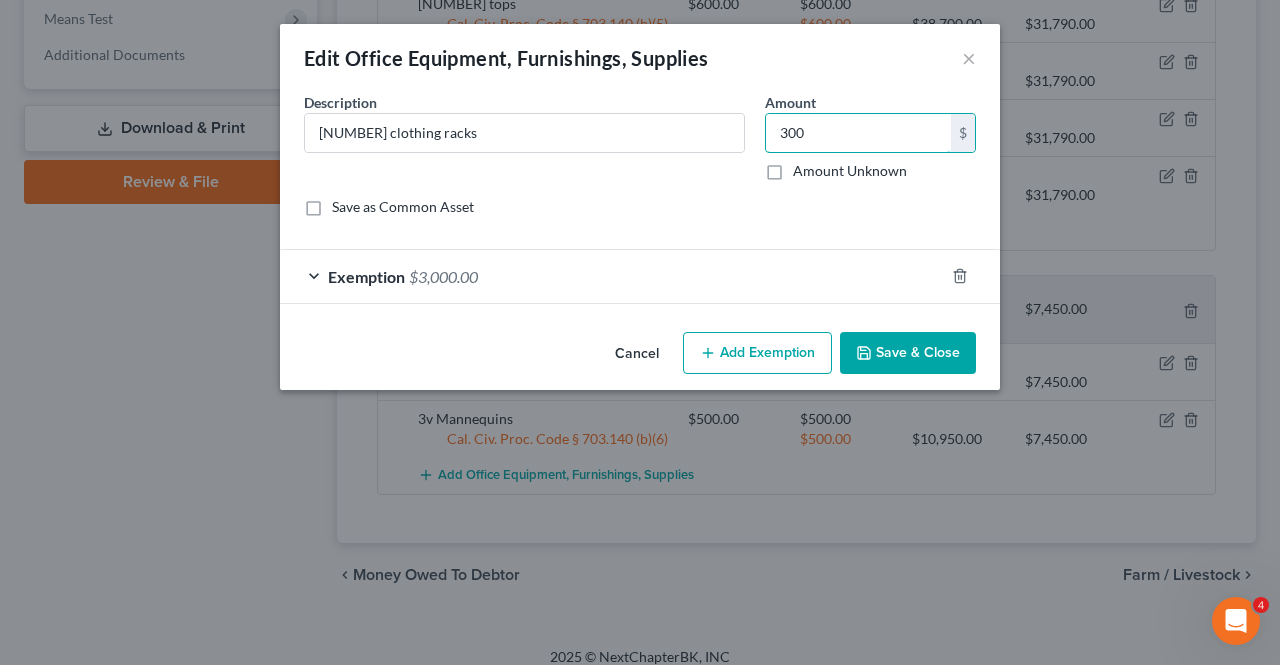 type on "300" 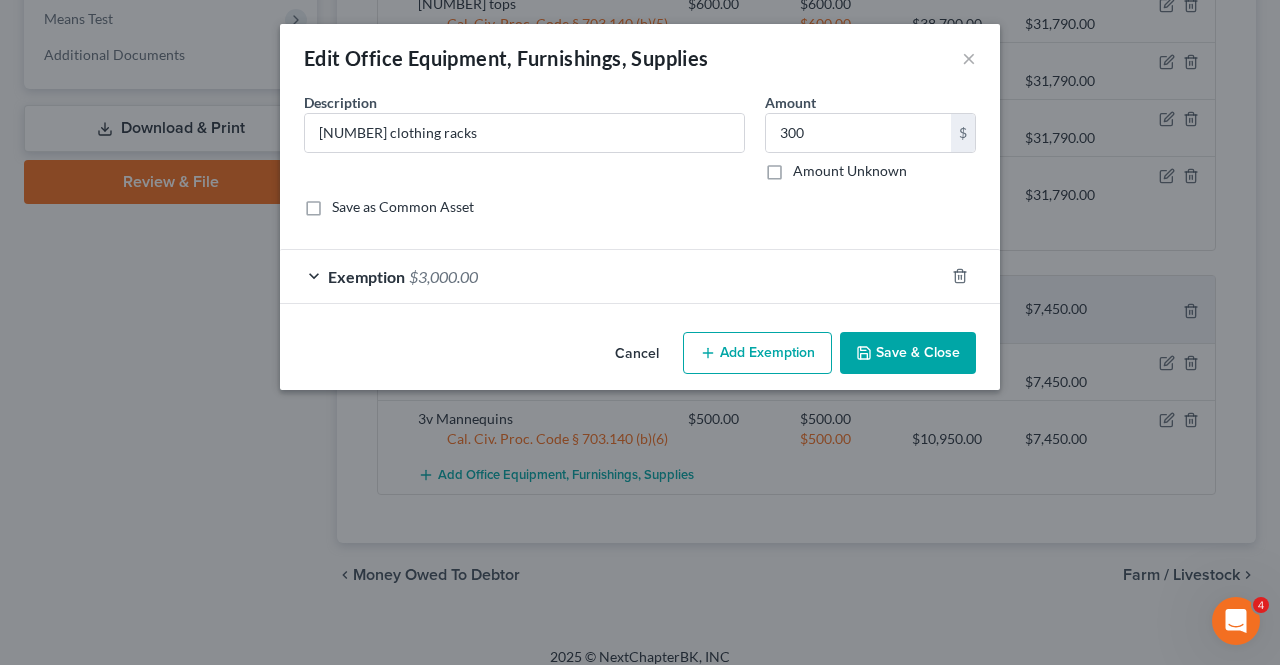 click on "Exemption $3,000.00" at bounding box center [612, 276] 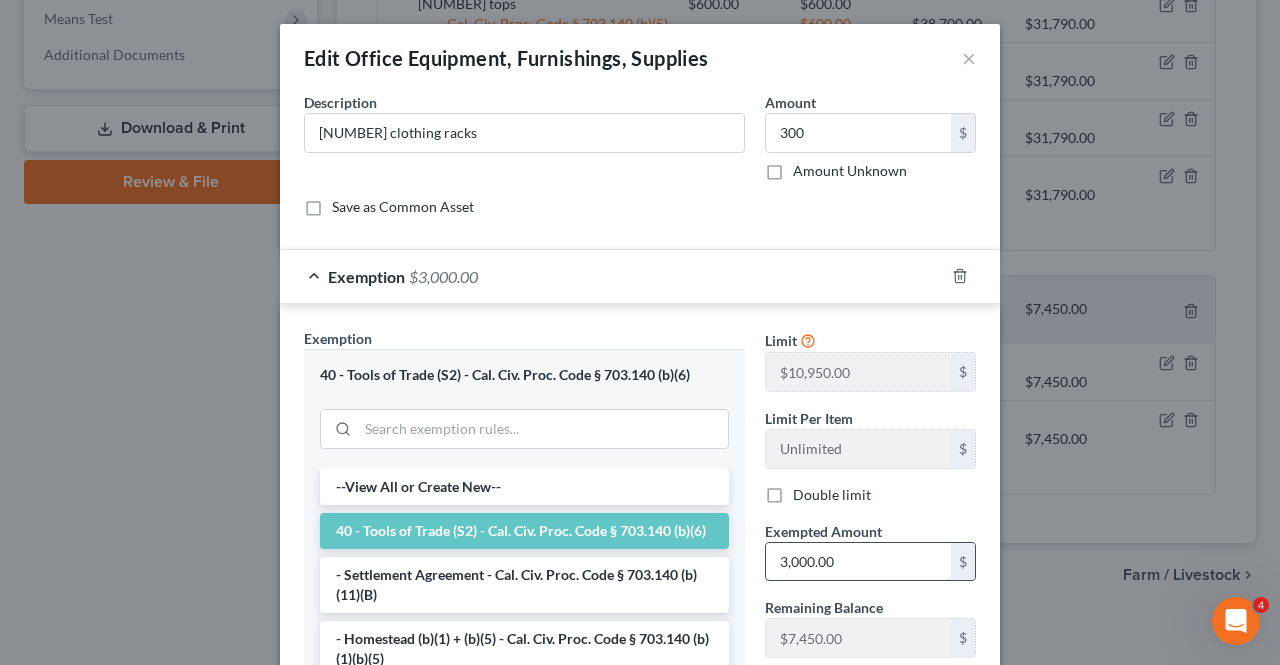 click on "3,000.00" at bounding box center (858, 562) 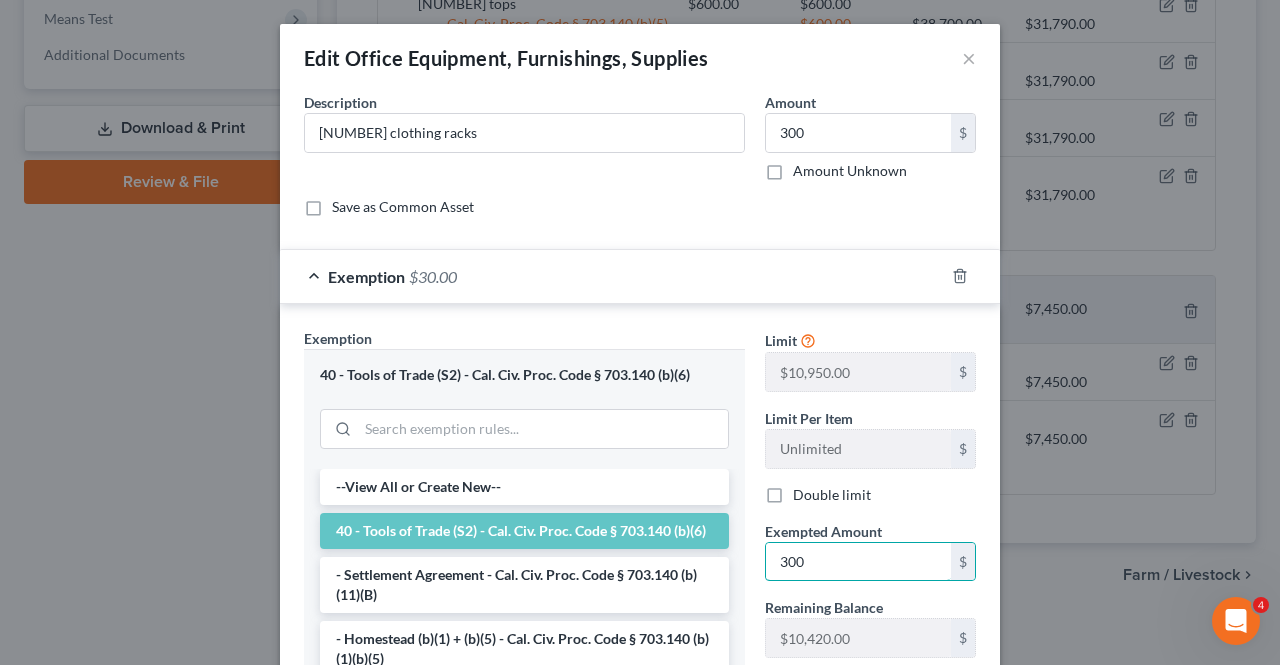 type on "300" 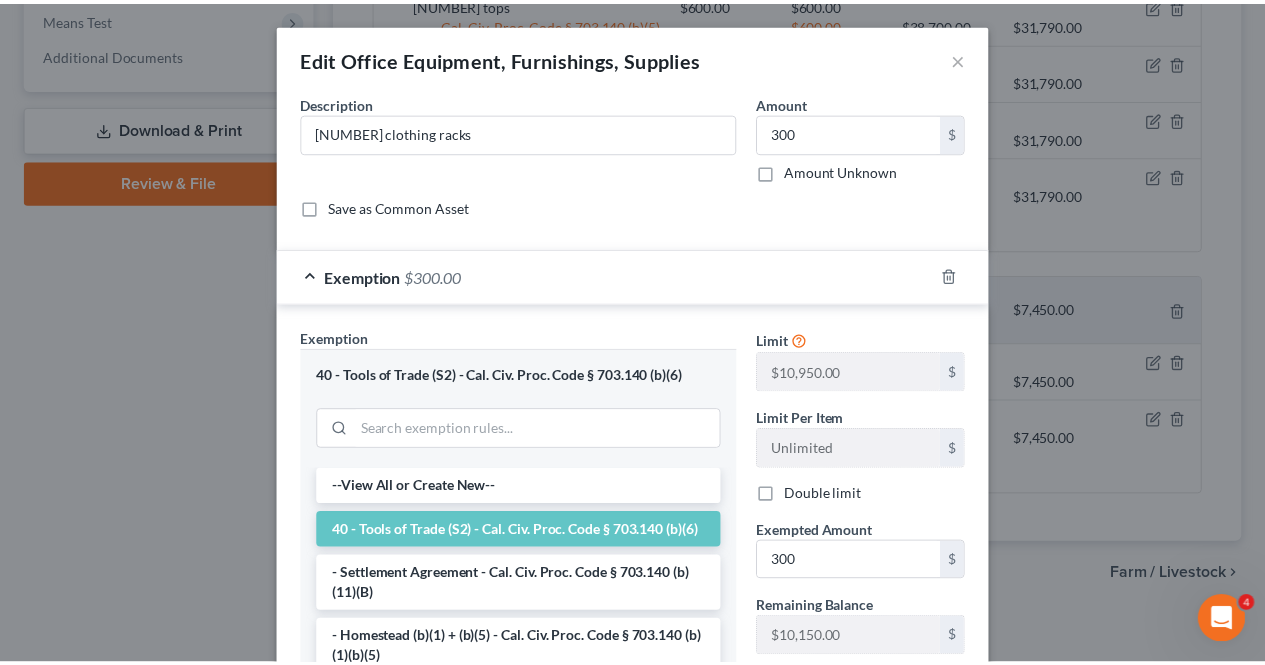scroll, scrollTop: 263, scrollLeft: 0, axis: vertical 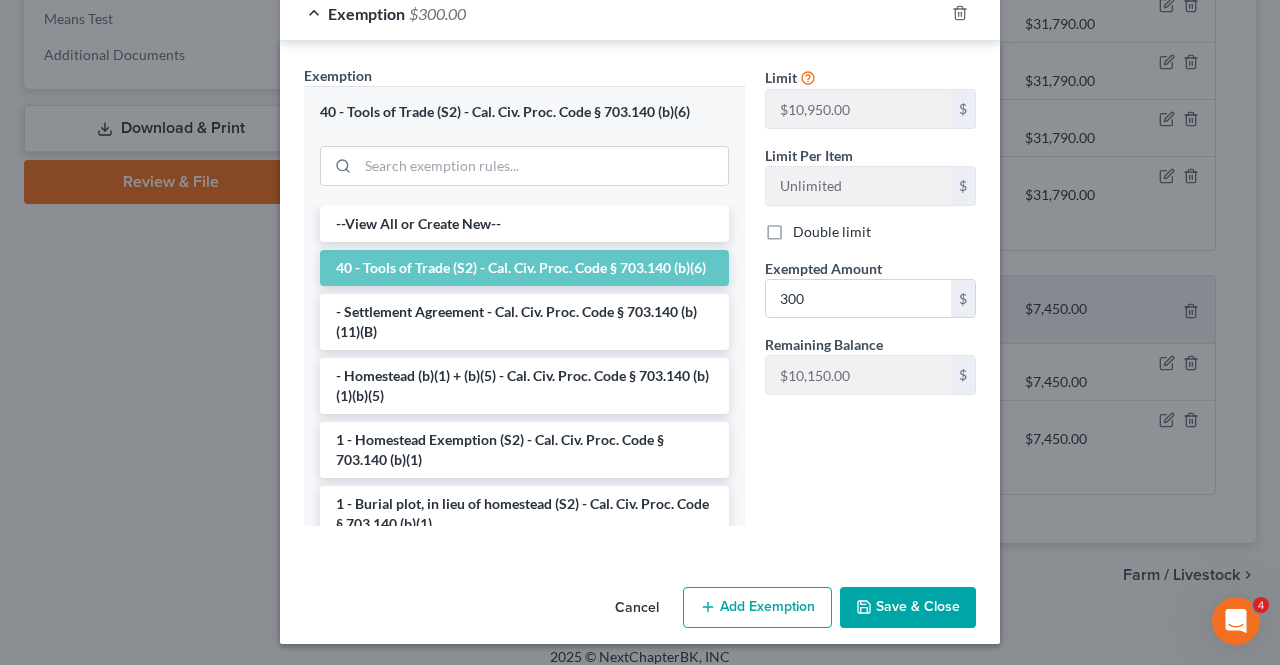 type 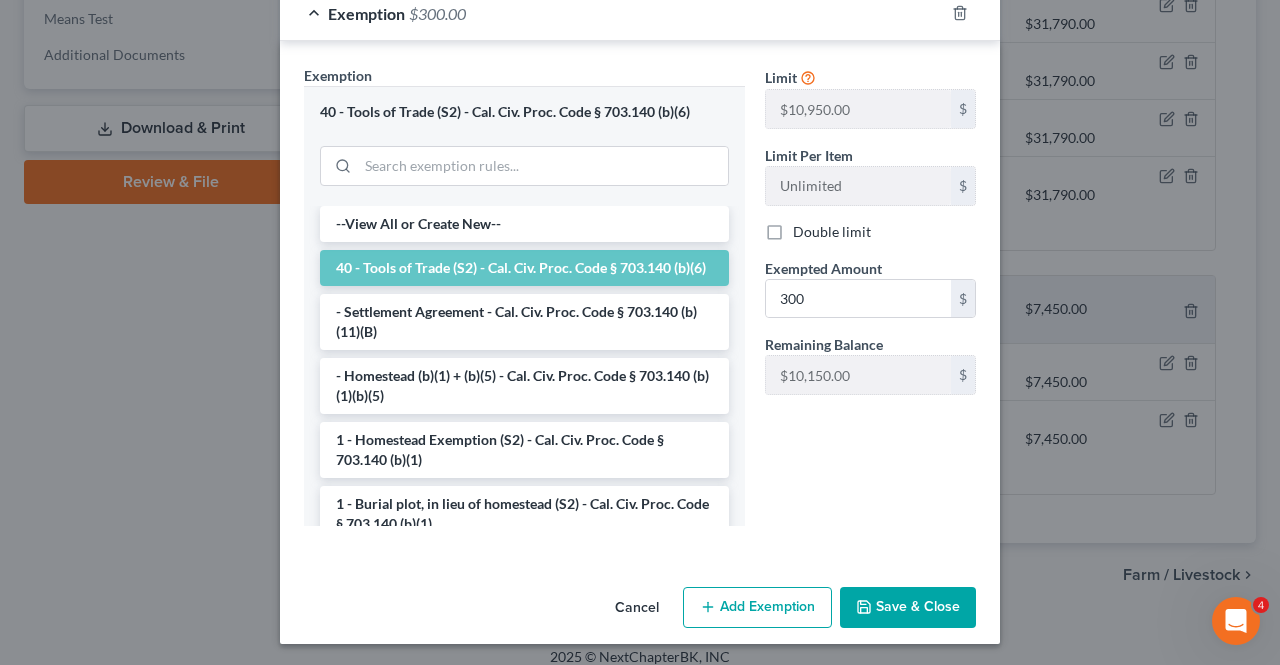 click on "Save & Close" at bounding box center (908, 608) 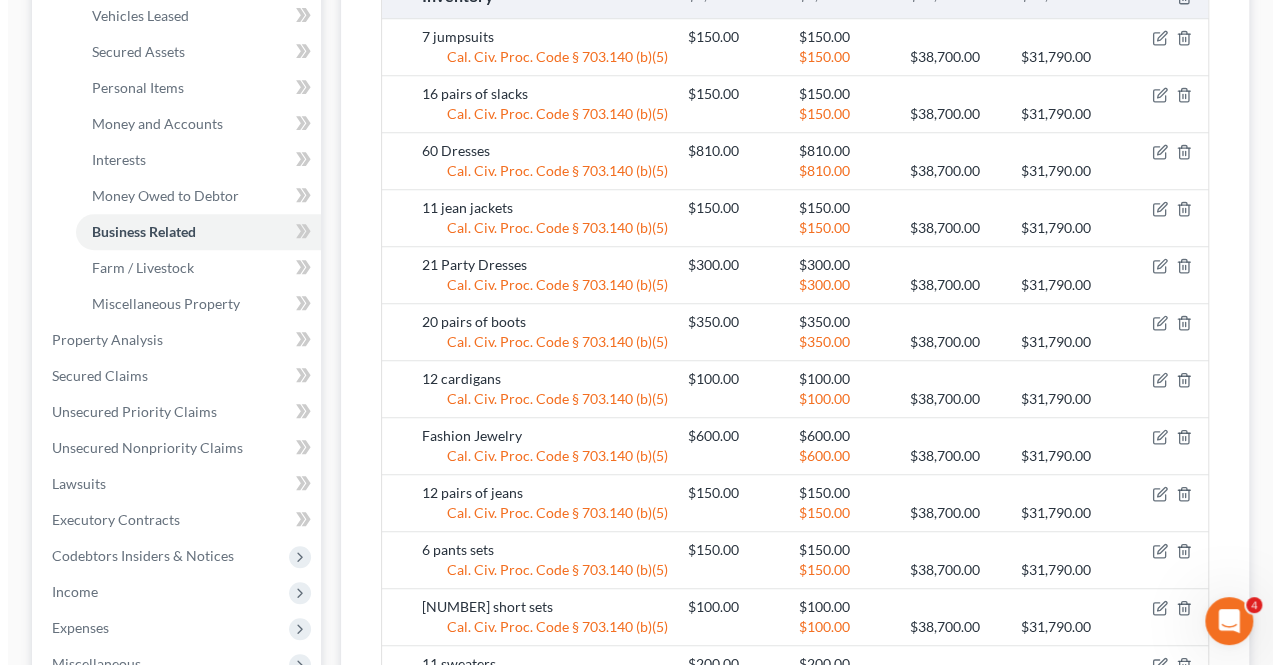 scroll, scrollTop: 0, scrollLeft: 0, axis: both 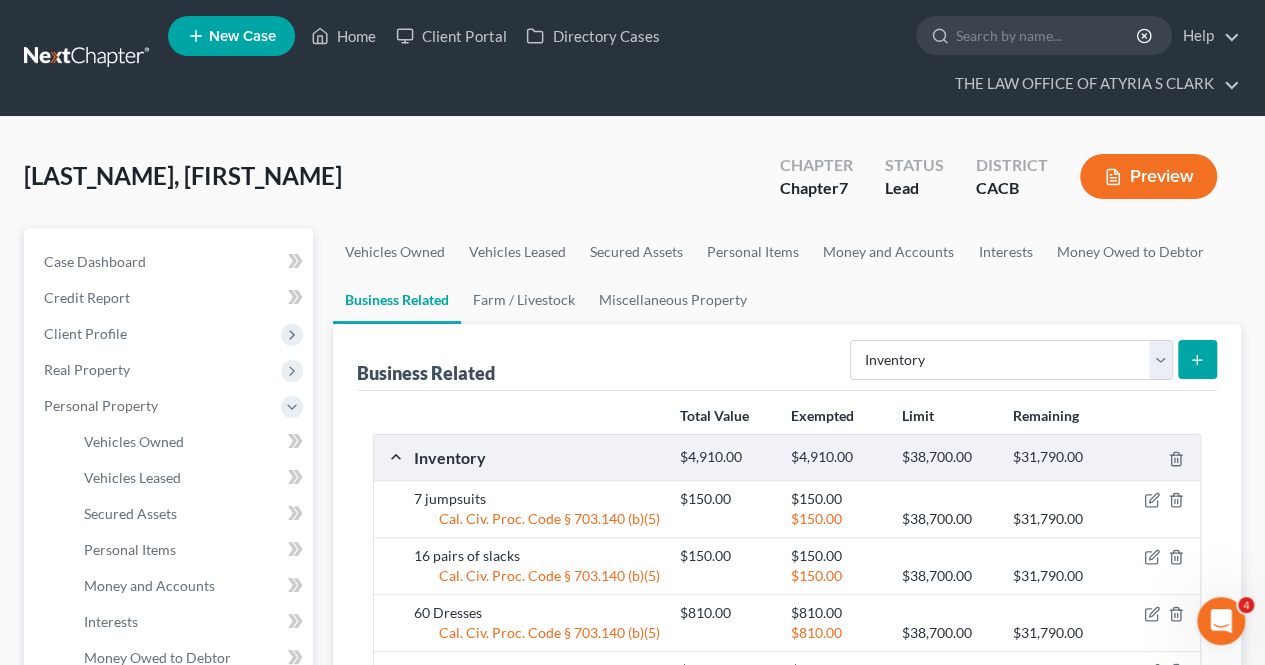 click 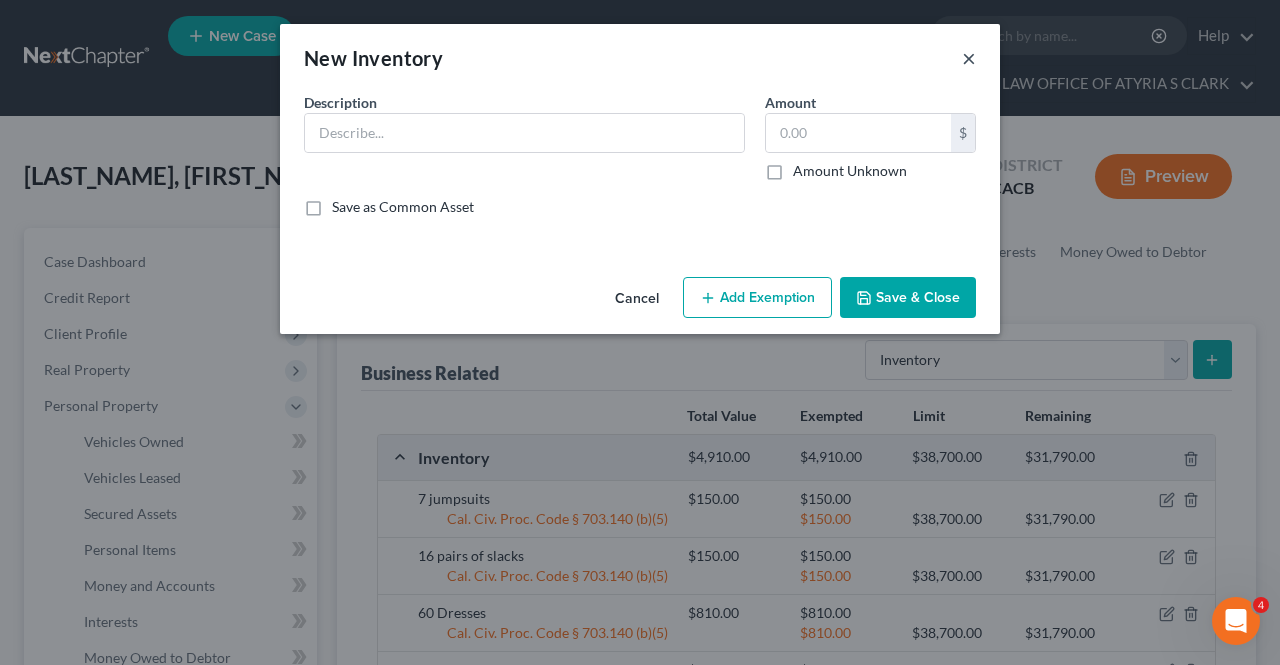 click on "×" at bounding box center (969, 58) 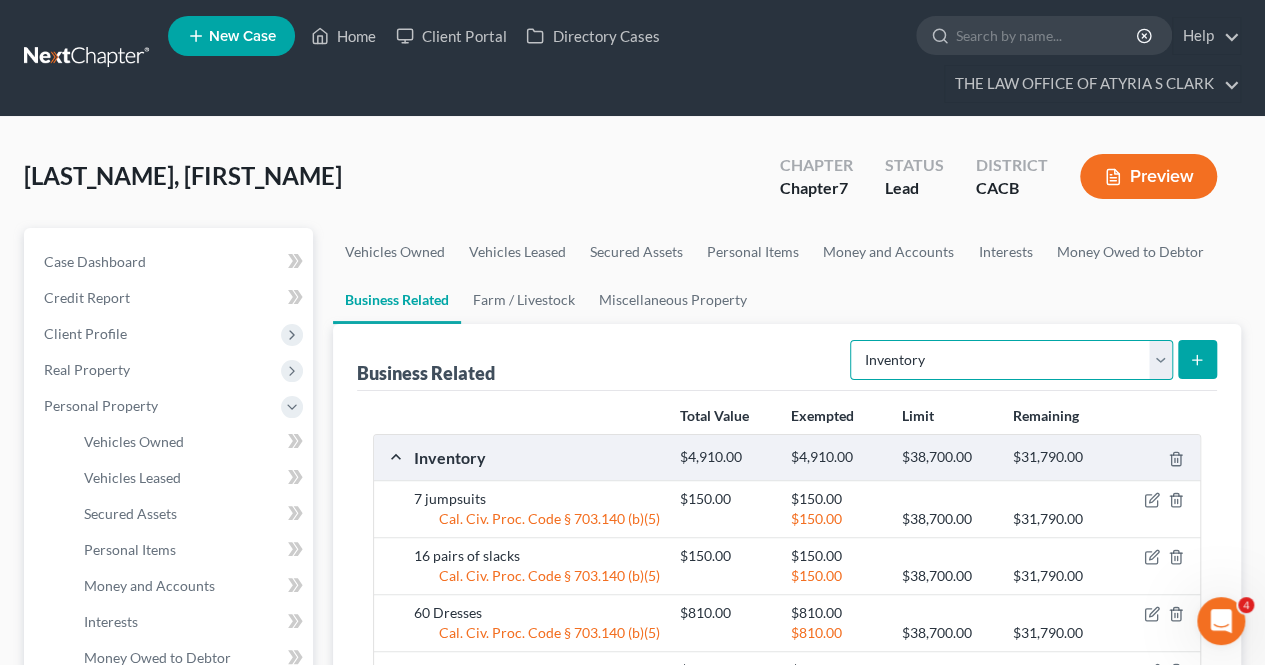 click on "Select Type Customer Lists Franchises Inventory Licenses Machinery Office Equipment, Furnishings, Supplies Other Business Related Property Not Listed Patents, Copyrights, Intellectual Property" at bounding box center (1011, 360) 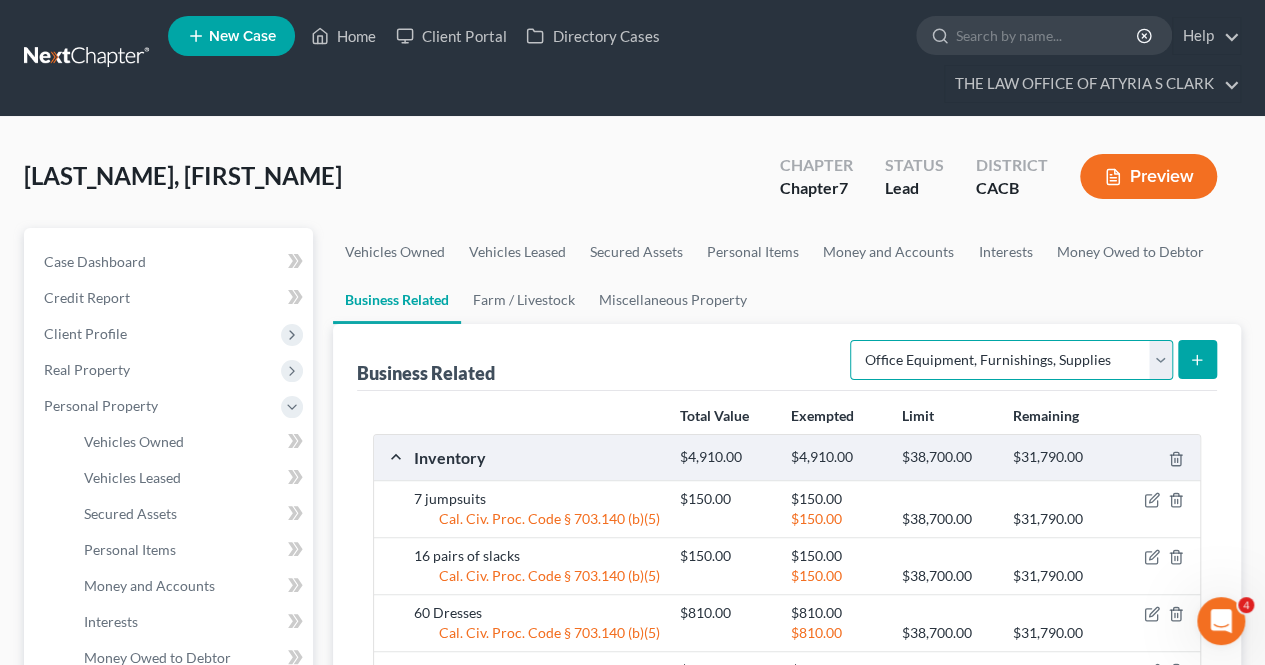 click on "Select Type Customer Lists Franchises Inventory Licenses Machinery Office Equipment, Furnishings, Supplies Other Business Related Property Not Listed Patents, Copyrights, Intellectual Property" at bounding box center (1011, 360) 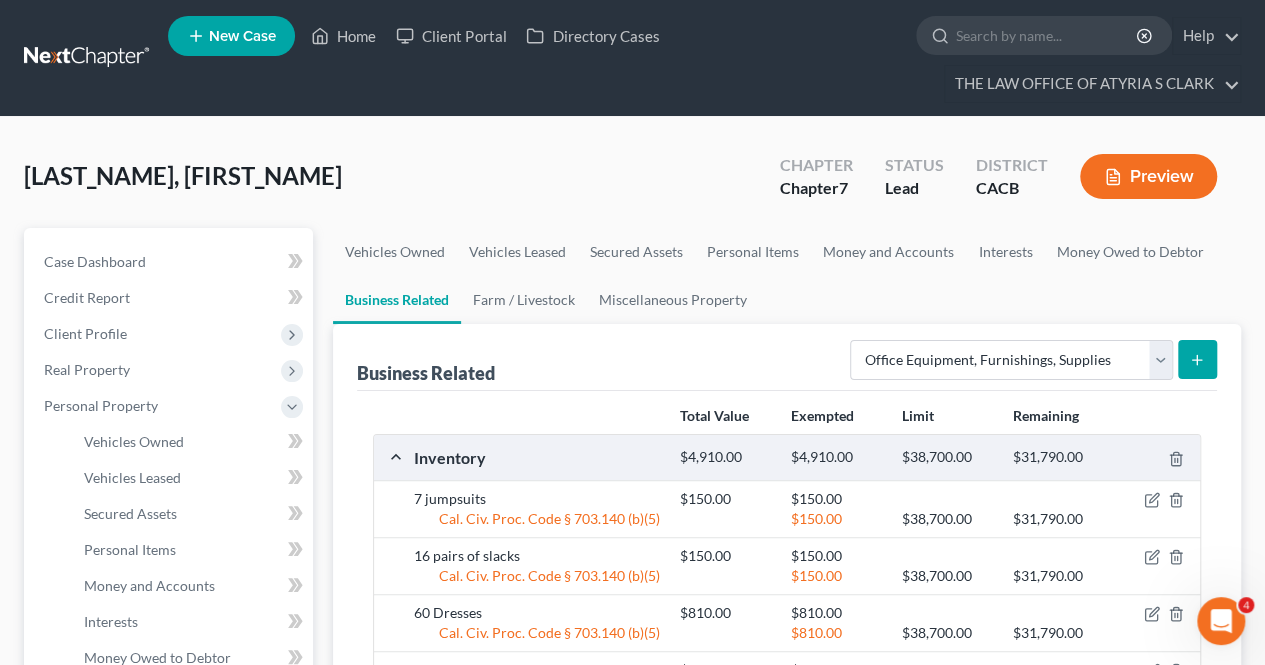 click 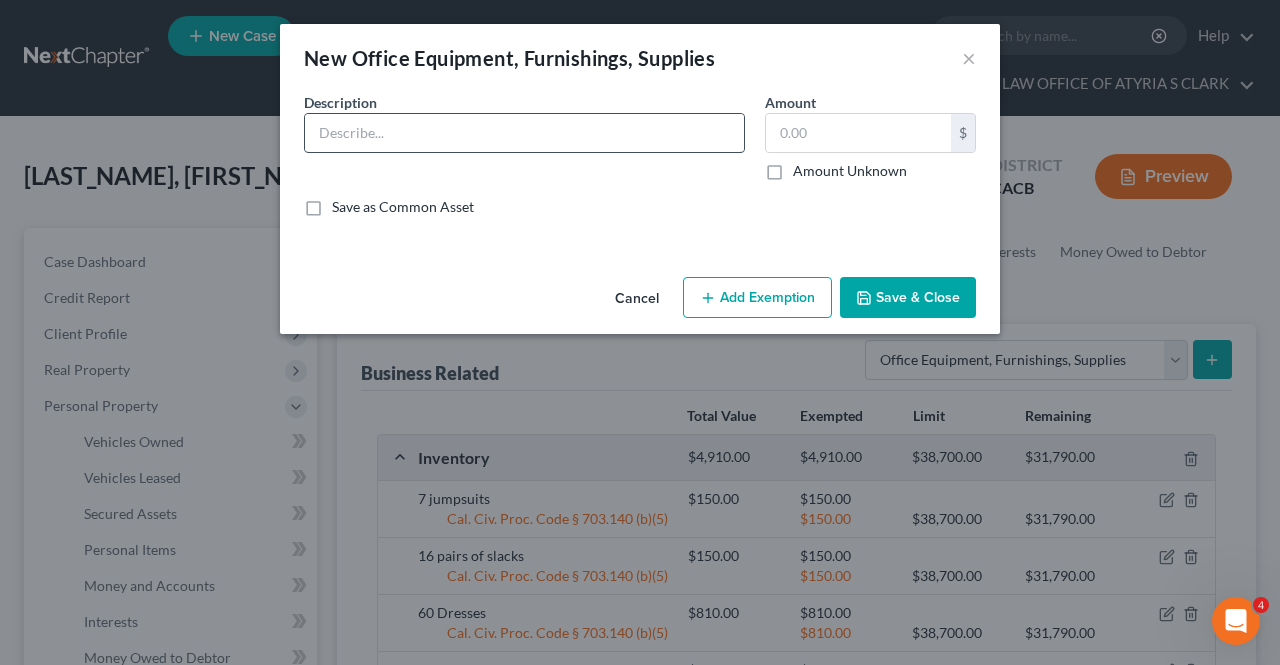 click at bounding box center [524, 133] 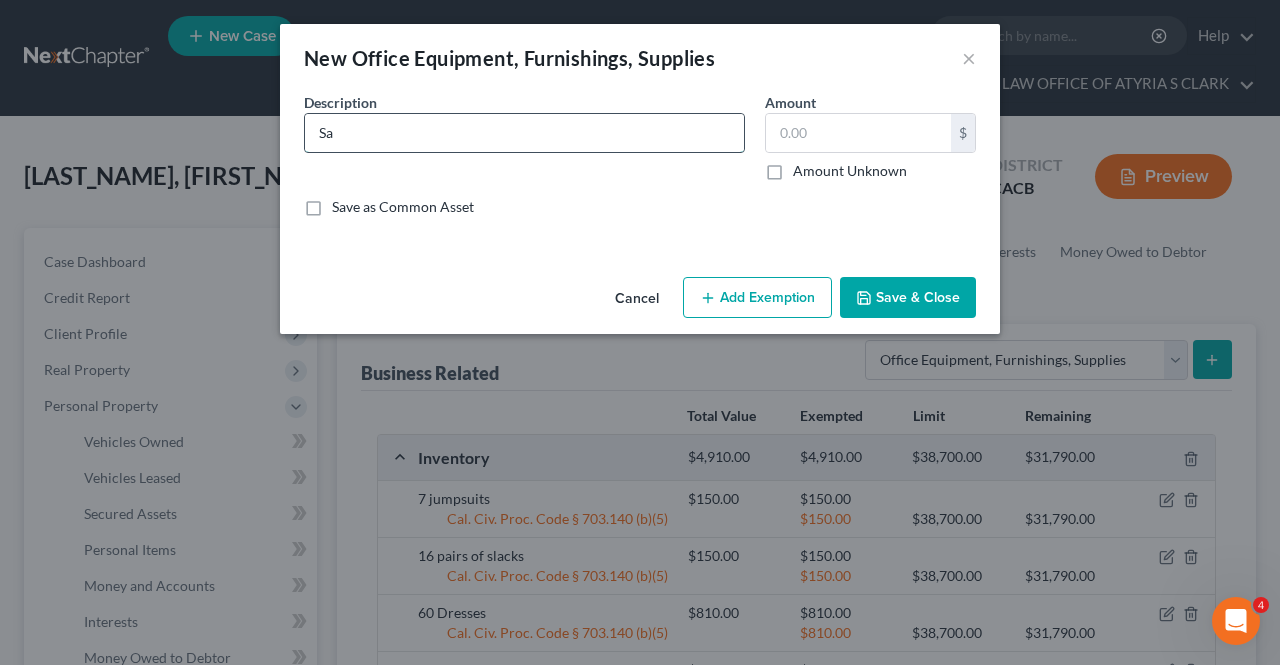 type on "S" 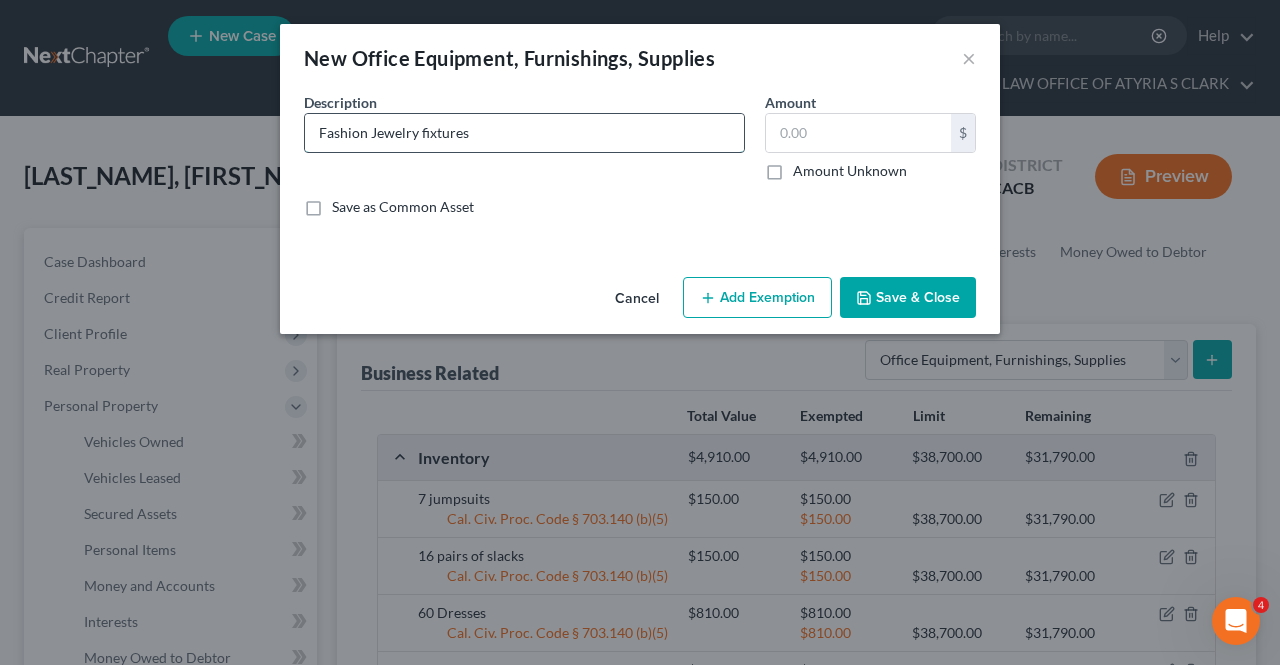 type on "Fashion Jewelry fixtures" 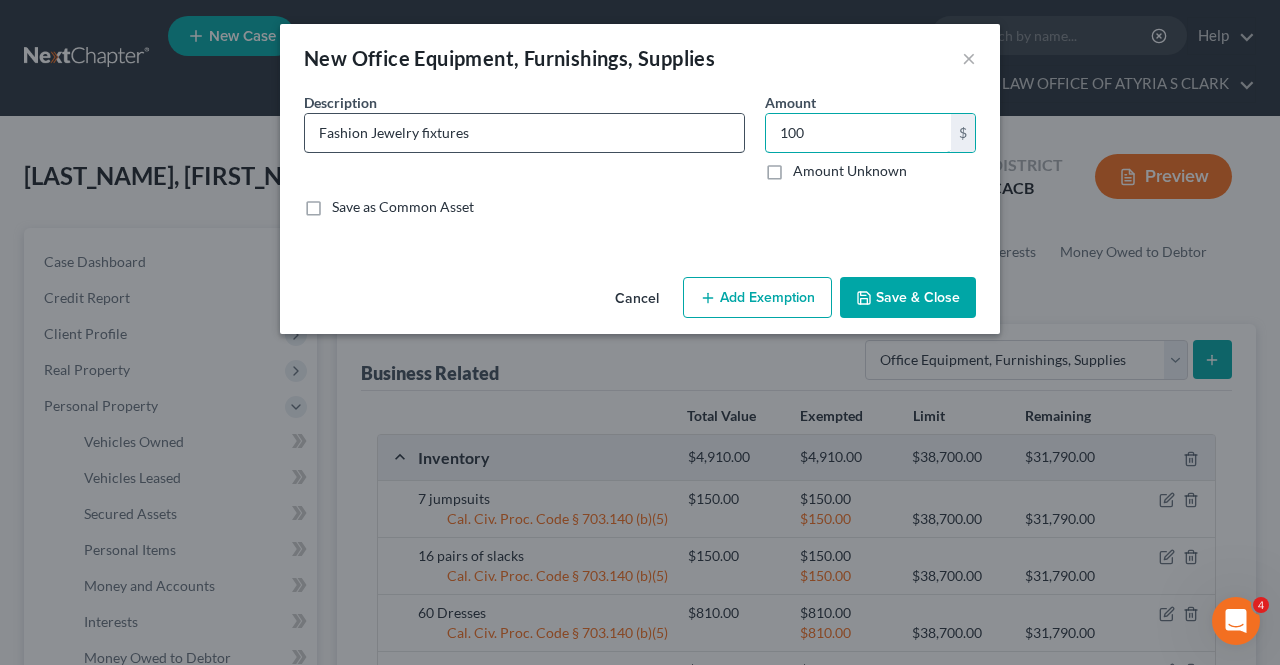 type on "100" 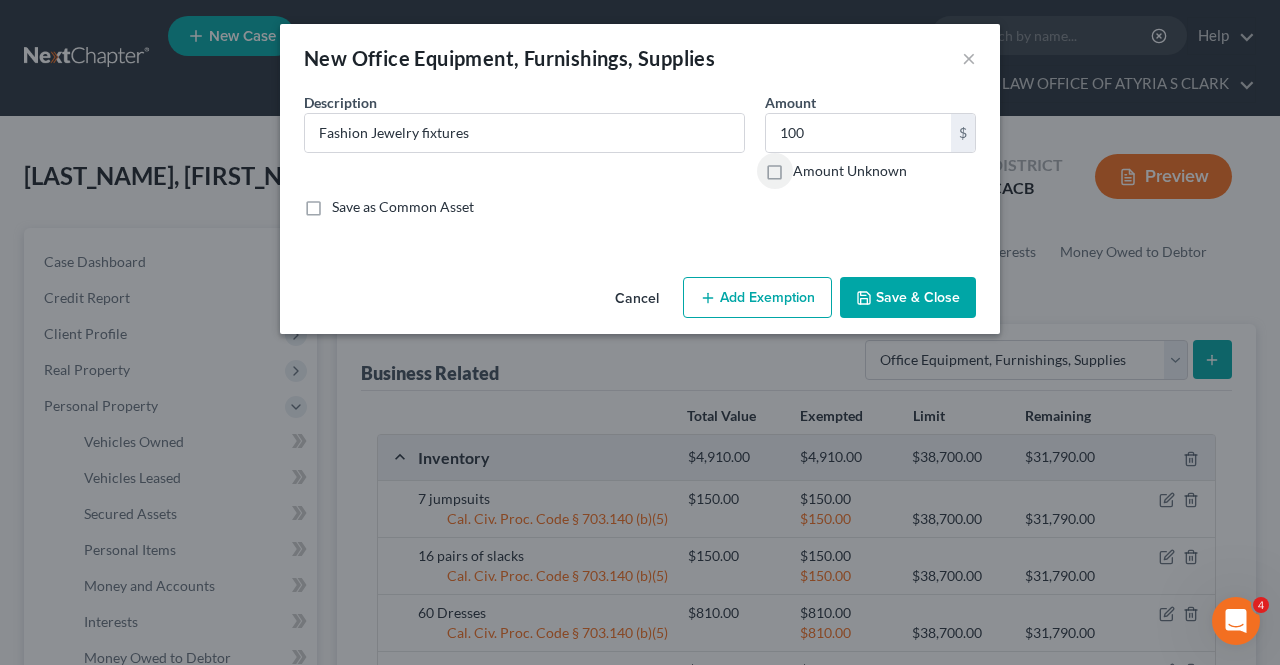 click on "Add Exemption" at bounding box center [757, 298] 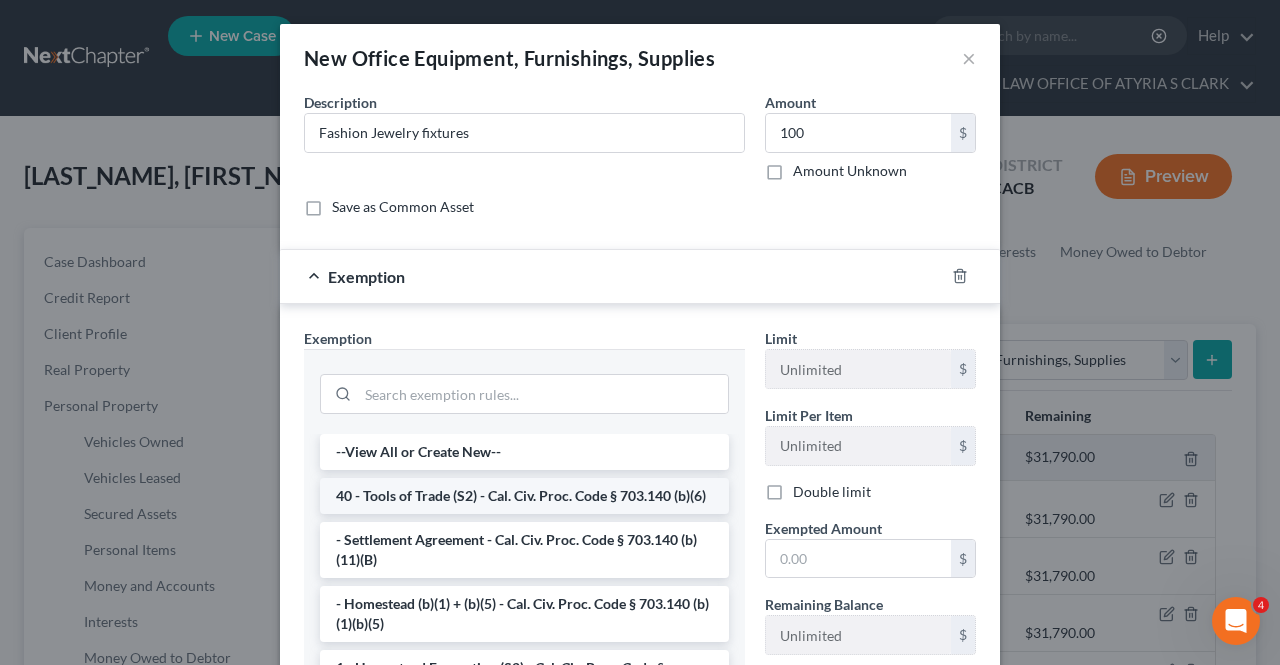 click on "40 - Tools of Trade (S2)  - Cal. Civ. Proc. Code § 703.140 (b)(6)" at bounding box center [524, 496] 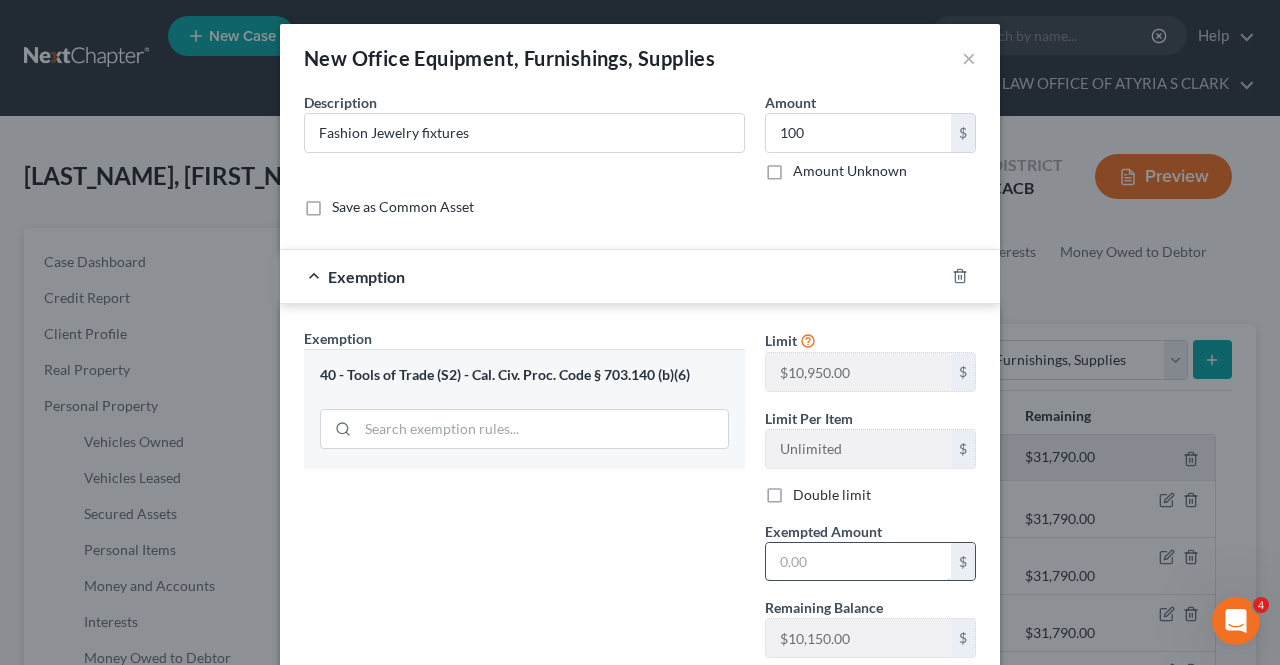 click at bounding box center (858, 562) 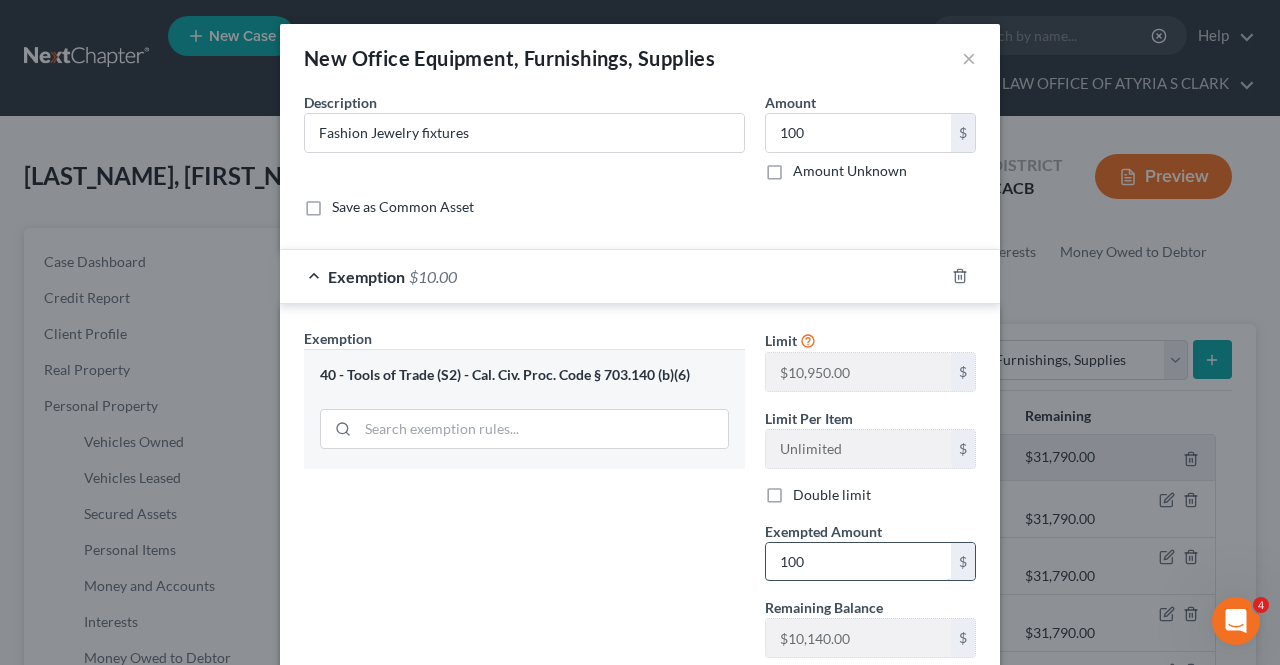 type on "100" 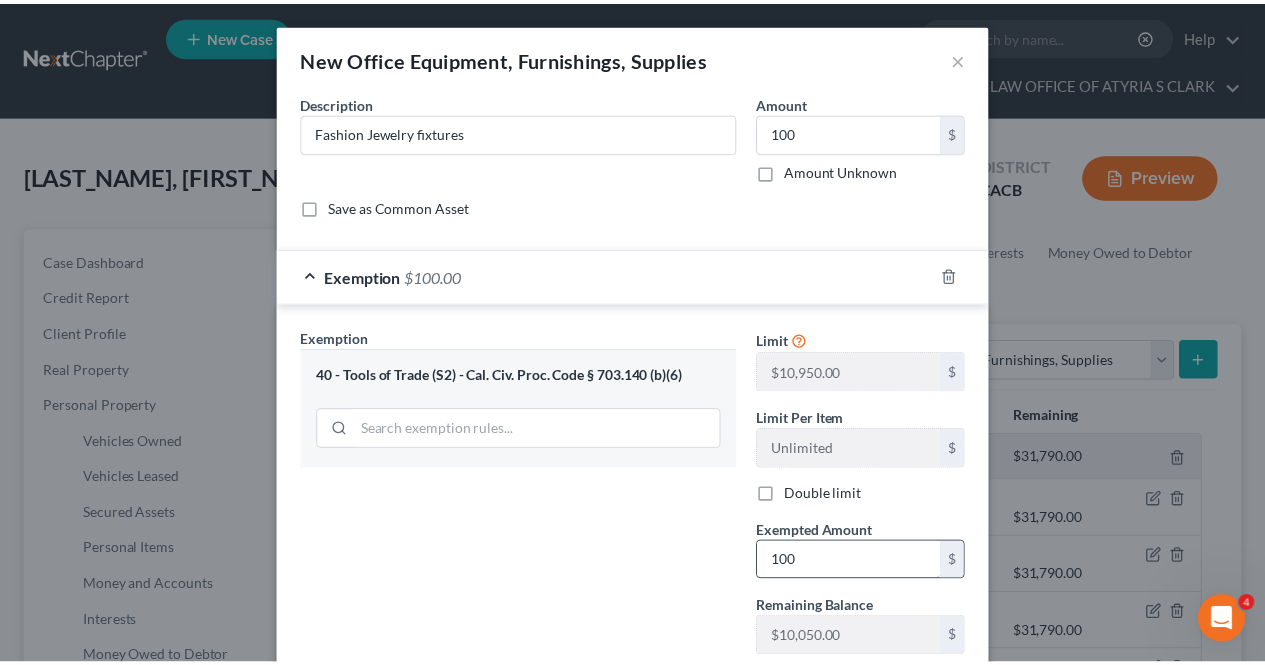 scroll, scrollTop: 131, scrollLeft: 0, axis: vertical 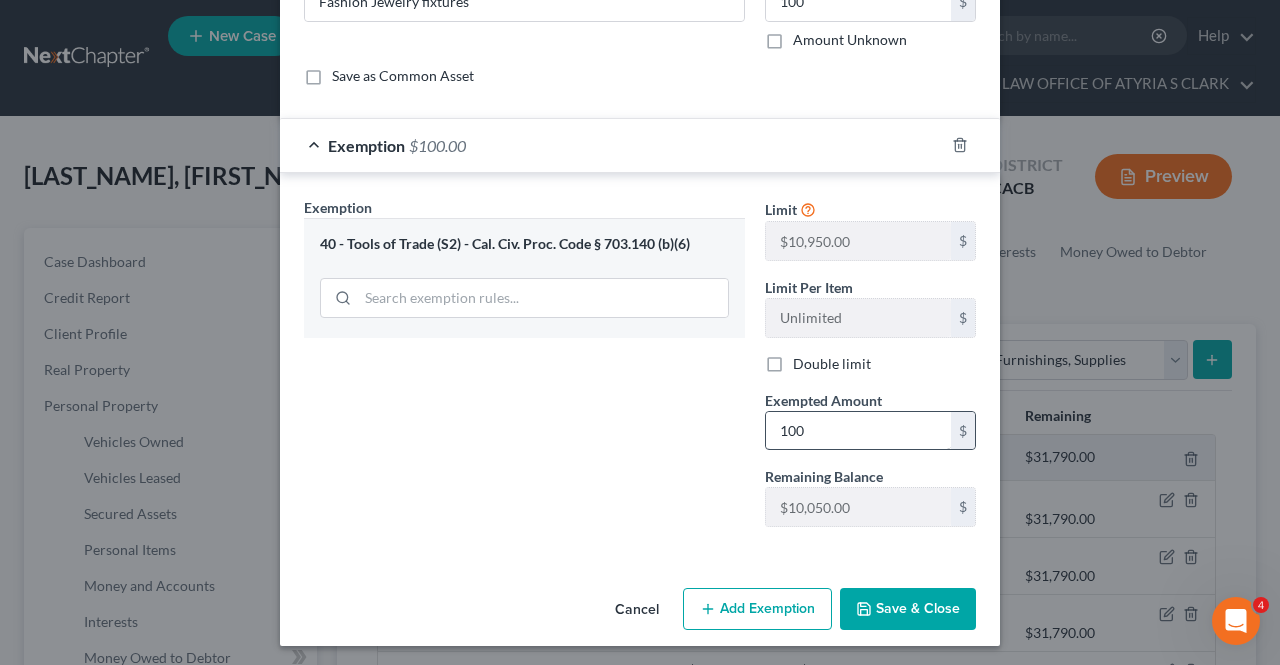 type 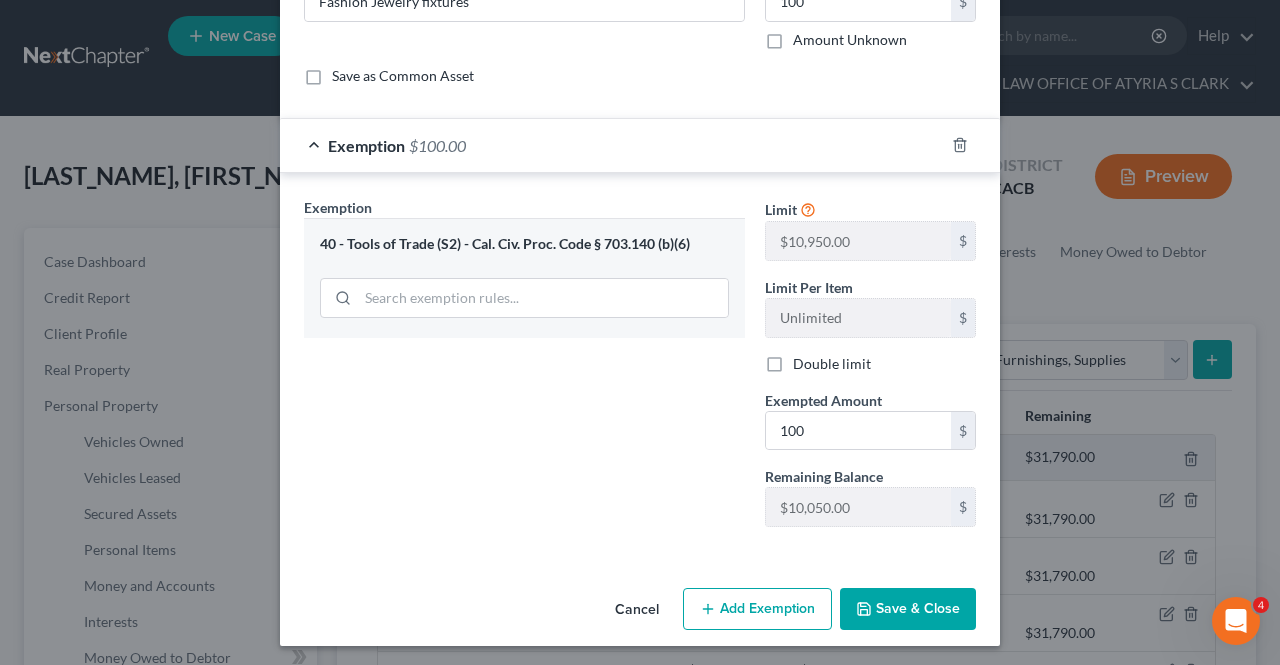 click on "Save & Close" at bounding box center (908, 609) 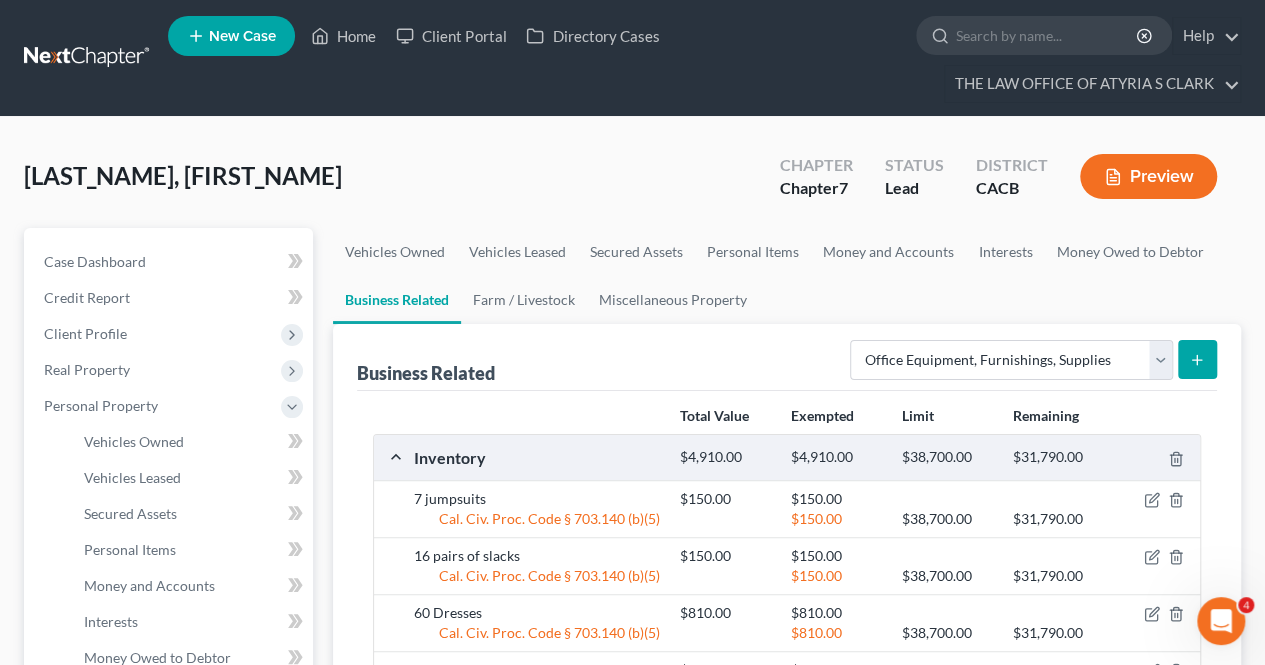 scroll, scrollTop: 1243, scrollLeft: 0, axis: vertical 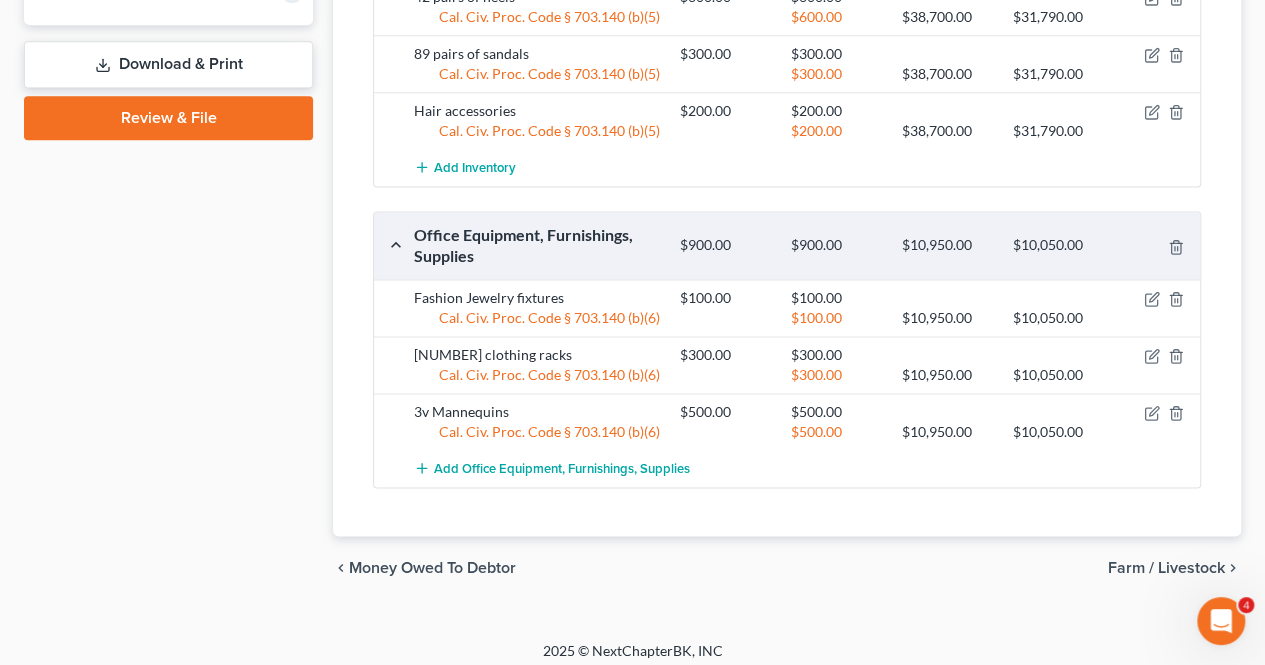 click on "Farm / Livestock" at bounding box center [1166, 568] 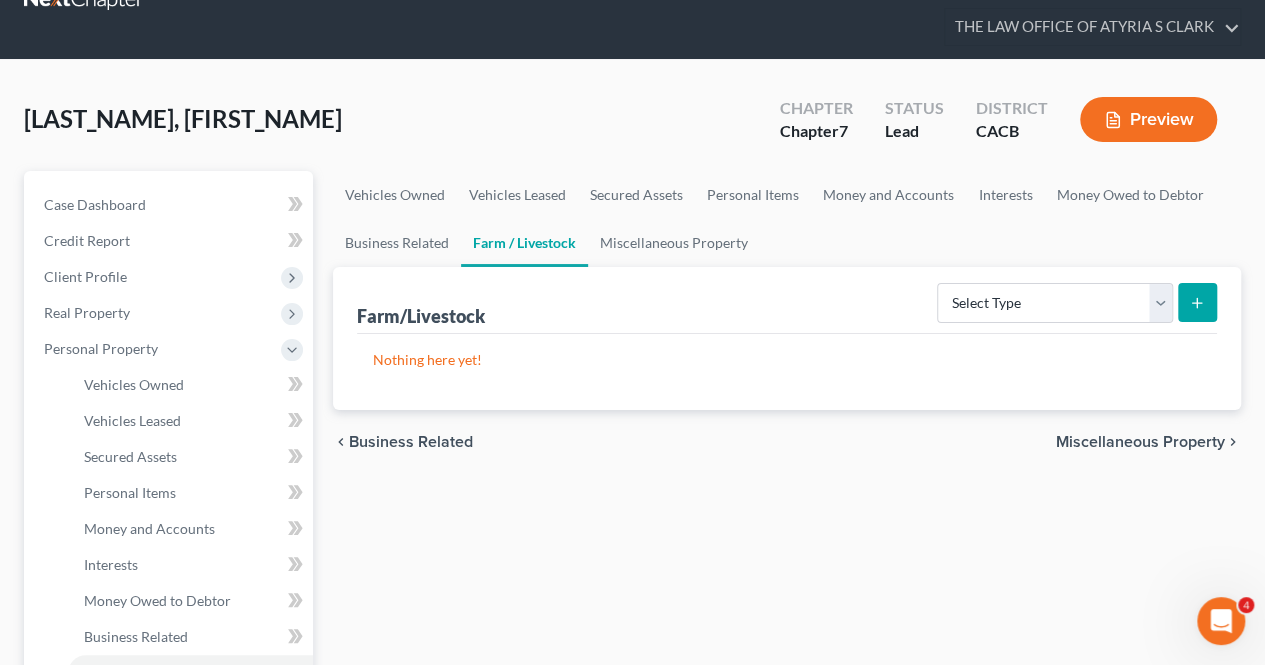 scroll, scrollTop: 0, scrollLeft: 0, axis: both 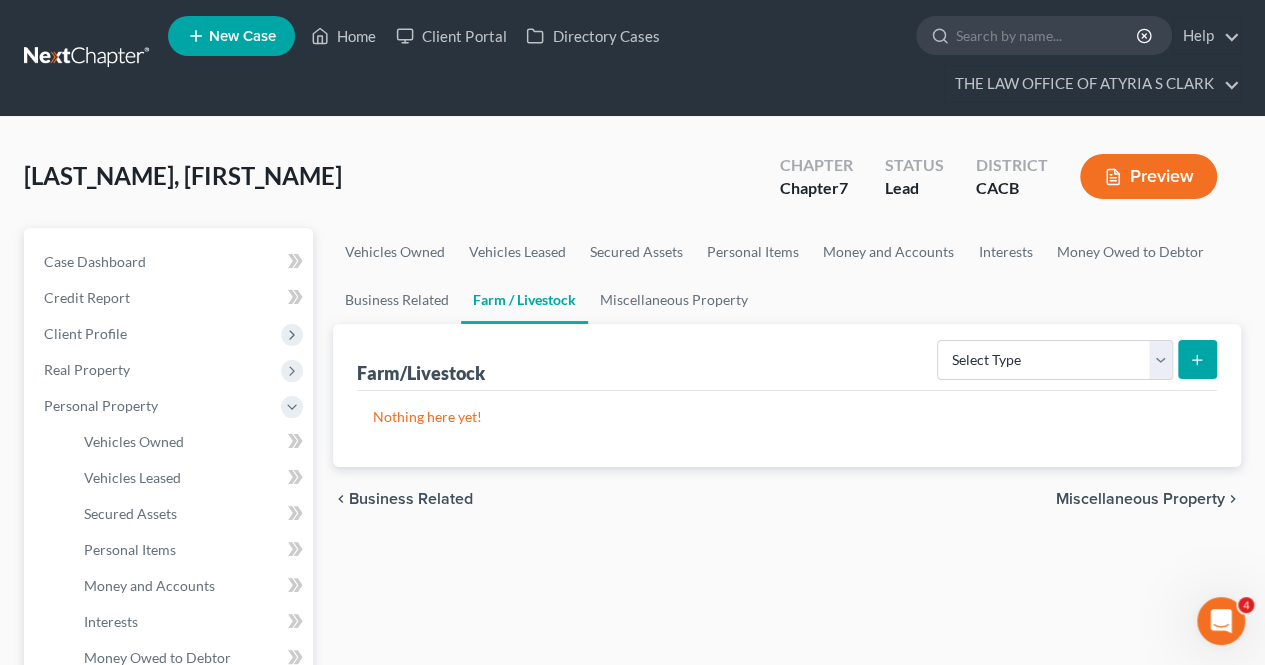 click on "Miscellaneous Property" at bounding box center [1140, 499] 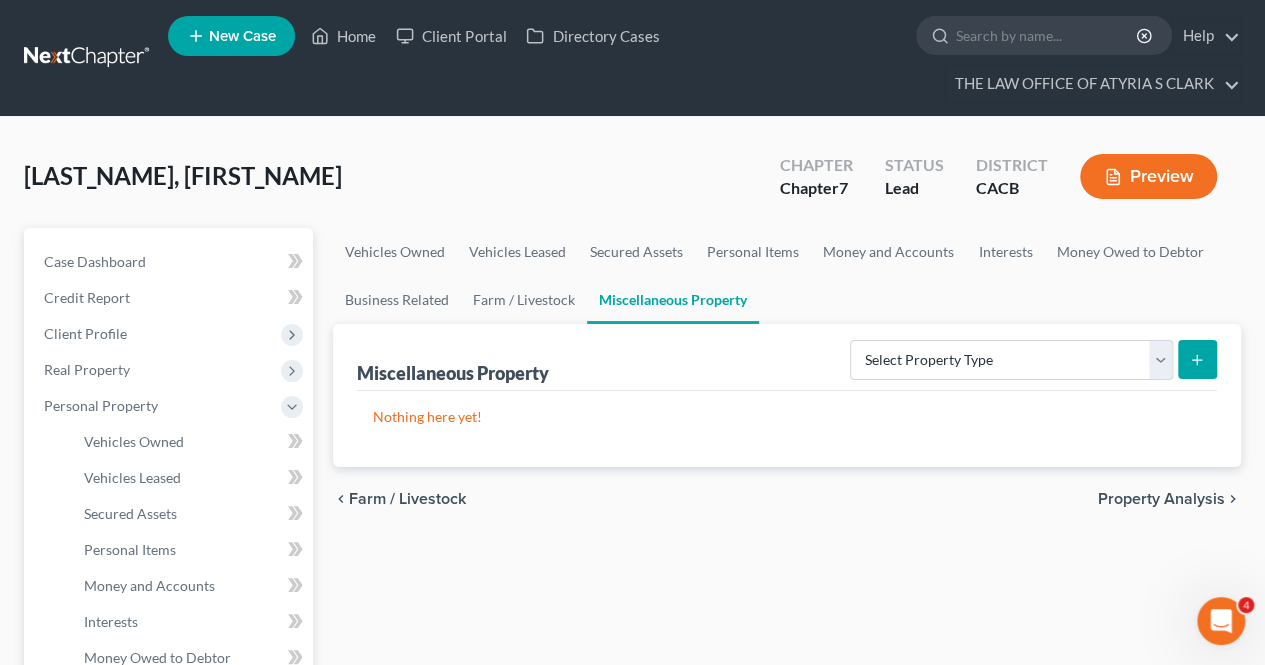 click on "Select Property Type Assigned for Creditor Benefit Within 1 Year Holding for Another Not Yet Listed Stored Within 1 Year Transferred" at bounding box center (1029, 358) 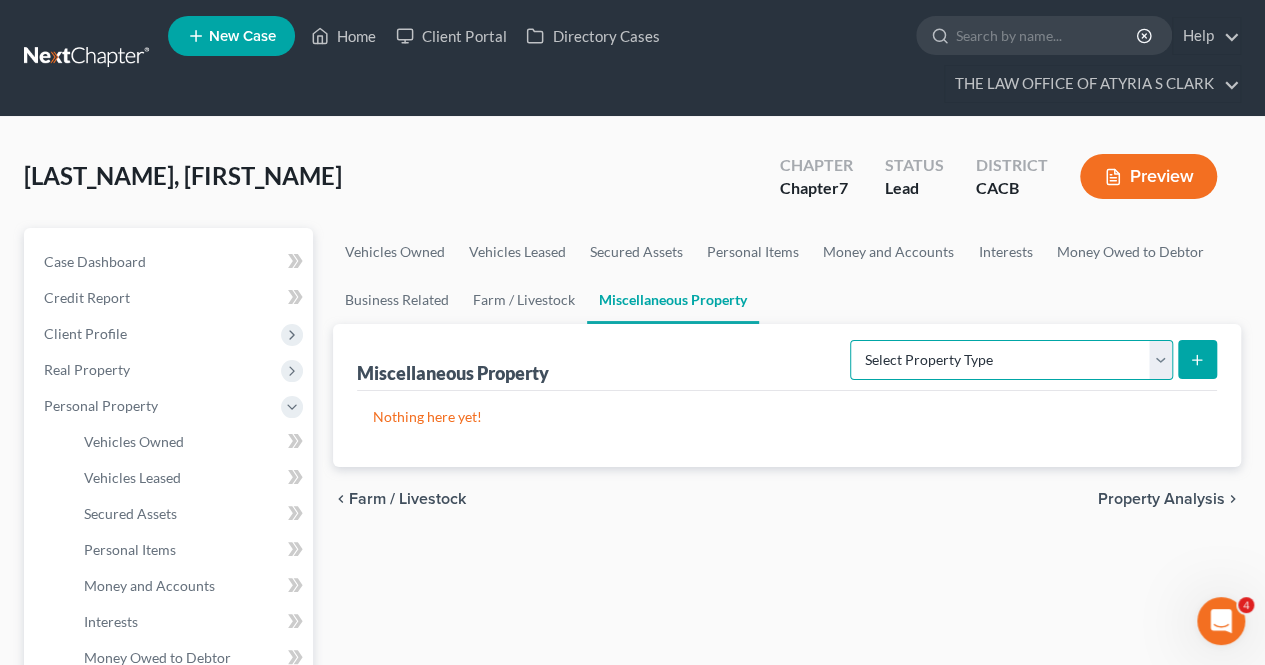 click on "Select Property Type Assigned for Creditor Benefit Within 1 Year Holding for Another Not Yet Listed Stored Within 1 Year Transferred" at bounding box center [1011, 360] 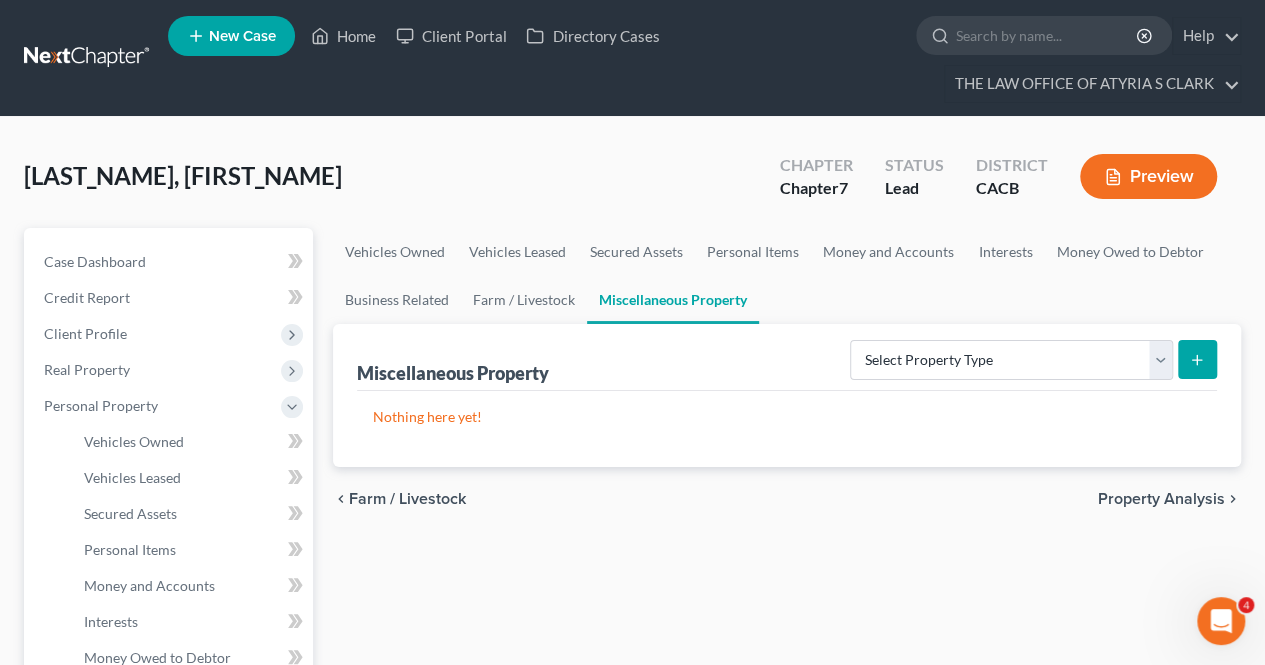 click on "chevron_right" at bounding box center [1233, 499] 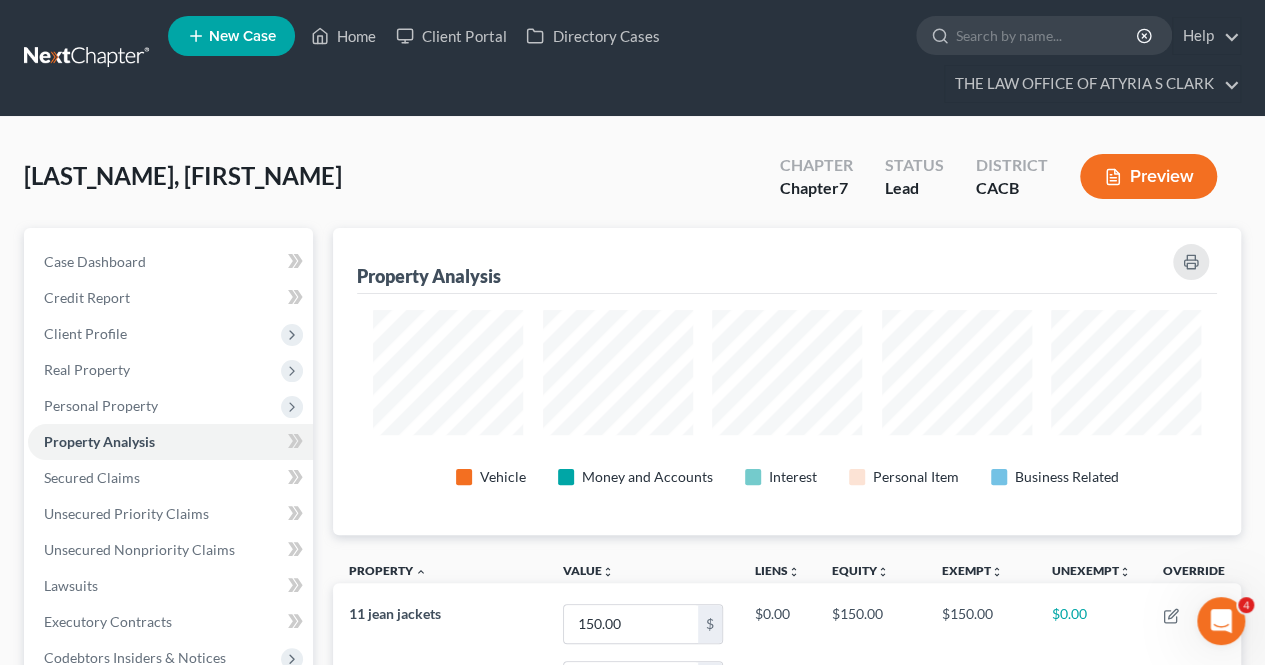 scroll, scrollTop: 999693, scrollLeft: 999092, axis: both 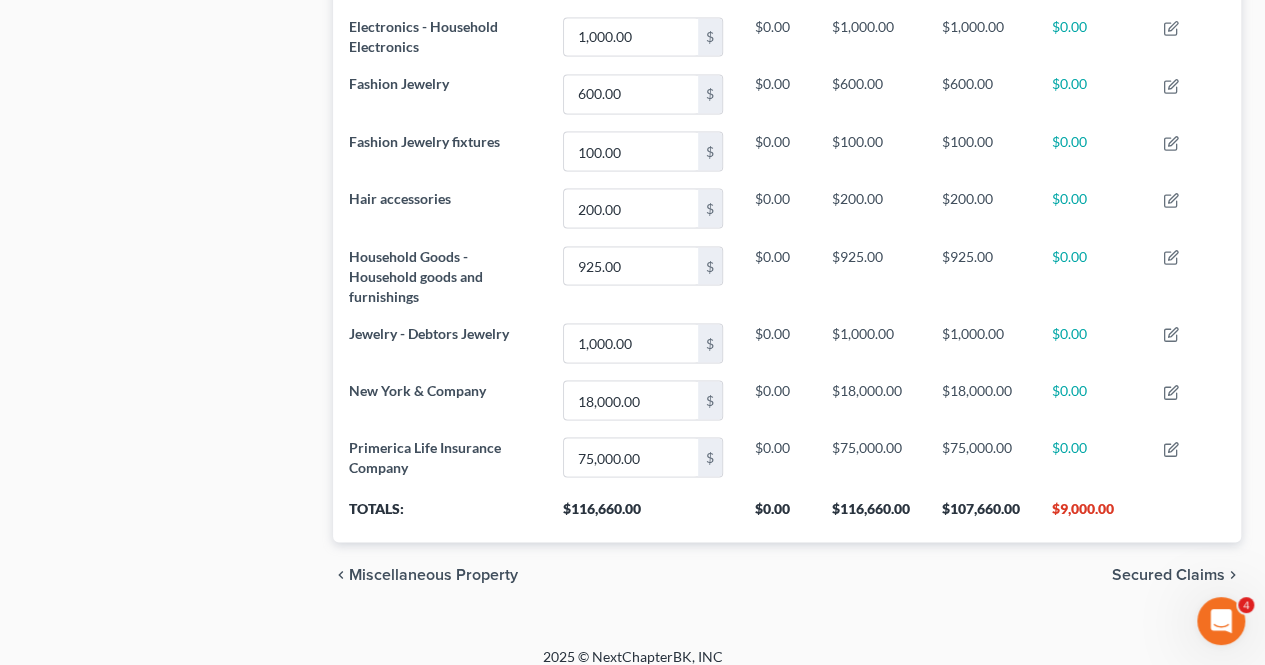 click on "Secured Claims" at bounding box center (1168, 574) 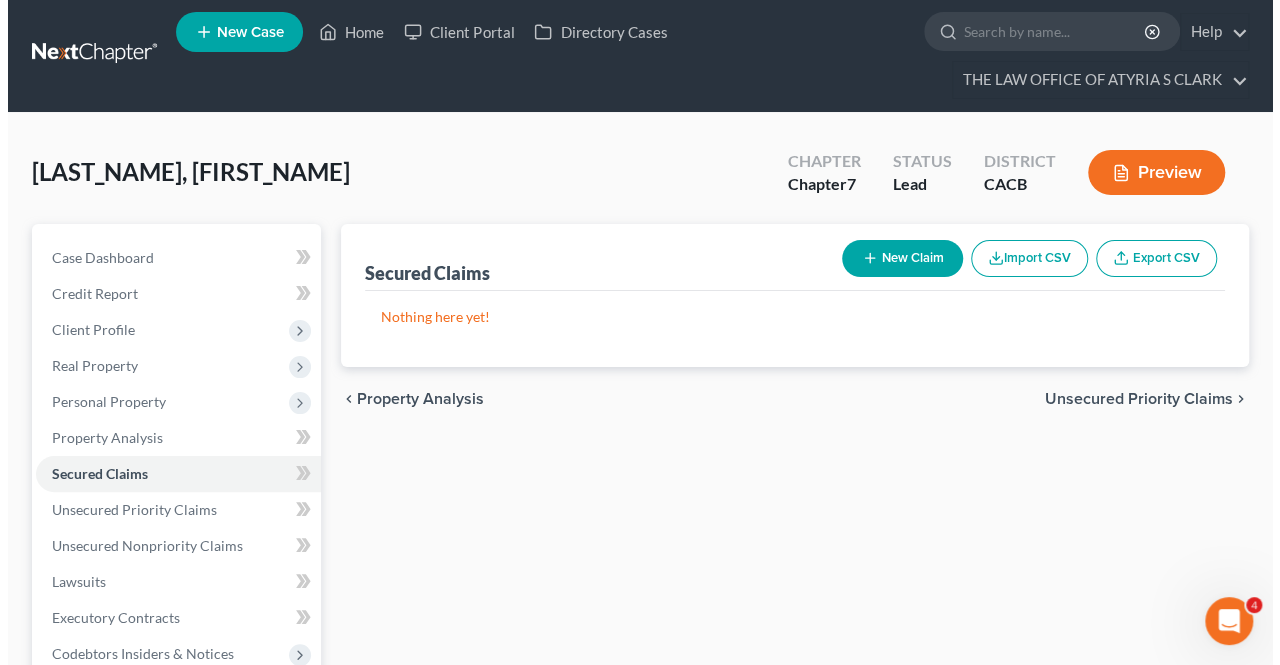 scroll, scrollTop: 0, scrollLeft: 0, axis: both 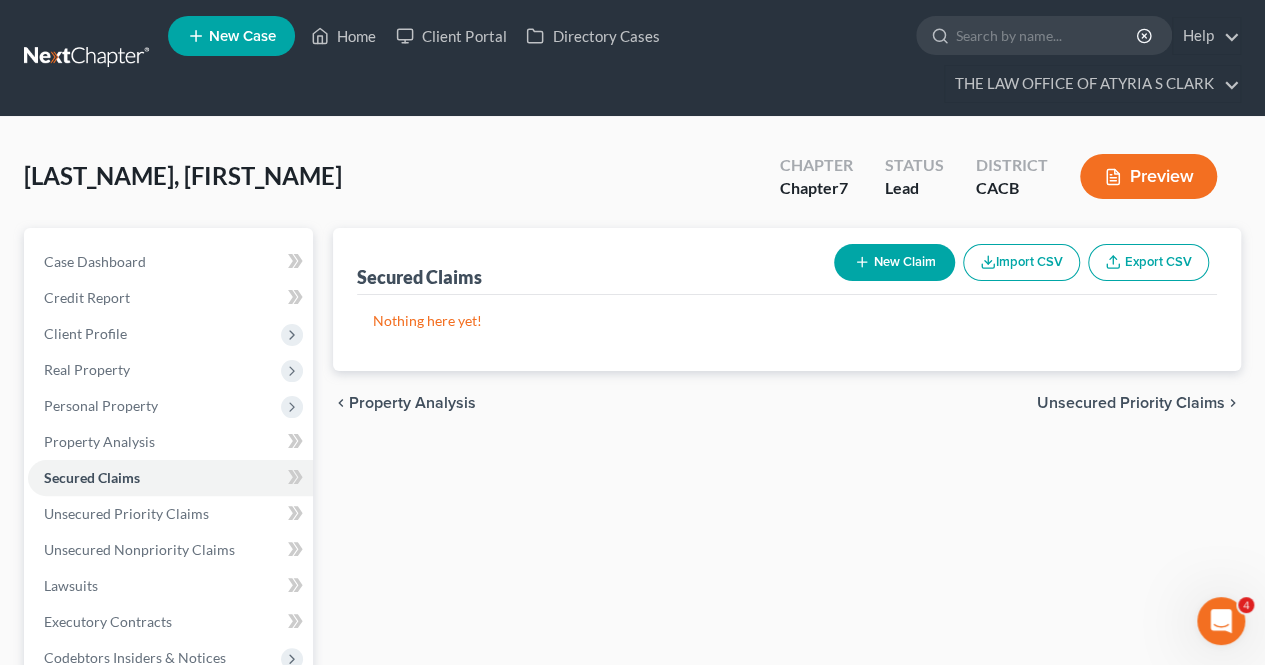 click on "Unsecured Priority Claims" at bounding box center (1131, 403) 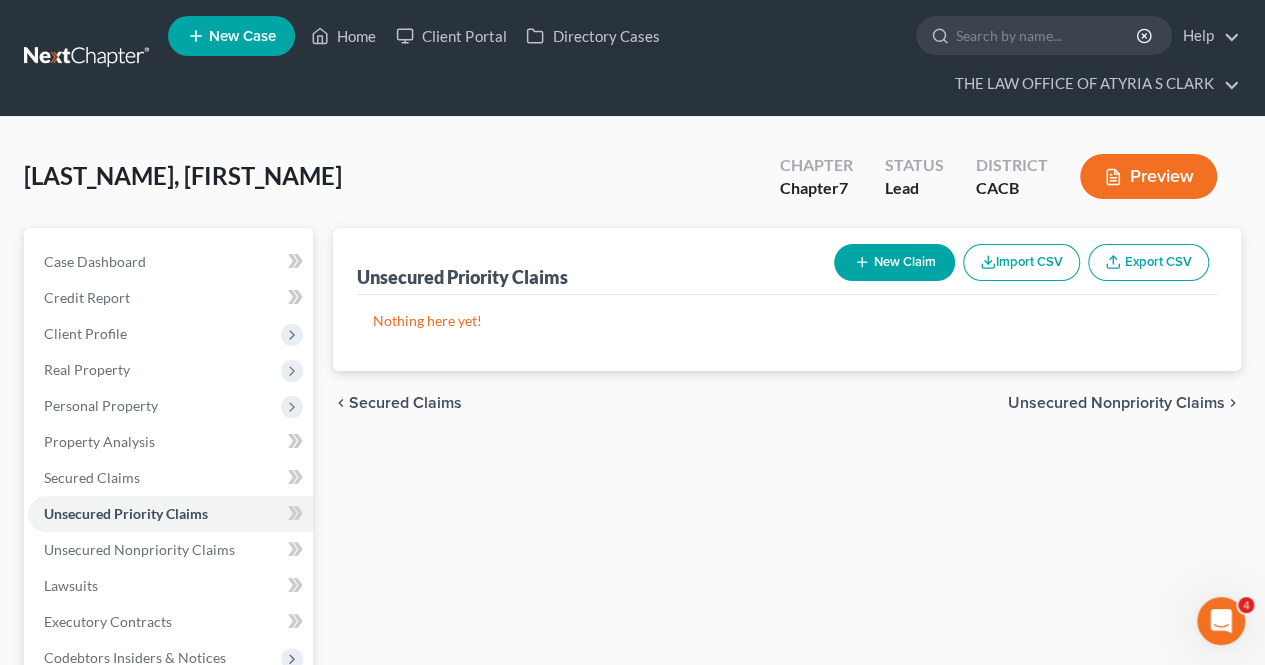 click on "Unsecured Nonpriority Claims" at bounding box center (1116, 403) 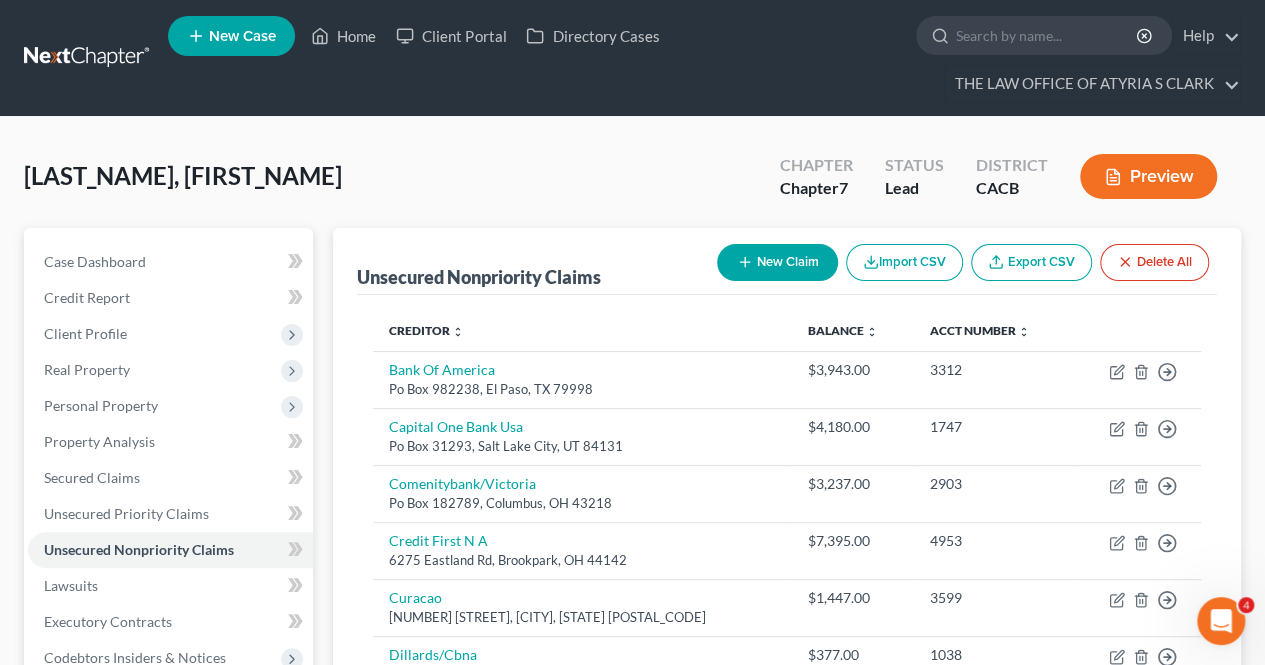 click on "New Claim" at bounding box center (777, 262) 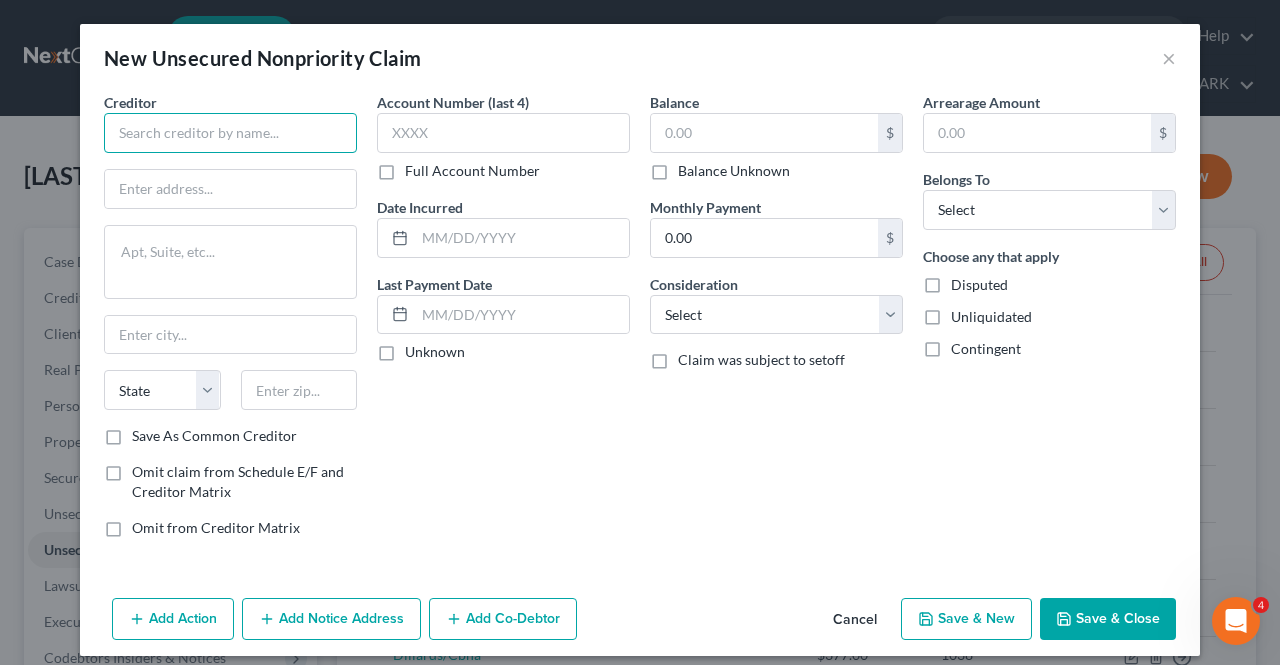 click at bounding box center [230, 133] 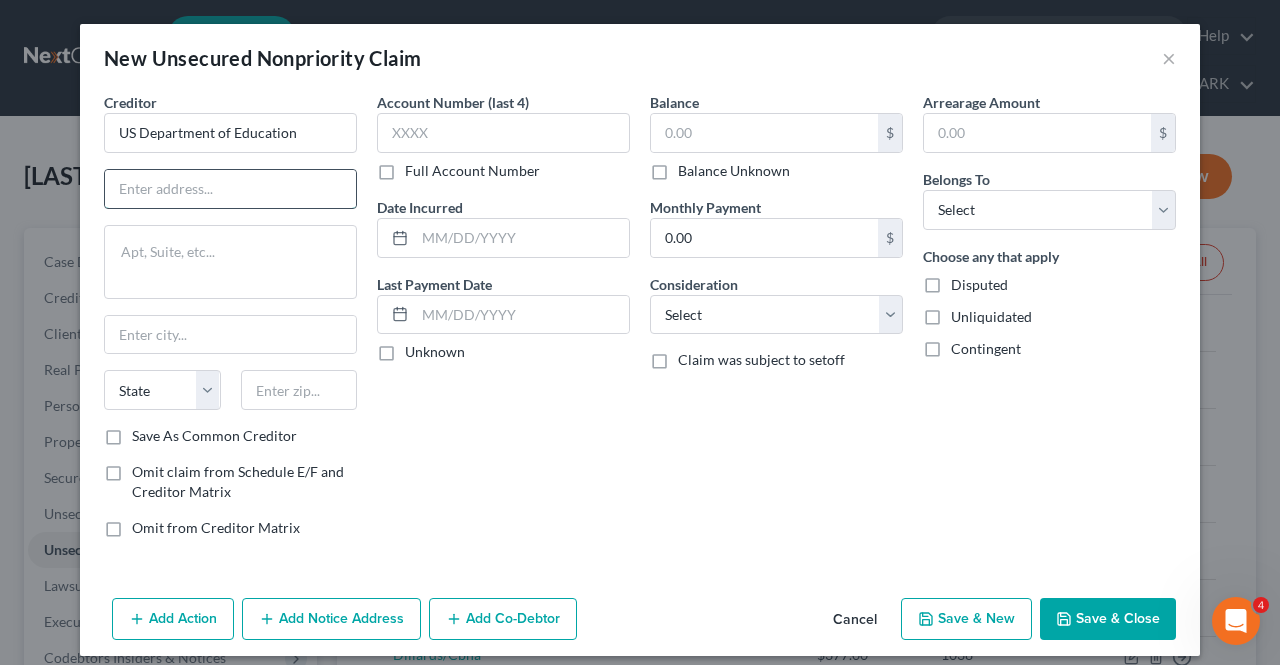click at bounding box center [230, 189] 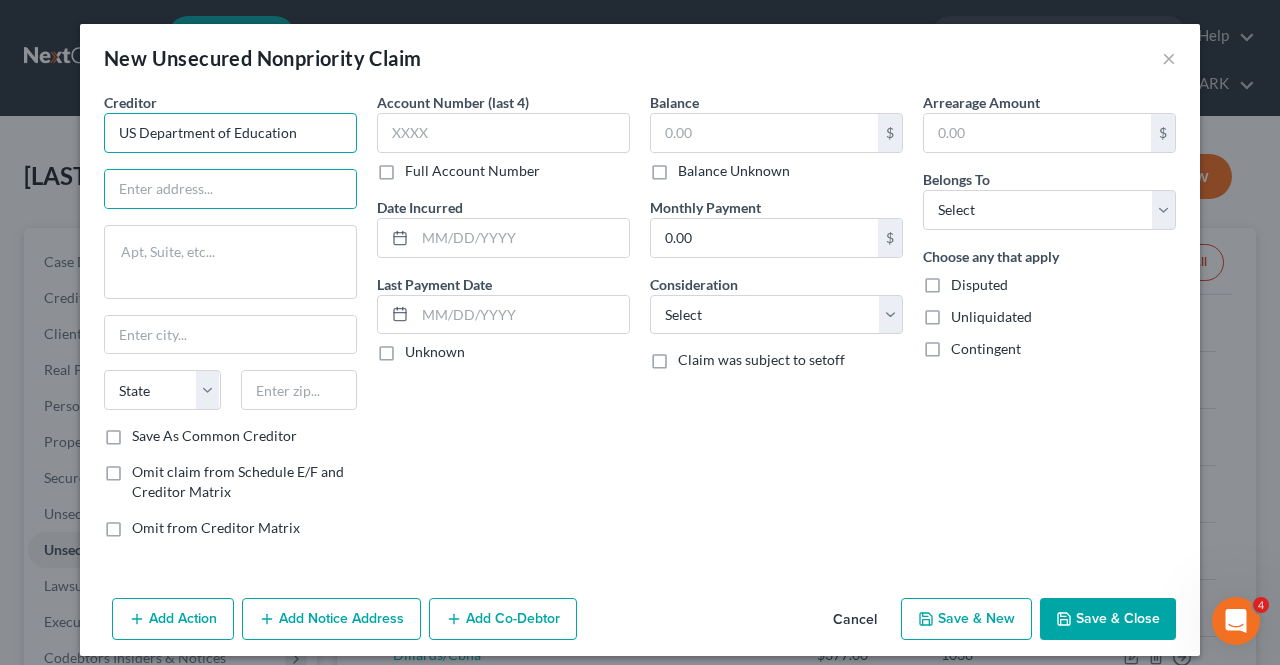 click on "US Department of Education" at bounding box center [230, 133] 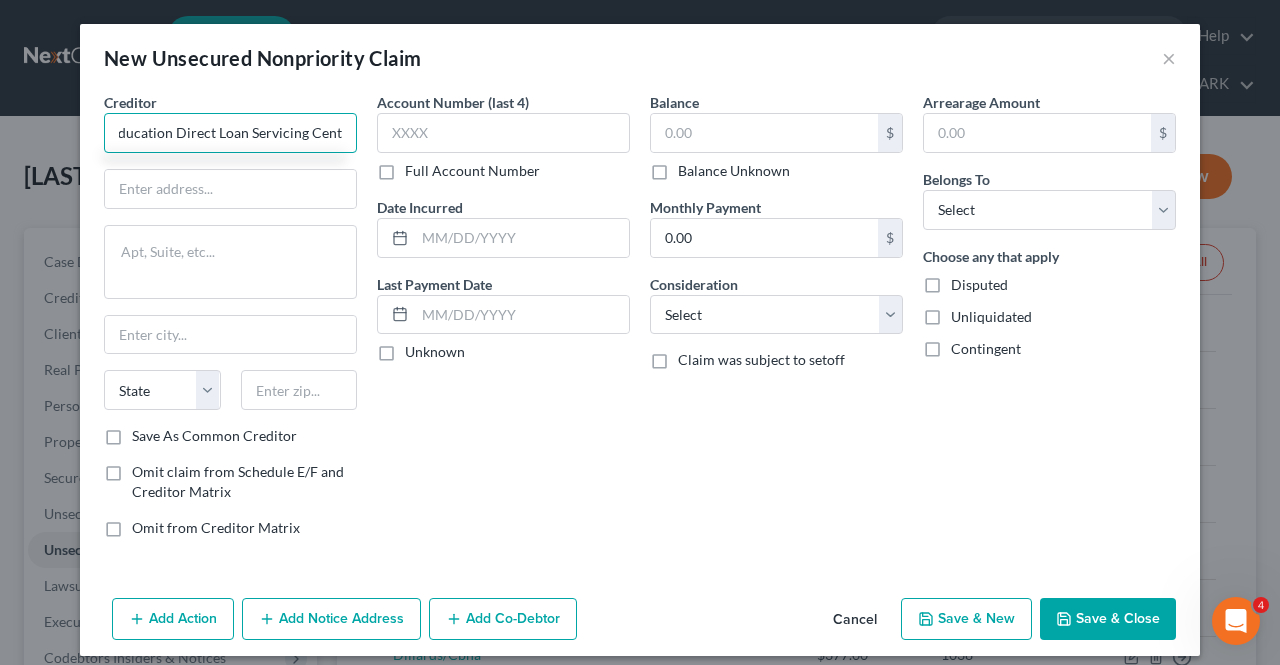 scroll, scrollTop: 0, scrollLeft: 130, axis: horizontal 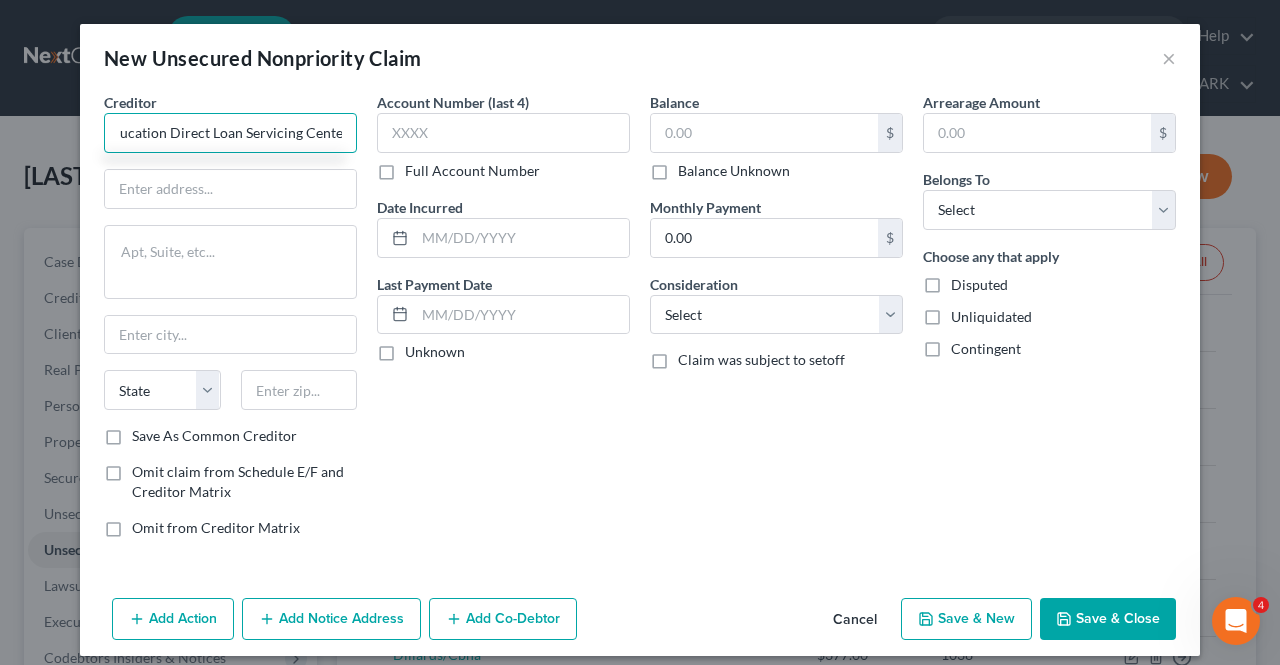 type on "US Department of Education Direct Loan Servicing Center" 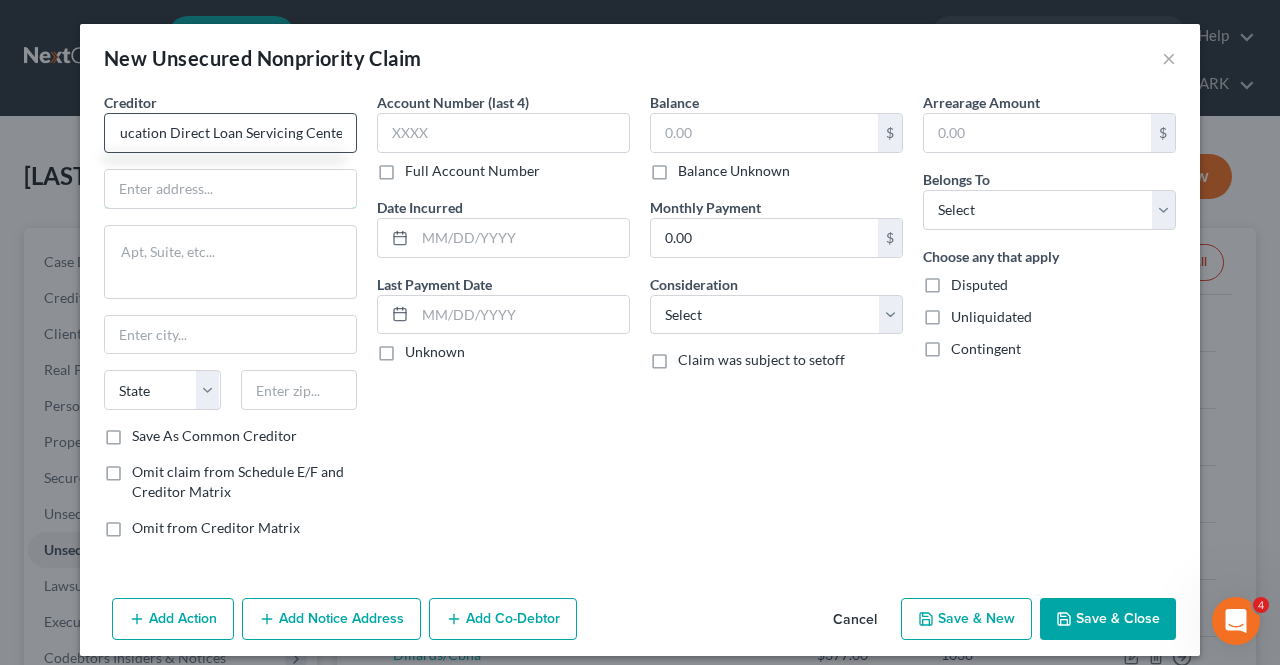 scroll, scrollTop: 0, scrollLeft: 0, axis: both 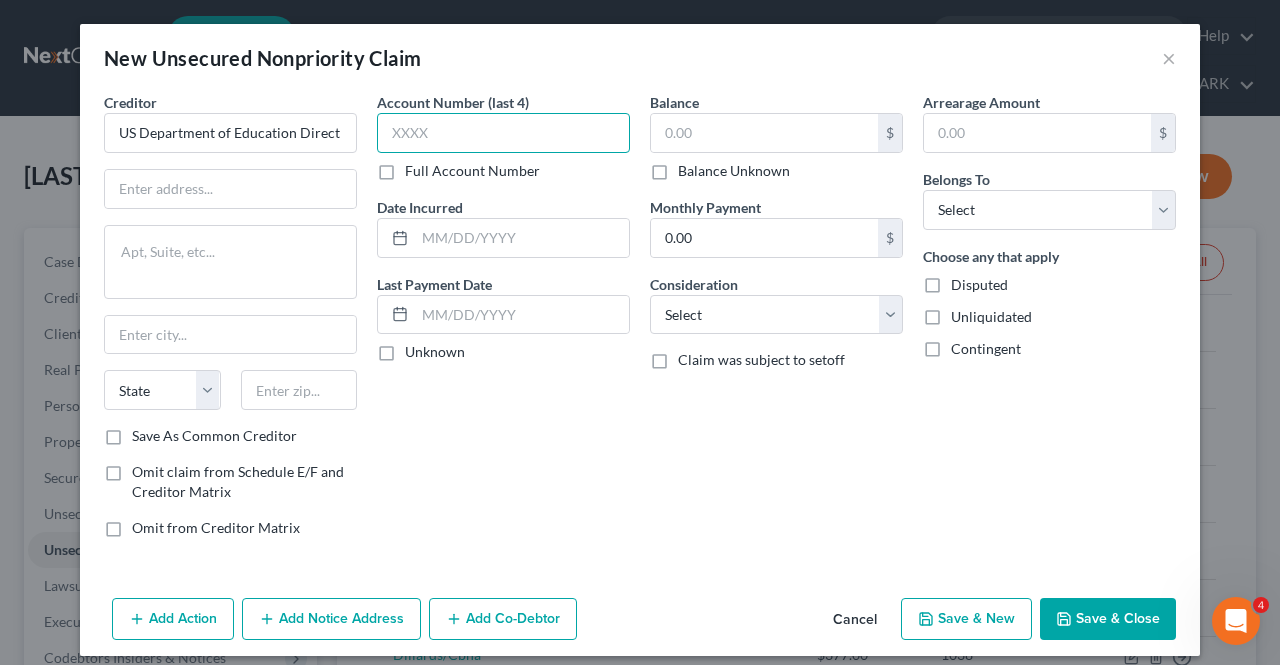 click at bounding box center (503, 133) 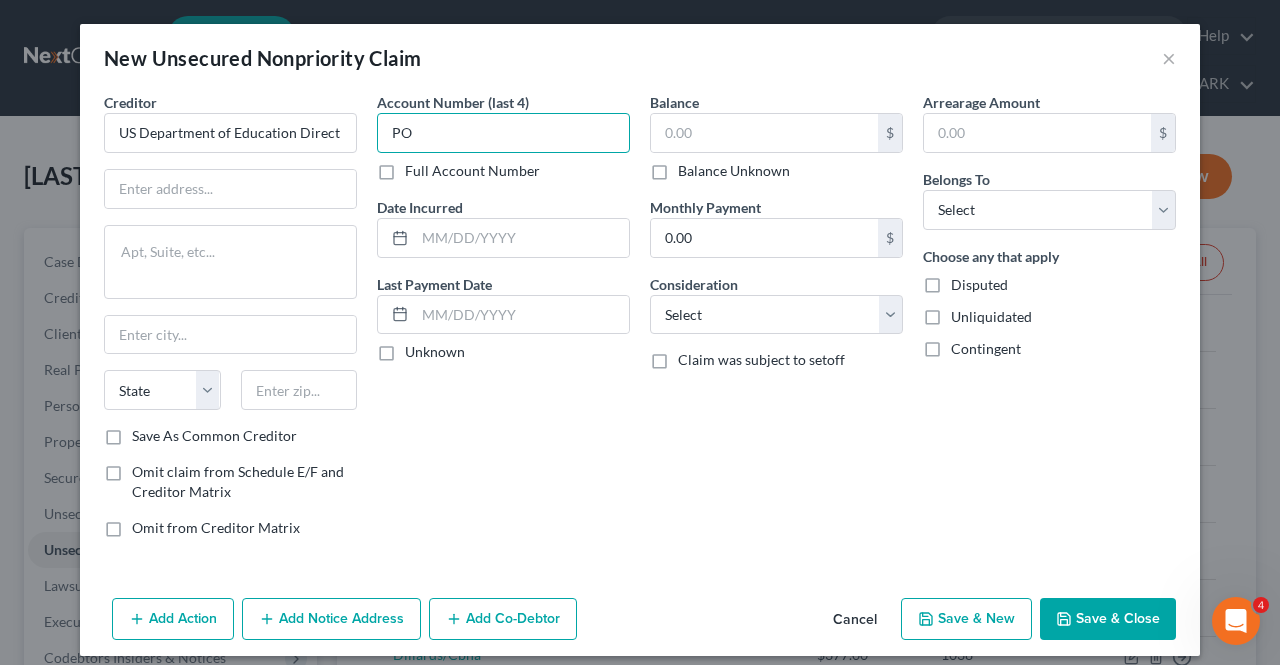type on "P" 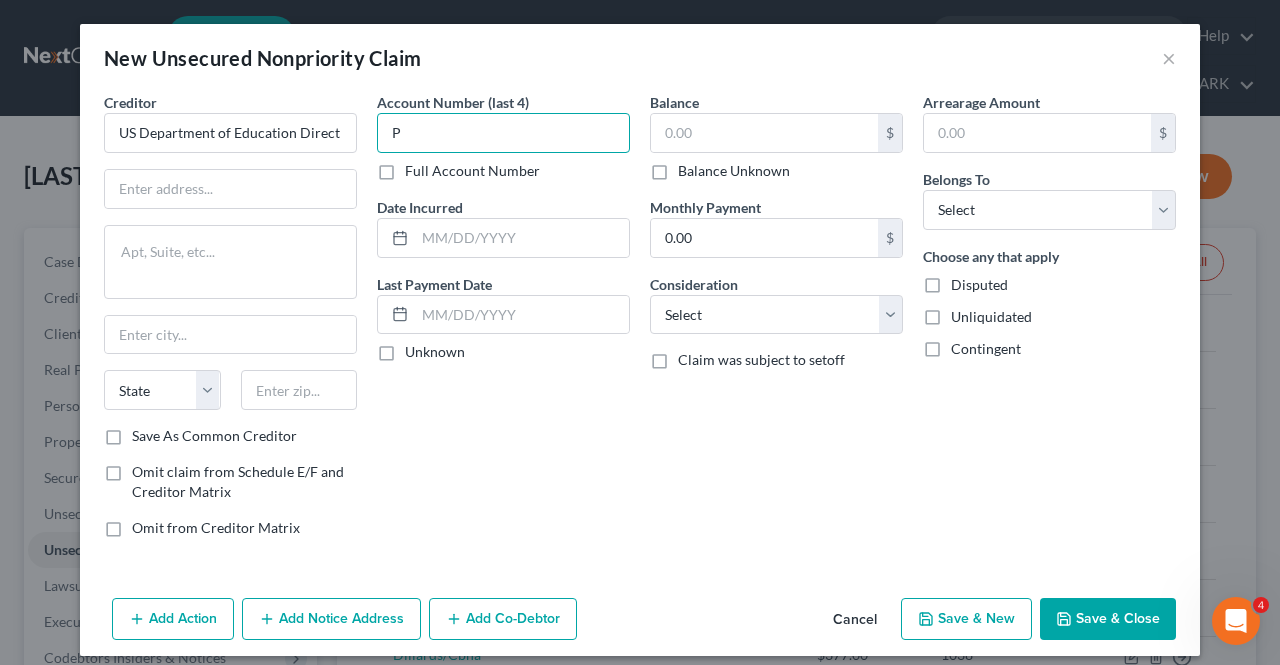 type 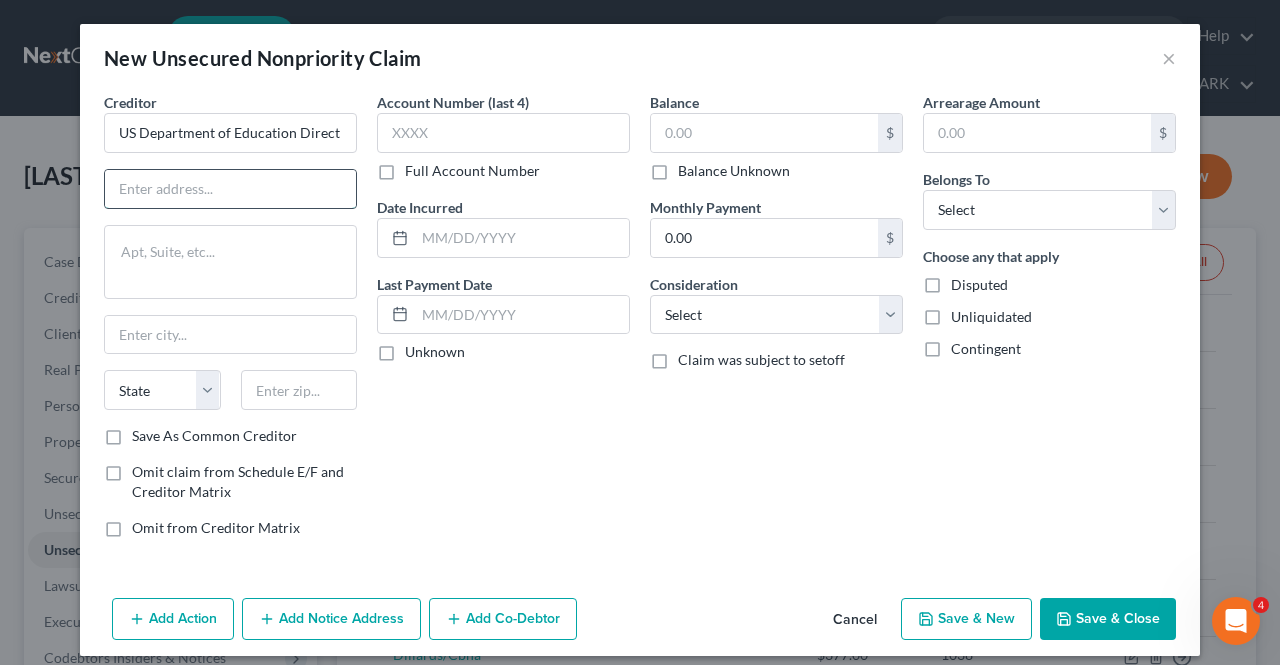click at bounding box center [230, 189] 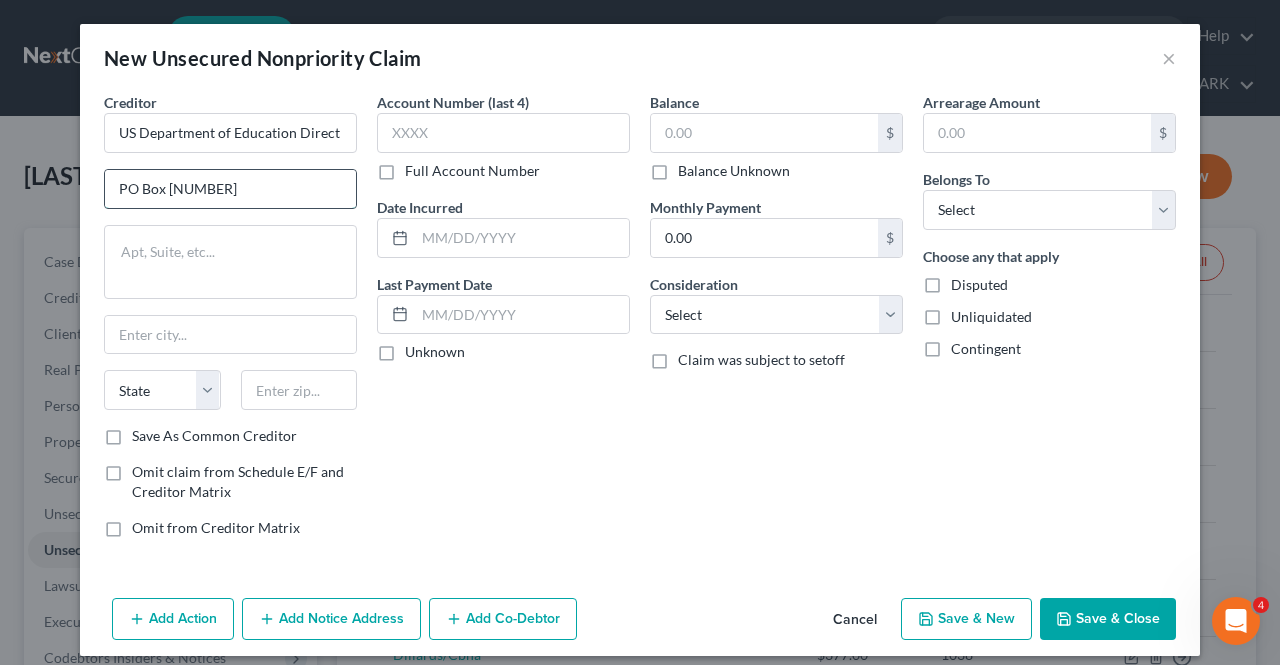 type on "PO Box [NUMBER]" 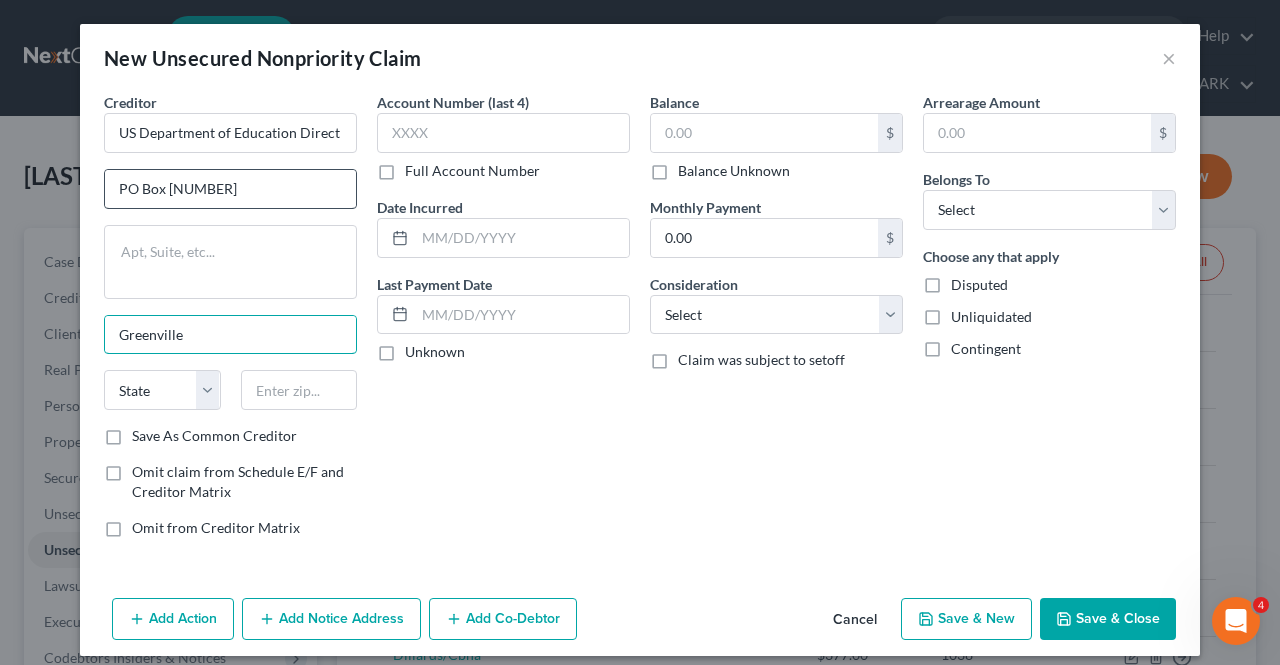 type on "Greenville" 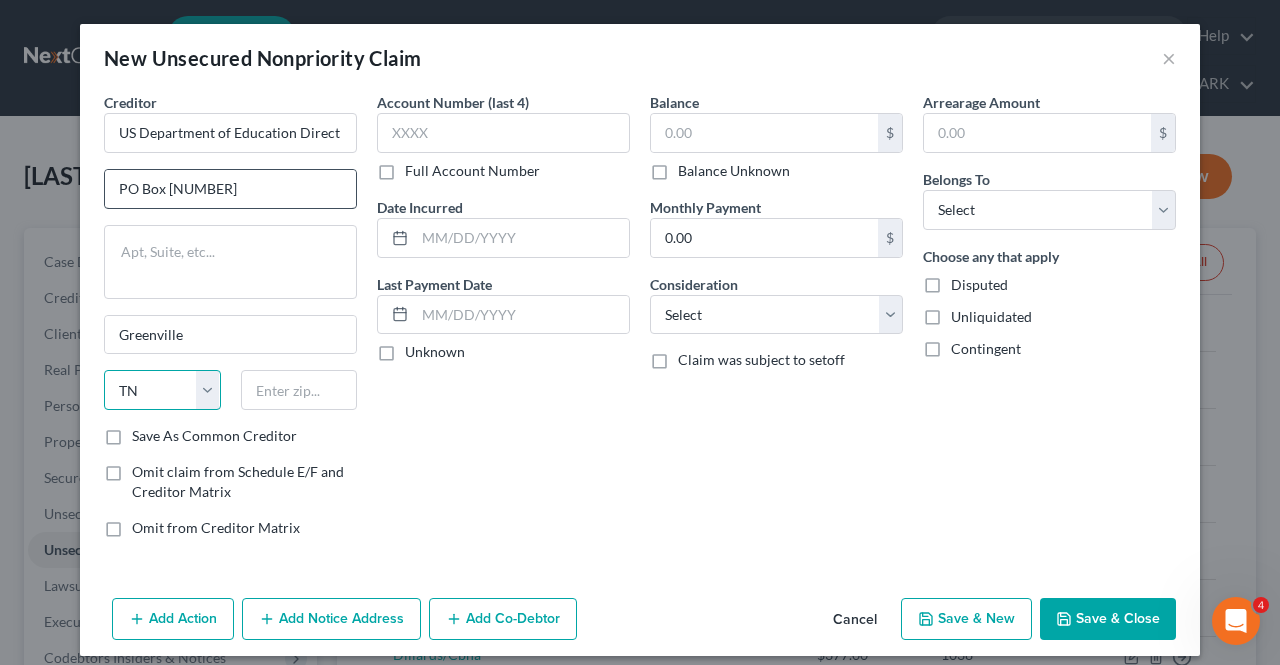 select on "45" 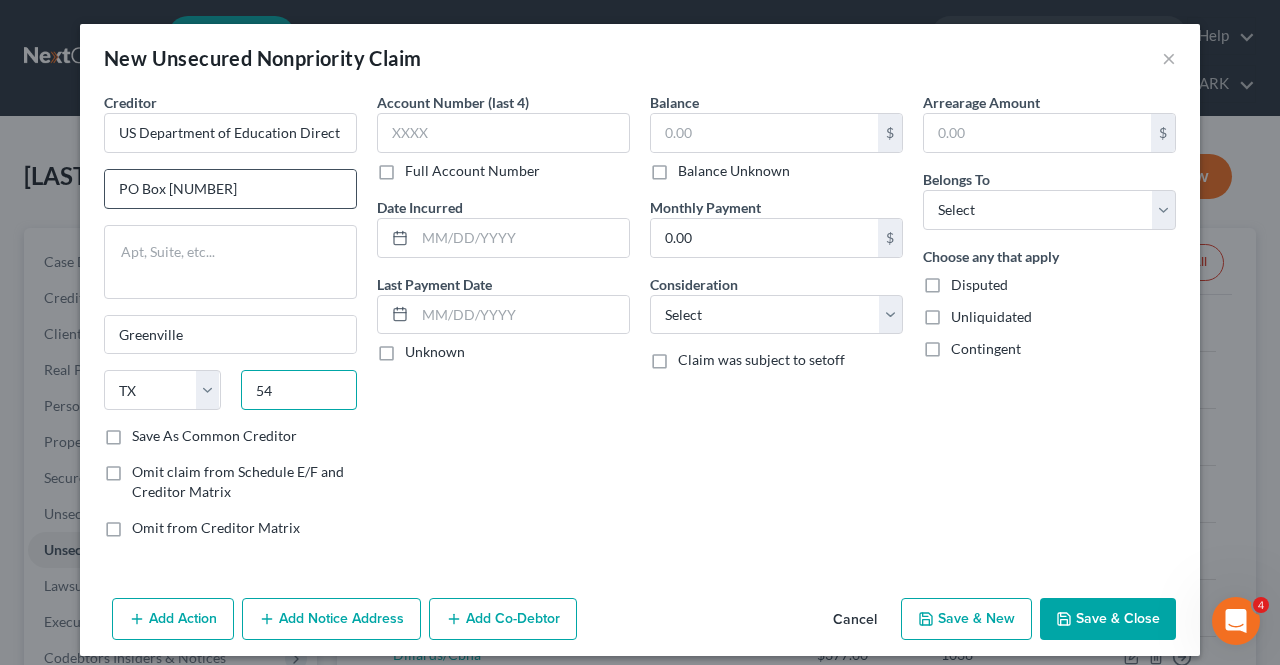 type on "5" 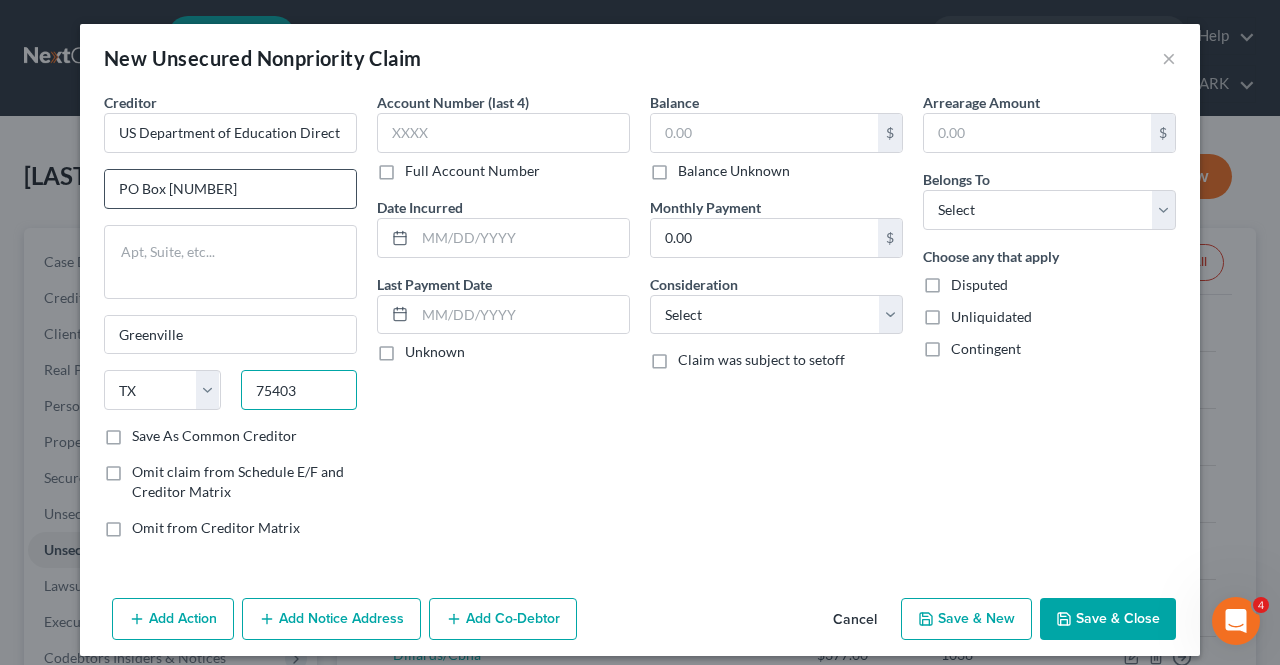 type on "75403" 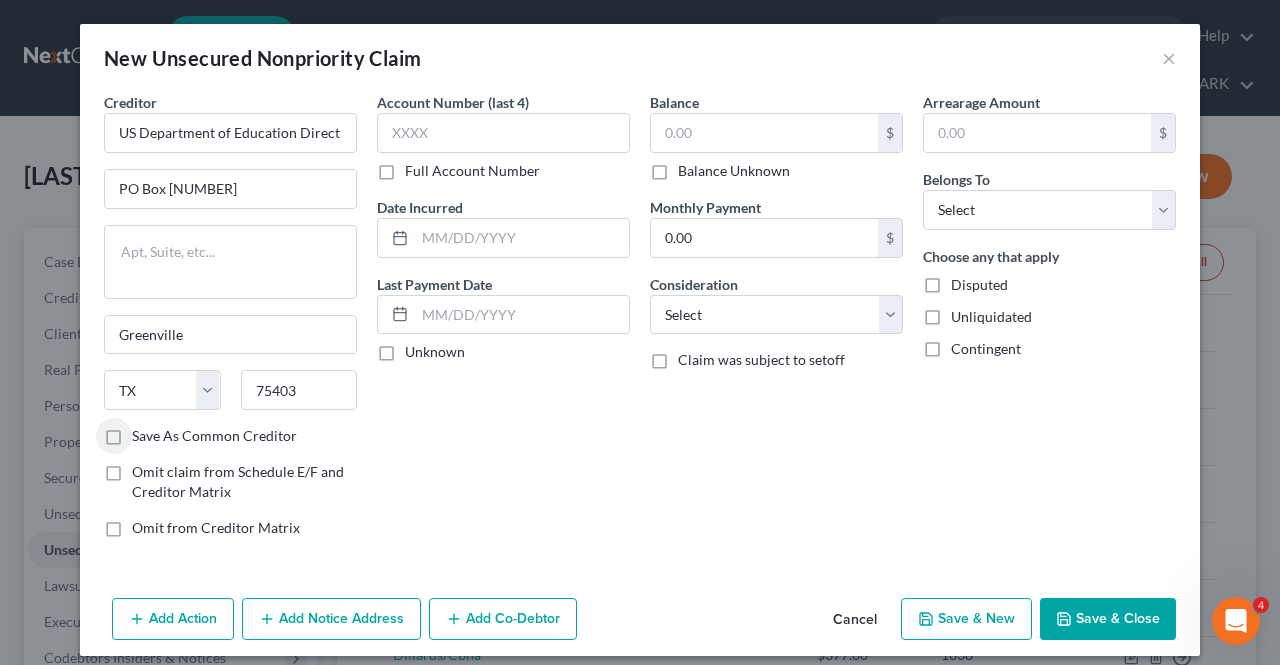 click on "Save As Common Creditor" at bounding box center [214, 436] 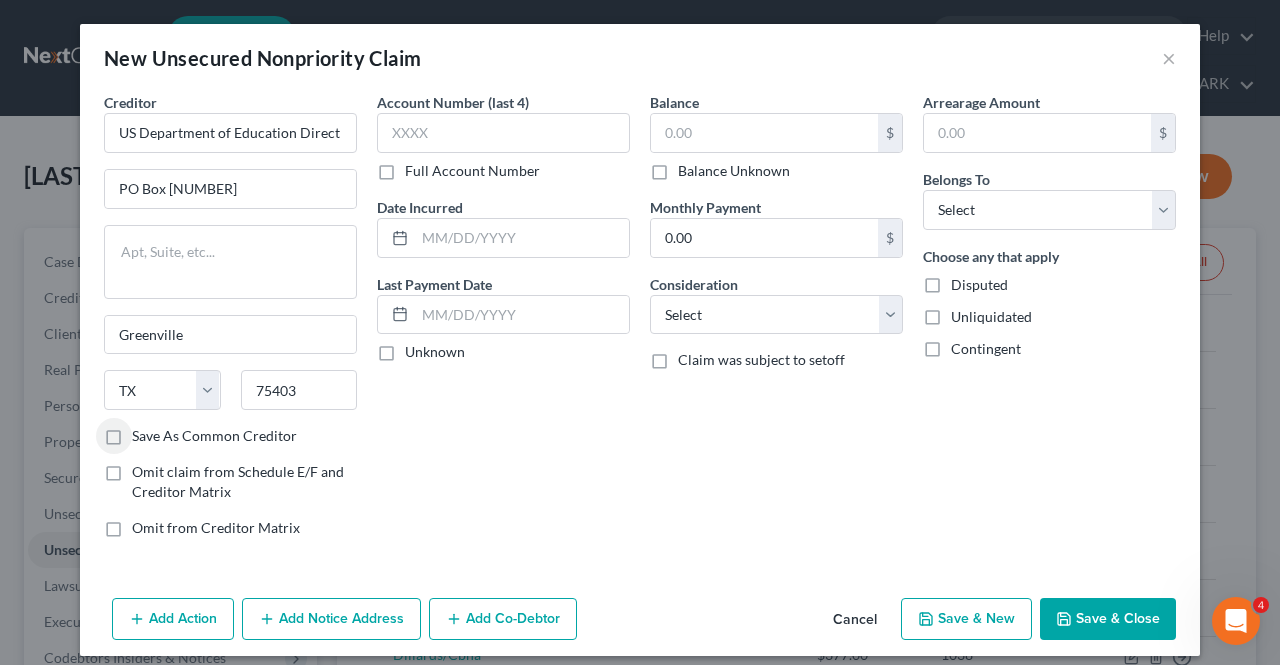 click on "Save As Common Creditor" at bounding box center [146, 432] 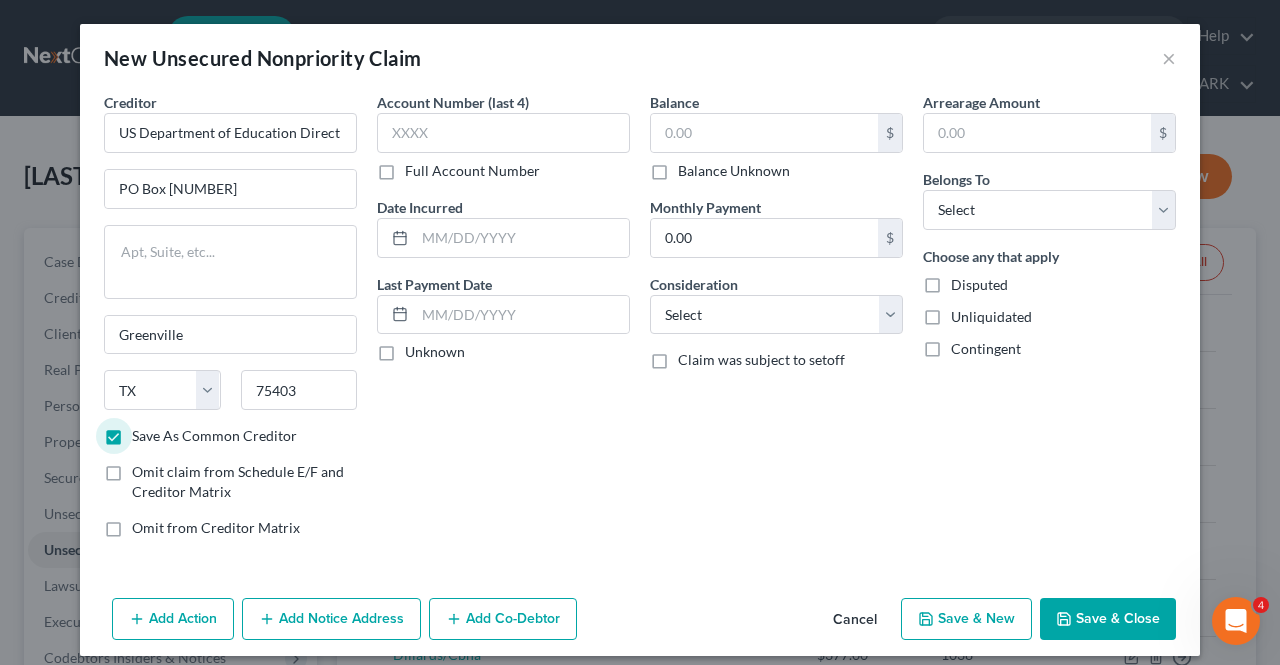 click on "Balance Unknown" at bounding box center (734, 171) 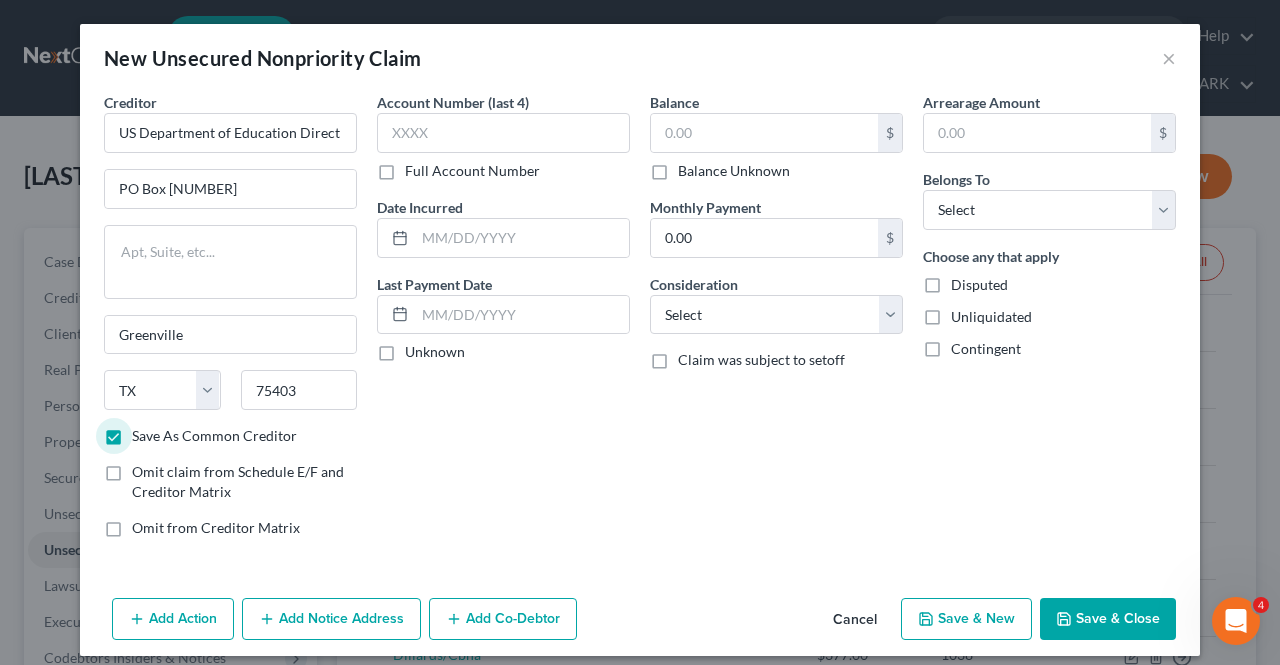 click on "Balance Unknown" at bounding box center (692, 167) 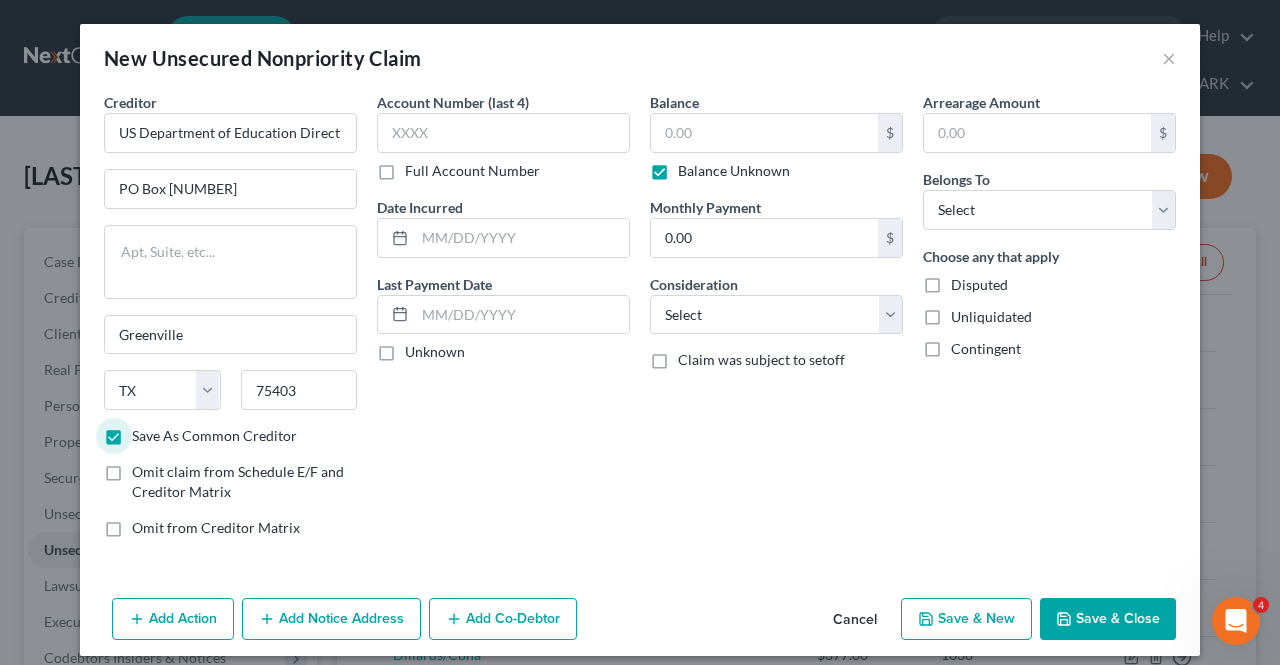 type on "0.00" 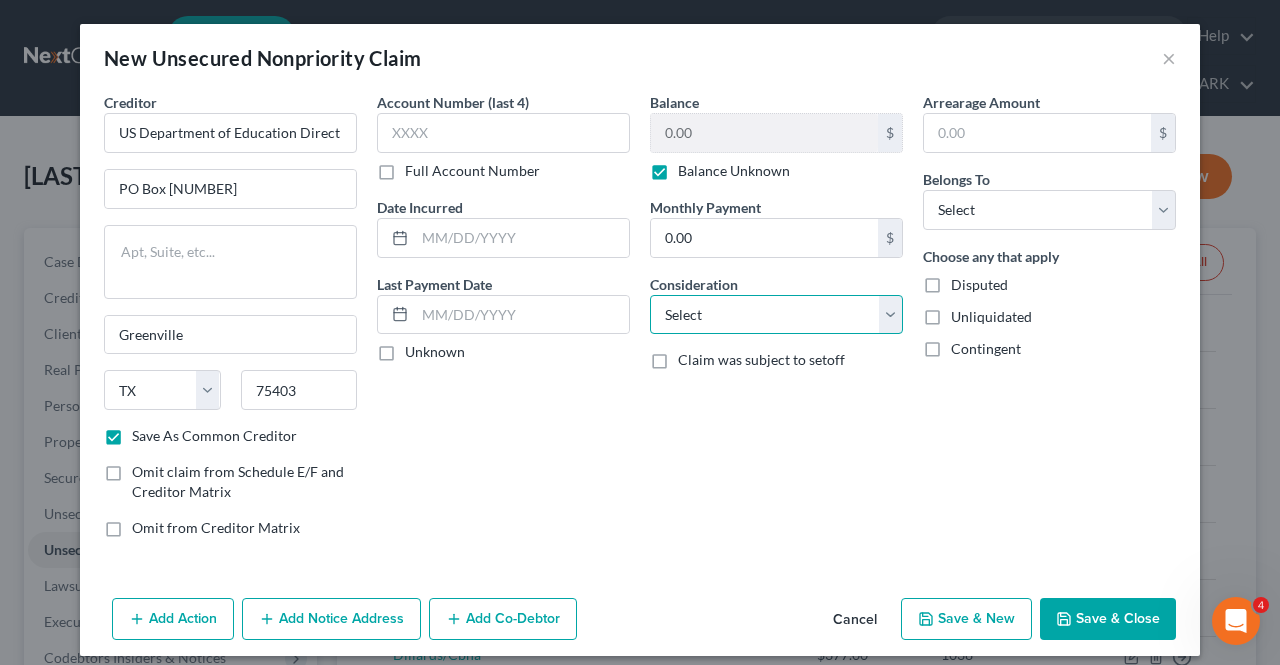 click on "Select Cable / Satellite Services Collection Agency Credit Card Debt Debt Counseling / Attorneys Deficiency Balance Domestic Support Obligations Home / Car Repairs Income Taxes Judgment Liens Medical Services Monies Loaned / Advanced Mortgage Obligation From Divorce Or Separation Obligation To Pensions Other Overdrawn Bank Account Promised To Help Pay Creditors Student Loans Suppliers And Vendors Telephone / Internet Services Utility Services" at bounding box center (776, 315) 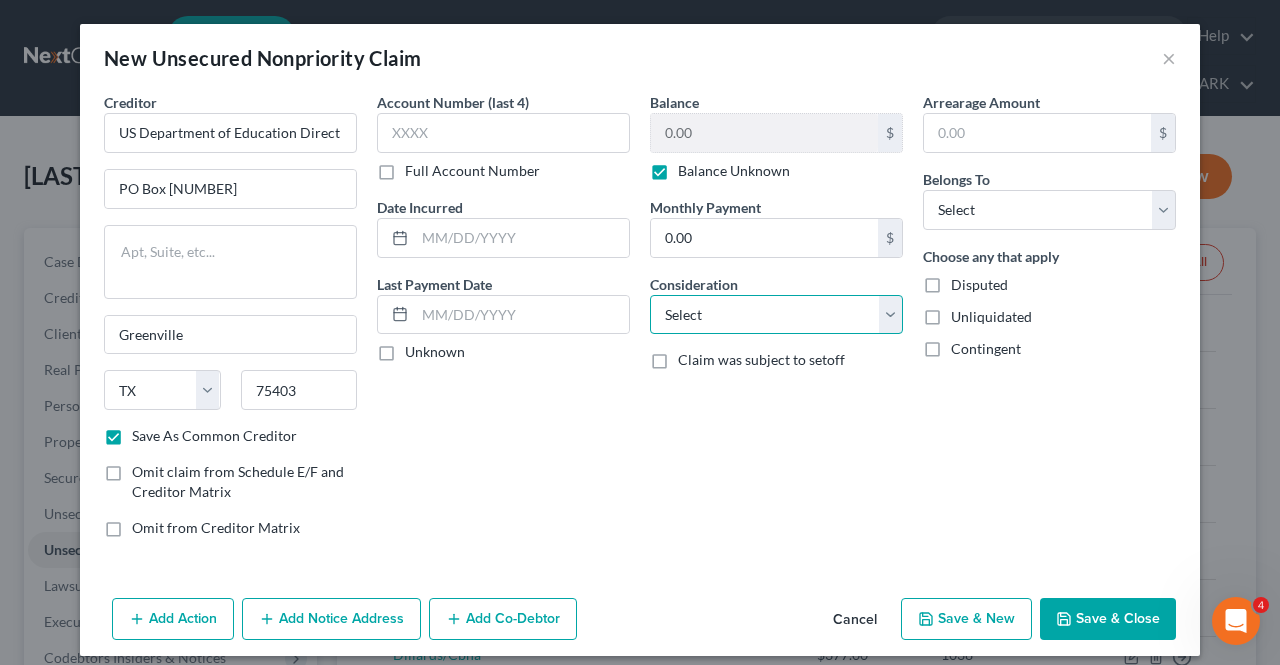 select on "17" 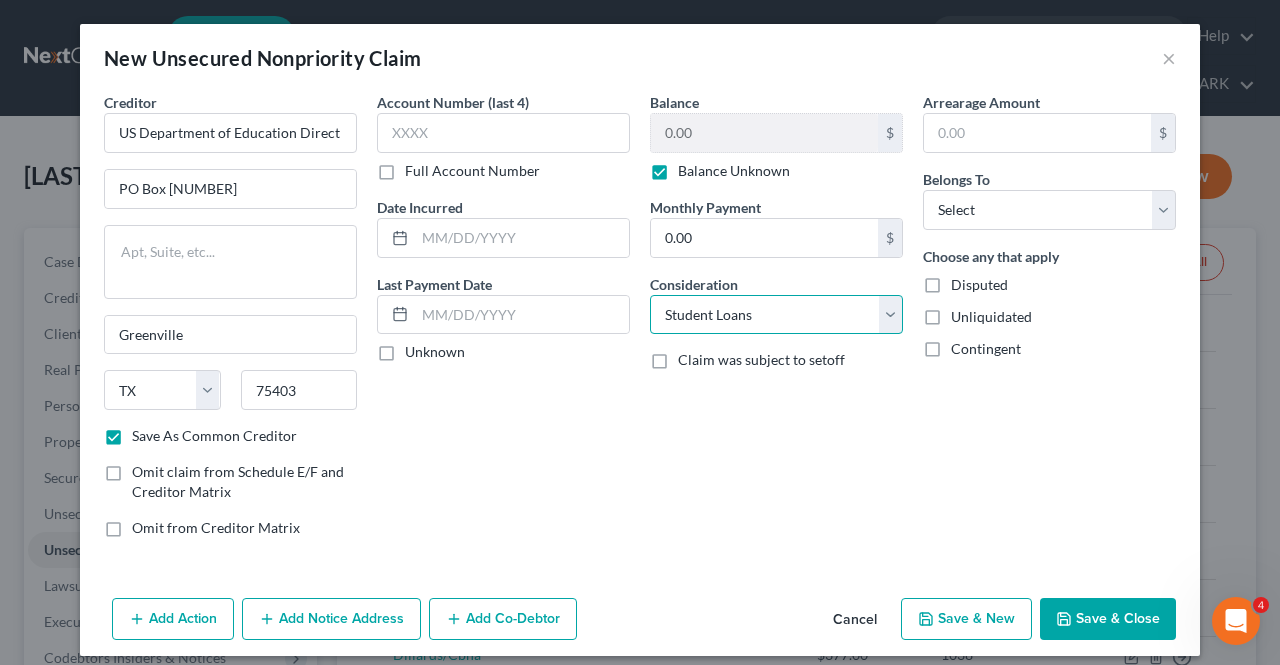 click on "Select Cable / Satellite Services Collection Agency Credit Card Debt Debt Counseling / Attorneys Deficiency Balance Domestic Support Obligations Home / Car Repairs Income Taxes Judgment Liens Medical Services Monies Loaned / Advanced Mortgage Obligation From Divorce Or Separation Obligation To Pensions Other Overdrawn Bank Account Promised To Help Pay Creditors Student Loans Suppliers And Vendors Telephone / Internet Services Utility Services" at bounding box center [776, 315] 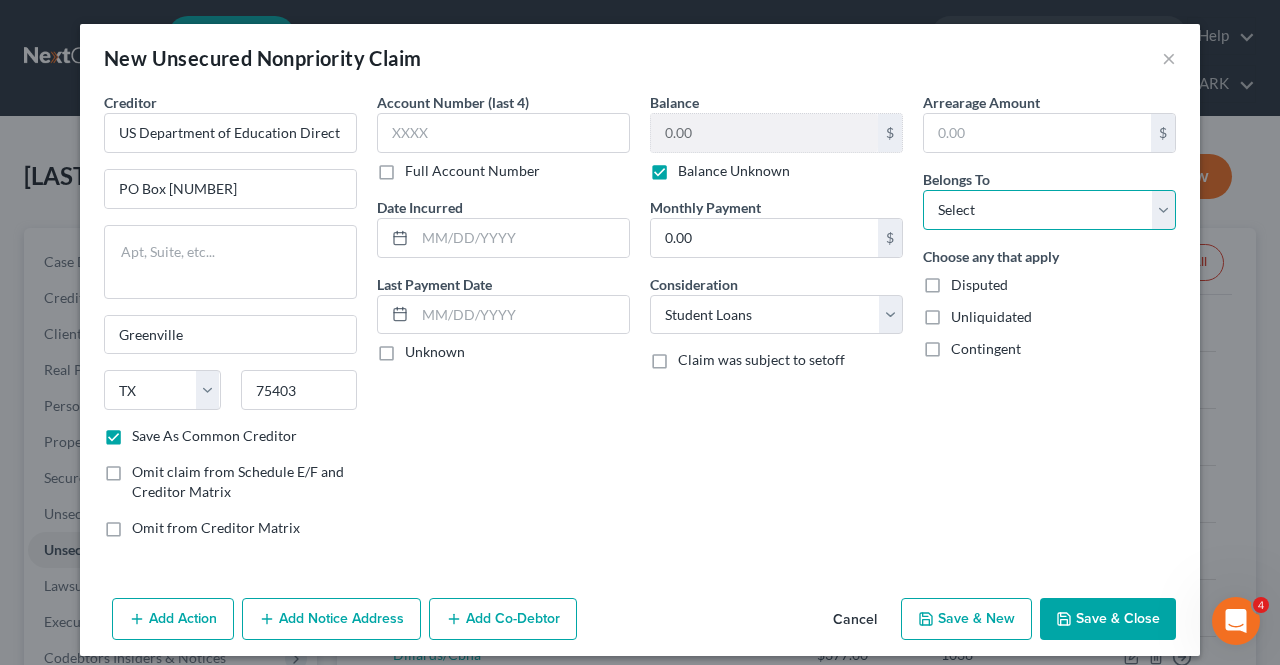 click on "Select Debtor 1 Only Debtor 2 Only Debtor 1 And Debtor 2 Only At Least One Of The Debtors And Another Community Property" at bounding box center [1049, 210] 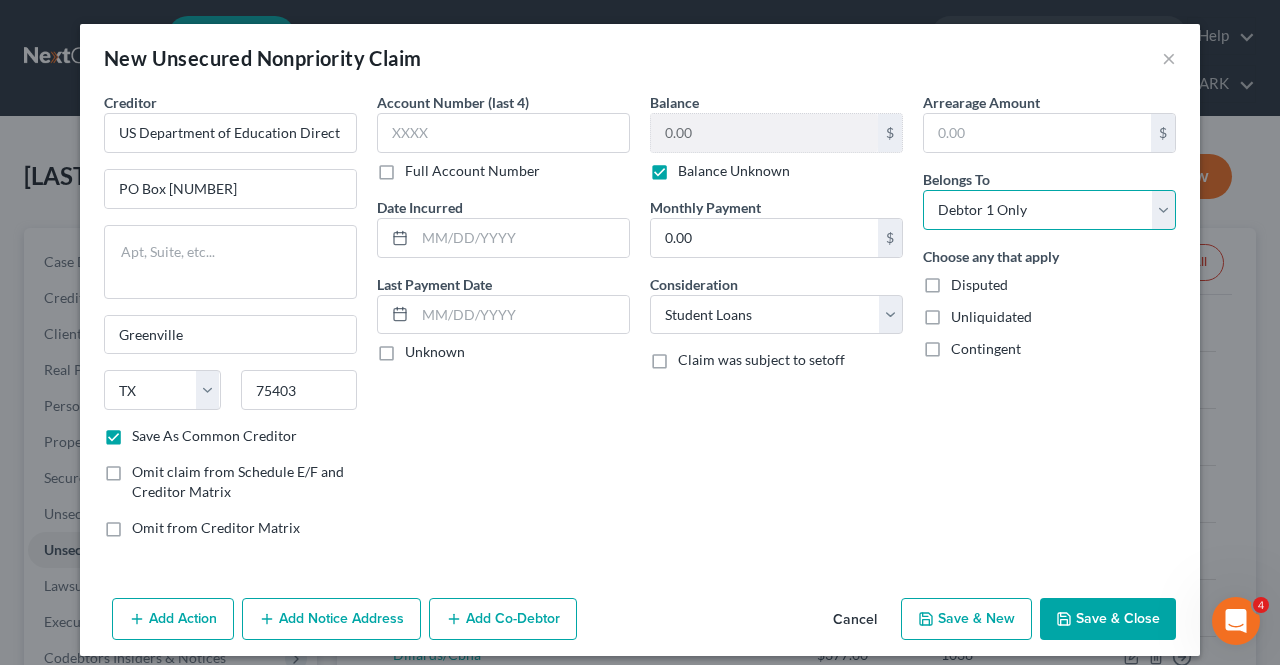 click on "Select Debtor 1 Only Debtor 2 Only Debtor 1 And Debtor 2 Only At Least One Of The Debtors And Another Community Property" at bounding box center [1049, 210] 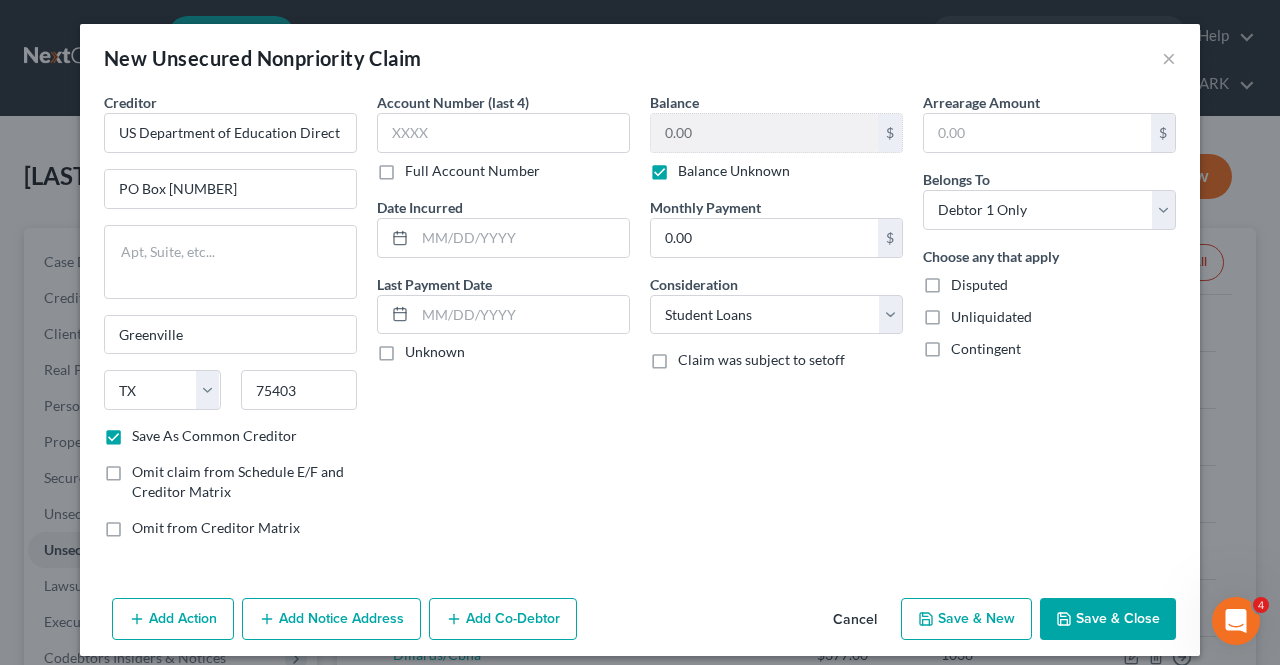 click on "Save & Close" at bounding box center [1108, 619] 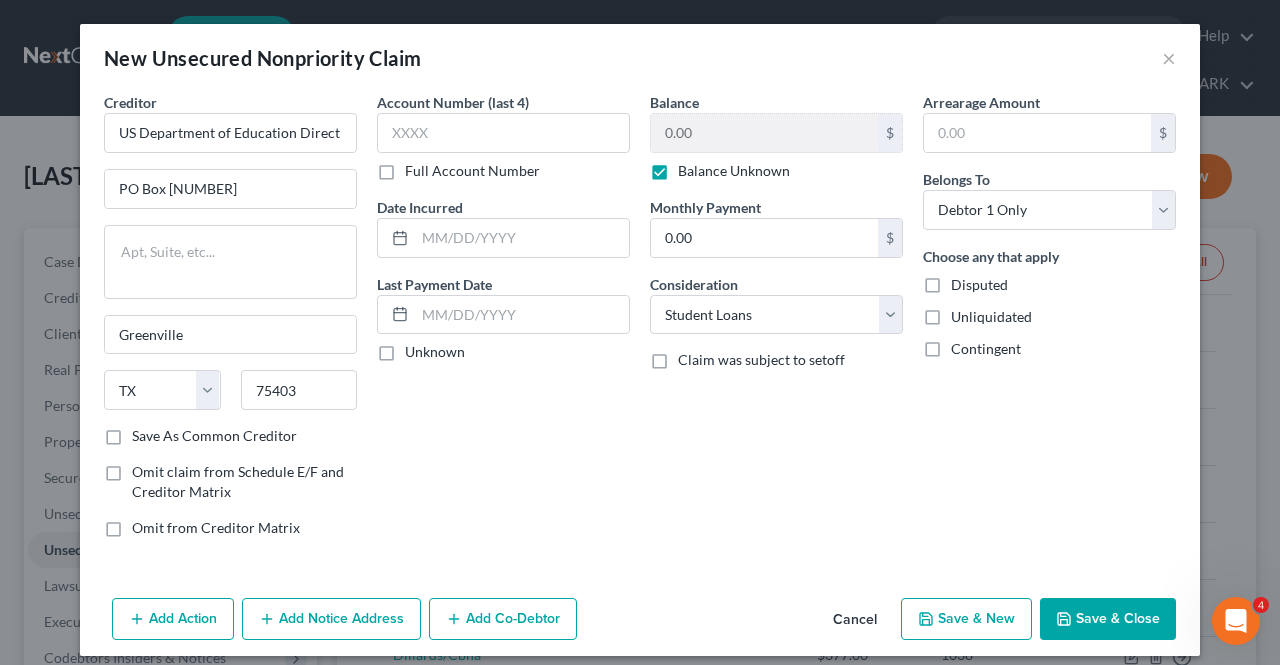 checkbox on "false" 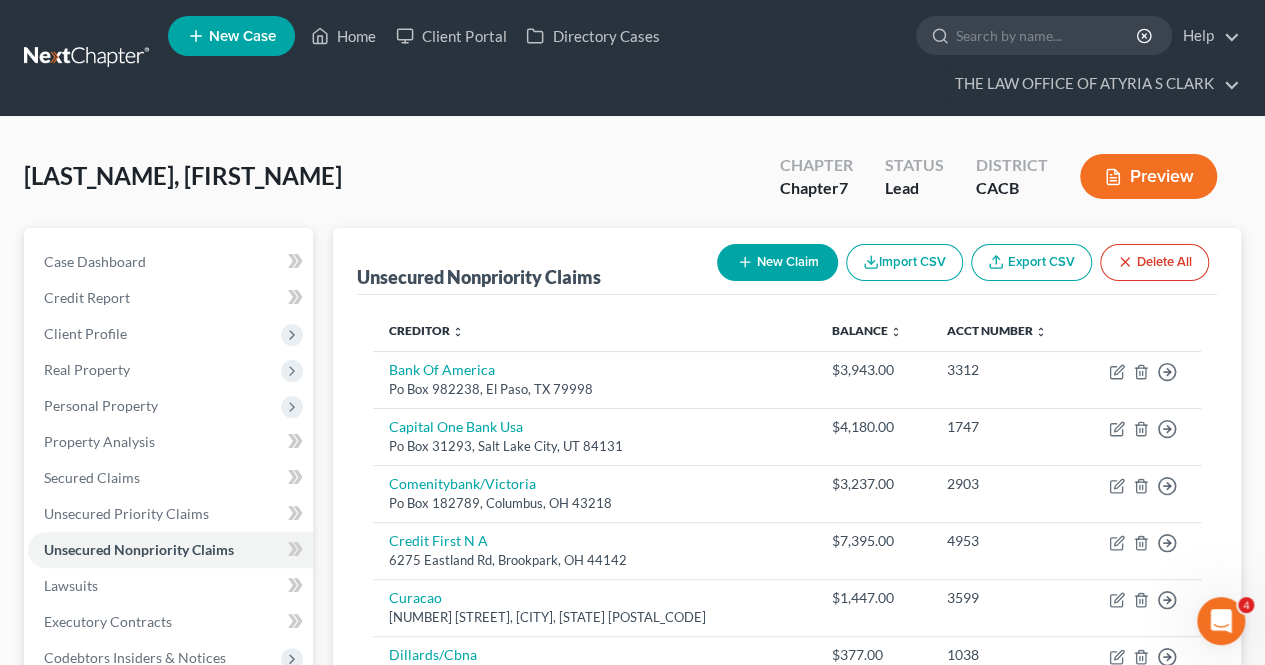 click on "New Claim" at bounding box center (777, 262) 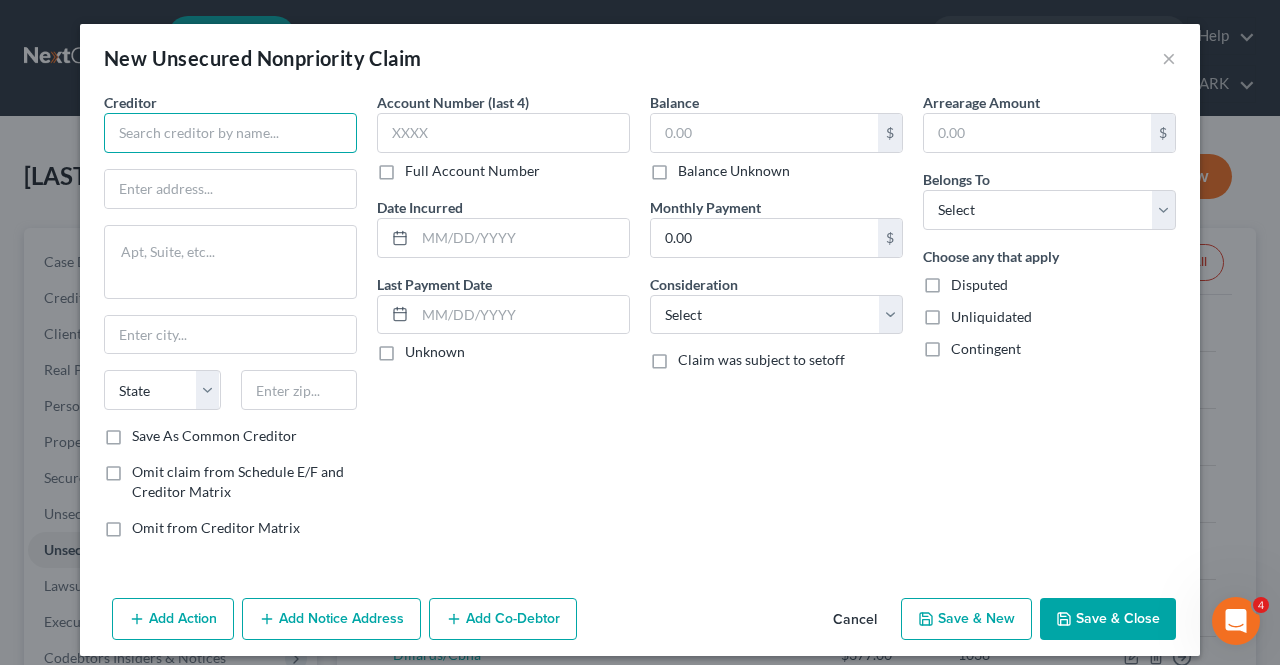 click at bounding box center [230, 133] 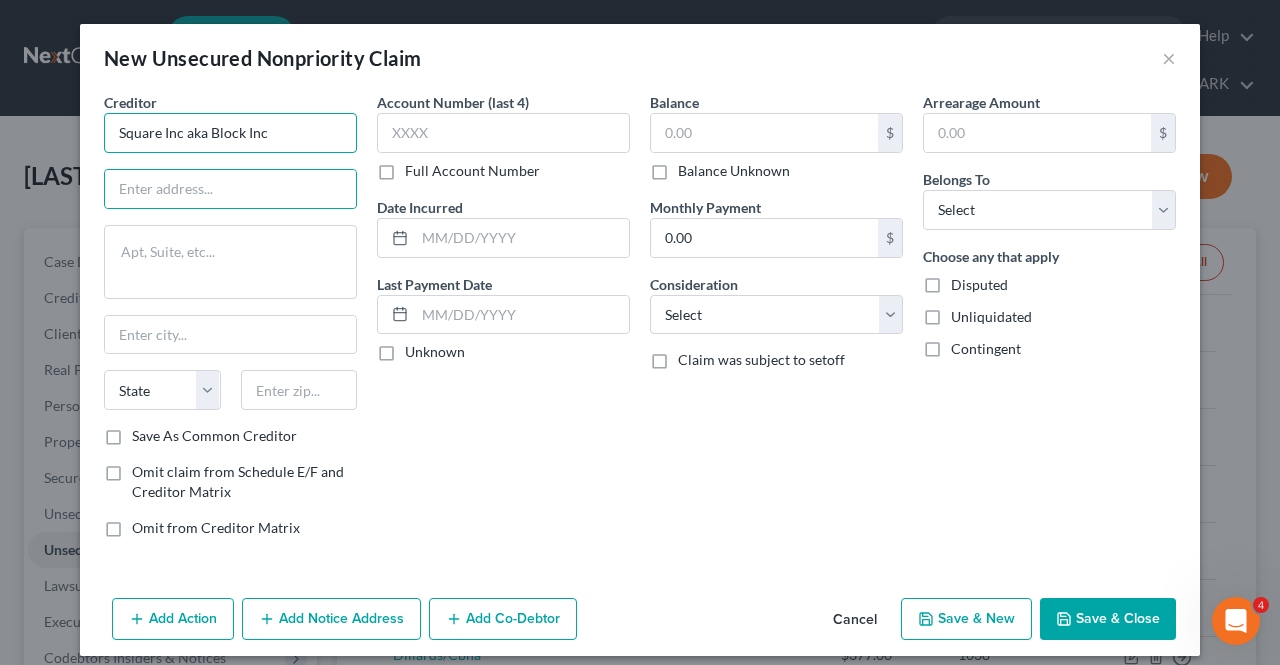 click on "Square Inc aka Block Inc" at bounding box center [230, 133] 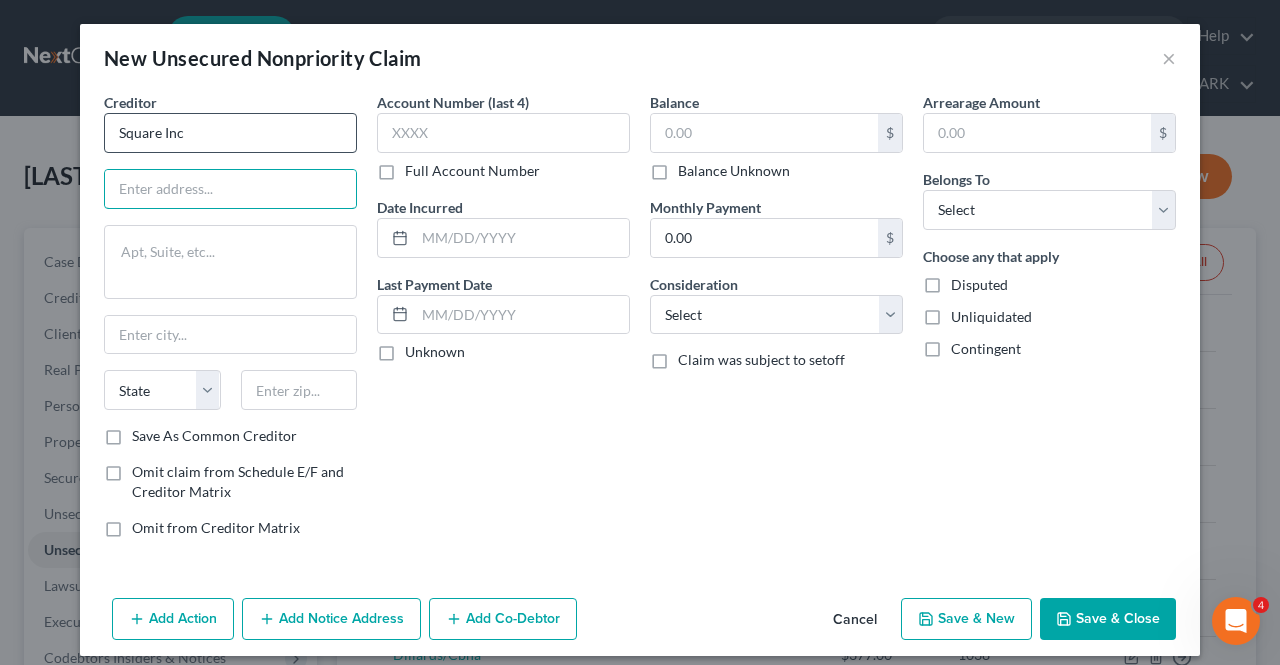type on "Square Inc" 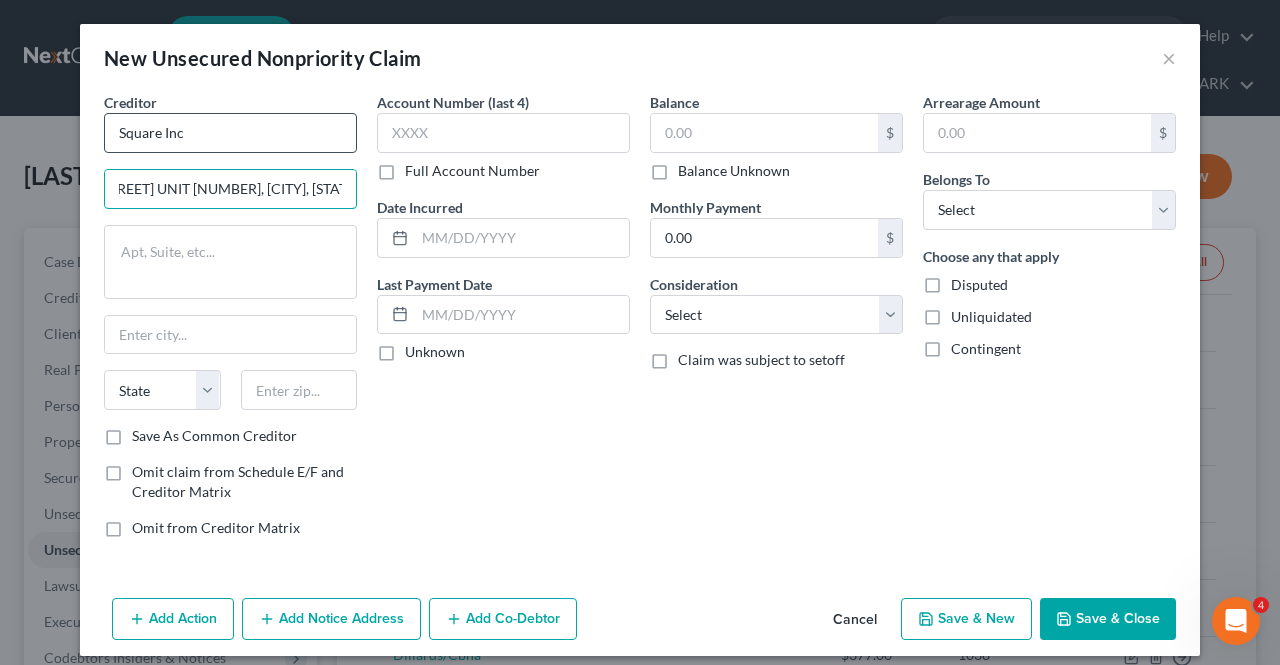 scroll, scrollTop: 0, scrollLeft: 51, axis: horizontal 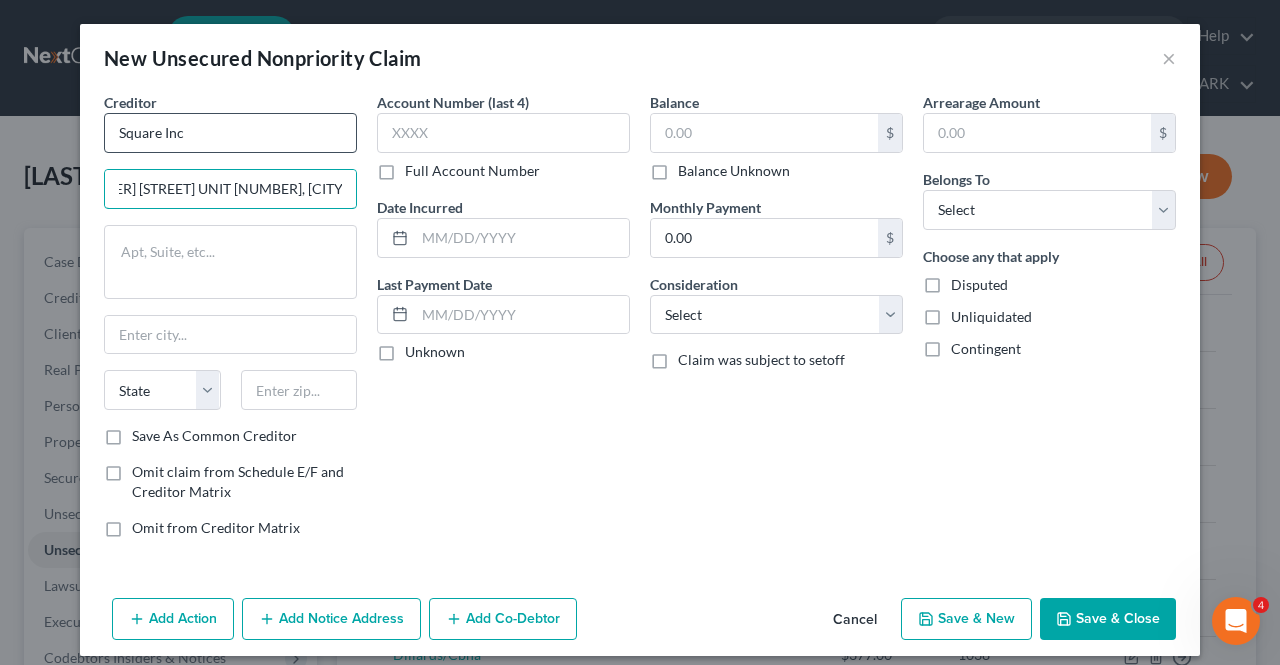 type on "[NUMBER] [STREET] UNIT [NUMBER], [CITY], [STATE]" 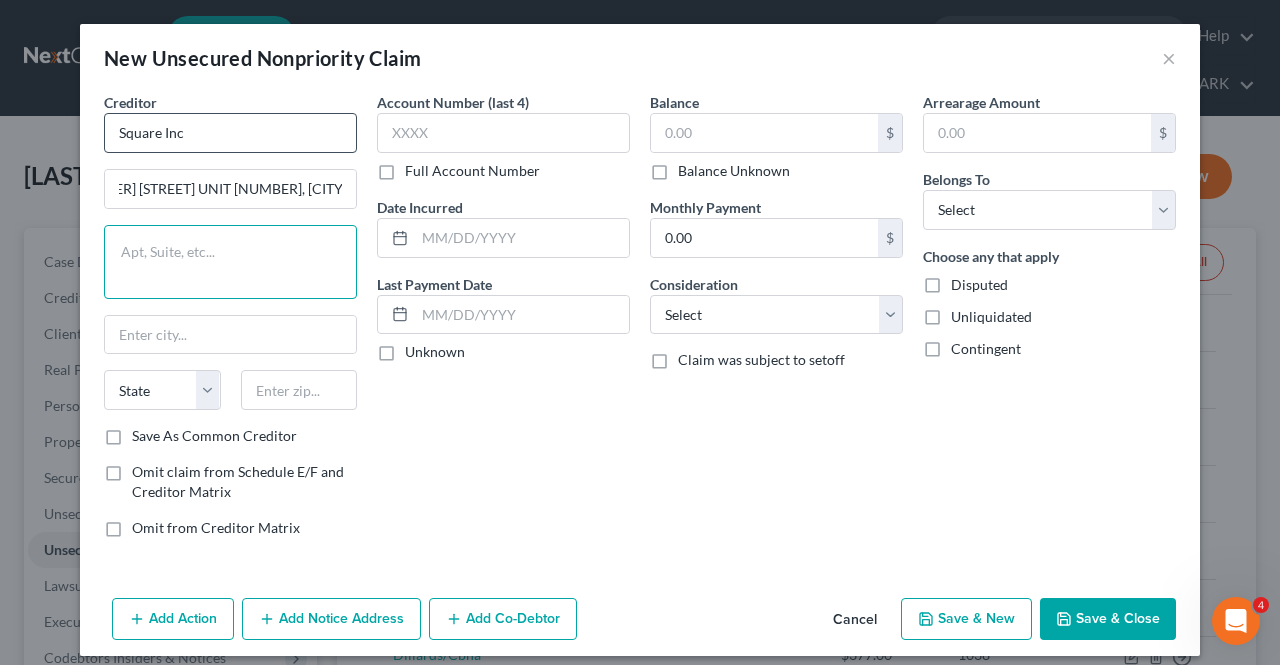 scroll, scrollTop: 0, scrollLeft: 0, axis: both 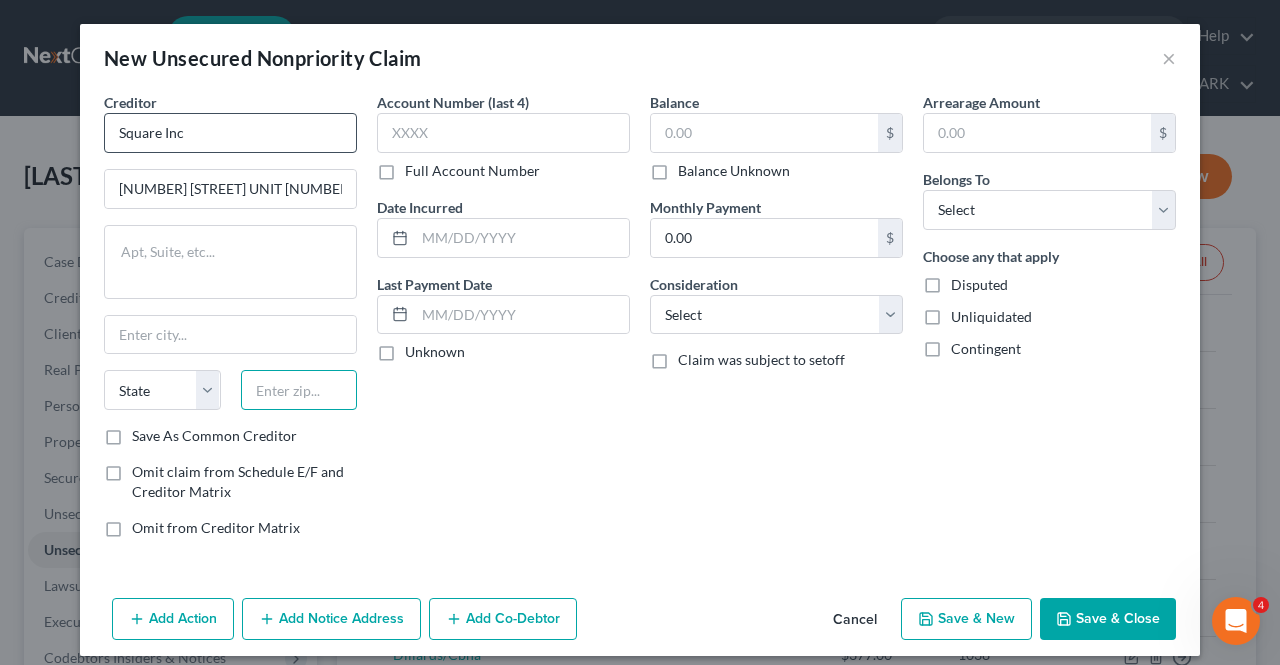 paste on "94103" 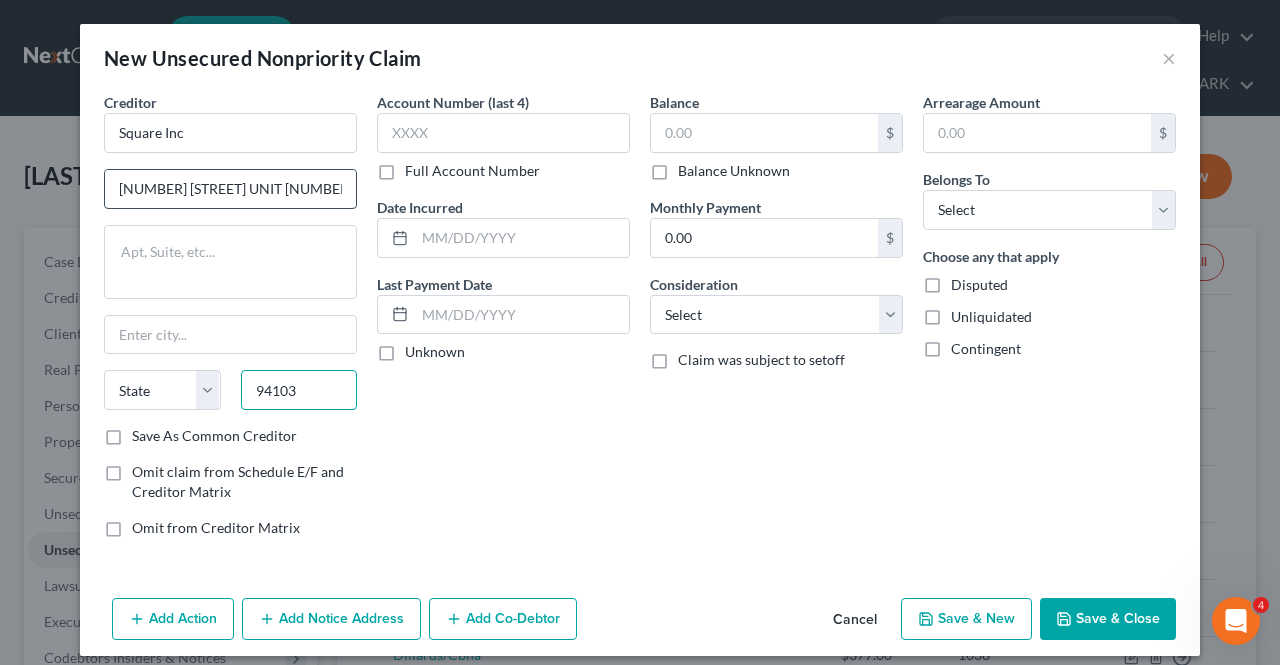 type on "94103" 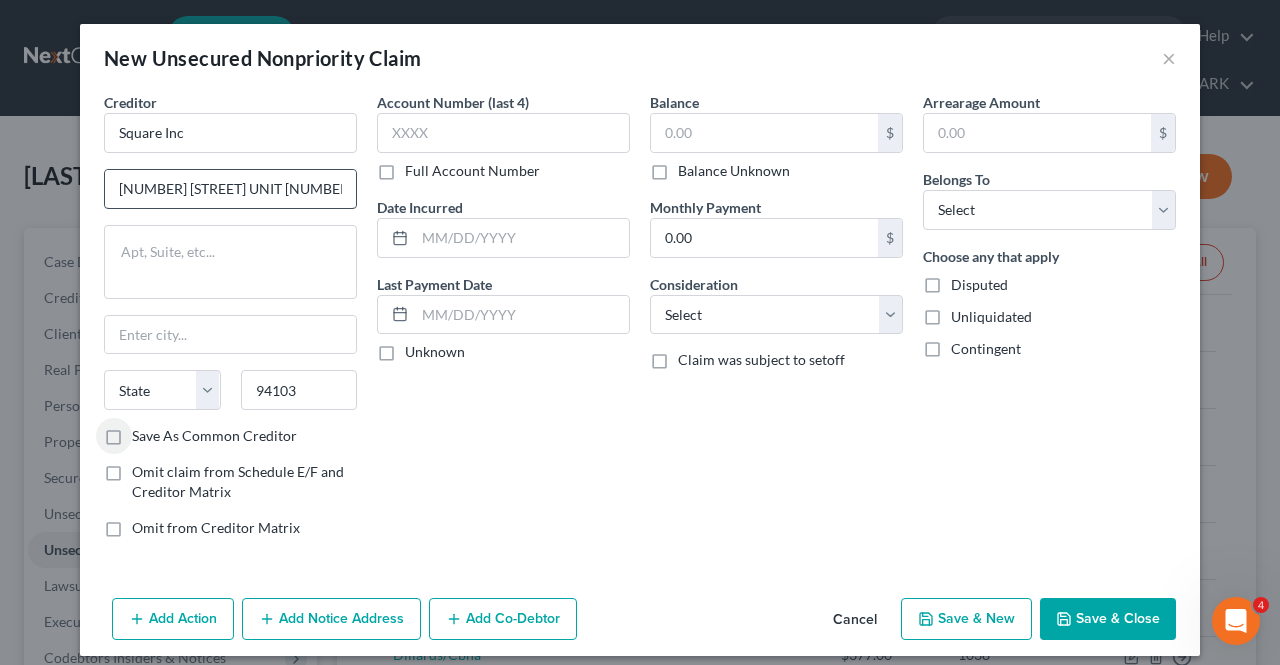 type on "San Francisco" 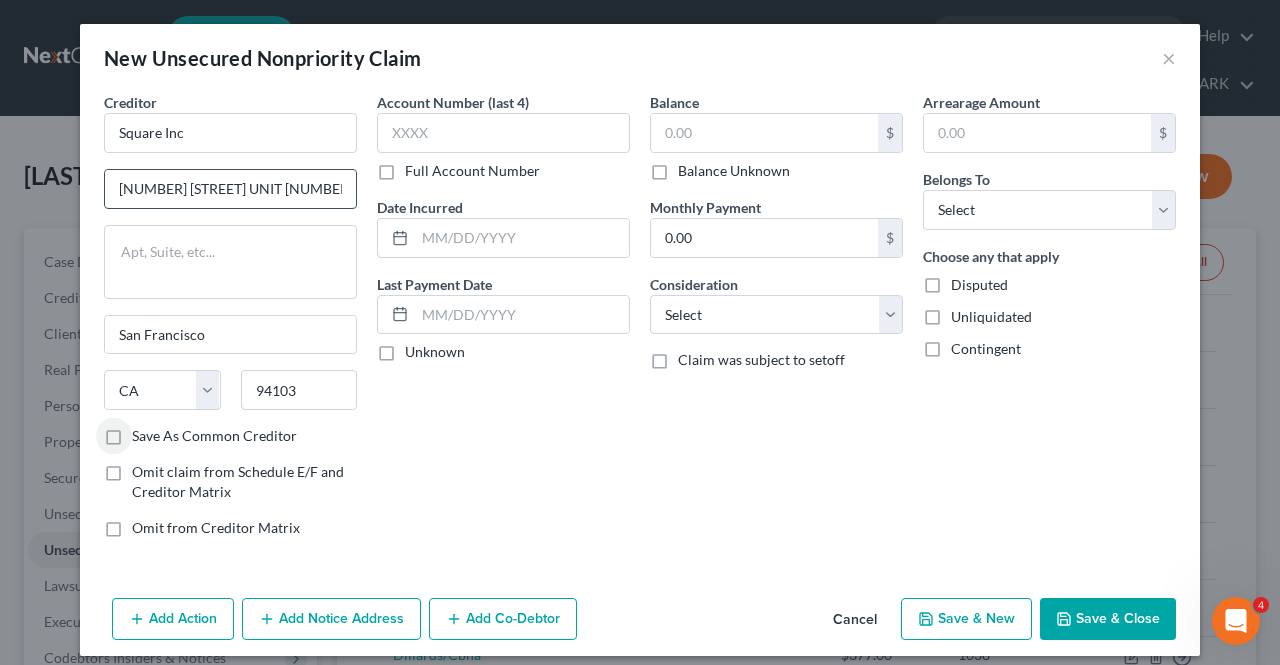 drag, startPoint x: 280, startPoint y: 183, endPoint x: 298, endPoint y: 185, distance: 18.110771 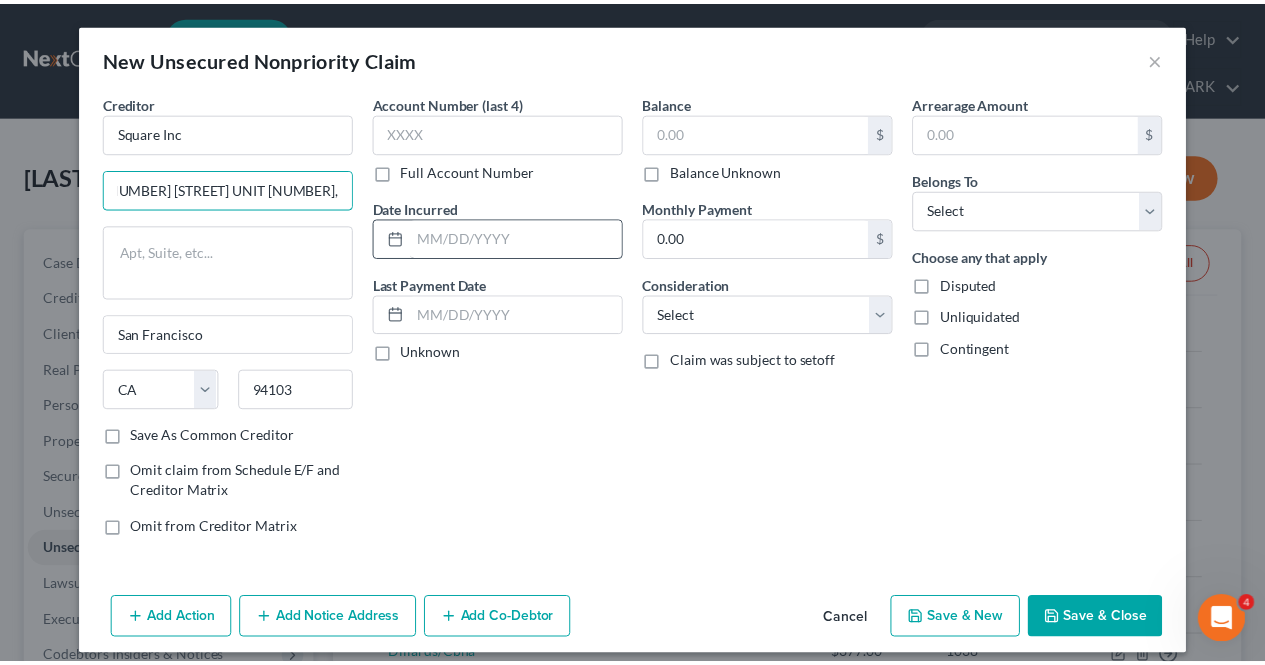 scroll, scrollTop: 0, scrollLeft: 0, axis: both 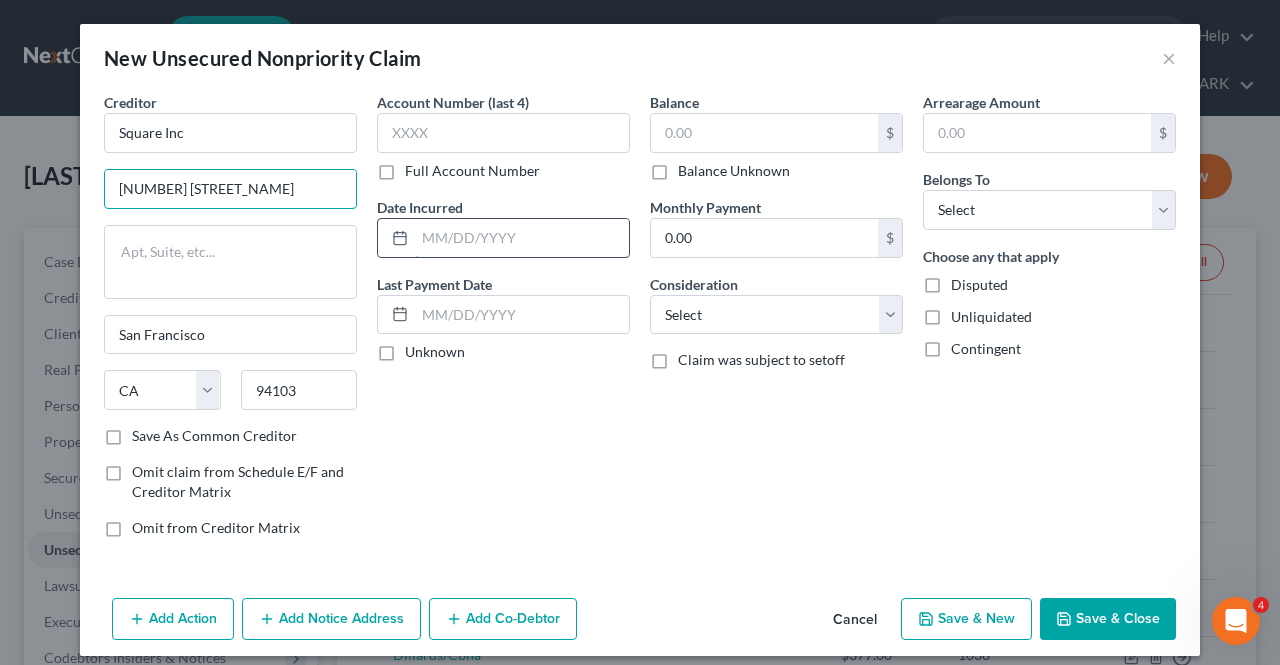 type on "[NUMBER] [STREET_NAME]" 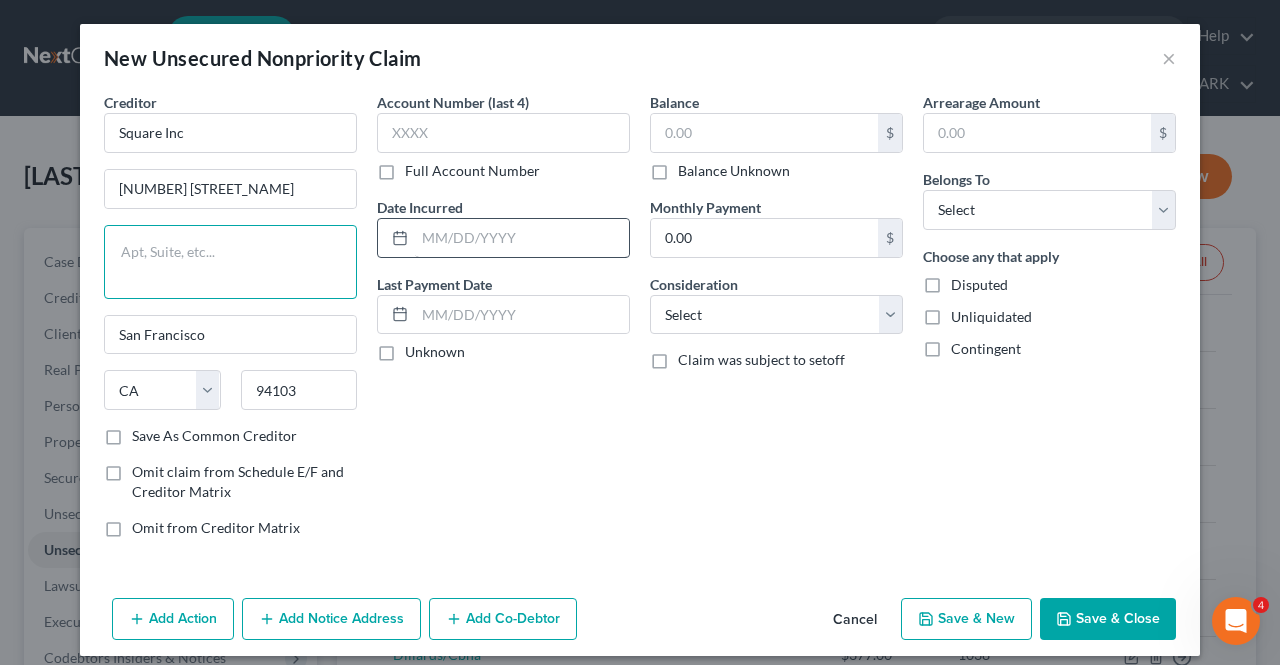 paste on "UNIT [NUMBER]" 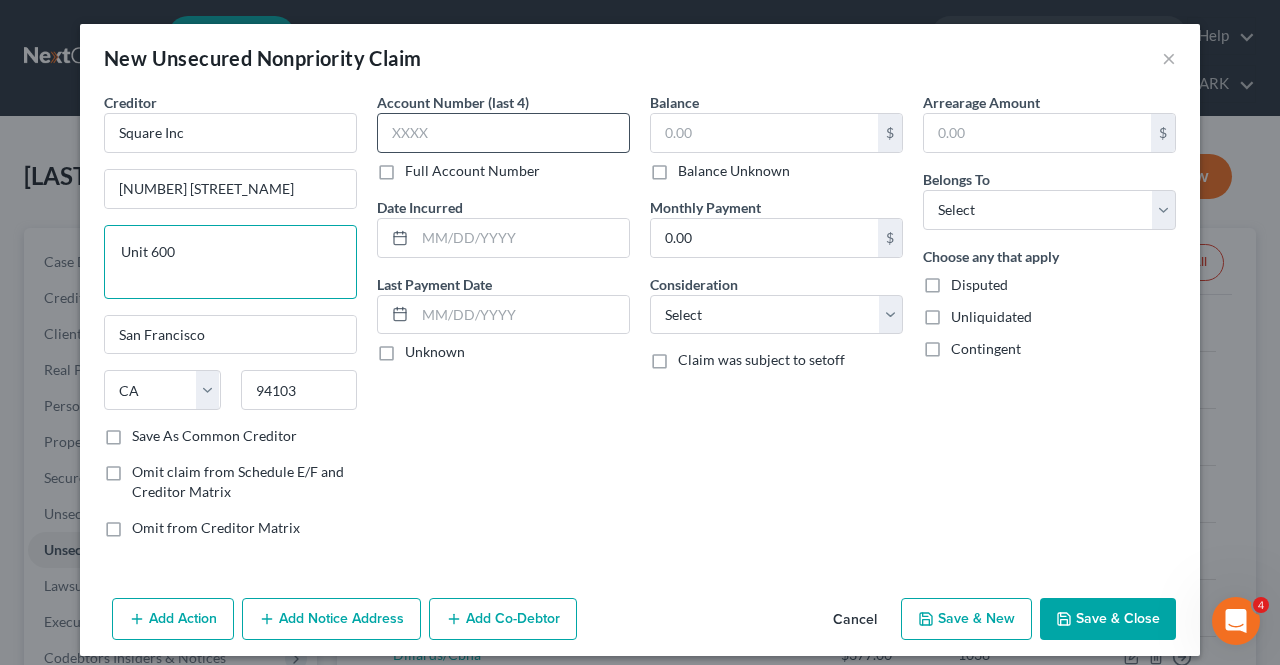 type on "Unit 600" 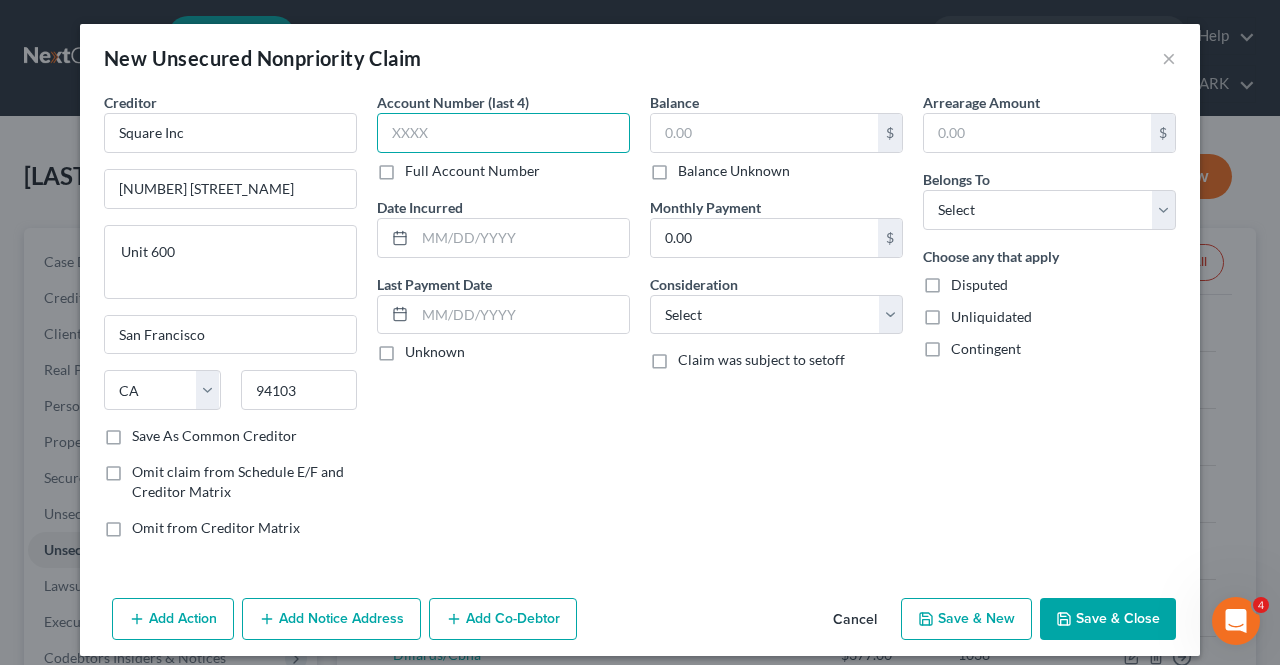 click at bounding box center (503, 133) 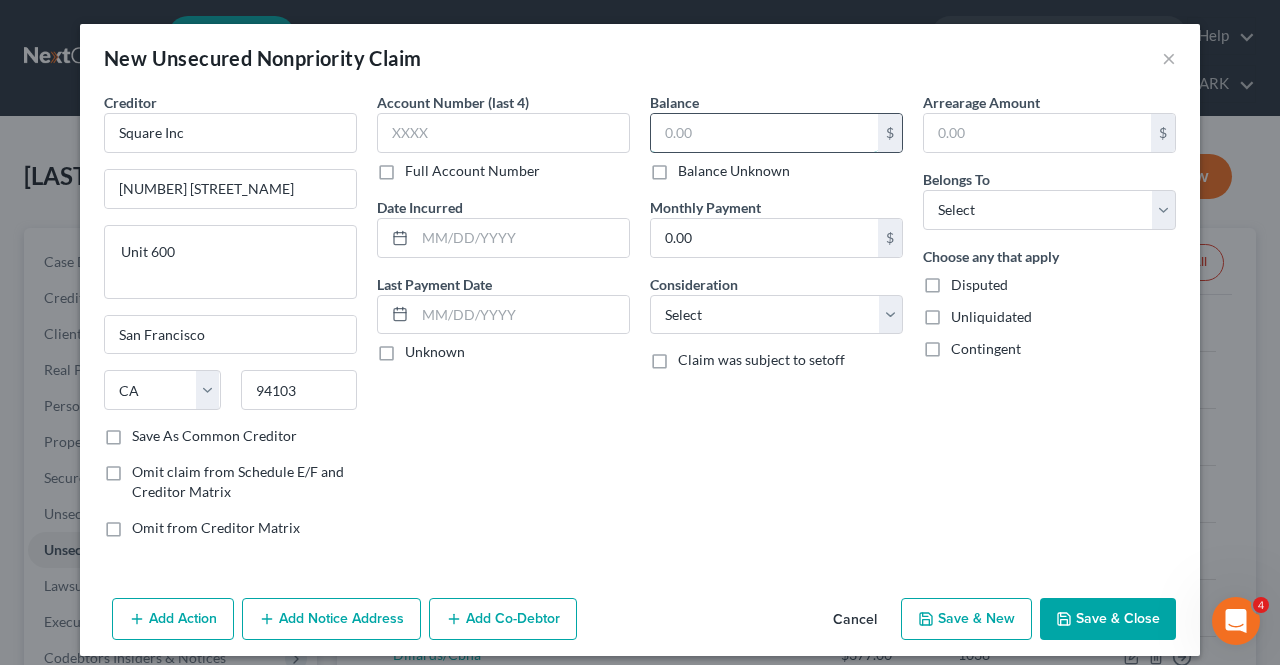 click at bounding box center [764, 133] 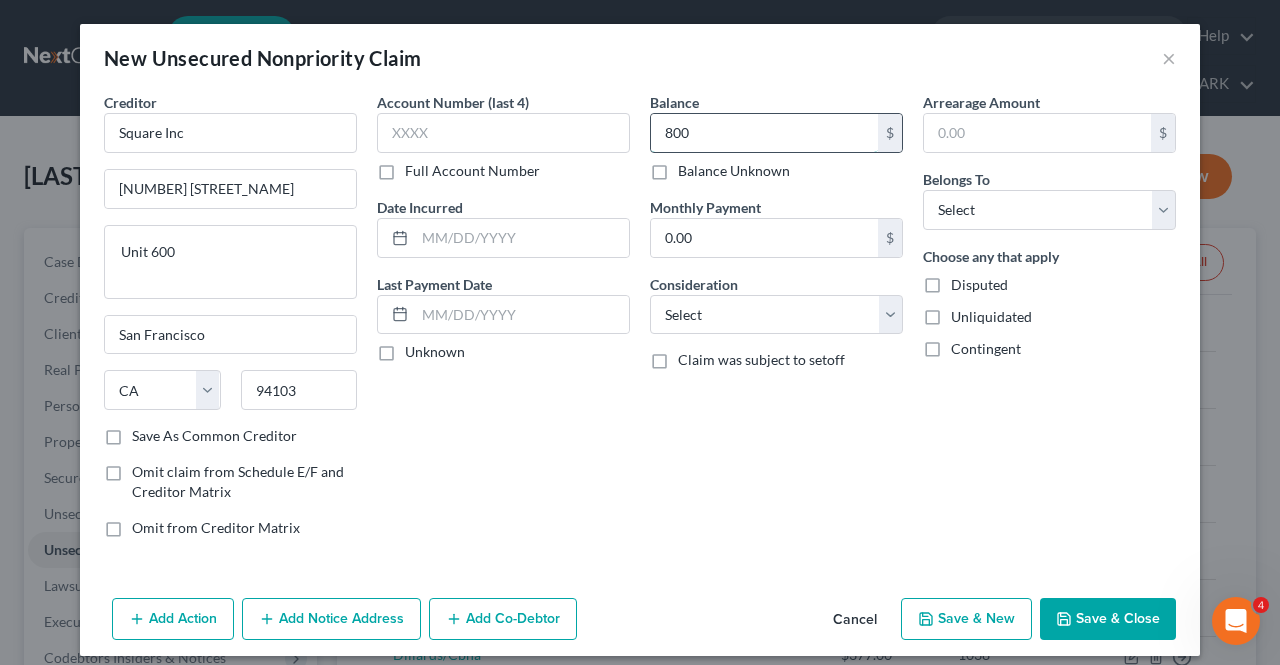 type on "800" 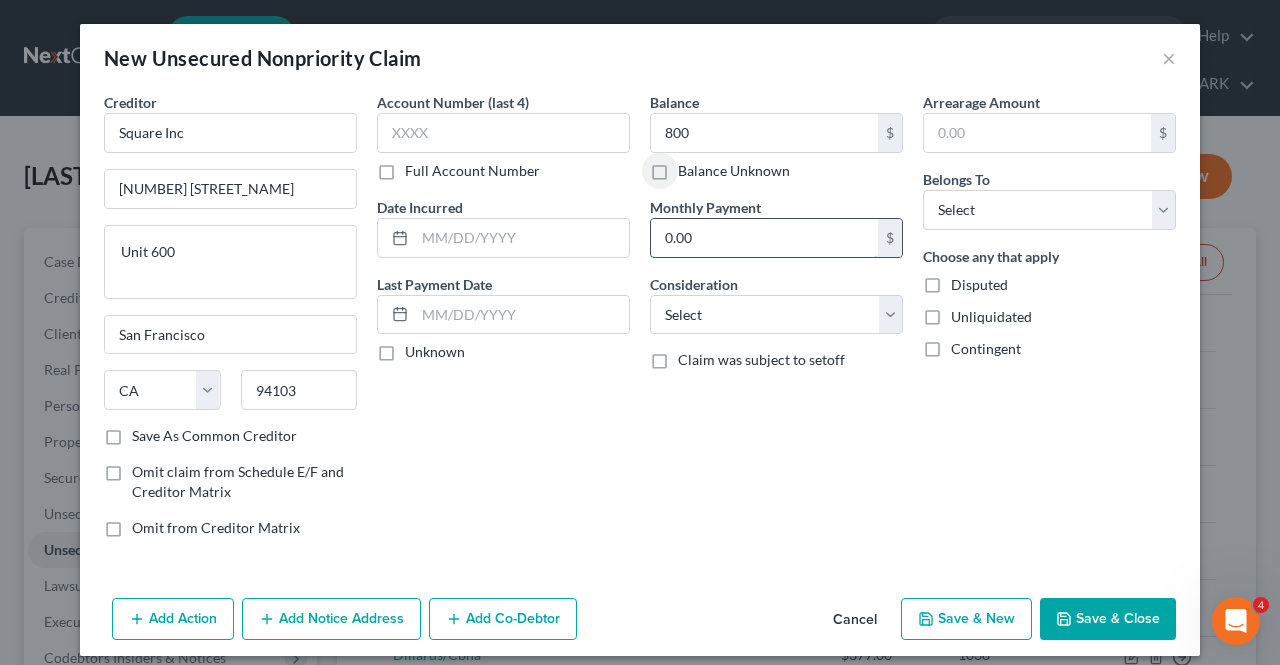 click on "0.00" at bounding box center [764, 238] 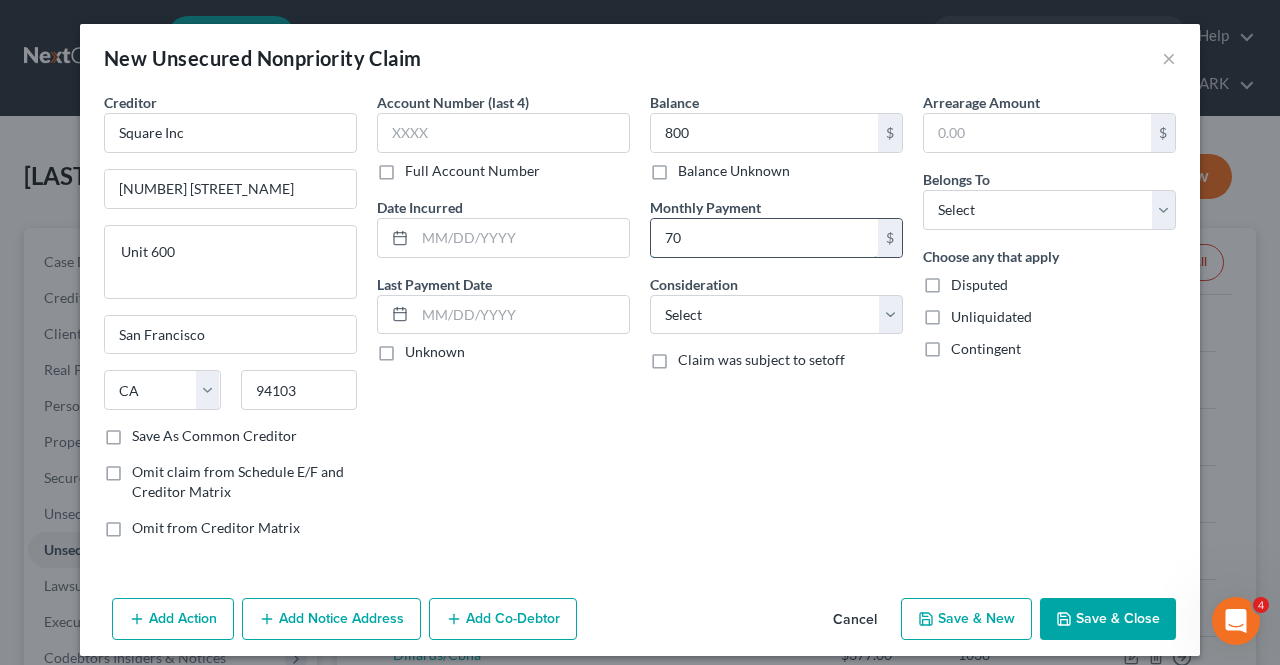 type on "70" 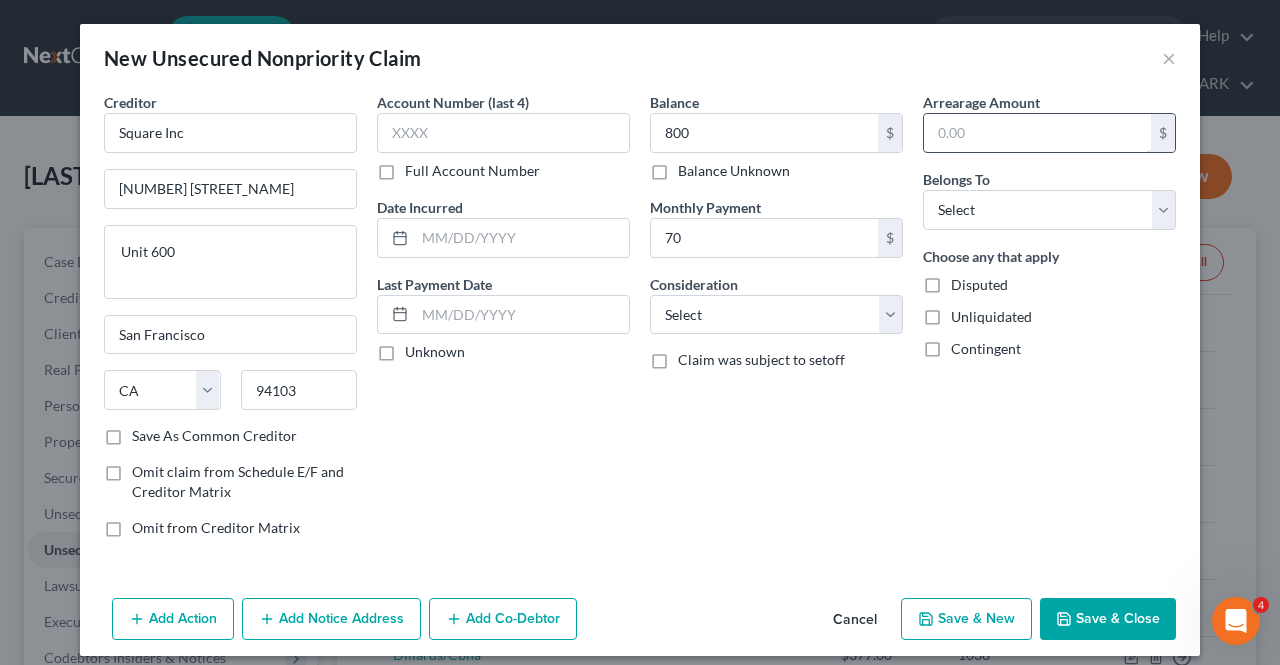 click at bounding box center (1037, 133) 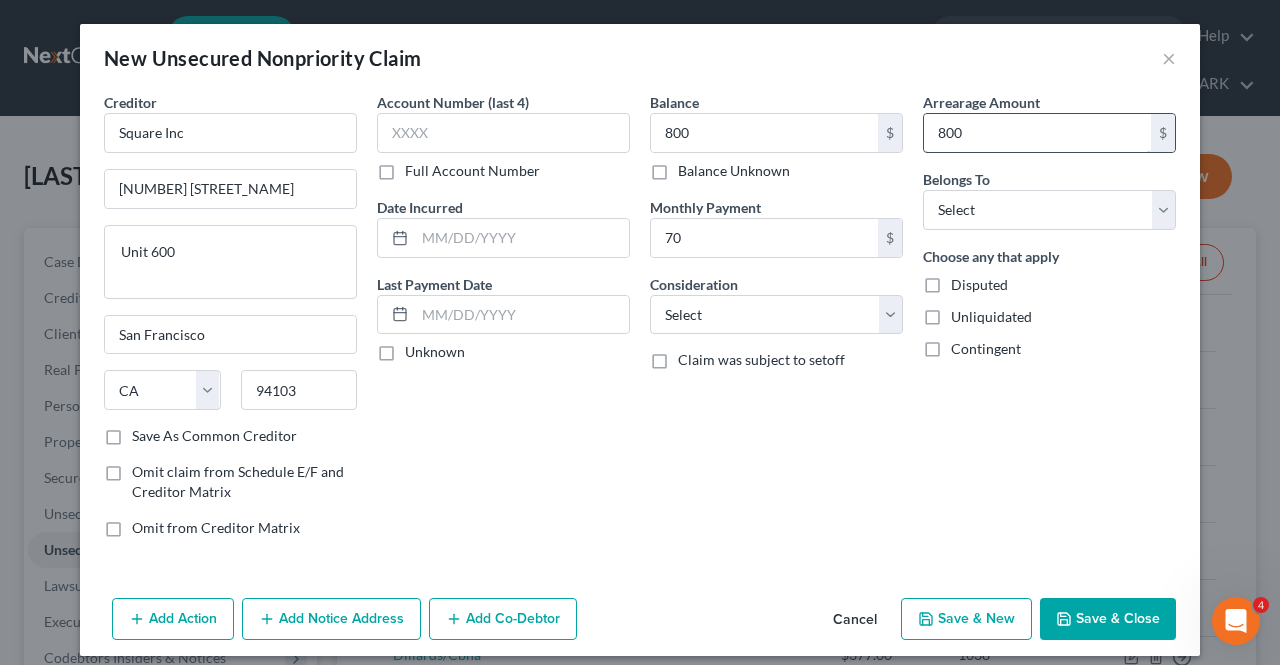 type on "800" 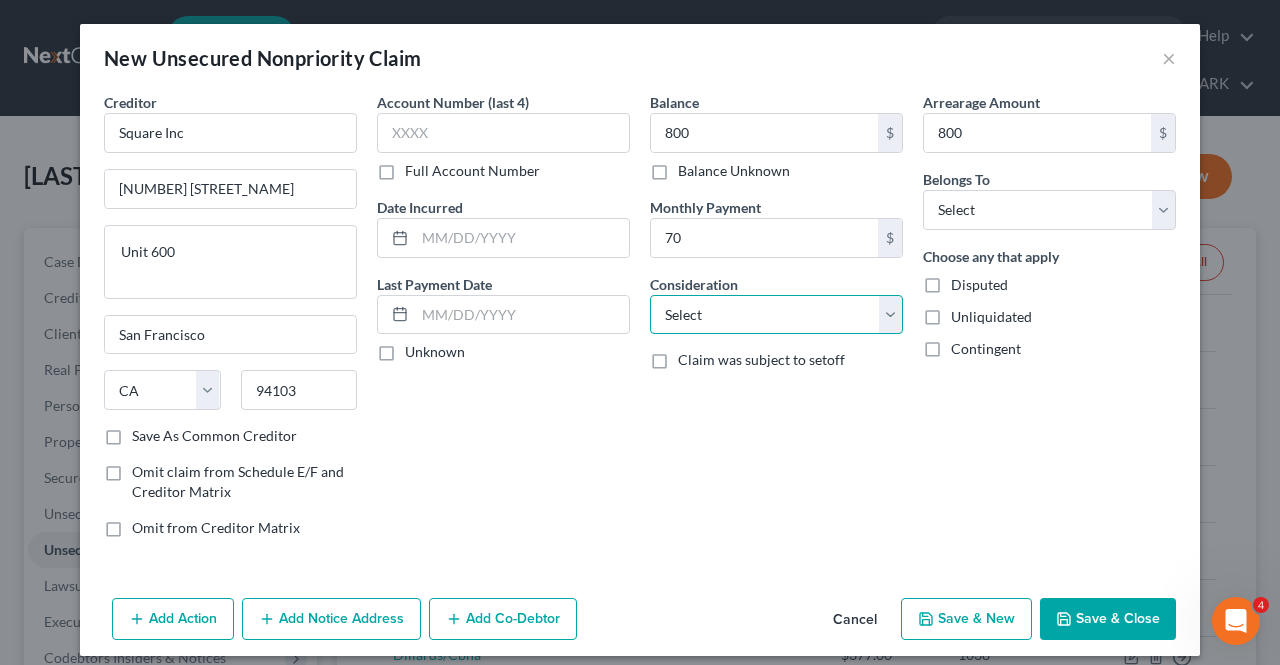 click on "Select Cable / Satellite Services Collection Agency Credit Card Debt Debt Counseling / Attorneys Deficiency Balance Domestic Support Obligations Home / Car Repairs Income Taxes Judgment Liens Medical Services Monies Loaned / Advanced Mortgage Obligation From Divorce Or Separation Obligation To Pensions Other Overdrawn Bank Account Promised To Help Pay Creditors Student Loans Suppliers And Vendors Telephone / Internet Services Utility Services" at bounding box center (776, 315) 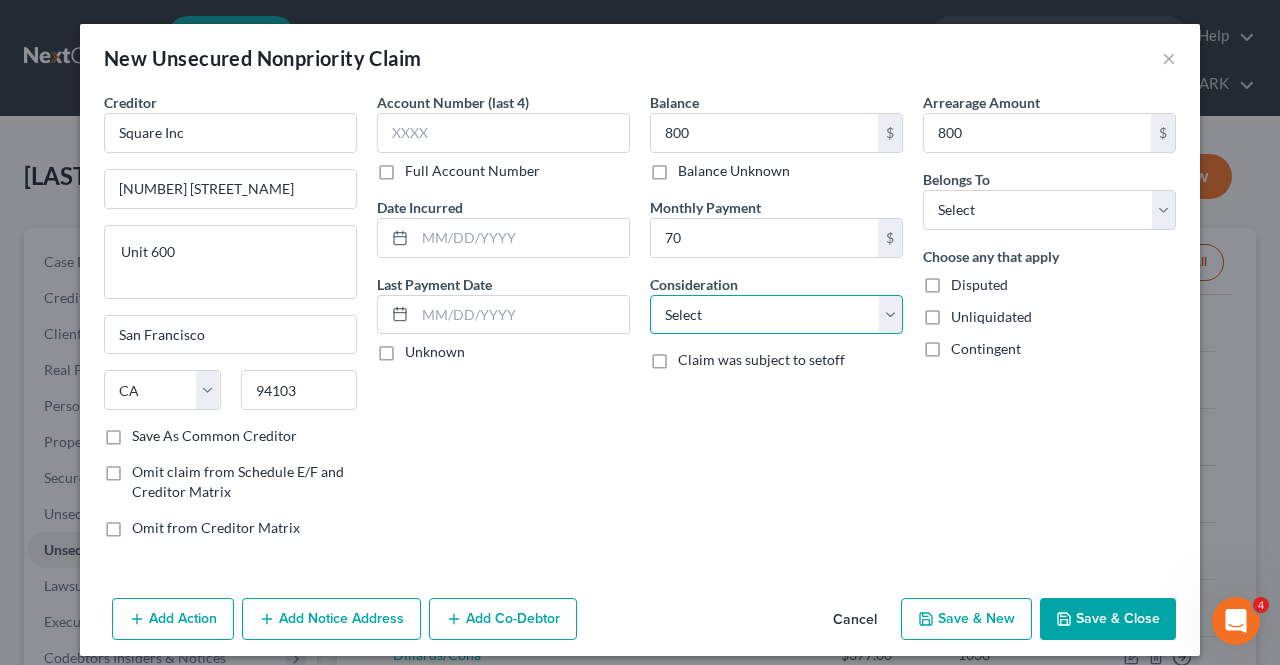 select on "14" 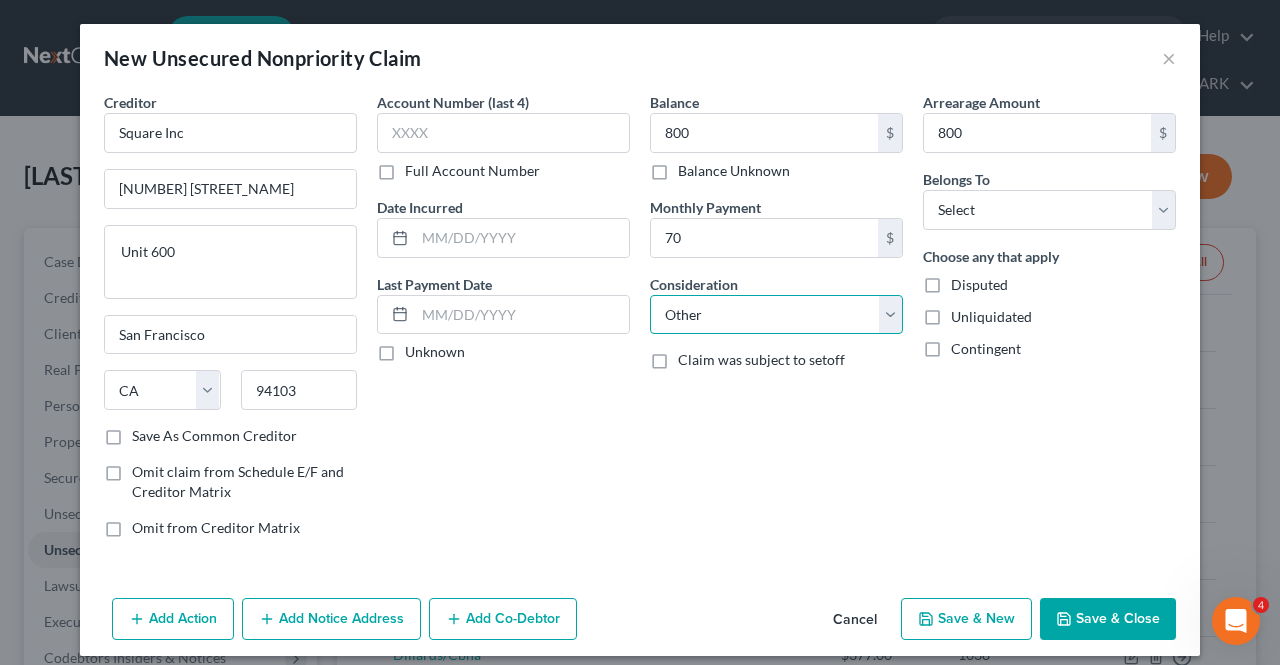 click on "Select Cable / Satellite Services Collection Agency Credit Card Debt Debt Counseling / Attorneys Deficiency Balance Domestic Support Obligations Home / Car Repairs Income Taxes Judgment Liens Medical Services Monies Loaned / Advanced Mortgage Obligation From Divorce Or Separation Obligation To Pensions Other Overdrawn Bank Account Promised To Help Pay Creditors Student Loans Suppliers And Vendors Telephone / Internet Services Utility Services" at bounding box center (776, 315) 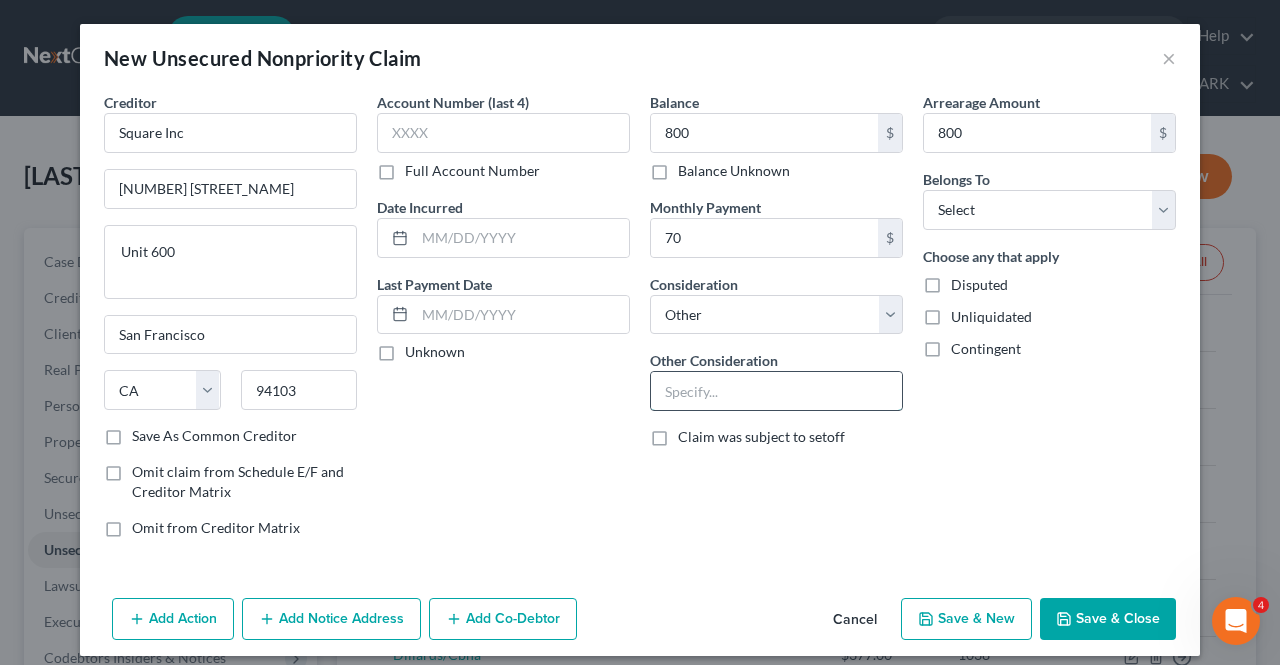 click at bounding box center [776, 391] 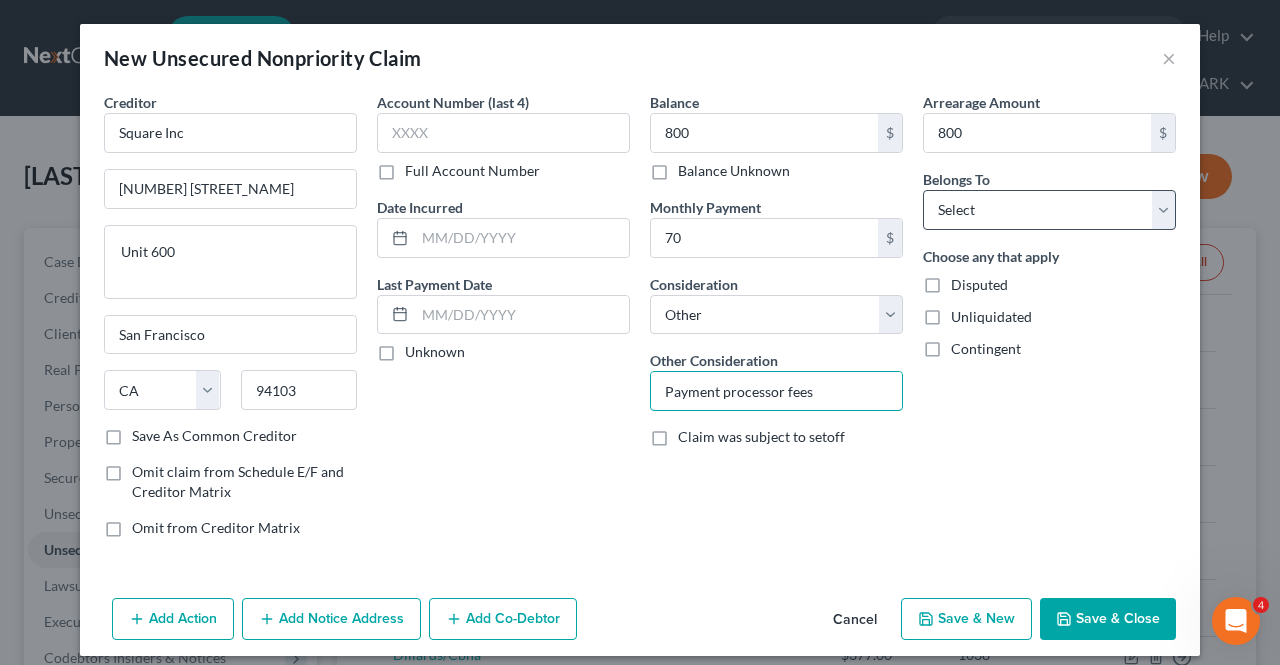 type on "Payment processor fees" 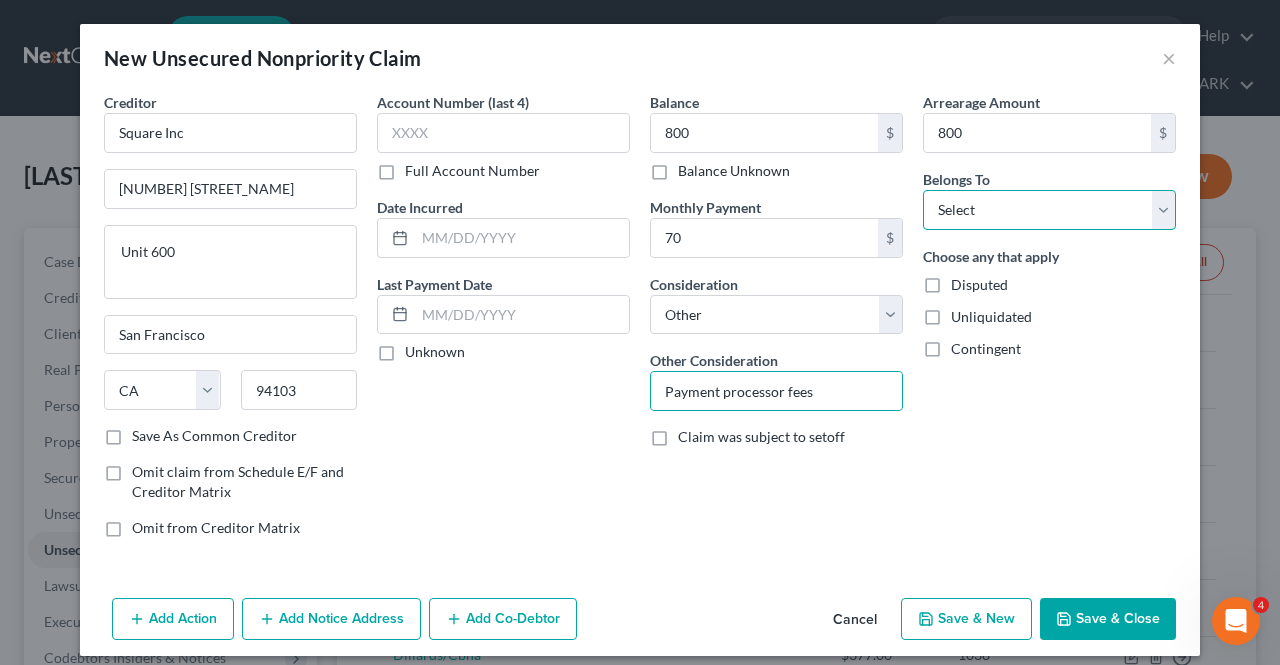 click on "Select Debtor 1 Only Debtor 2 Only Debtor 1 And Debtor 2 Only At Least One Of The Debtors And Another Community Property" at bounding box center (1049, 210) 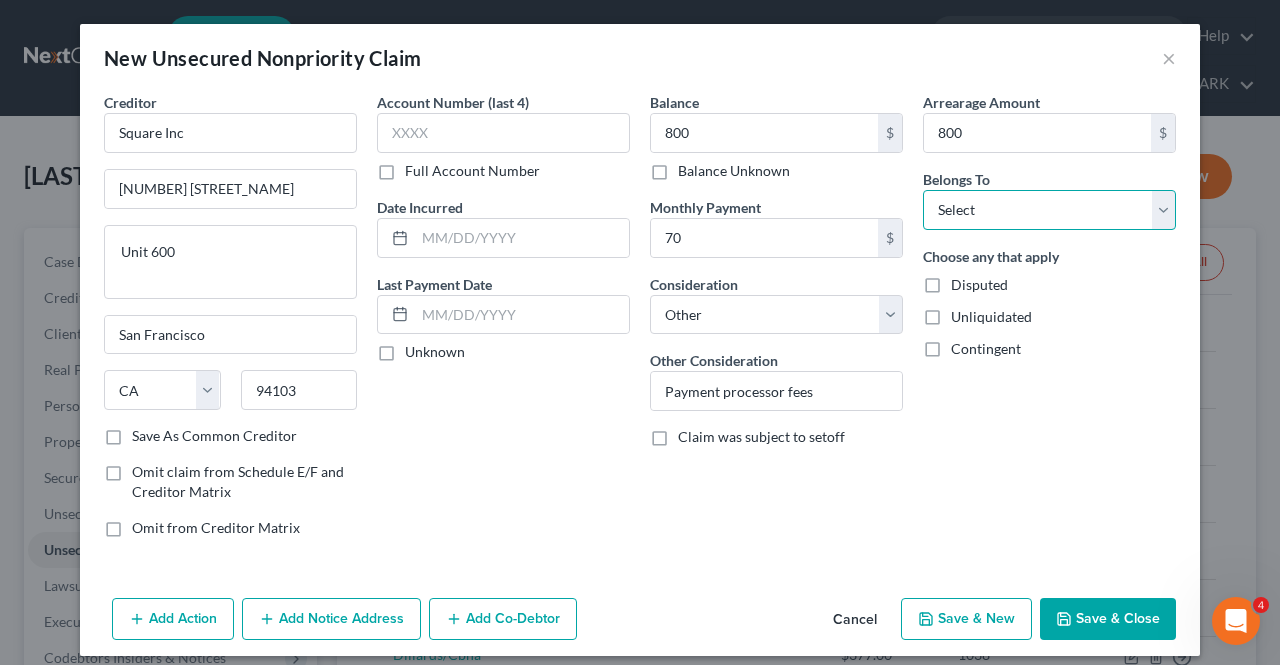 select on "0" 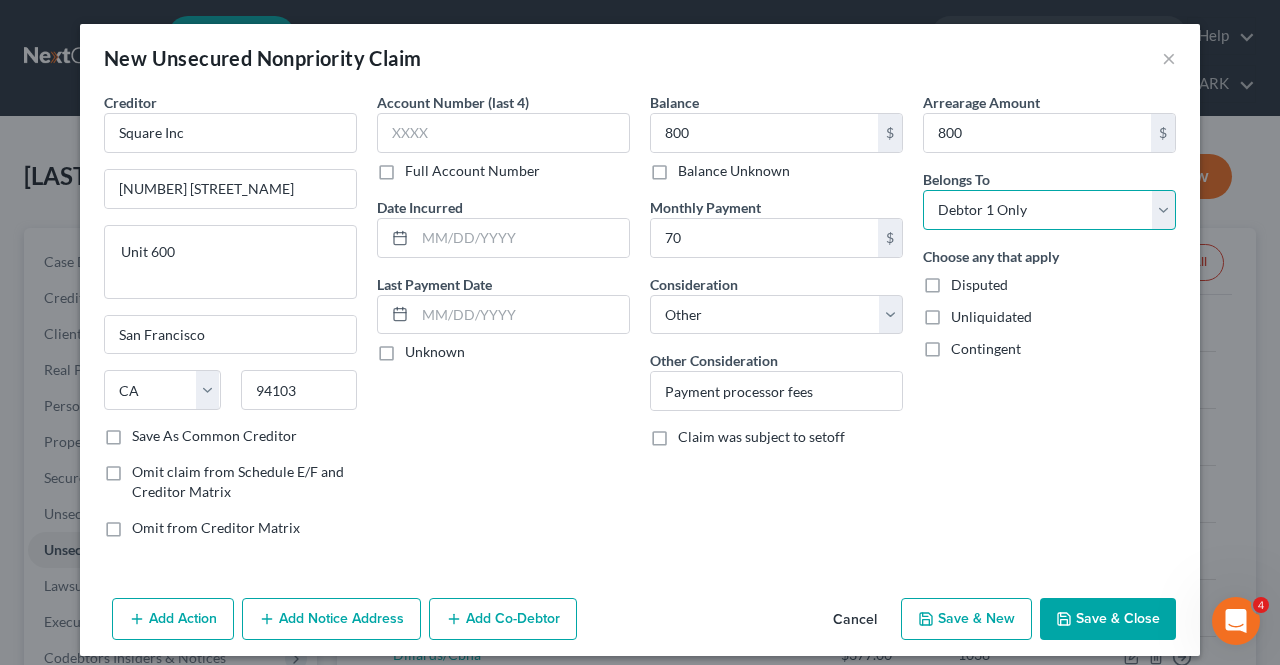 click on "Select Debtor 1 Only Debtor 2 Only Debtor 1 And Debtor 2 Only At Least One Of The Debtors And Another Community Property" at bounding box center [1049, 210] 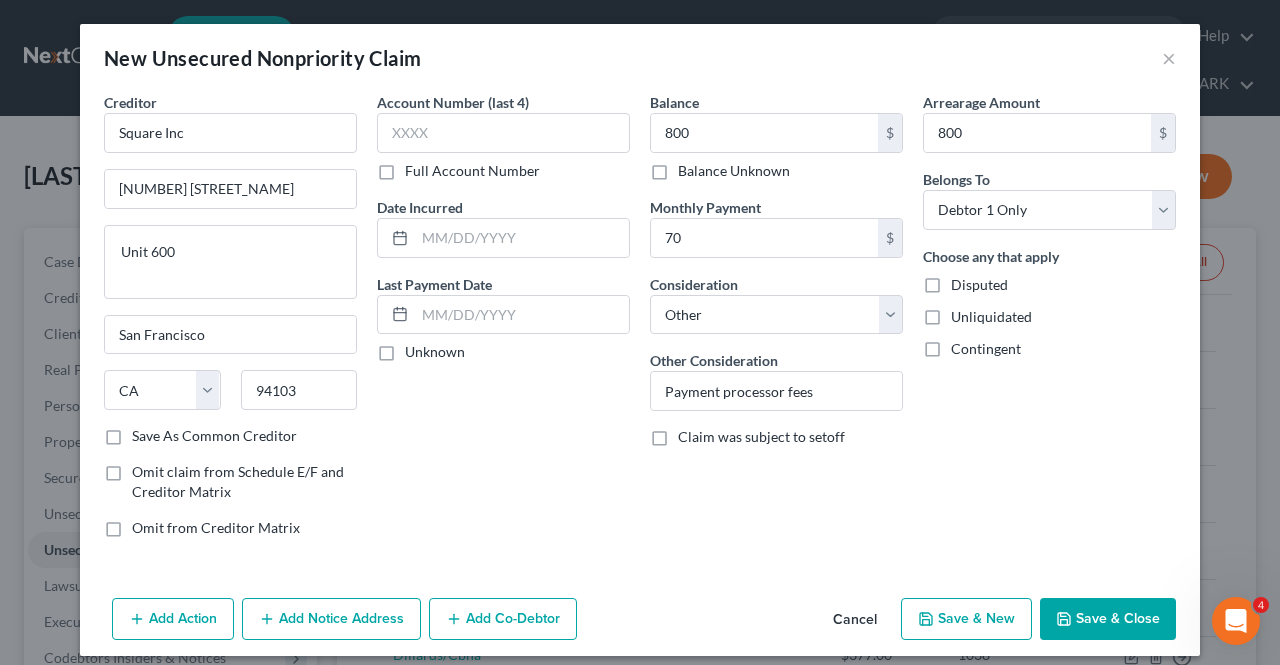click on "Save & Close" at bounding box center [1108, 619] 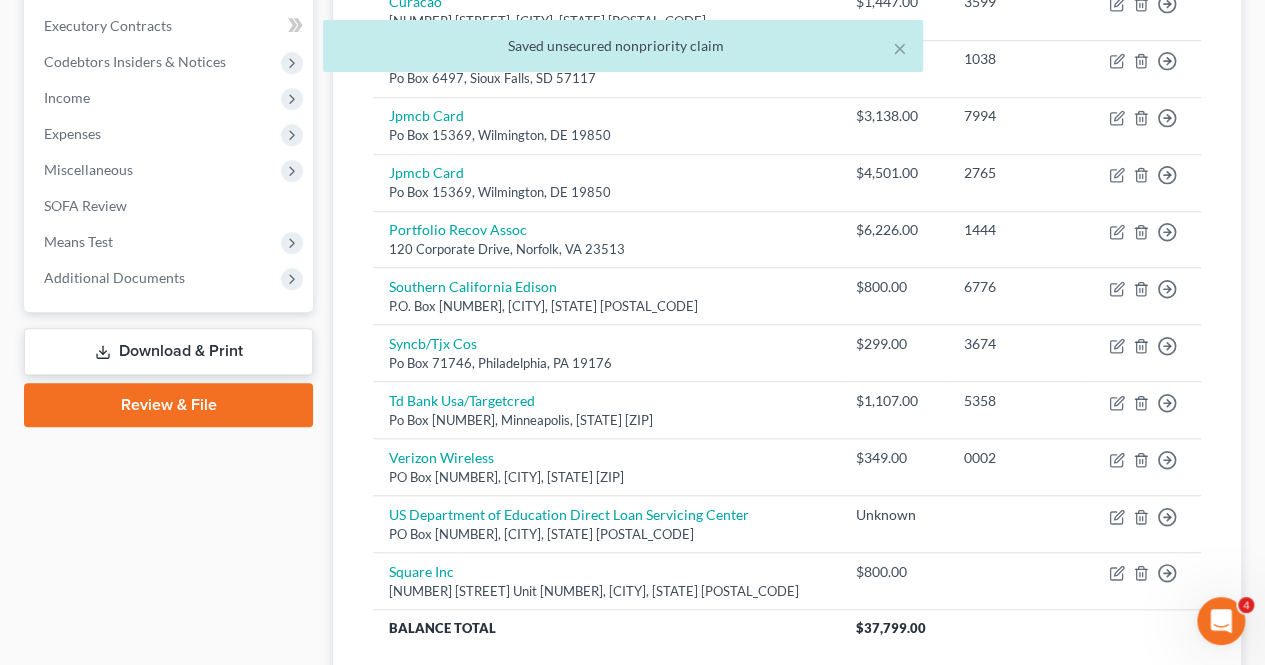 scroll, scrollTop: 743, scrollLeft: 0, axis: vertical 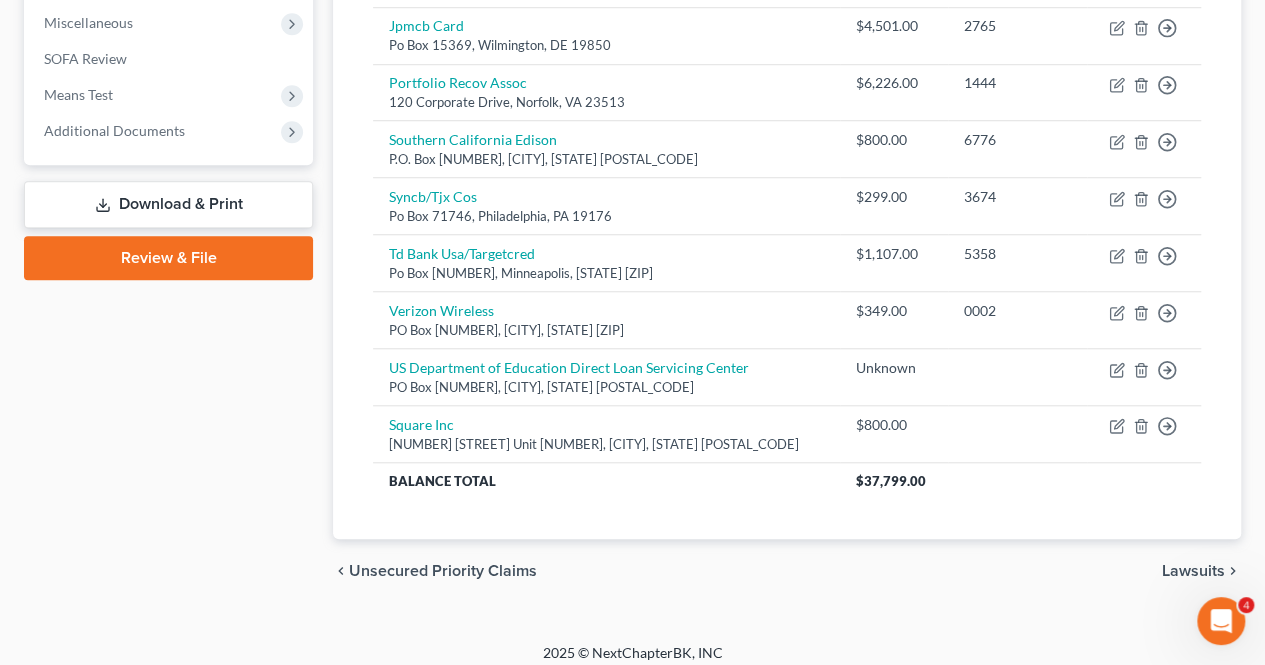 click on "chevron_left
Unsecured Priority Claims
Lawsuits
chevron_right" at bounding box center (787, 571) 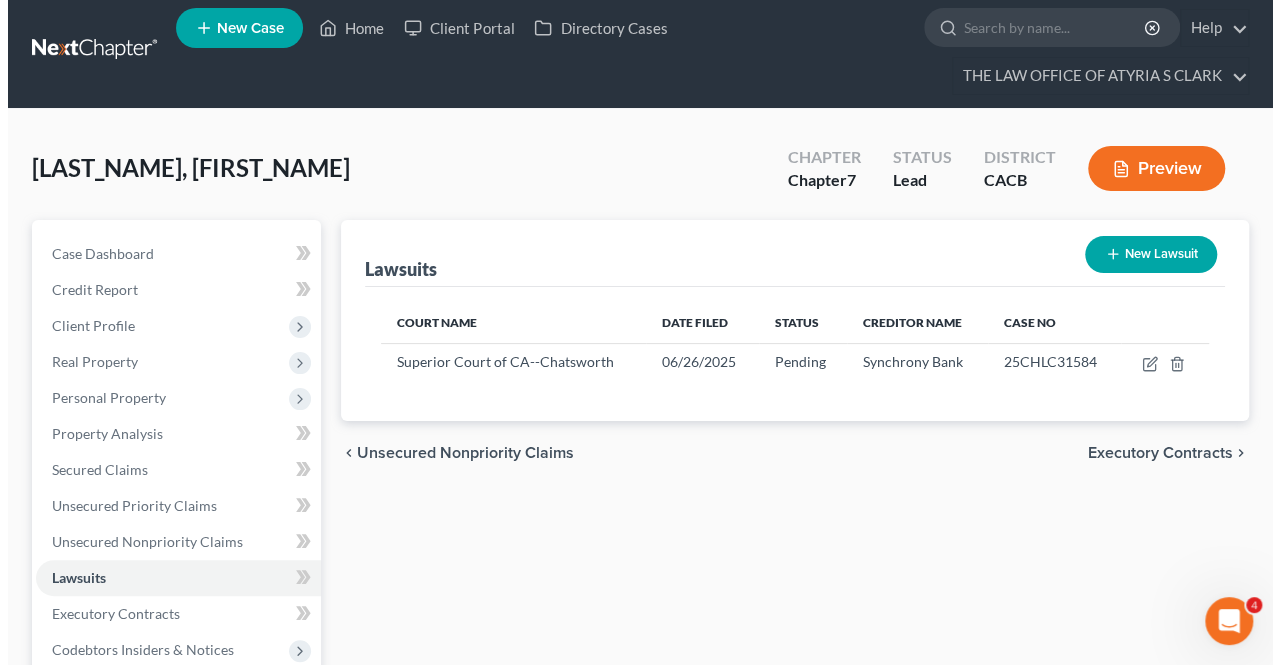 scroll, scrollTop: 0, scrollLeft: 0, axis: both 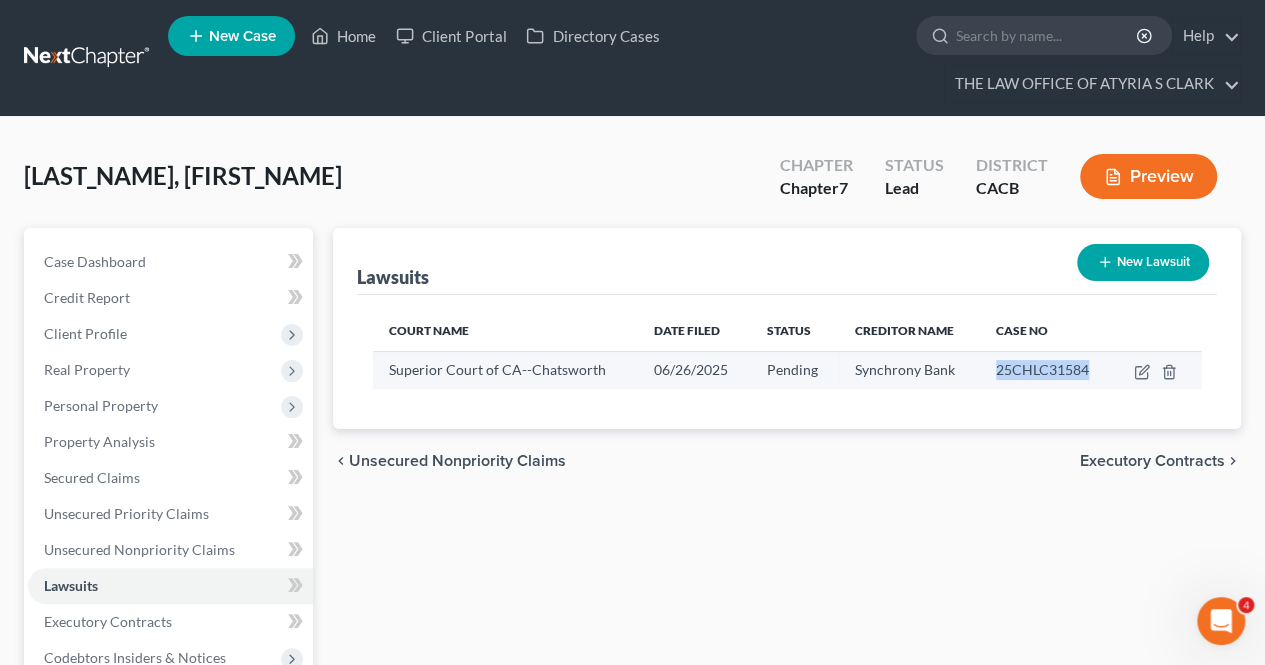 drag, startPoint x: 1098, startPoint y: 368, endPoint x: 992, endPoint y: 379, distance: 106.56923 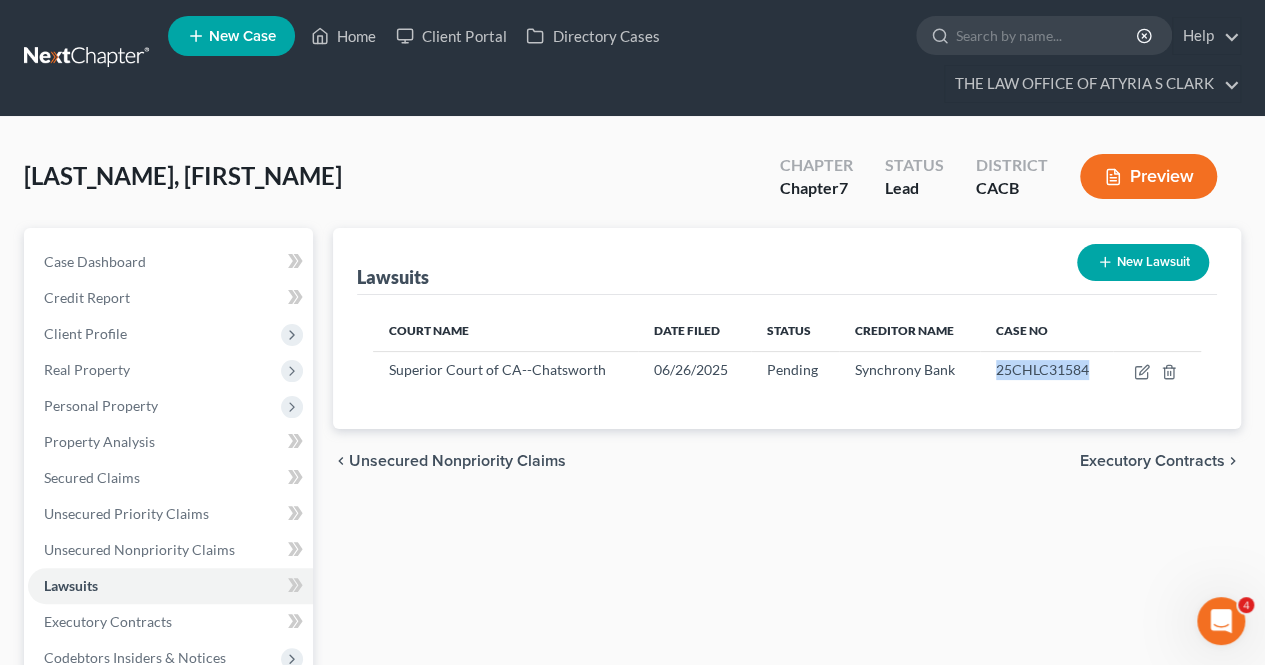click on "Executory Contracts" at bounding box center [1152, 461] 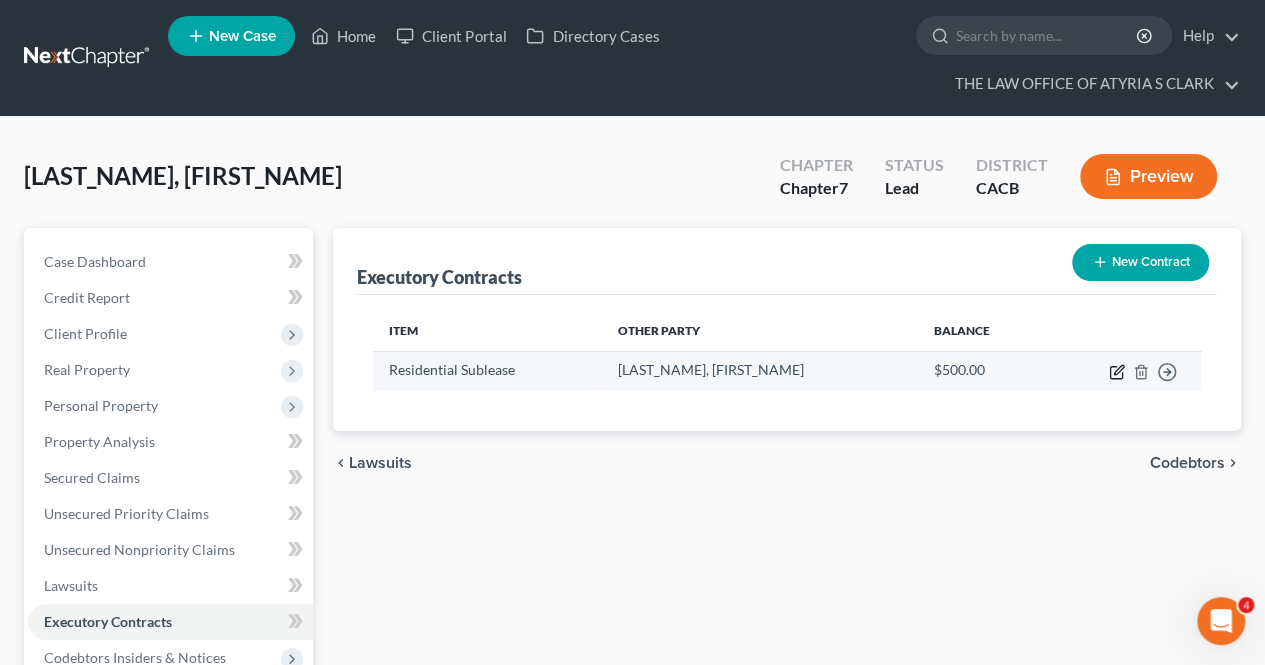 click 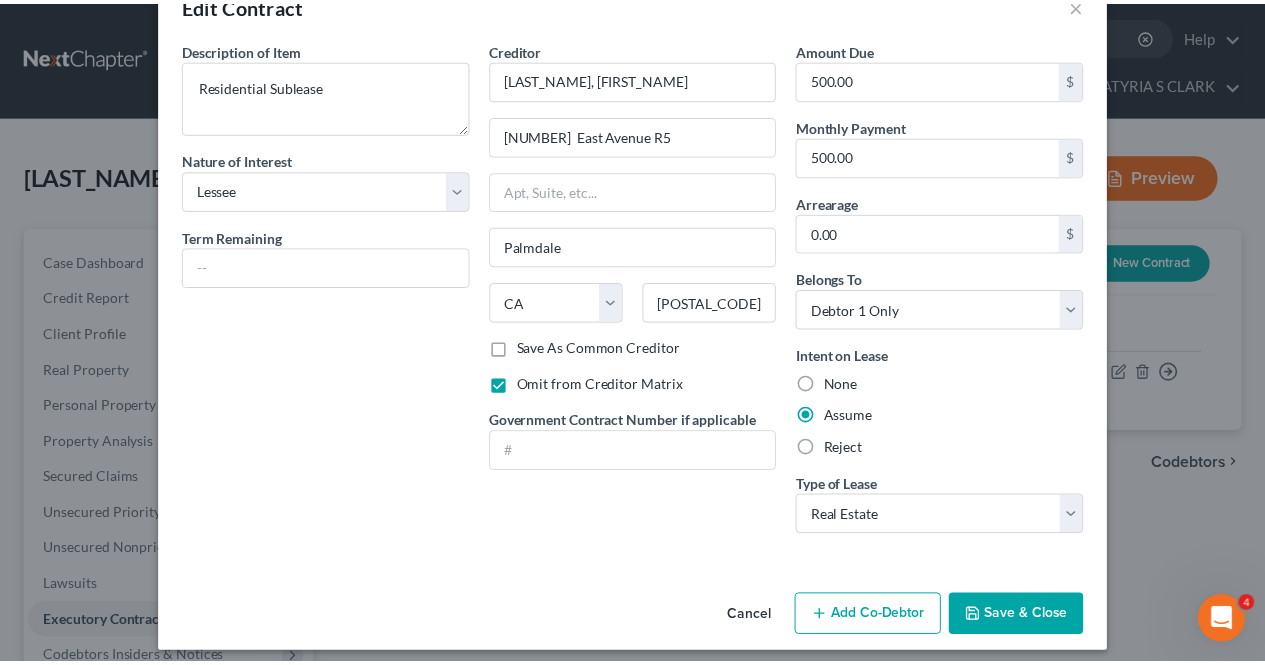 scroll, scrollTop: 62, scrollLeft: 0, axis: vertical 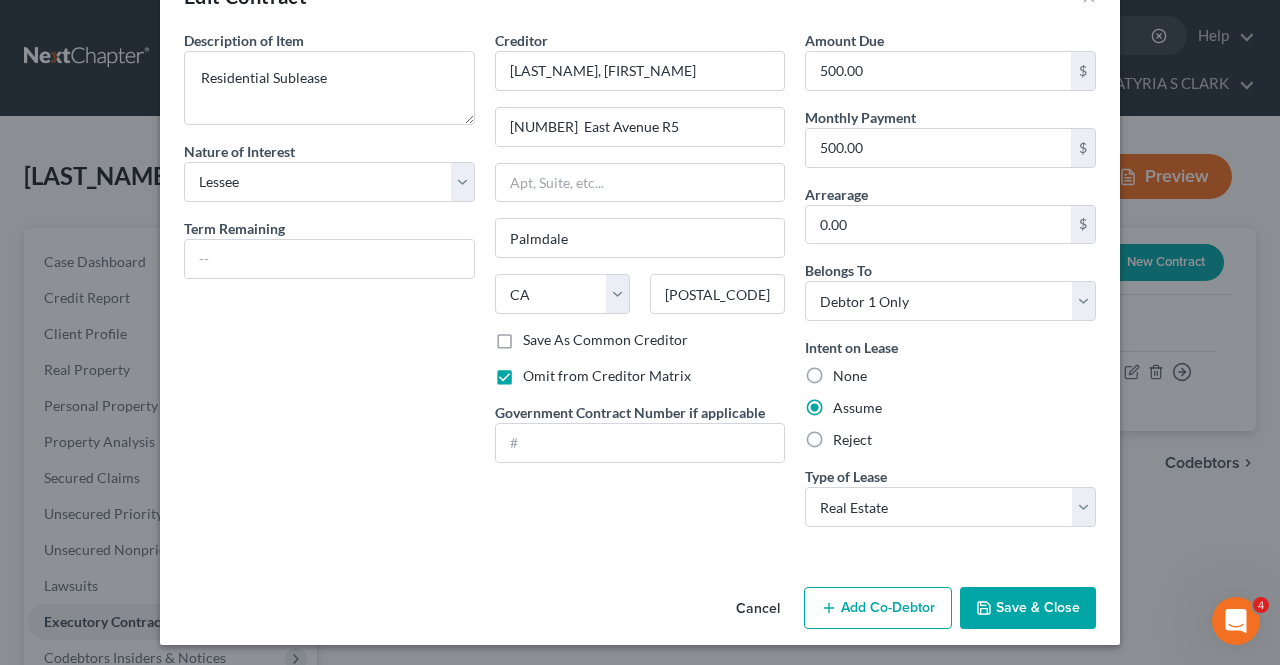 click on "Save & Close" at bounding box center (1028, 608) 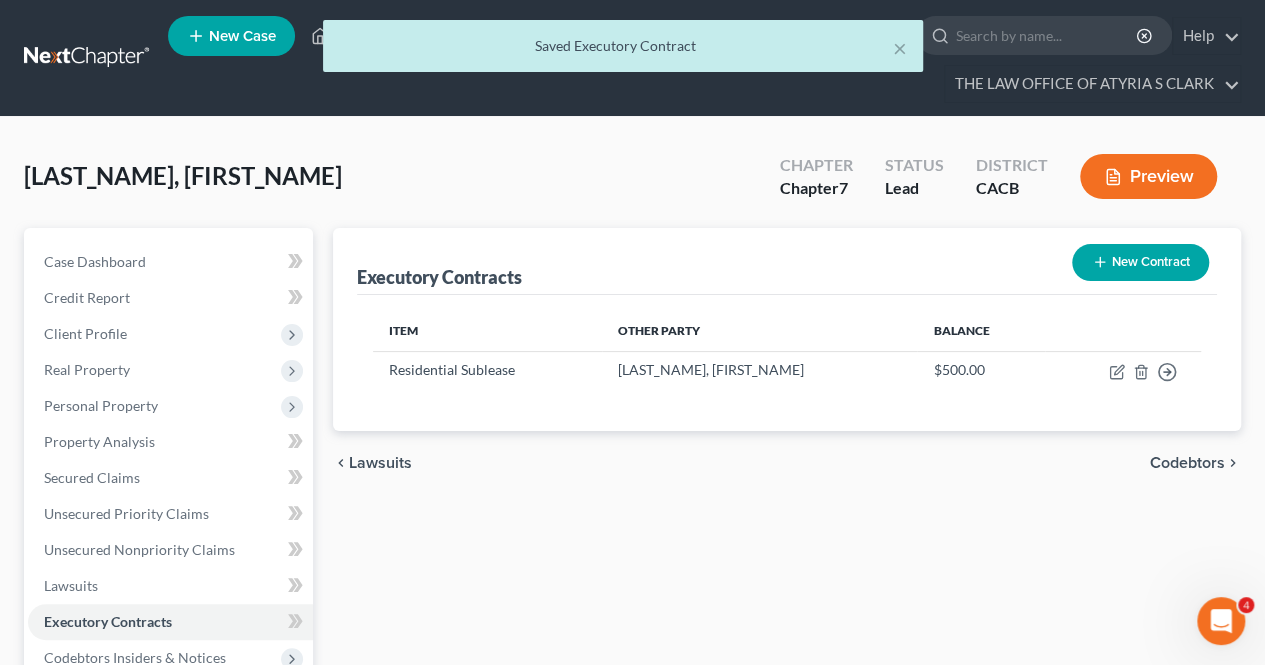 click on "Codebtors" at bounding box center (1187, 463) 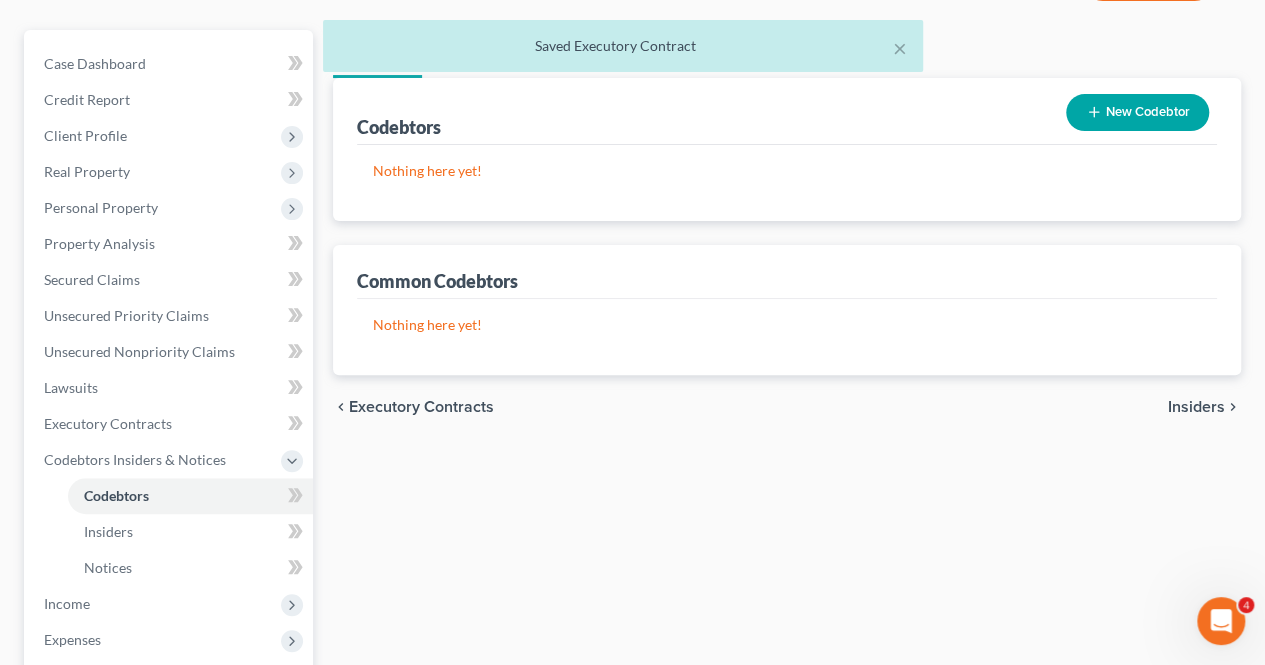 scroll, scrollTop: 285, scrollLeft: 0, axis: vertical 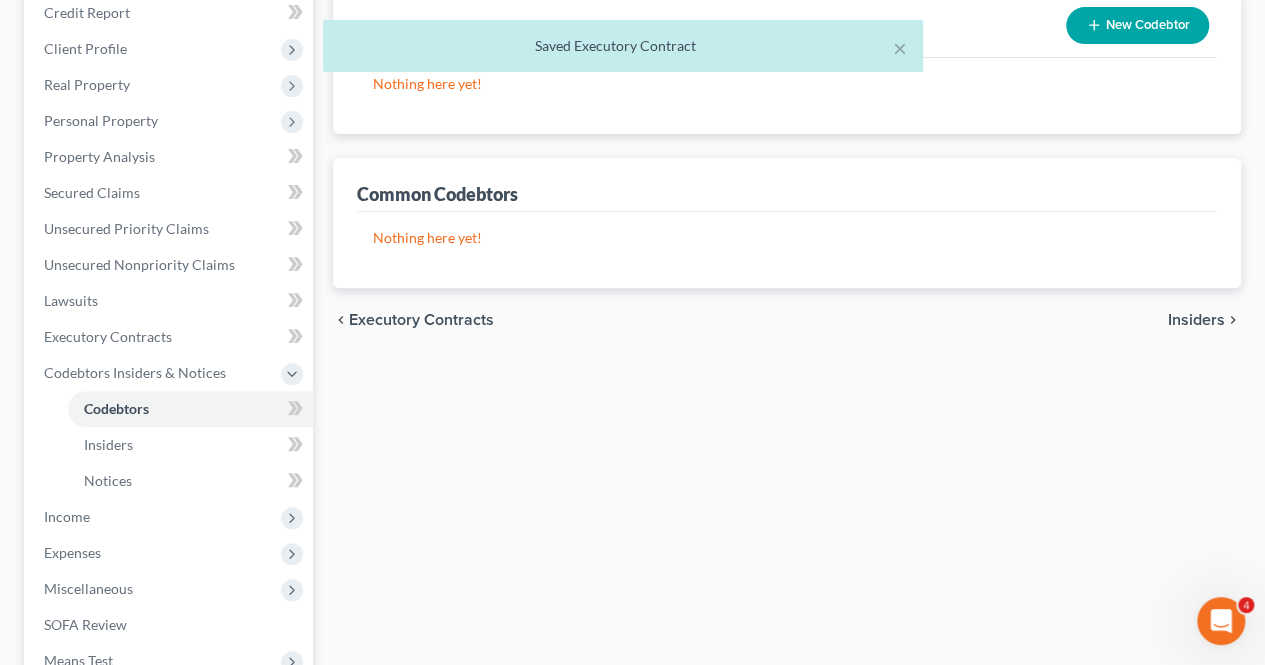 click on "Insiders" at bounding box center (1196, 320) 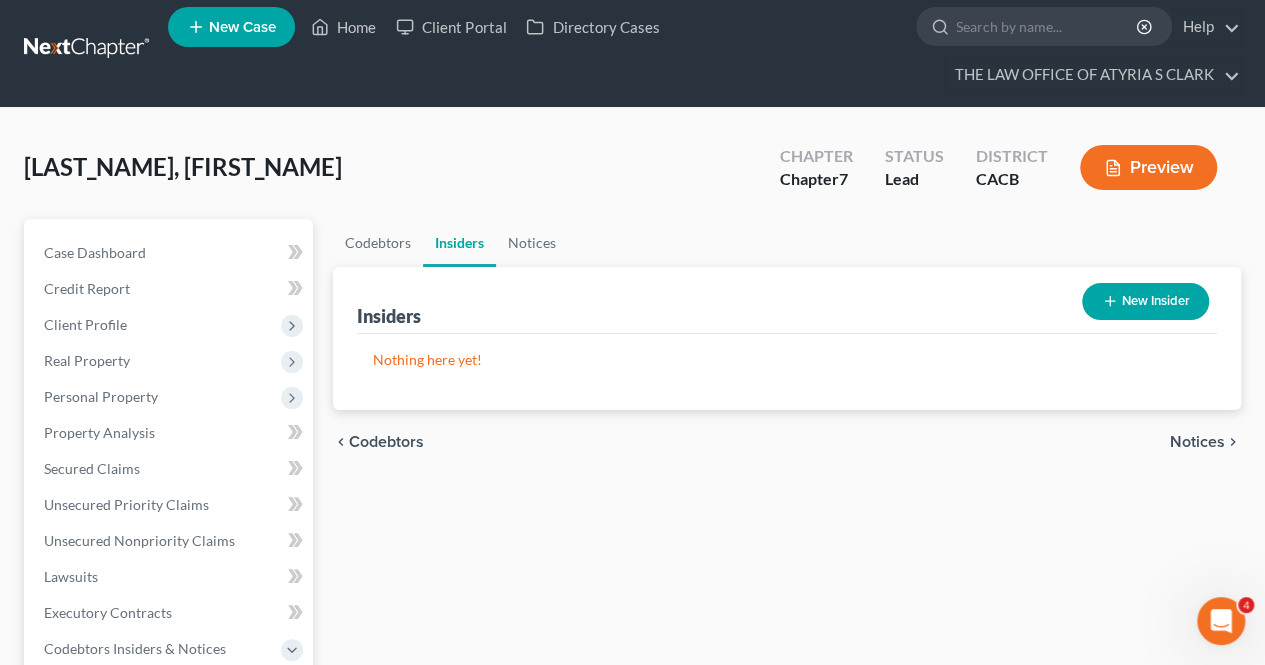 scroll, scrollTop: 0, scrollLeft: 0, axis: both 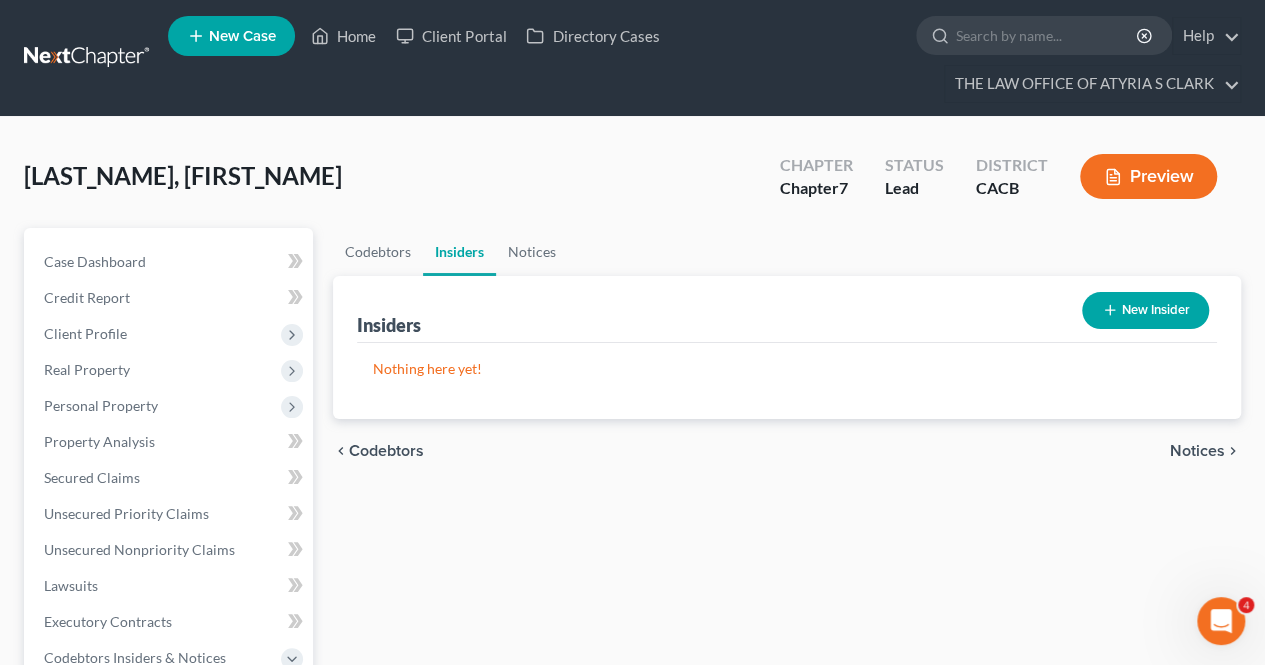 click on "Codebtors" at bounding box center [386, 451] 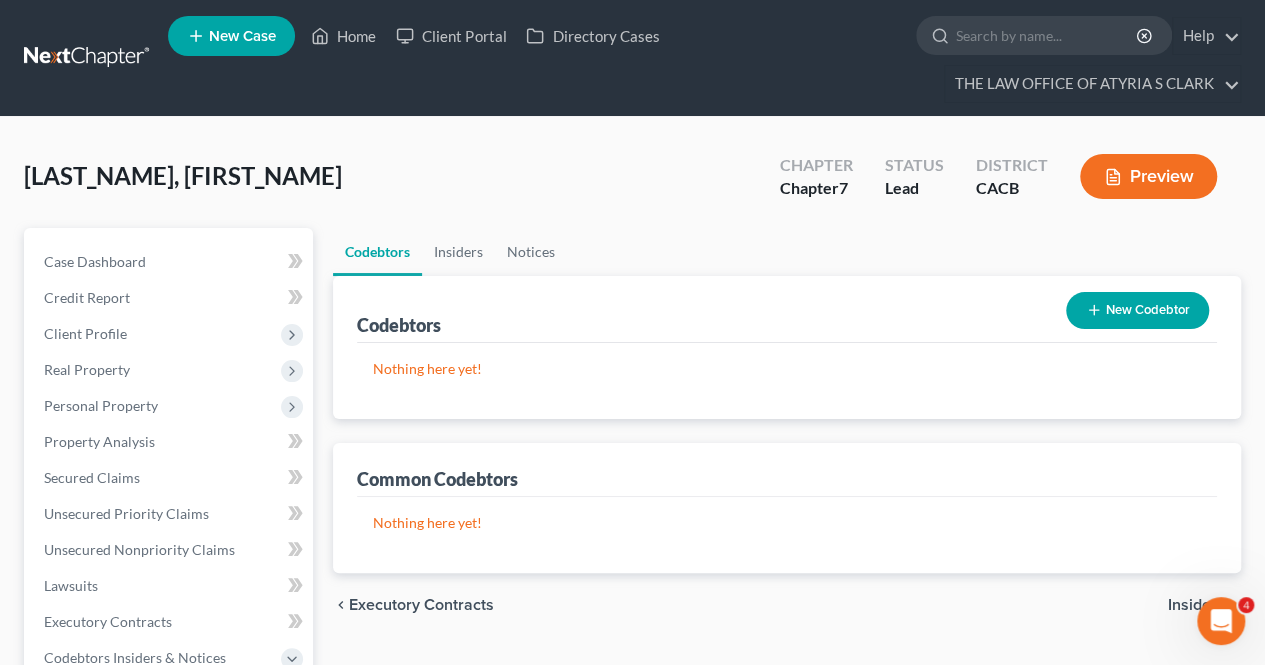 scroll, scrollTop: 142, scrollLeft: 0, axis: vertical 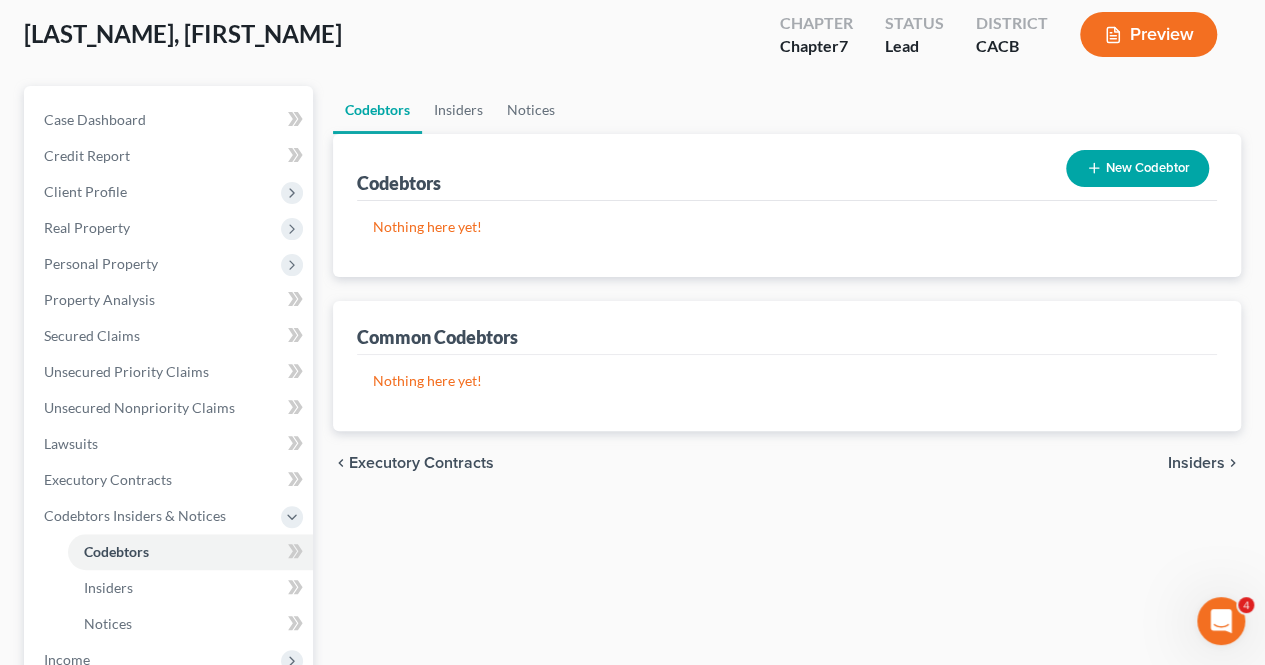click on "Executory Contracts" at bounding box center [421, 463] 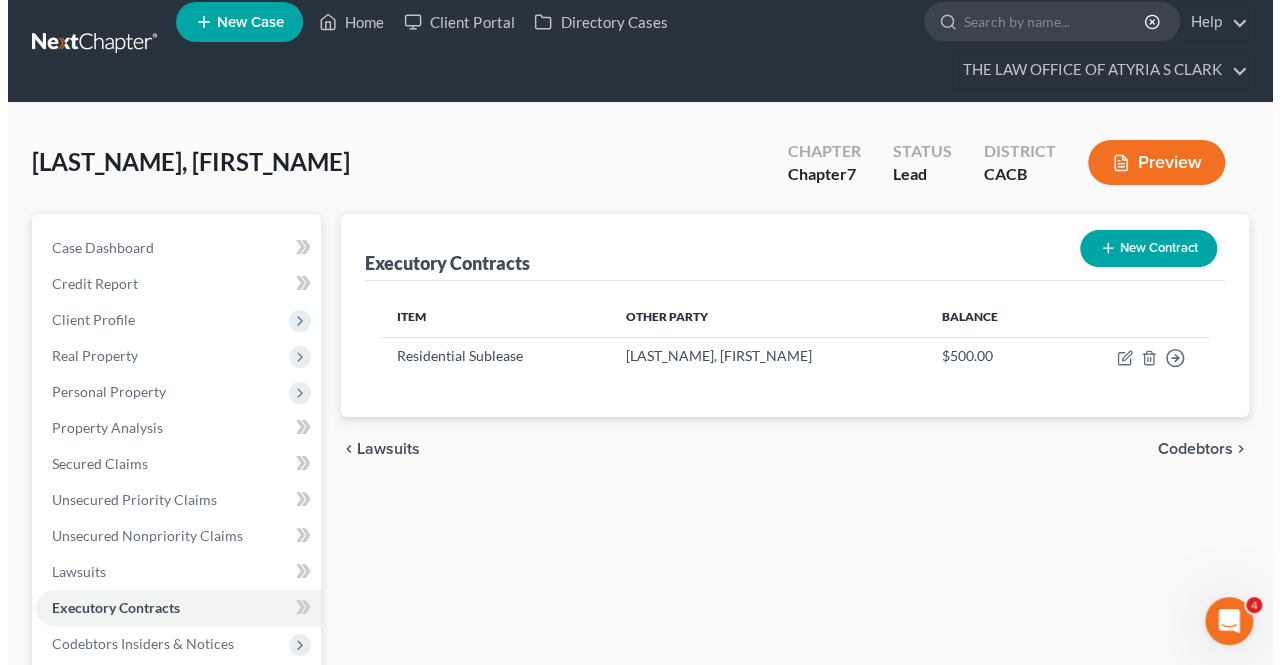 scroll, scrollTop: 0, scrollLeft: 0, axis: both 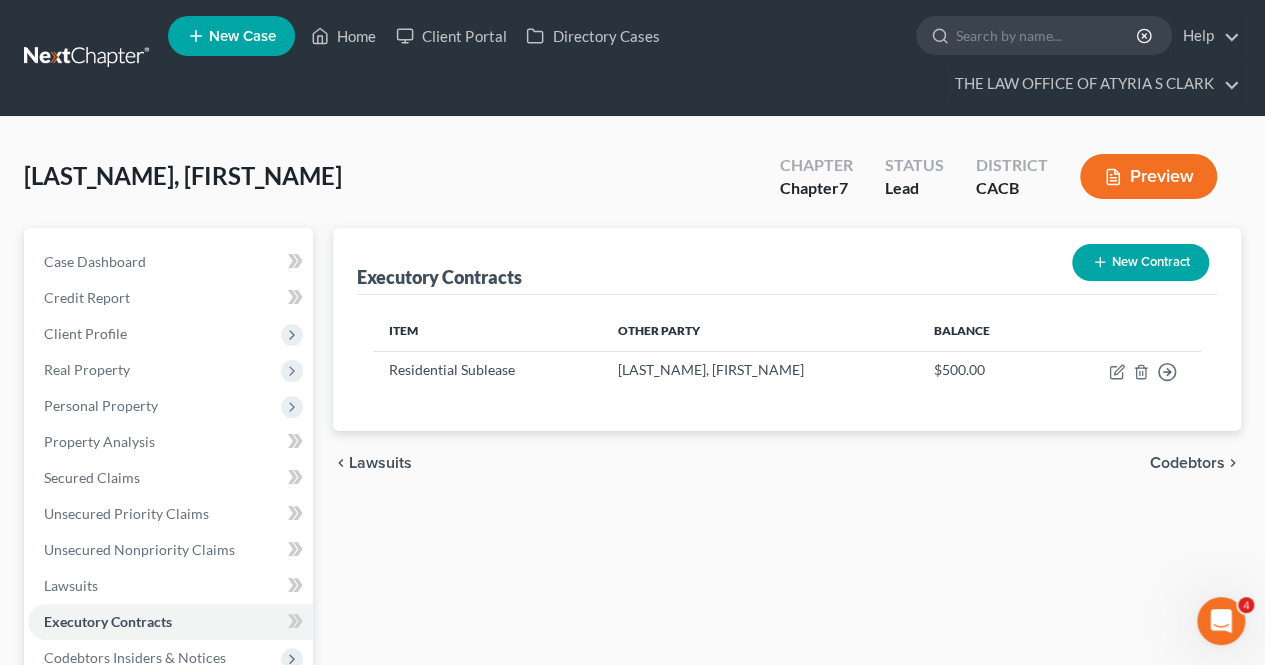 click on "Lawsuits" at bounding box center (380, 463) 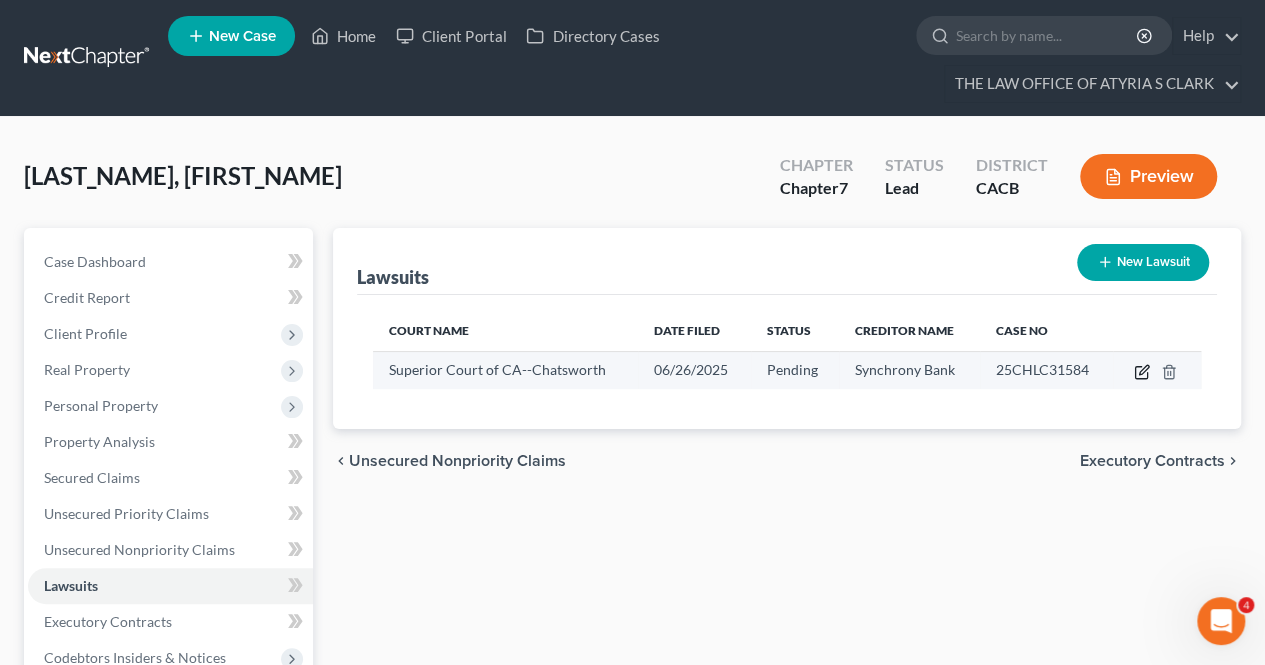 click 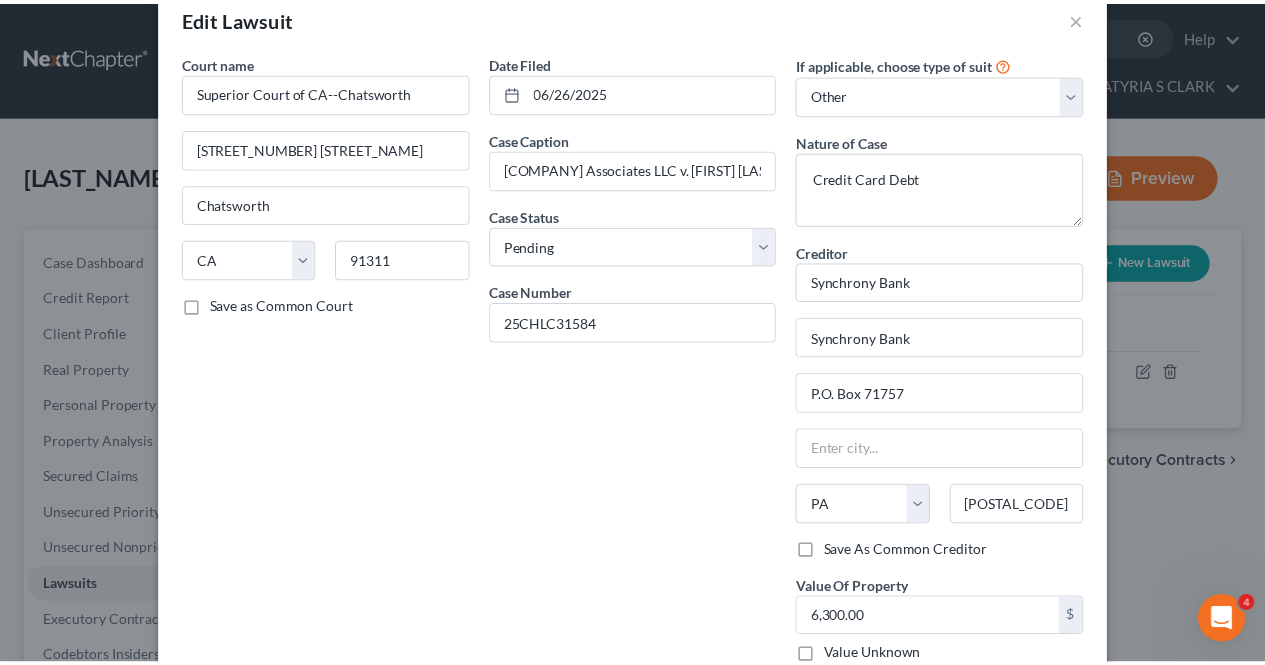 scroll, scrollTop: 161, scrollLeft: 0, axis: vertical 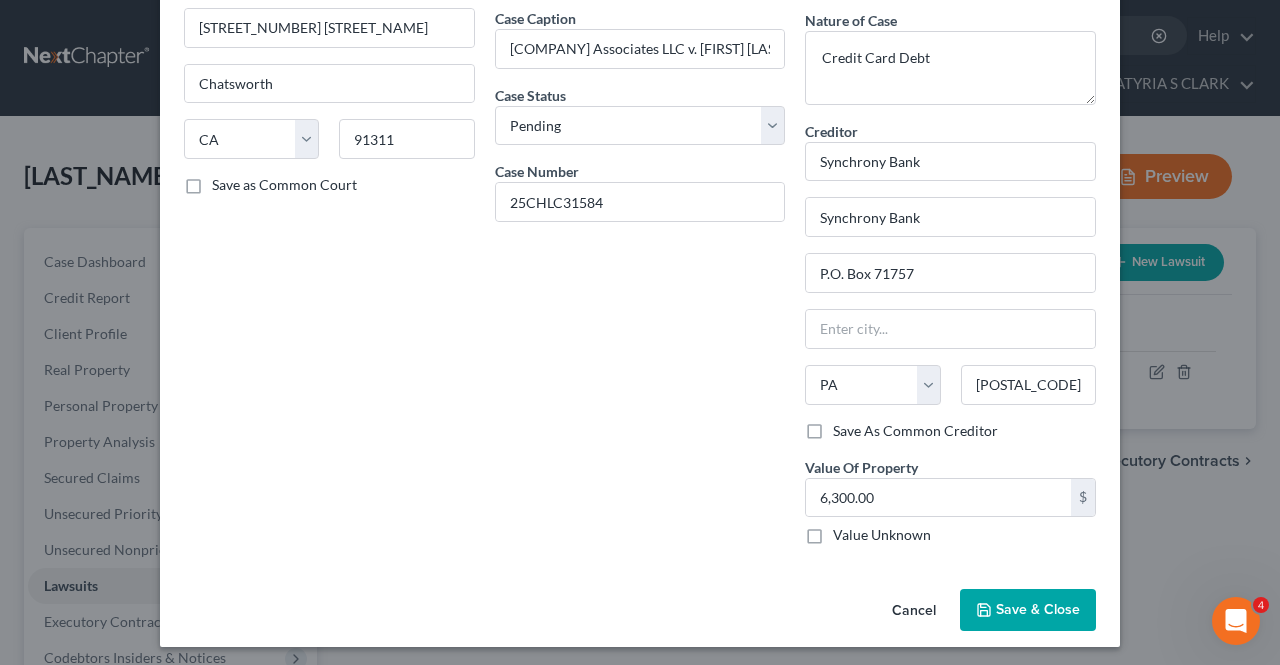 click on "Save As Common Creditor" at bounding box center [915, 431] 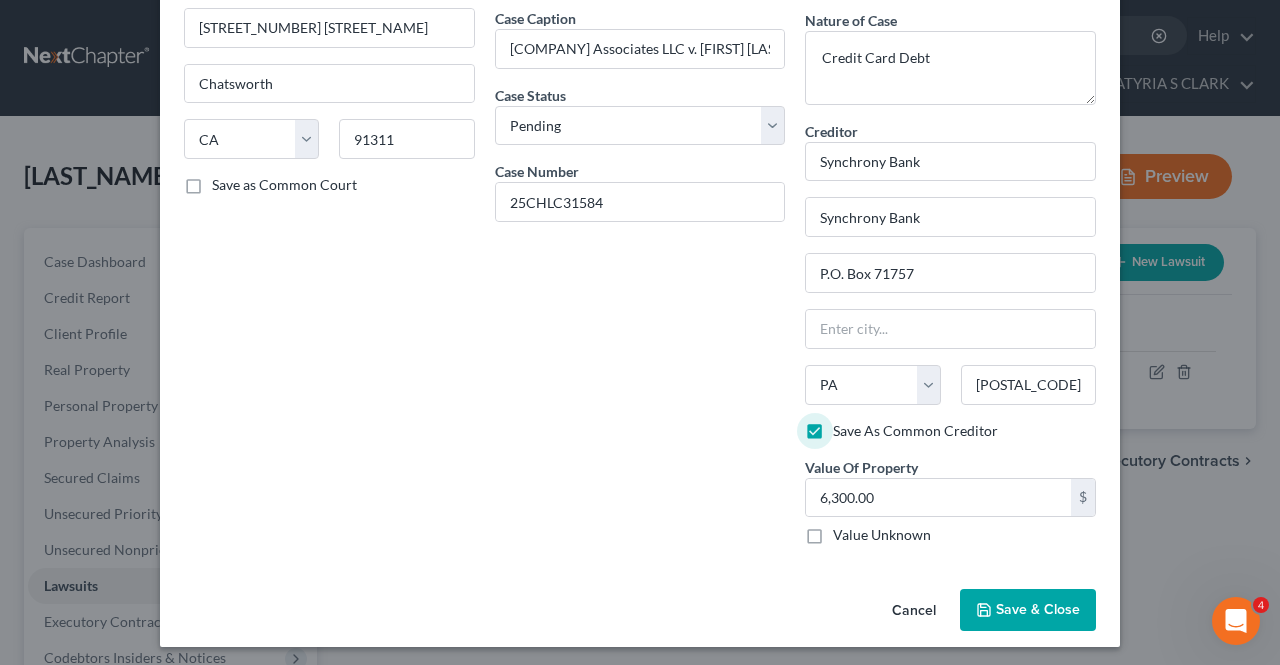 click on "Save & Close" at bounding box center [1038, 609] 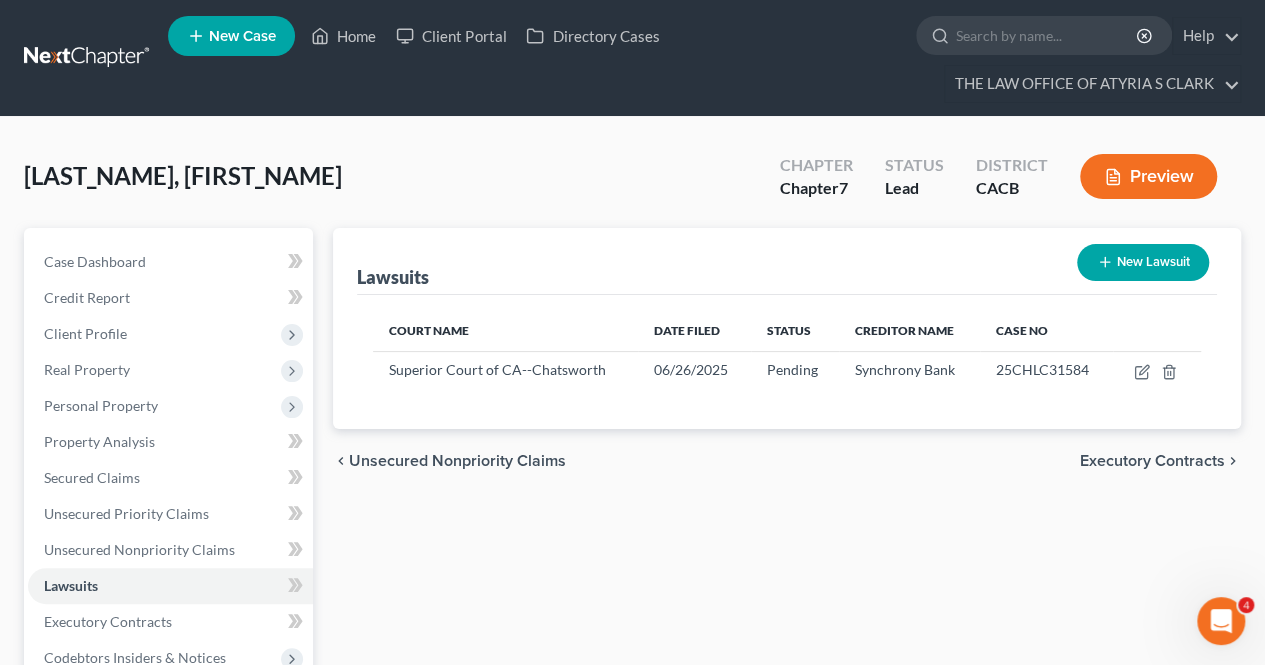 click on "Unsecured Nonpriority Claims" at bounding box center (457, 461) 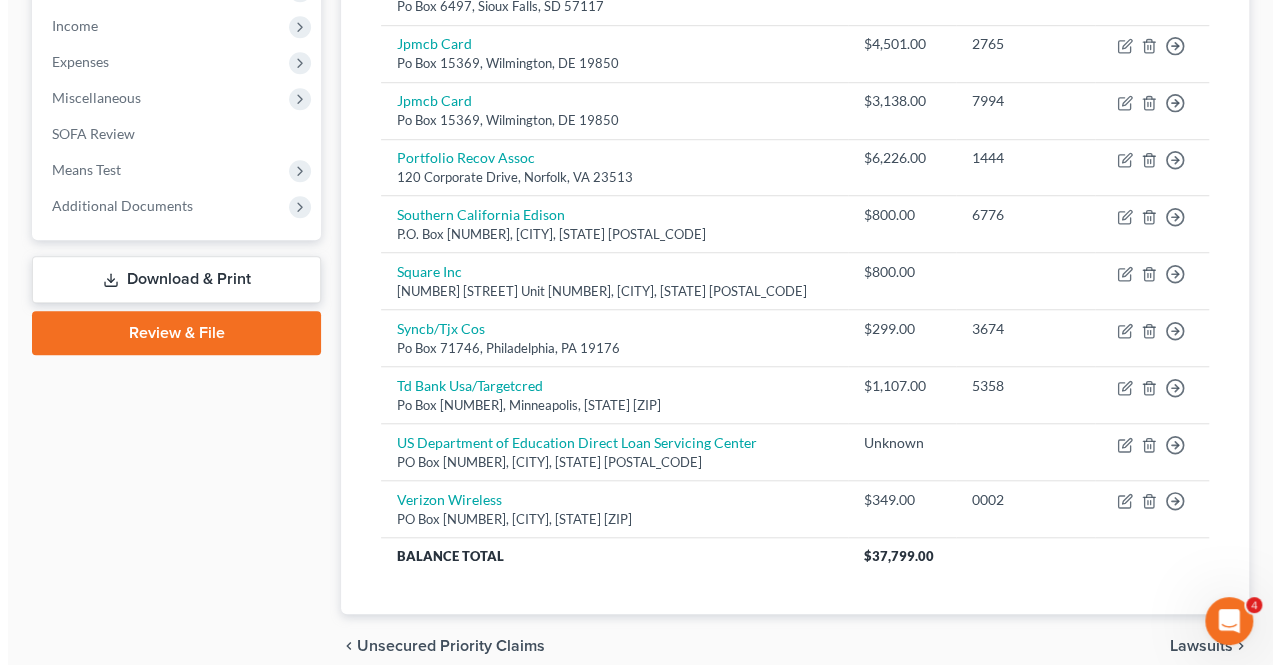 scroll, scrollTop: 670, scrollLeft: 0, axis: vertical 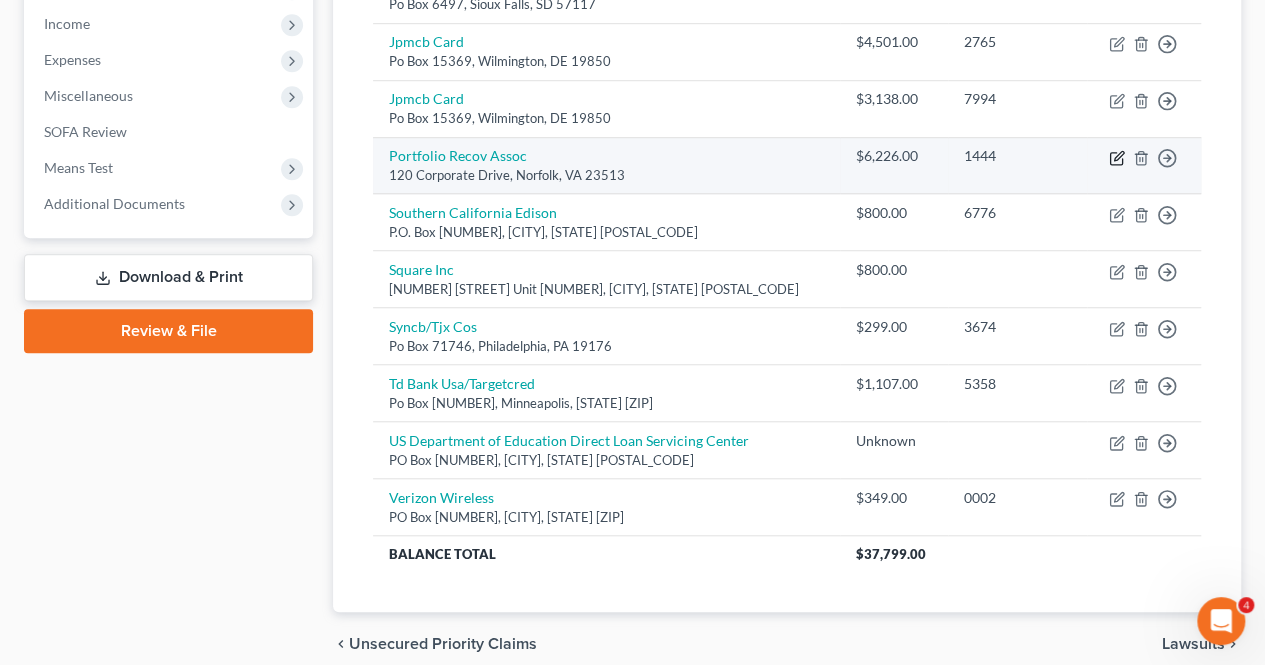 click 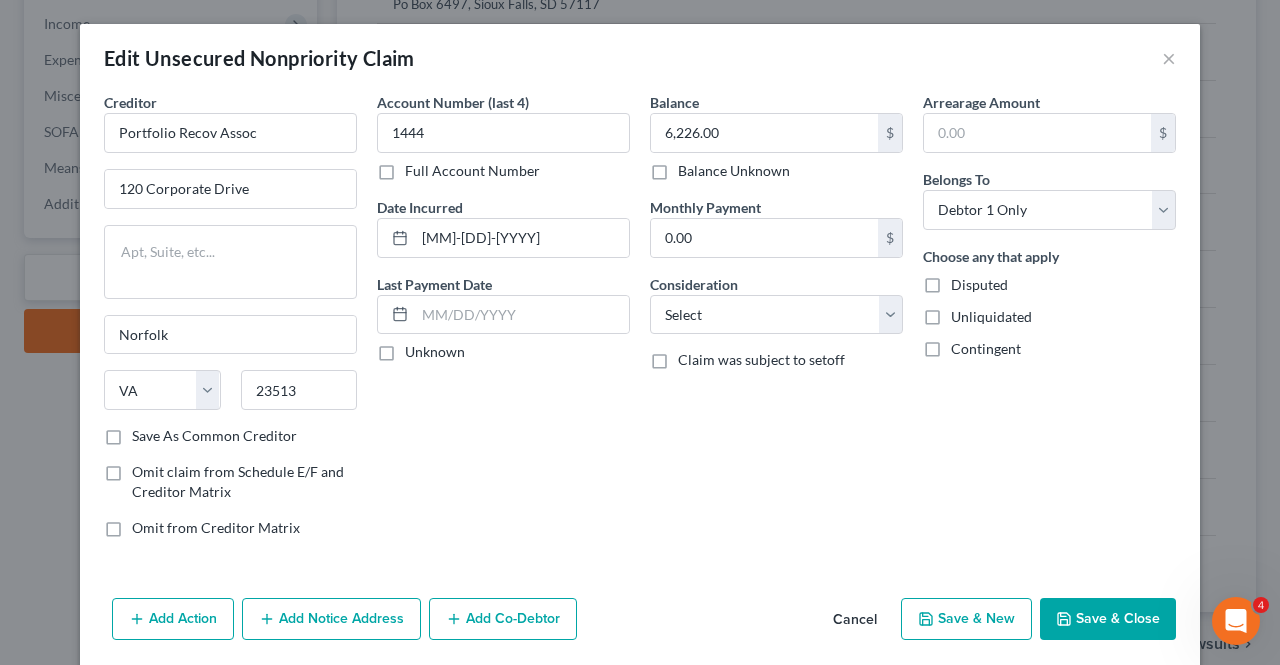 drag, startPoint x: 1254, startPoint y: 329, endPoint x: 1279, endPoint y: 458, distance: 131.40015 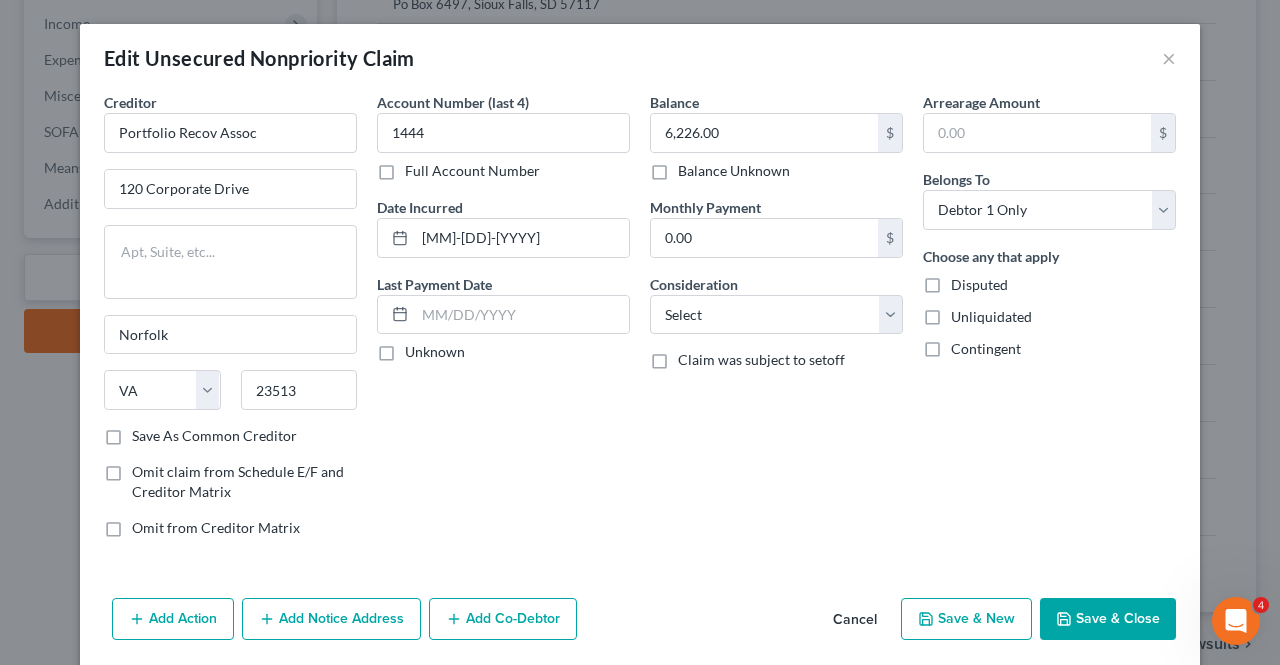 click on "Save As Common Creditor" at bounding box center [214, 436] 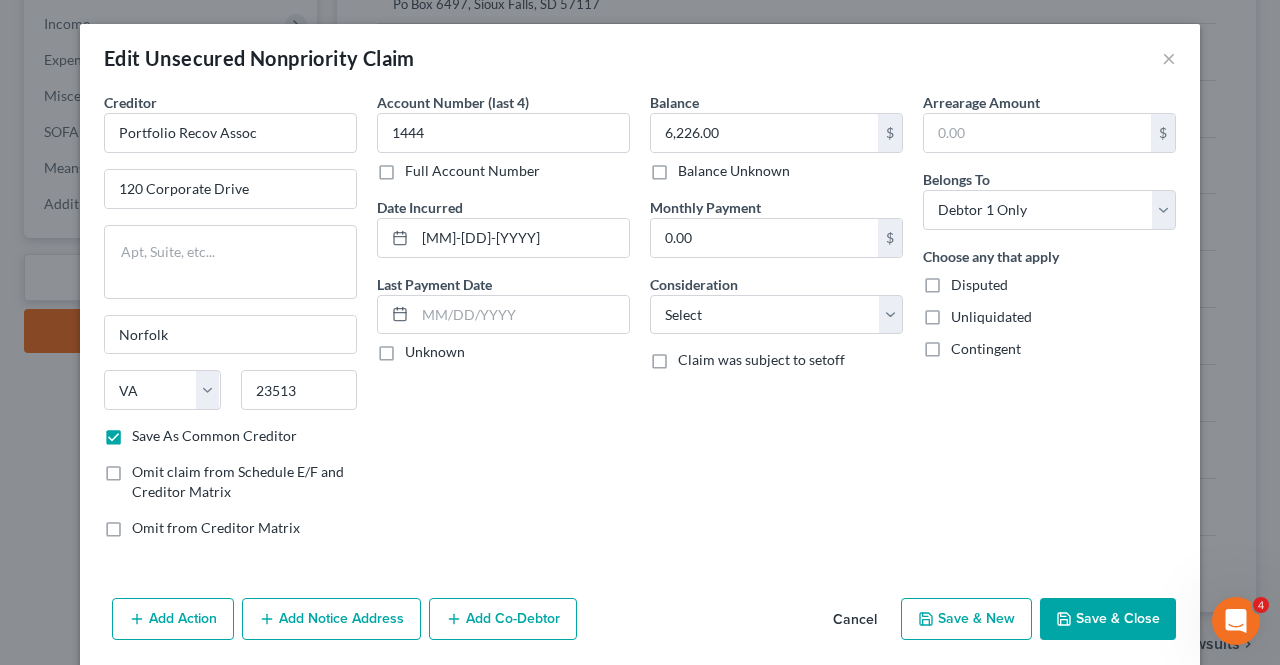 click on "Add Notice Address" at bounding box center (331, 619) 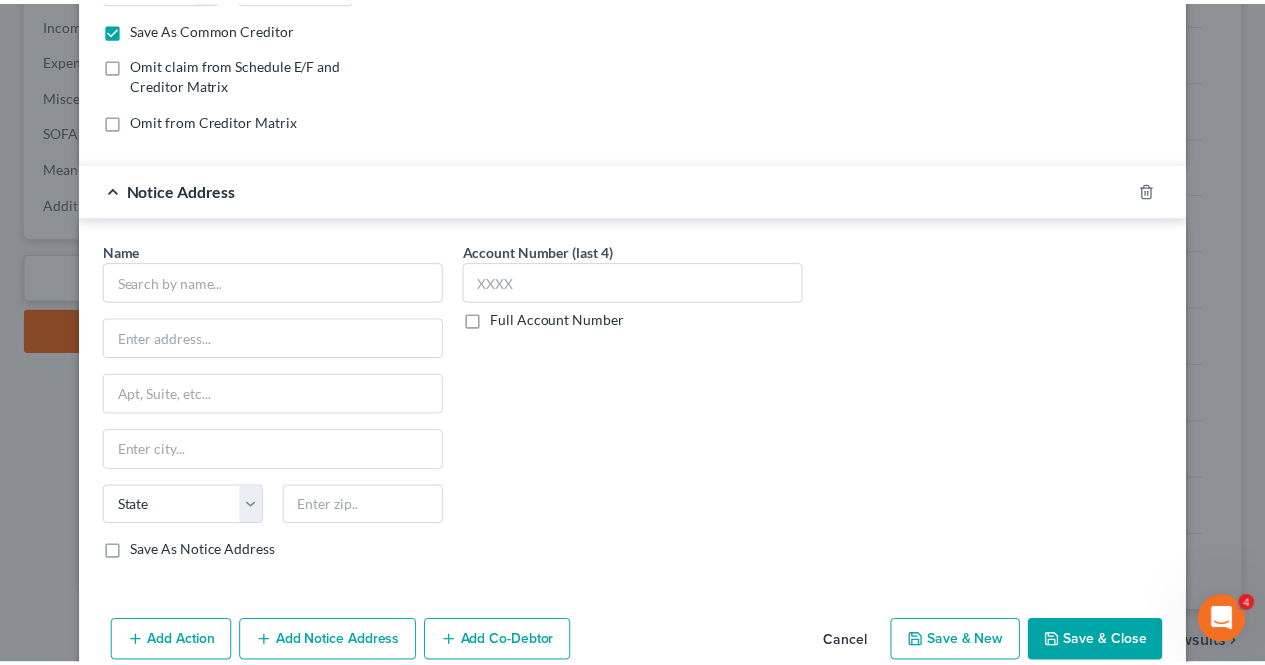 scroll, scrollTop: 450, scrollLeft: 0, axis: vertical 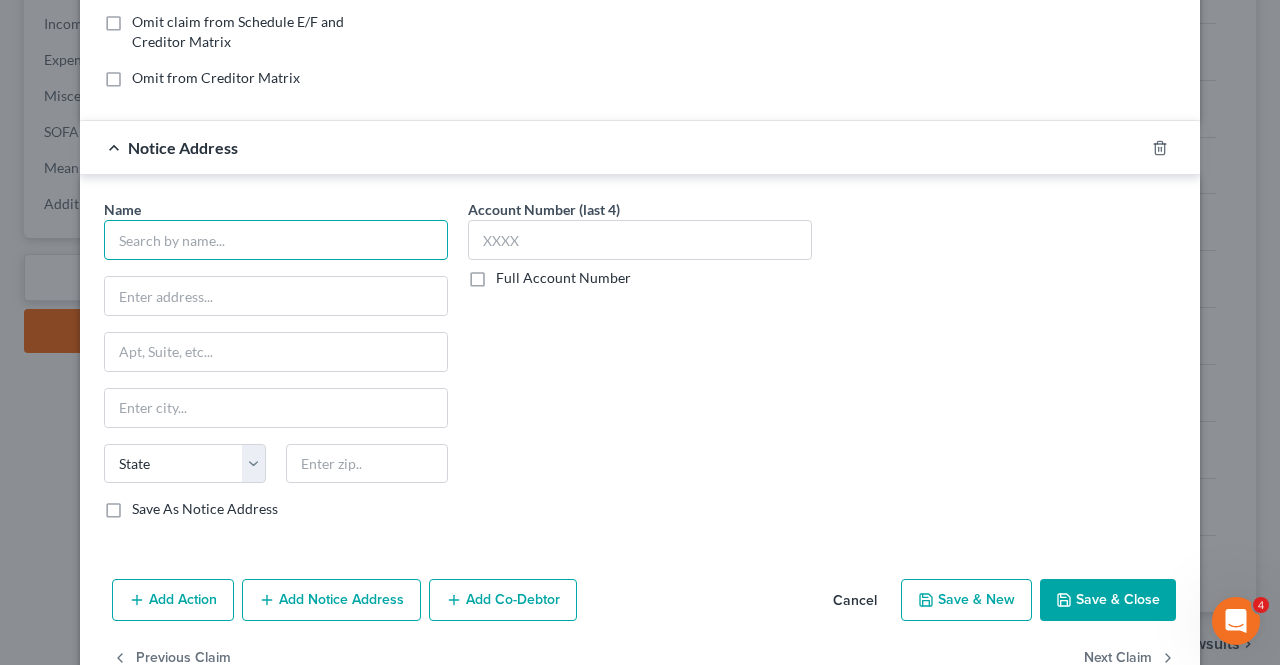 click at bounding box center (276, 240) 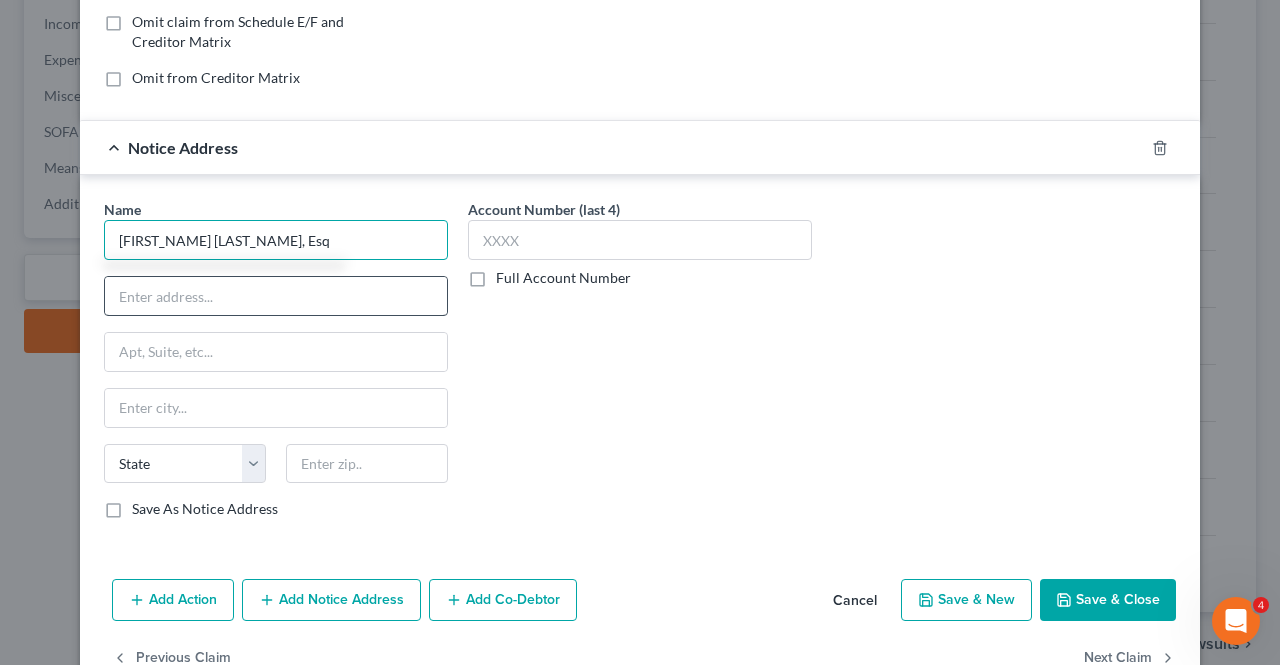 type on "[FIRST_NAME] [LAST_NAME], Esq" 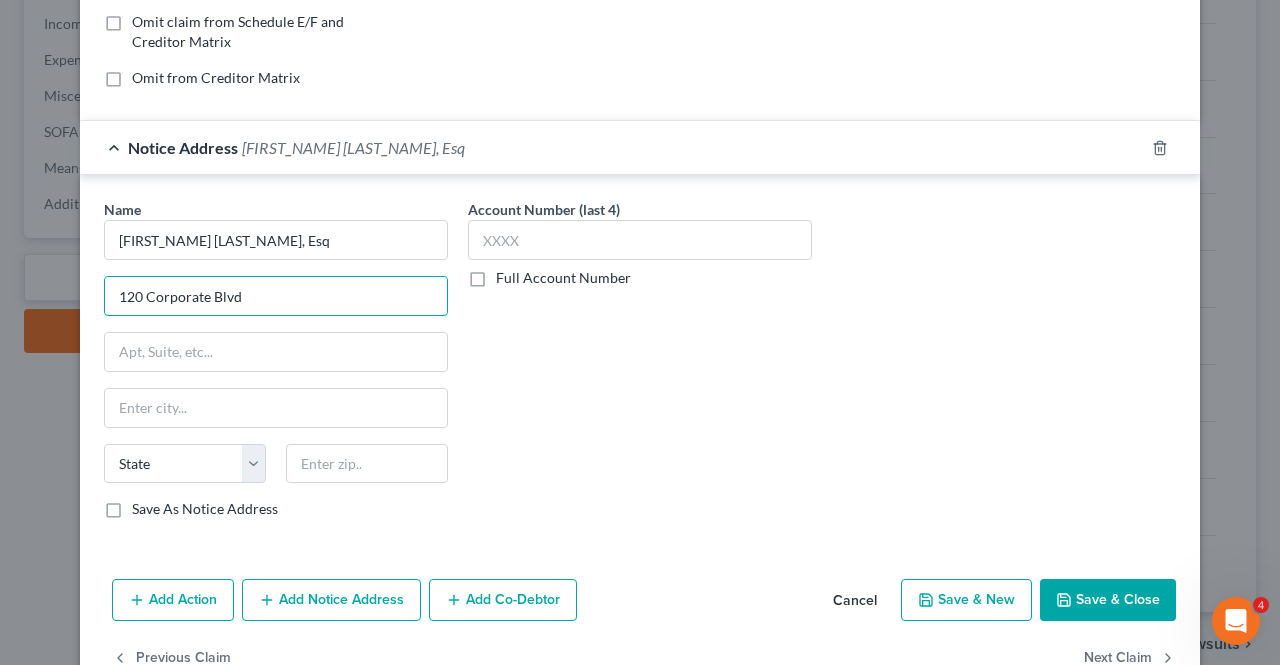 type on "120 Corporate Blvd" 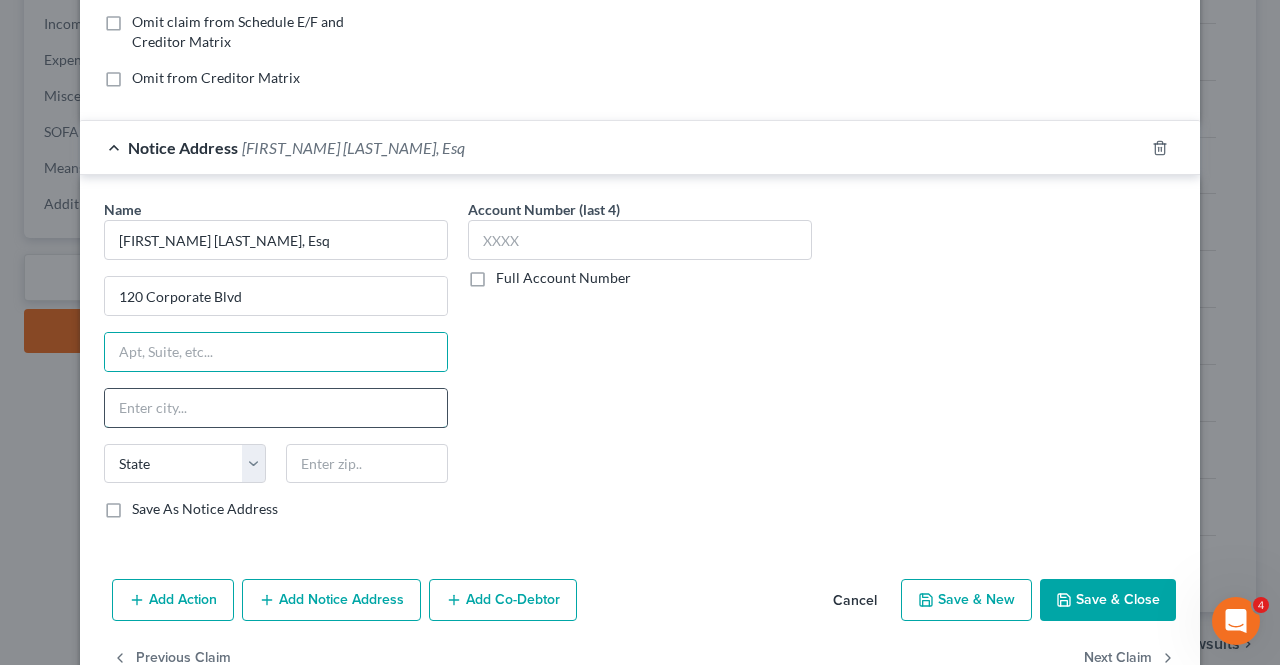 click at bounding box center (276, 408) 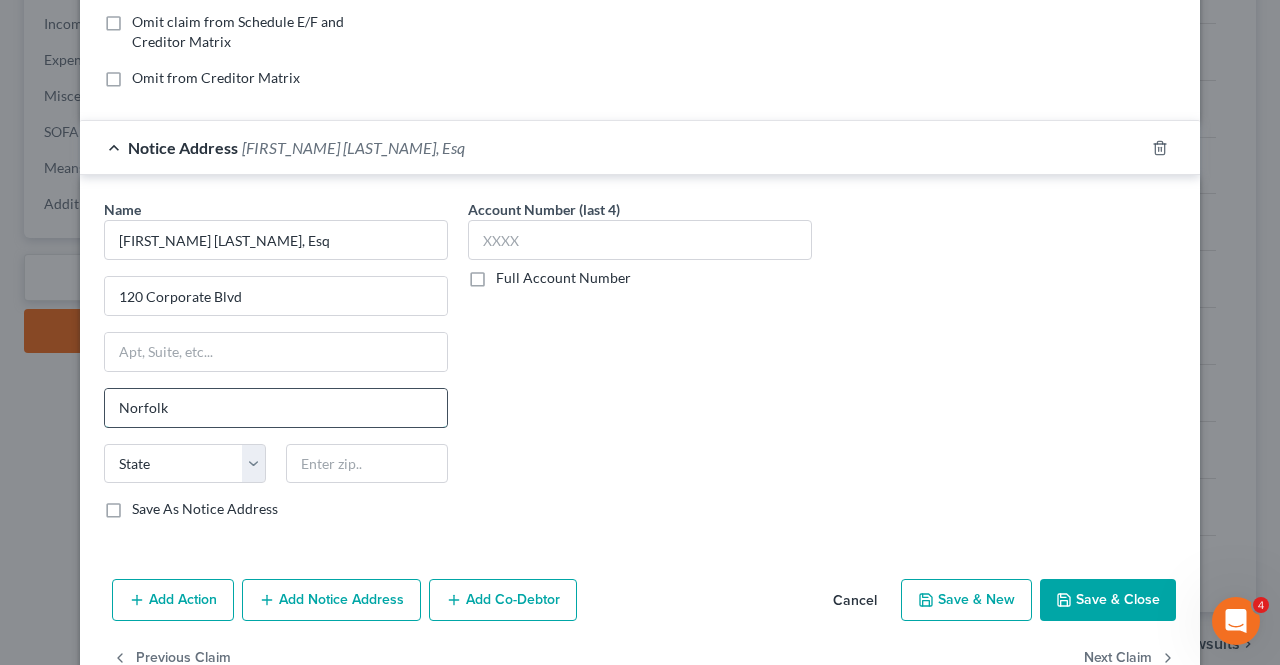 type on "Norfolk" 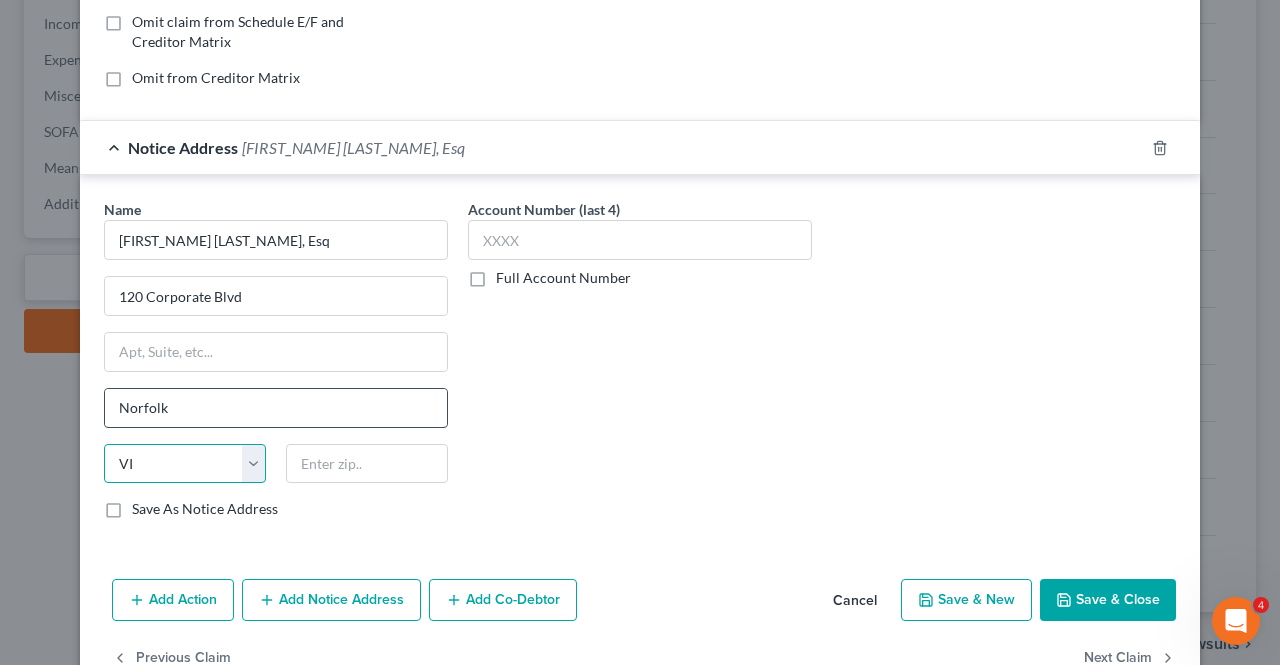 select on "48" 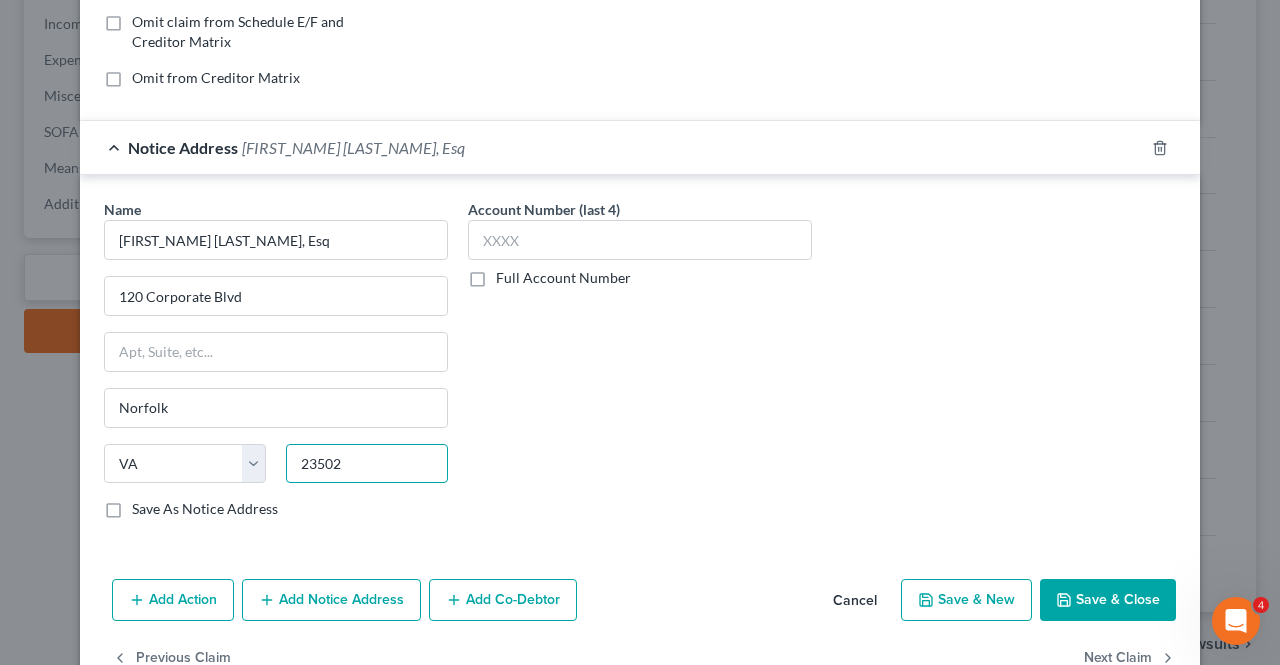 type on "23502" 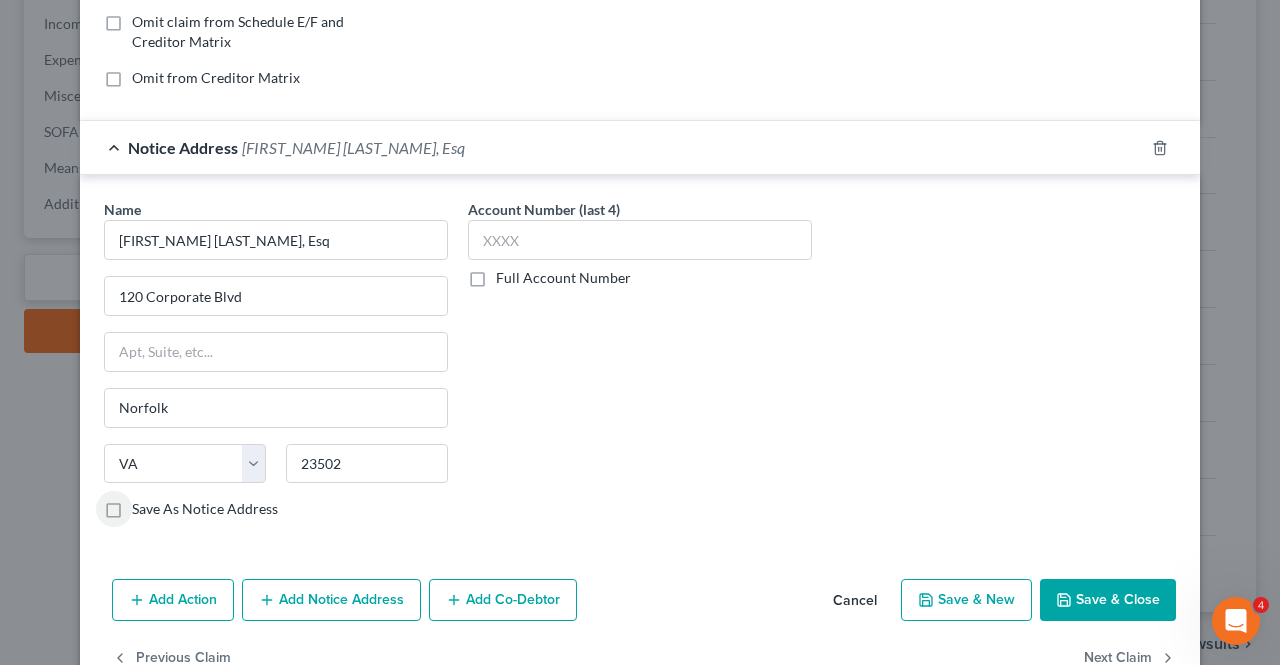 click on "Save As Notice Address" at bounding box center (146, 505) 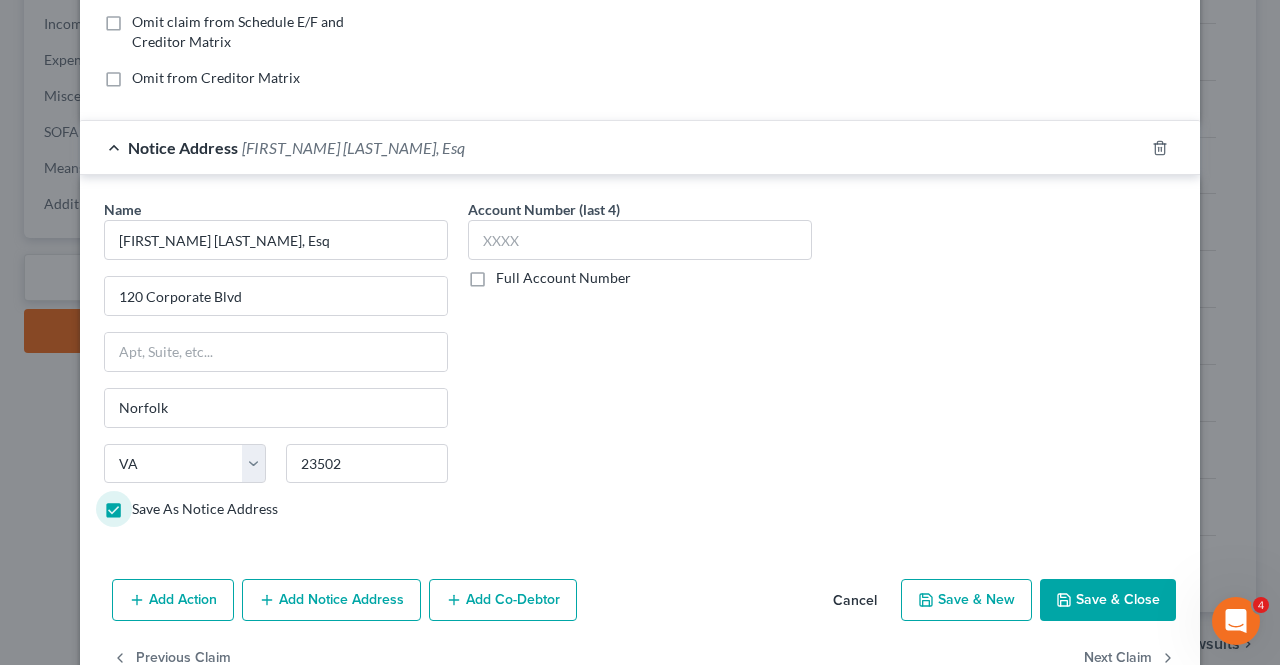 click on "Save & Close" at bounding box center [1108, 600] 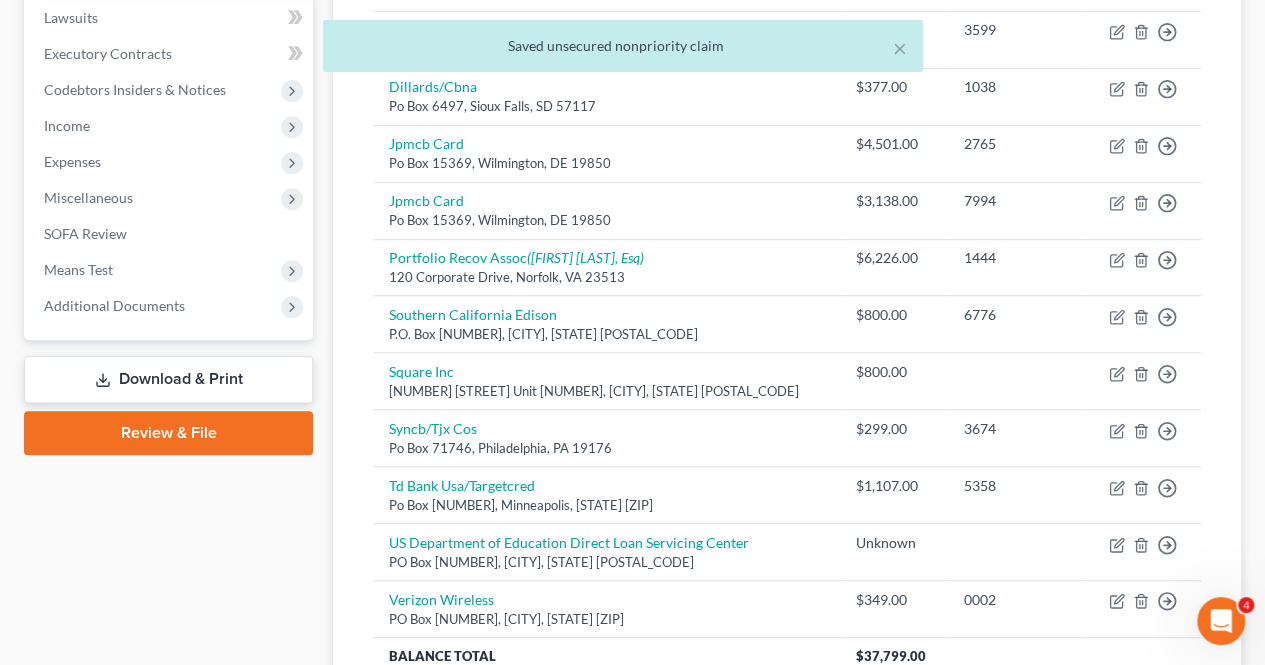 scroll, scrollTop: 0, scrollLeft: 0, axis: both 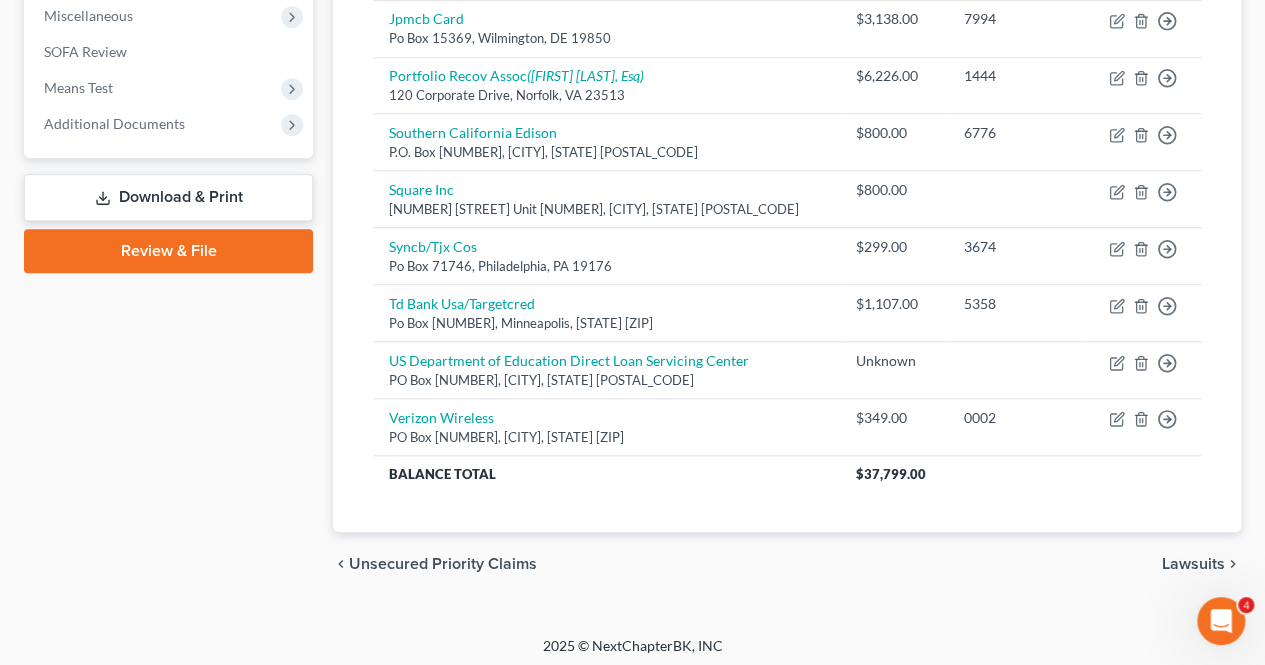 click on "Lawsuits" at bounding box center [1193, 564] 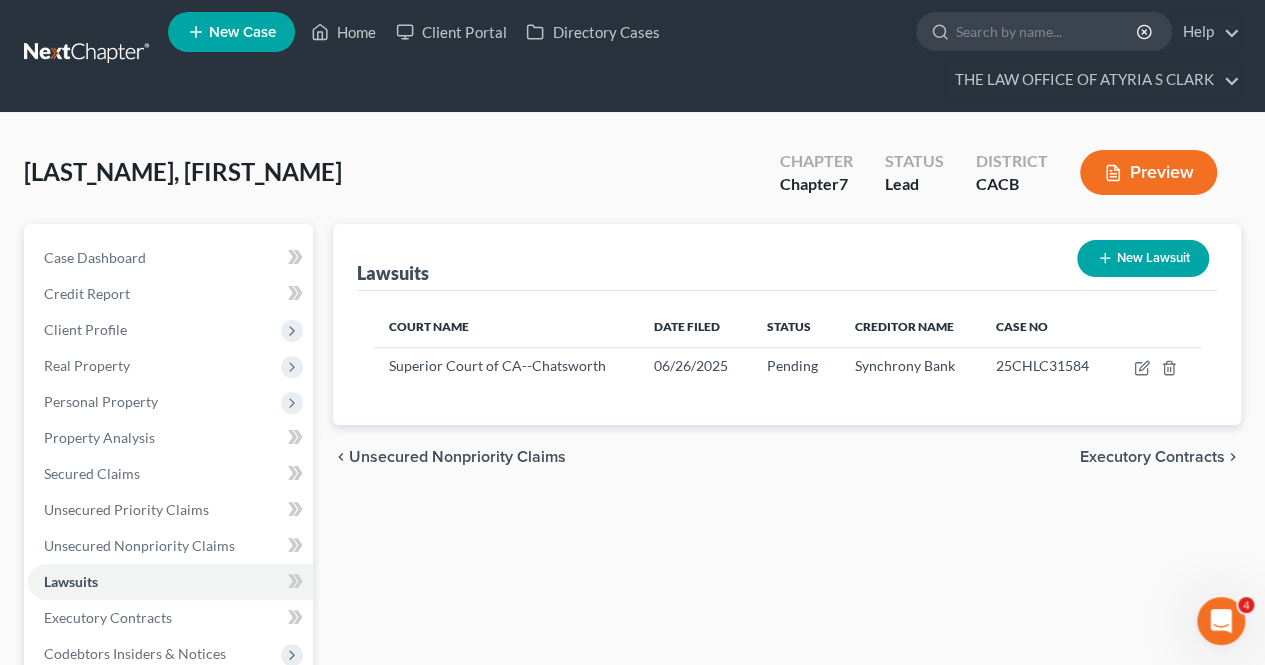 scroll, scrollTop: 0, scrollLeft: 0, axis: both 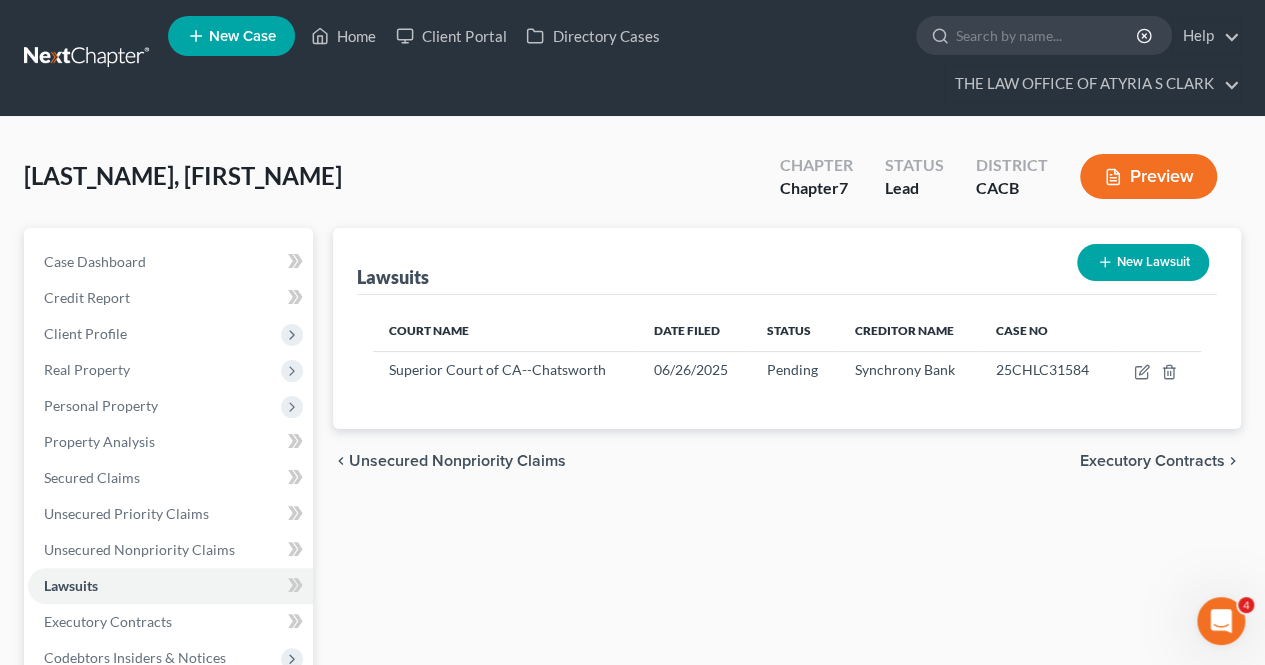click on "Executory Contracts" at bounding box center (1152, 461) 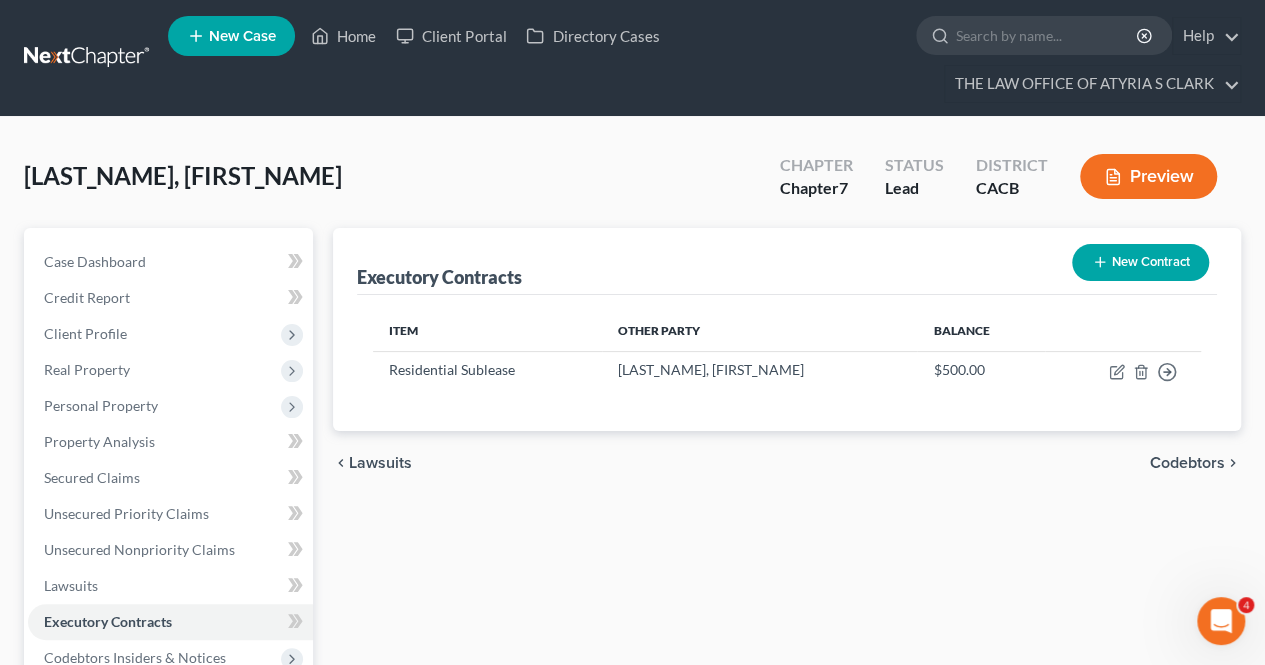 click on "Codebtors" at bounding box center (1187, 463) 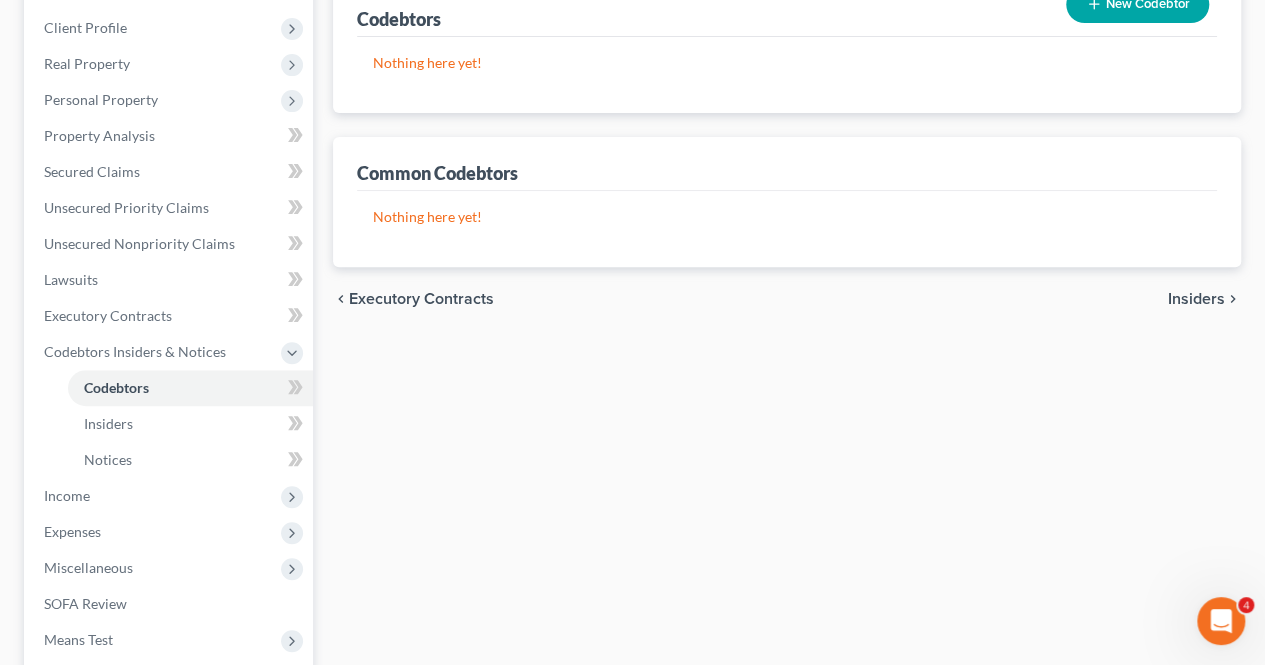 scroll, scrollTop: 470, scrollLeft: 0, axis: vertical 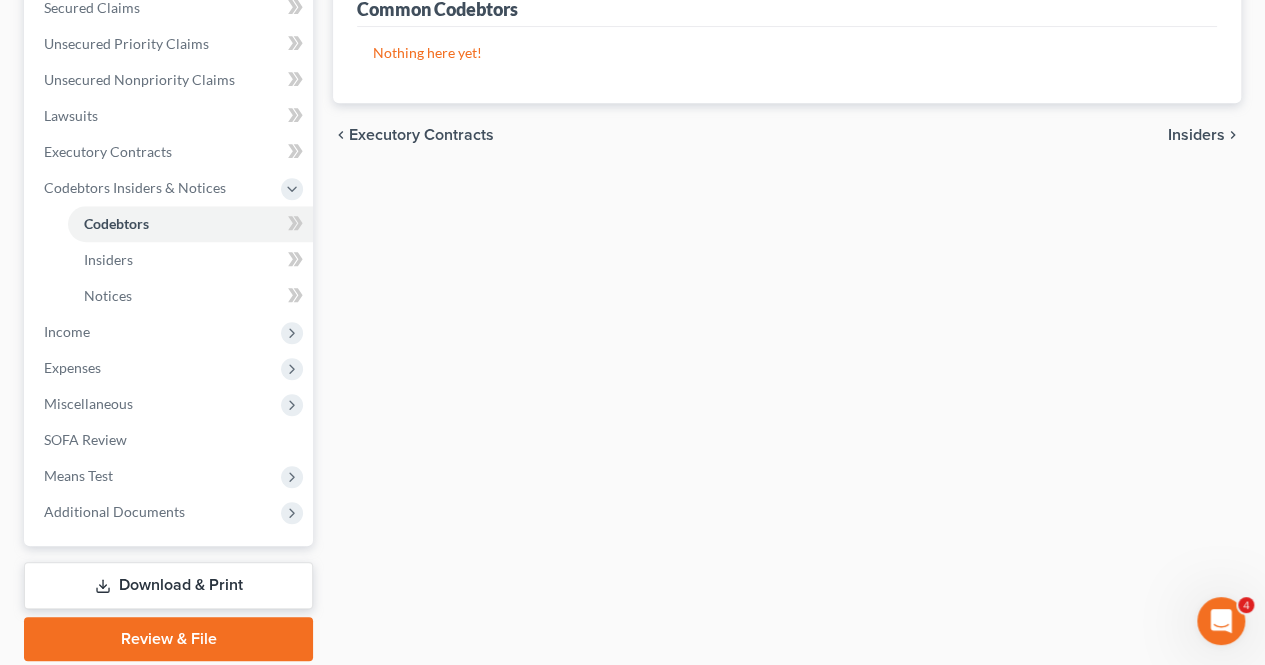 click on "chevron_right" at bounding box center [1233, 135] 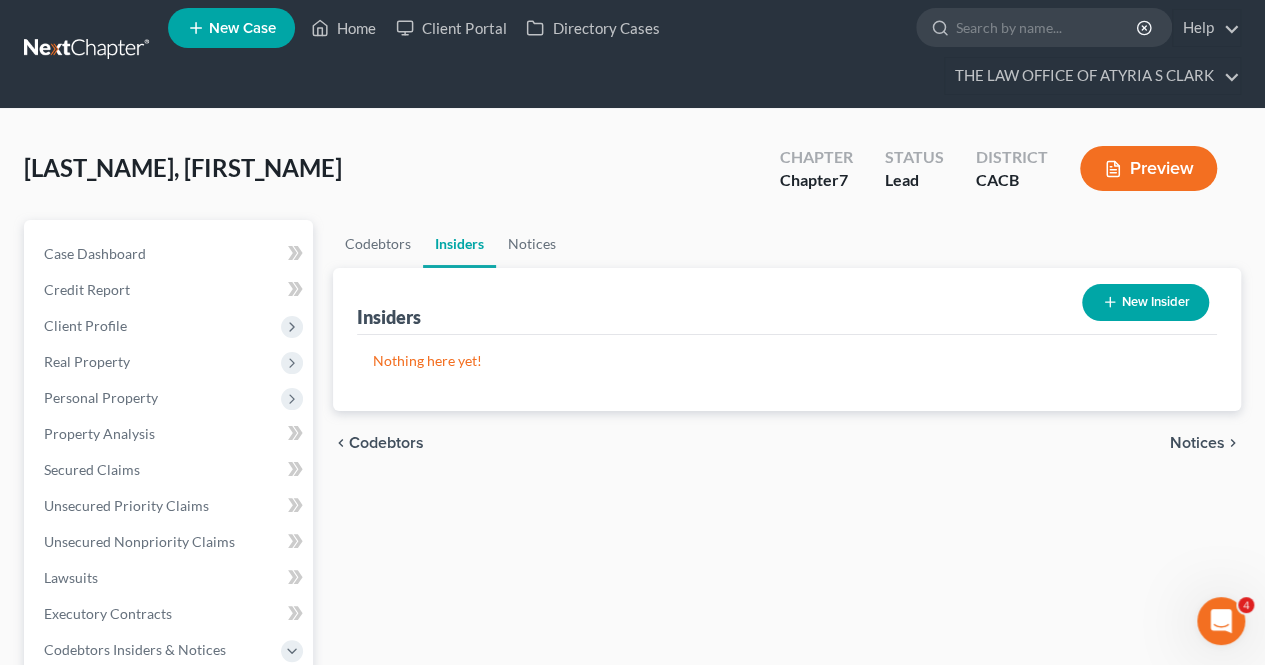 scroll, scrollTop: 0, scrollLeft: 0, axis: both 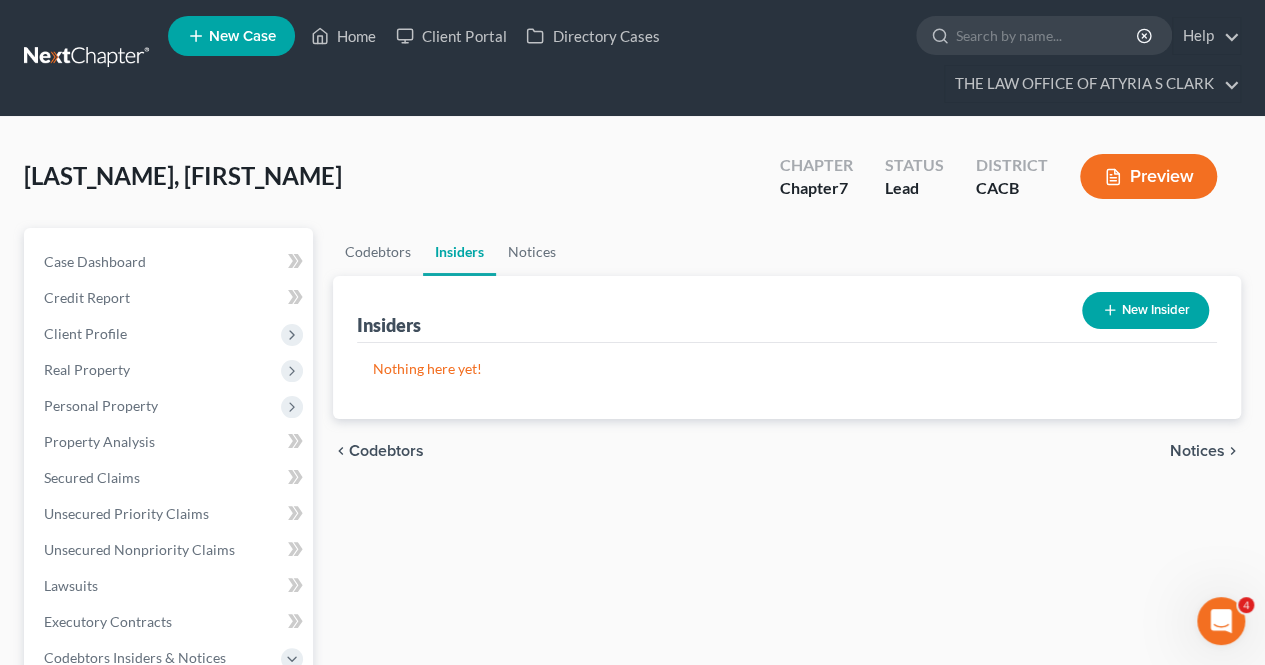 click on "Notices" at bounding box center [1197, 451] 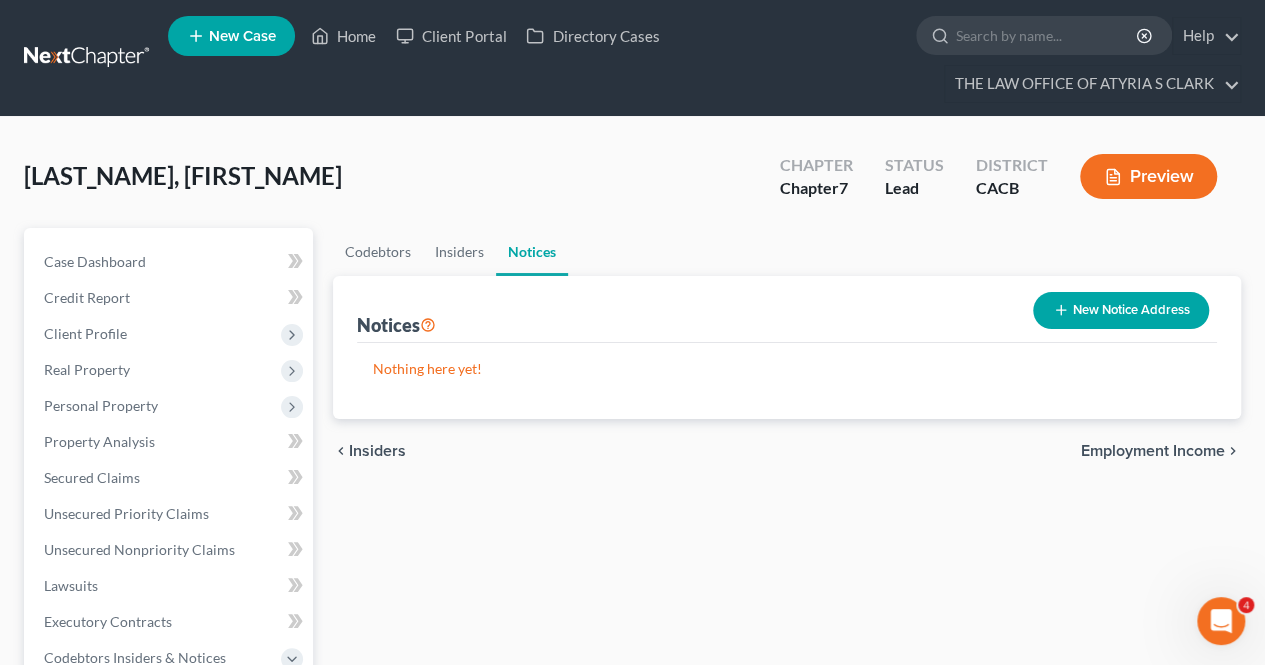 click on "Employment Income" at bounding box center (1153, 451) 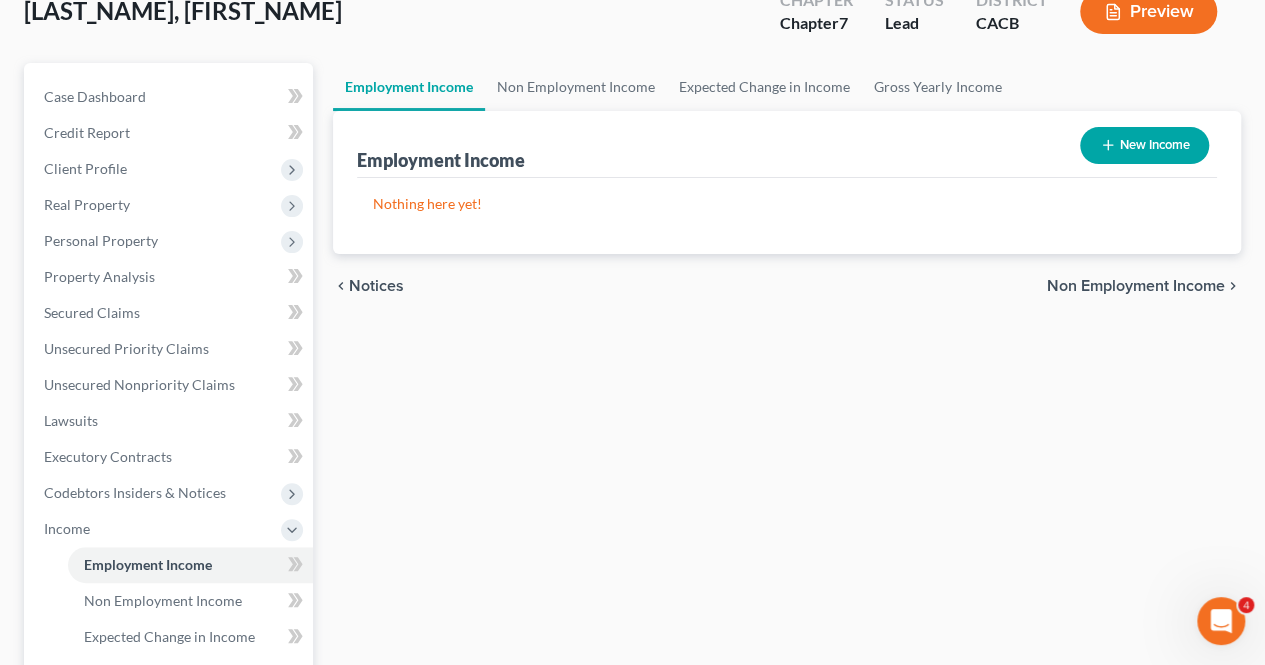 scroll, scrollTop: 182, scrollLeft: 0, axis: vertical 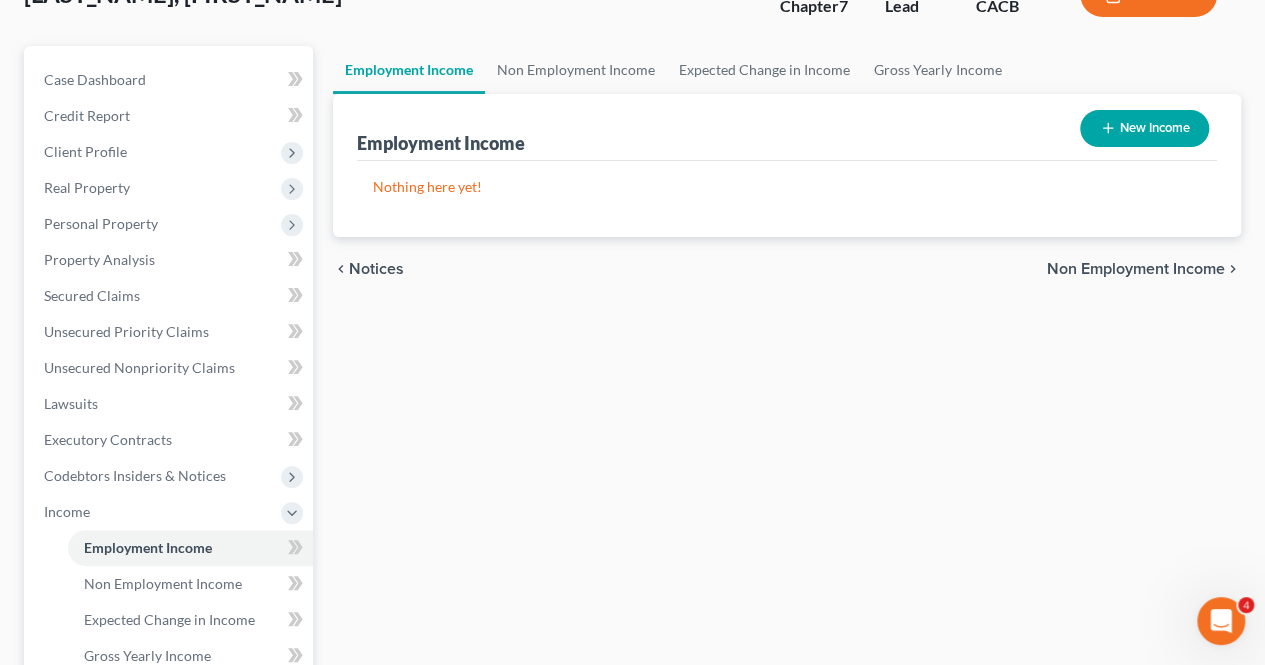 click on "Non Employment Income" at bounding box center (1136, 269) 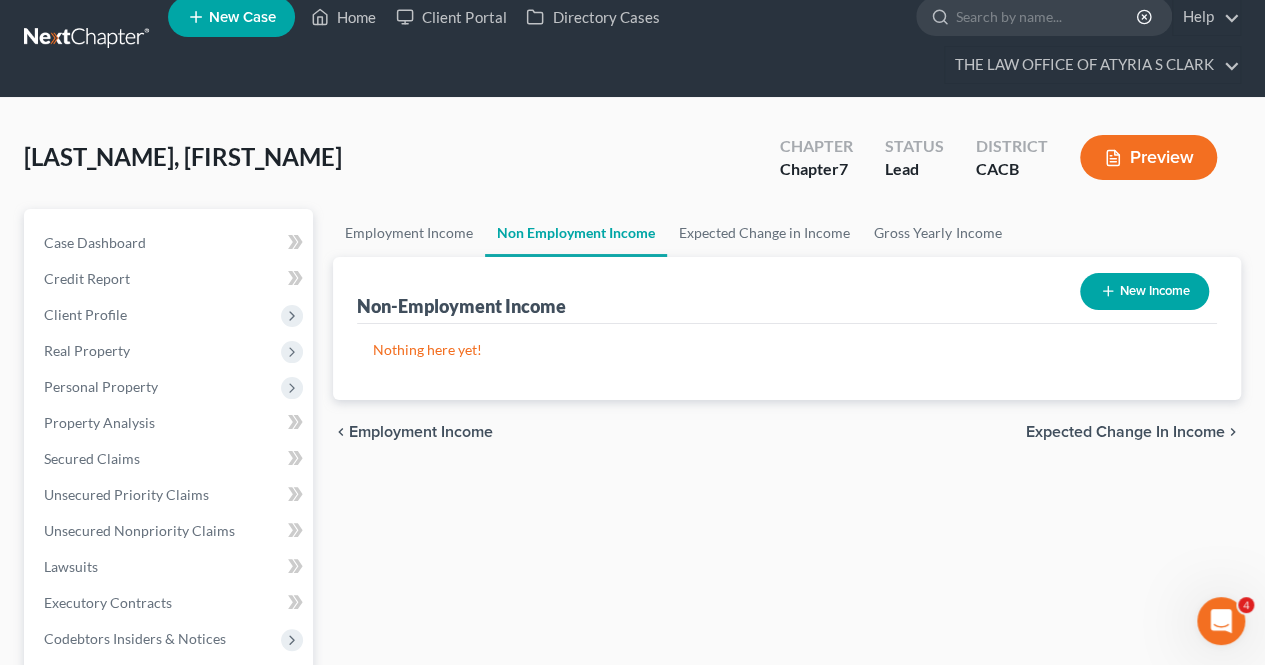 scroll, scrollTop: 0, scrollLeft: 0, axis: both 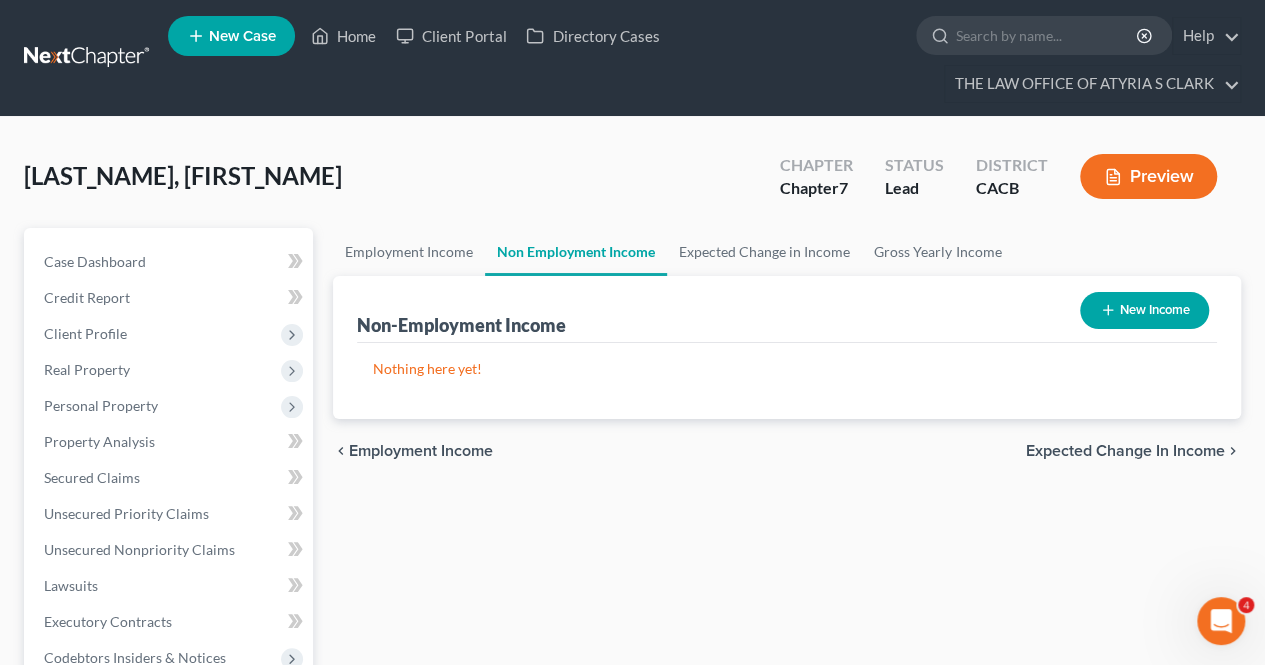 click on "chevron_left
Employment Income
Expected Change in Income
chevron_right" at bounding box center [787, 451] 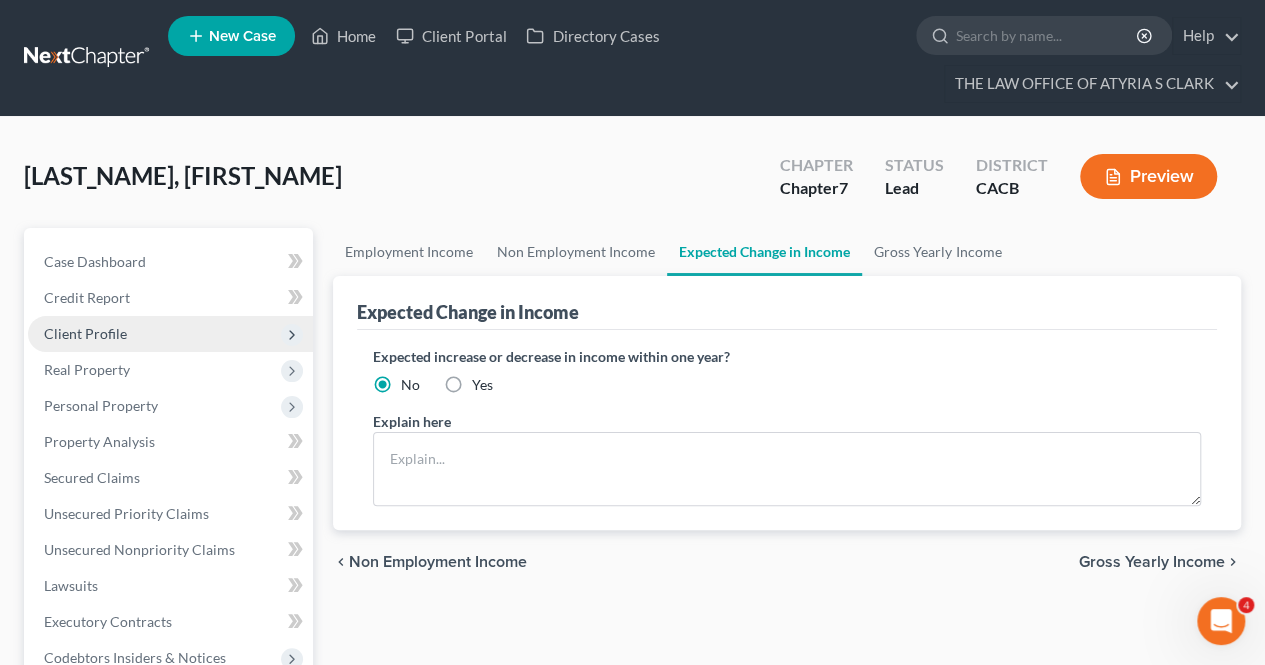 click on "Client Profile" at bounding box center [170, 334] 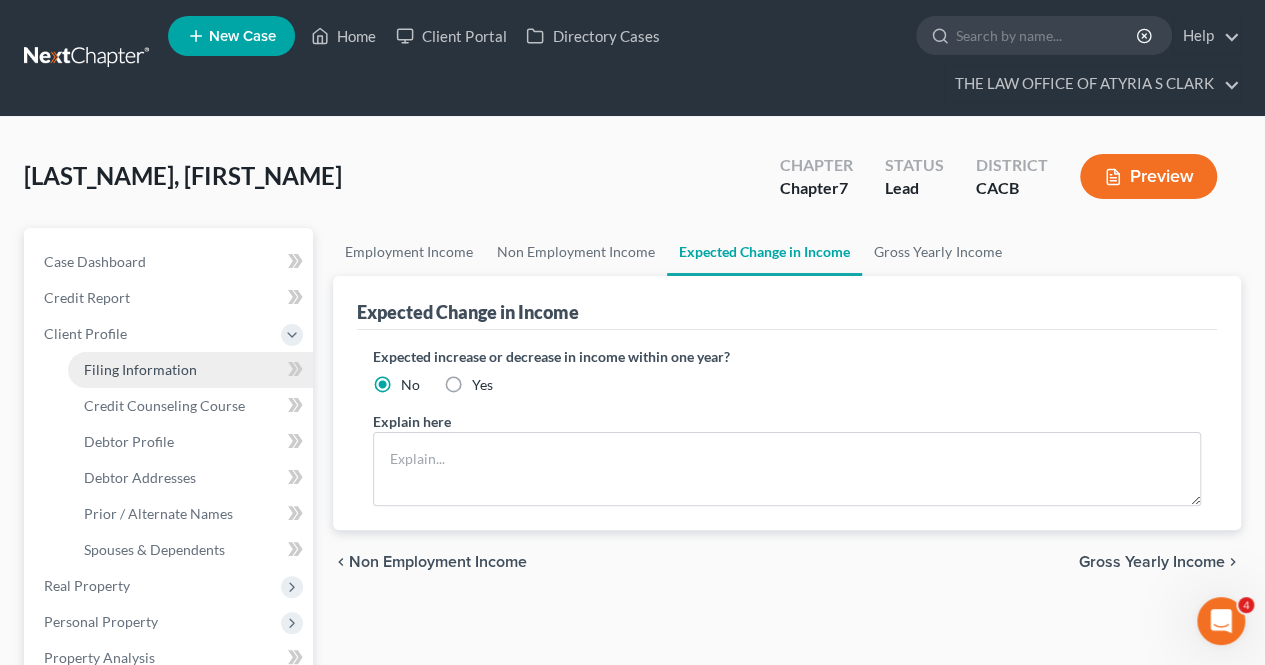 click on "Filing Information" at bounding box center (140, 369) 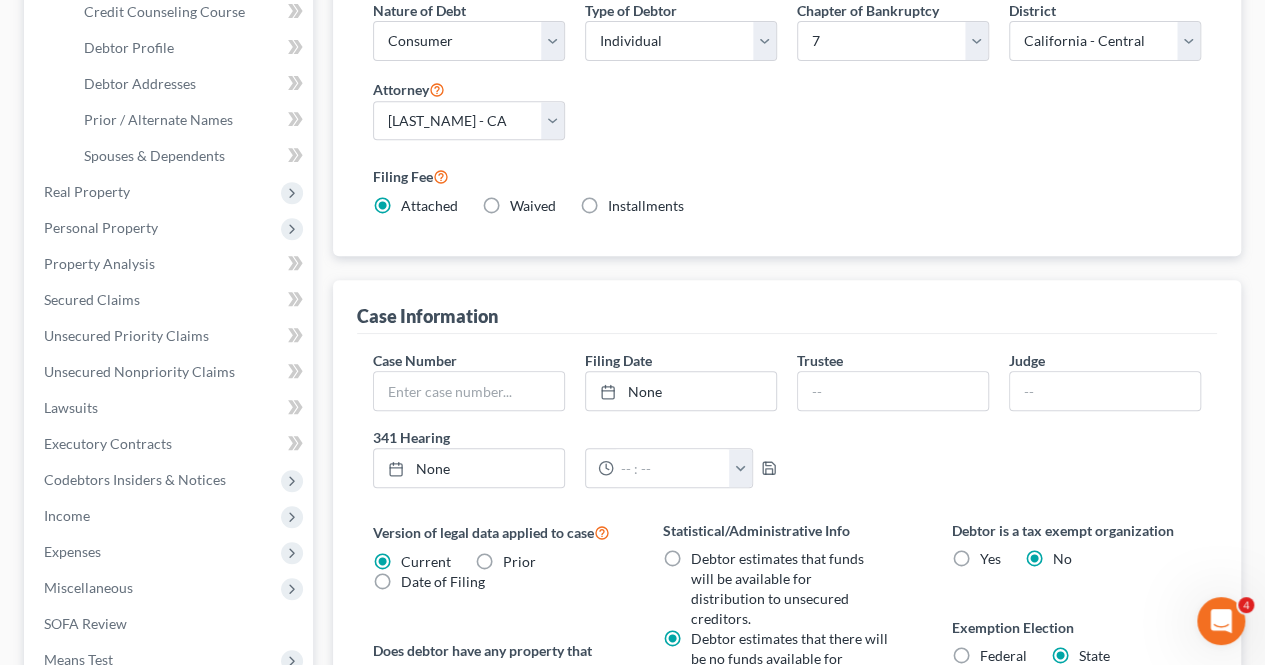 scroll, scrollTop: 569, scrollLeft: 0, axis: vertical 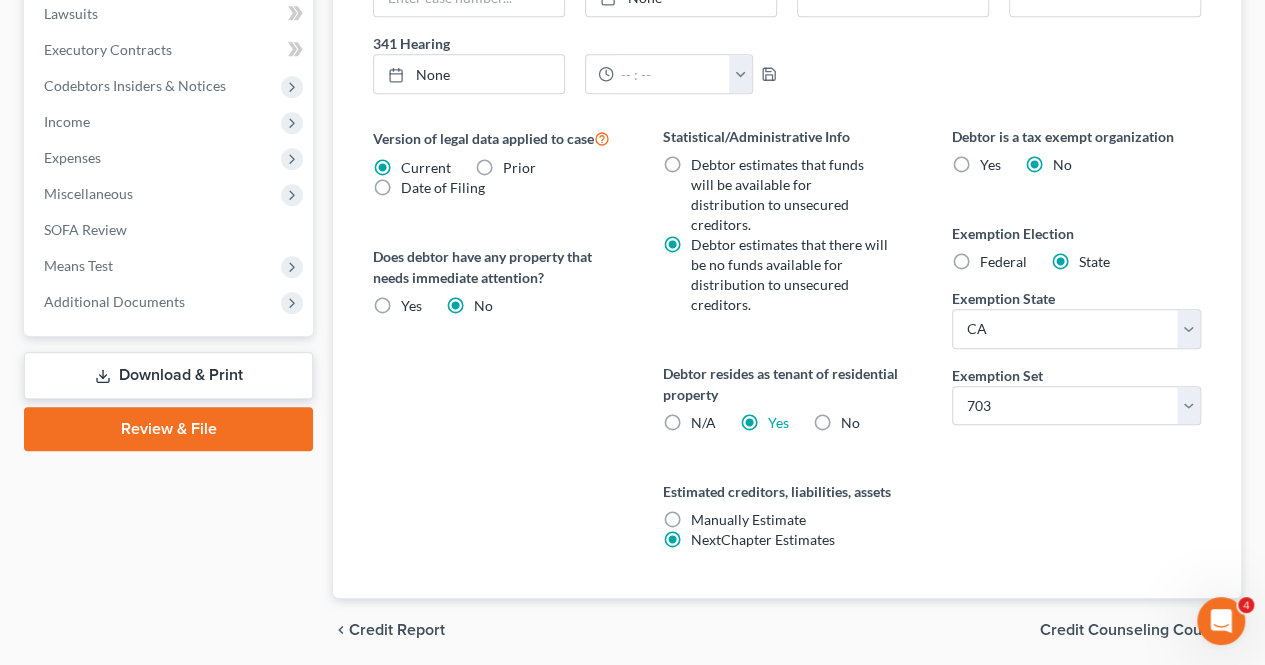 click on "Credit Counseling Course" at bounding box center (1132, 630) 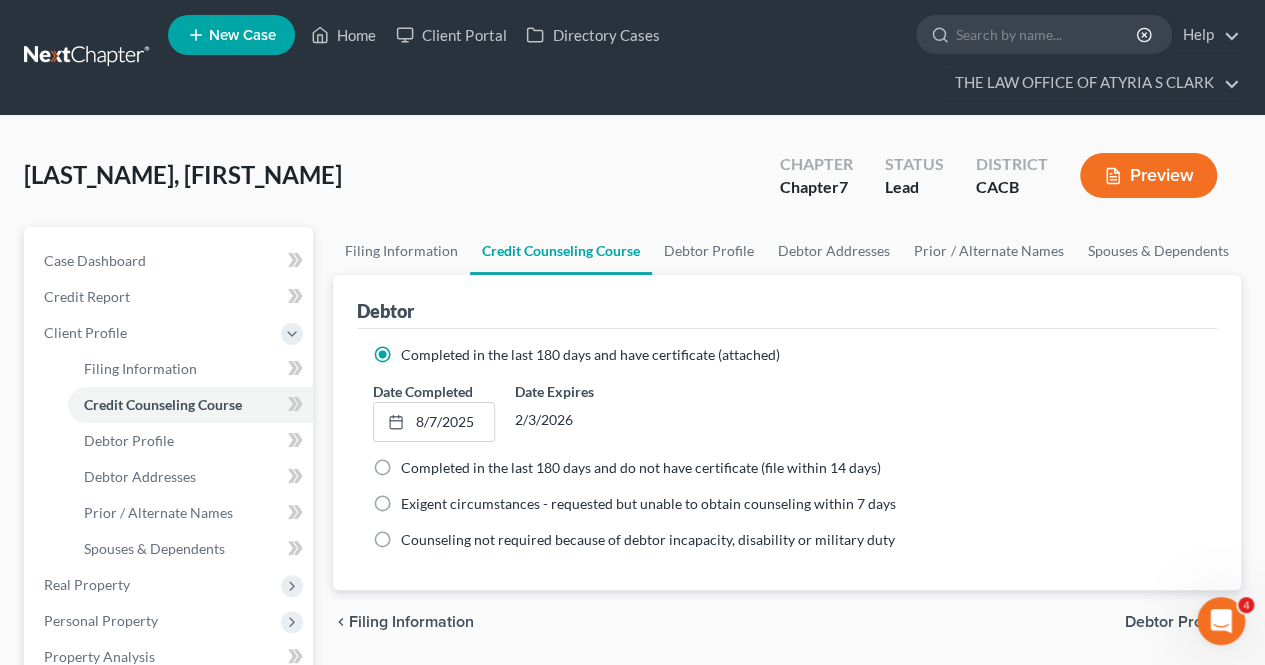 scroll, scrollTop: 0, scrollLeft: 0, axis: both 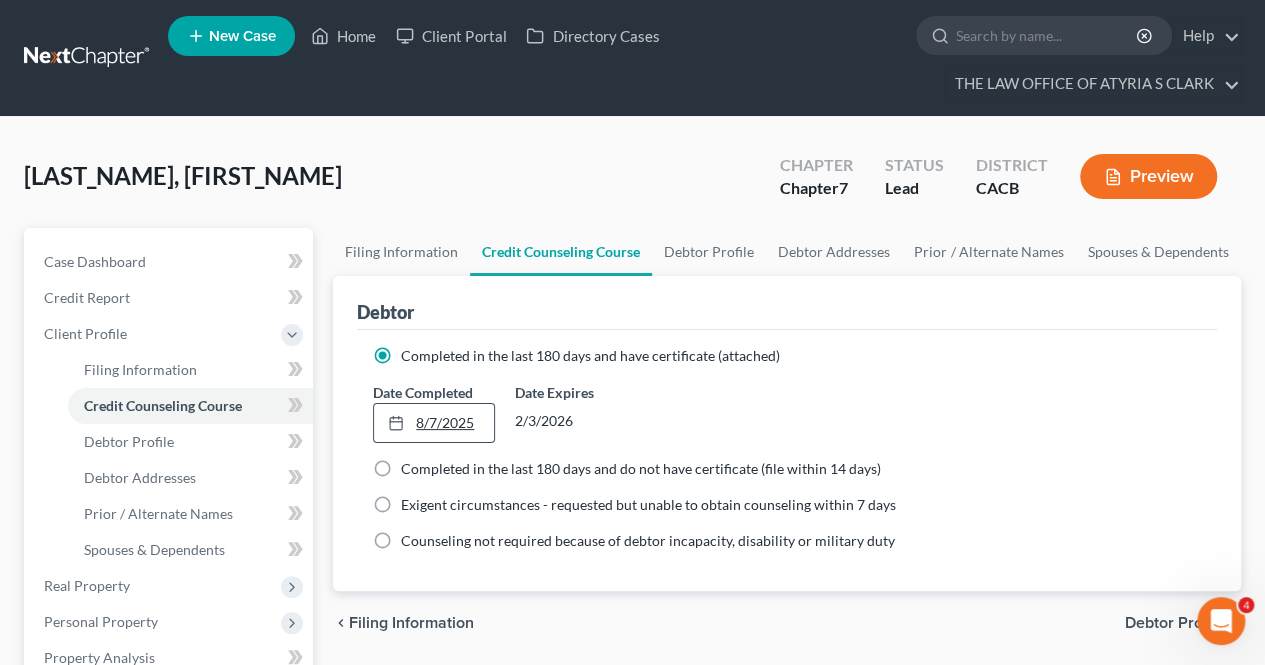 click on "8/7/2025" at bounding box center (433, 423) 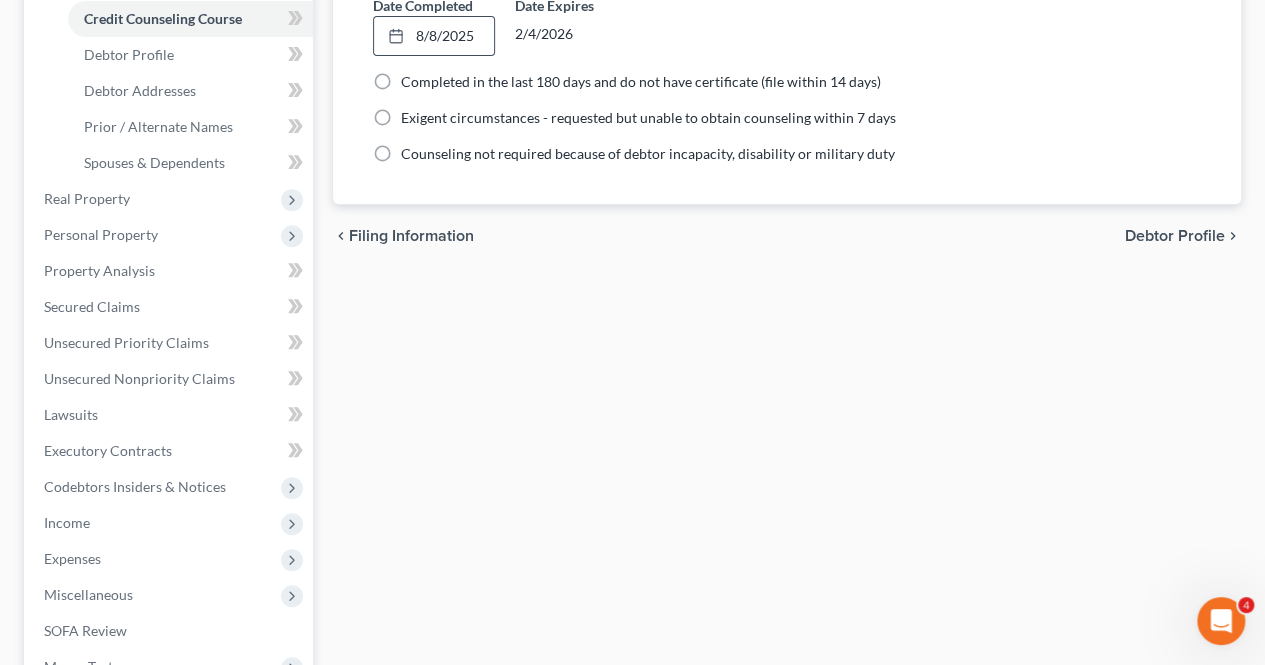 scroll, scrollTop: 534, scrollLeft: 0, axis: vertical 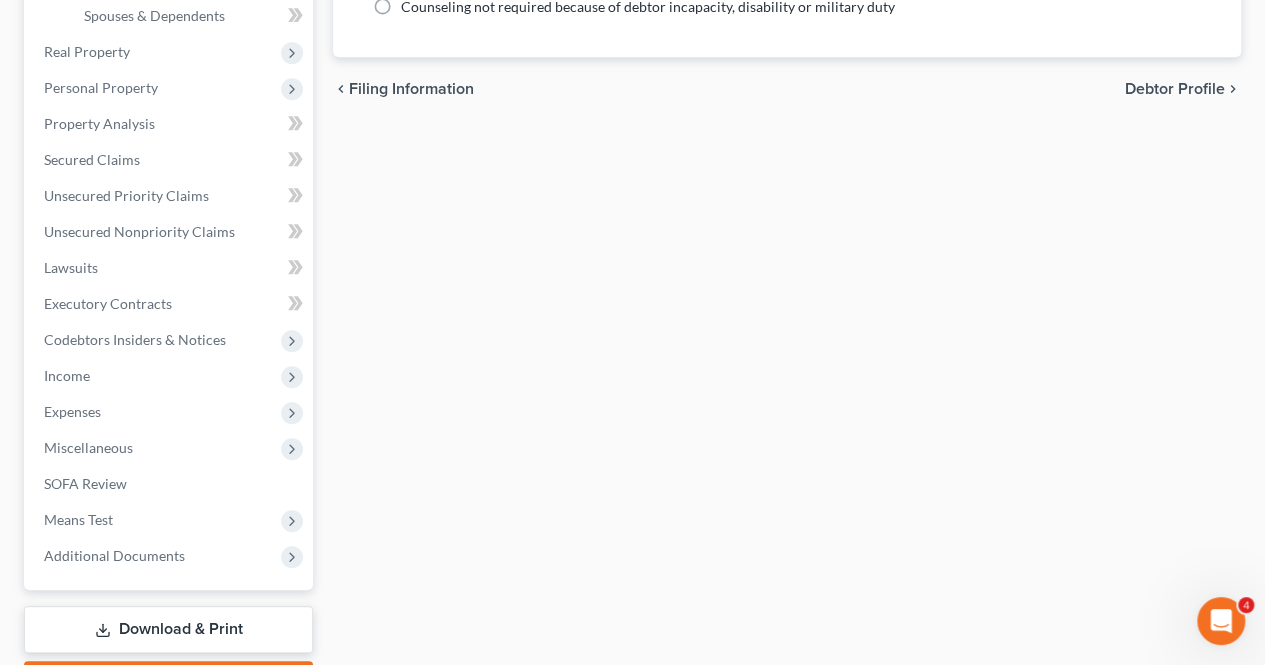 click on "Debtor Profile" at bounding box center (1175, 89) 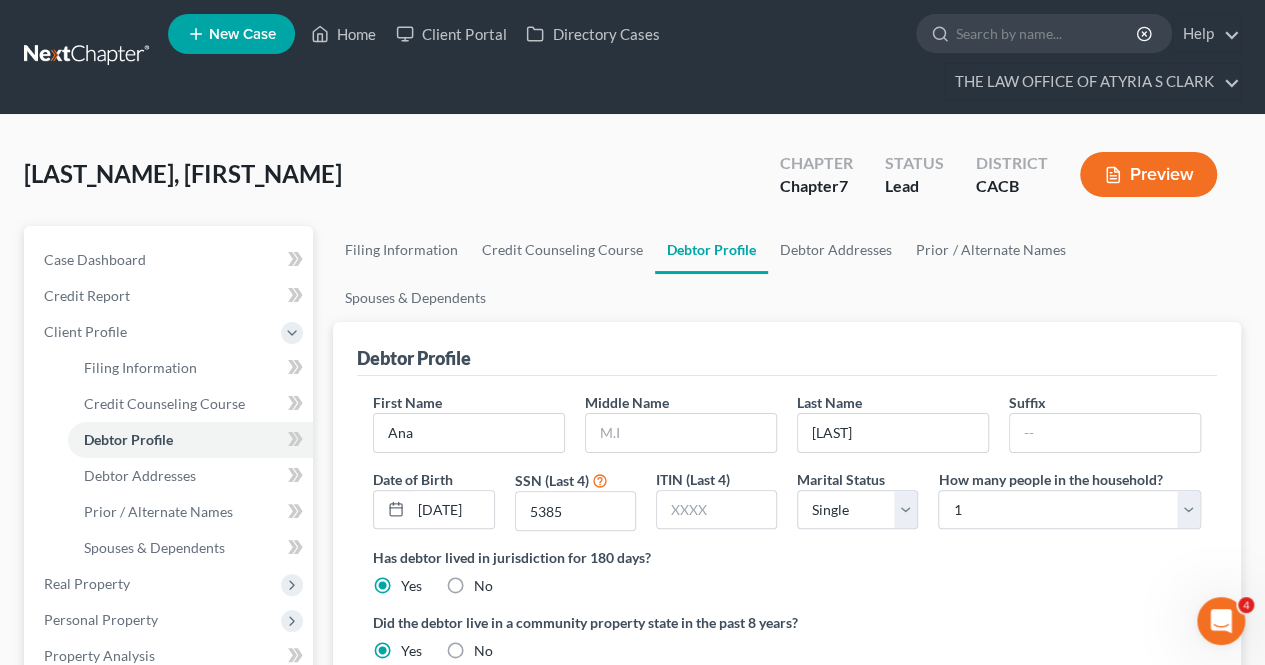 scroll, scrollTop: 0, scrollLeft: 0, axis: both 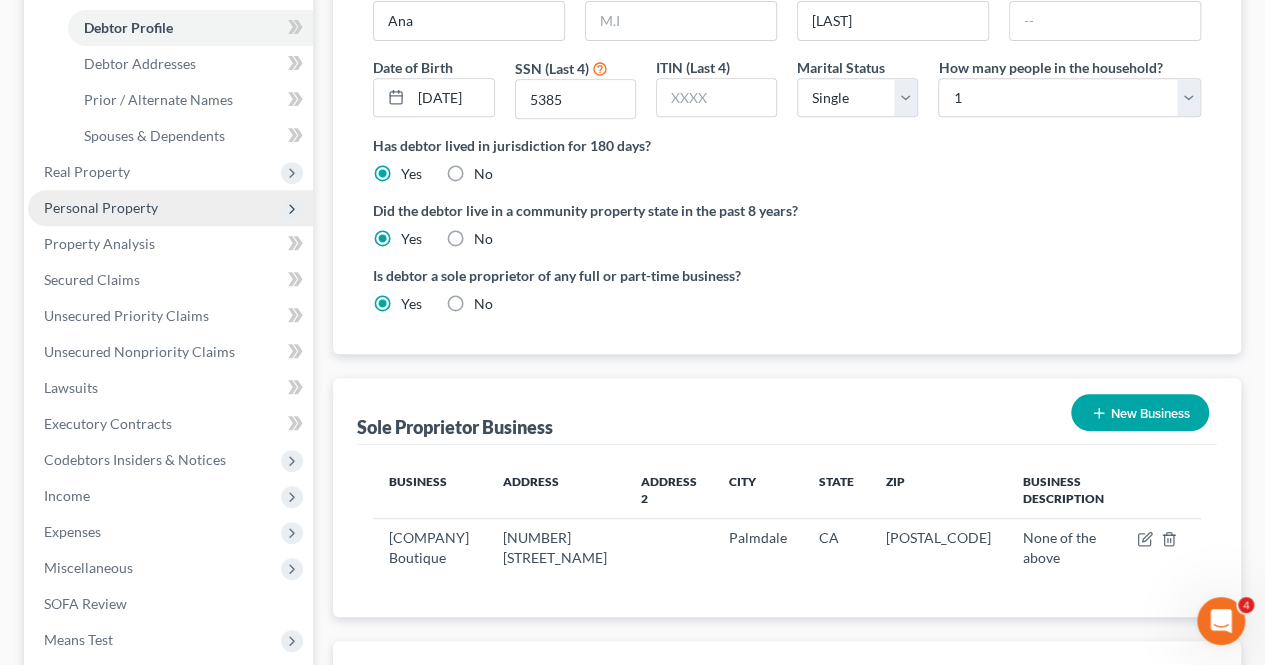 click on "Personal Property" at bounding box center [170, 208] 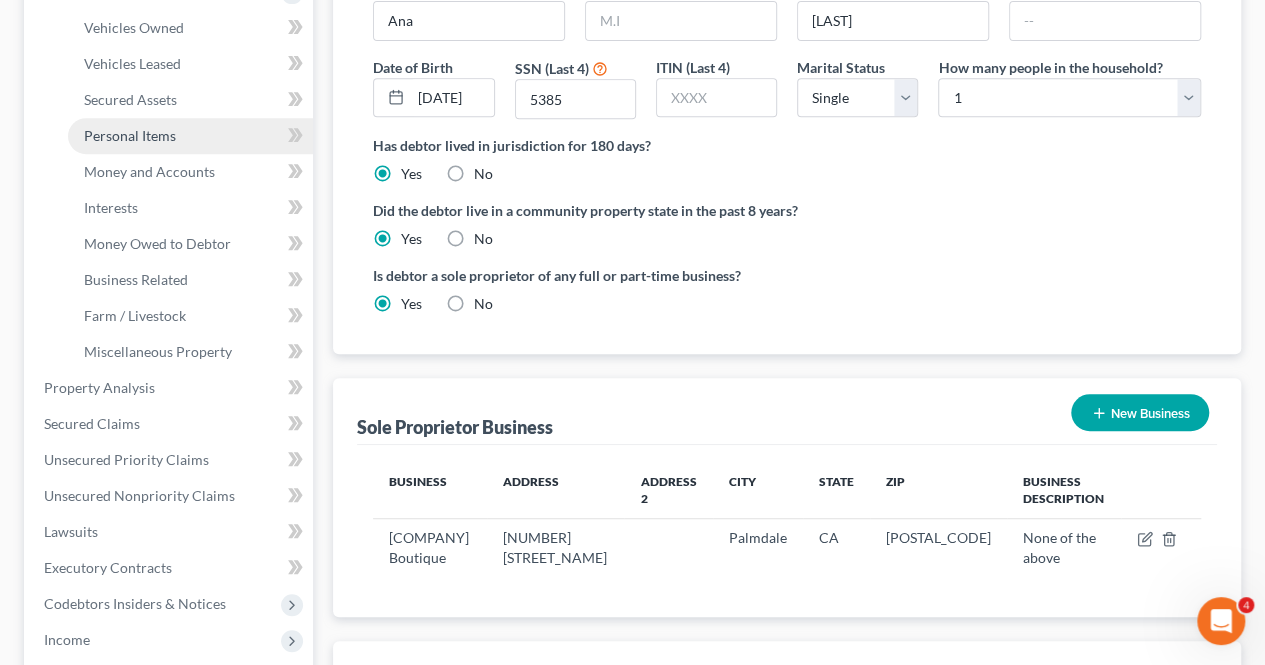 click on "Personal Items" at bounding box center [130, 135] 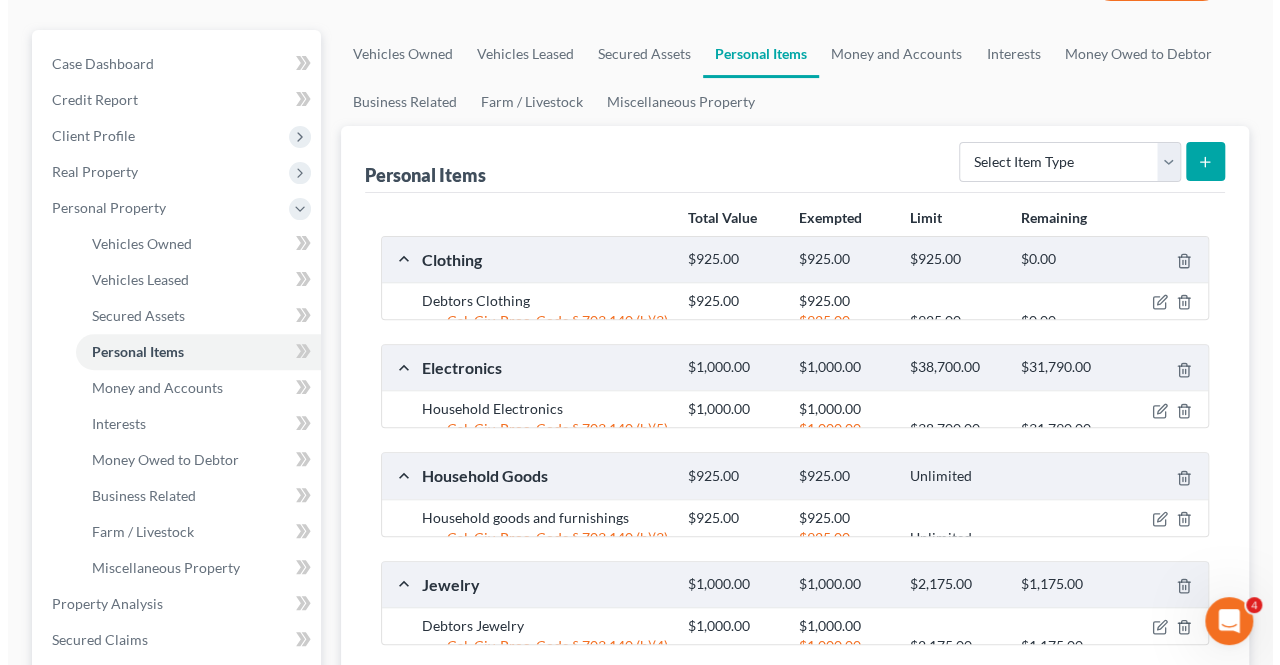 scroll, scrollTop: 0, scrollLeft: 0, axis: both 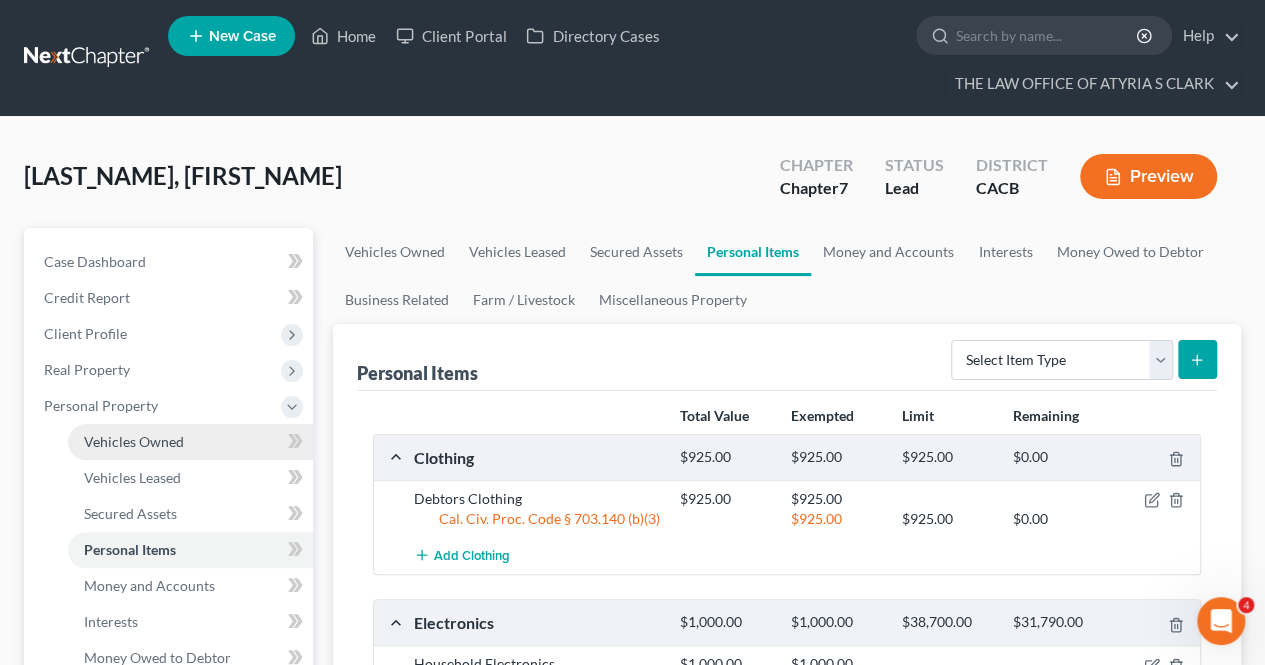 click on "Vehicles Owned" at bounding box center (190, 442) 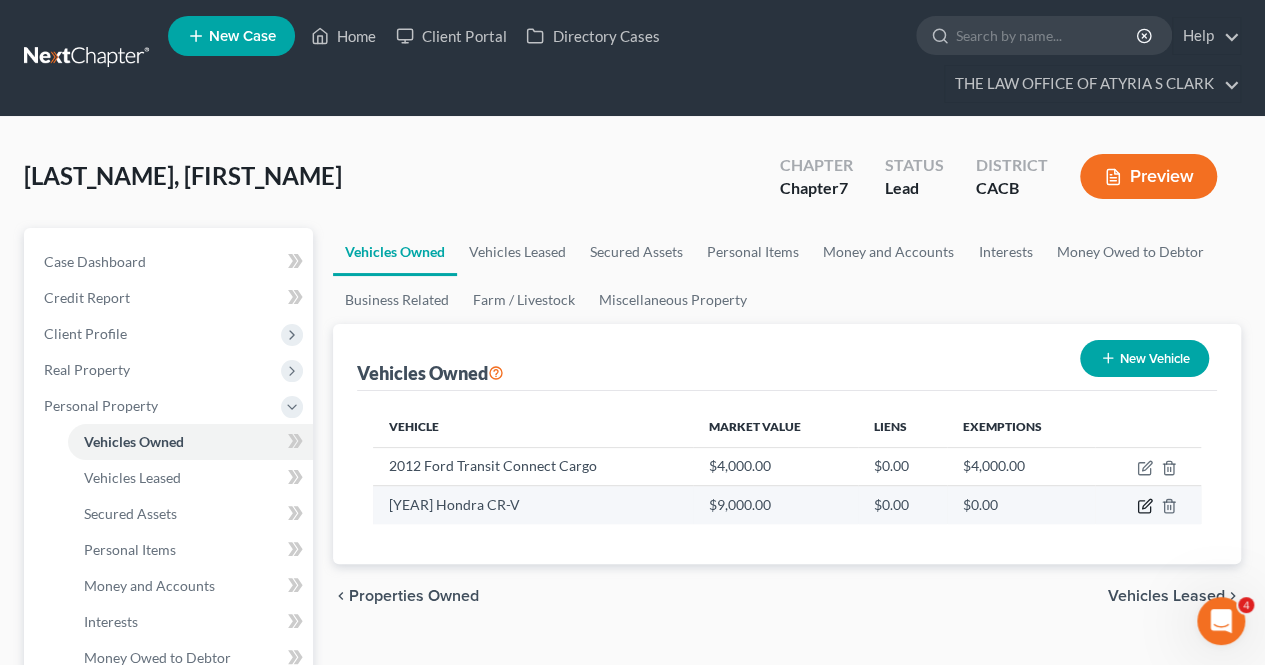 click 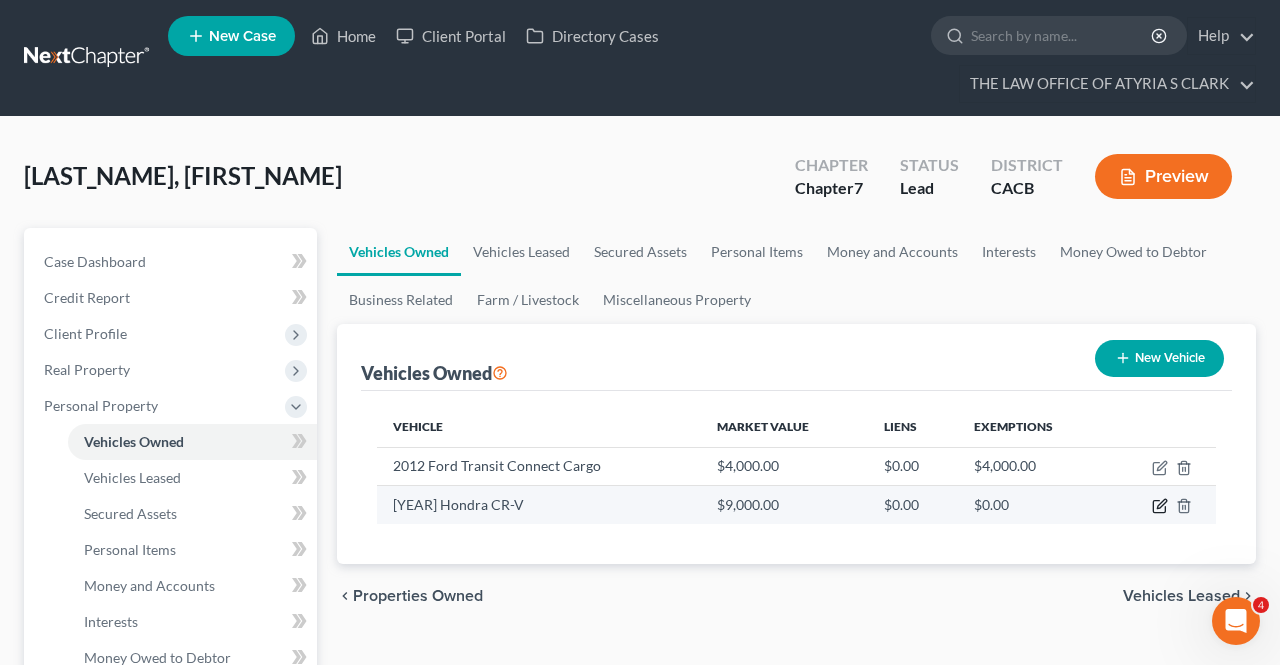select on "0" 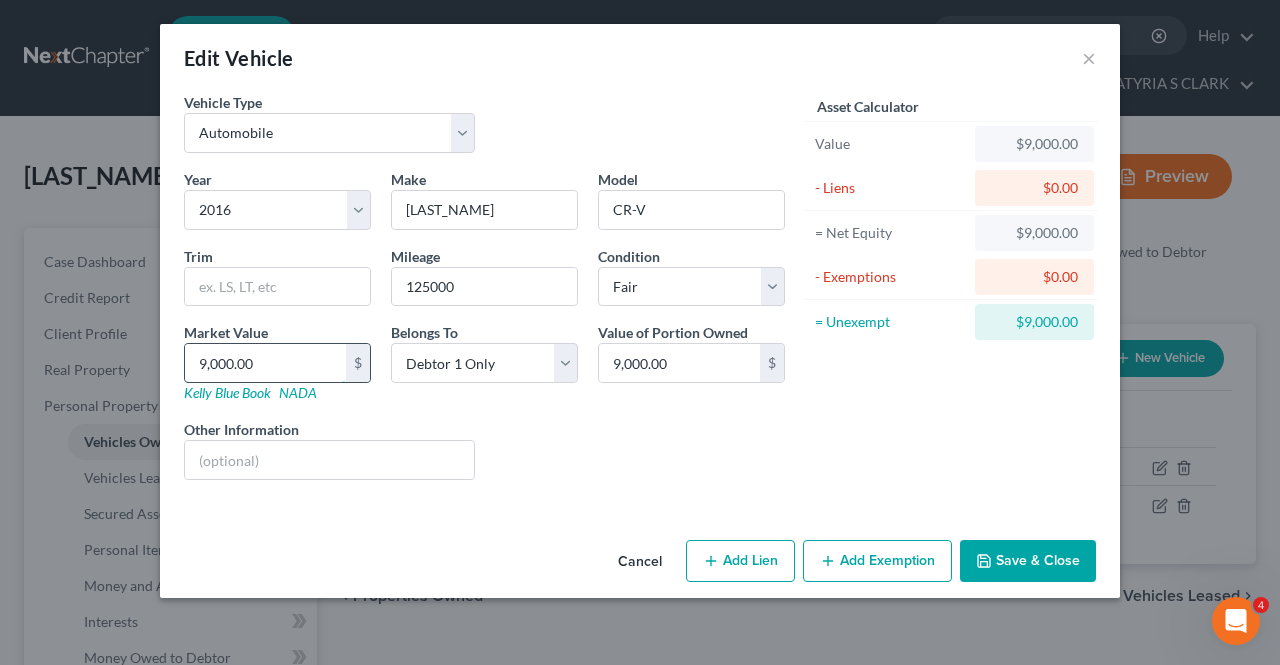 click on "9,000.00" at bounding box center [265, 363] 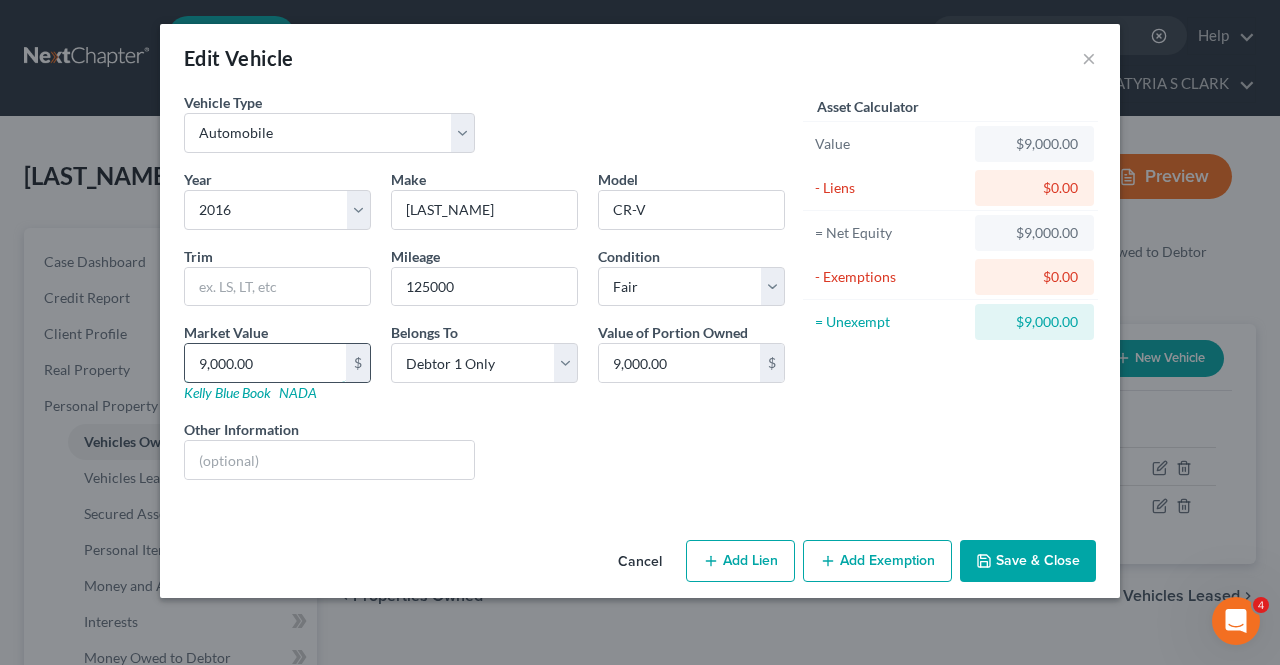type on "8" 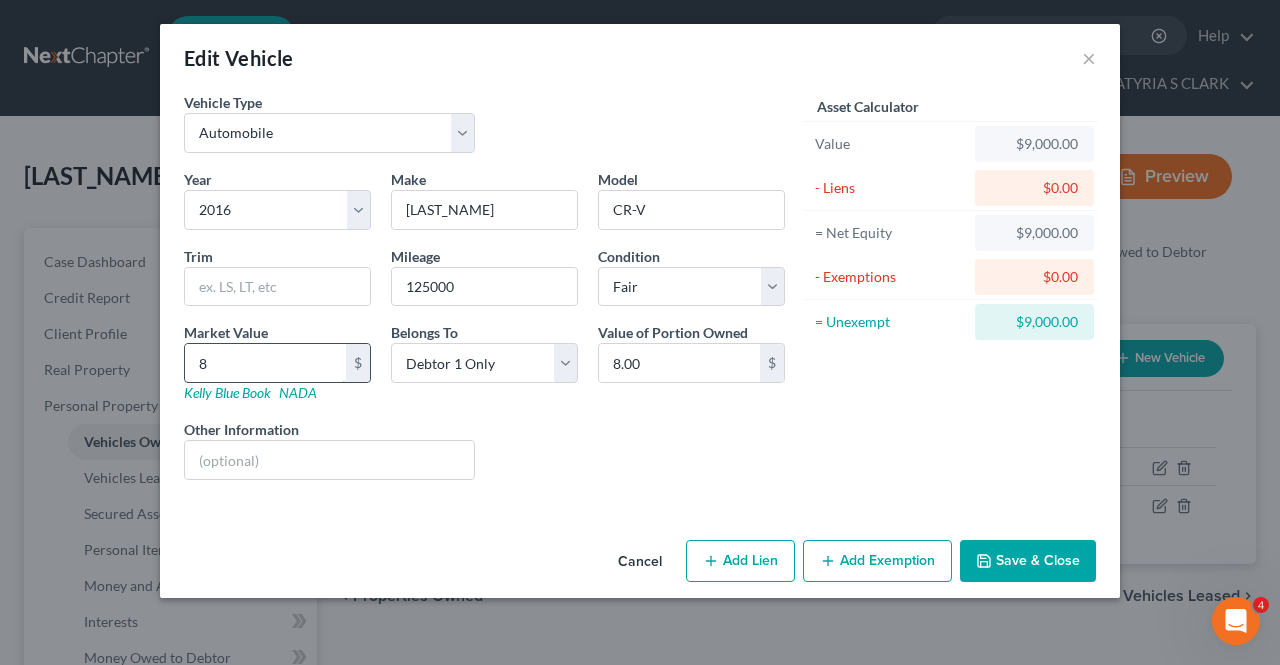 type on "80" 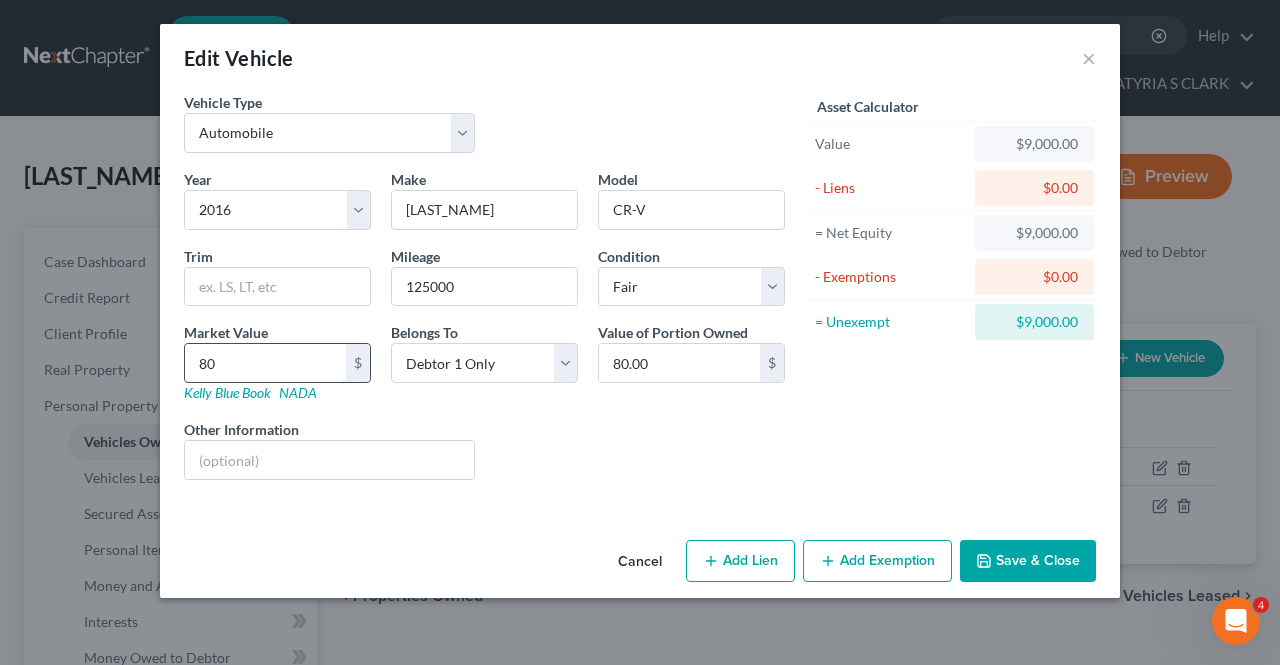 type on "800" 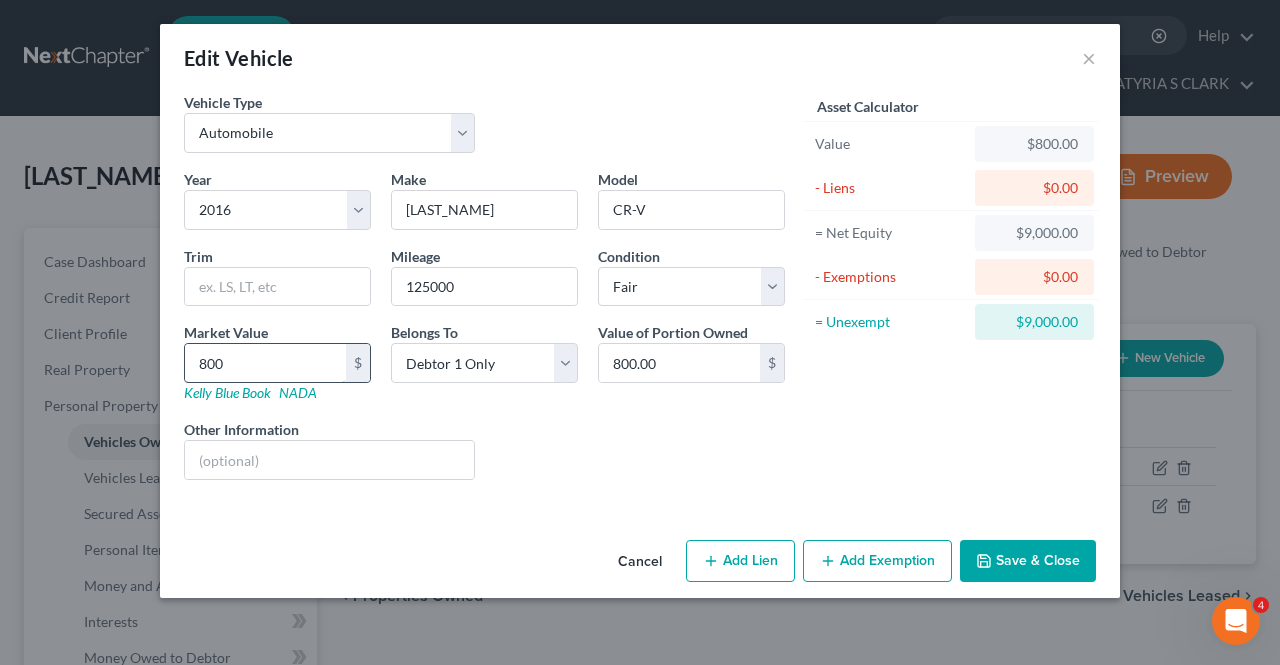 type on "8000" 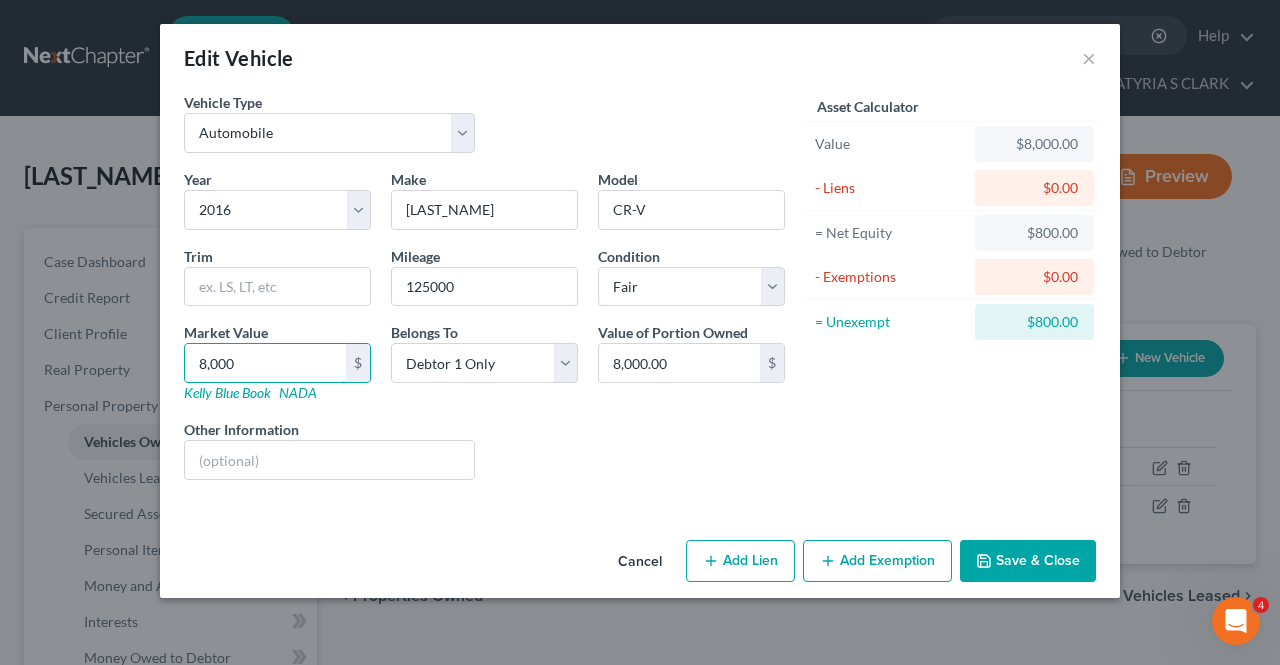 type on "8,000" 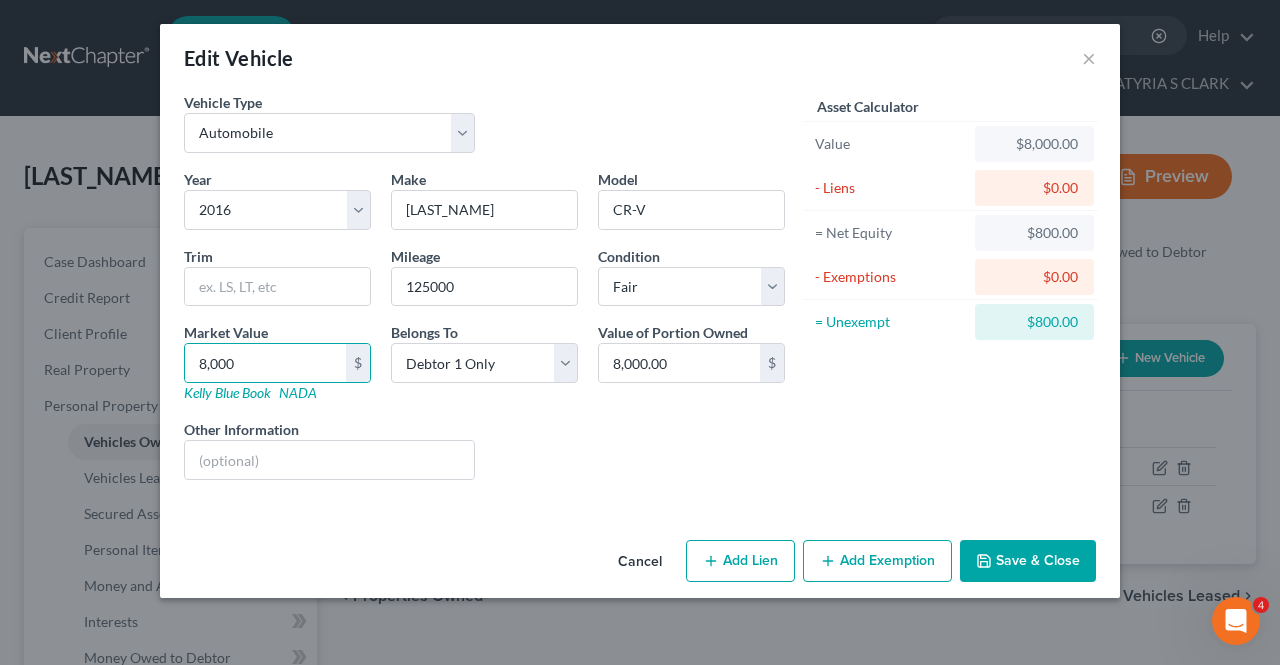 click on "Add Exemption" at bounding box center [877, 561] 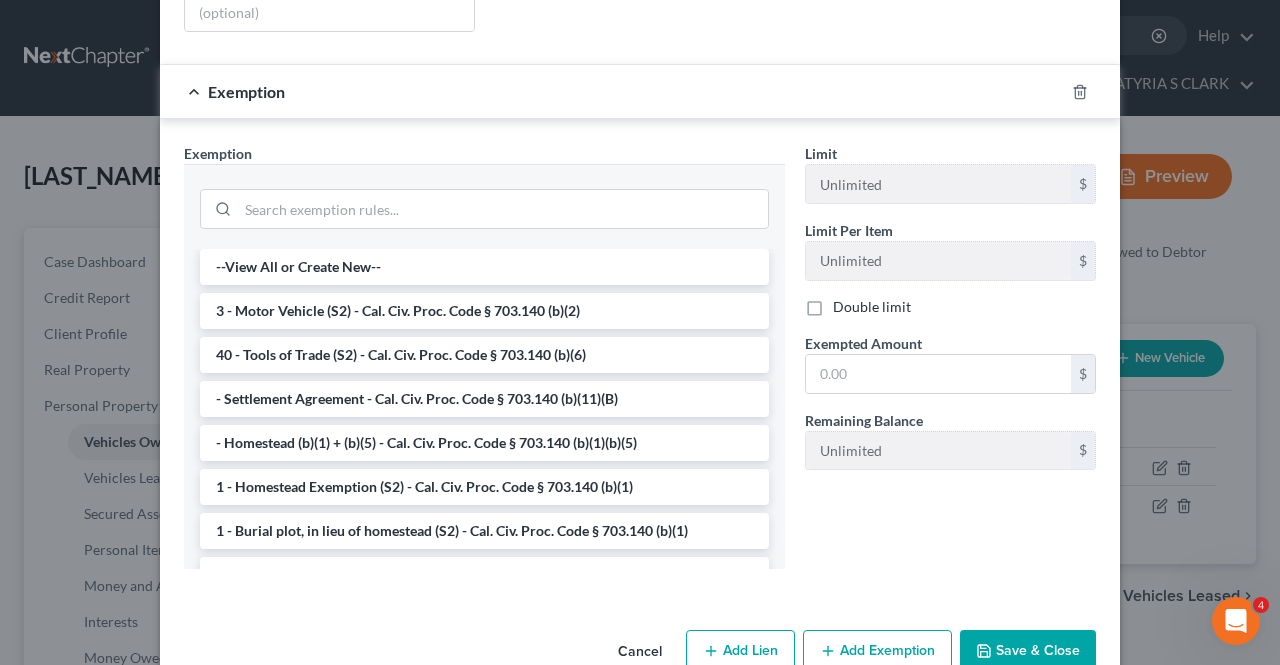 scroll, scrollTop: 452, scrollLeft: 0, axis: vertical 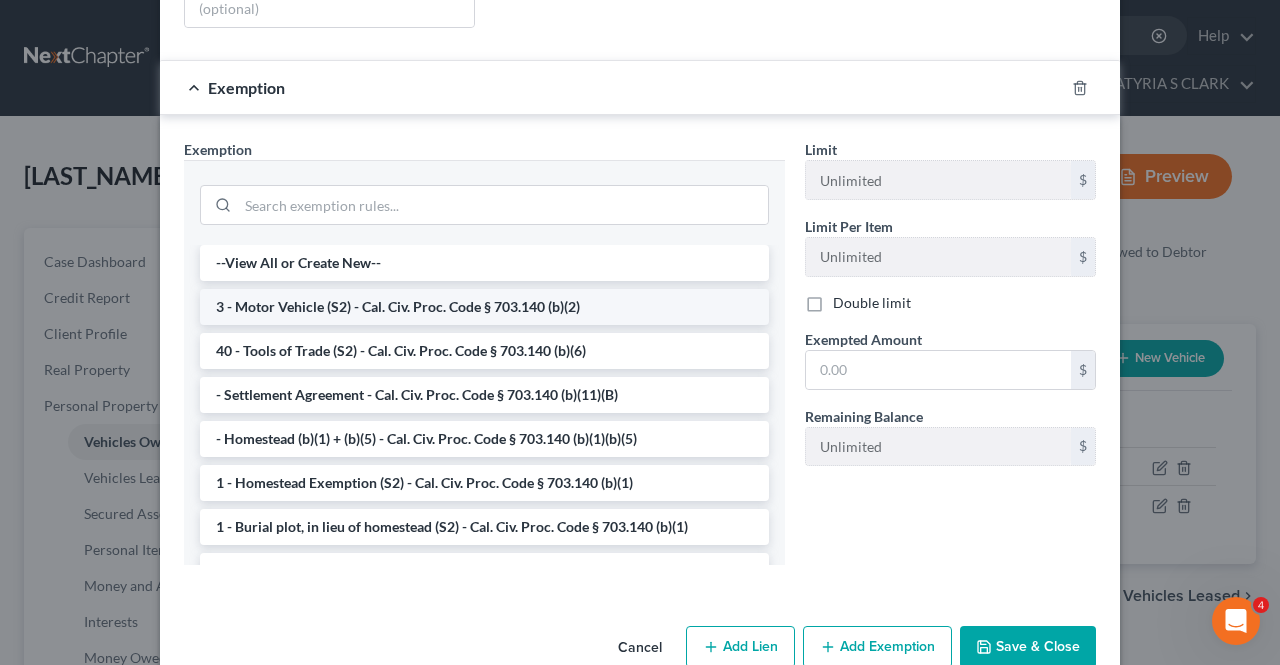 click on "3 - Motor Vehicle (S2) - Cal. Civ. Proc. Code § 703.140 (b)(2)" at bounding box center (484, 307) 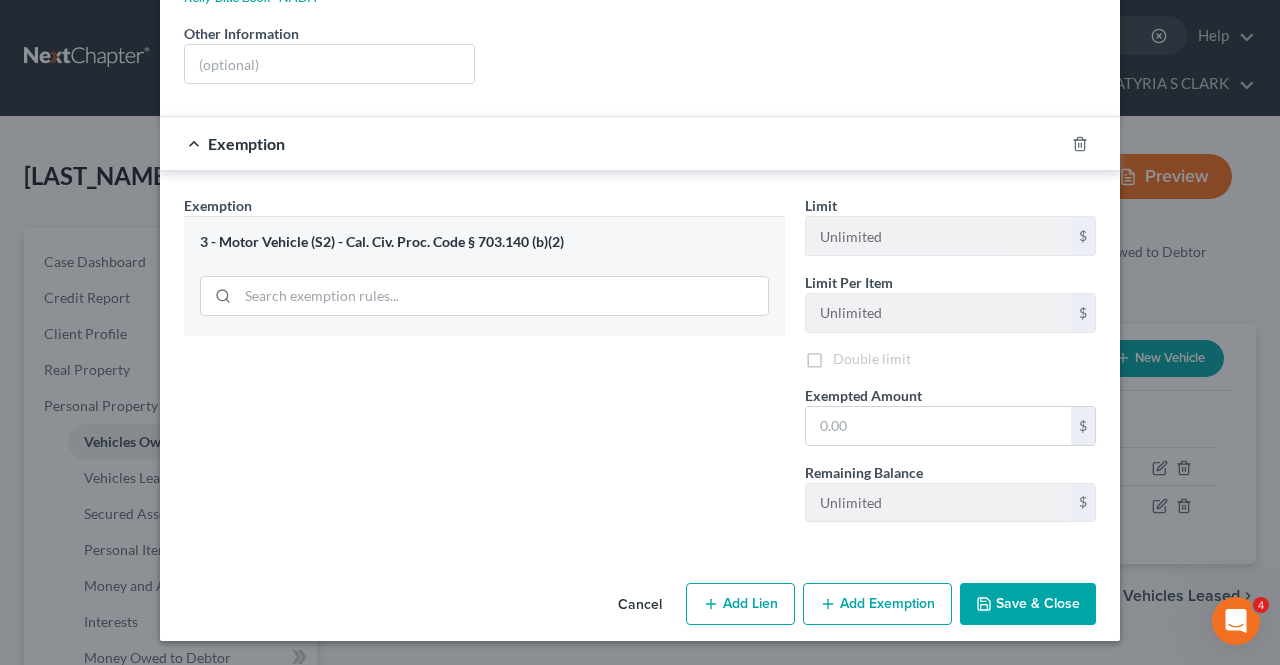 scroll, scrollTop: 392, scrollLeft: 0, axis: vertical 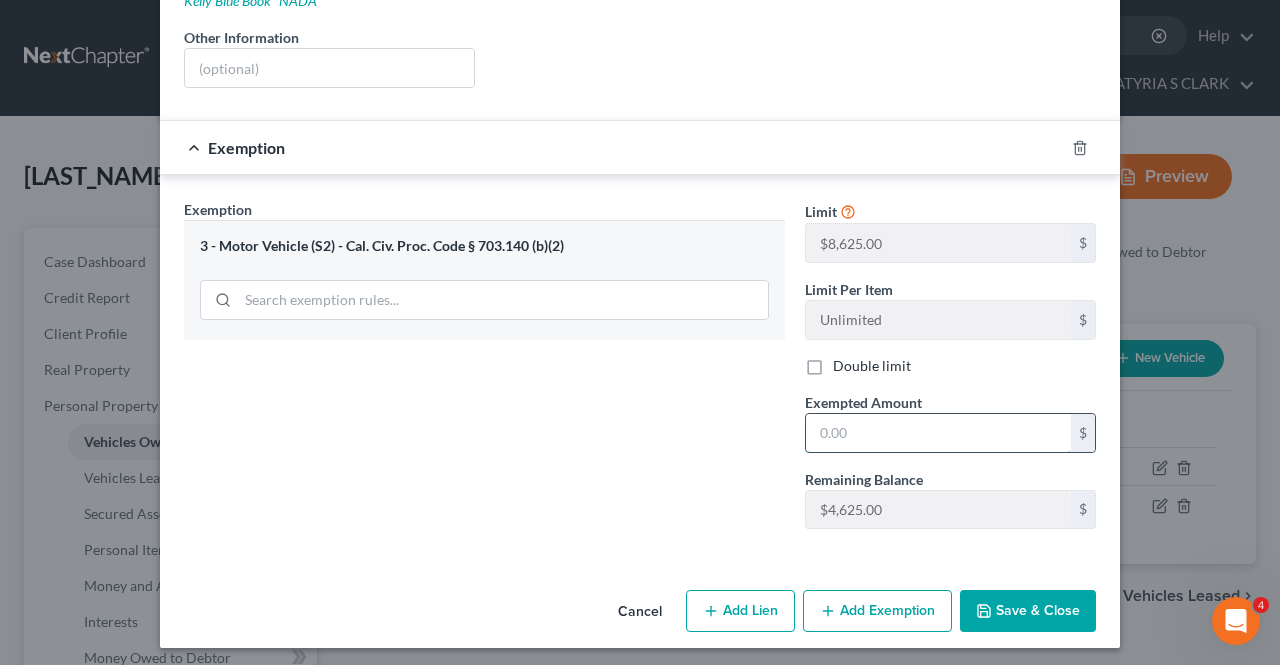 click at bounding box center [938, 433] 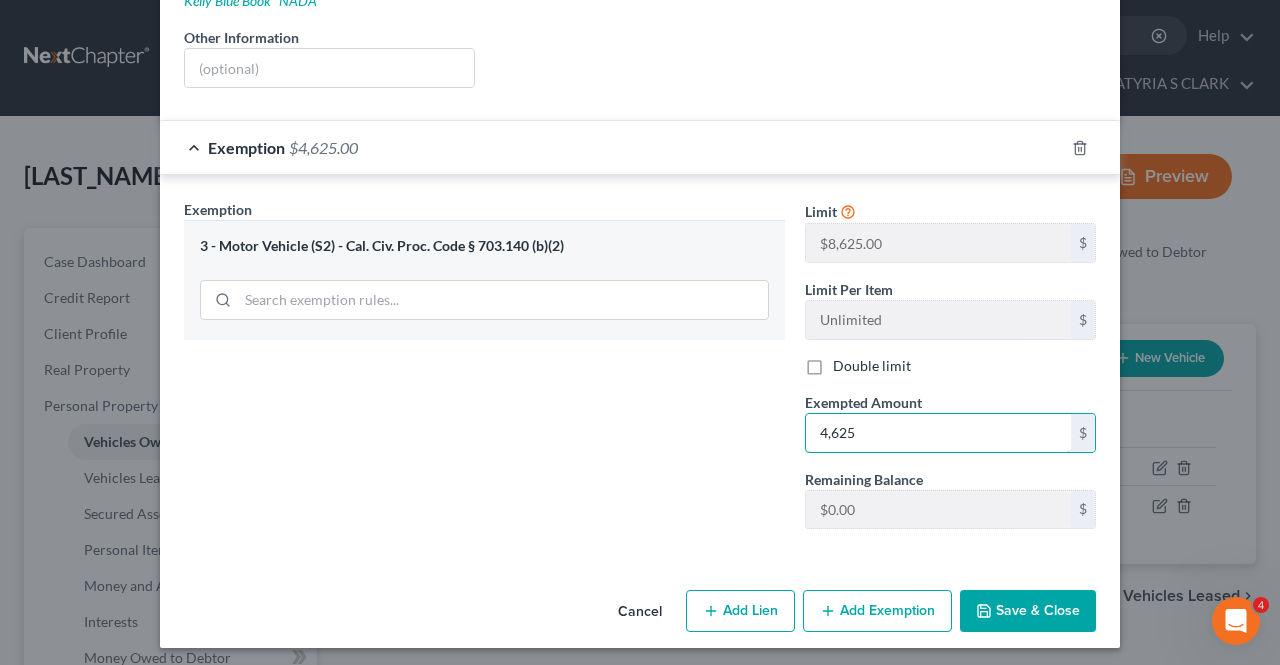 type on "4,625" 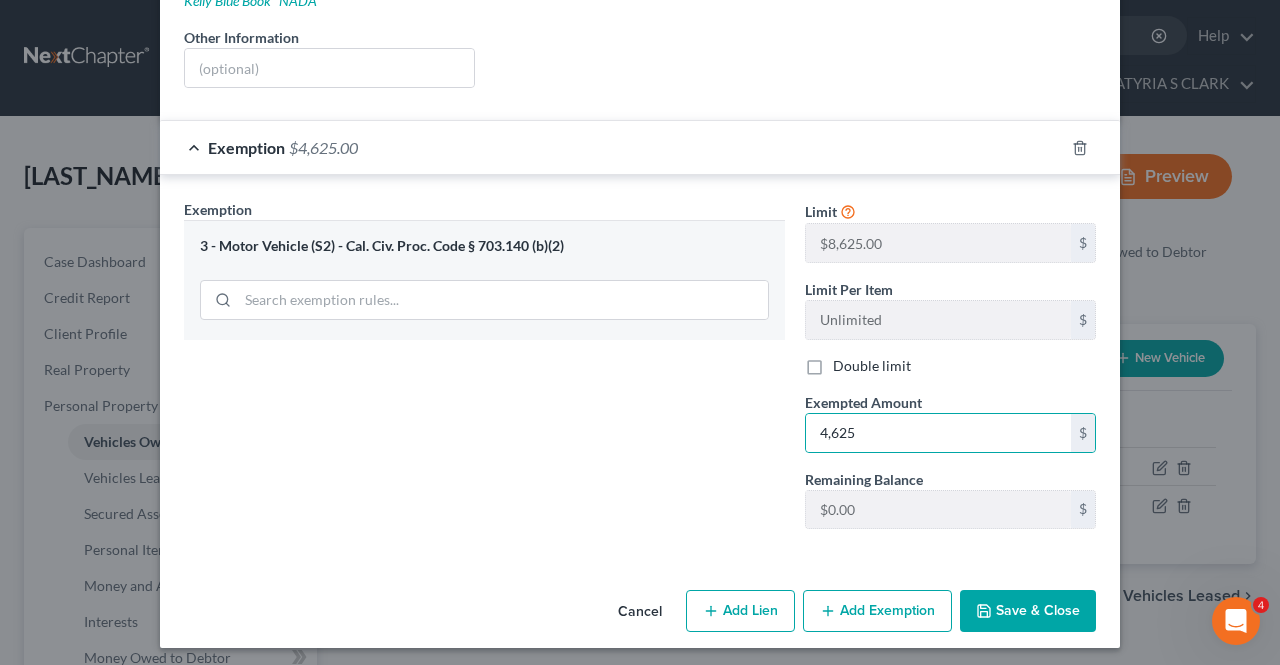 click on "Save & Close" at bounding box center (1028, 611) 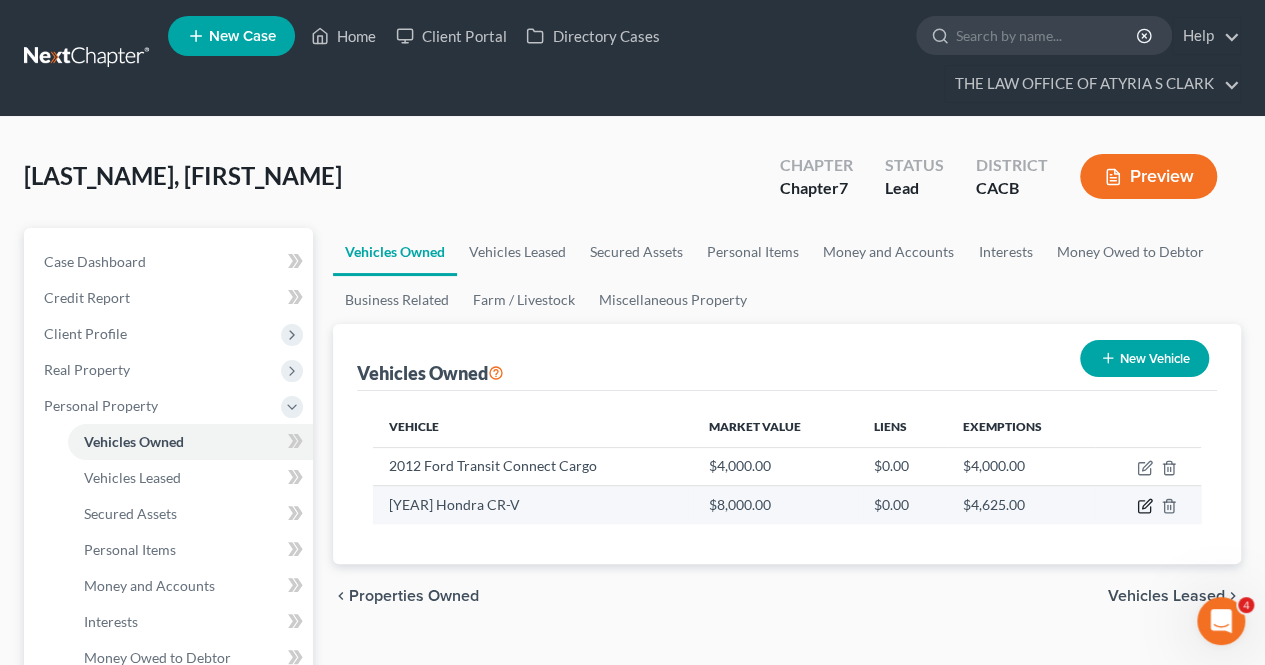 click 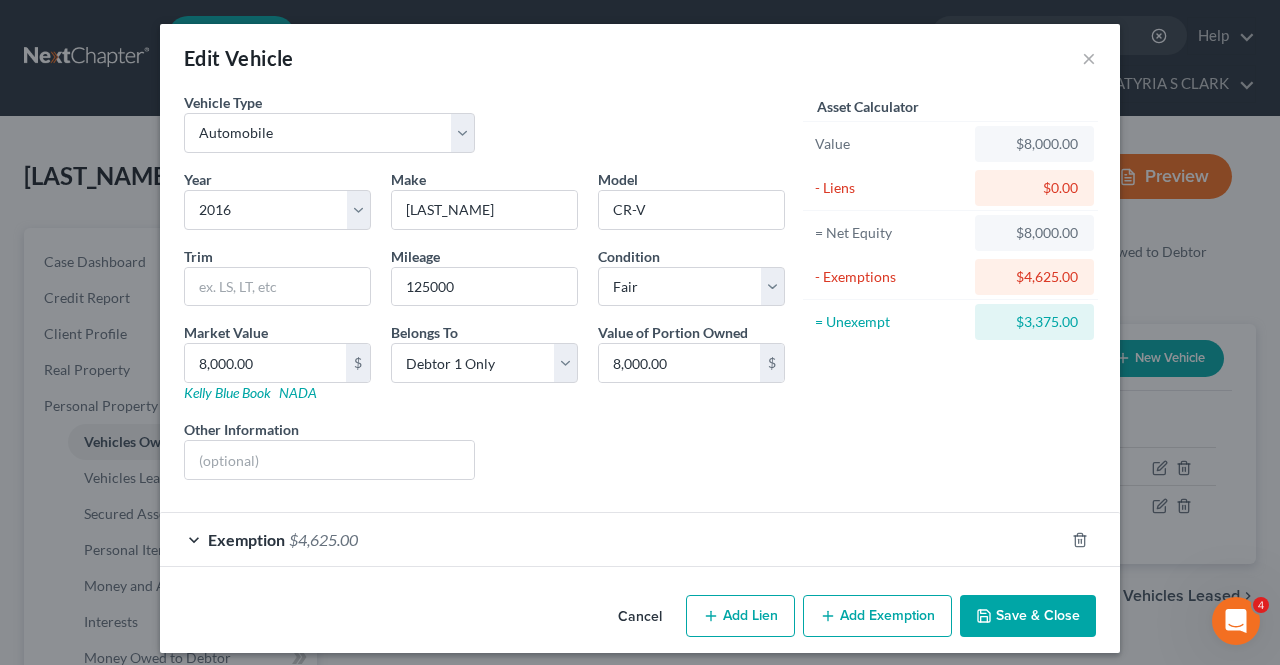 click on "Add Exemption" at bounding box center [877, 616] 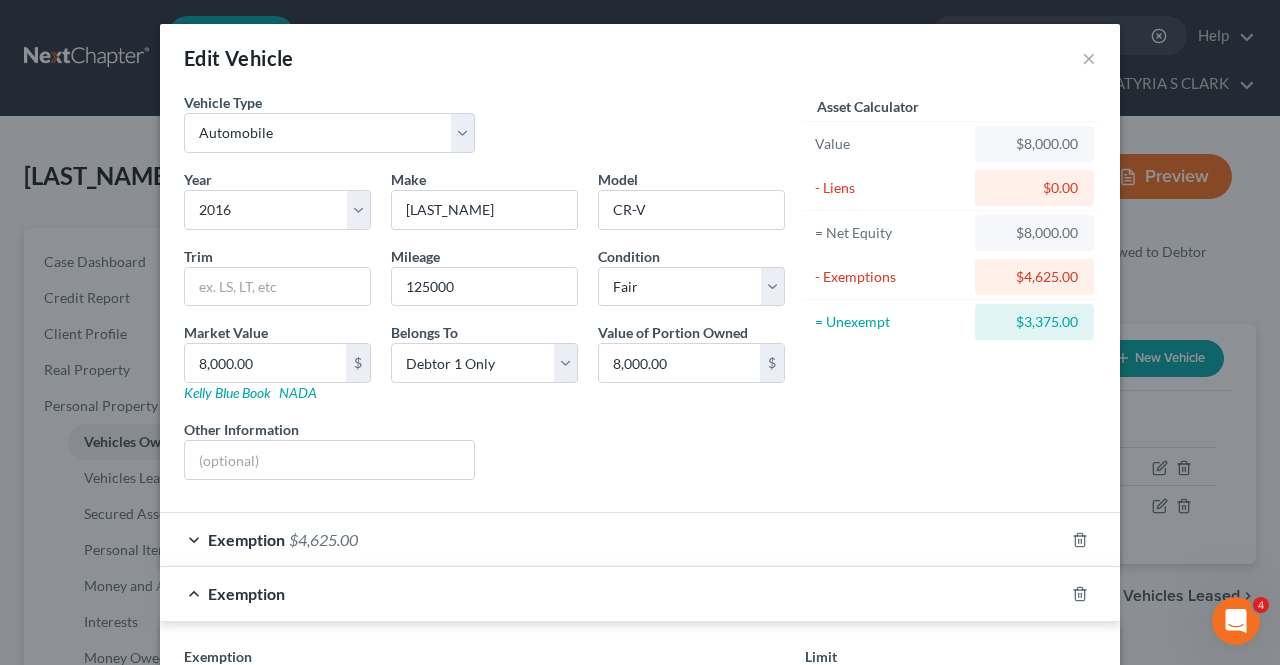 scroll, scrollTop: 273, scrollLeft: 0, axis: vertical 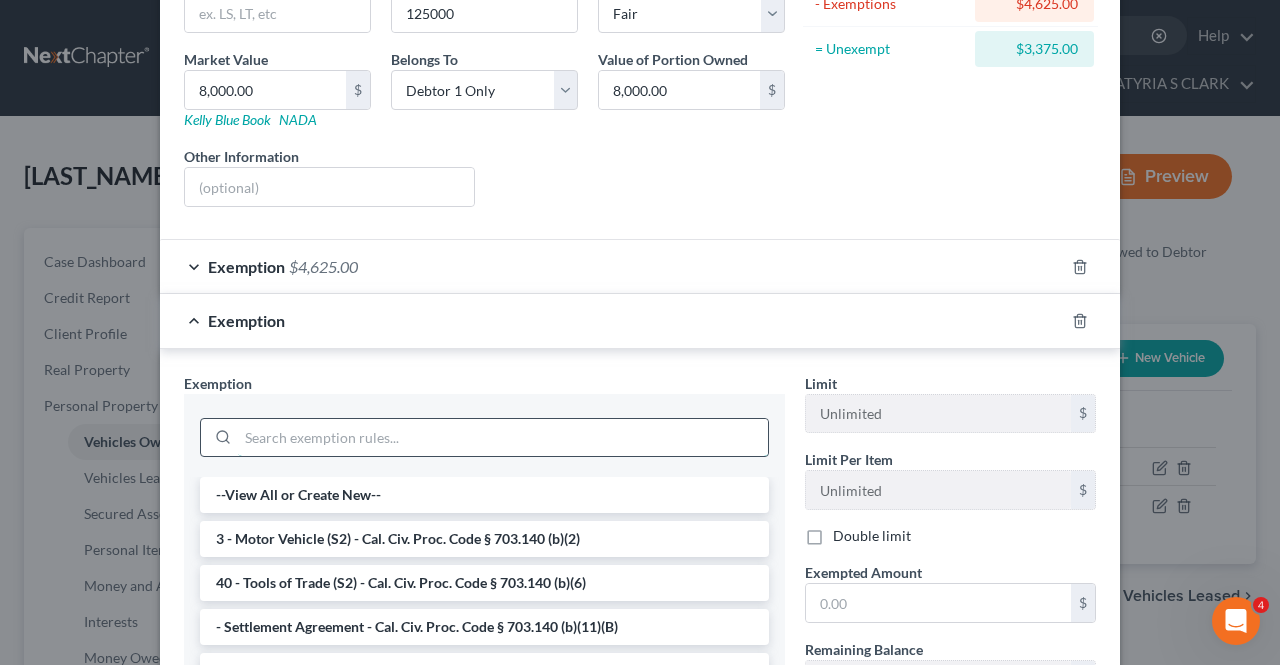click at bounding box center [503, 438] 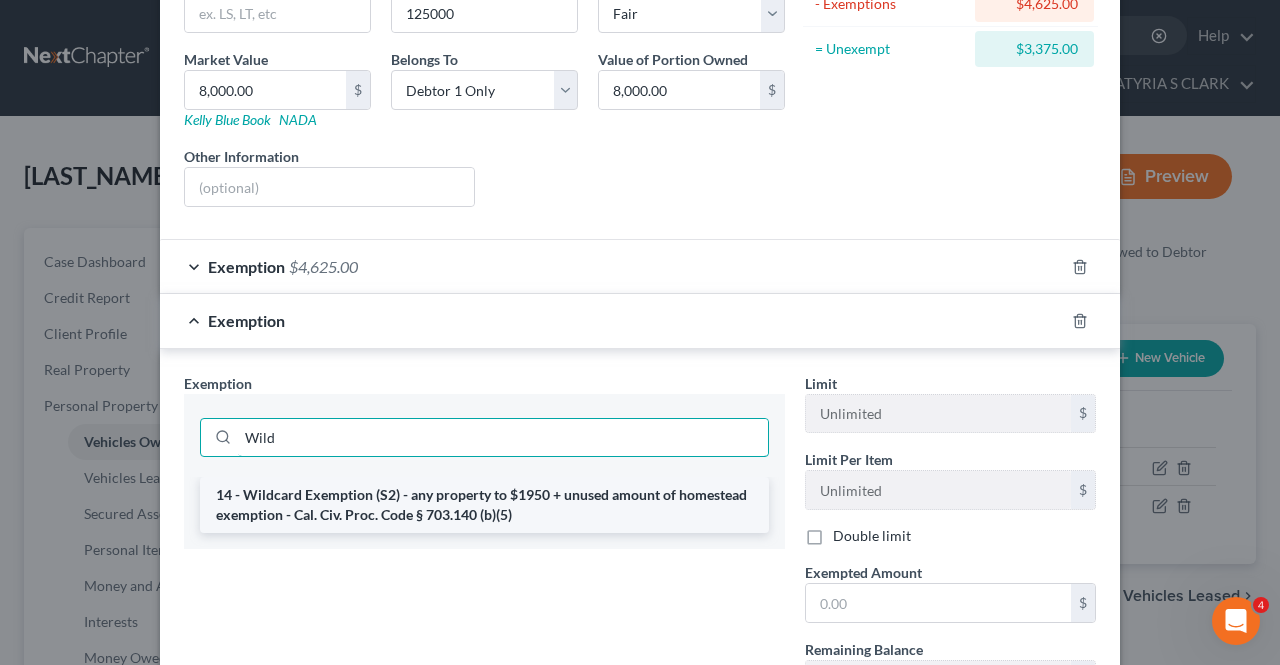 type on "Wild" 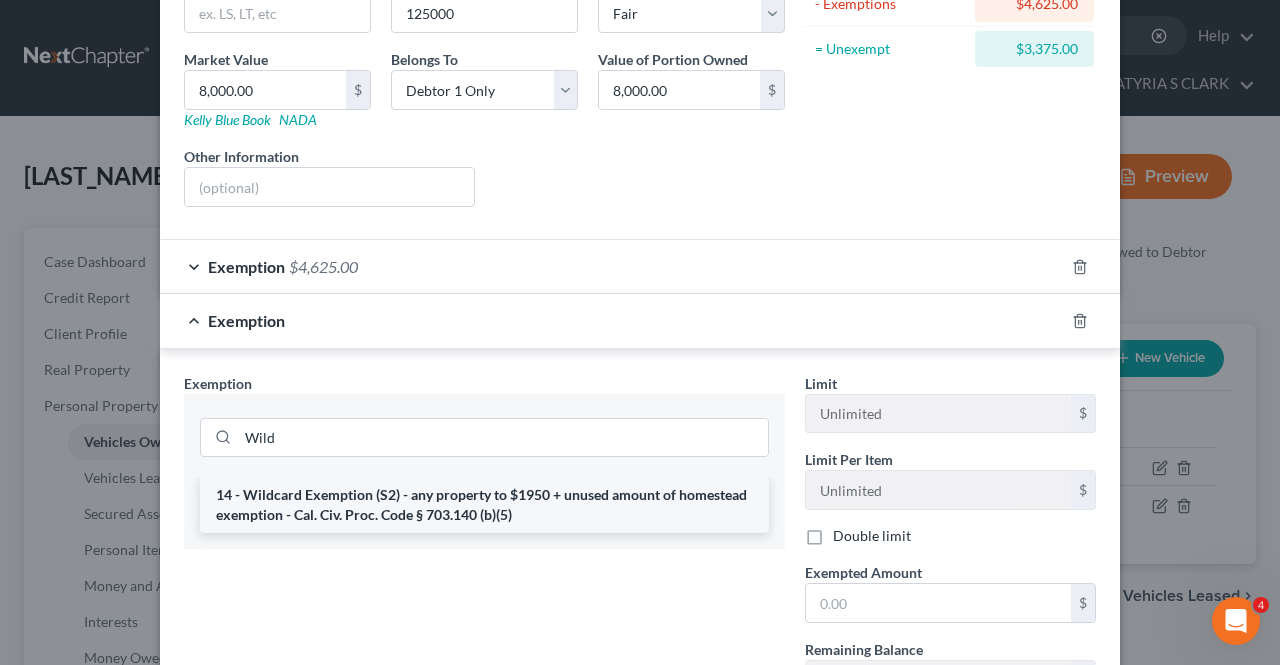 click on "14 - Wildcard Exemption (S2) - any property to $1950 + unused amount of homestead exemption  - Cal. Civ. Proc. Code § 703.140 (b)(5)" at bounding box center [484, 505] 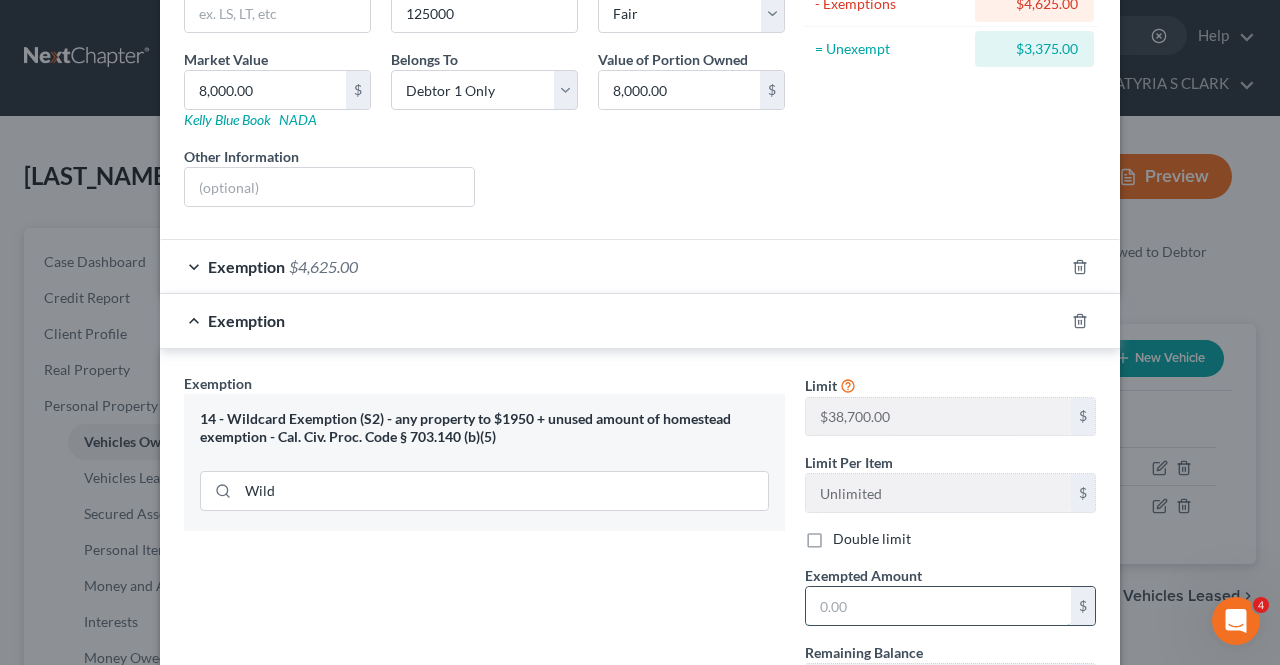 click at bounding box center [938, 606] 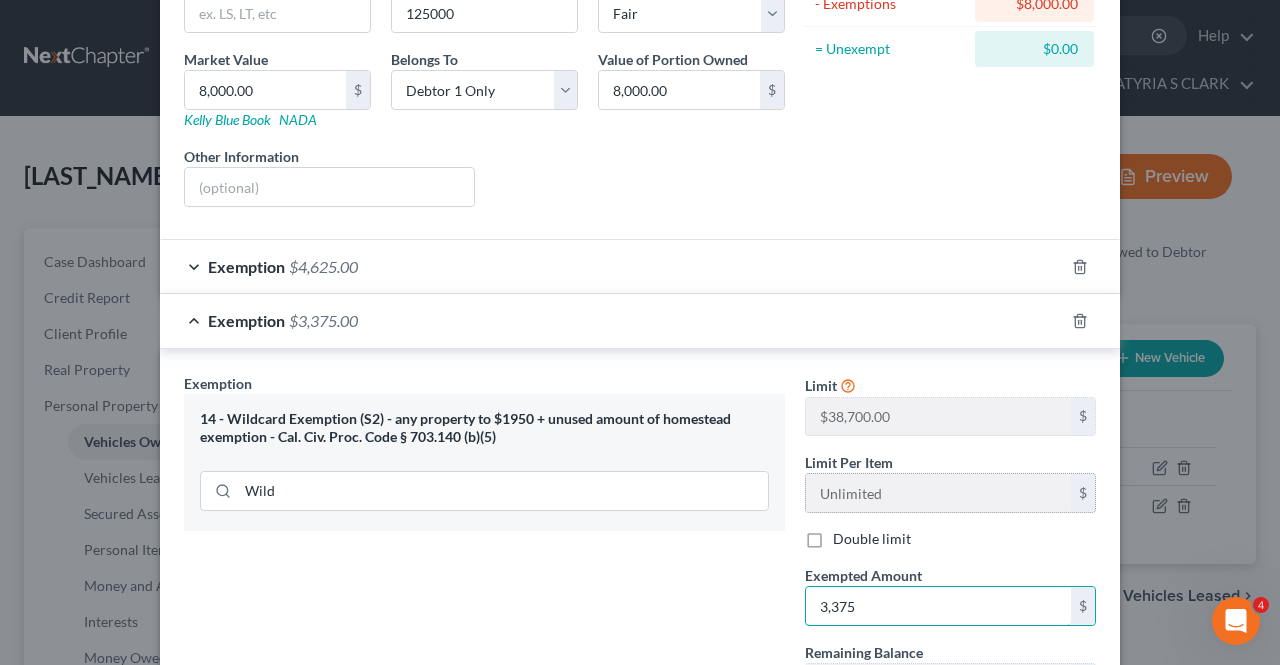 type on "3,375" 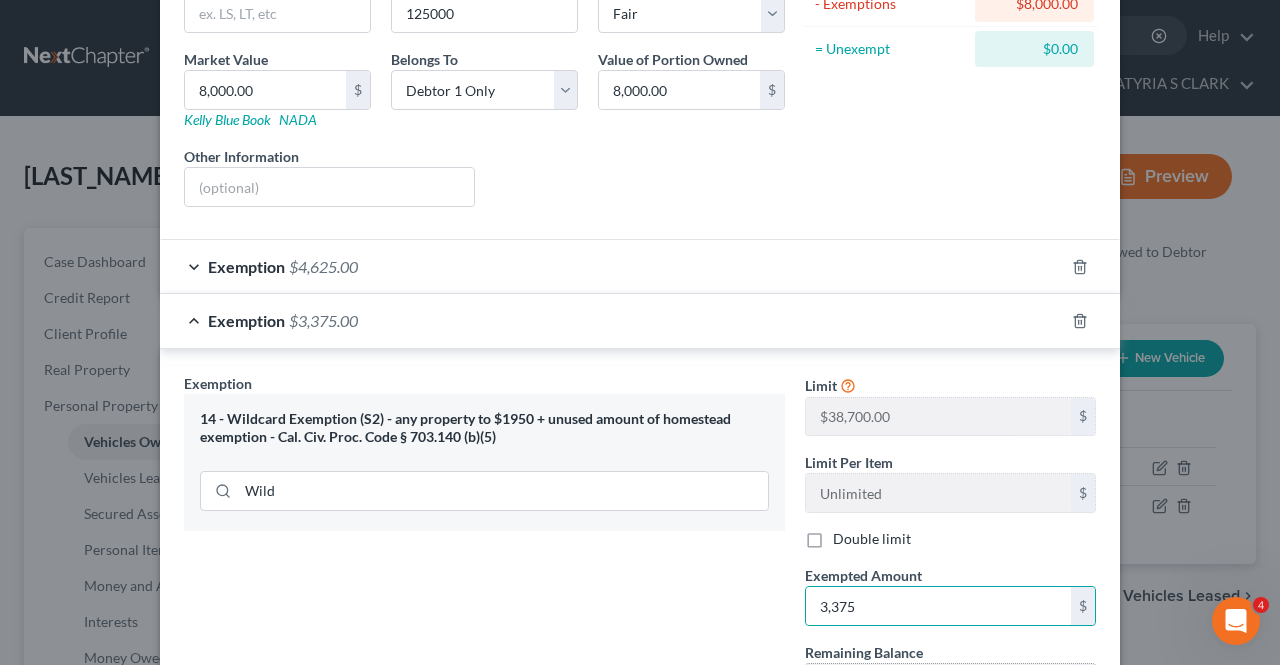 type 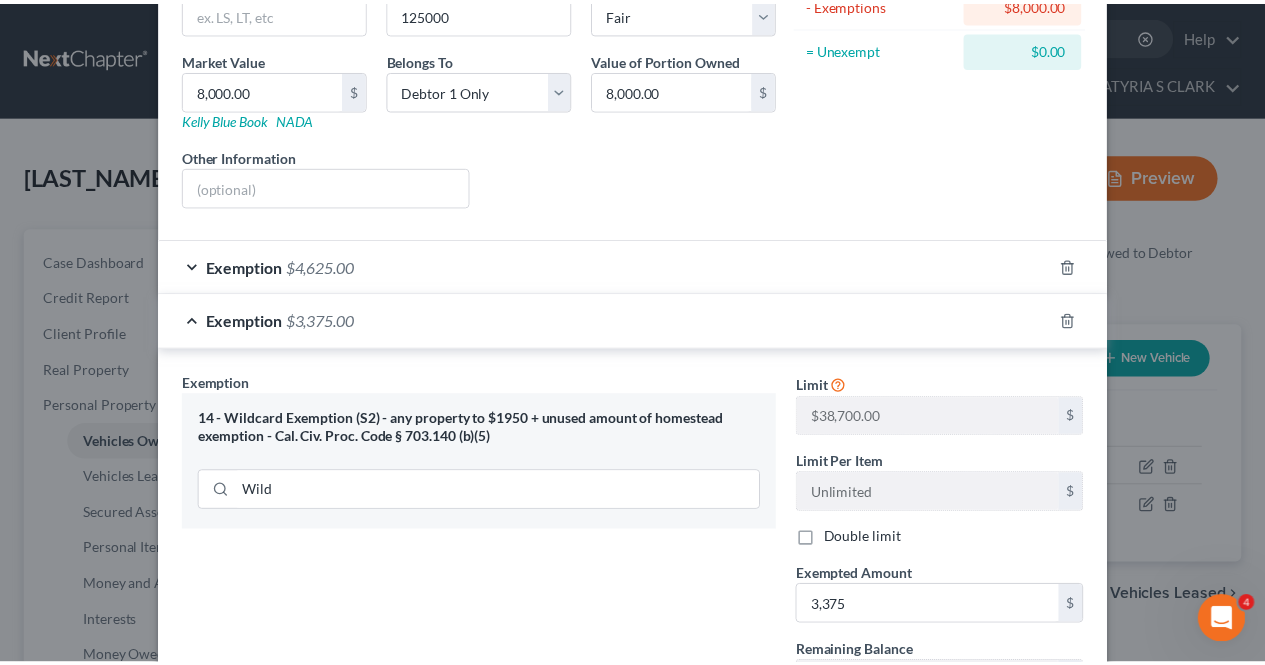 scroll, scrollTop: 446, scrollLeft: 0, axis: vertical 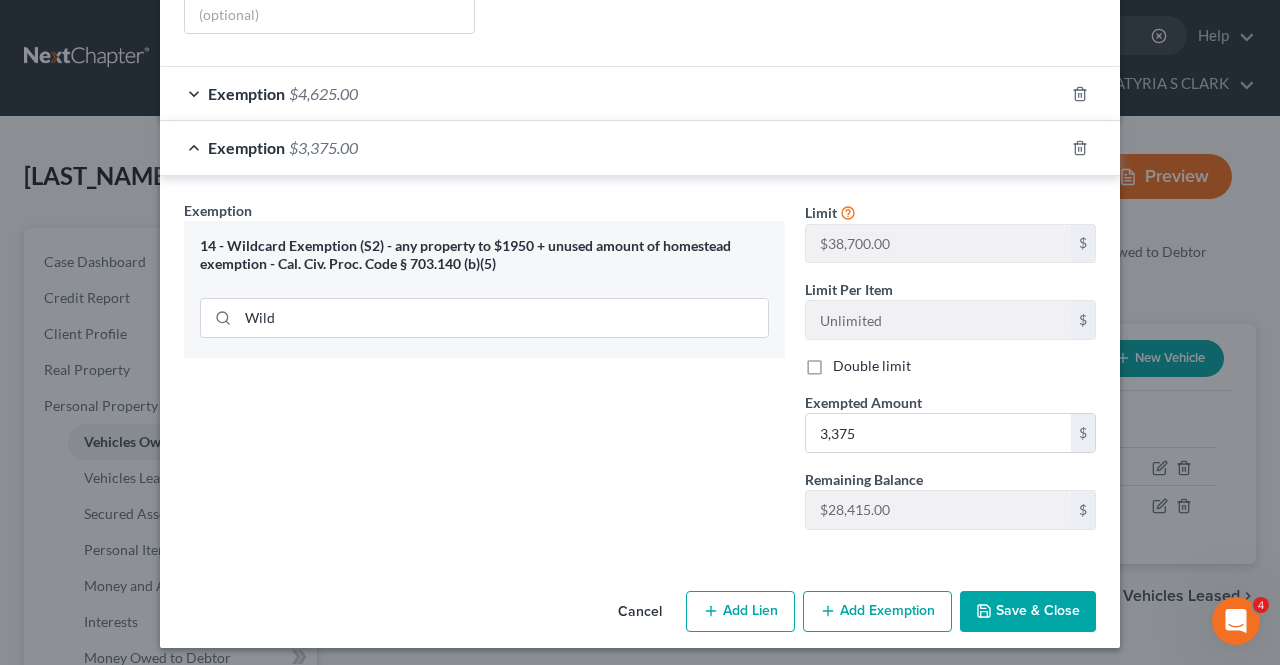 click on "Save & Close" at bounding box center (1028, 612) 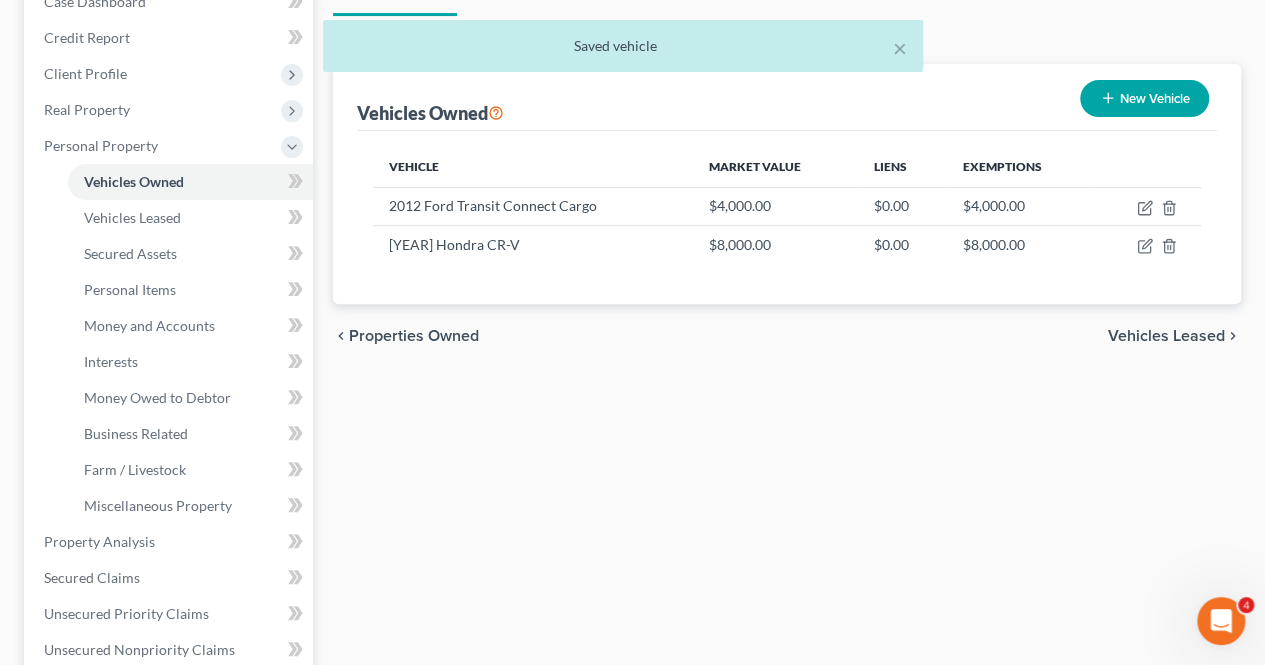 scroll, scrollTop: 278, scrollLeft: 0, axis: vertical 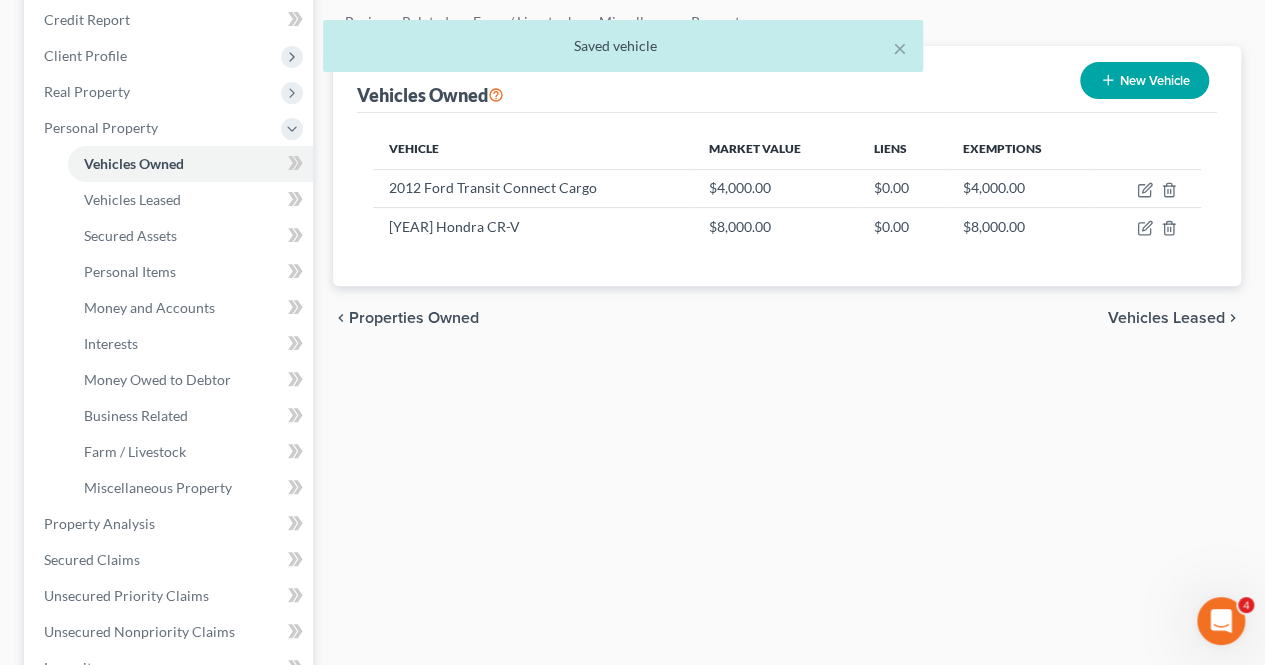 click on "Vehicles Leased" at bounding box center (1166, 318) 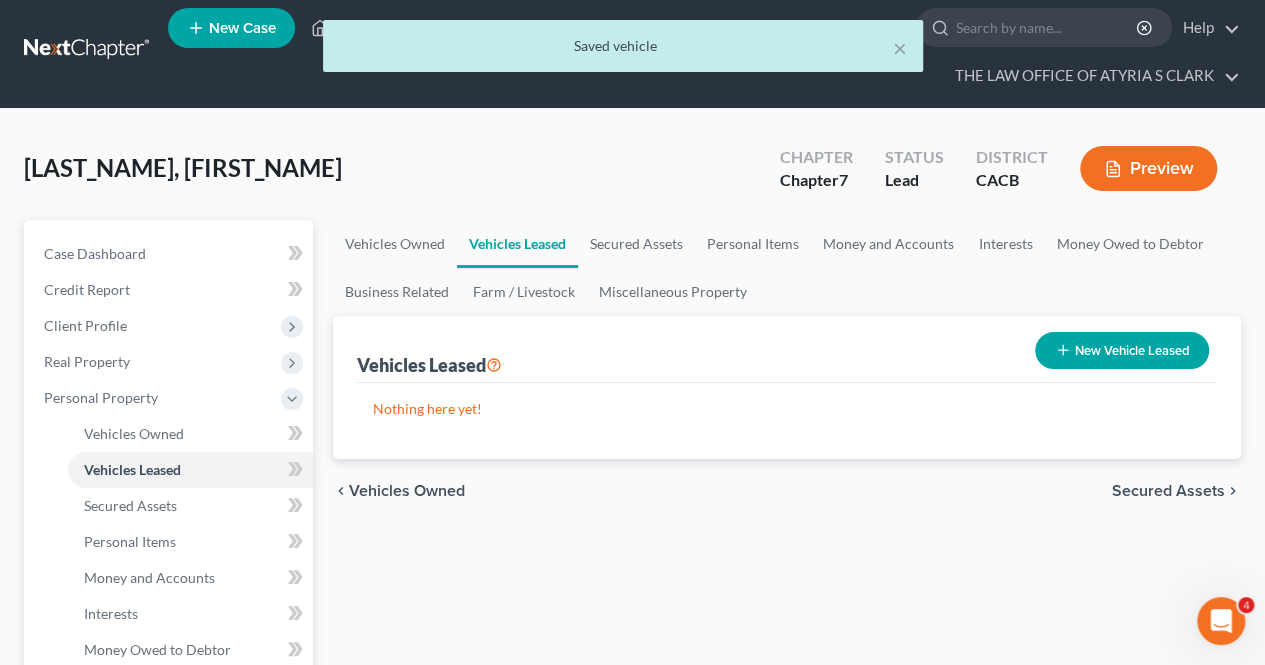 scroll, scrollTop: 0, scrollLeft: 0, axis: both 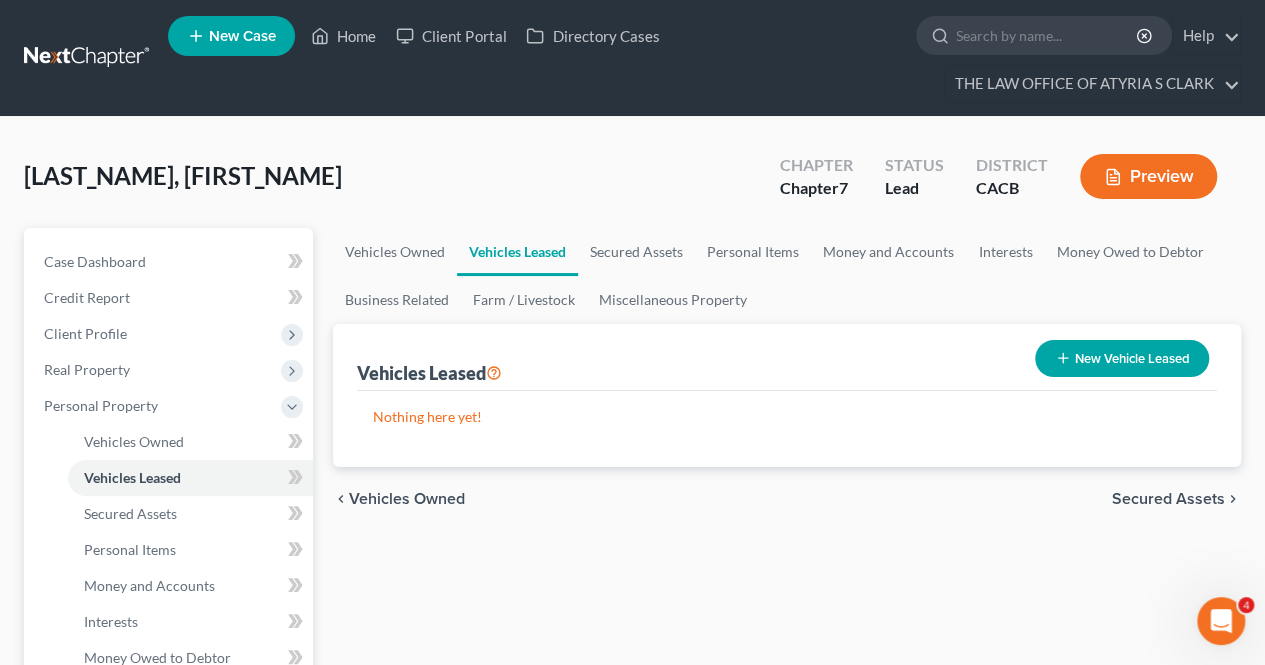 click on "Secured Assets" at bounding box center [1168, 499] 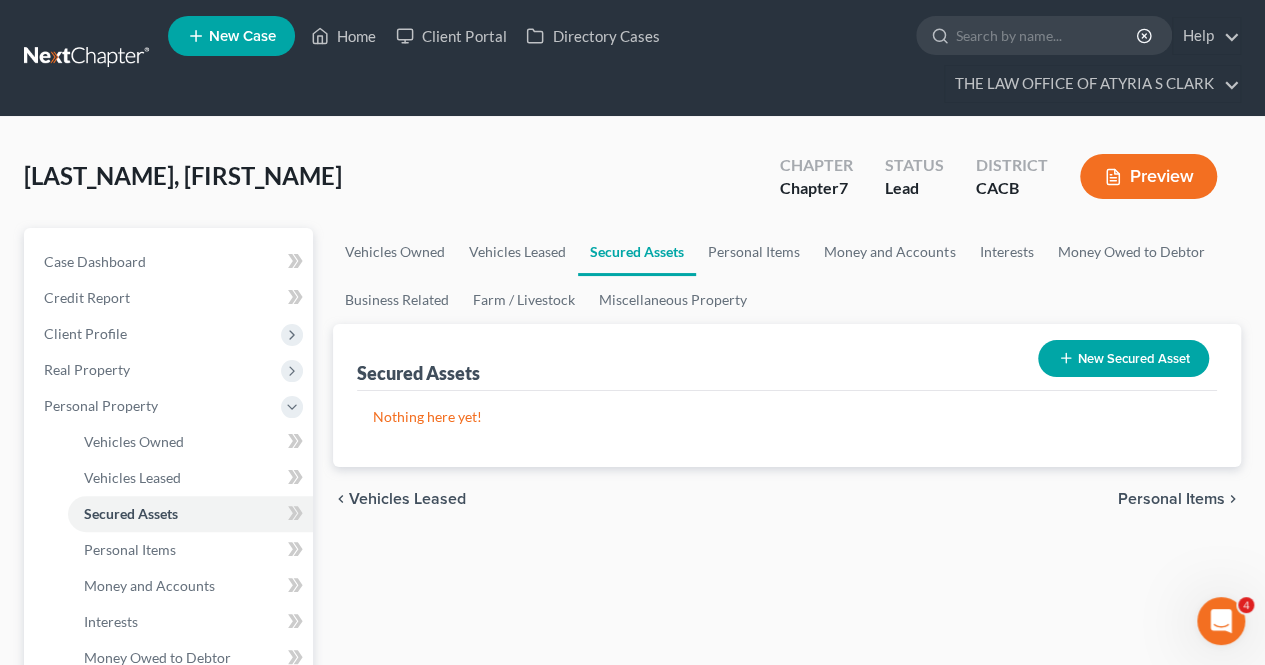 click on "Personal Items" at bounding box center (1171, 499) 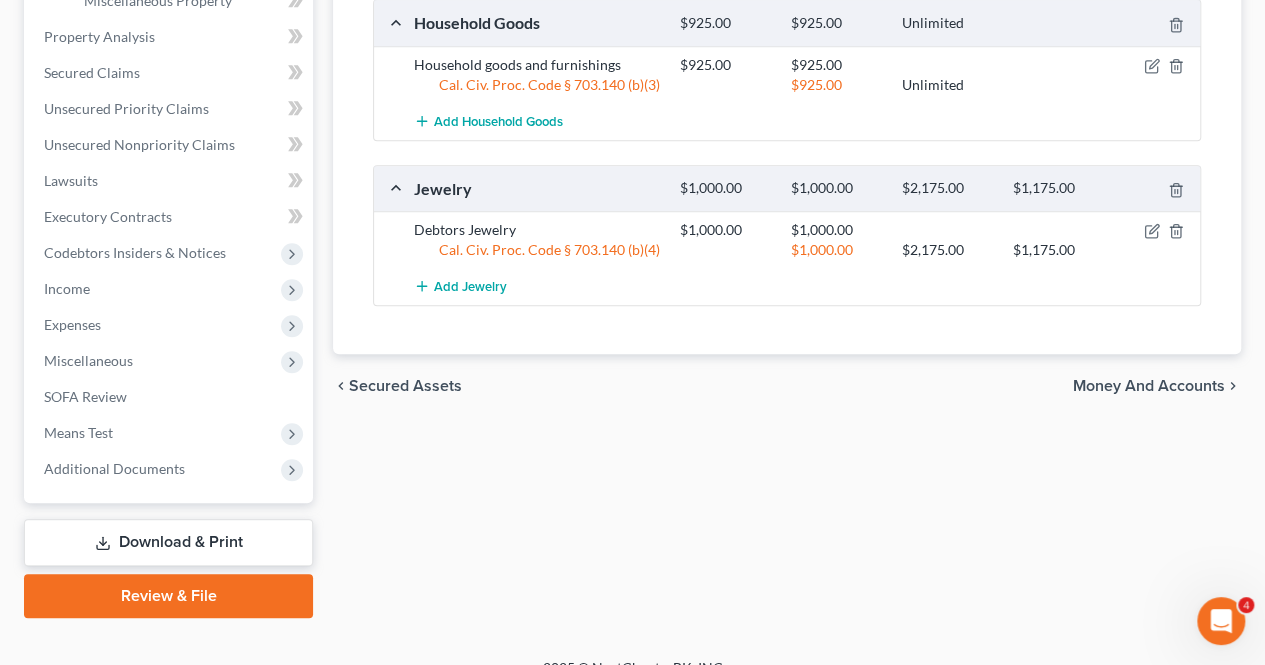 scroll, scrollTop: 790, scrollLeft: 0, axis: vertical 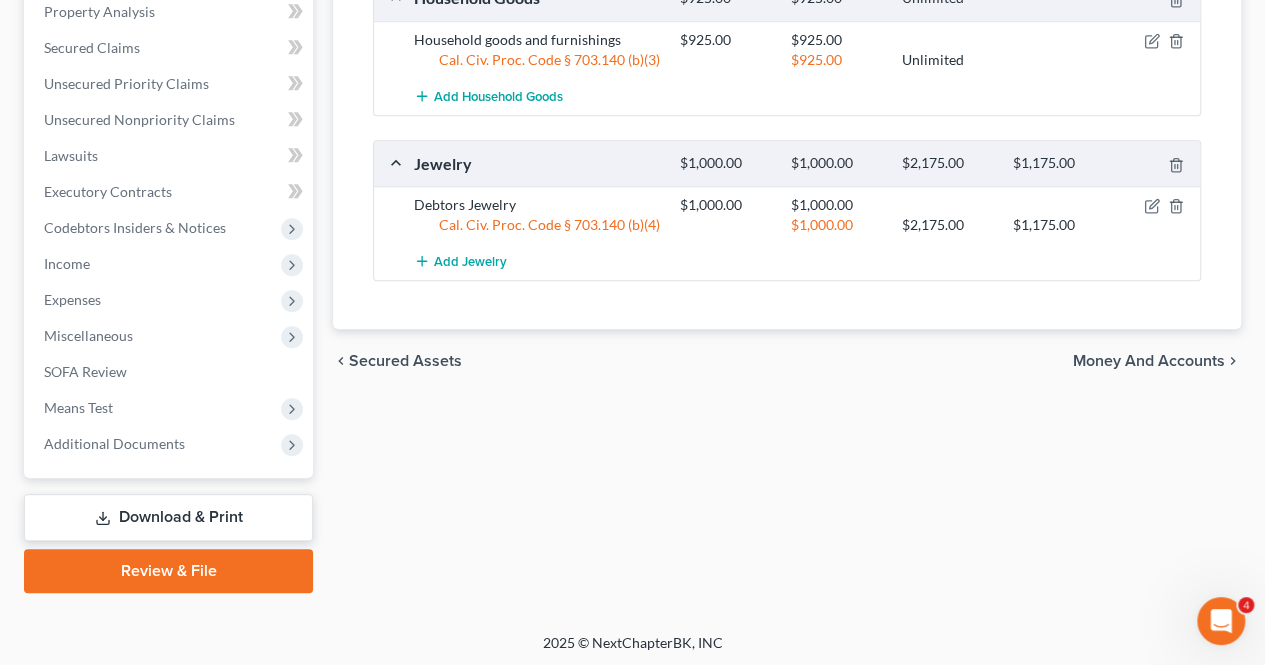 click on "Money and Accounts" at bounding box center [1149, 361] 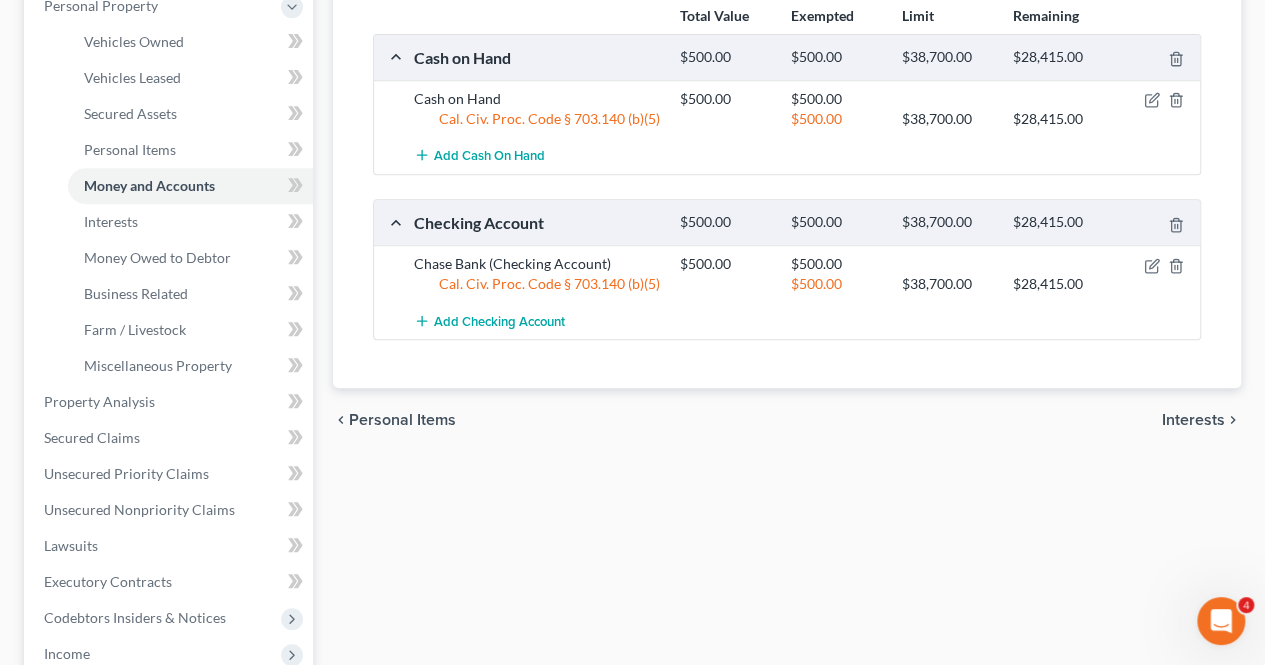 scroll, scrollTop: 463, scrollLeft: 0, axis: vertical 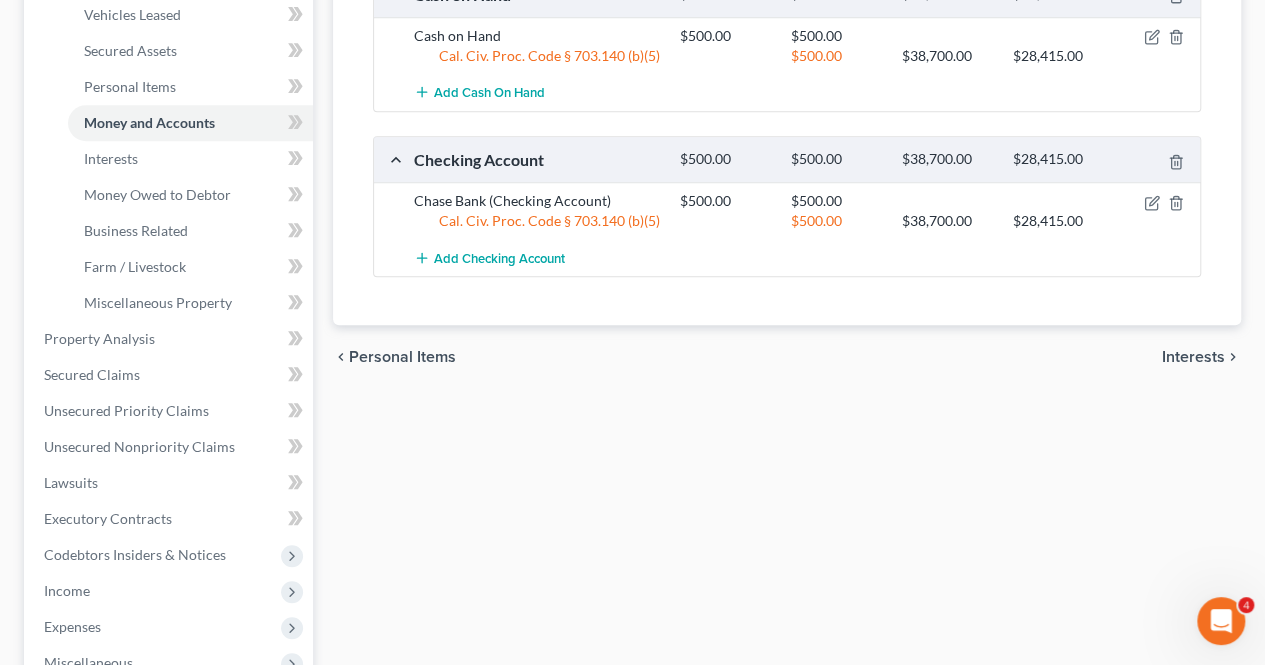 click on "Interests" at bounding box center (1193, 357) 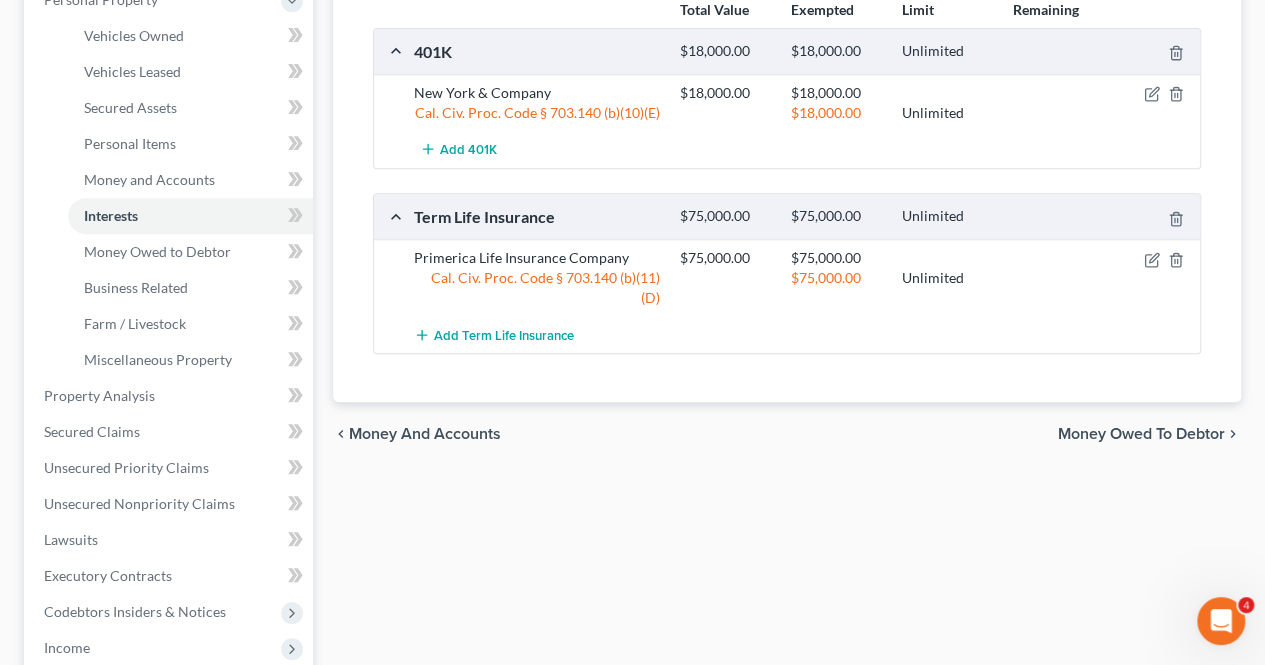 scroll, scrollTop: 477, scrollLeft: 0, axis: vertical 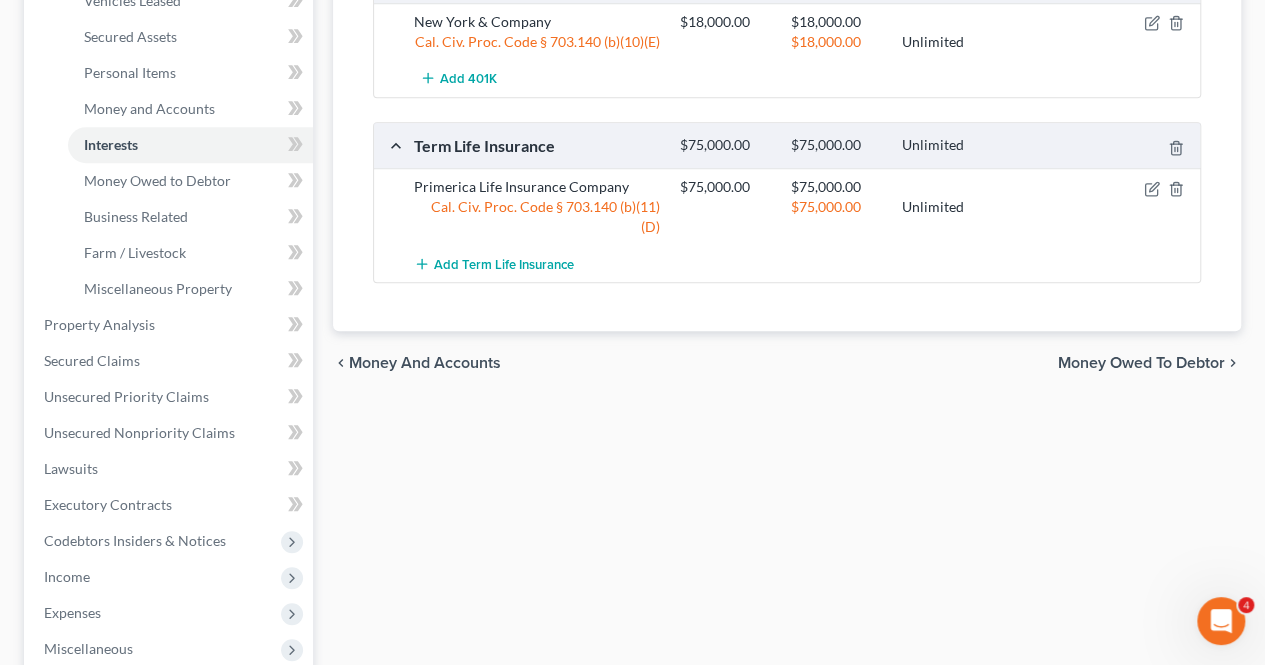 click on "Money Owed to Debtor" at bounding box center (1141, 363) 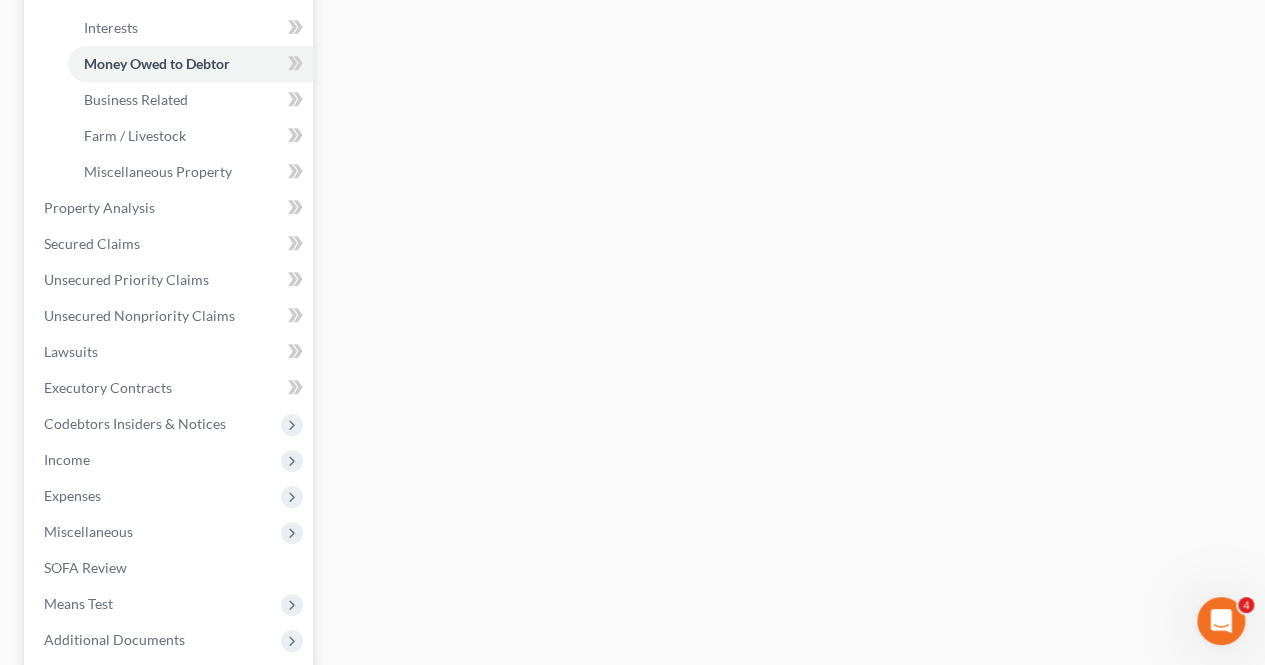 scroll, scrollTop: 728, scrollLeft: 0, axis: vertical 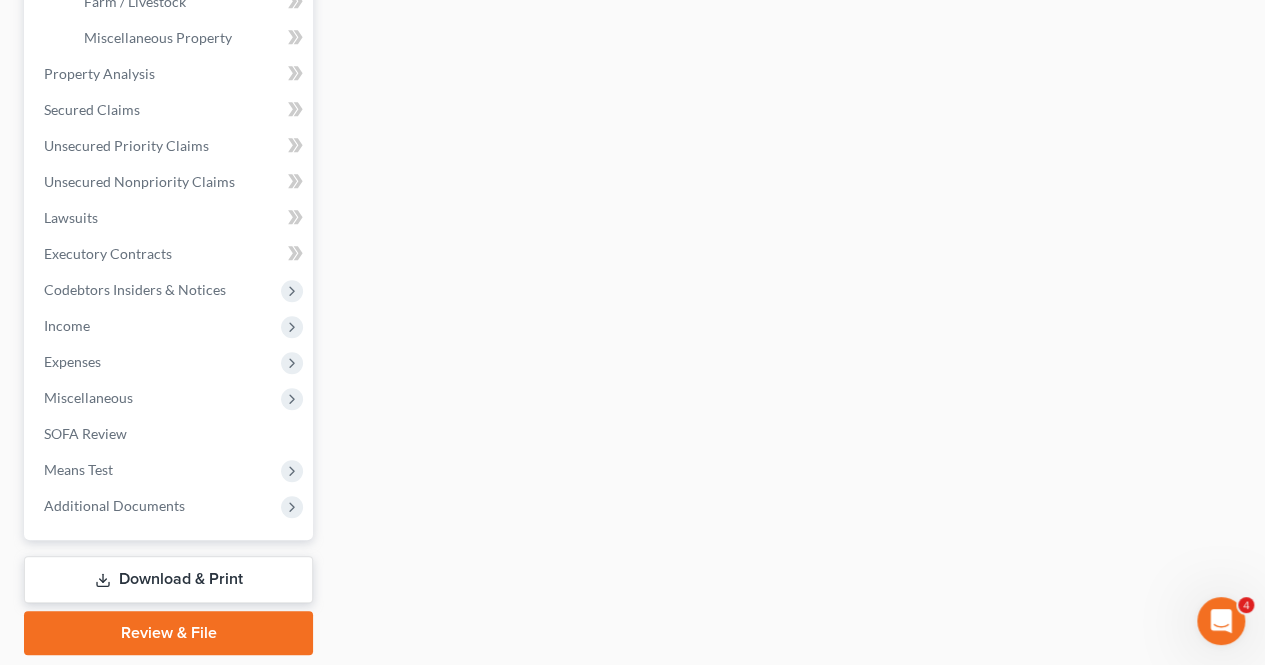 click on "Download & Print" at bounding box center (168, 579) 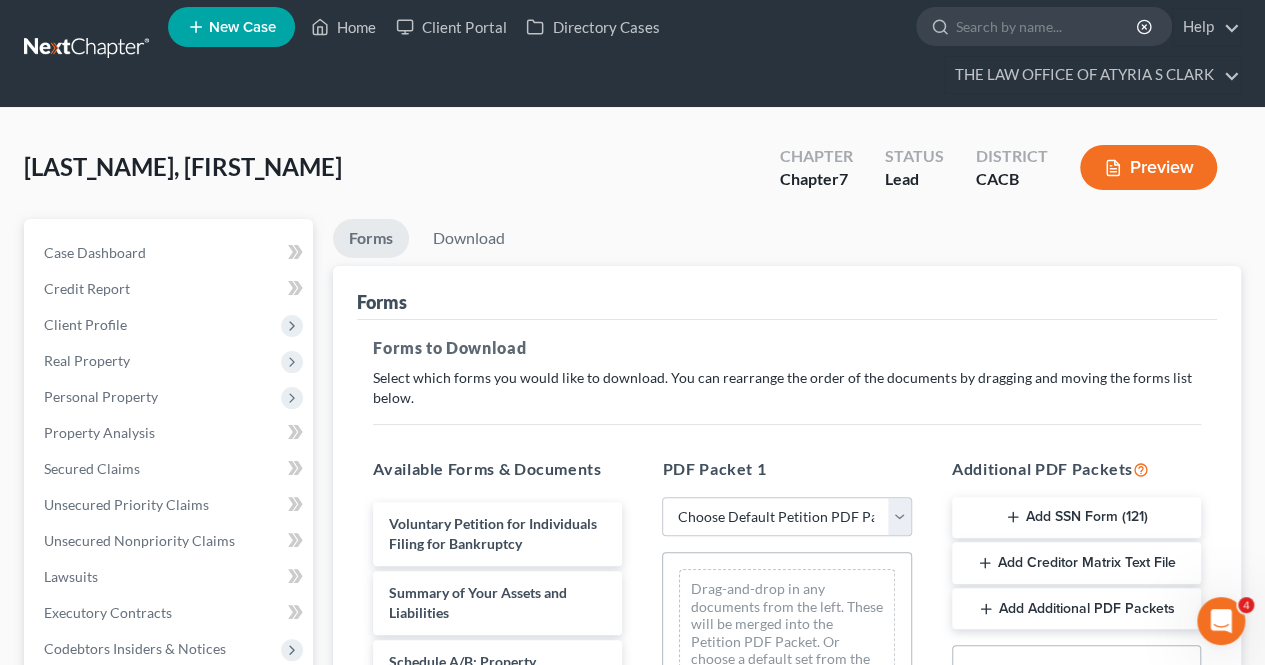 scroll, scrollTop: 0, scrollLeft: 0, axis: both 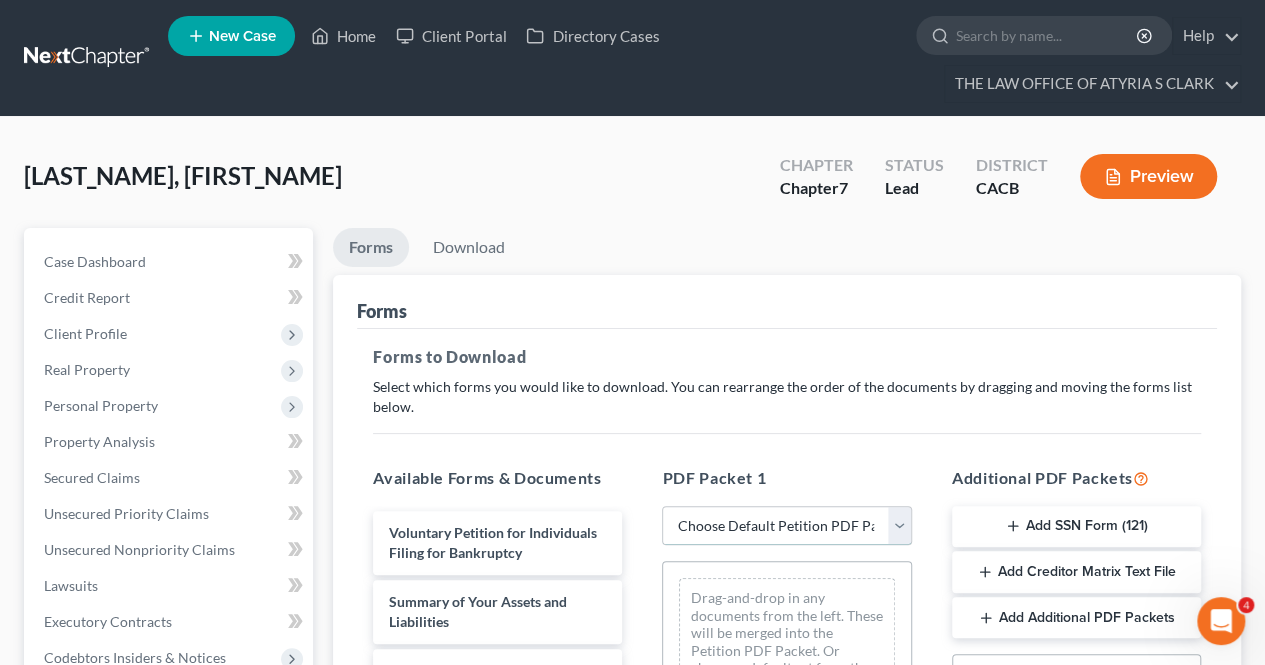 click on "Choose Default Petition PDF Packet Complete Bankruptcy Petition (all forms and schedules) Emergency Filing Forms (Petition and Creditor List Only) Amended Forms Signature Pages Only" at bounding box center [786, 526] 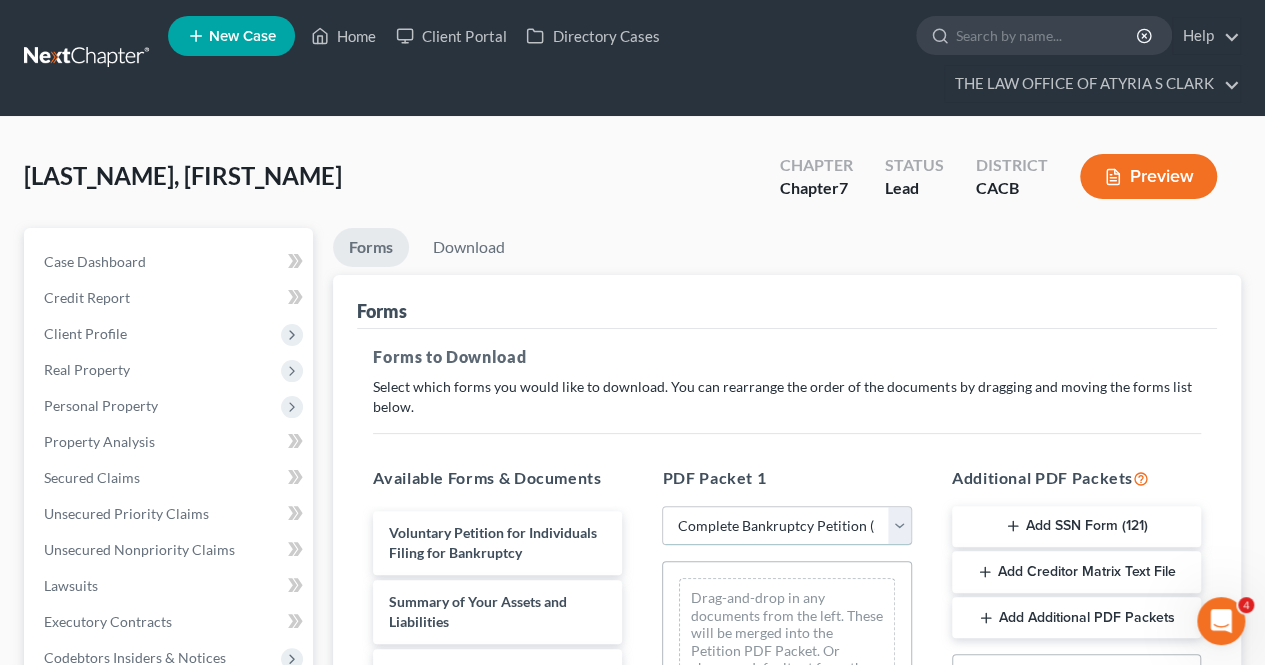 click on "Choose Default Petition PDF Packet Complete Bankruptcy Petition (all forms and schedules) Emergency Filing Forms (Petition and Creditor List Only) Amended Forms Signature Pages Only" at bounding box center (786, 526) 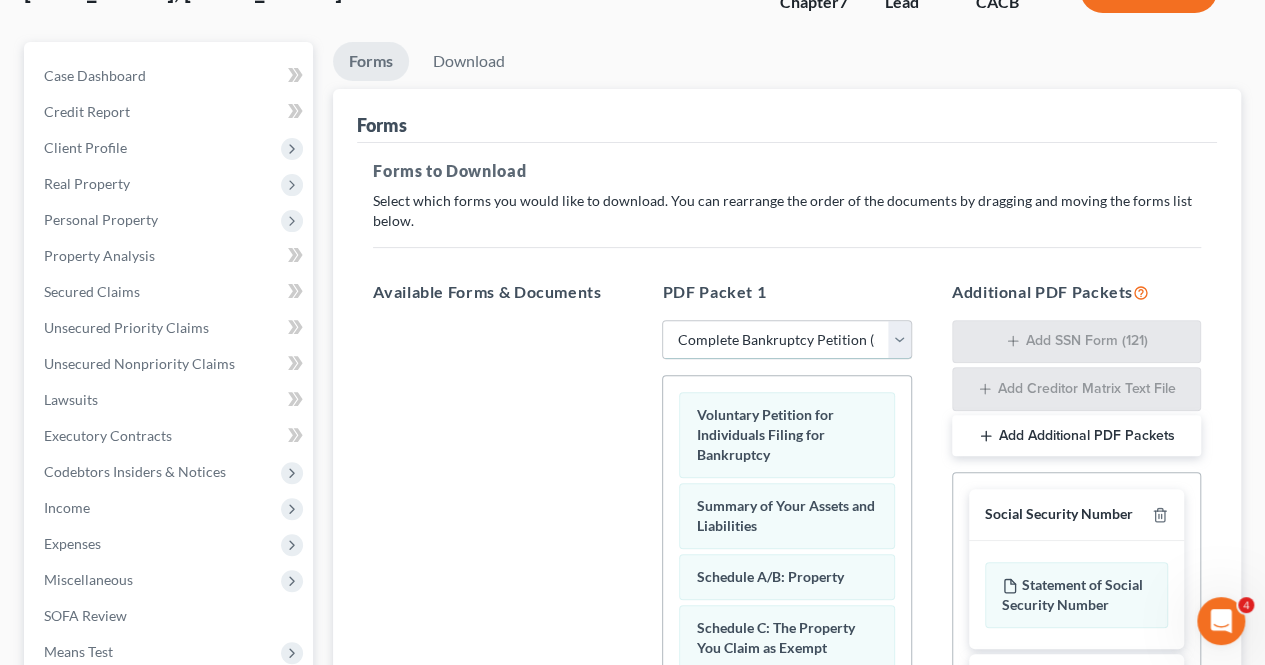 scroll, scrollTop: 268, scrollLeft: 0, axis: vertical 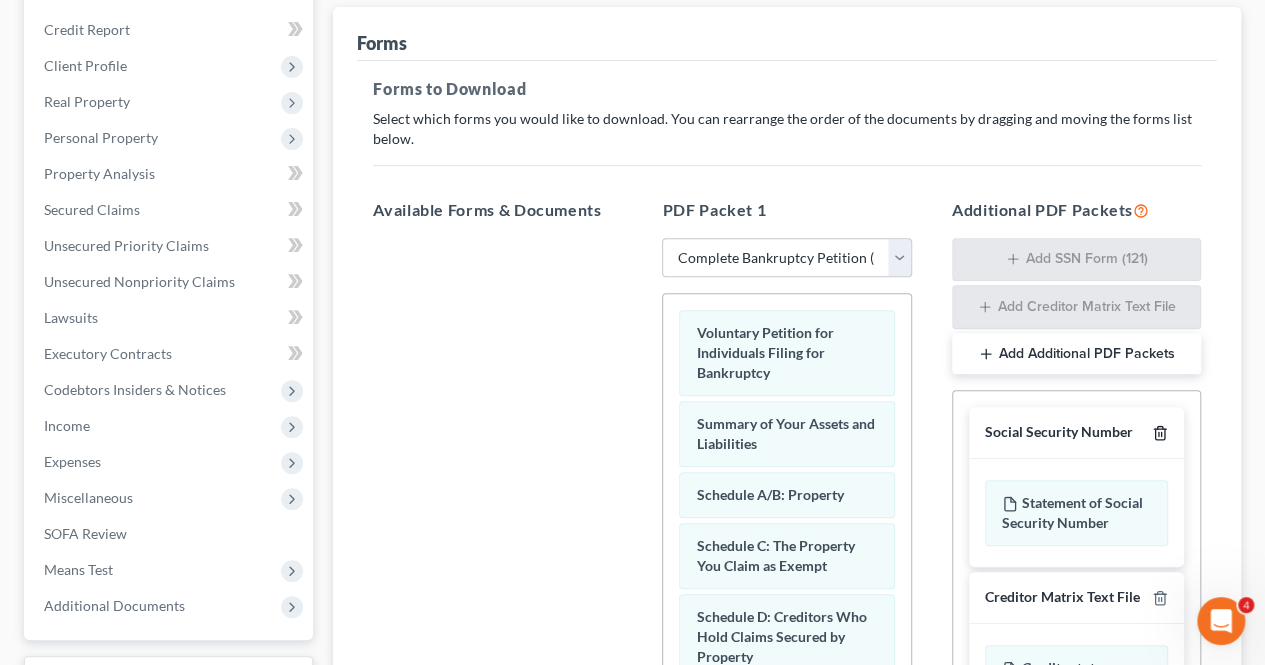 click 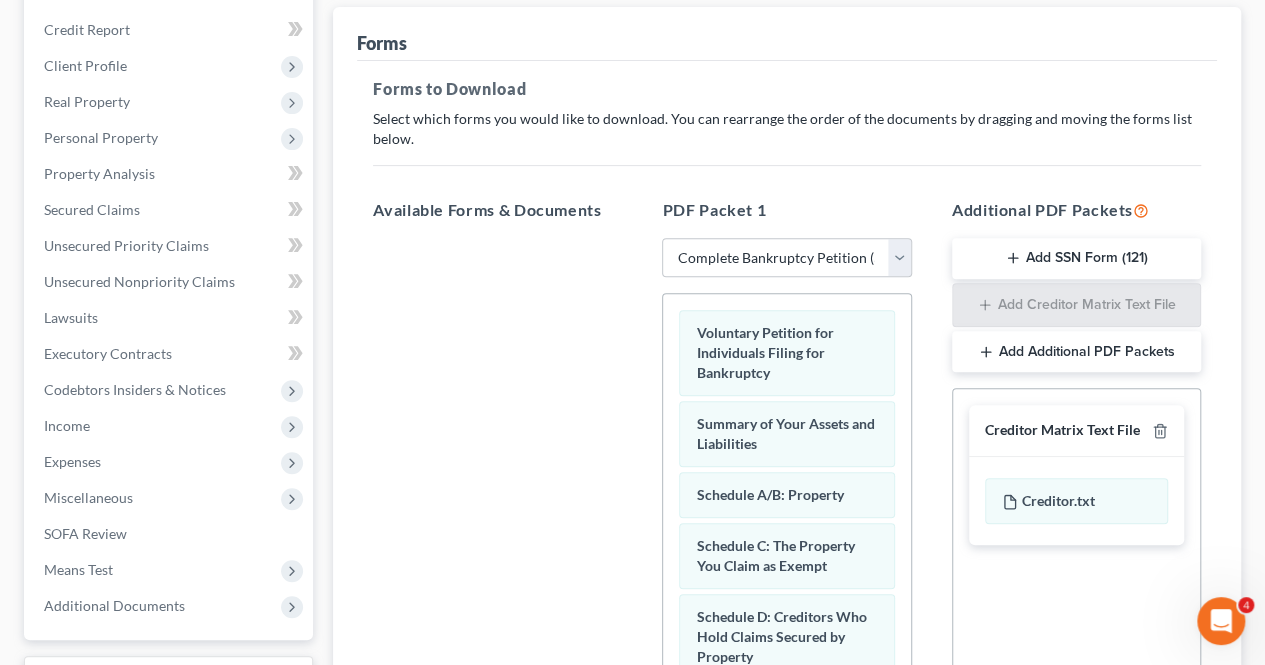 scroll, scrollTop: 623, scrollLeft: 0, axis: vertical 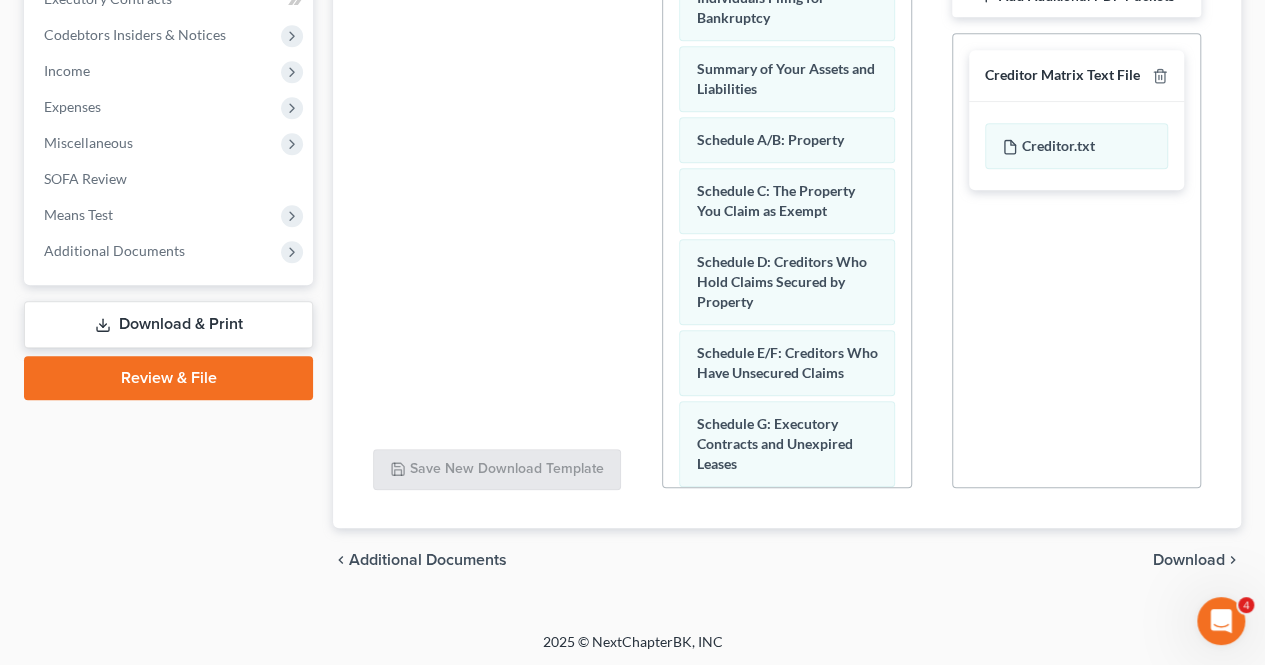 click on "Download" at bounding box center (1189, 560) 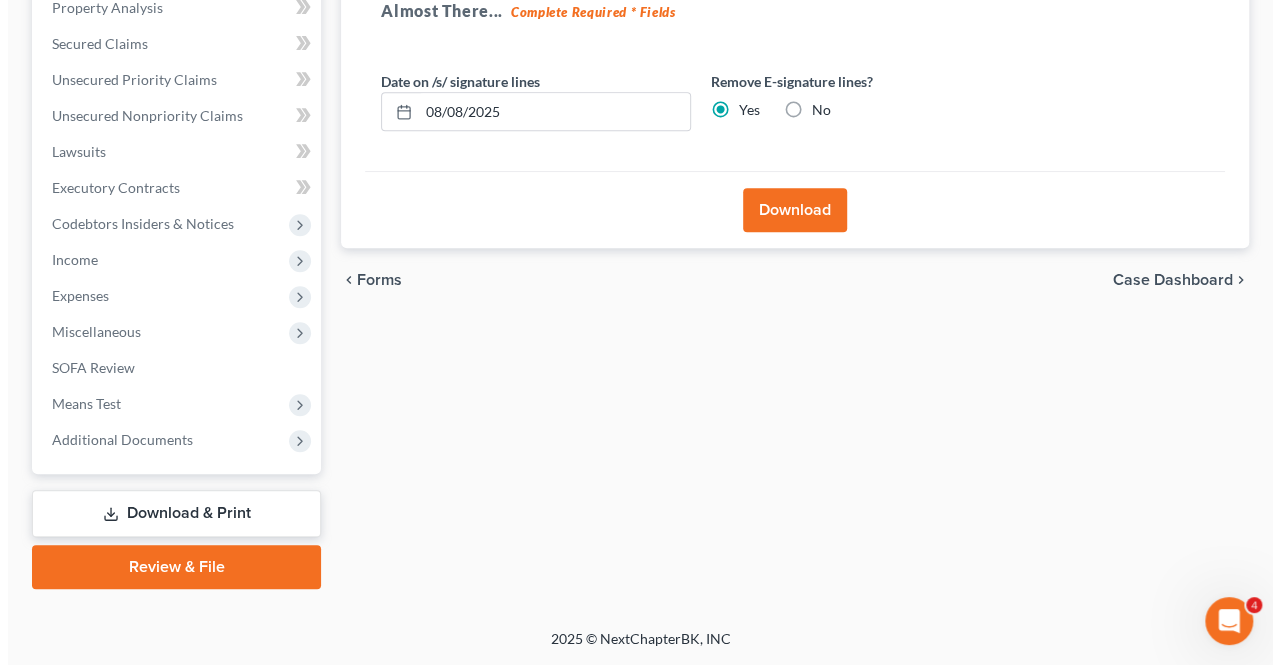 scroll, scrollTop: 430, scrollLeft: 0, axis: vertical 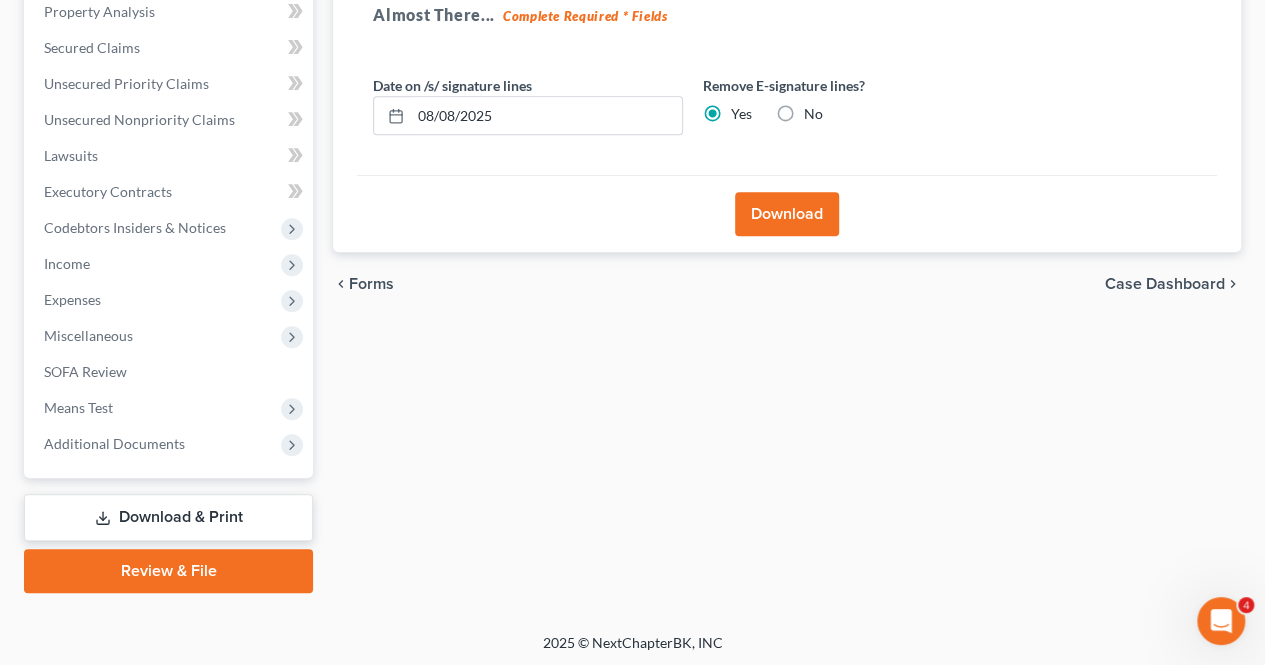 click on "Download" at bounding box center (787, 214) 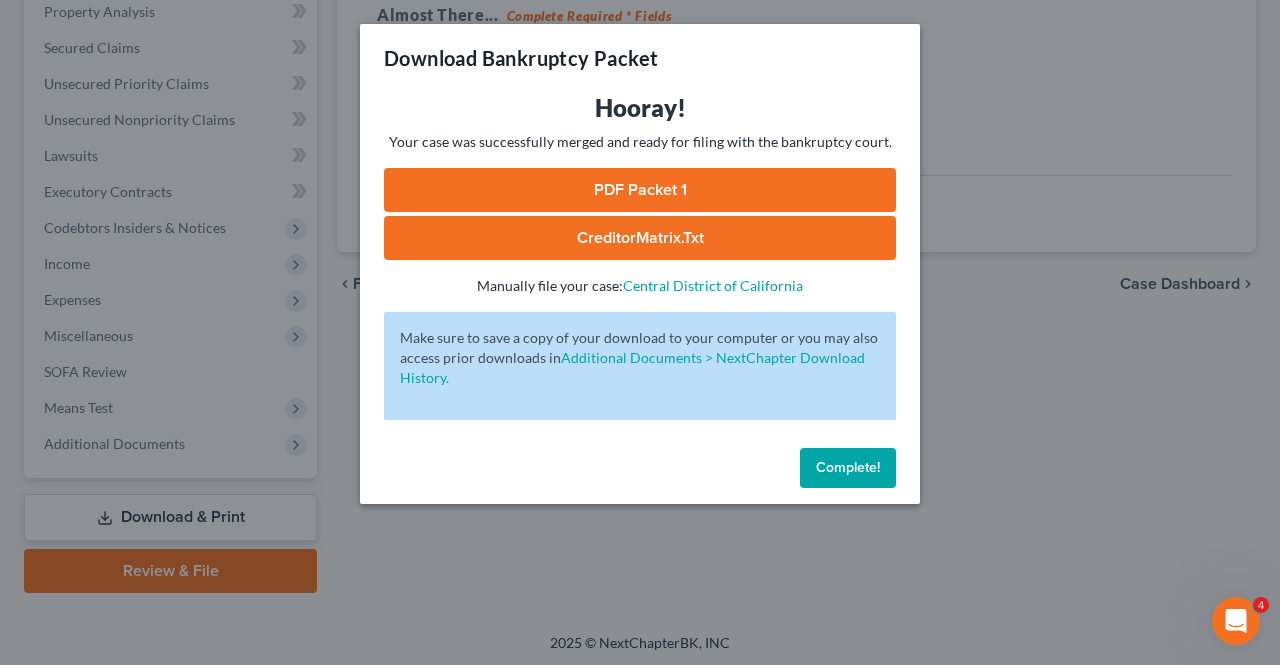 click on "PDF Packet 1" at bounding box center [640, 190] 